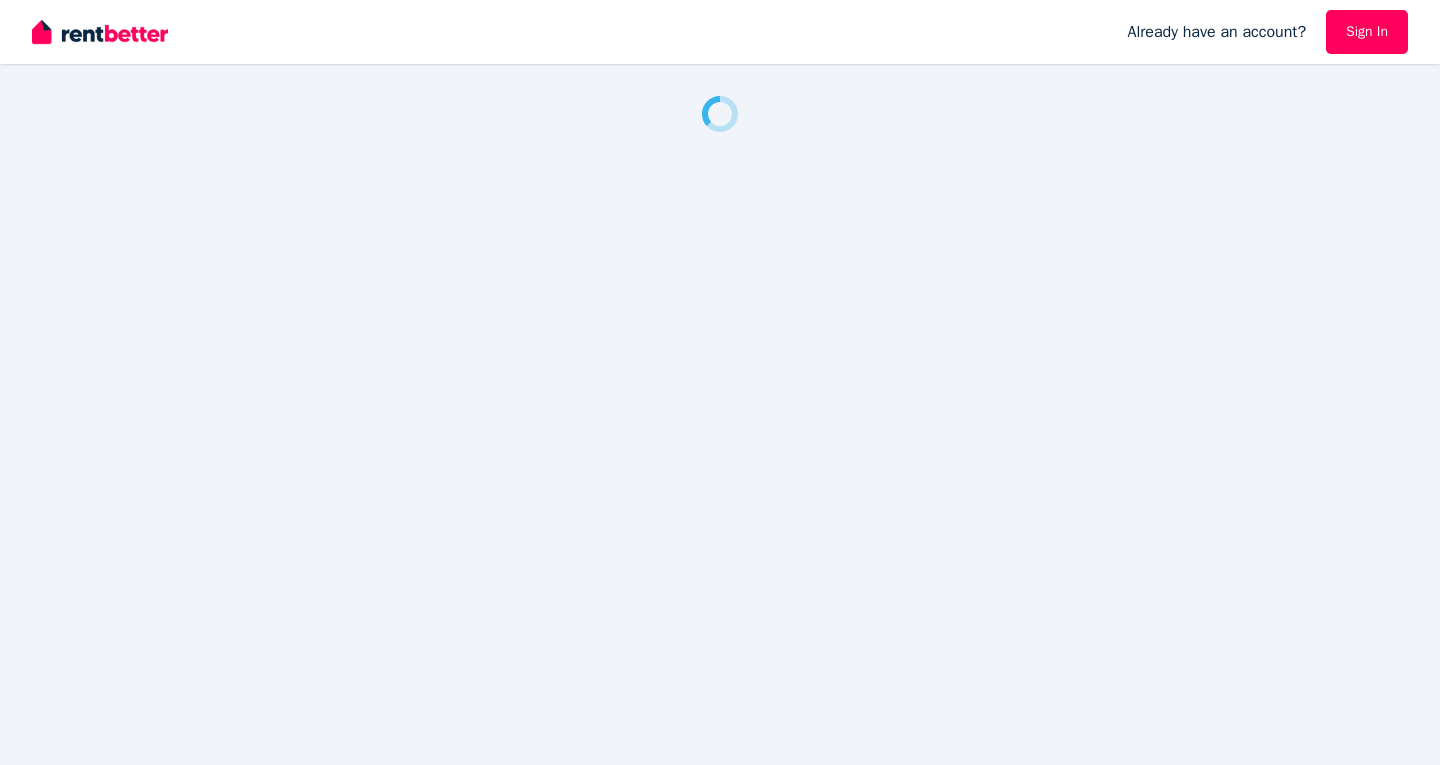 scroll, scrollTop: 0, scrollLeft: 0, axis: both 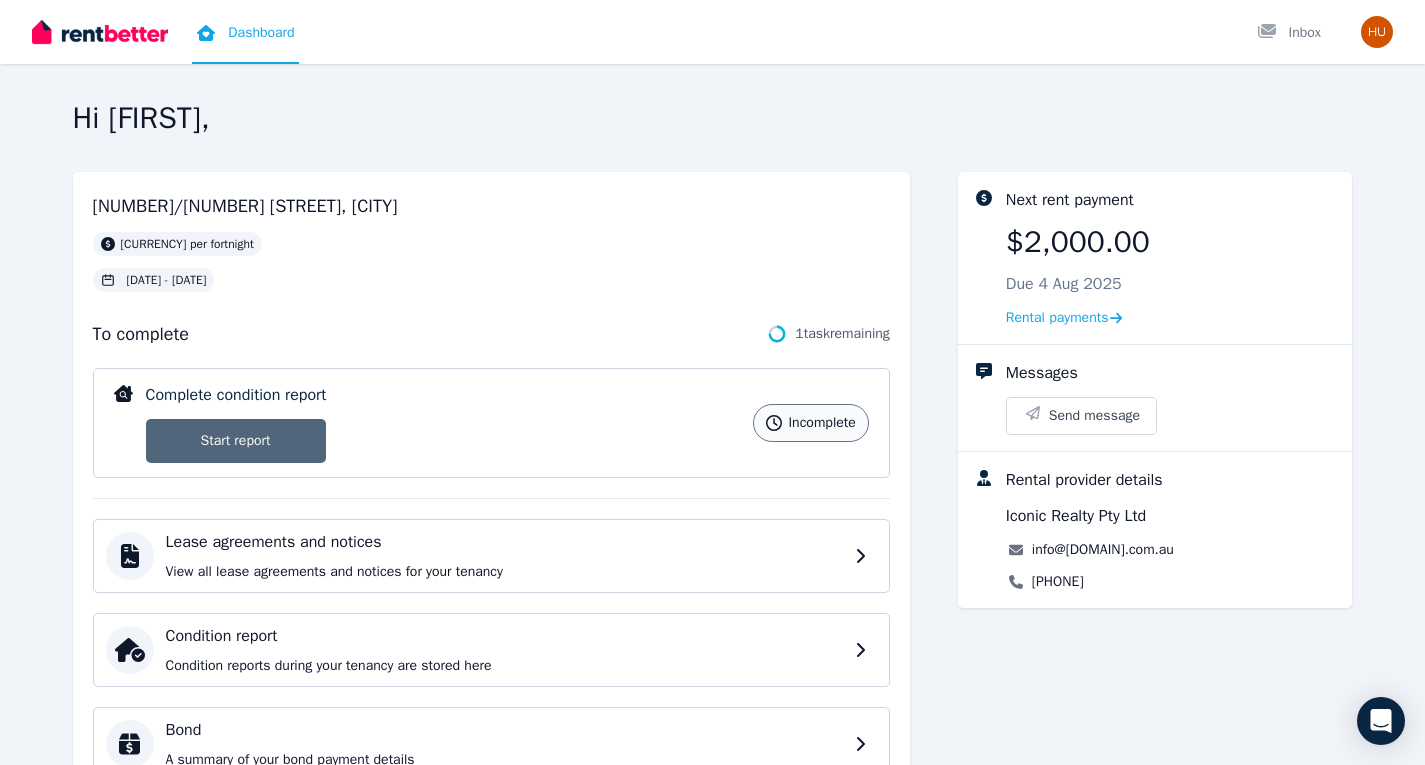 click on "Start report" at bounding box center [236, 441] 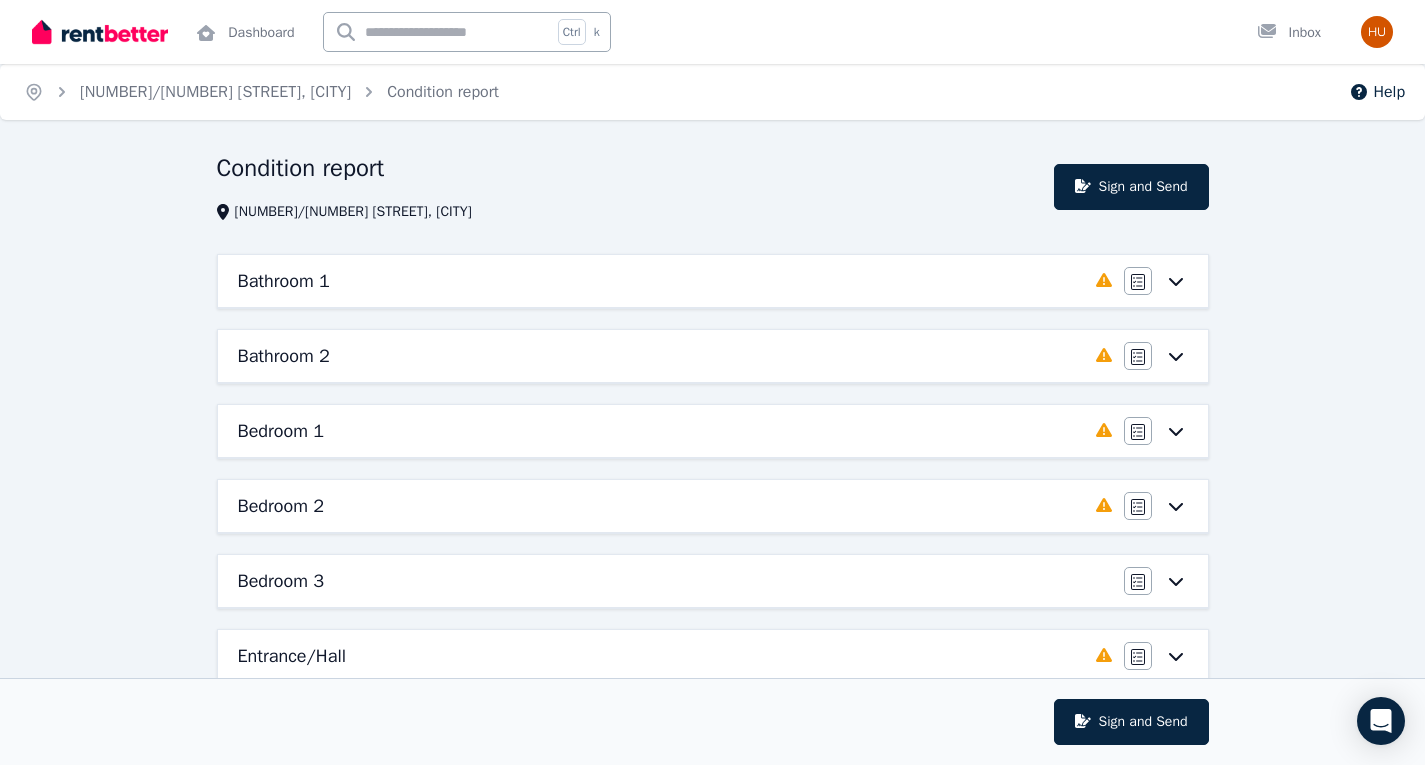 click on "Bathroom 1" at bounding box center (661, 281) 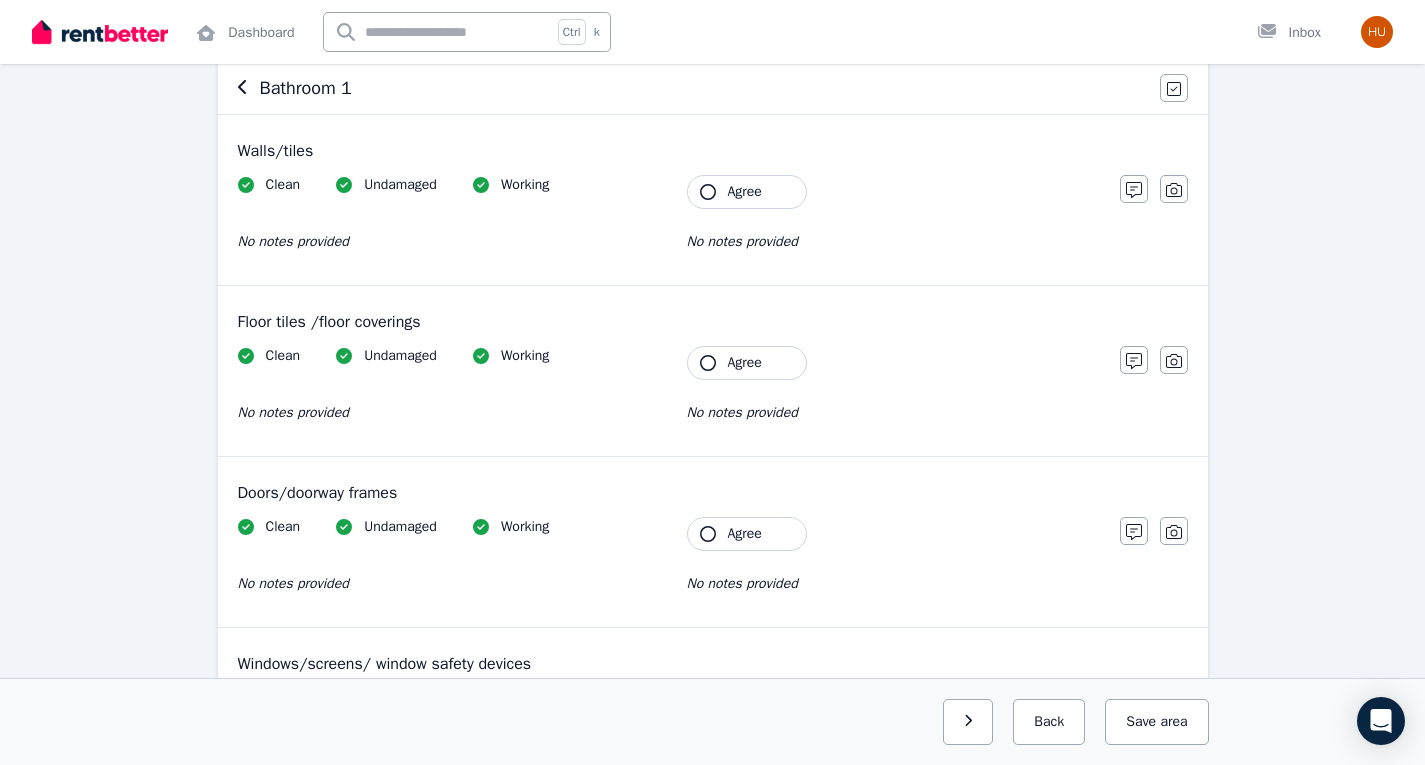 scroll, scrollTop: 195, scrollLeft: 0, axis: vertical 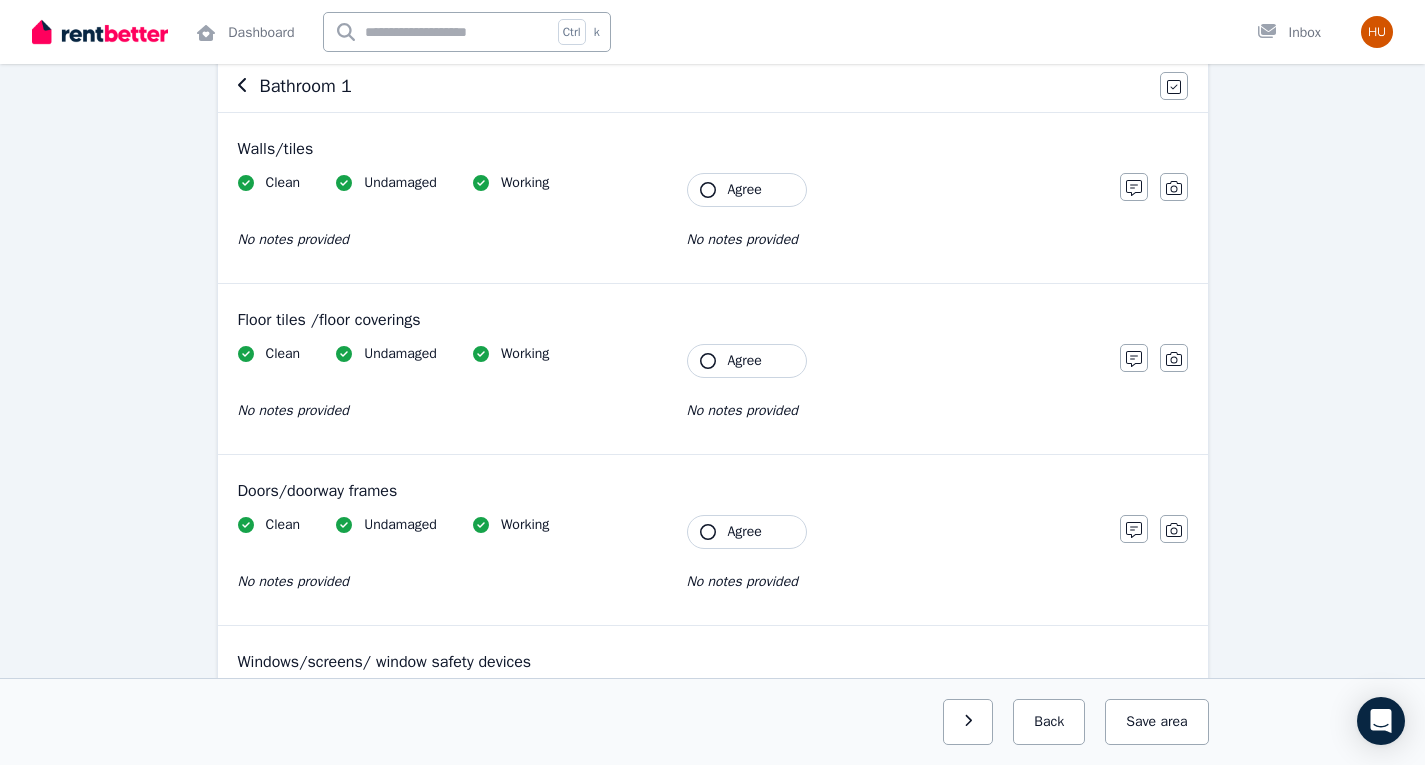 click 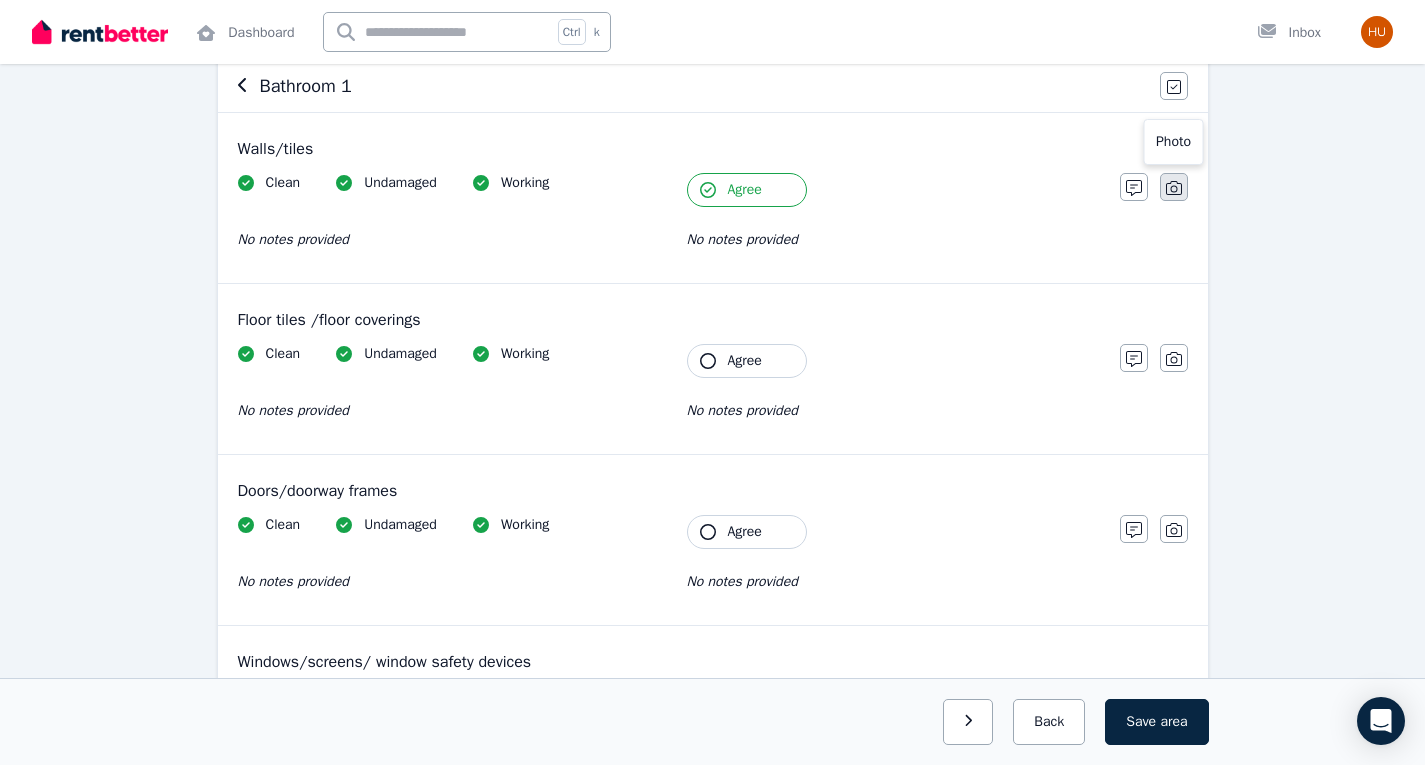 click 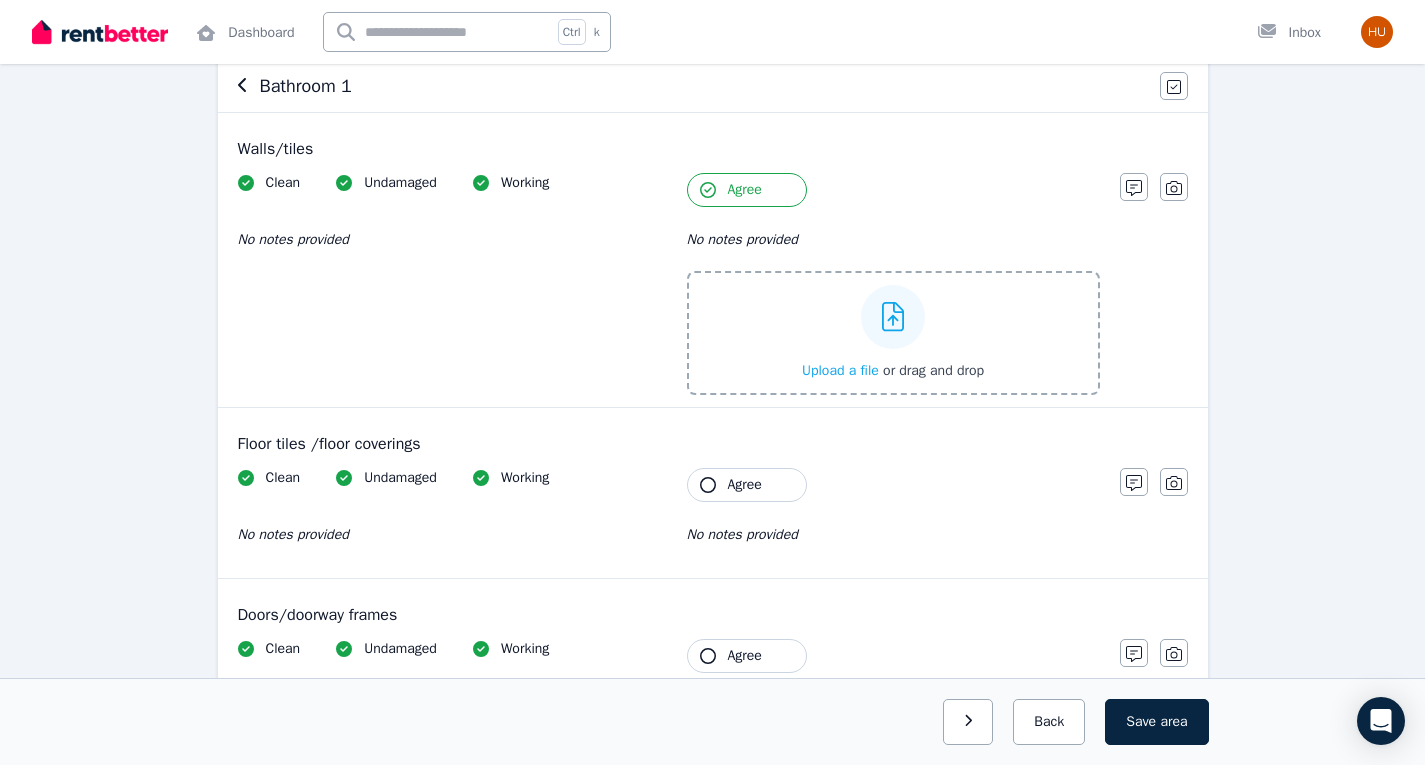 click on "Tenant Agree" at bounding box center [893, 190] 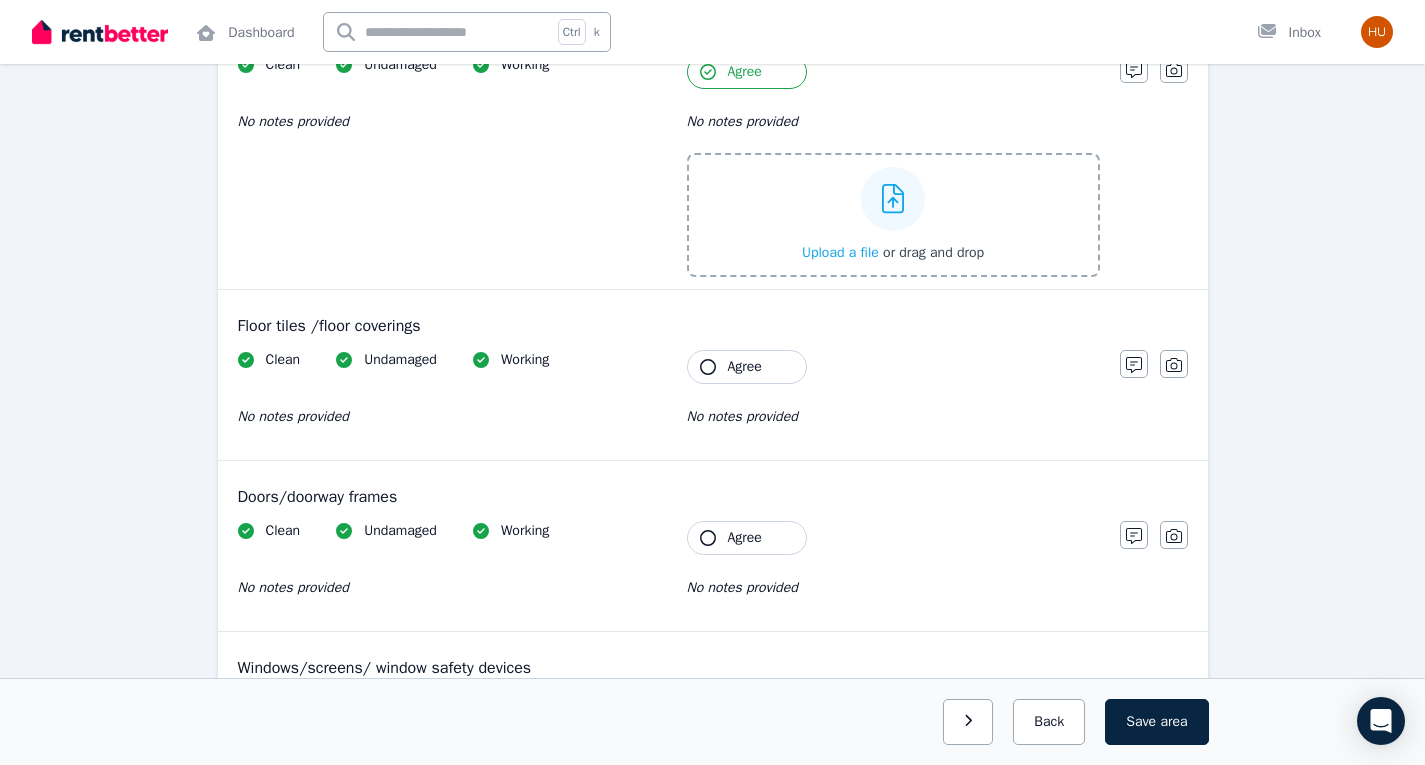 scroll, scrollTop: 316, scrollLeft: 0, axis: vertical 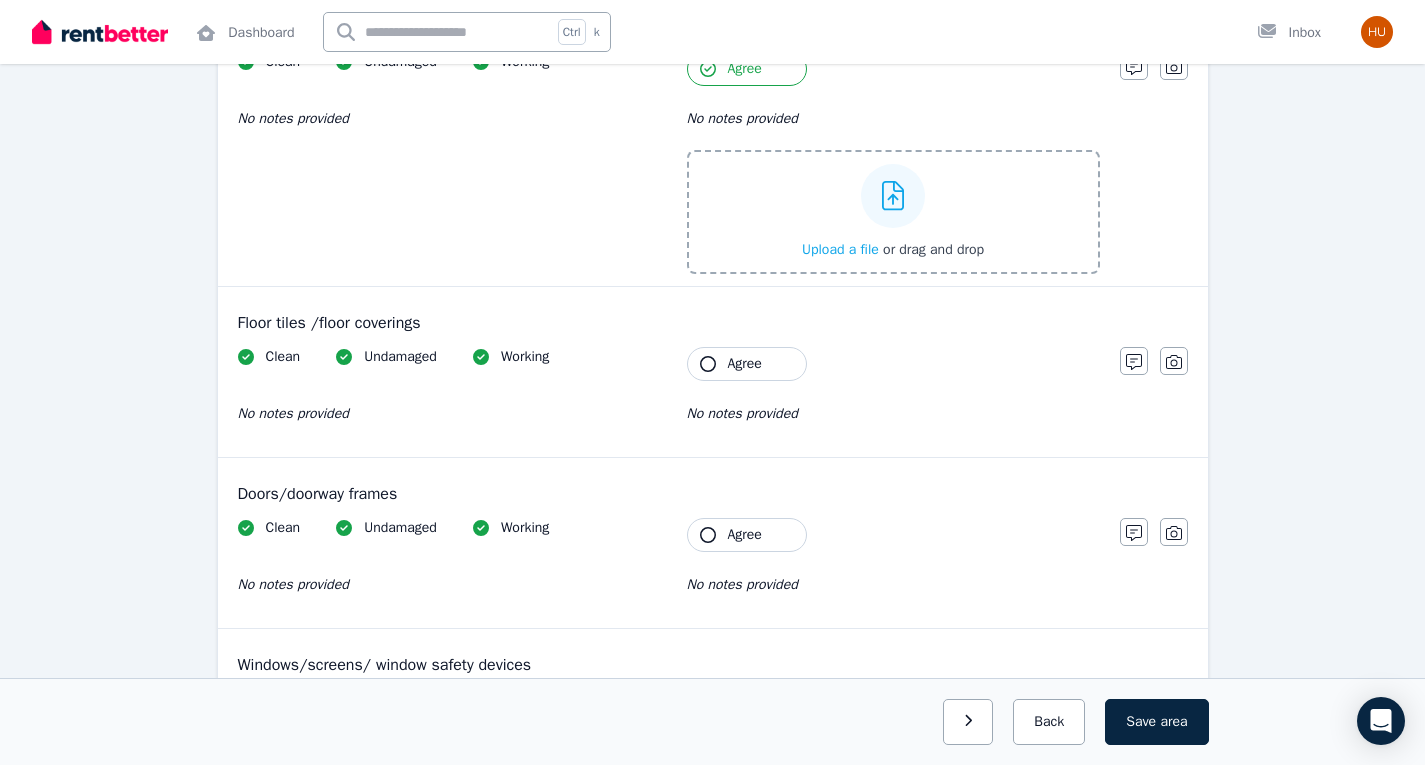 click 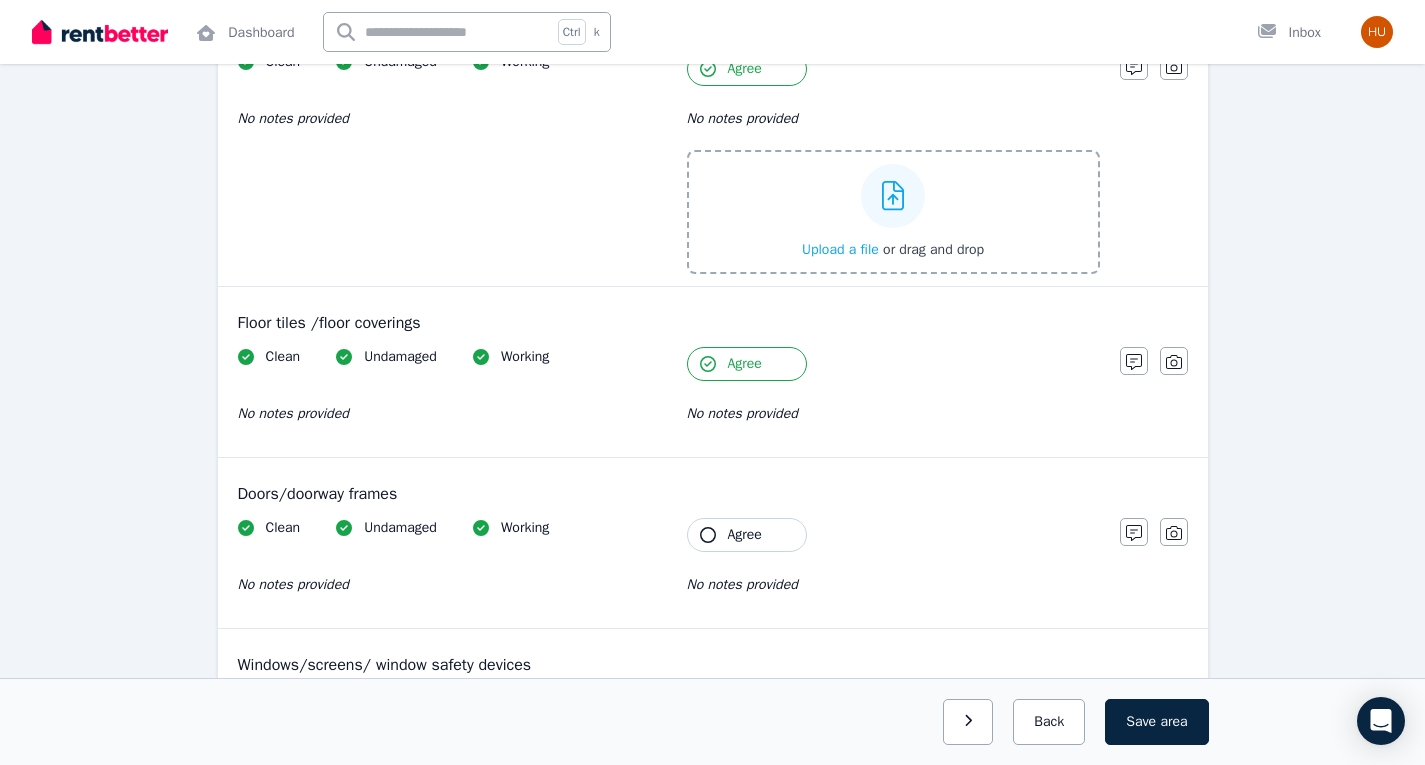 click 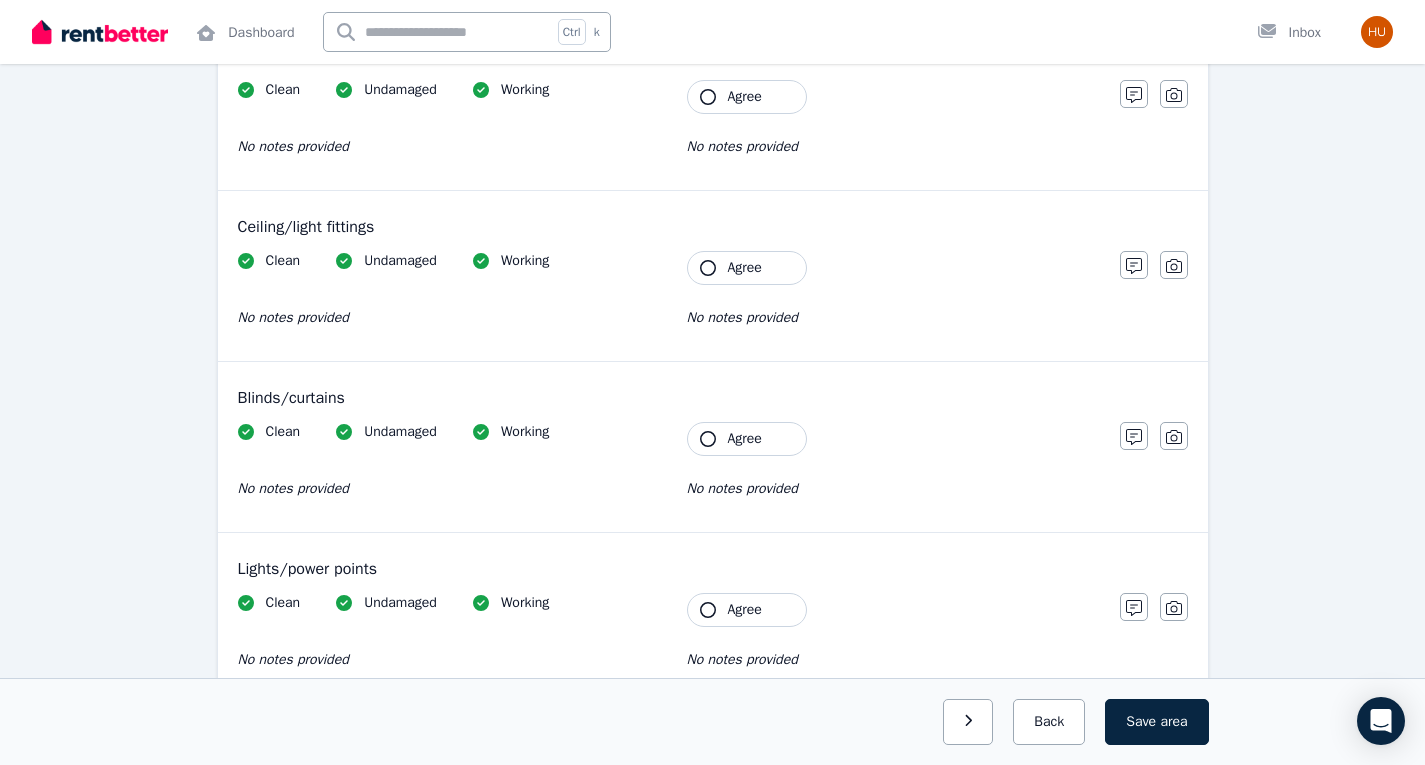 scroll, scrollTop: 926, scrollLeft: 0, axis: vertical 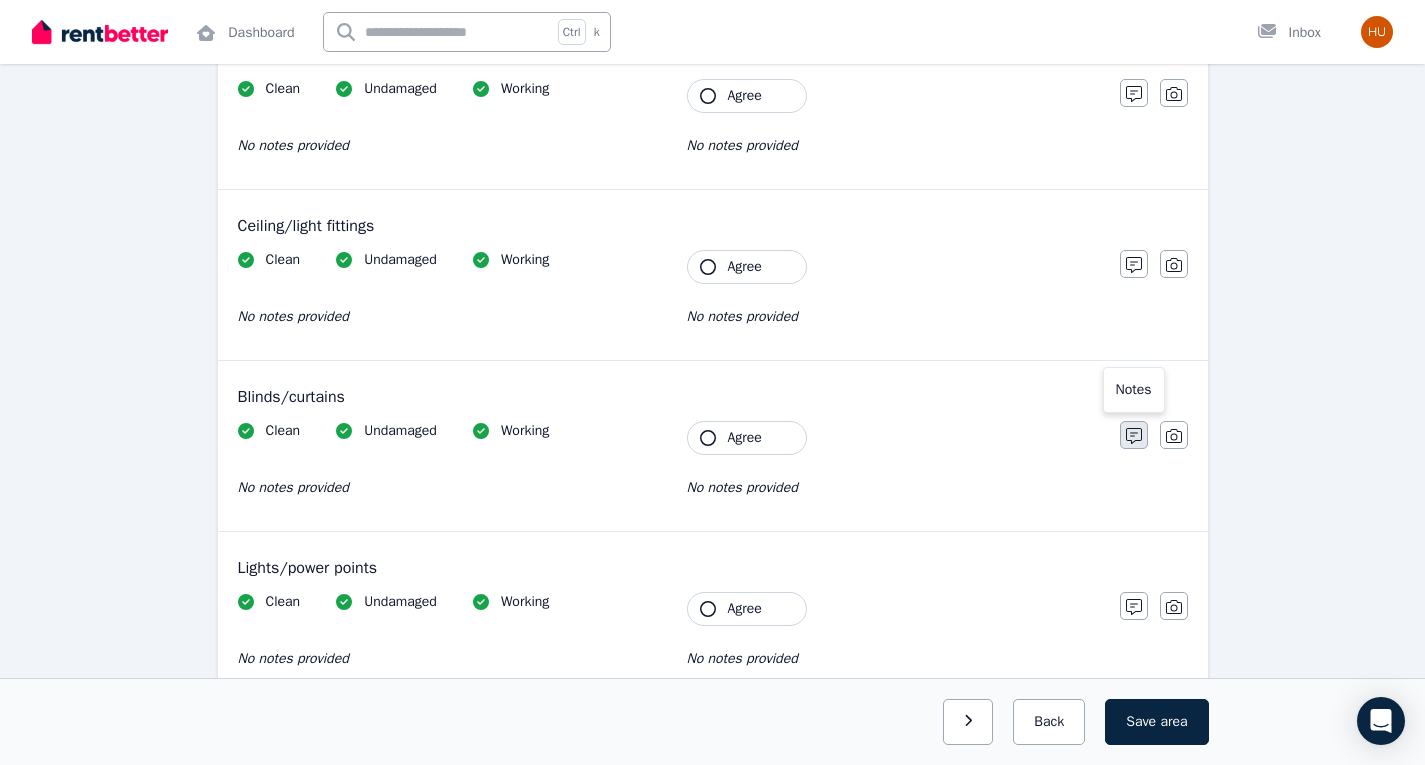 click 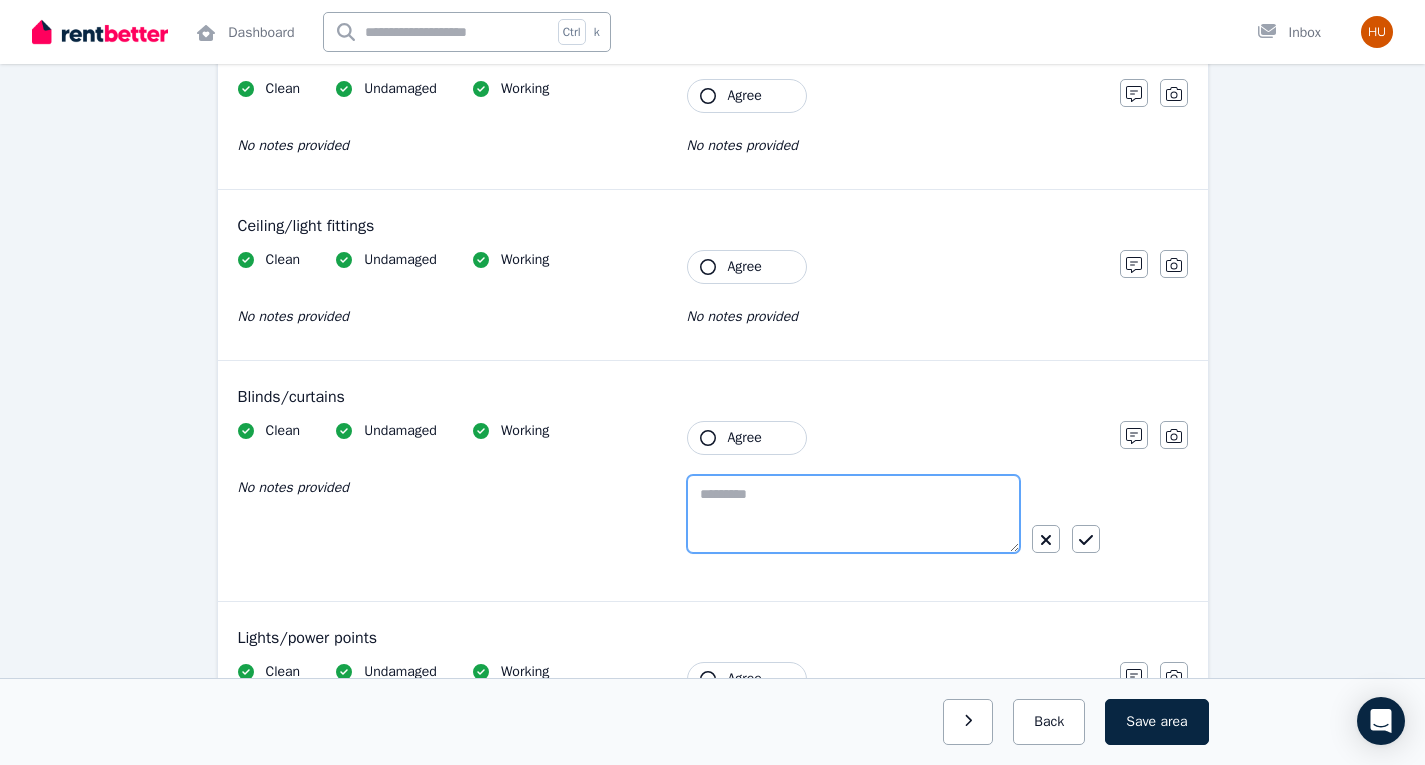 click at bounding box center (853, 514) 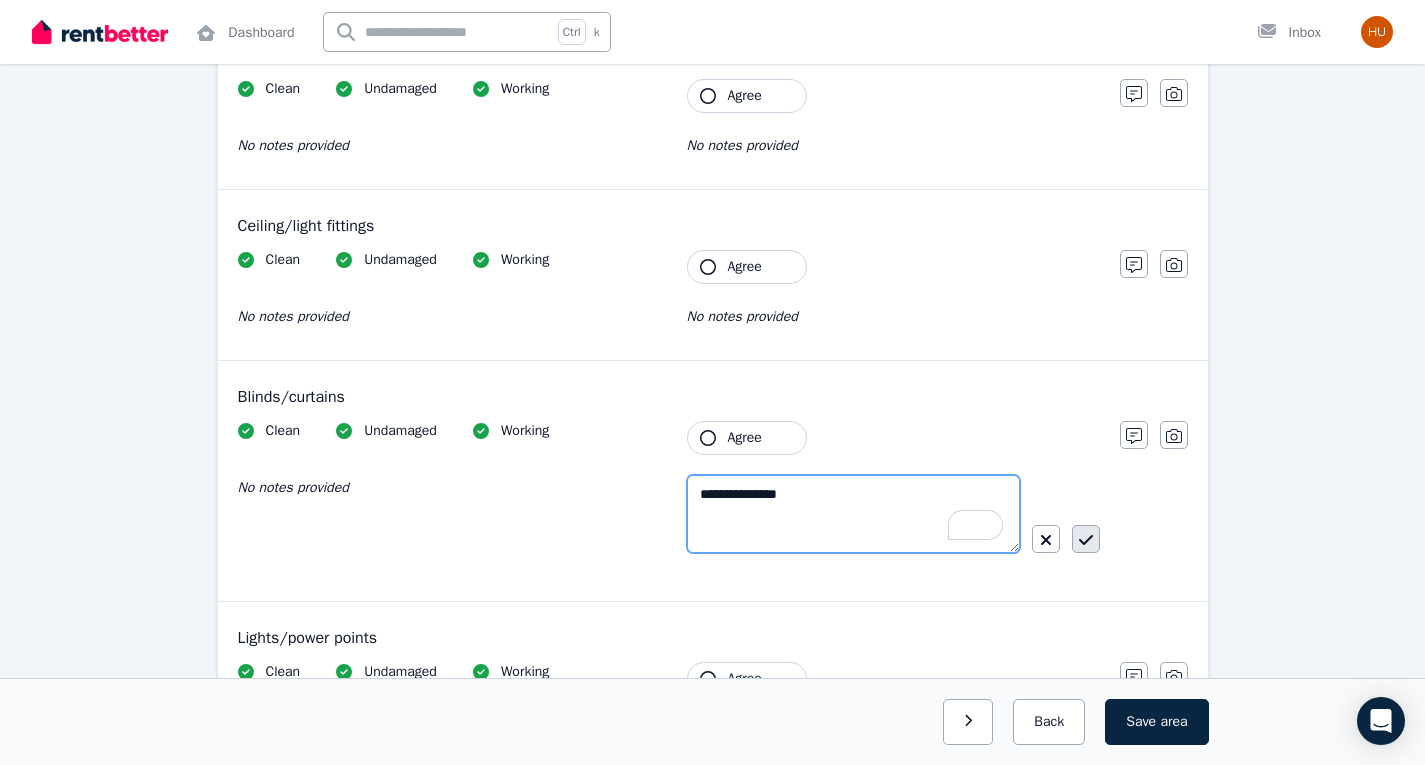 type on "**********" 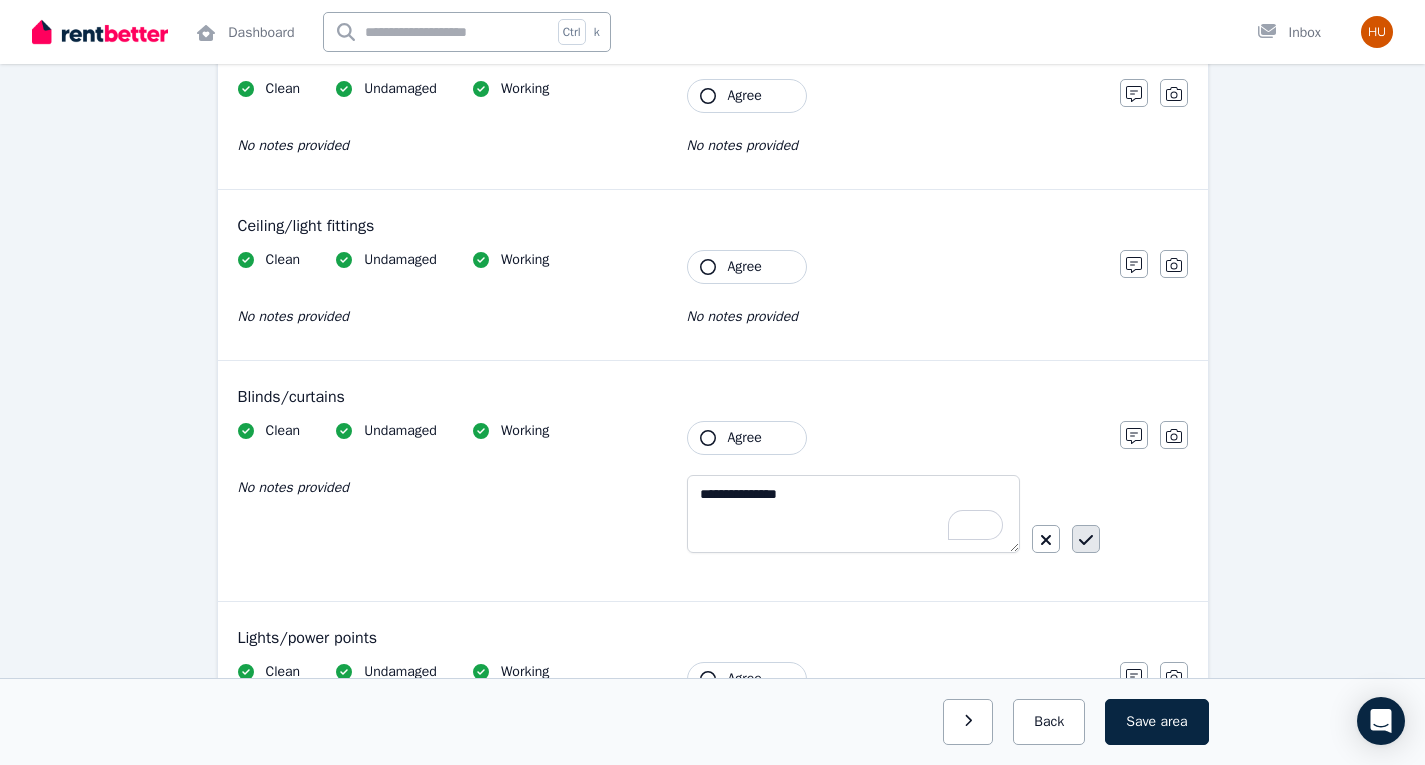 click at bounding box center (1086, 539) 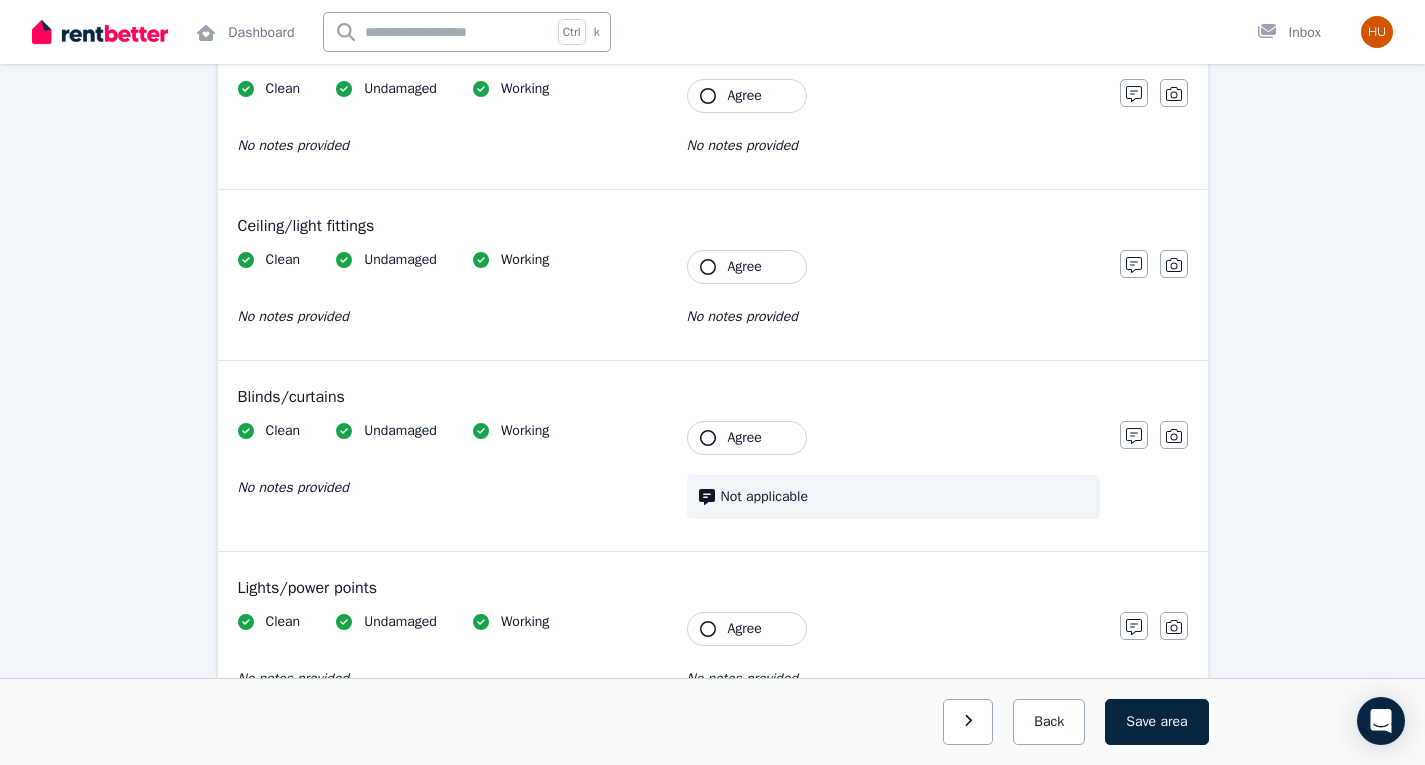 click on "Agree" at bounding box center [747, 438] 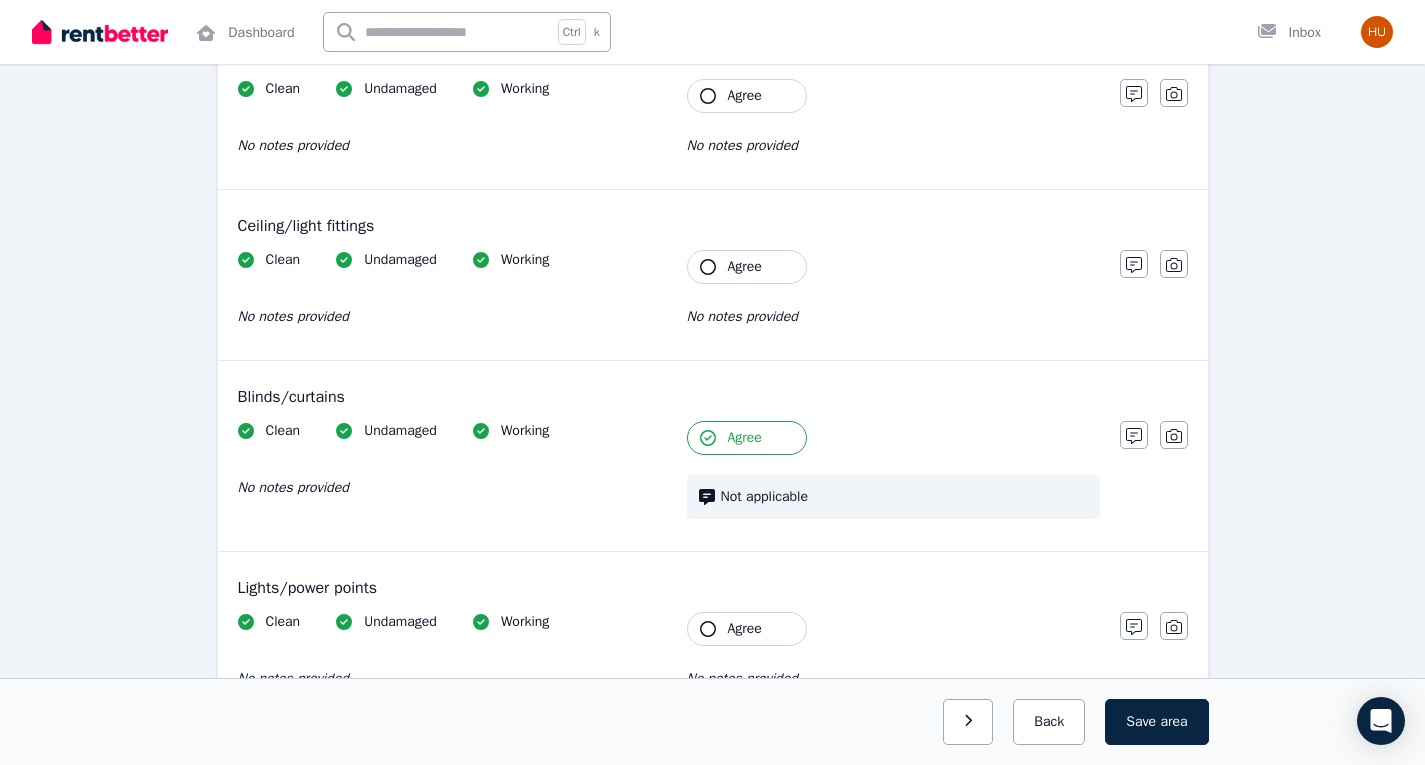 click on "Agree" at bounding box center [747, 267] 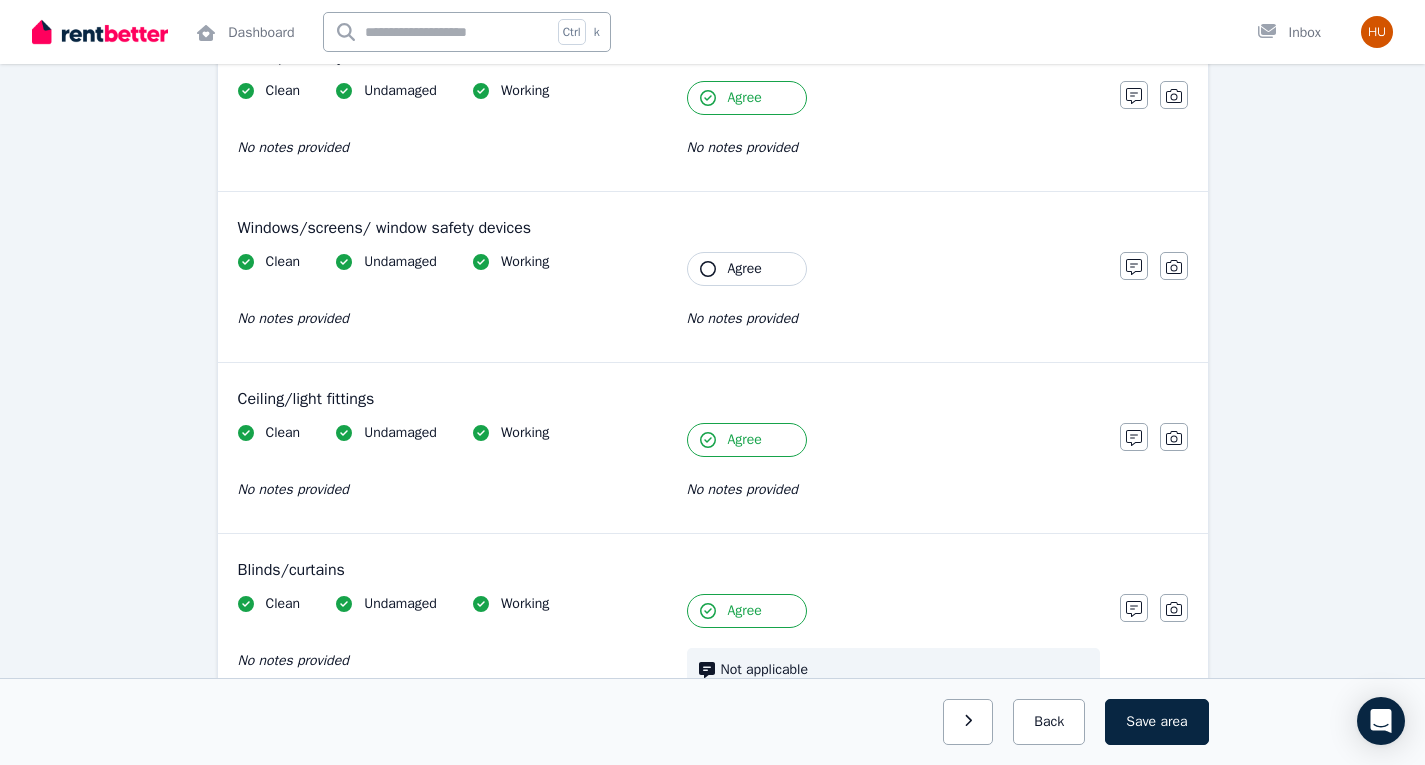 scroll, scrollTop: 752, scrollLeft: 0, axis: vertical 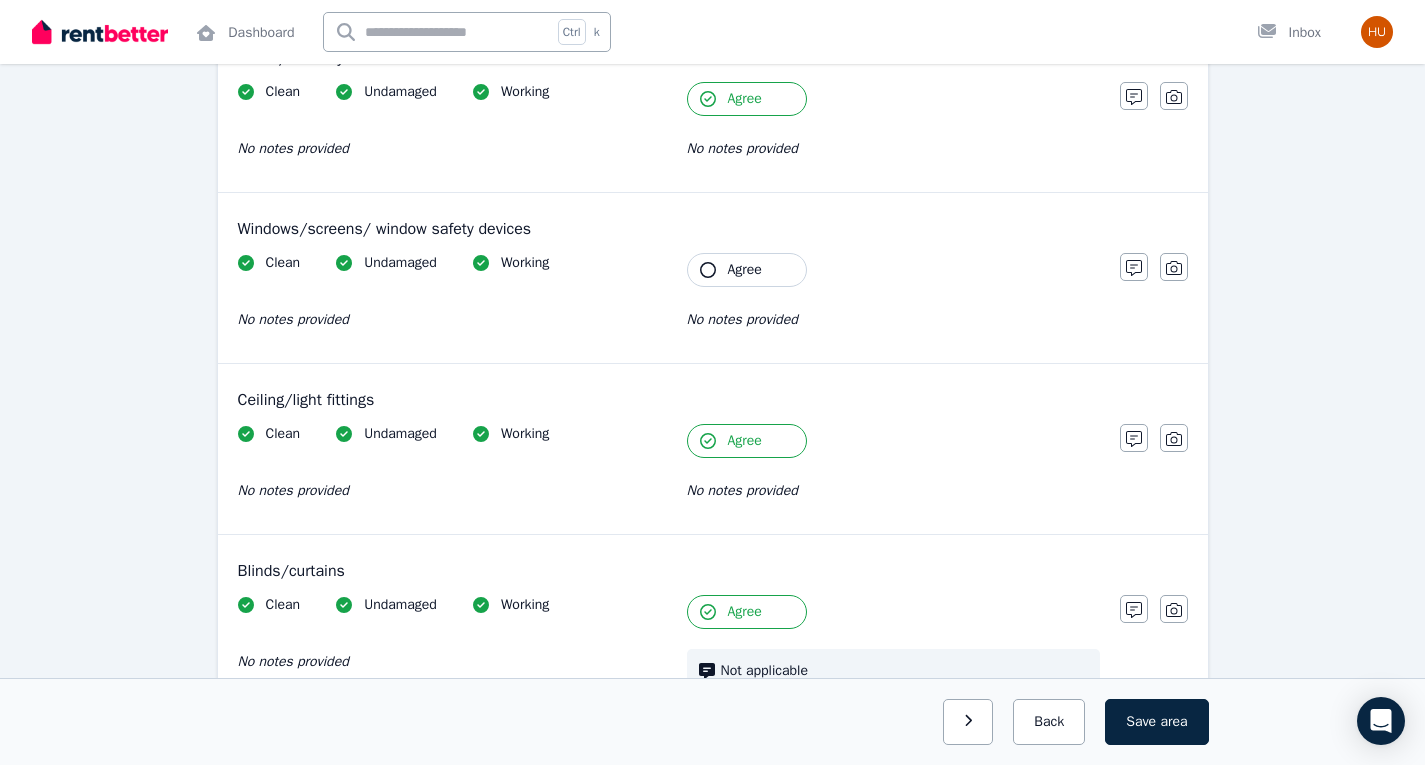 click on "Agree" at bounding box center (747, 270) 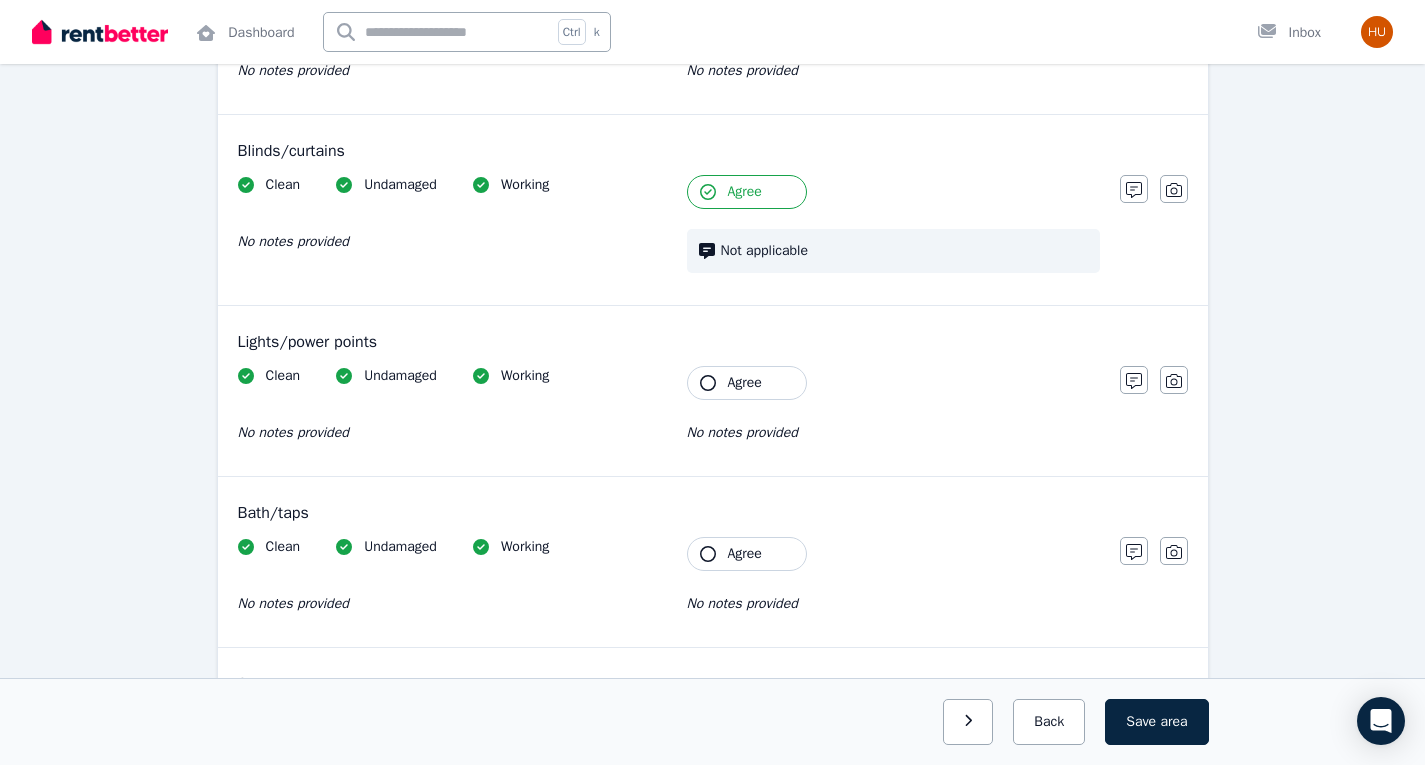 scroll, scrollTop: 1177, scrollLeft: 0, axis: vertical 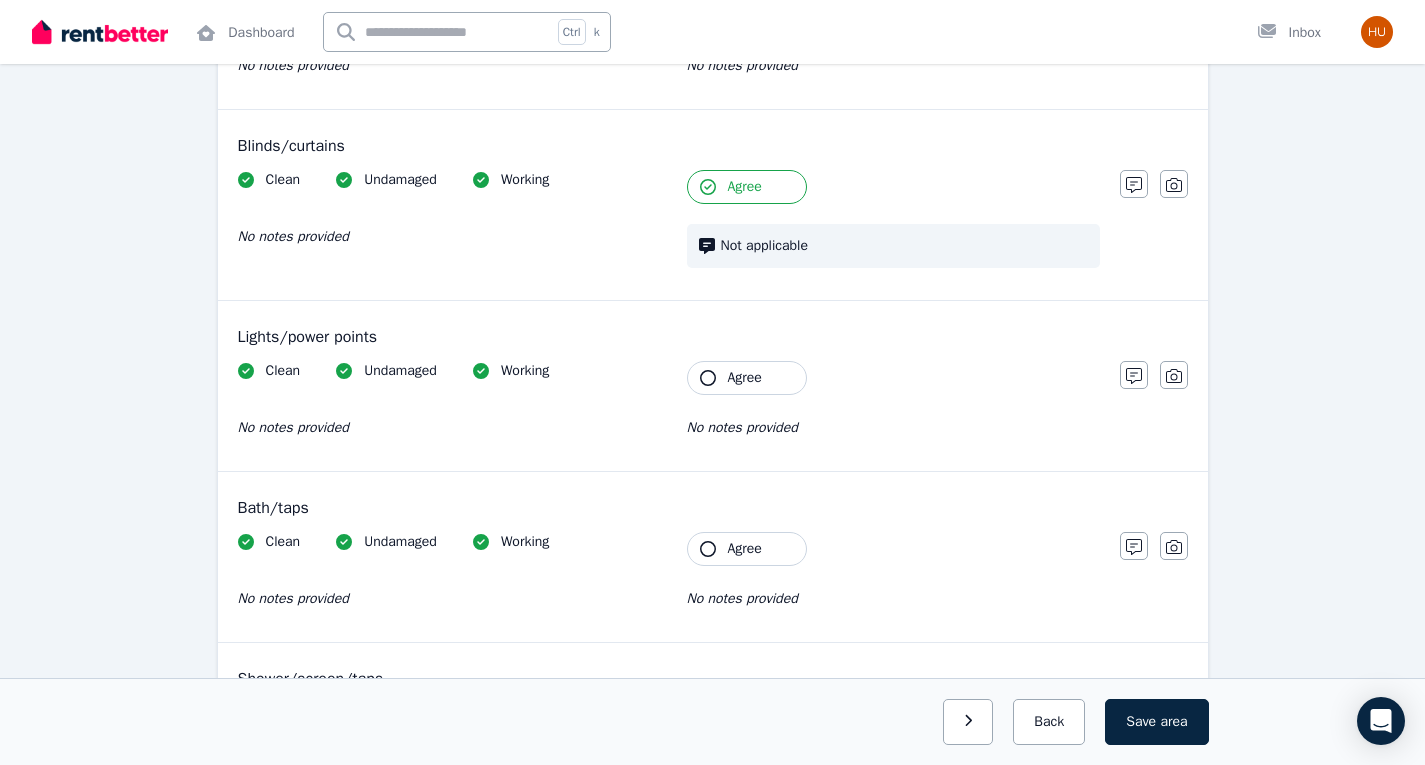 click on "Agree" at bounding box center (745, 378) 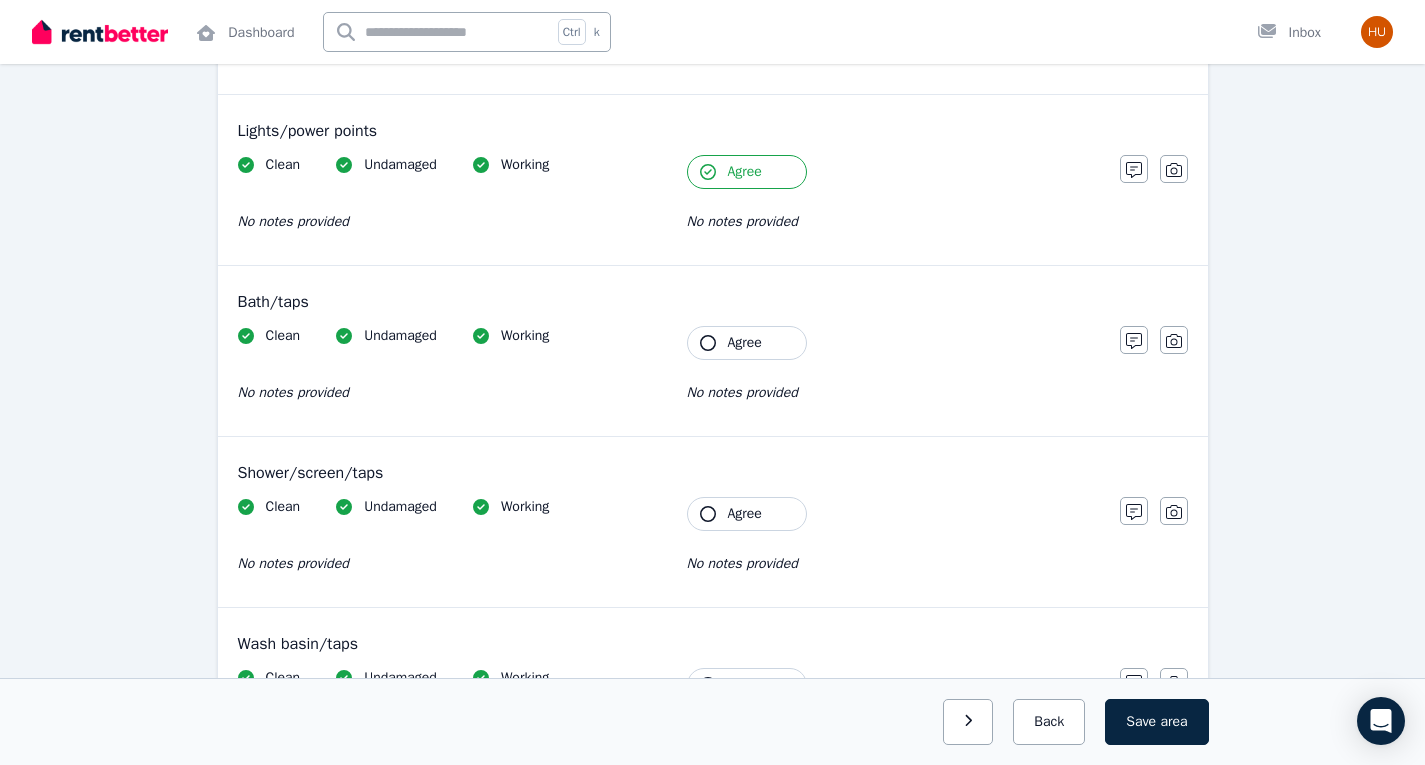 scroll, scrollTop: 1382, scrollLeft: 0, axis: vertical 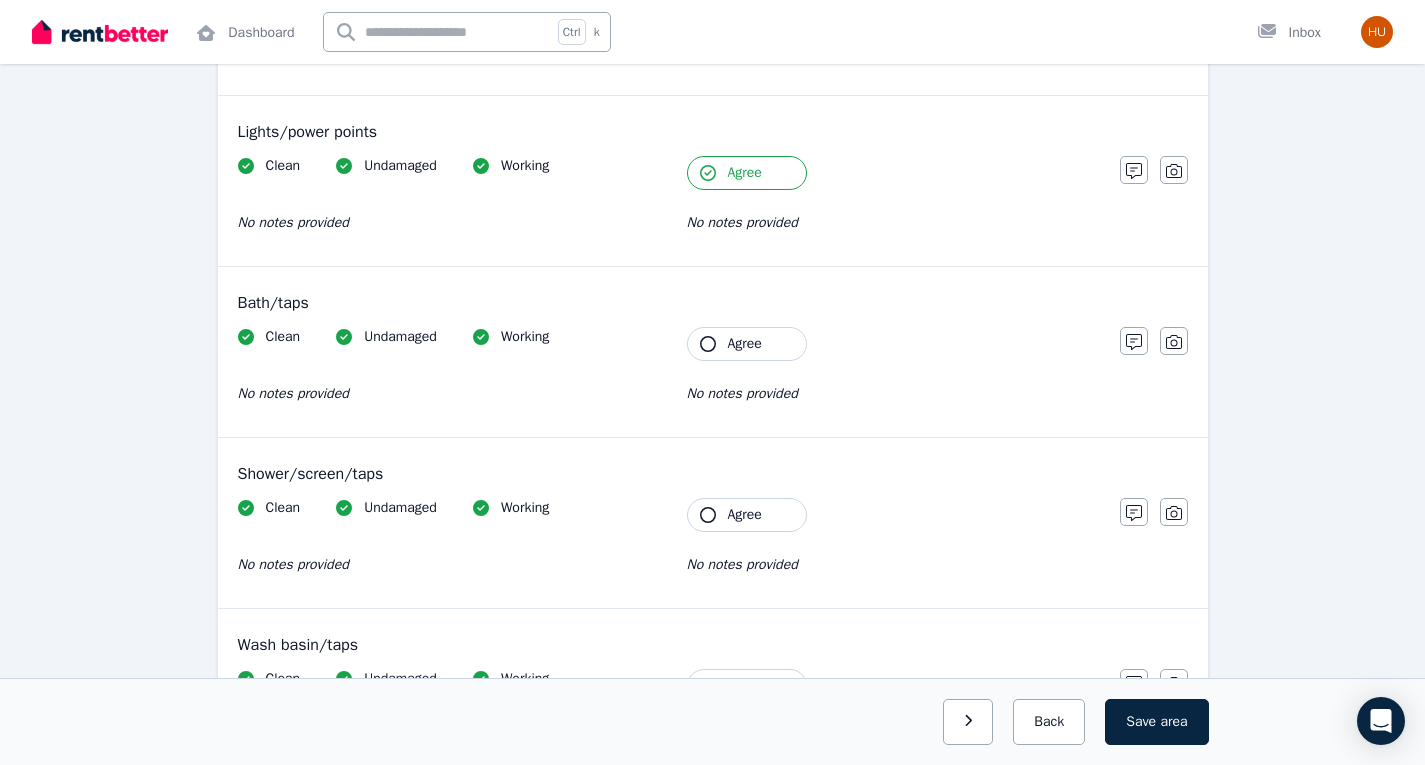 click on "Agree" at bounding box center [745, 344] 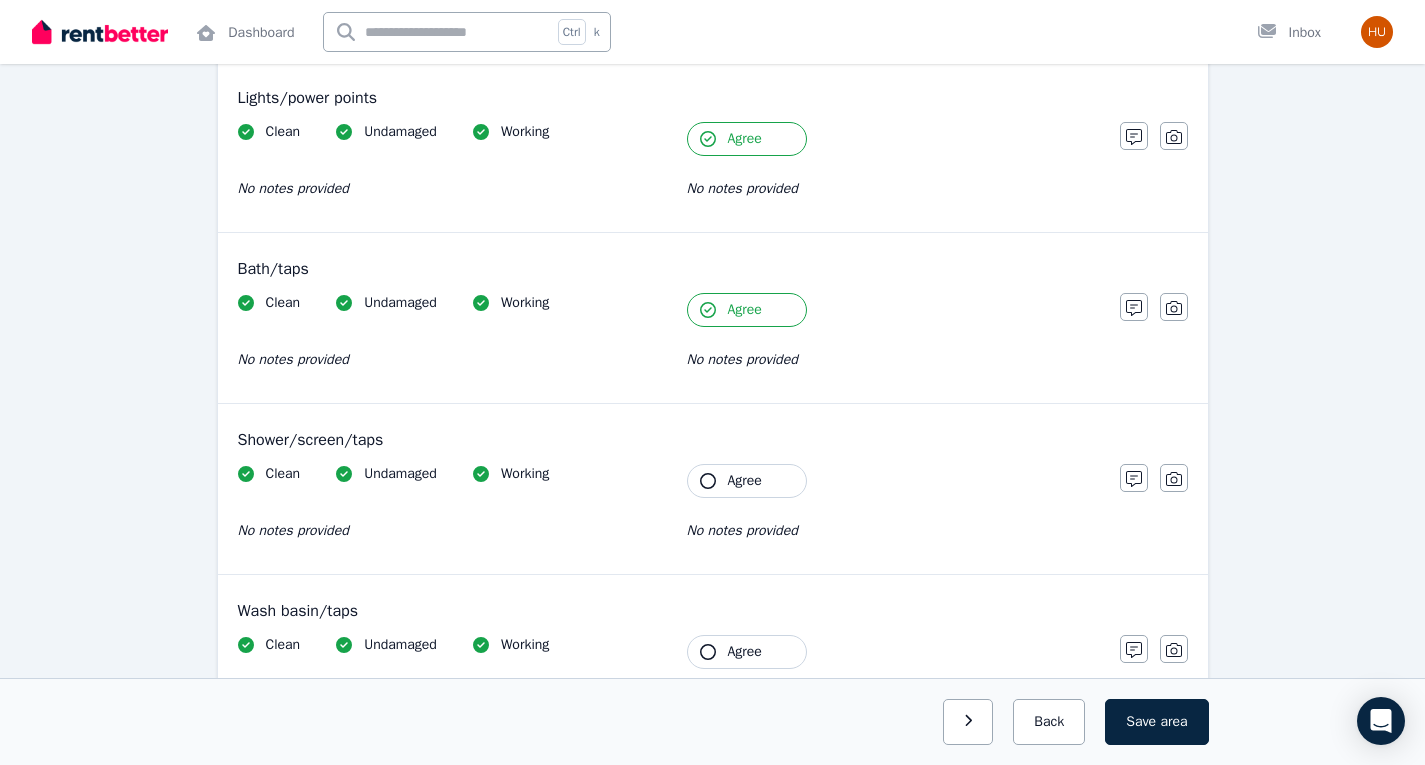 scroll, scrollTop: 1418, scrollLeft: 0, axis: vertical 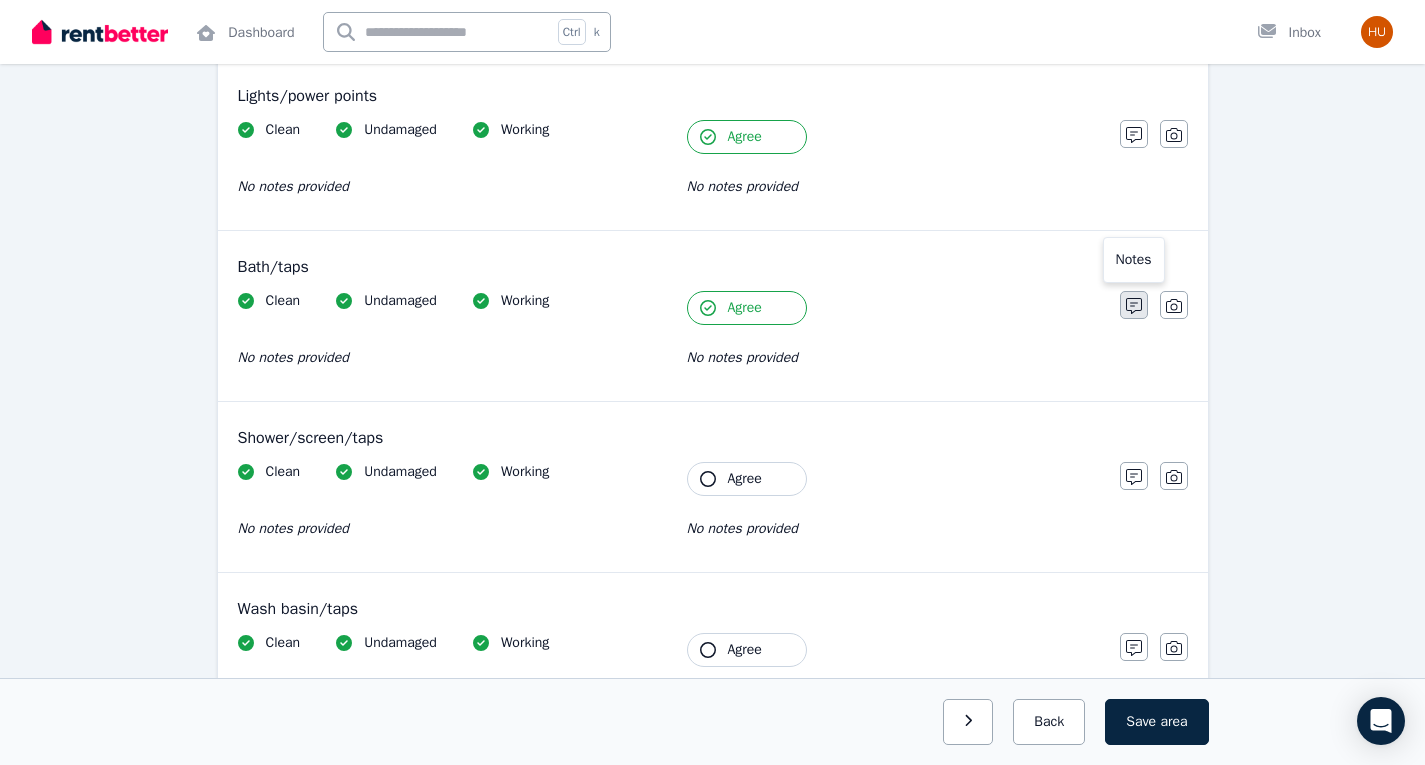 click at bounding box center (1134, 305) 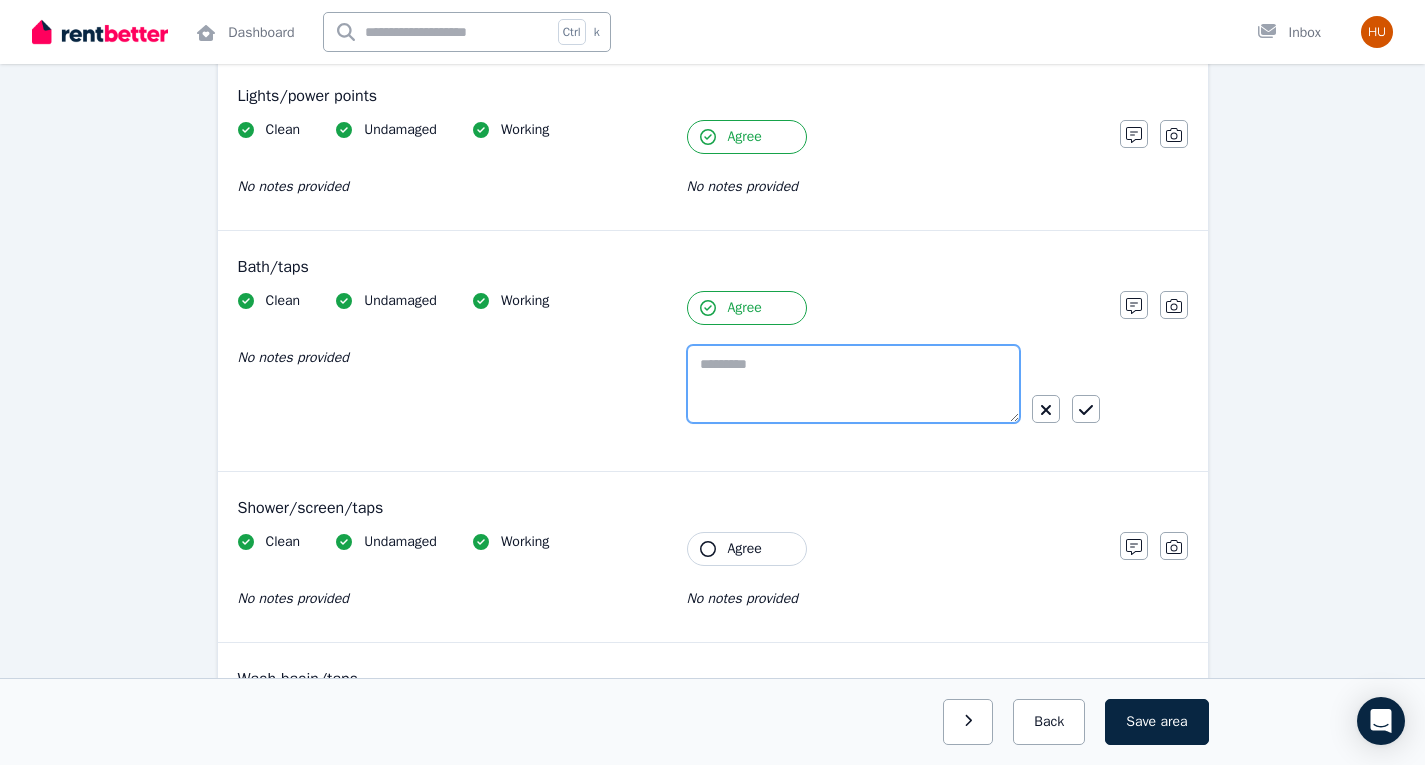 click at bounding box center [853, 384] 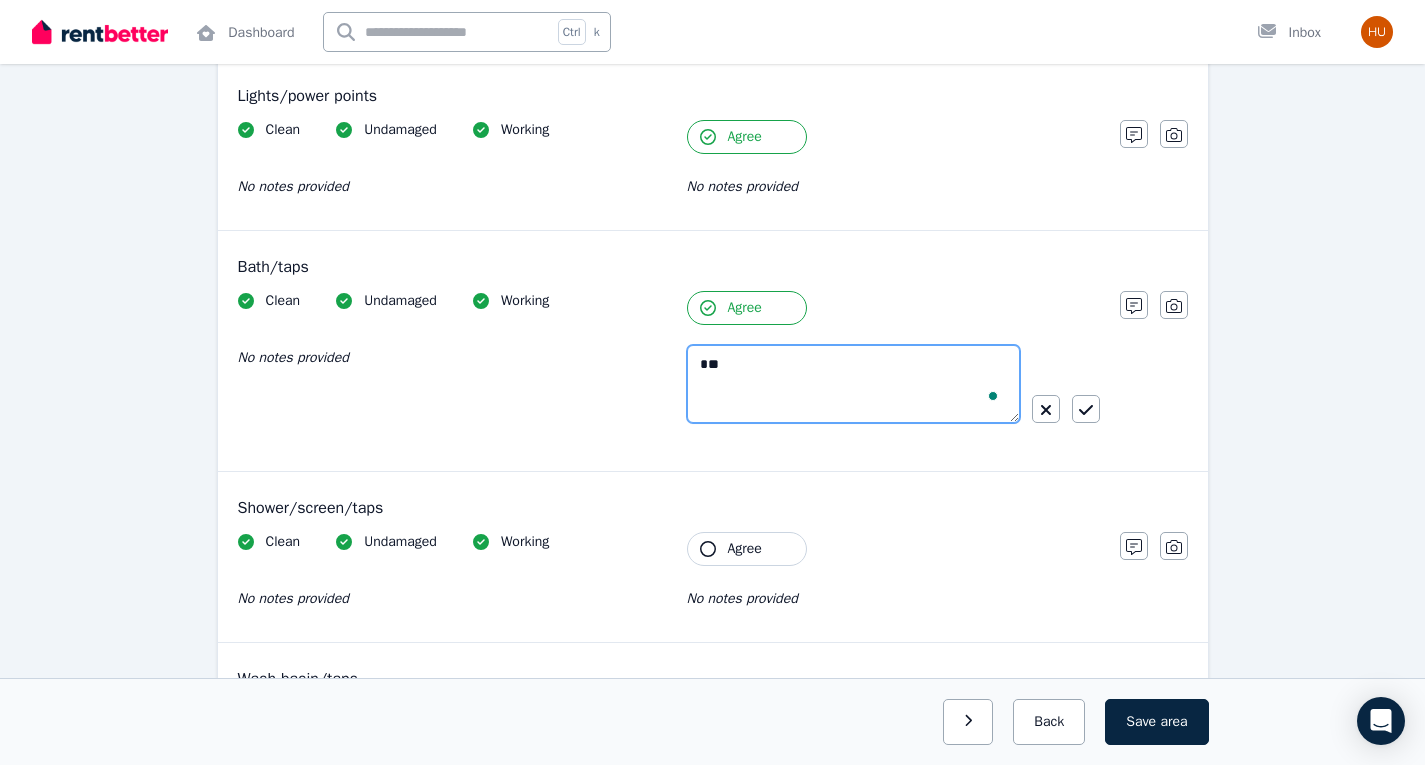type on "*" 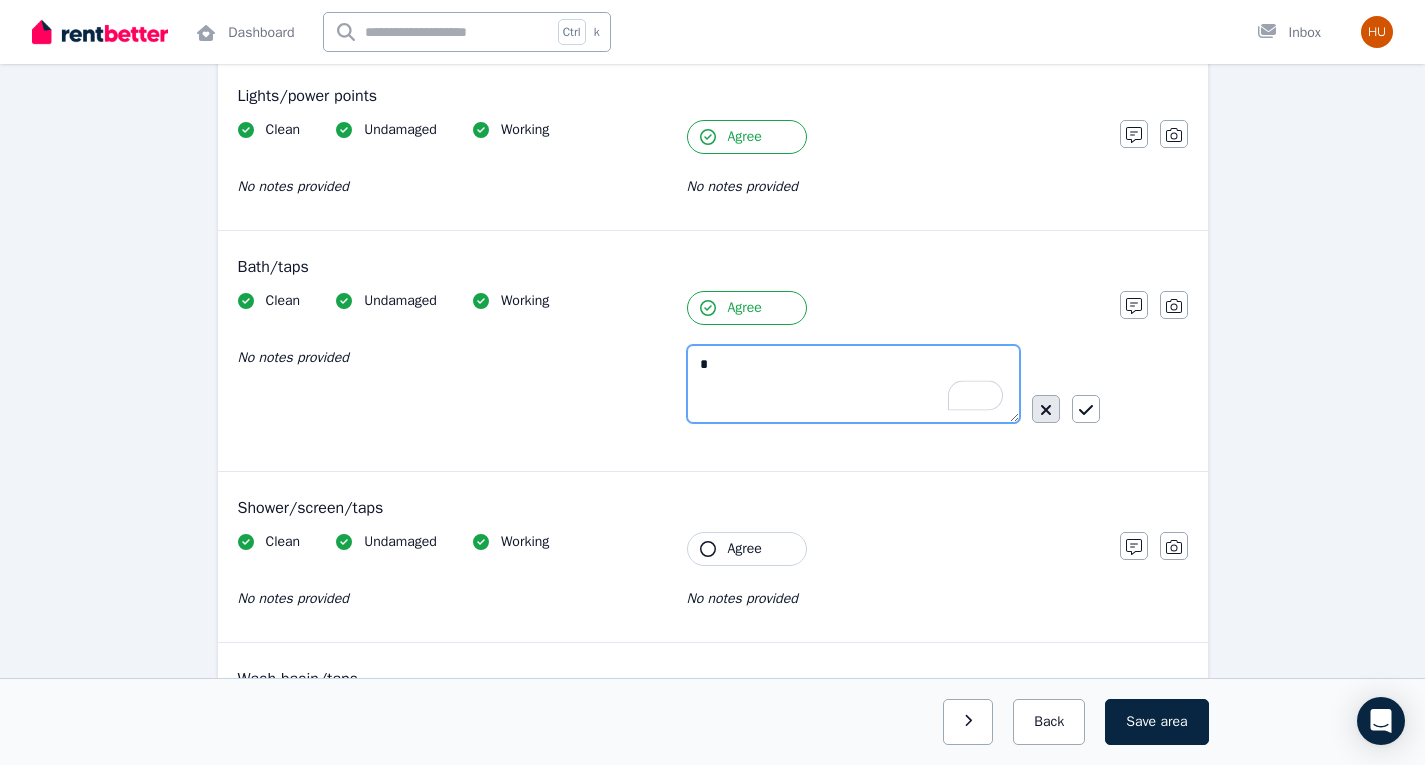 type 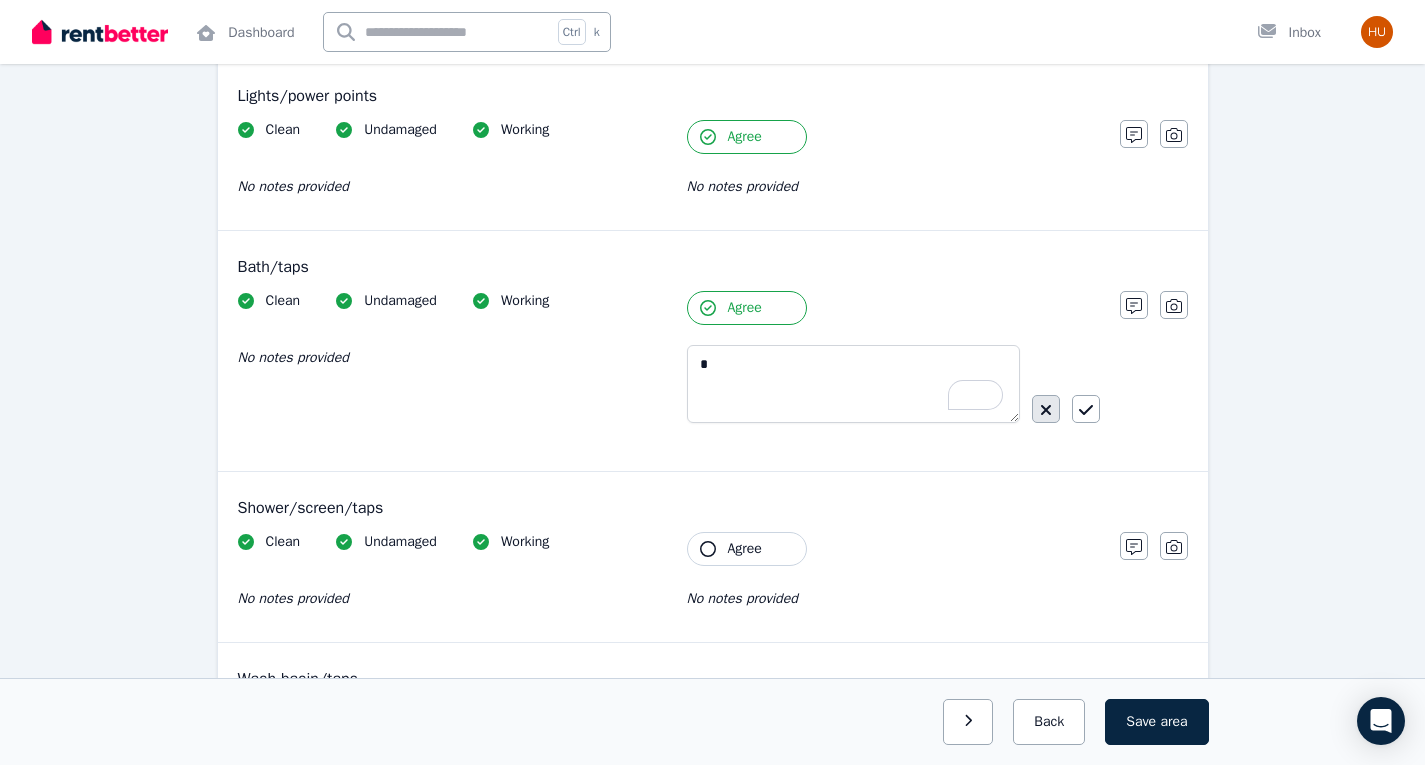 click at bounding box center [1046, 409] 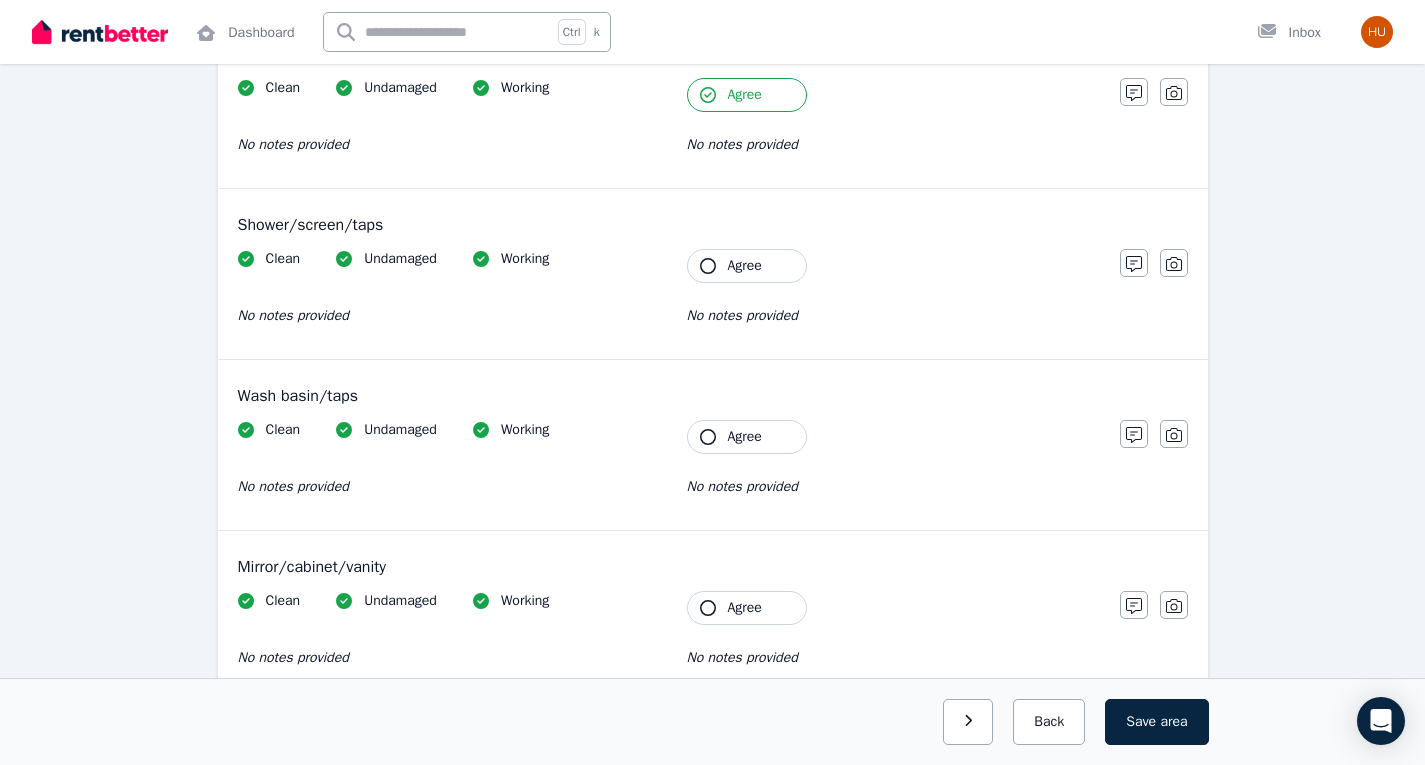 scroll, scrollTop: 1632, scrollLeft: 0, axis: vertical 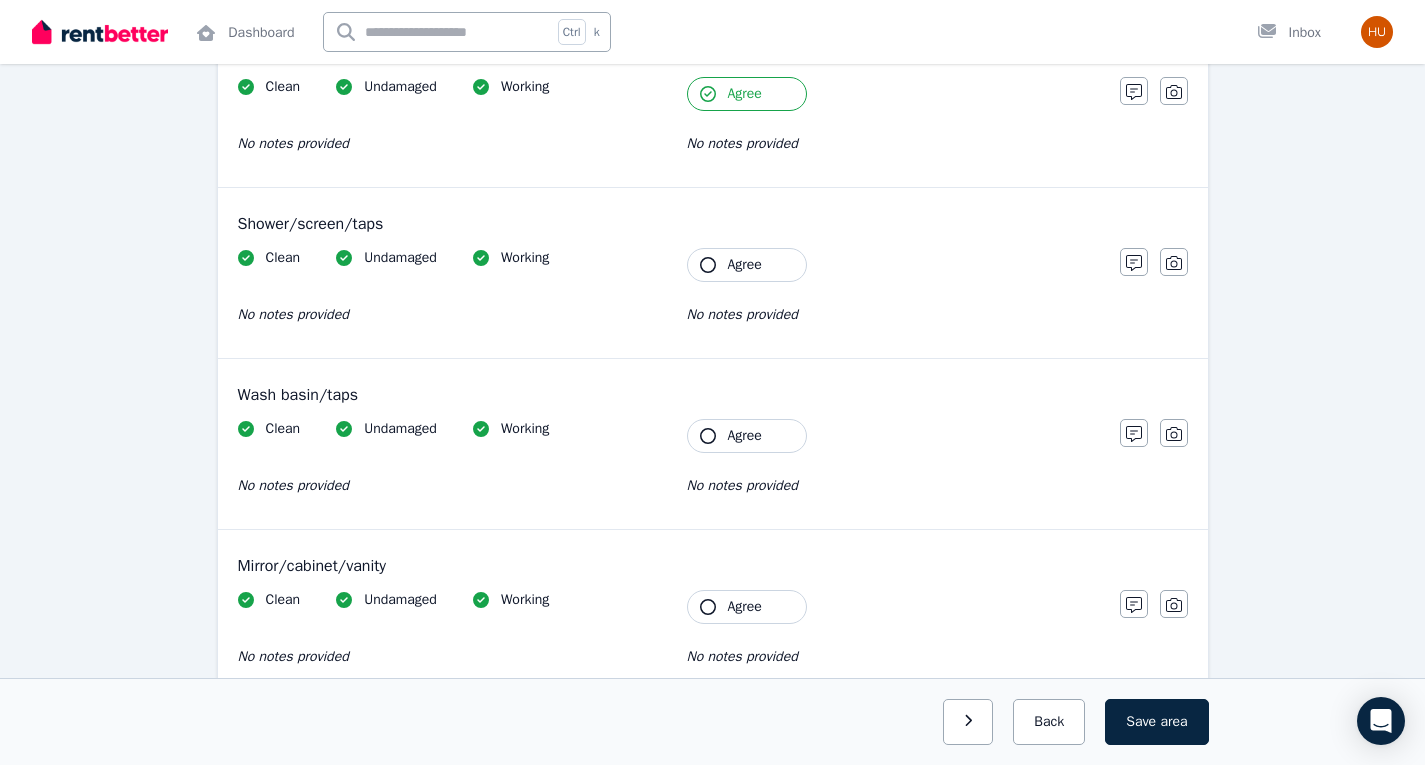 click on "Agree" at bounding box center (747, 265) 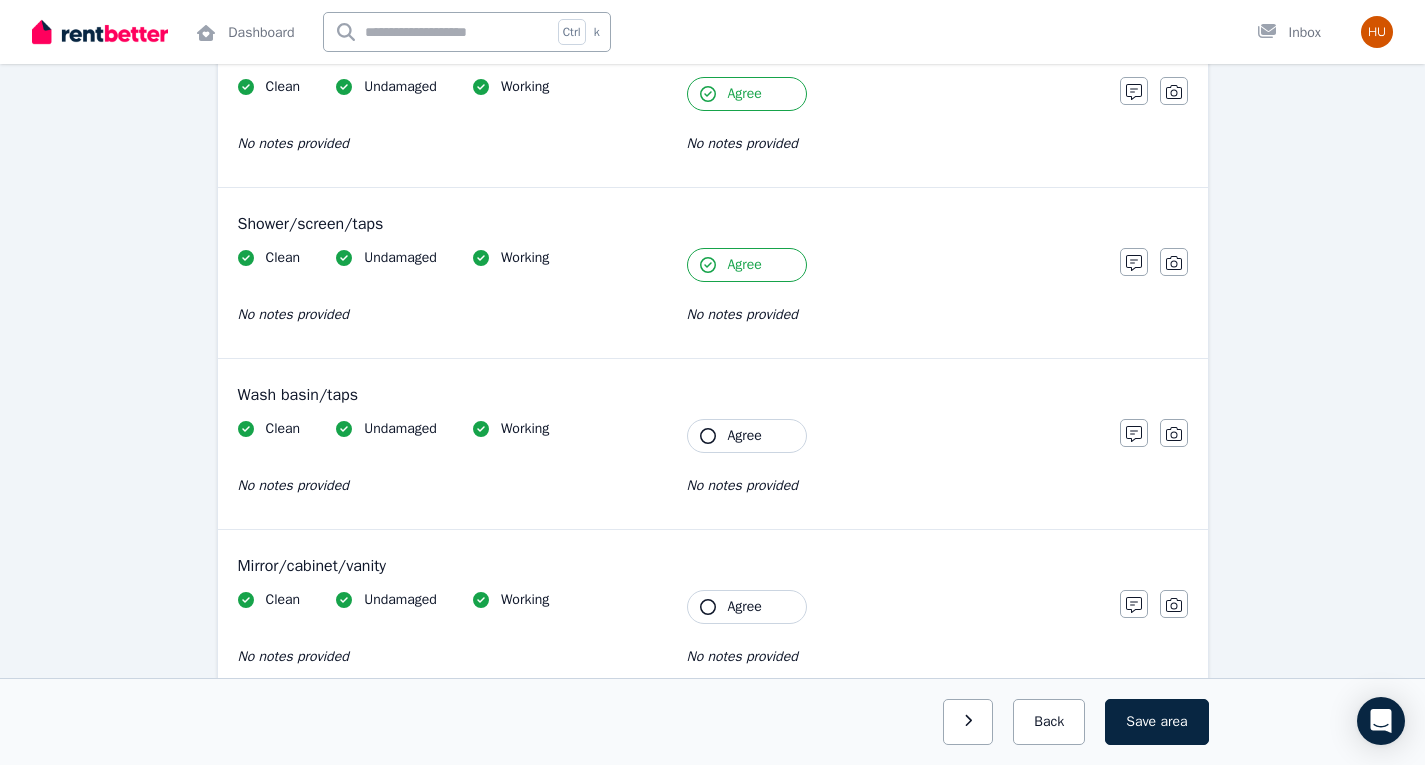 click on "Agree" at bounding box center (747, 436) 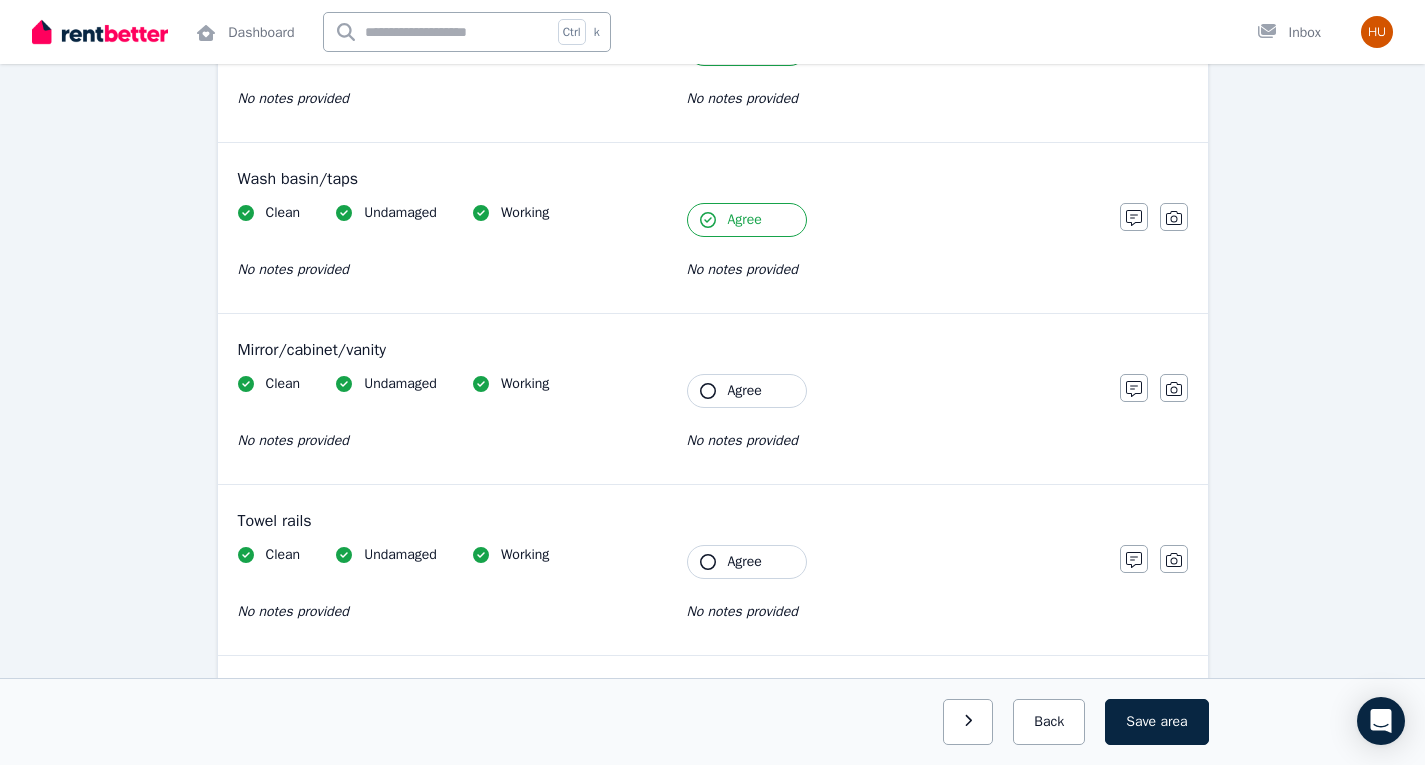 scroll, scrollTop: 1850, scrollLeft: 0, axis: vertical 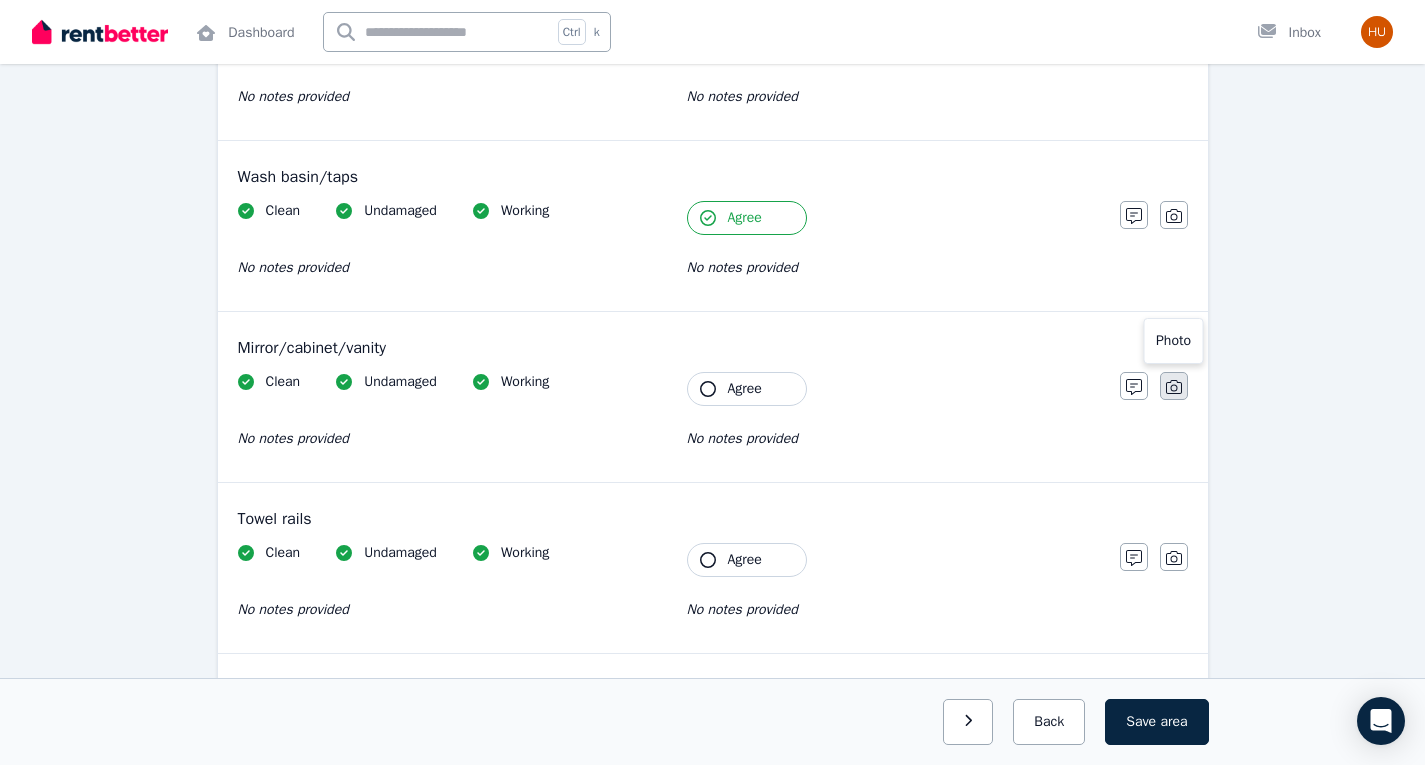 click 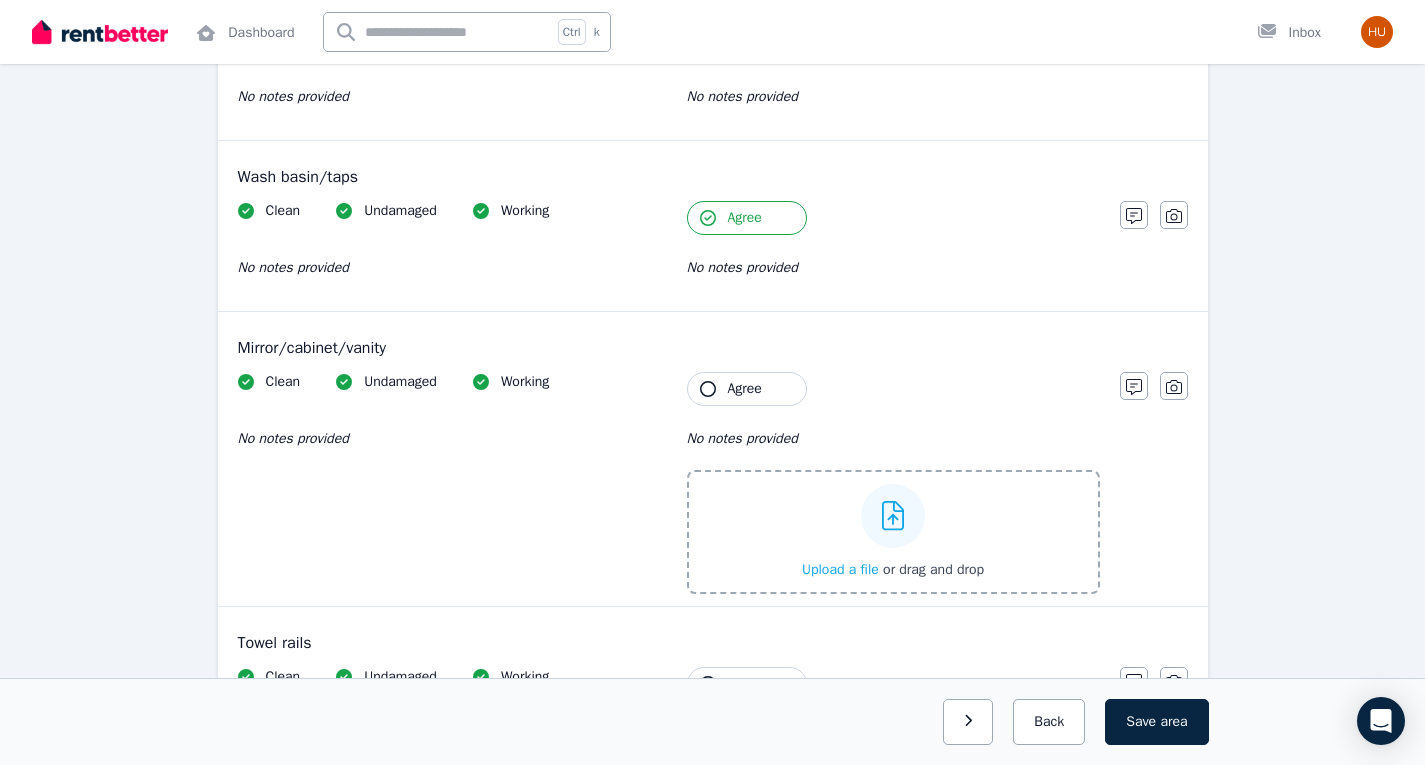 click on "Upload a file" at bounding box center (840, 569) 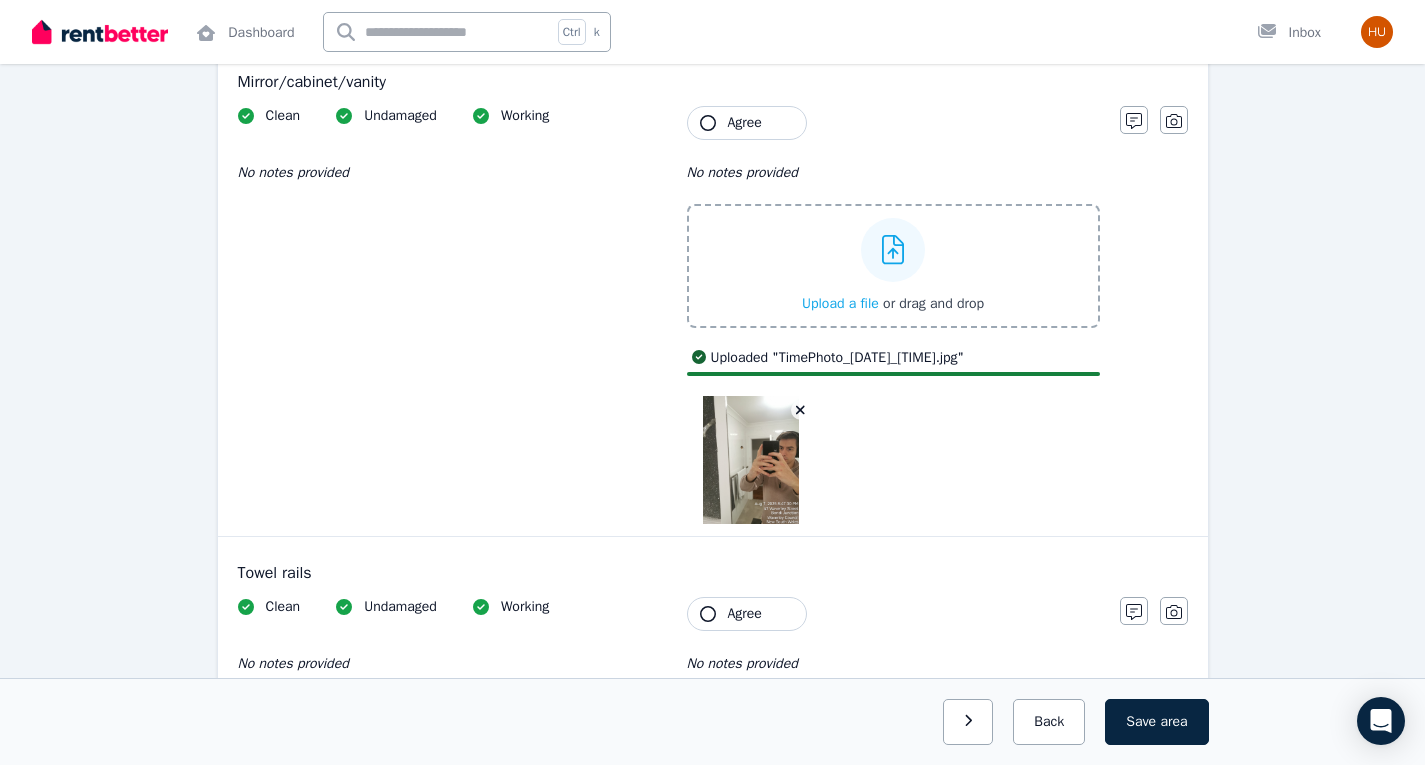 scroll, scrollTop: 2117, scrollLeft: 0, axis: vertical 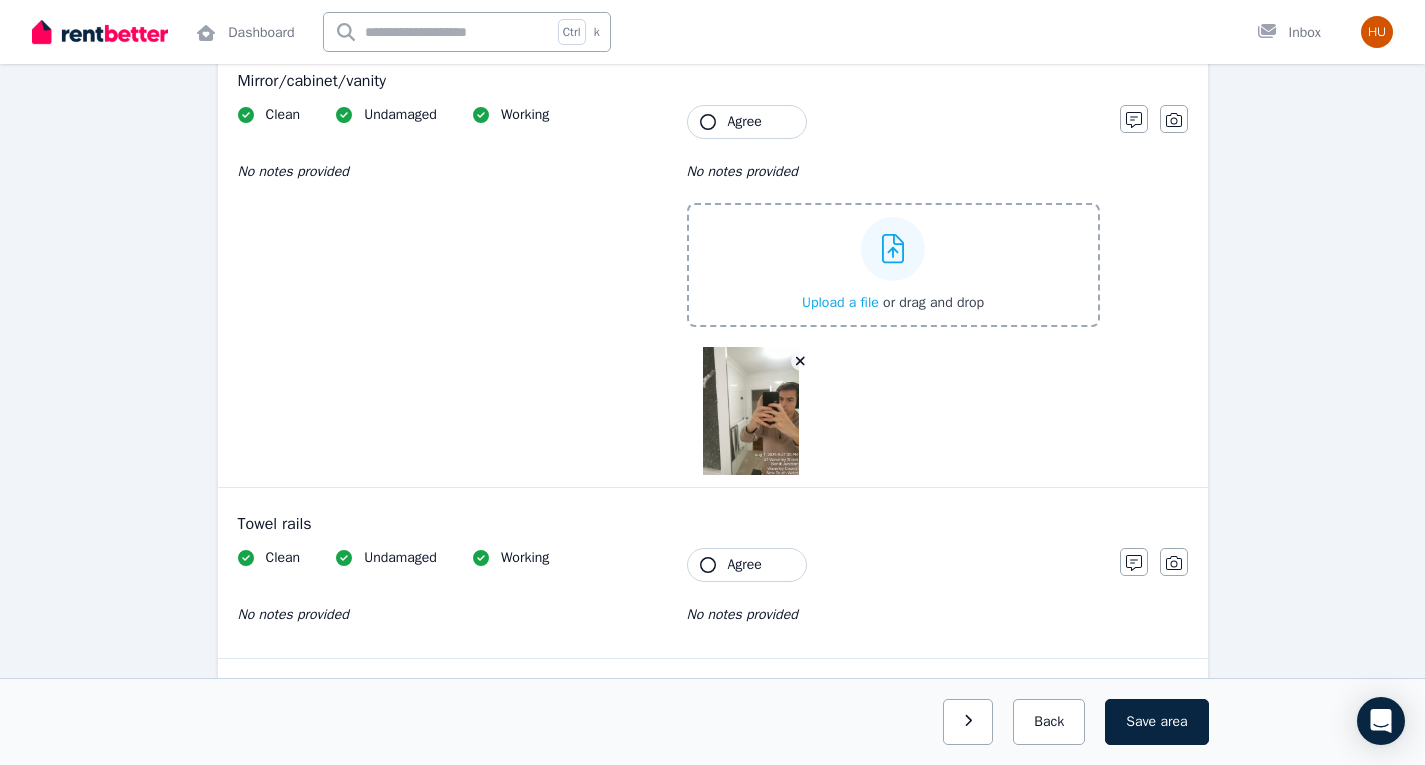 click at bounding box center (751, 411) 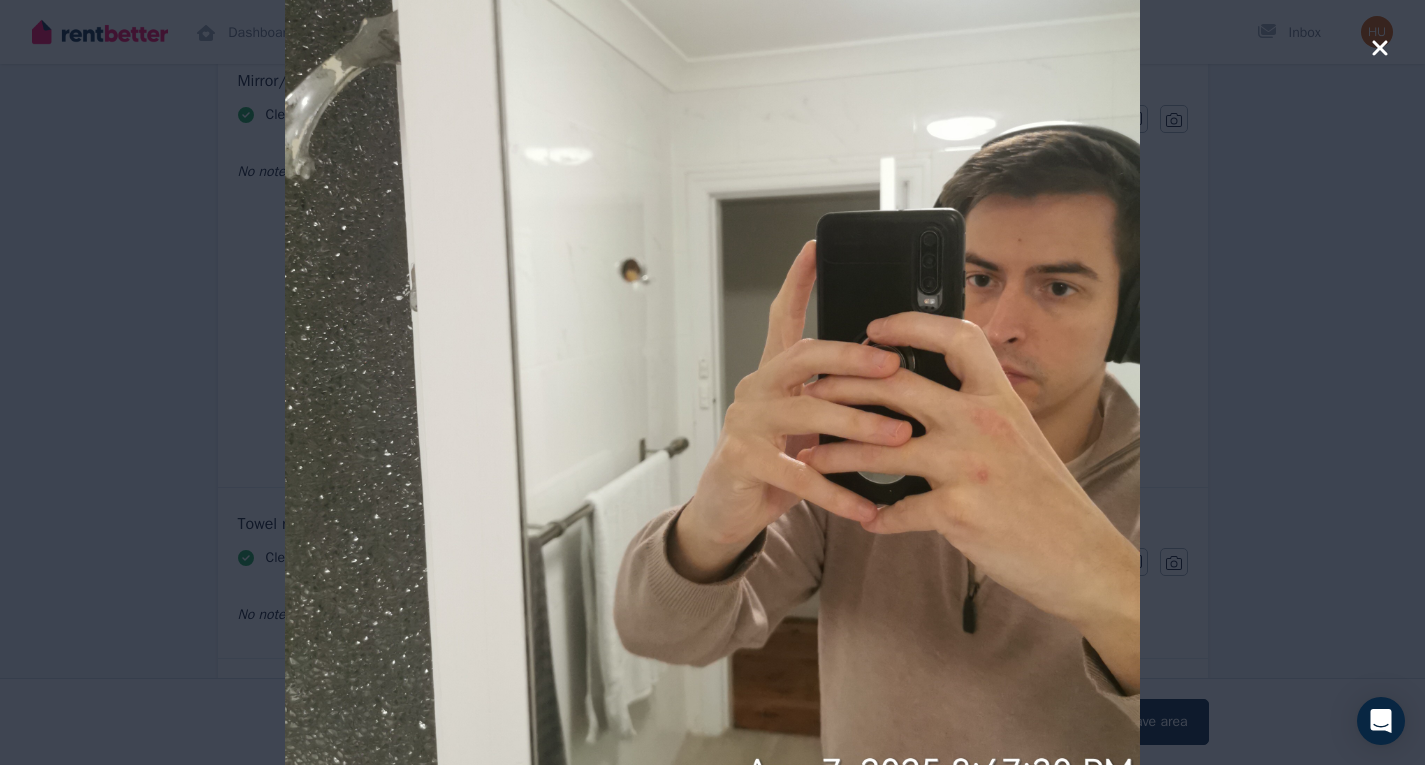 click 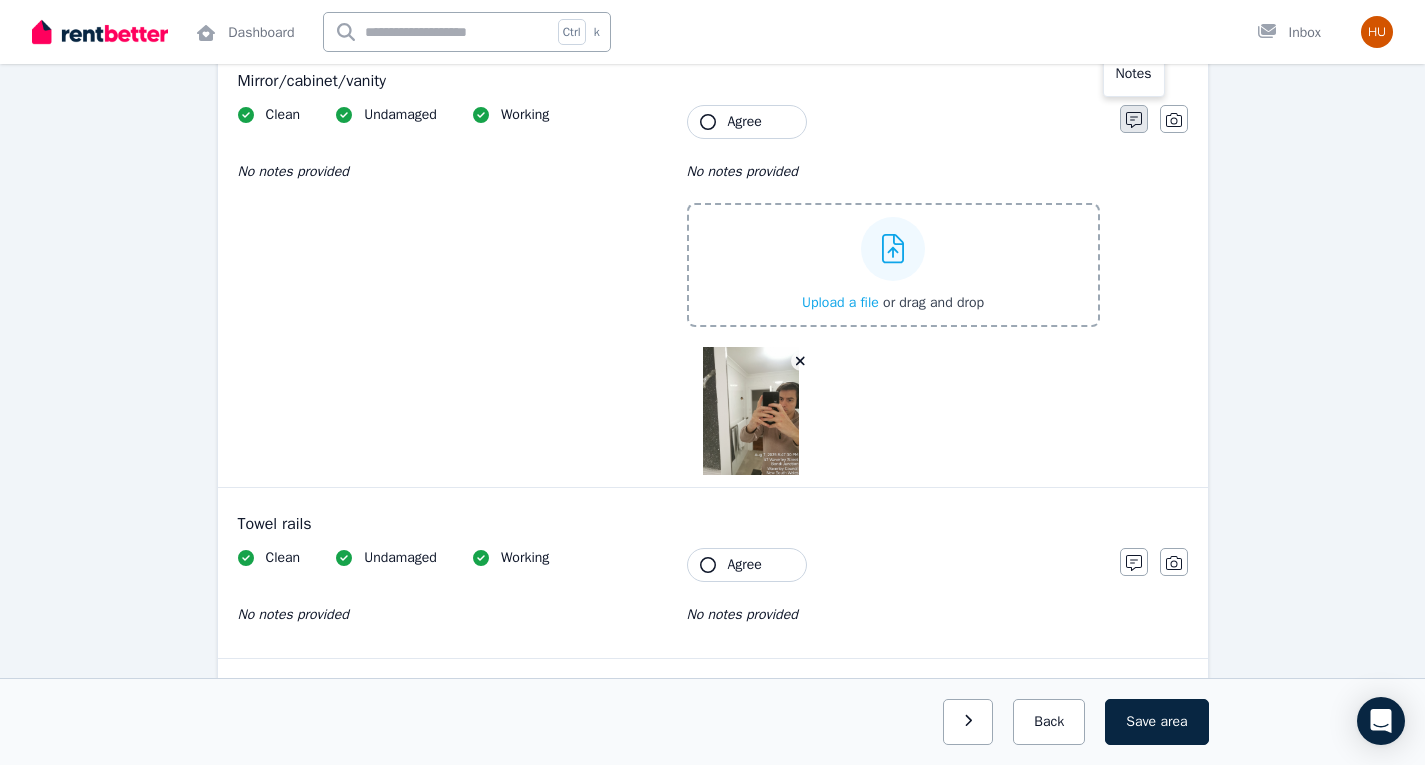 click 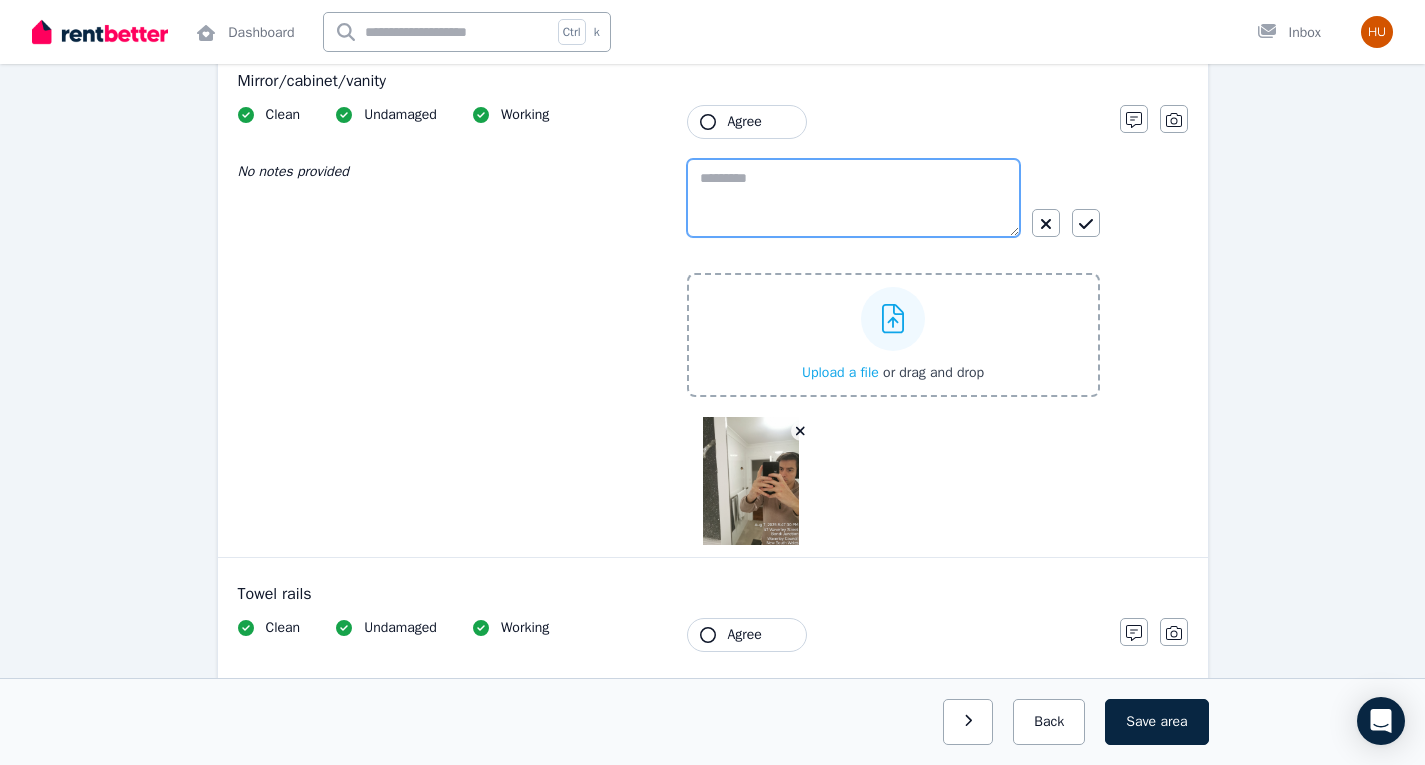 click at bounding box center [853, 198] 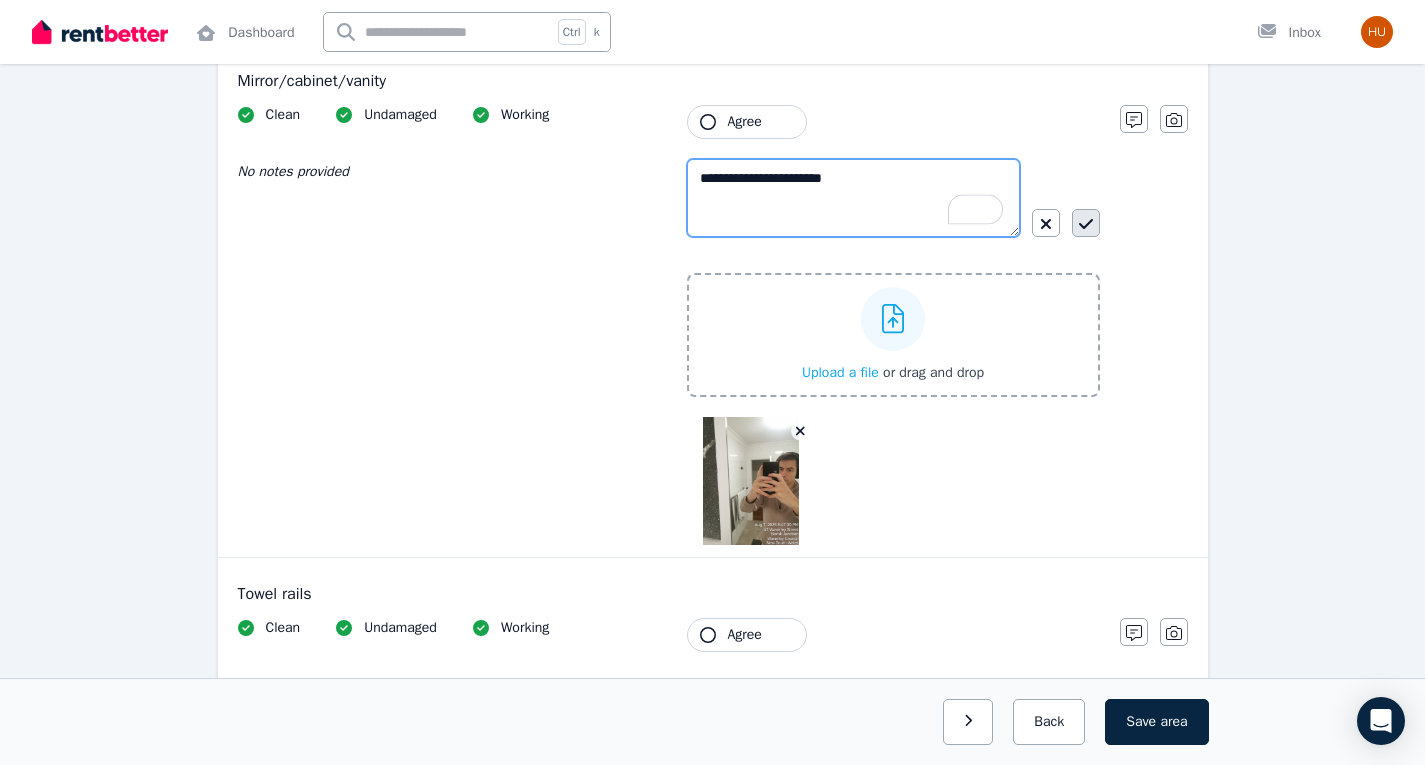 type on "**********" 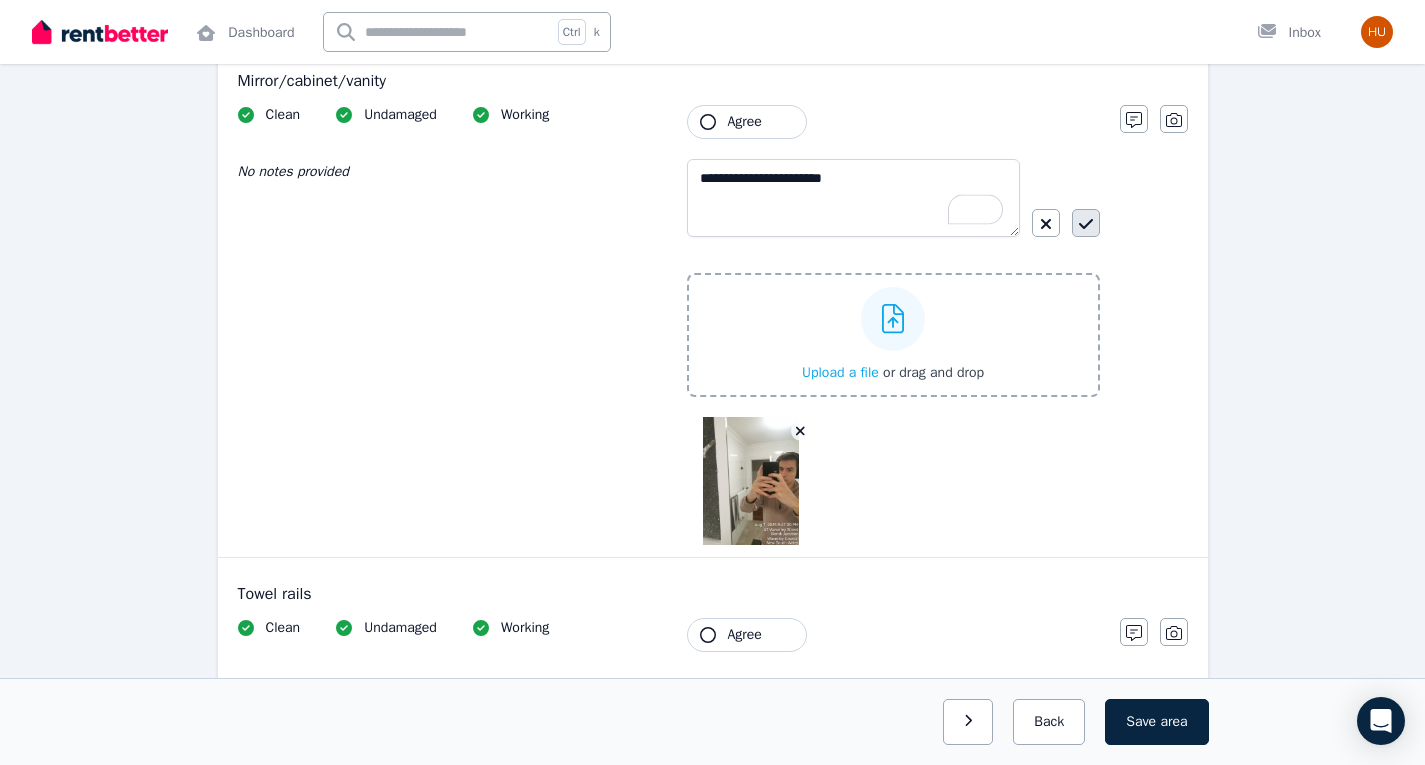 click 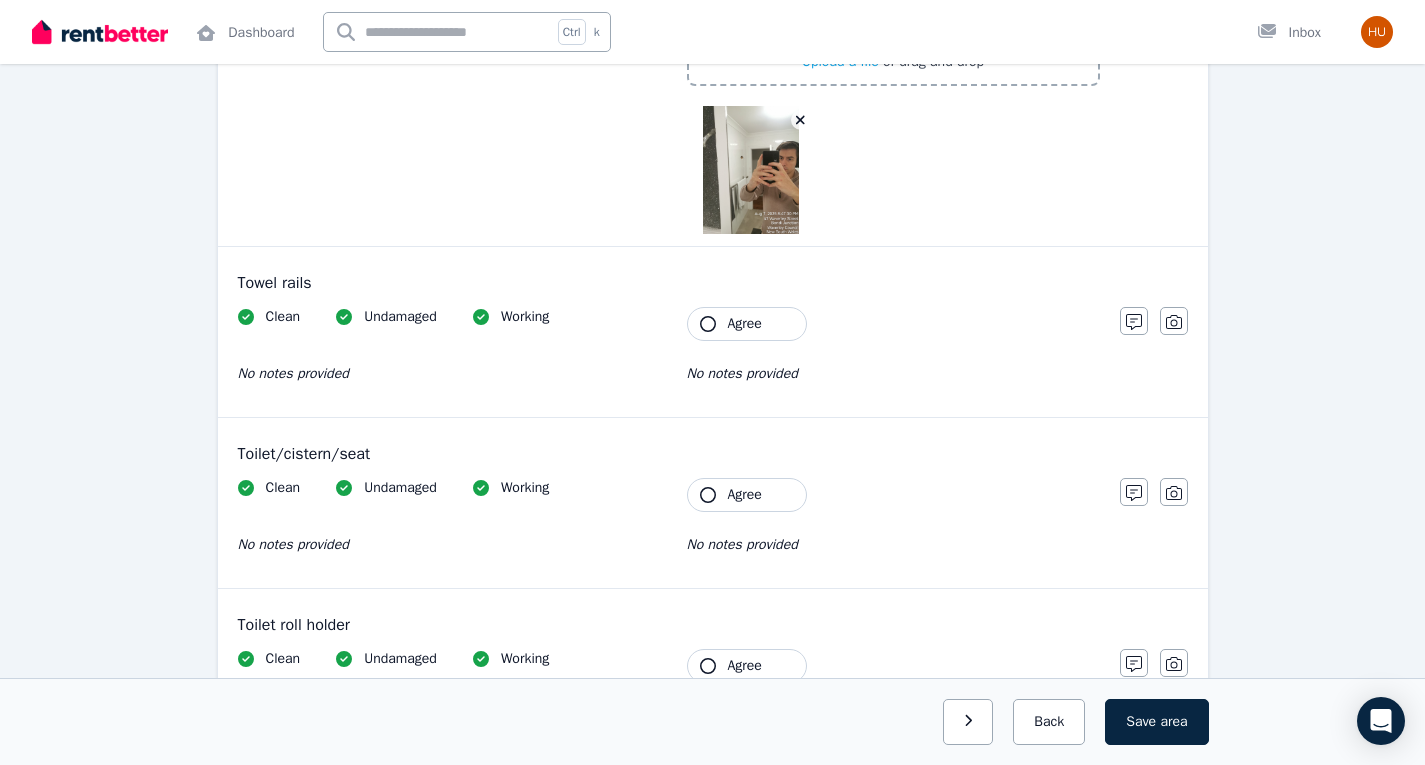 scroll, scrollTop: 2379, scrollLeft: 0, axis: vertical 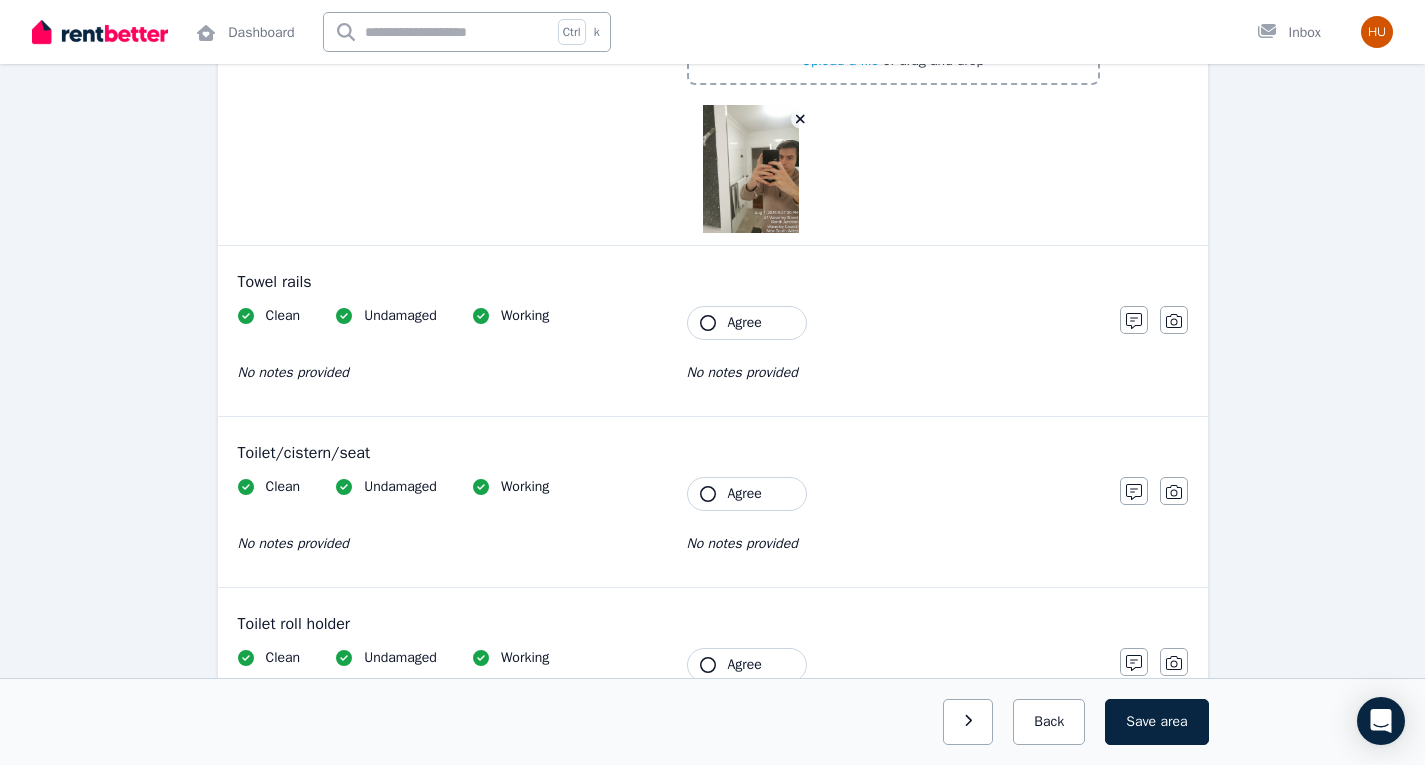 click on "Agree" at bounding box center [745, 323] 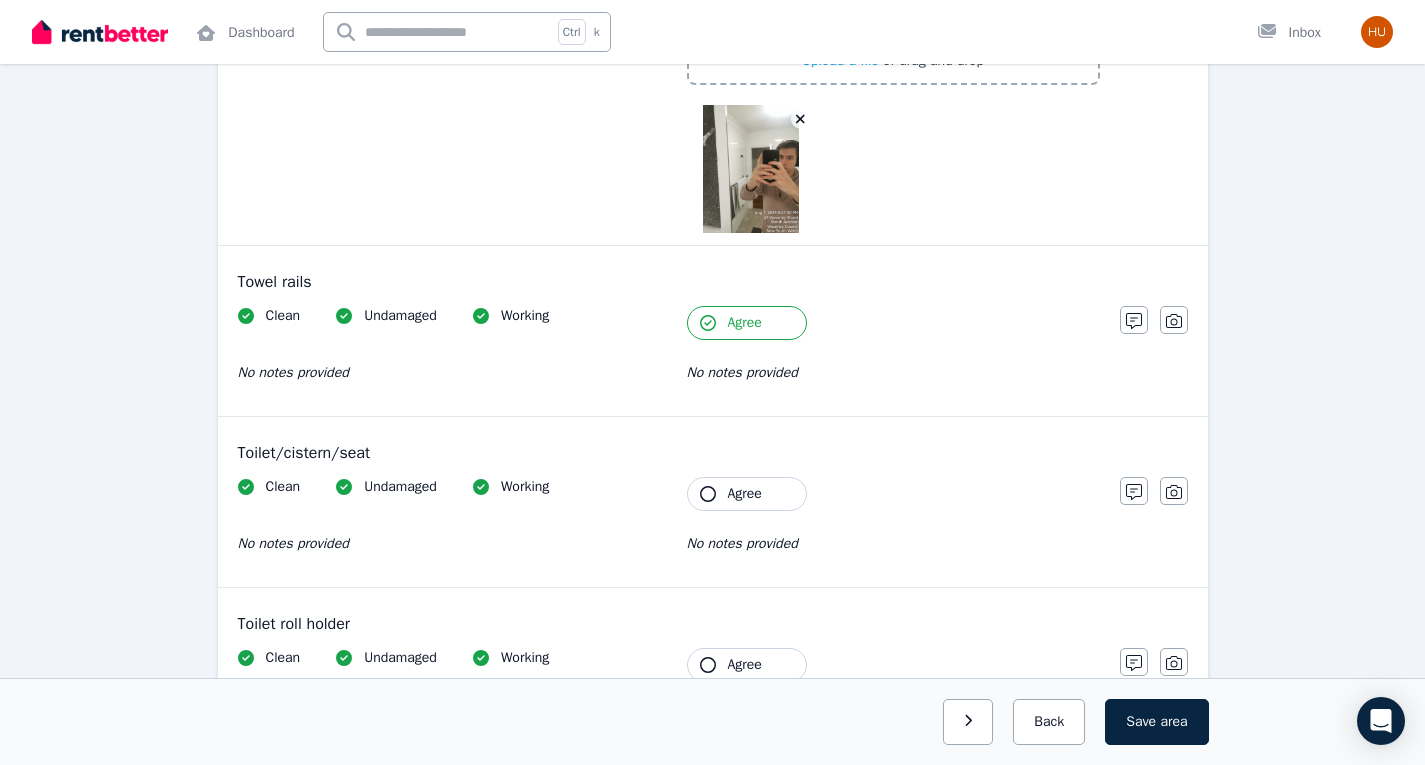 click on "Agree" at bounding box center [747, 494] 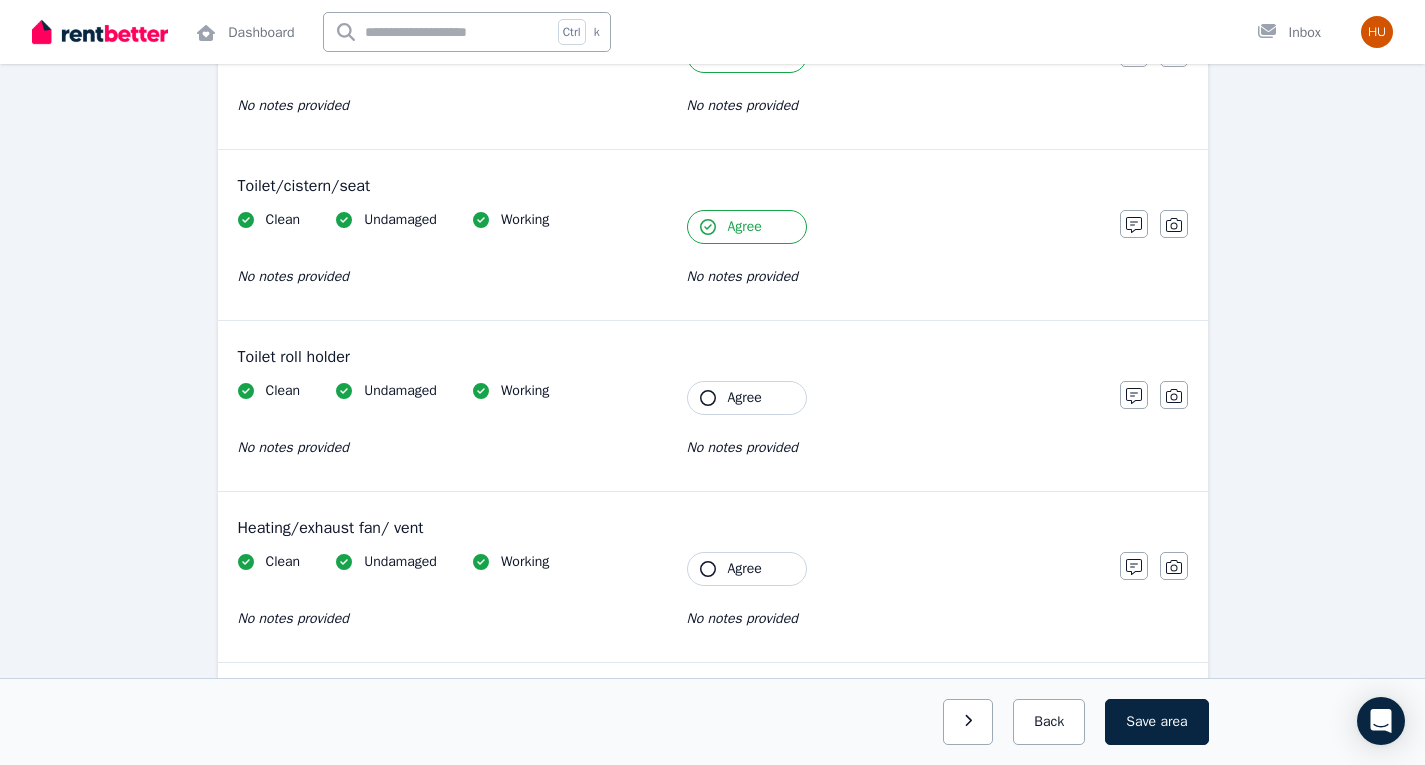scroll, scrollTop: 2647, scrollLeft: 0, axis: vertical 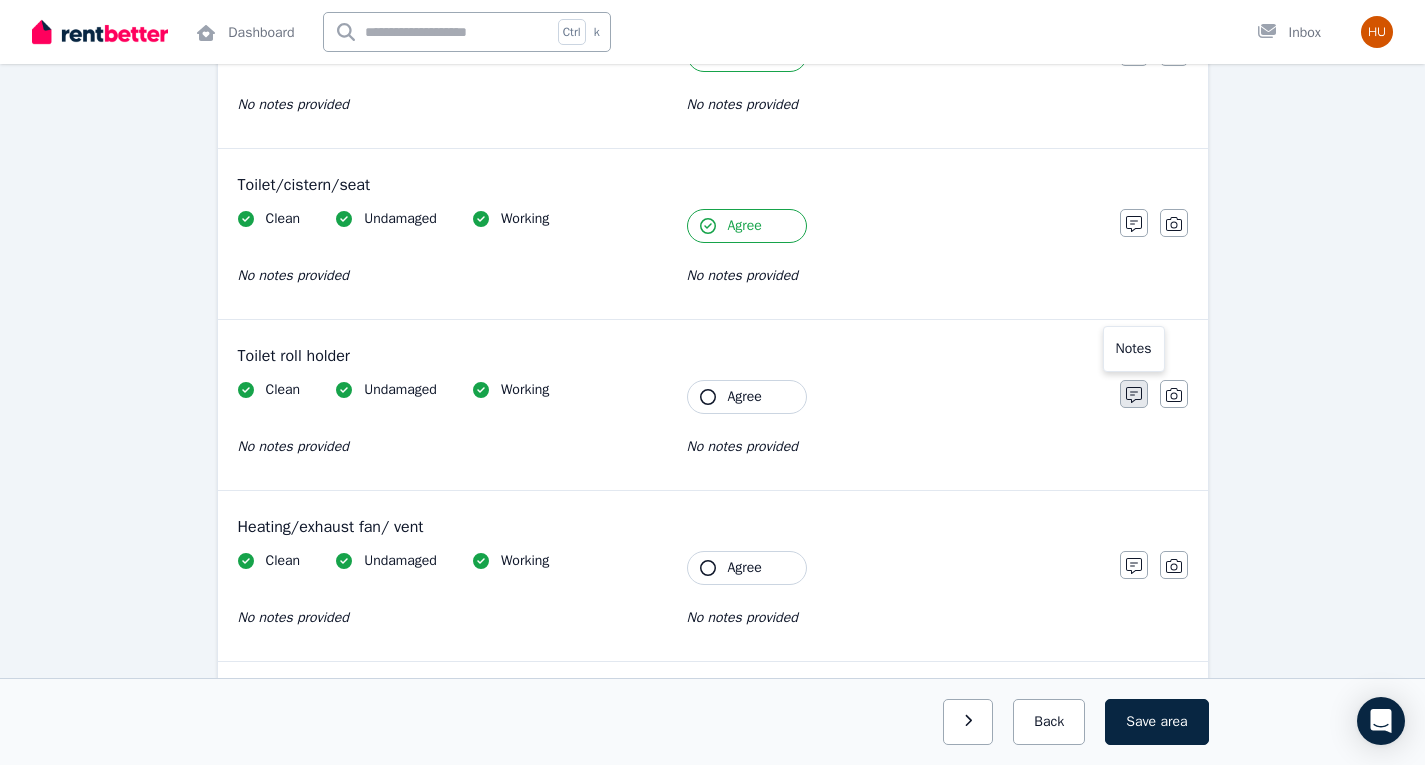 click at bounding box center (1134, 394) 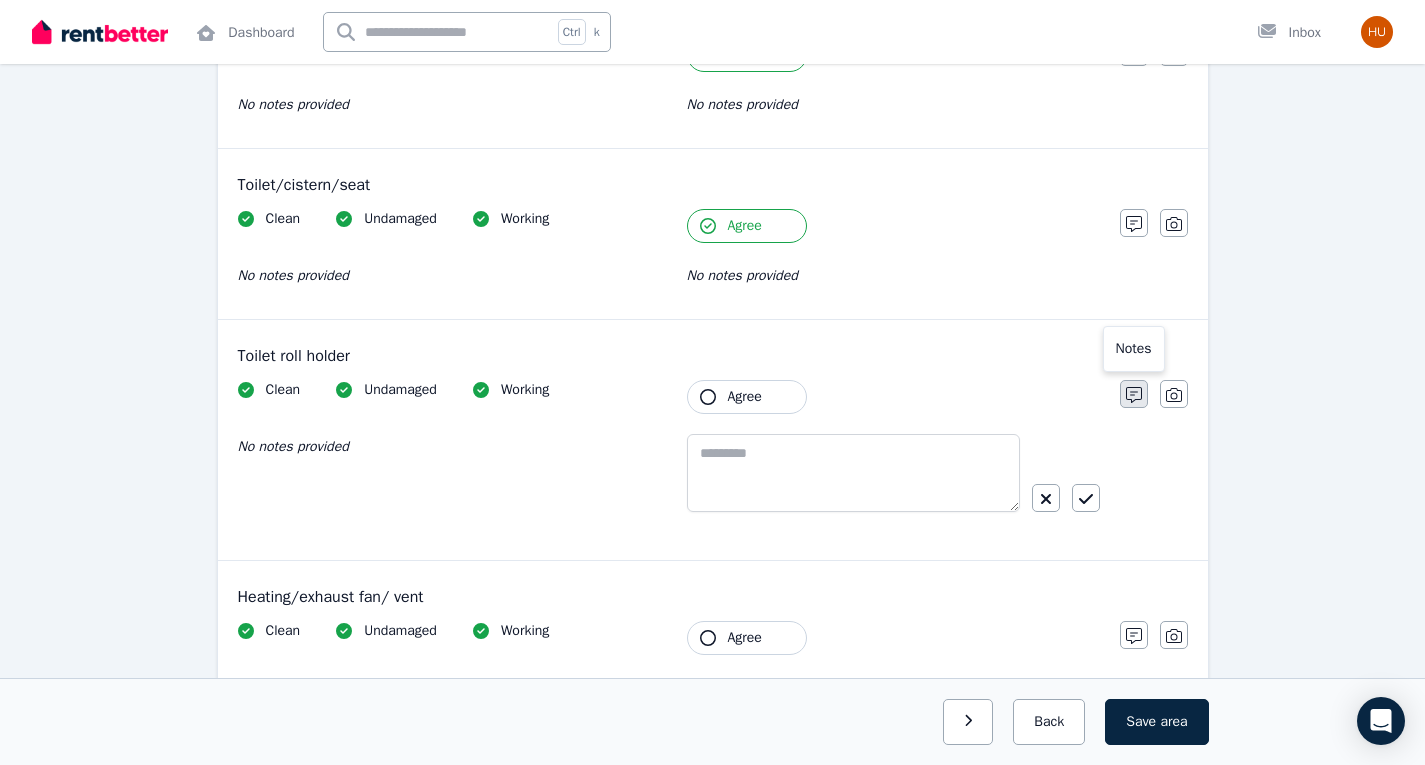 scroll, scrollTop: 2717, scrollLeft: 0, axis: vertical 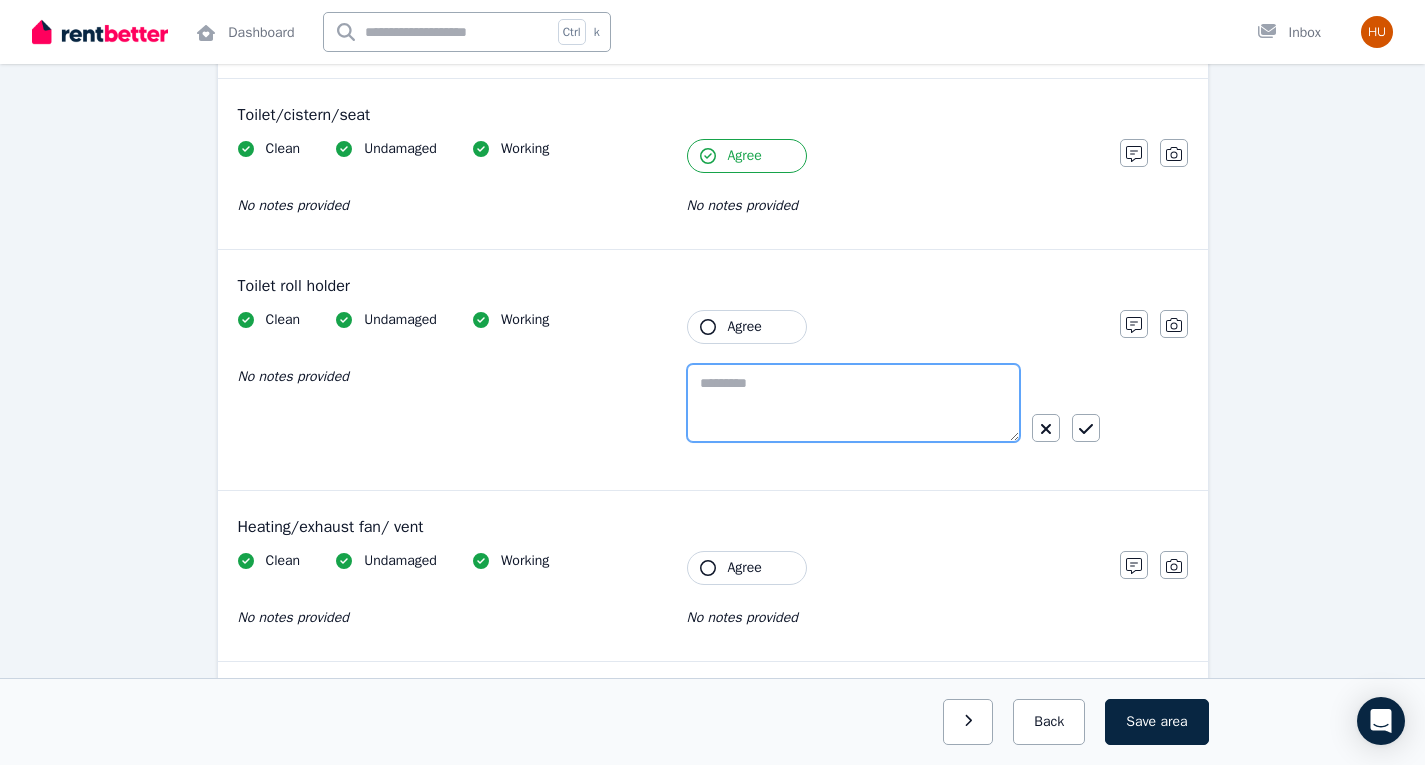 click at bounding box center (853, 403) 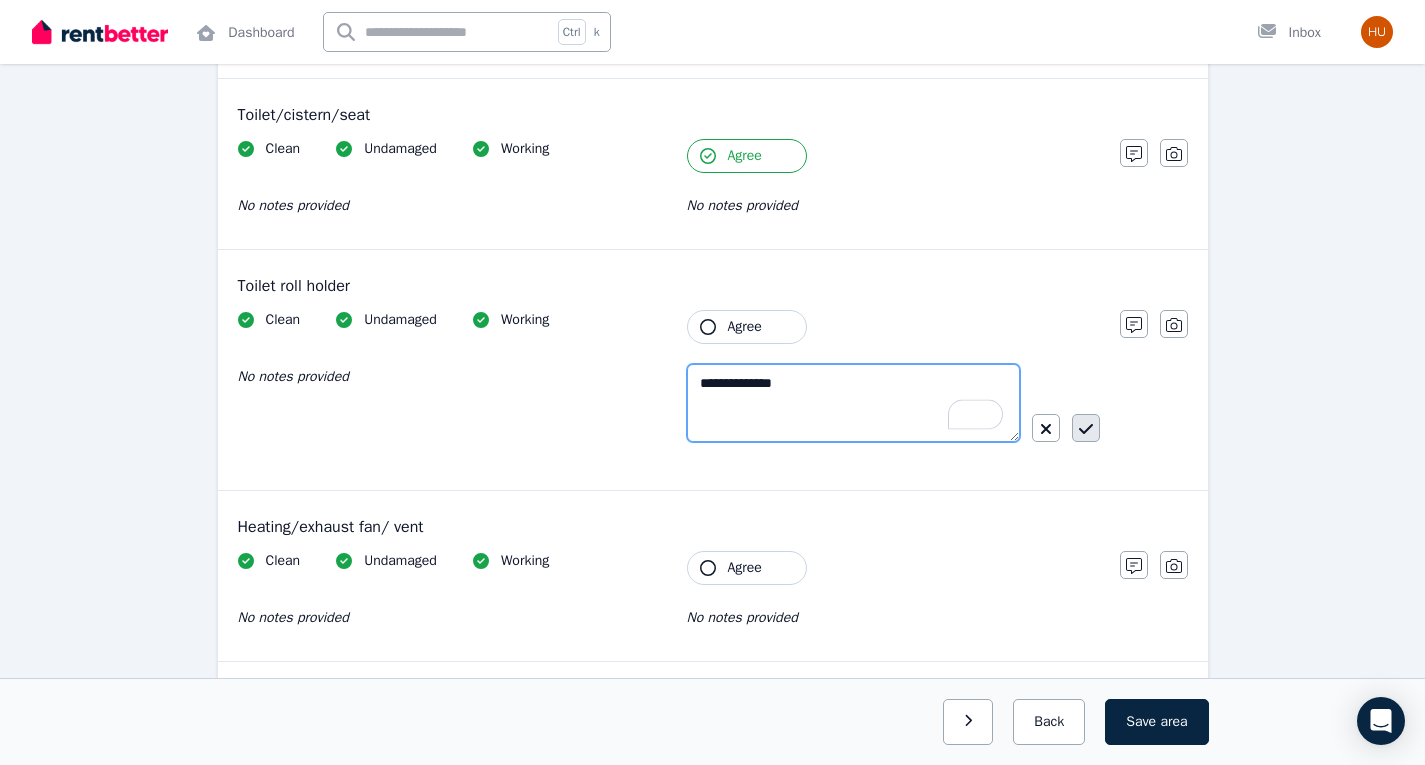 type on "**********" 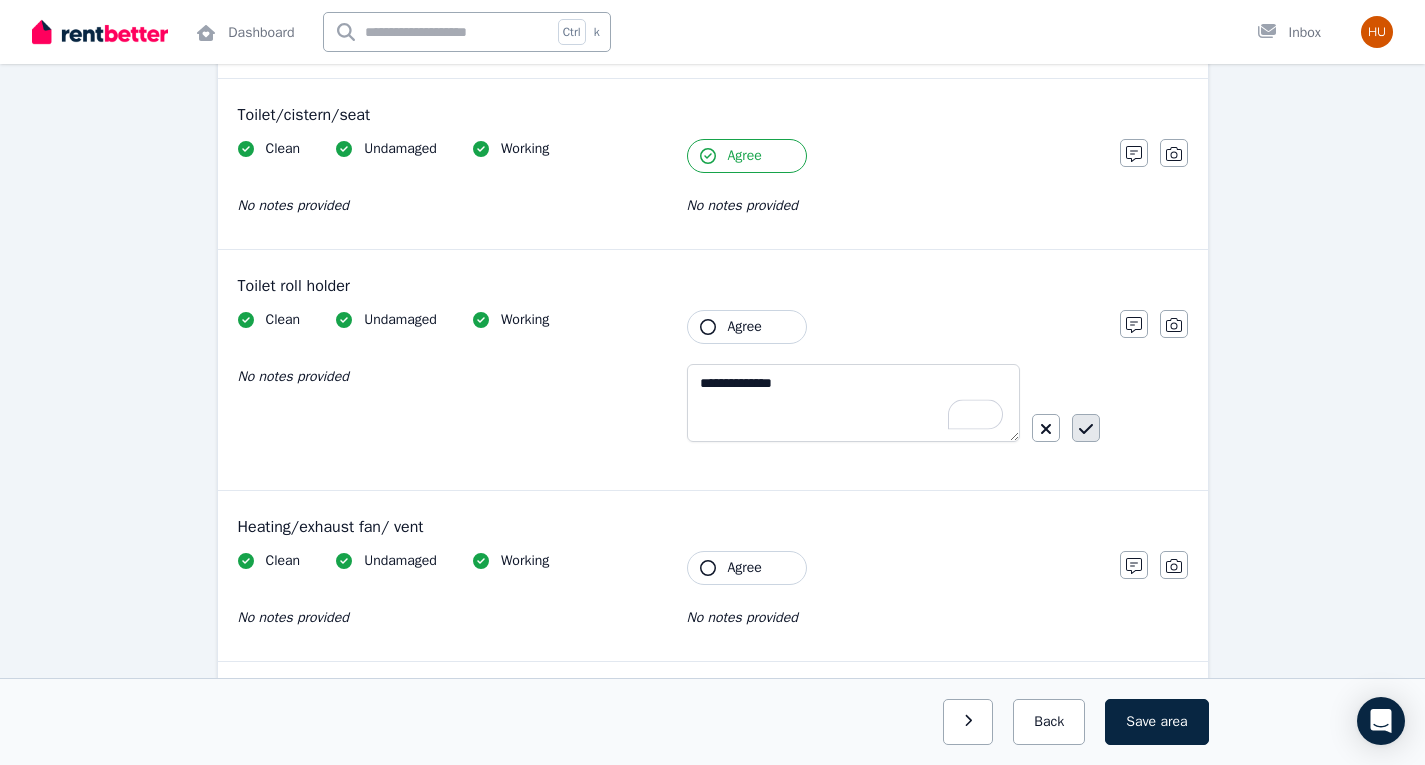 click 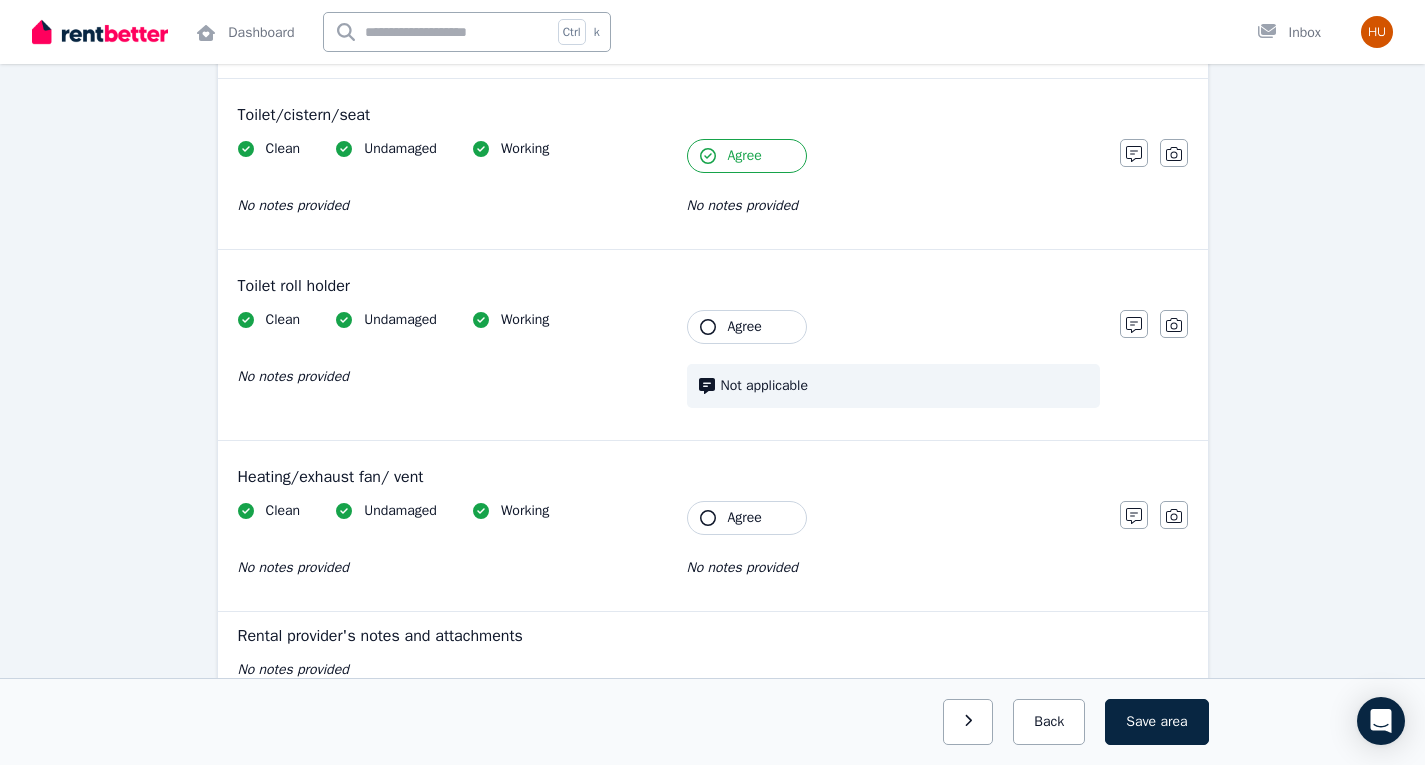 scroll, scrollTop: 2667, scrollLeft: 0, axis: vertical 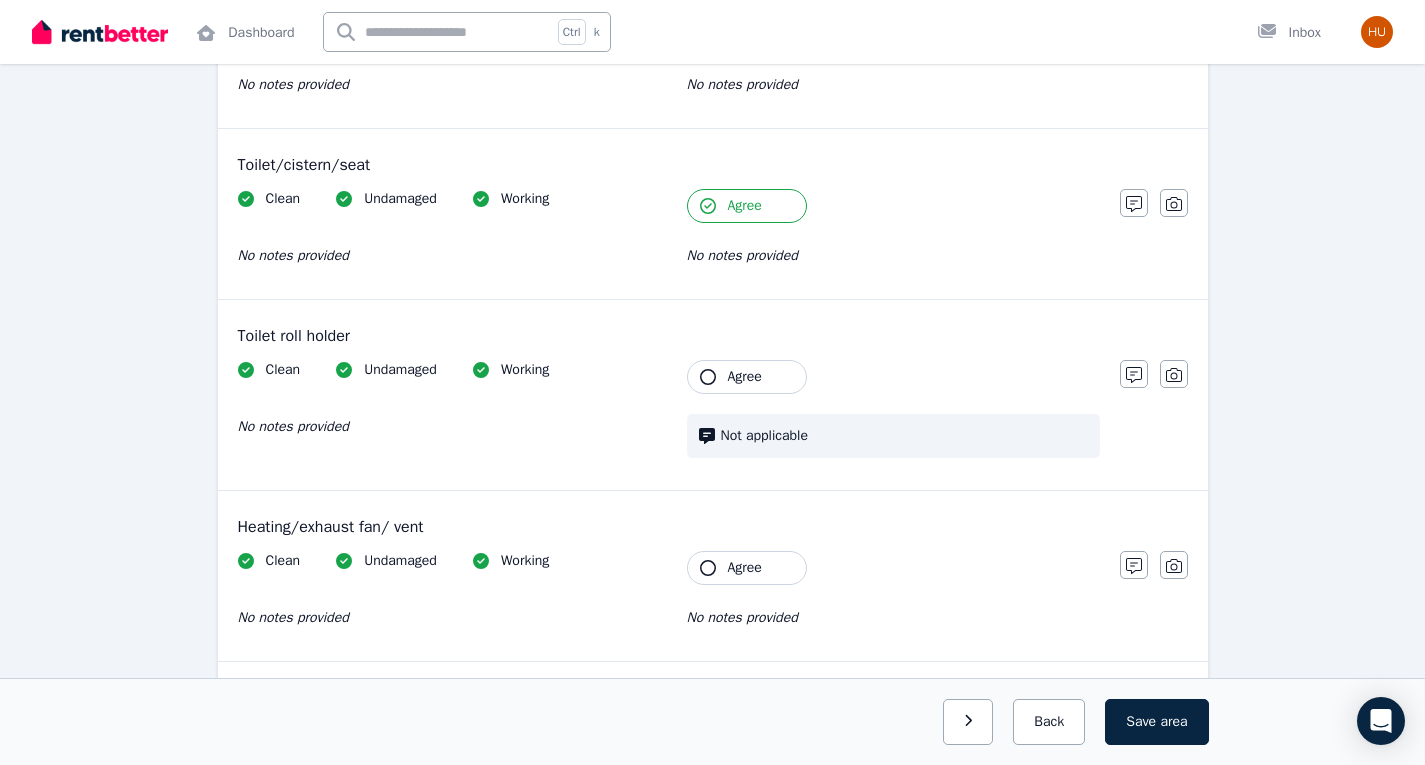 click 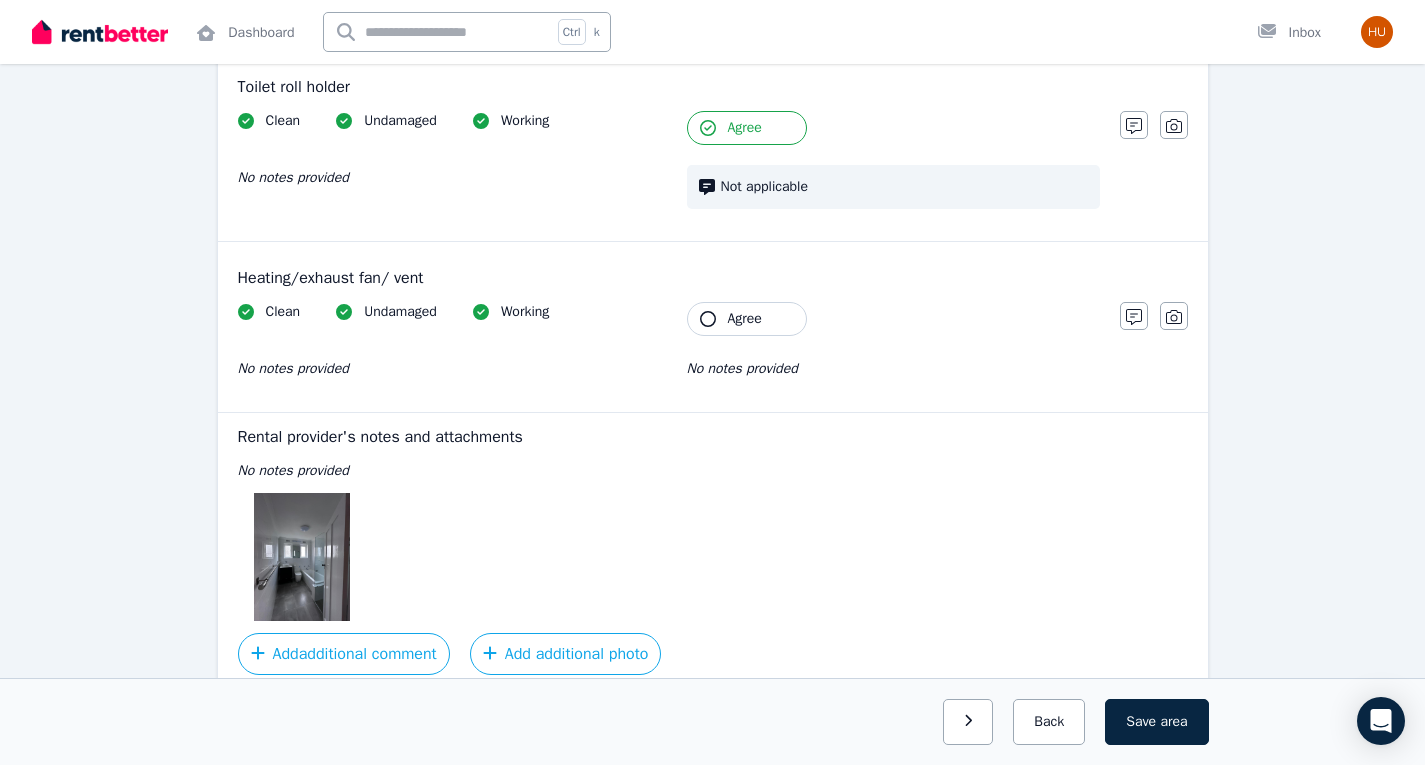 scroll, scrollTop: 2921, scrollLeft: 0, axis: vertical 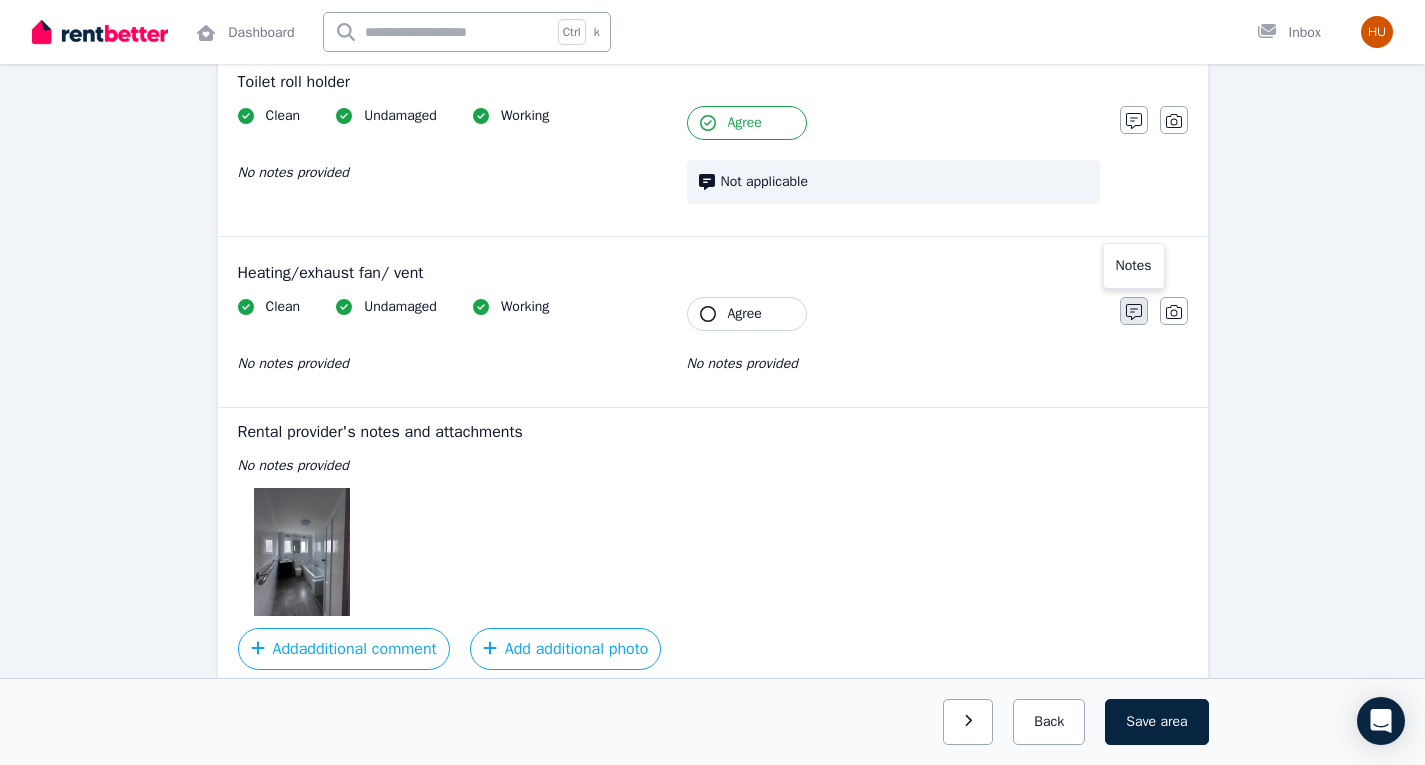 click 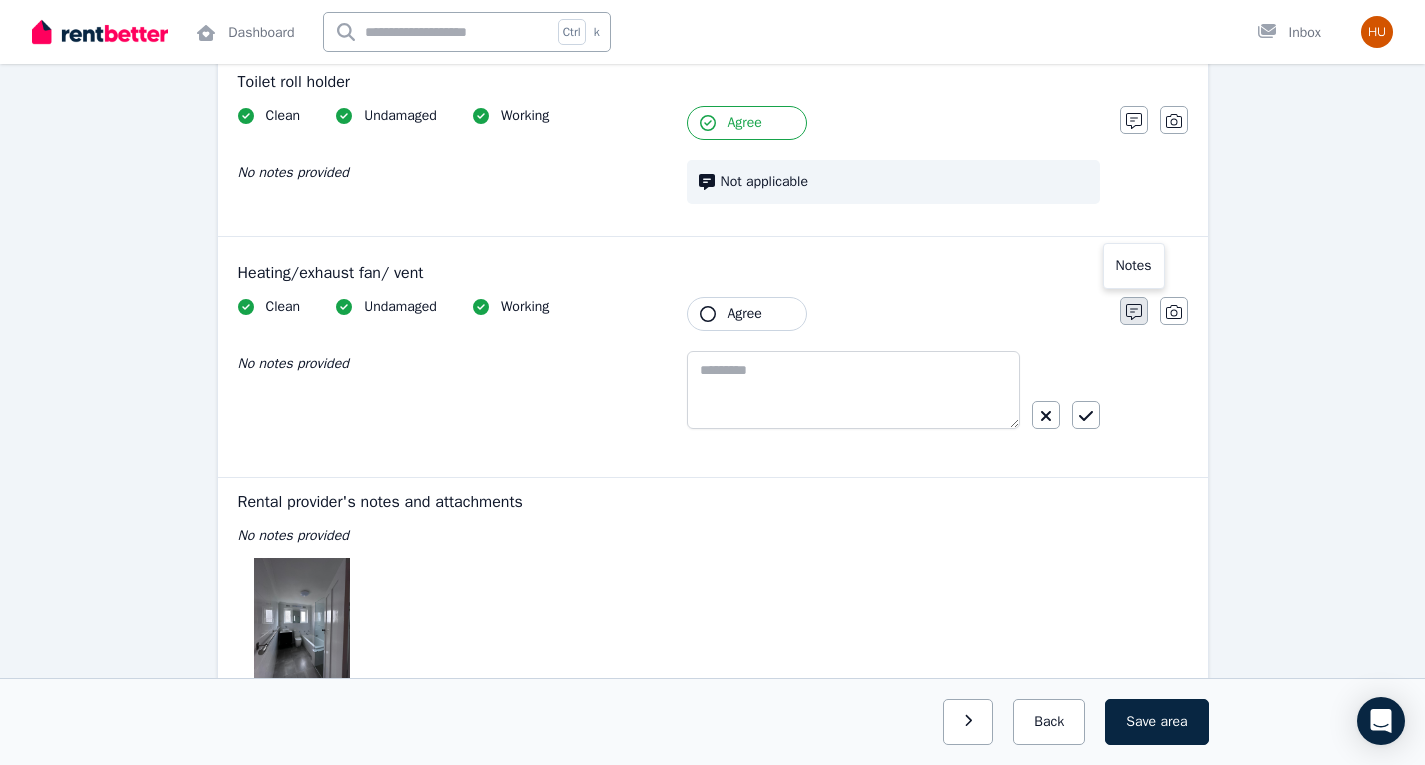scroll, scrollTop: 2991, scrollLeft: 0, axis: vertical 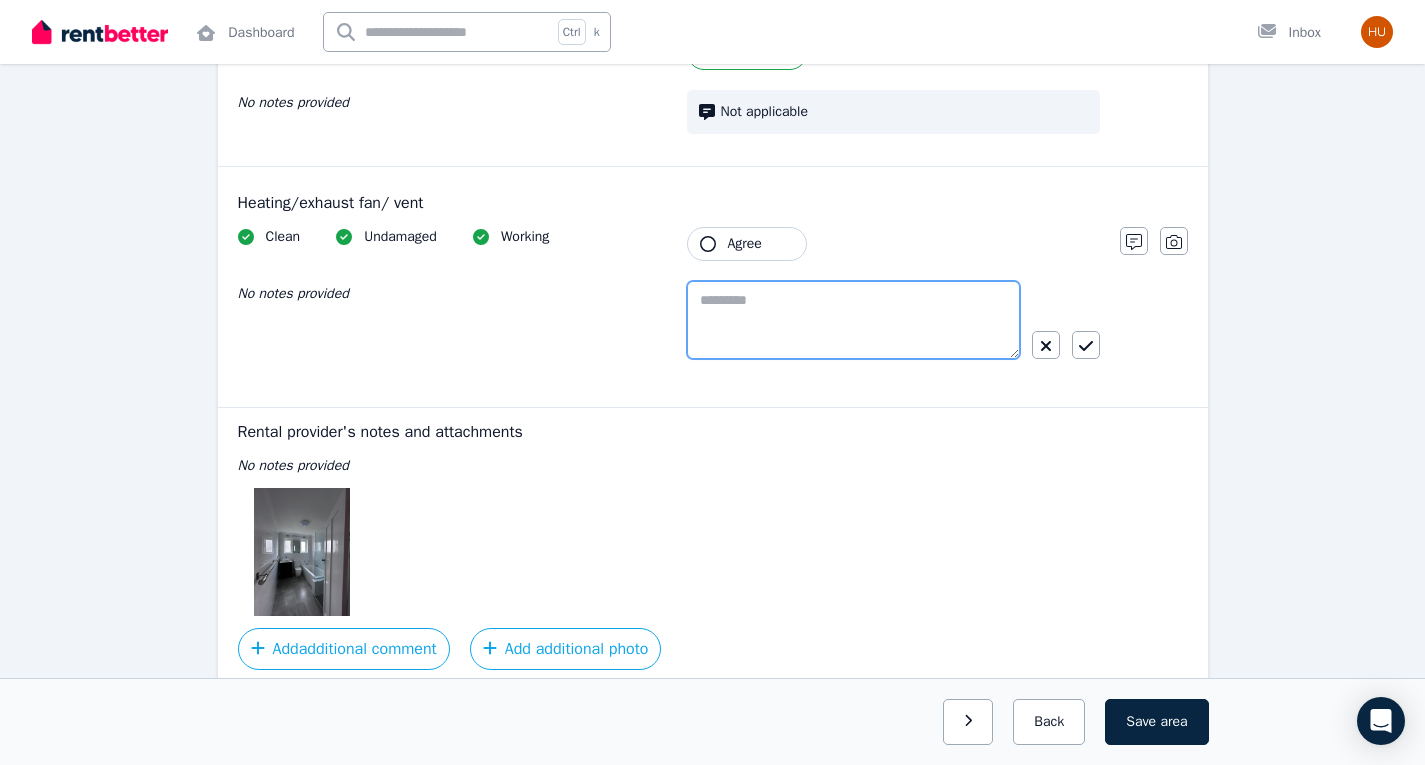 click at bounding box center (853, 320) 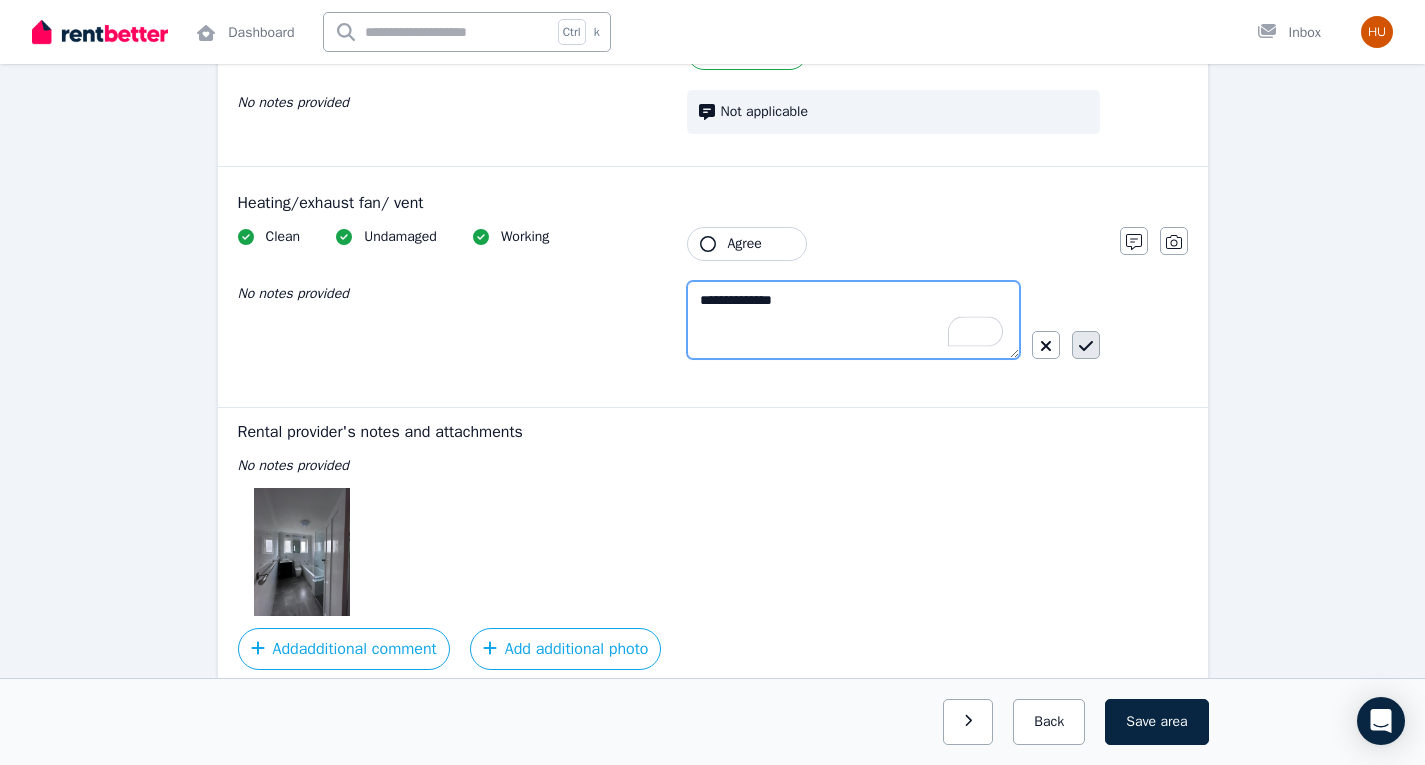 type on "**********" 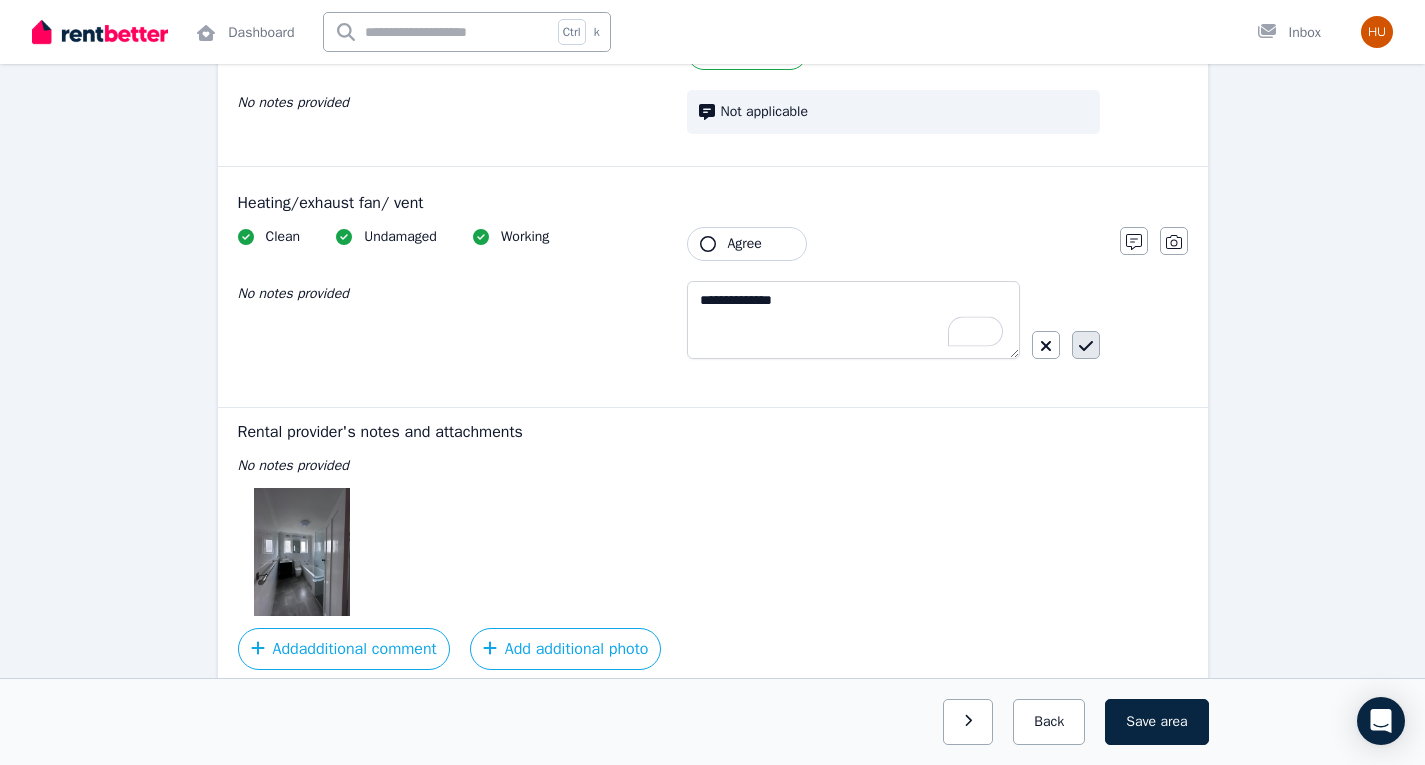 click 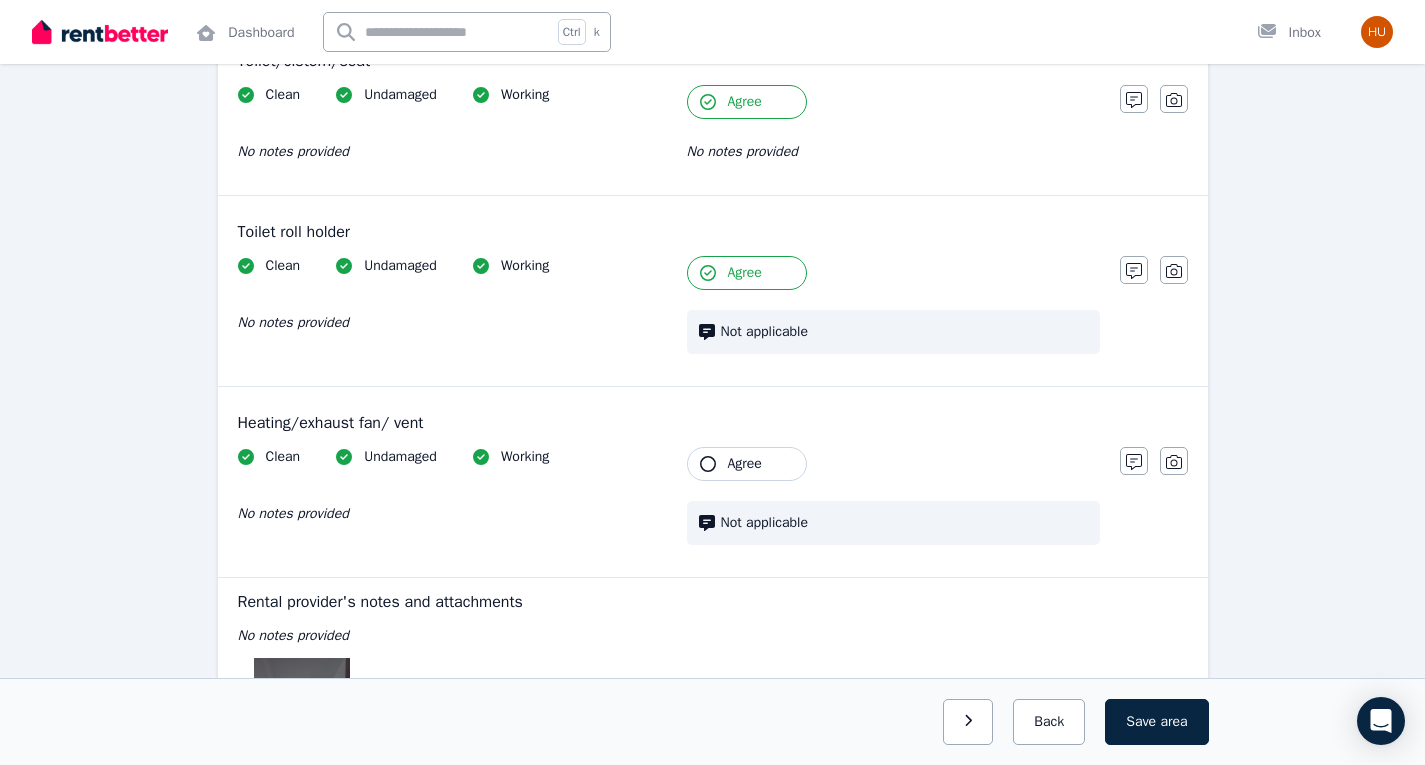 scroll, scrollTop: 2756, scrollLeft: 0, axis: vertical 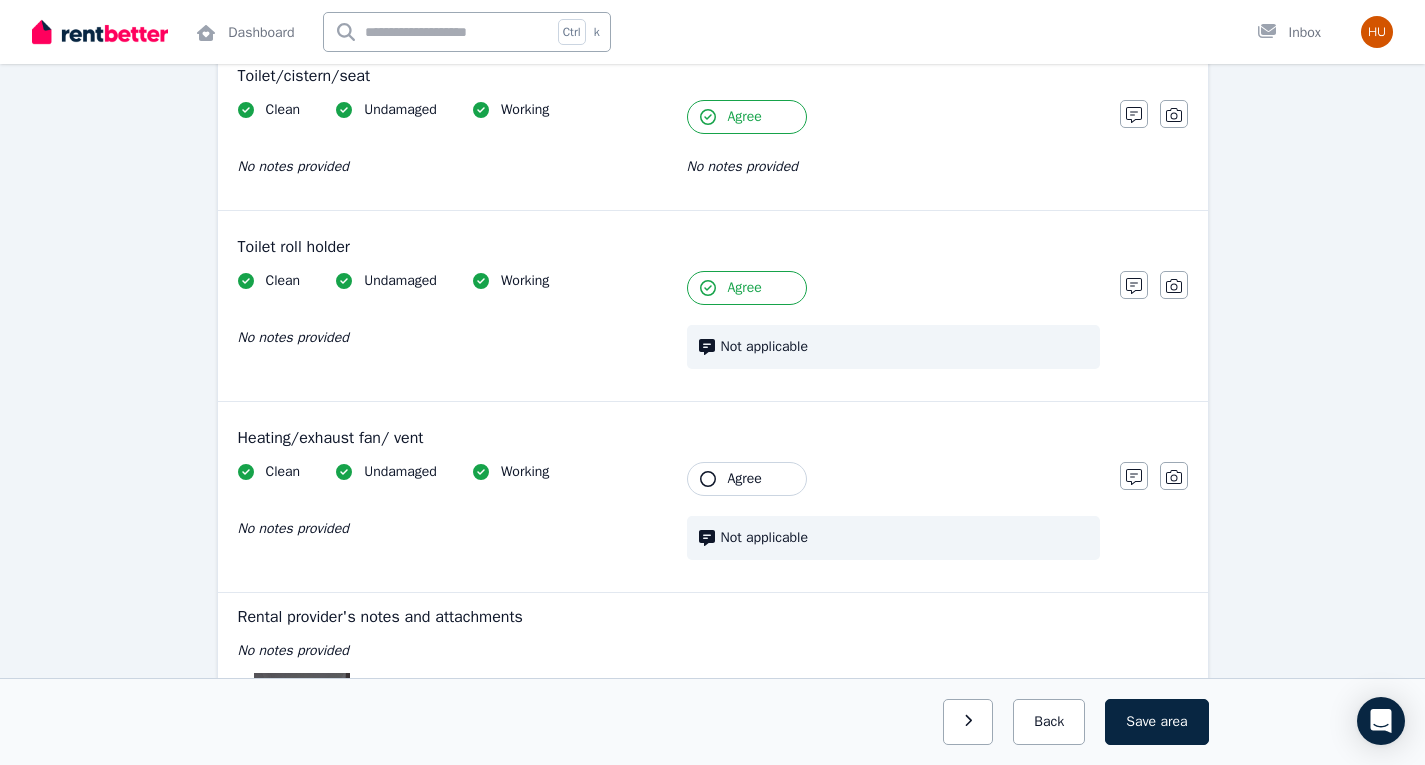 click 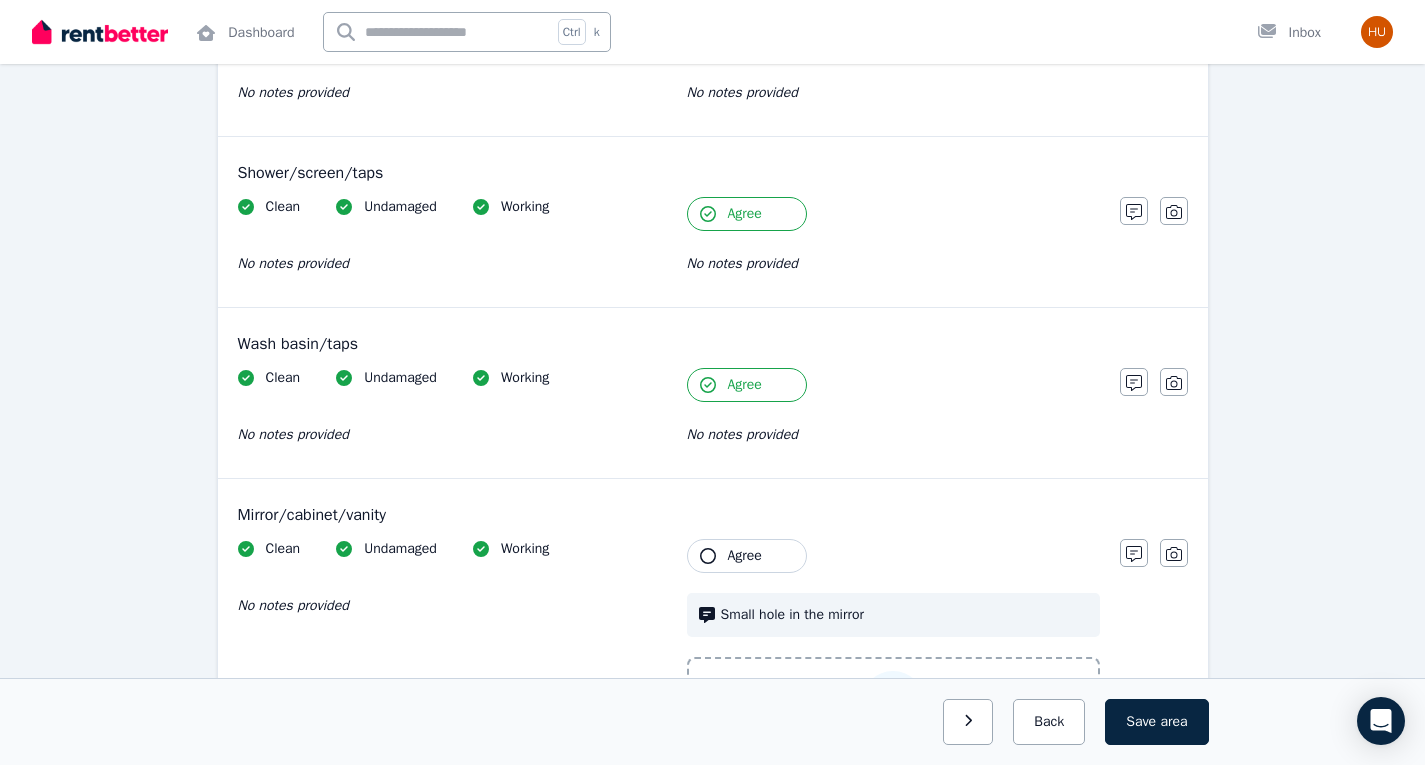 scroll, scrollTop: 1682, scrollLeft: 0, axis: vertical 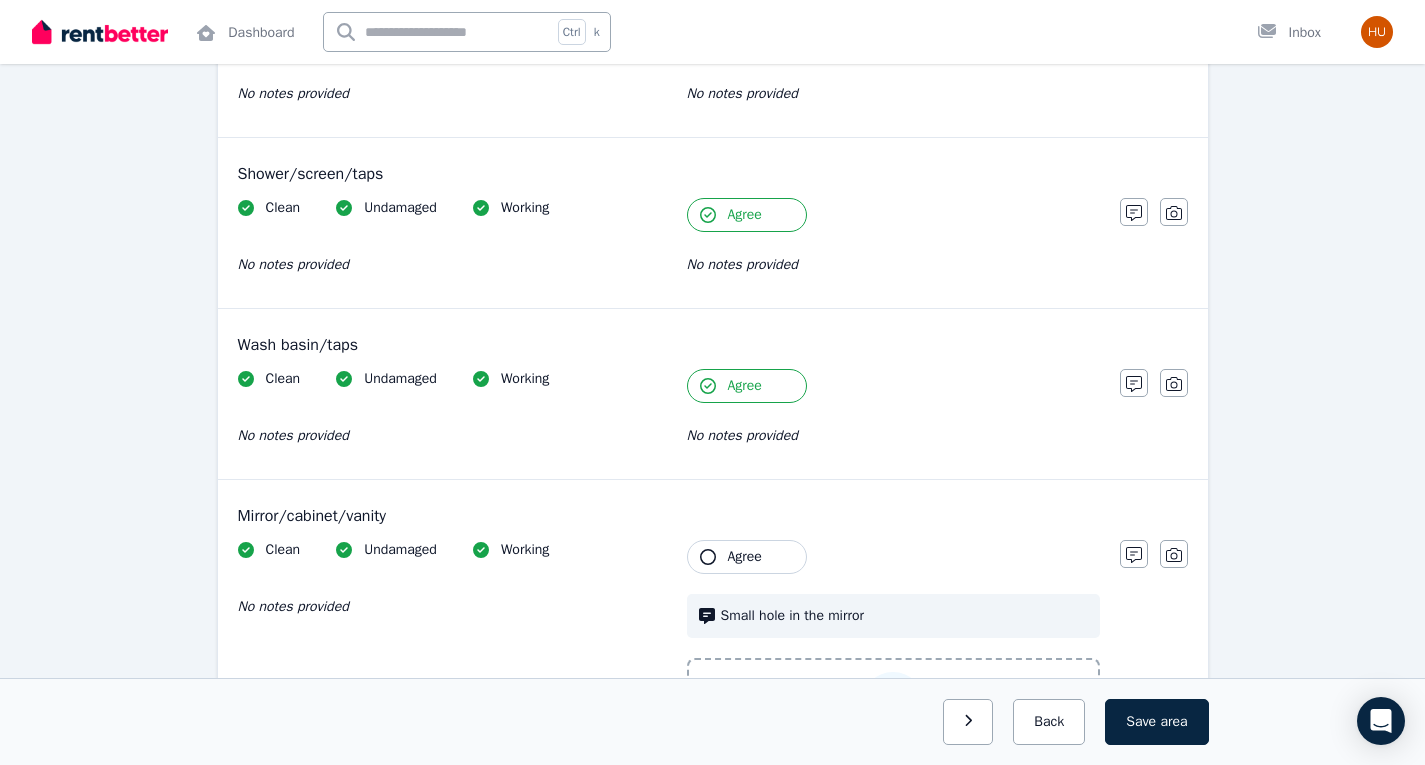 click on "Agree" at bounding box center (745, 557) 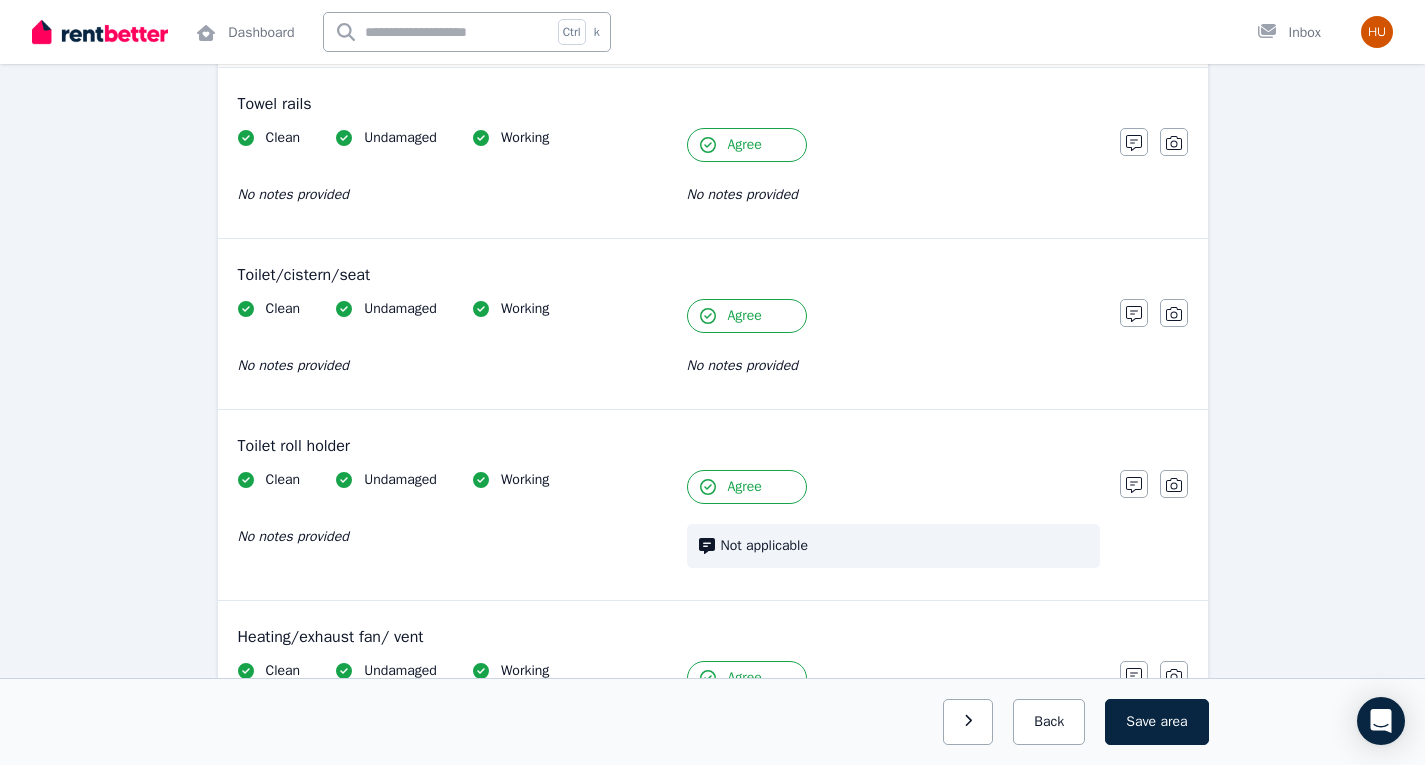 scroll, scrollTop: 3030, scrollLeft: 0, axis: vertical 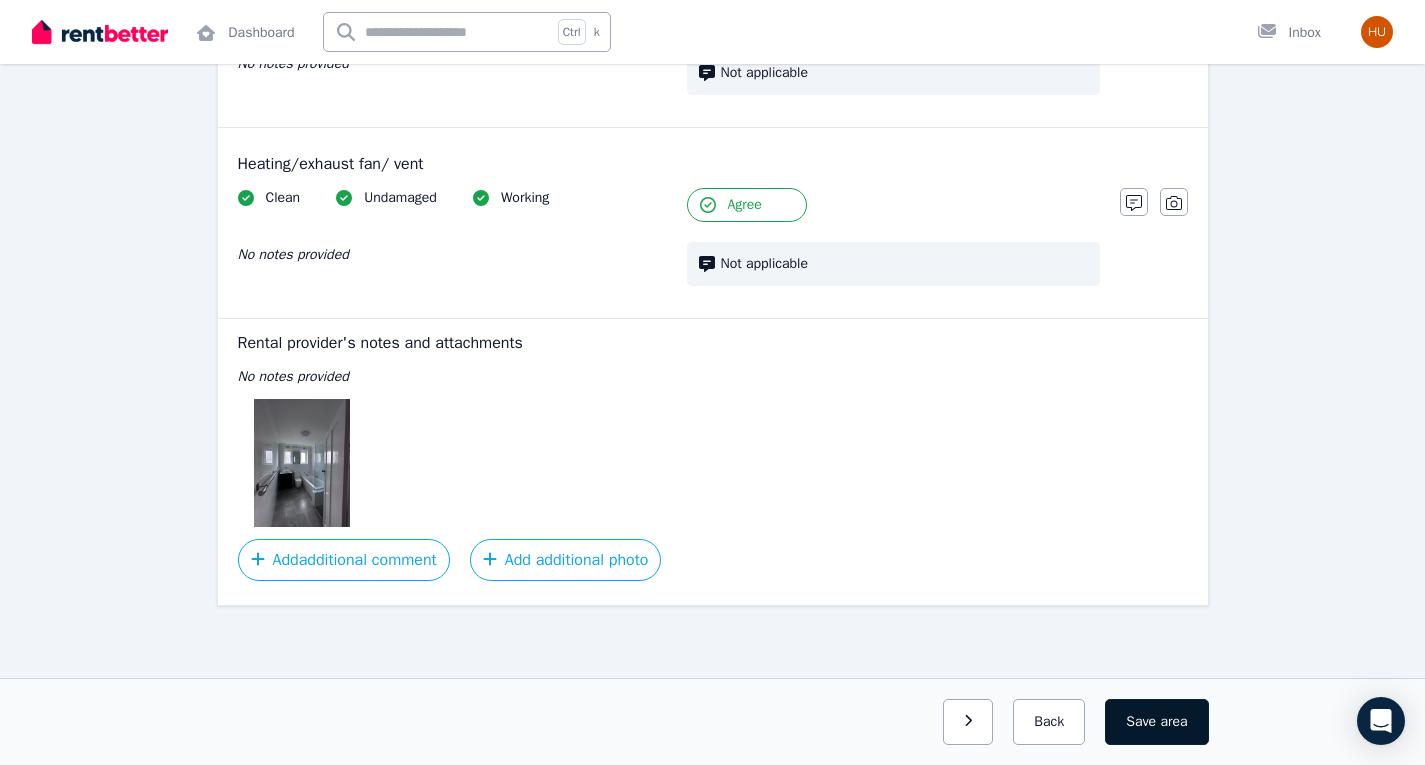 click on "Save   area" at bounding box center [1156, 722] 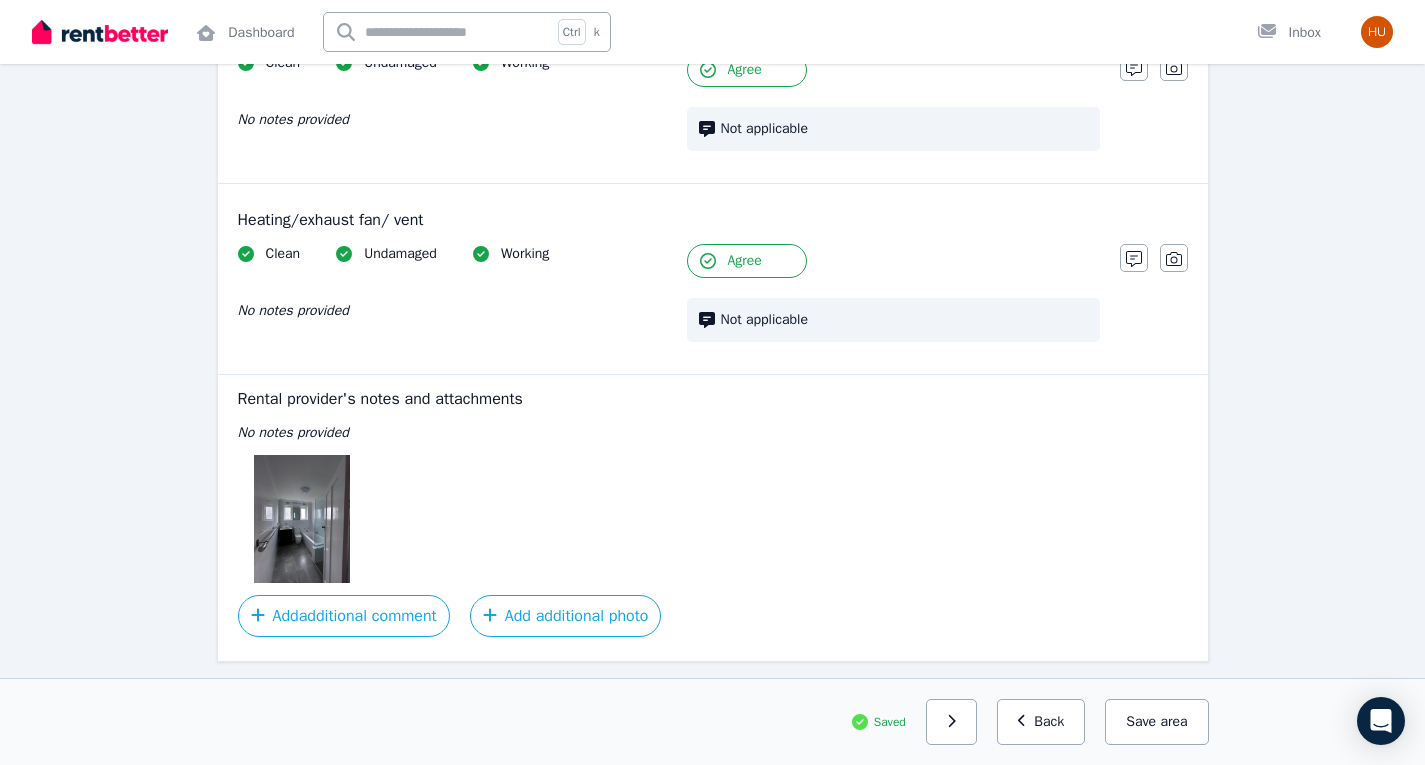scroll, scrollTop: 2962, scrollLeft: 0, axis: vertical 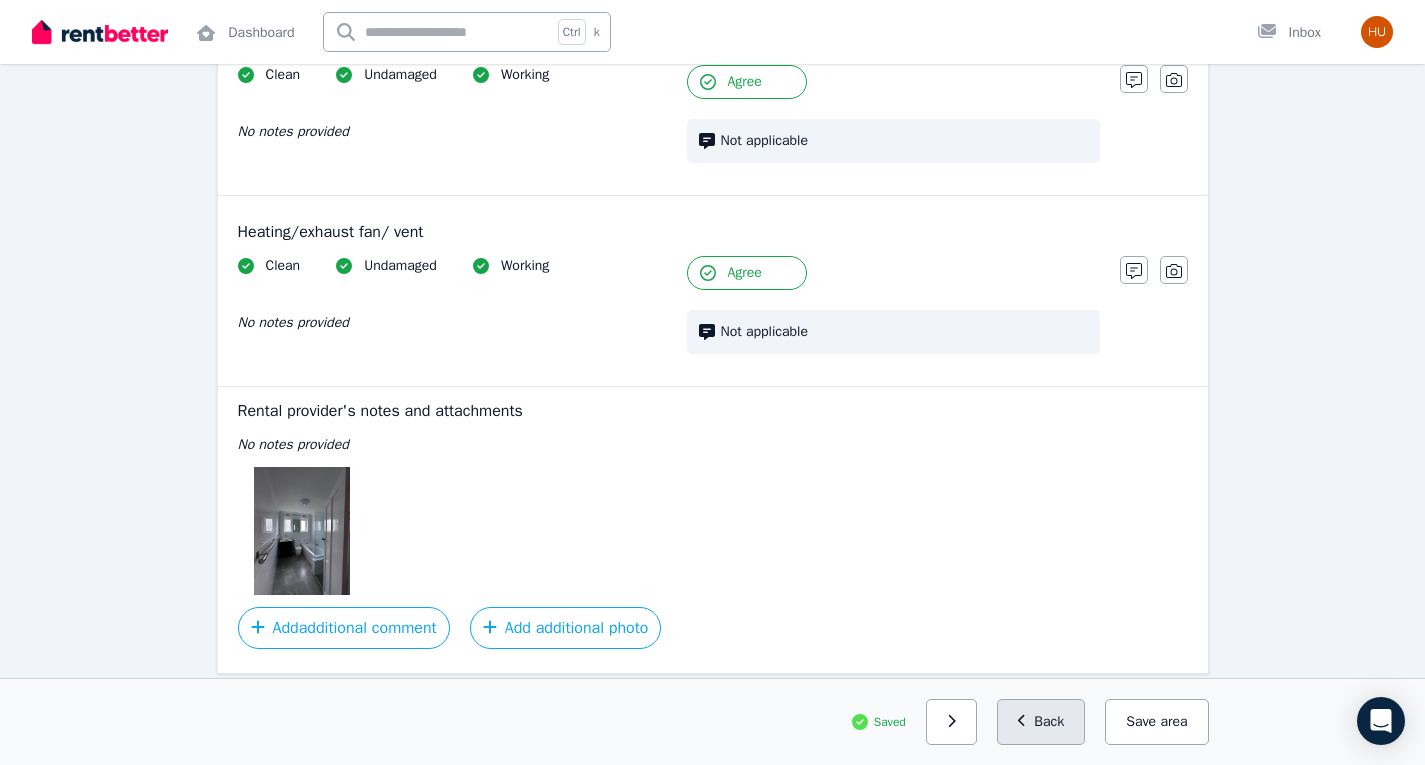 click on "Back" at bounding box center (1041, 722) 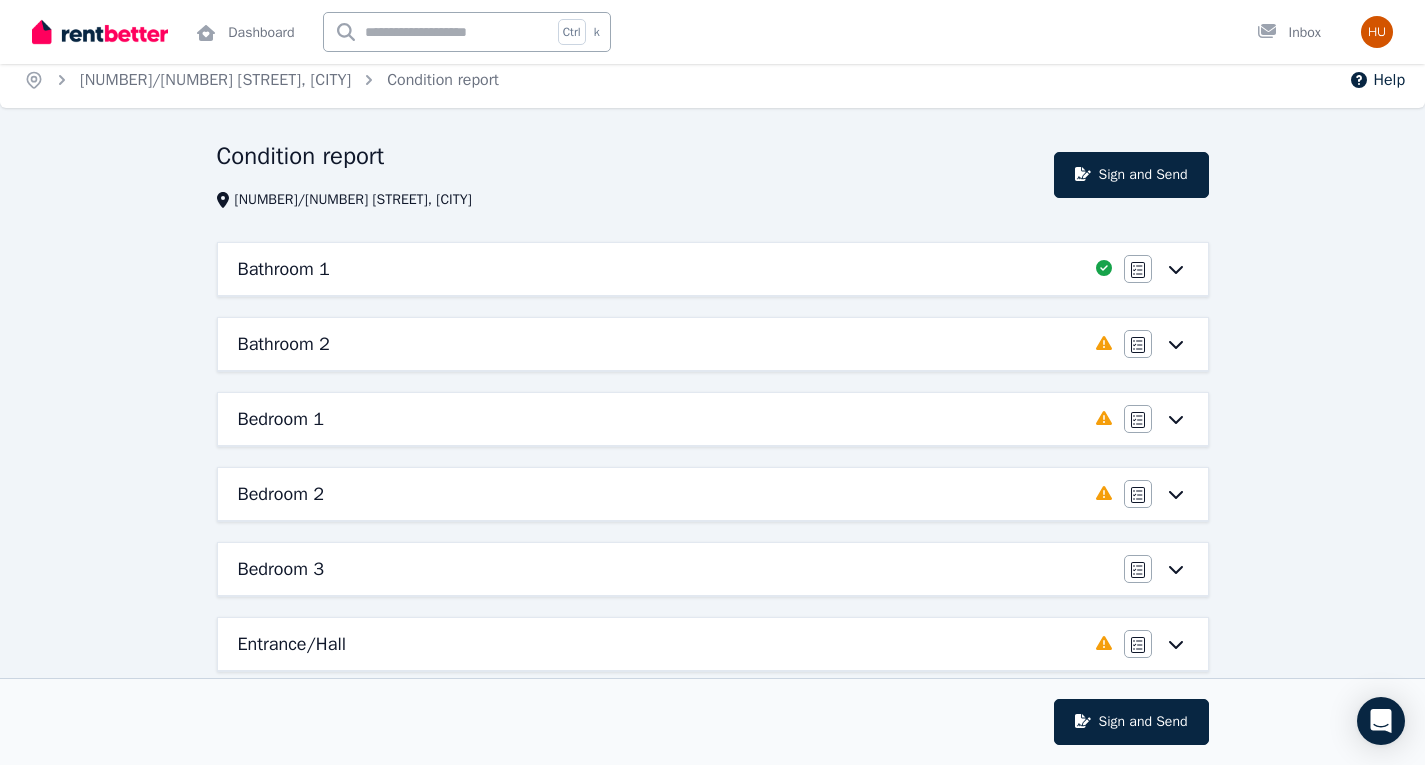 scroll, scrollTop: 13, scrollLeft: 0, axis: vertical 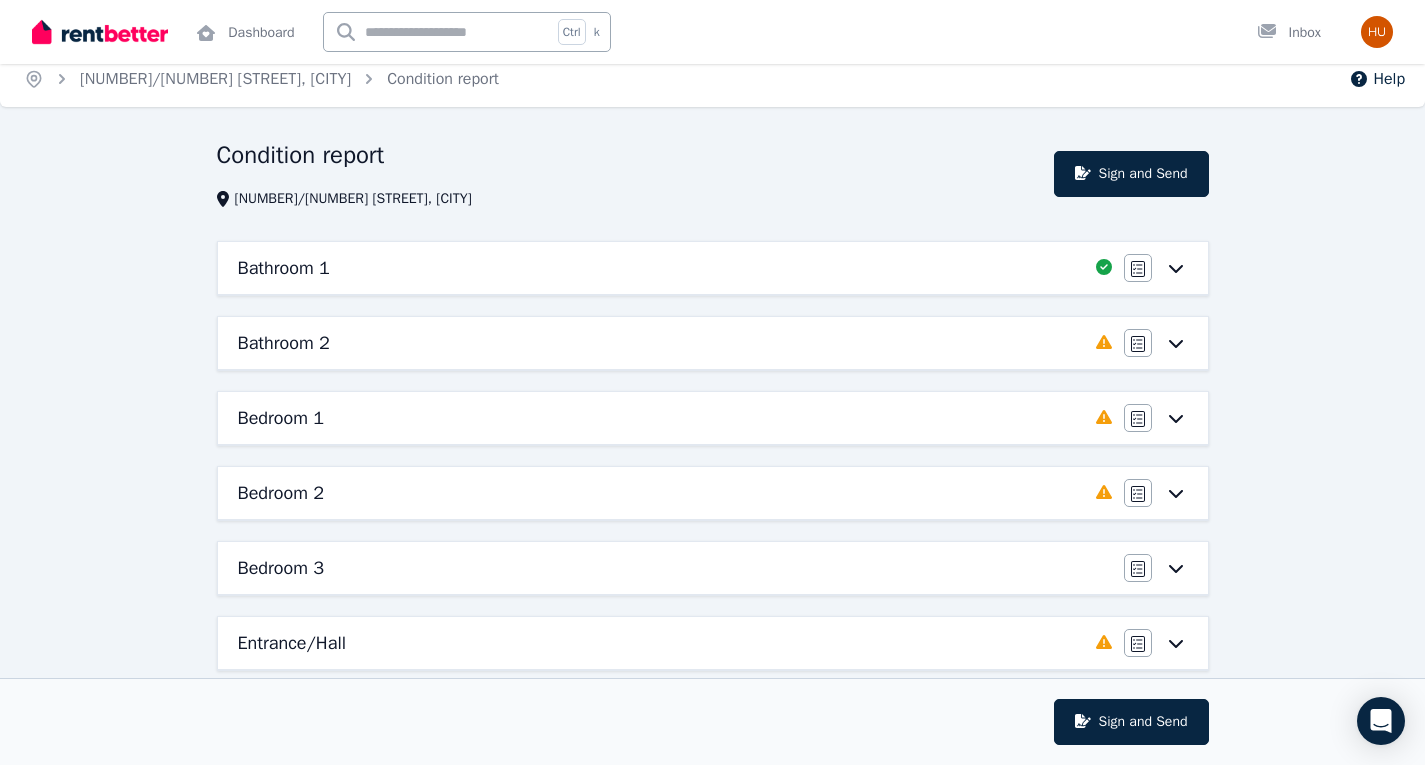 click 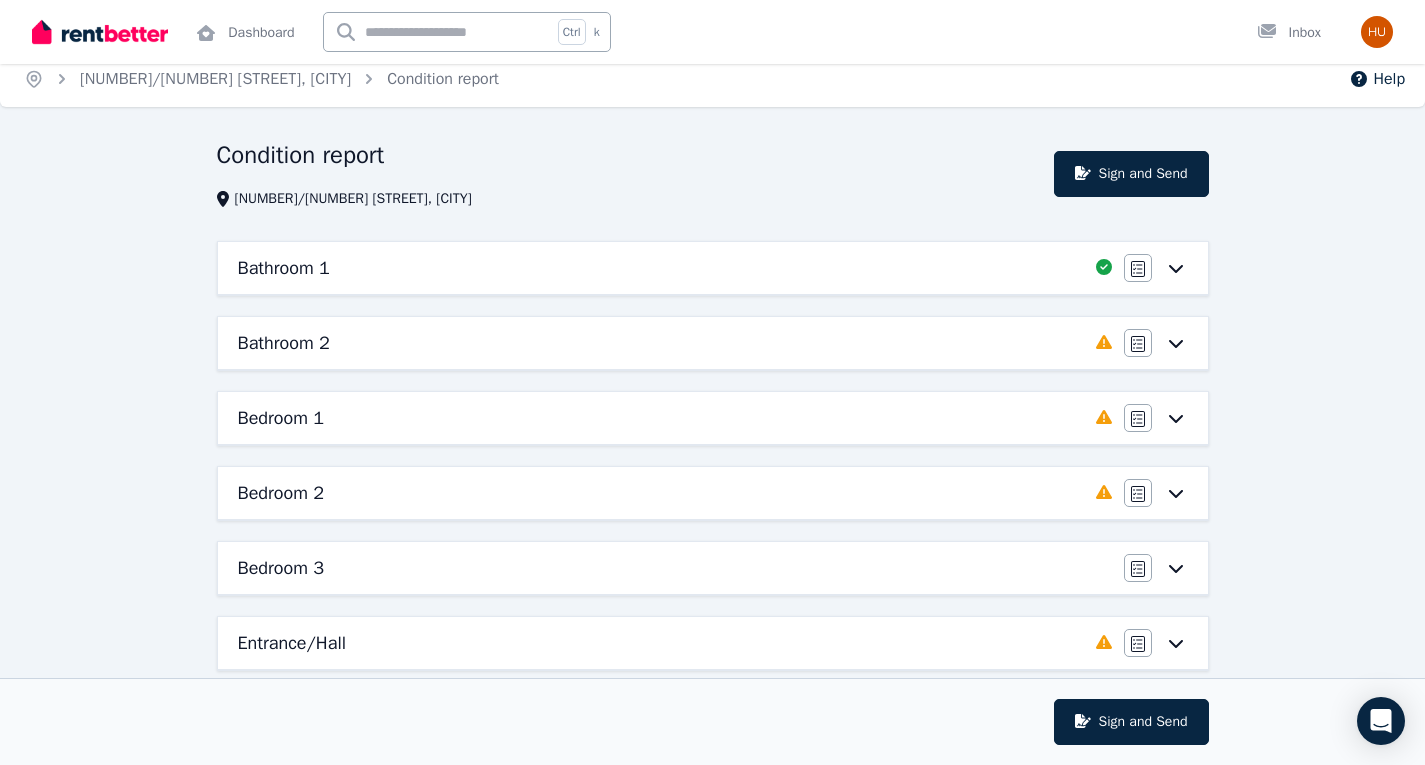 scroll, scrollTop: 0, scrollLeft: 0, axis: both 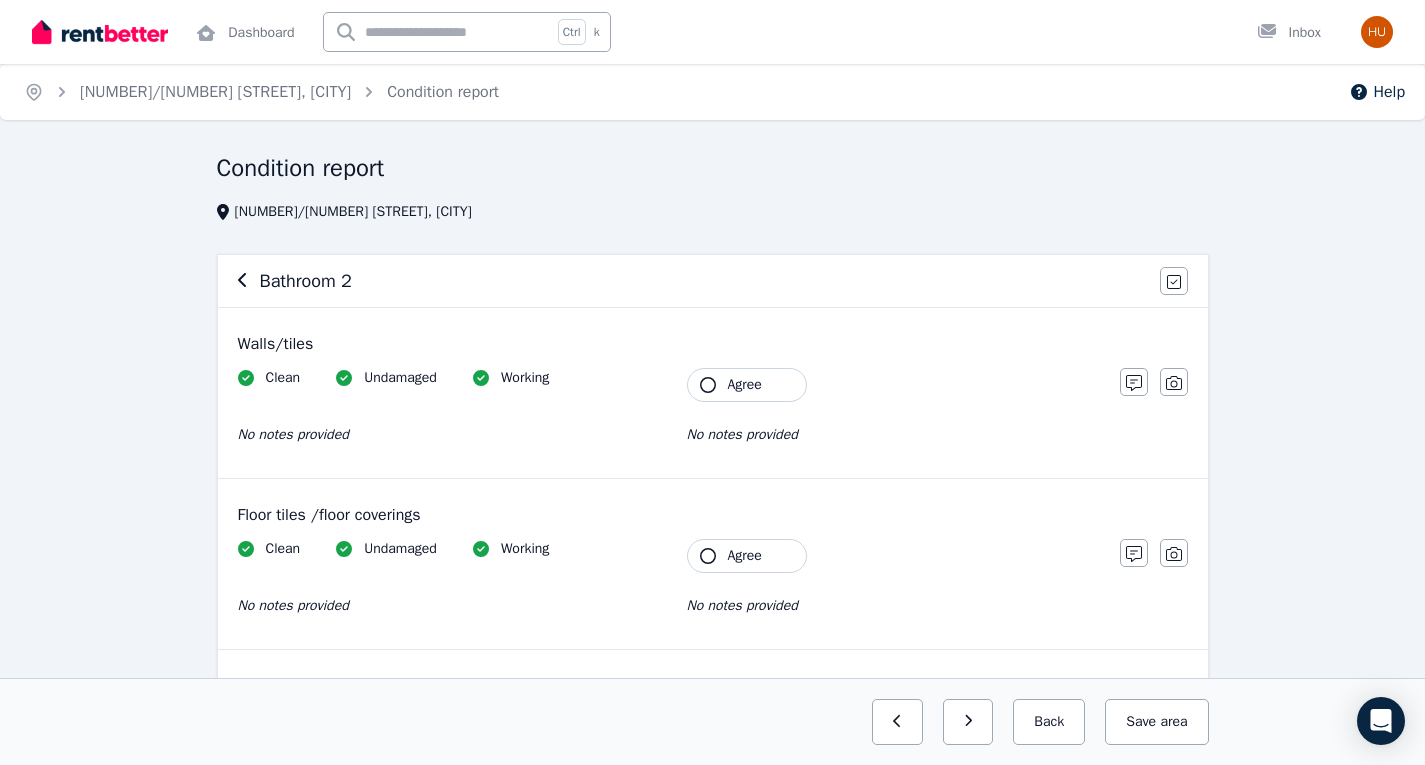click 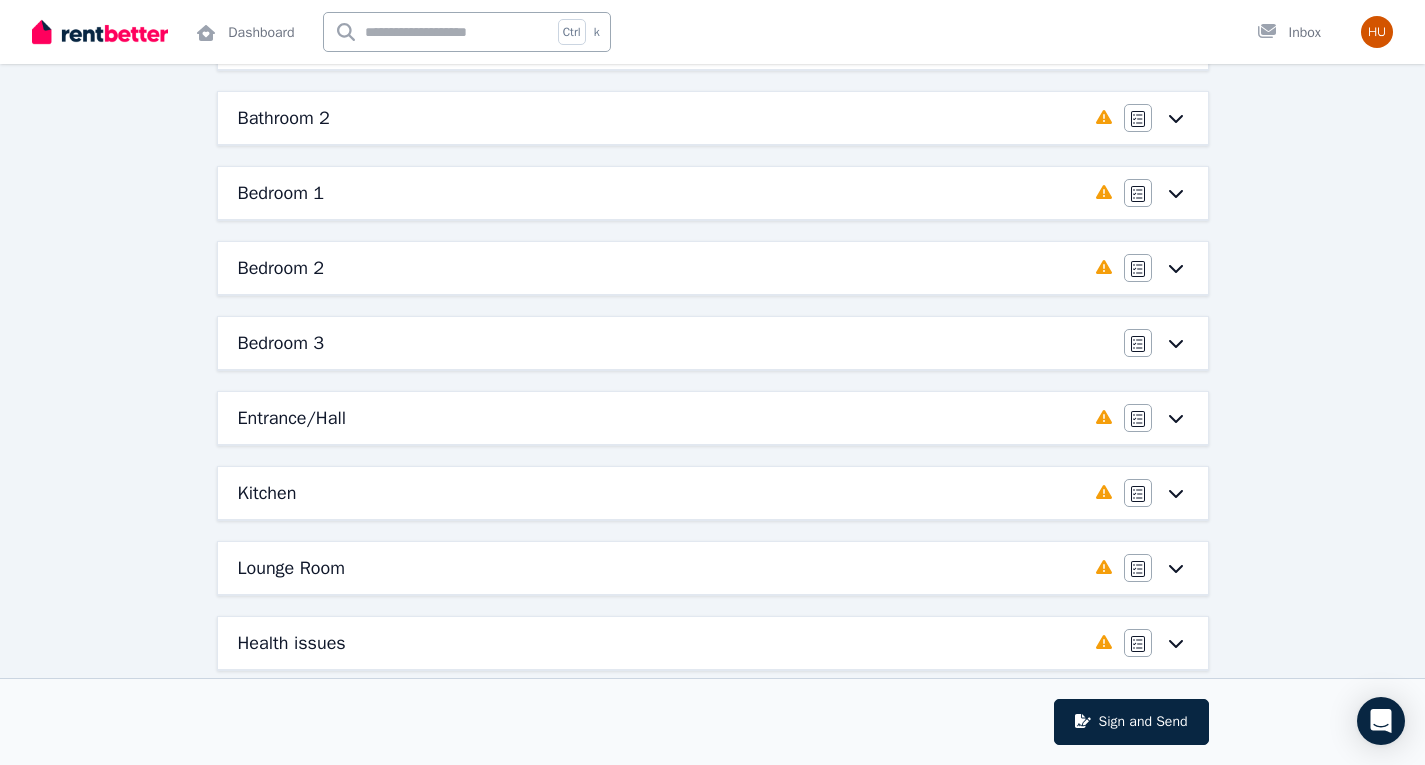 scroll, scrollTop: 239, scrollLeft: 0, axis: vertical 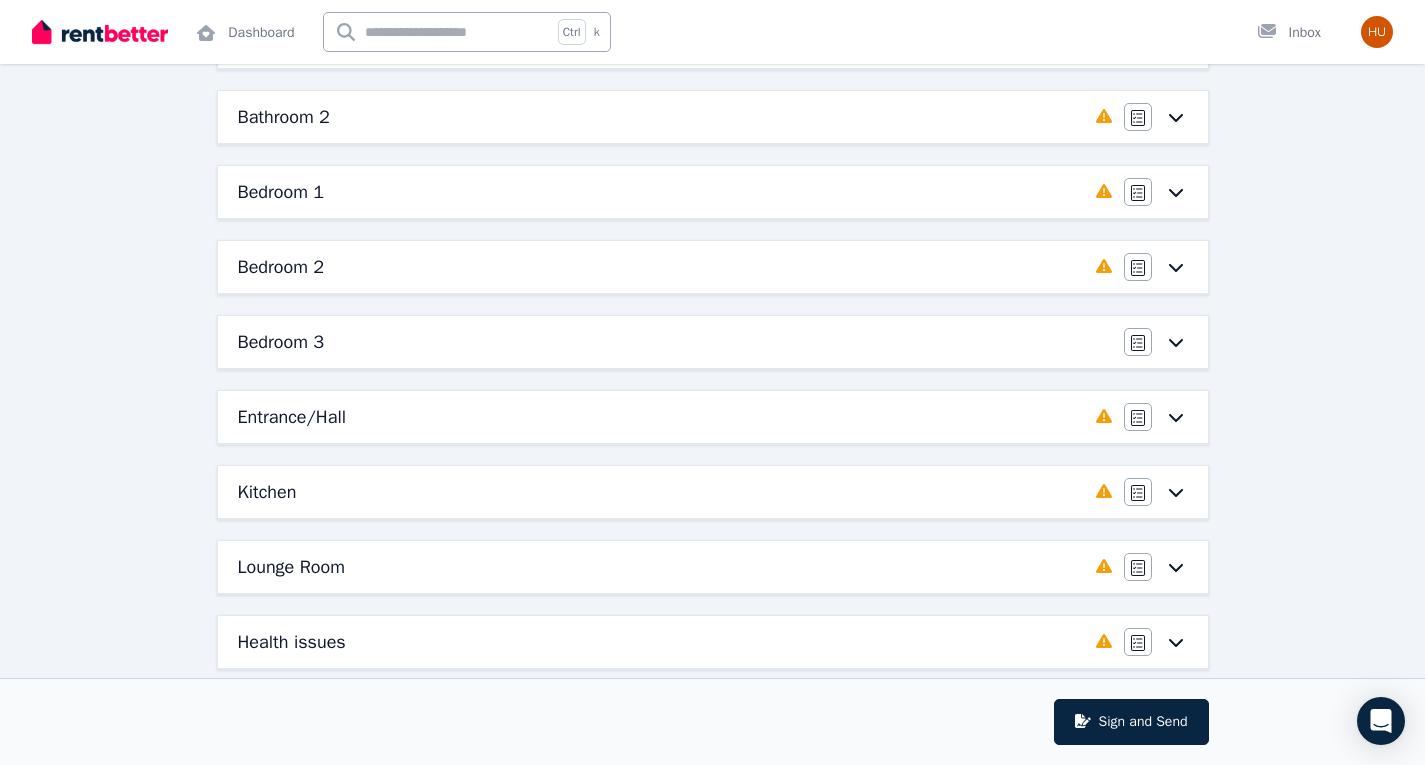 click on "Entrance/Hall" at bounding box center [661, 417] 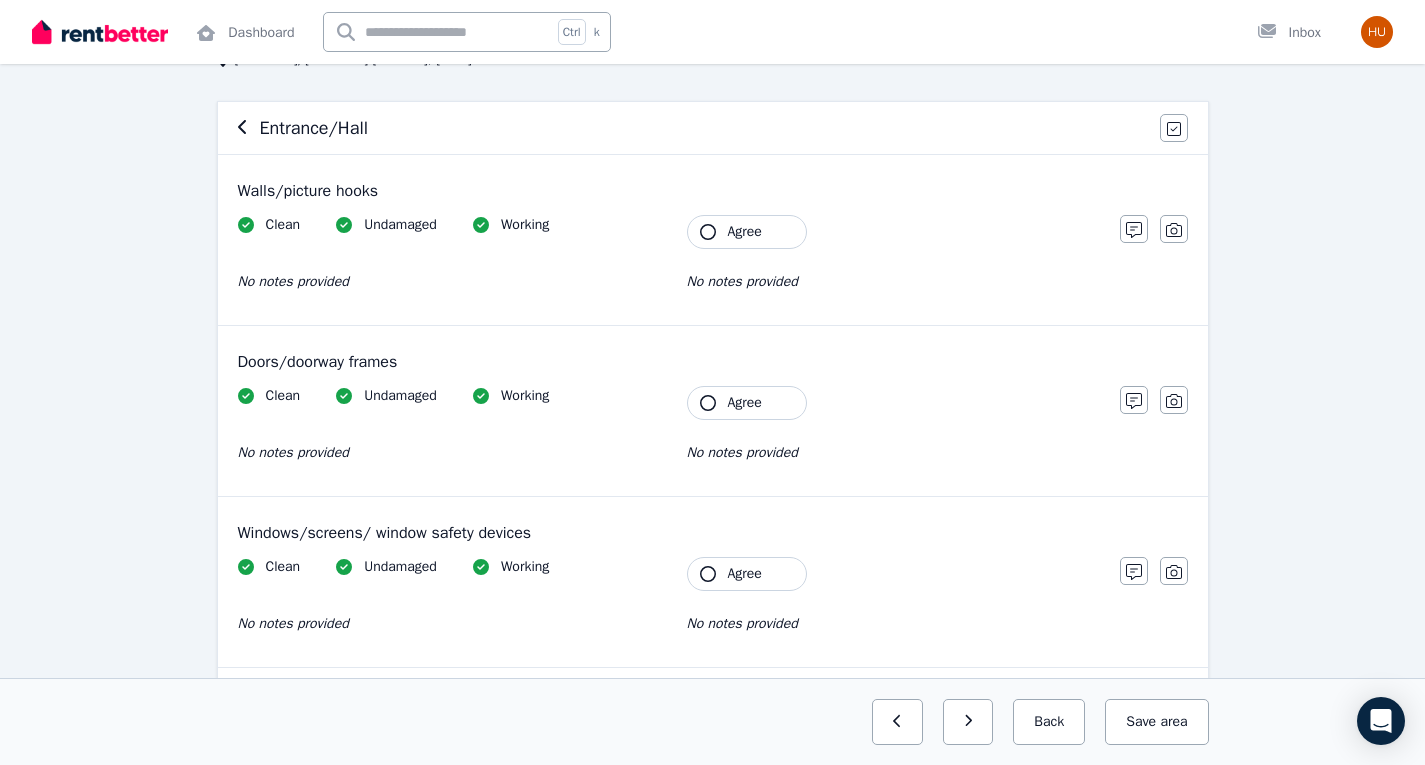 scroll, scrollTop: 152, scrollLeft: 0, axis: vertical 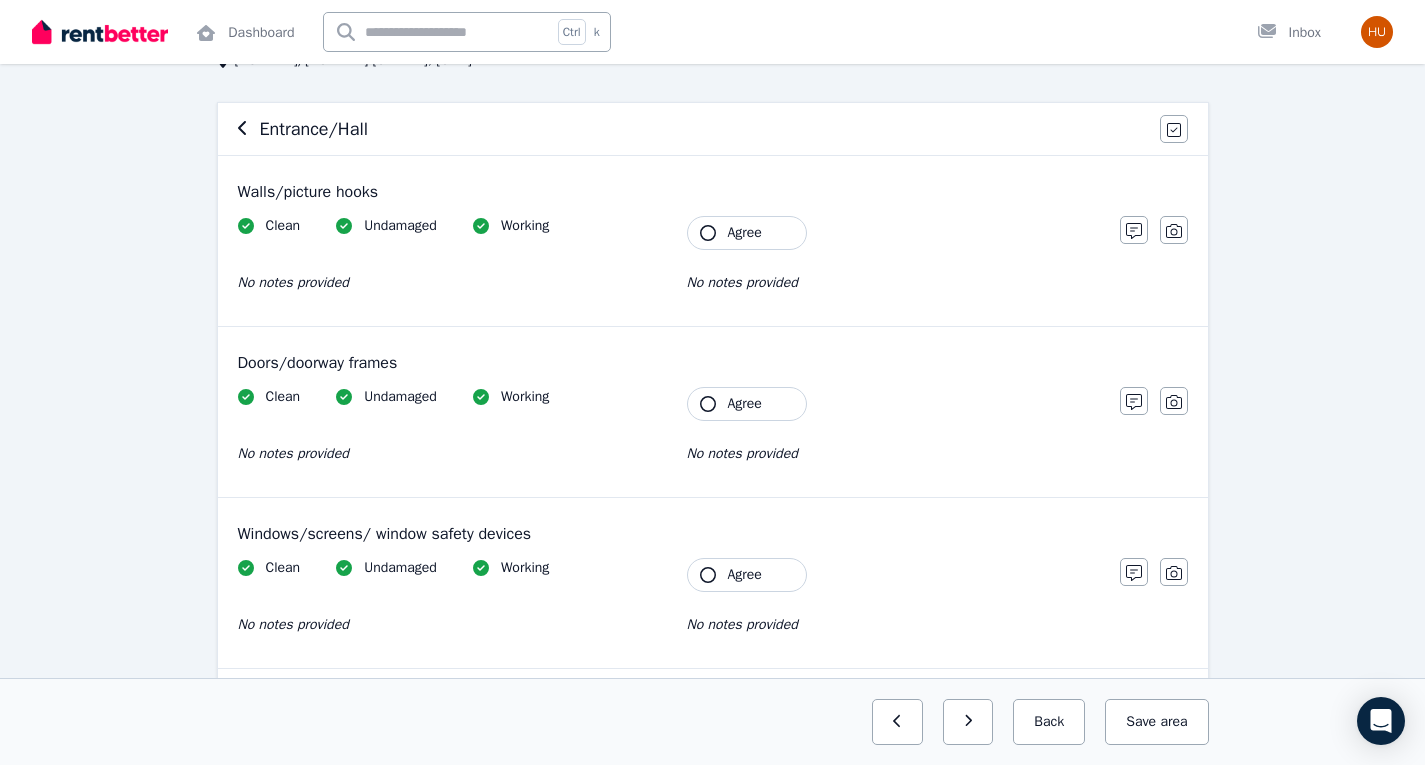 click on "Agree" at bounding box center [747, 233] 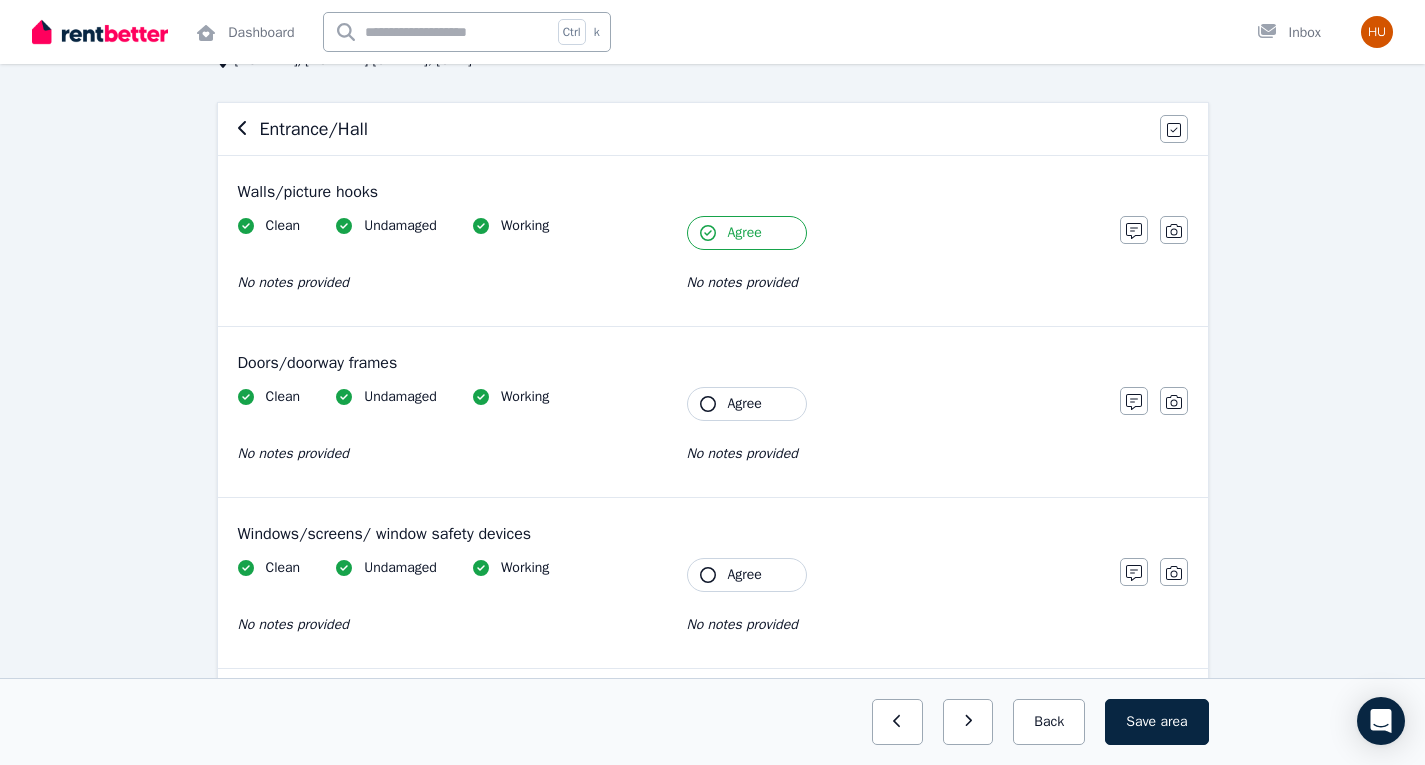 click on "Agree" at bounding box center (747, 233) 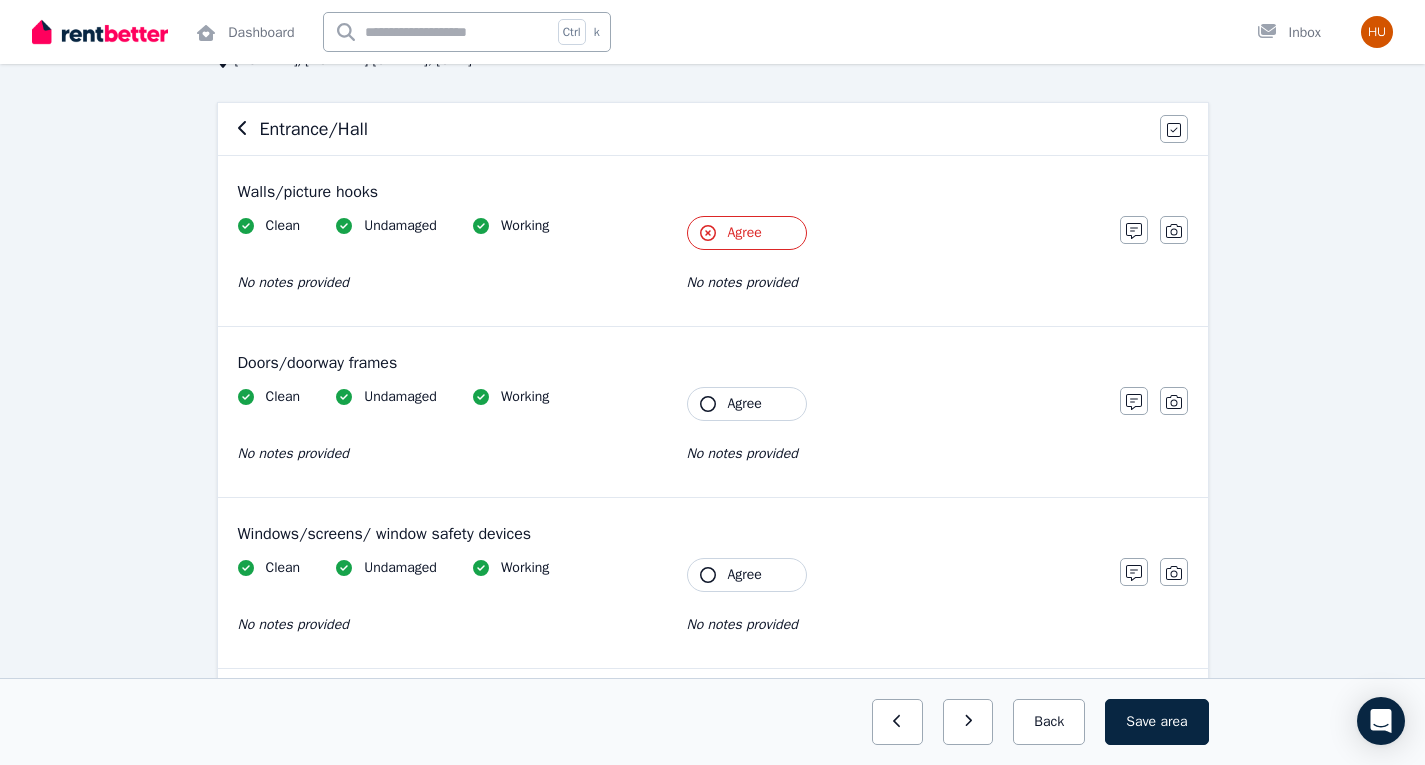 click on "Agree" at bounding box center (745, 404) 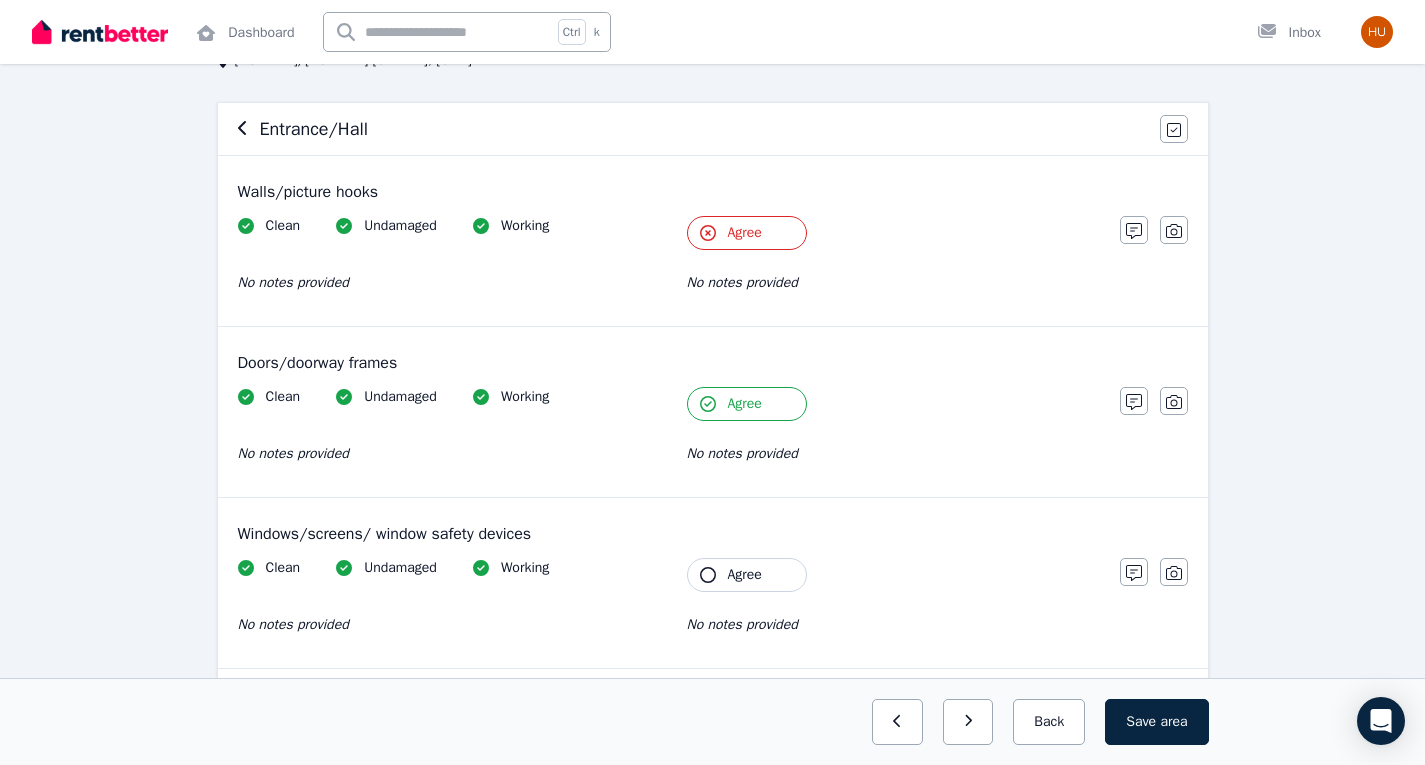 click on "Agree" at bounding box center (747, 233) 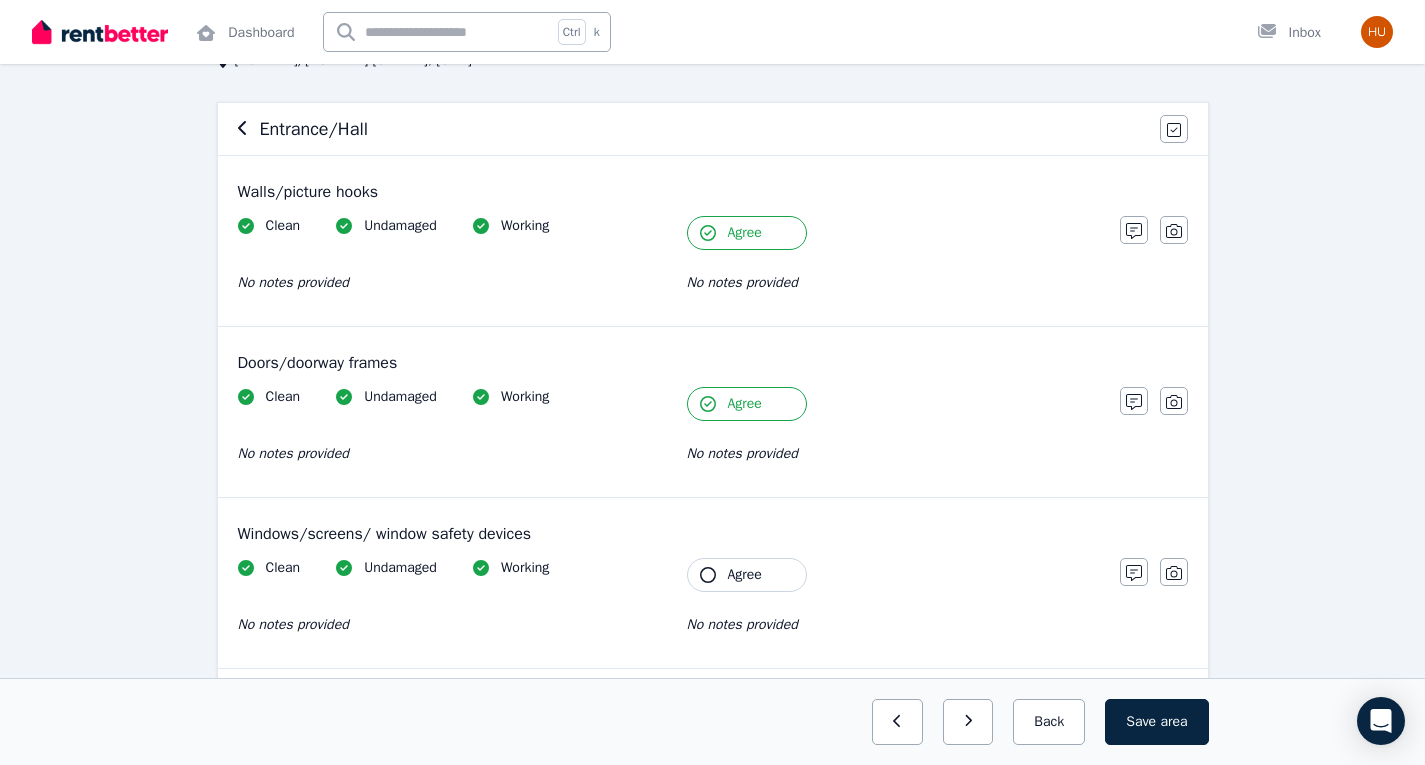 click on "Agree" at bounding box center [745, 404] 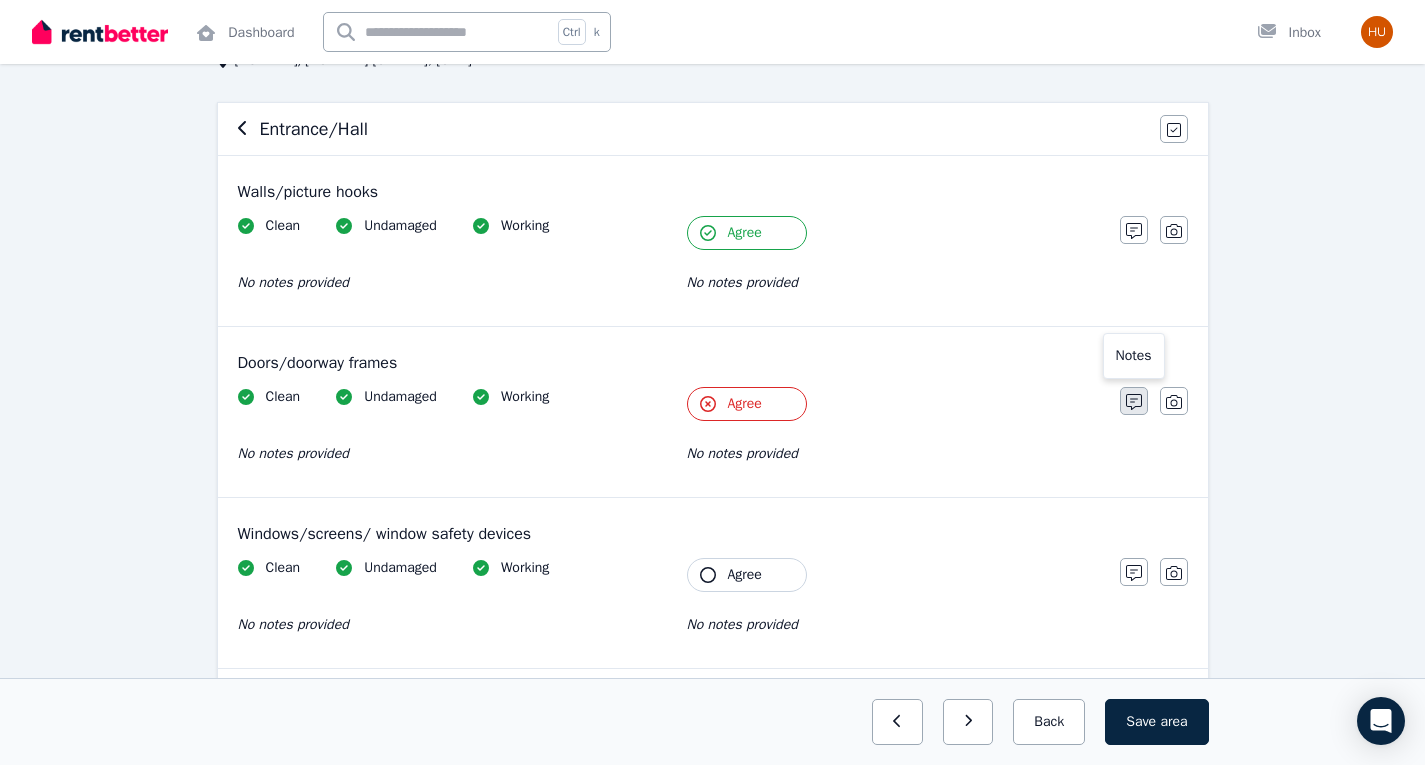 click 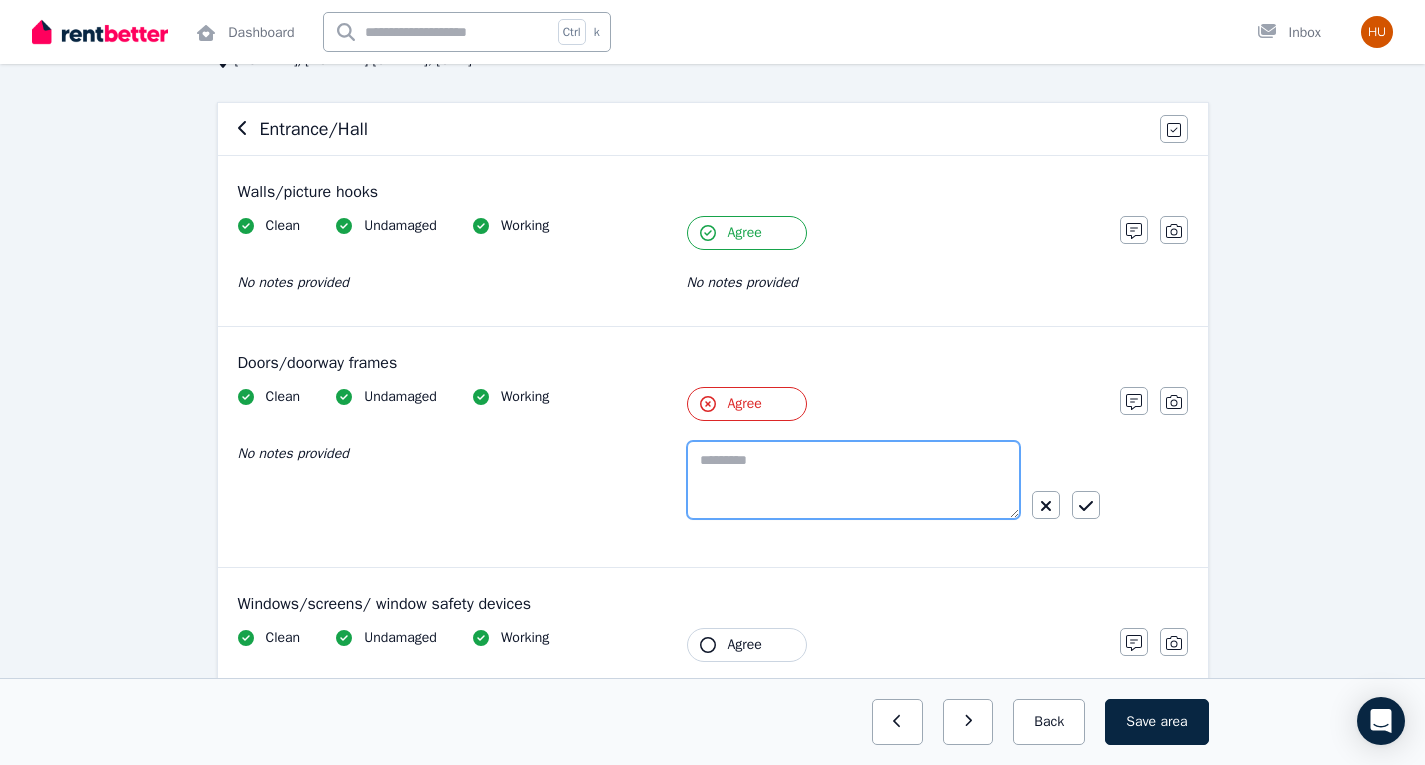 click at bounding box center (853, 480) 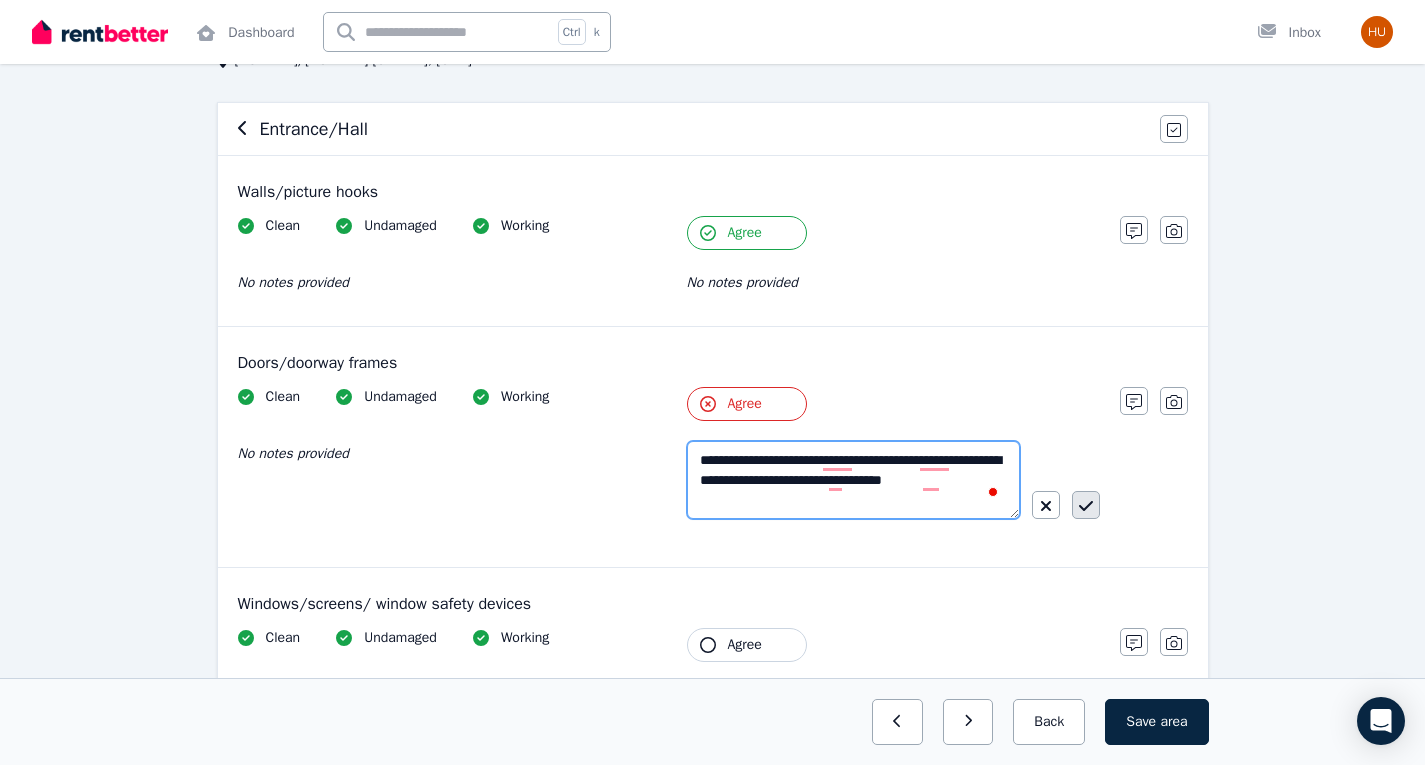 type on "**********" 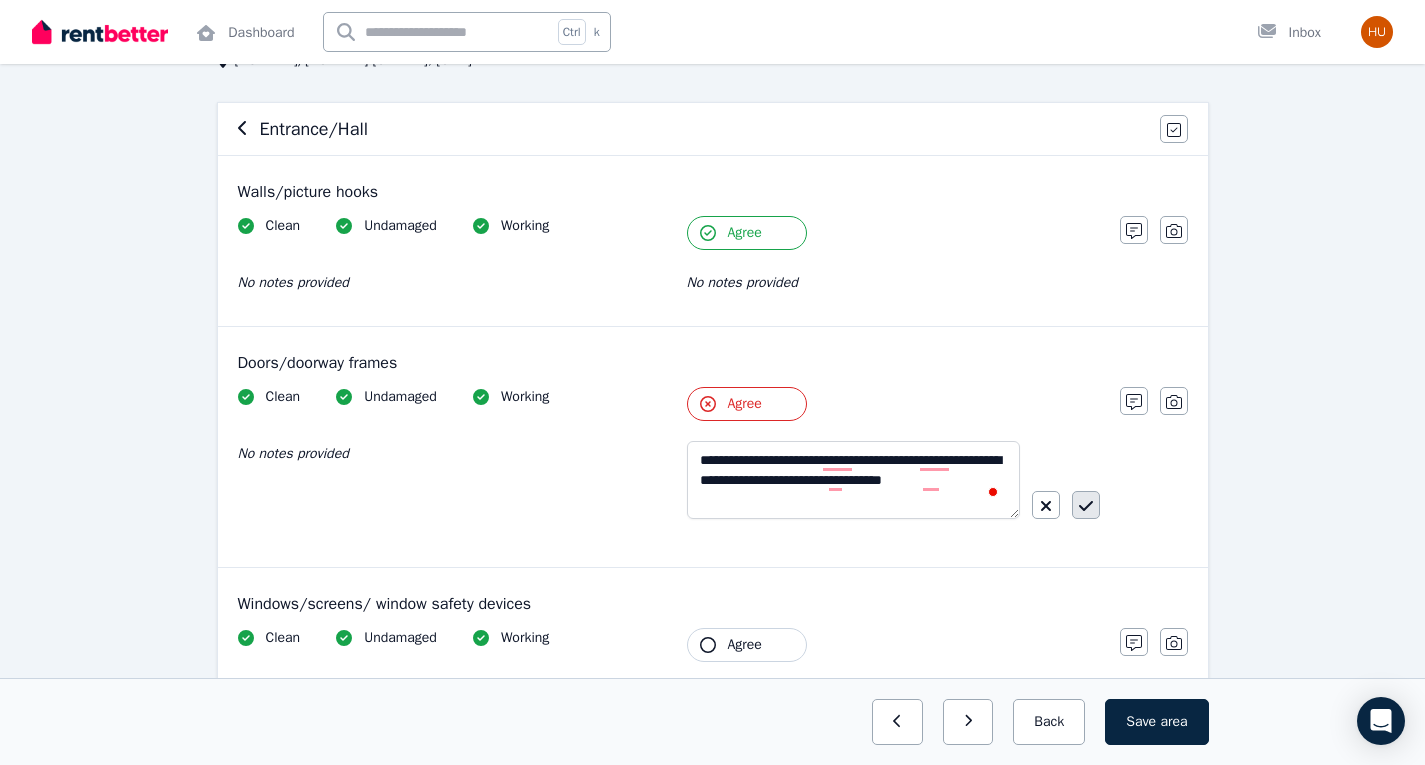 click at bounding box center [1086, 505] 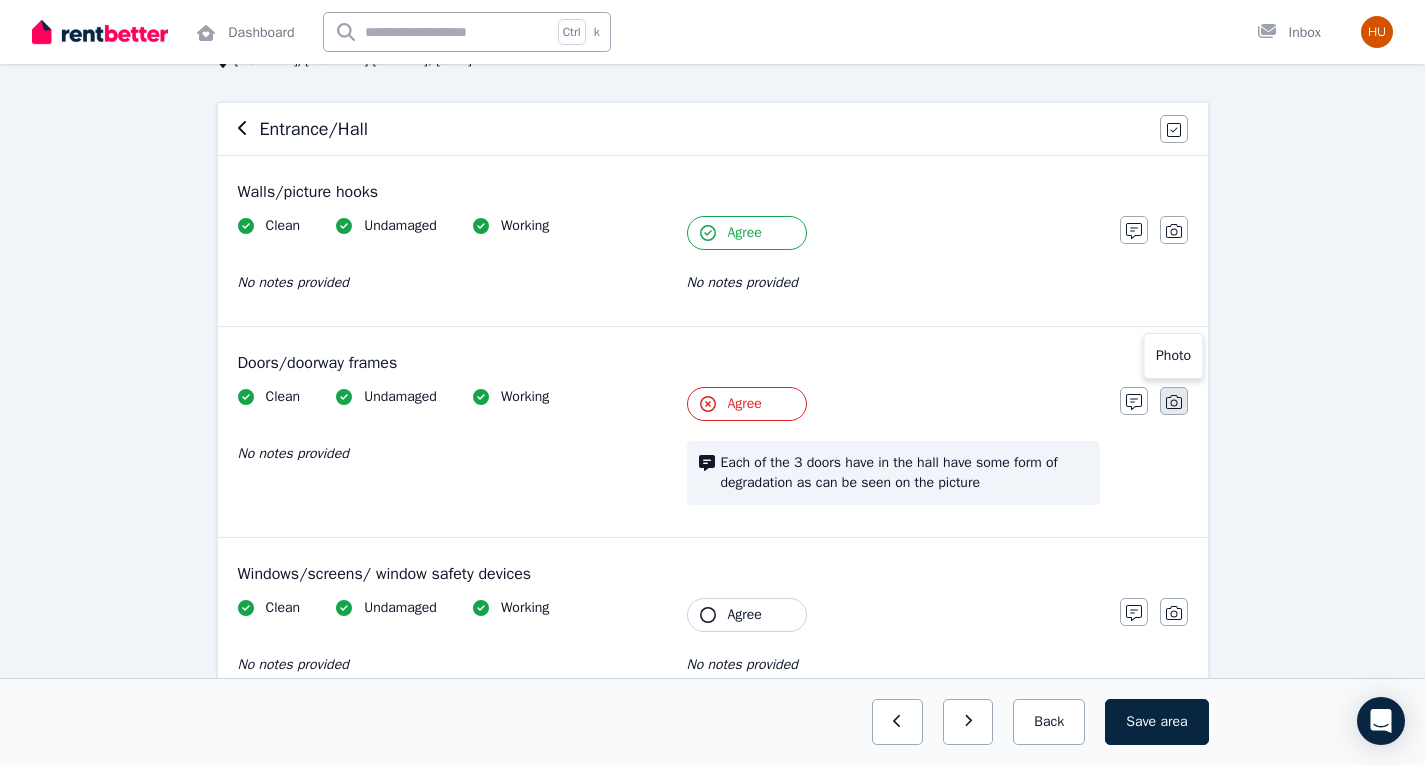 click 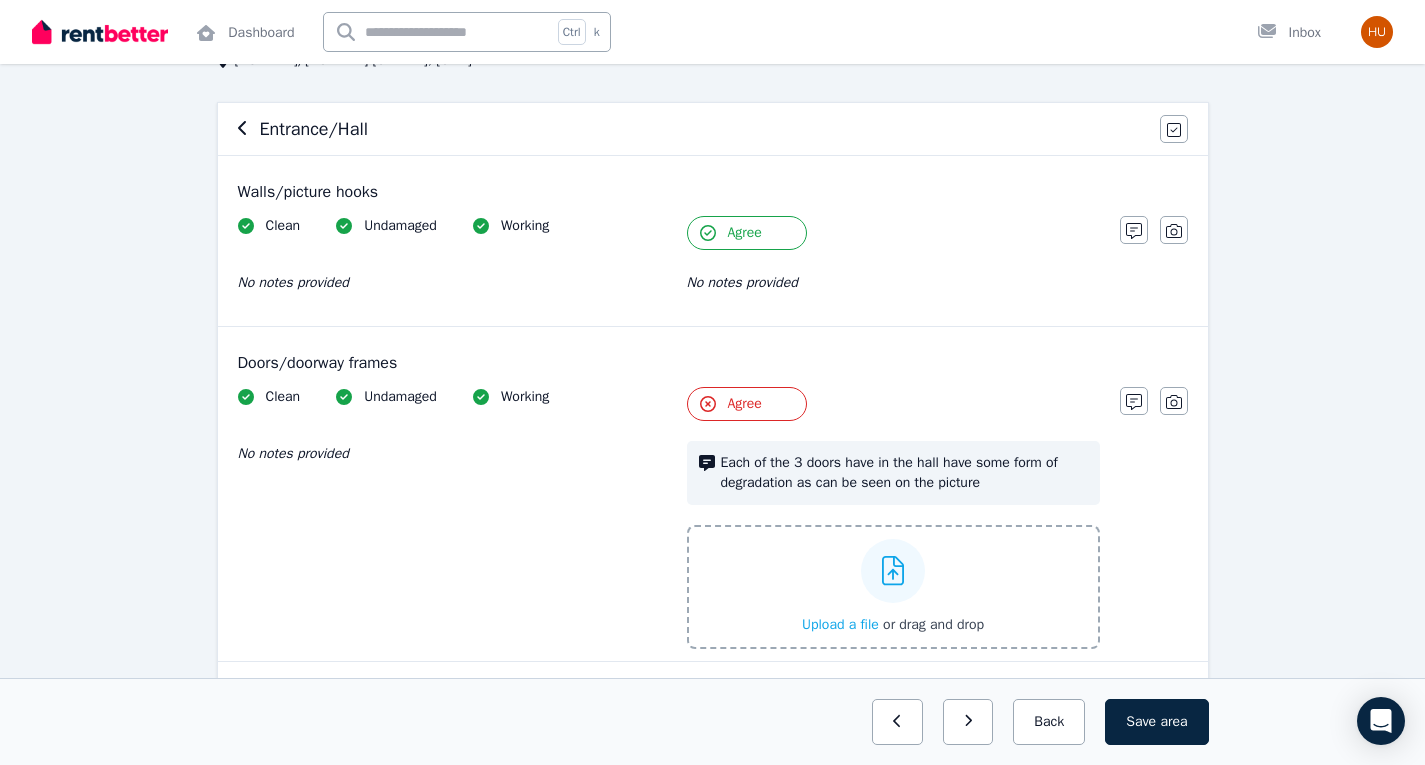 click on "Upload a file" at bounding box center (840, 624) 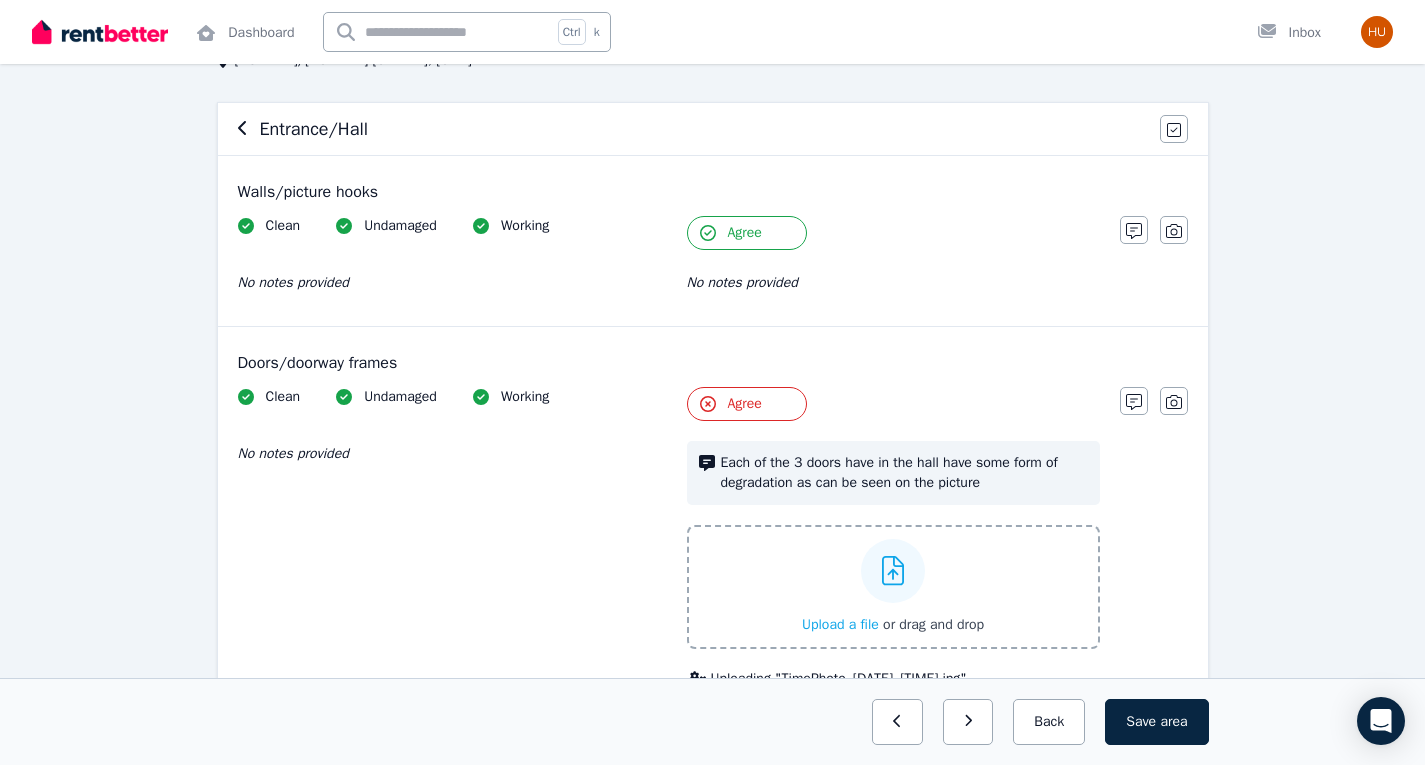 click on "Upload a file" at bounding box center [840, 624] 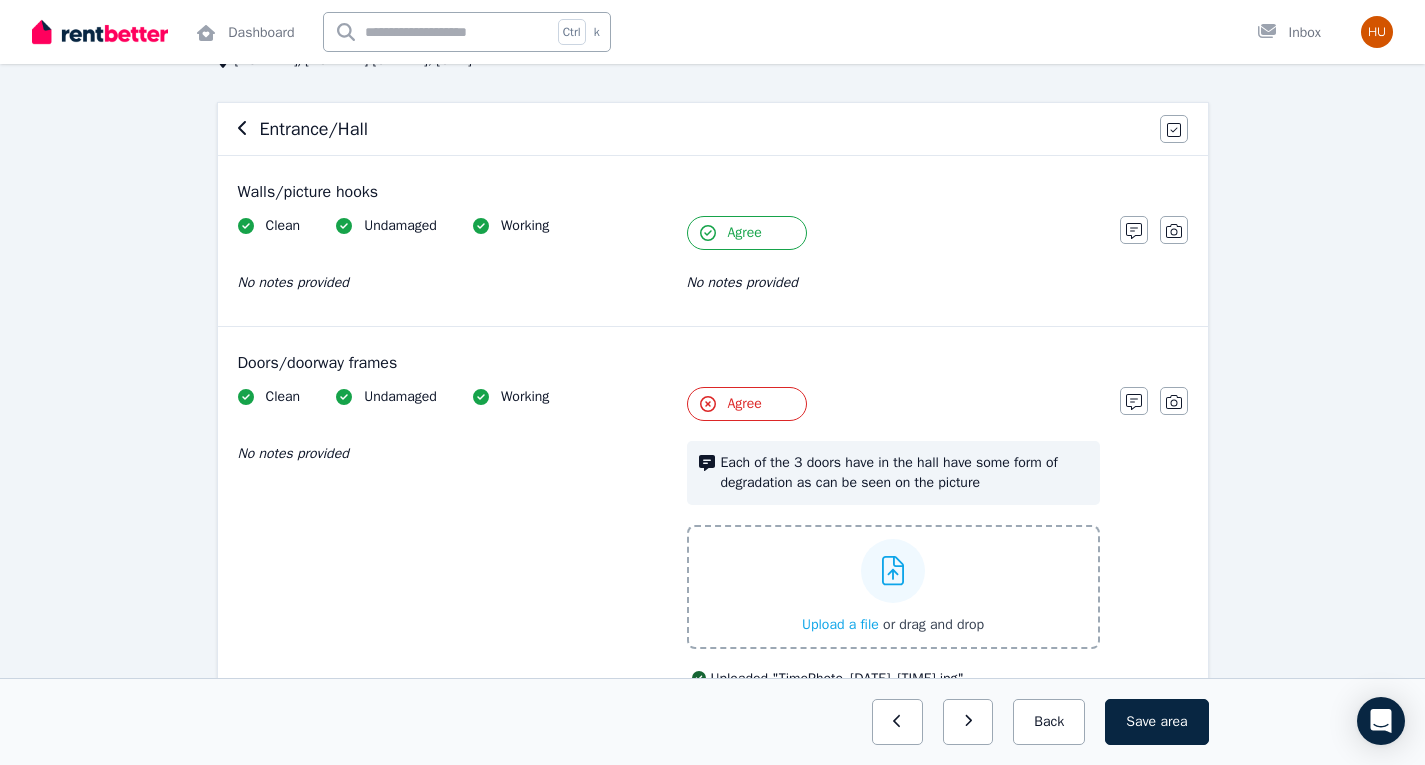 type 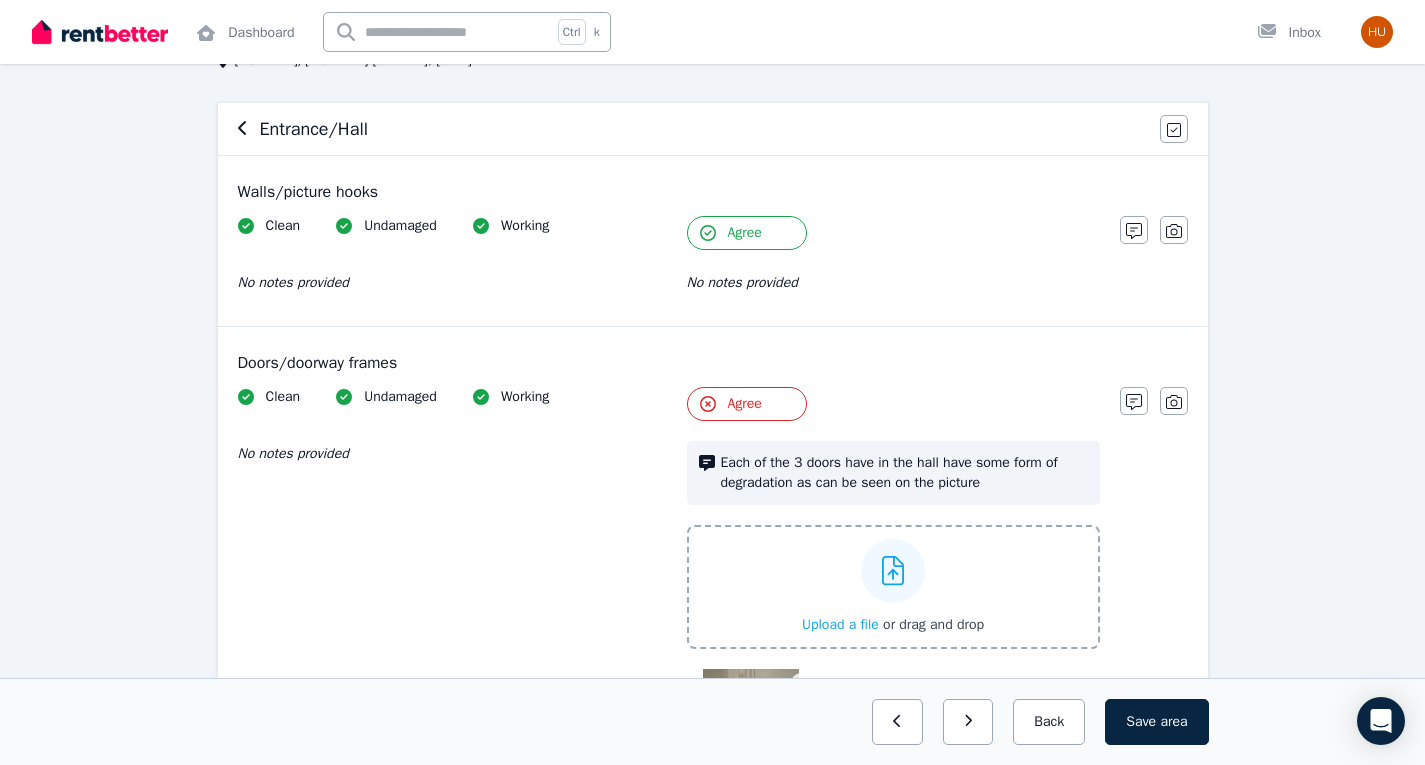 click on "Upload a file" at bounding box center [840, 624] 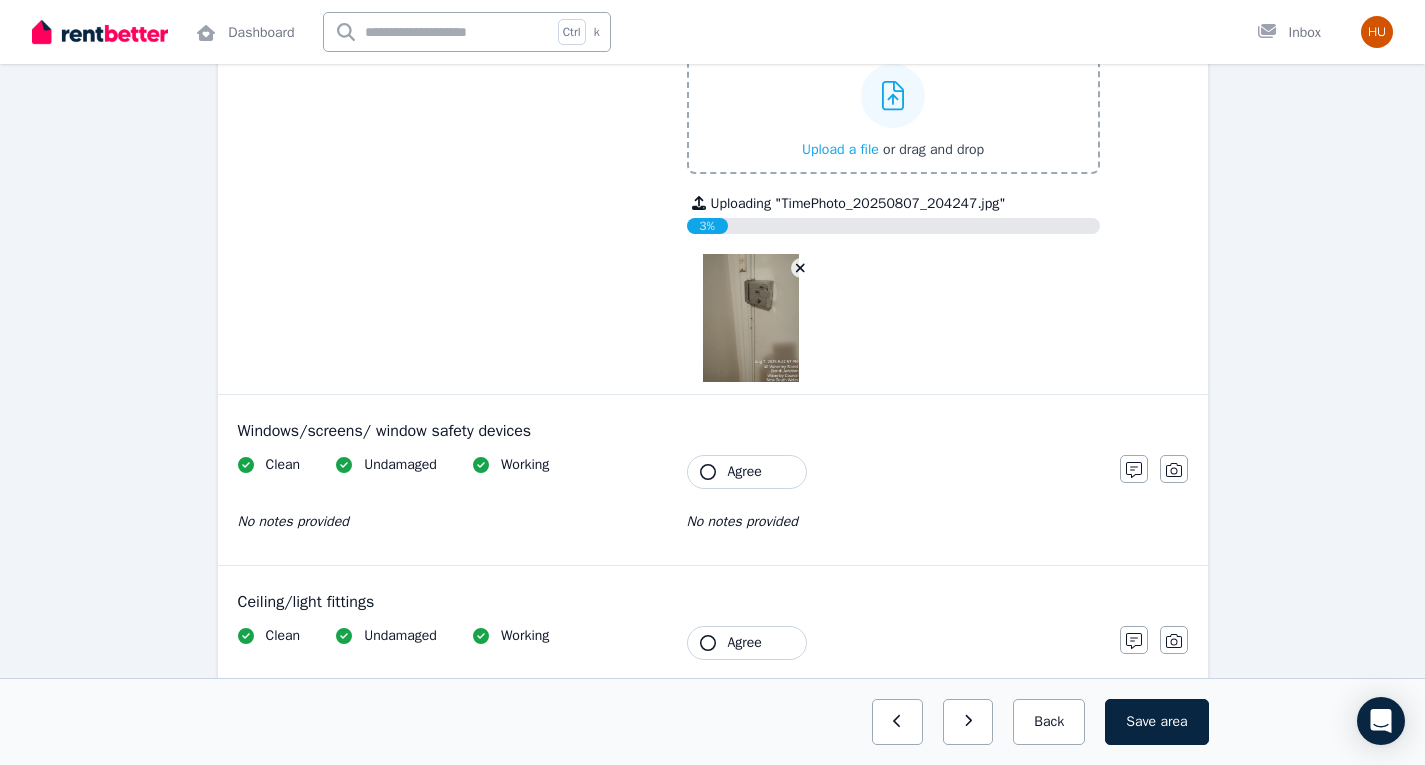 scroll, scrollTop: 648, scrollLeft: 0, axis: vertical 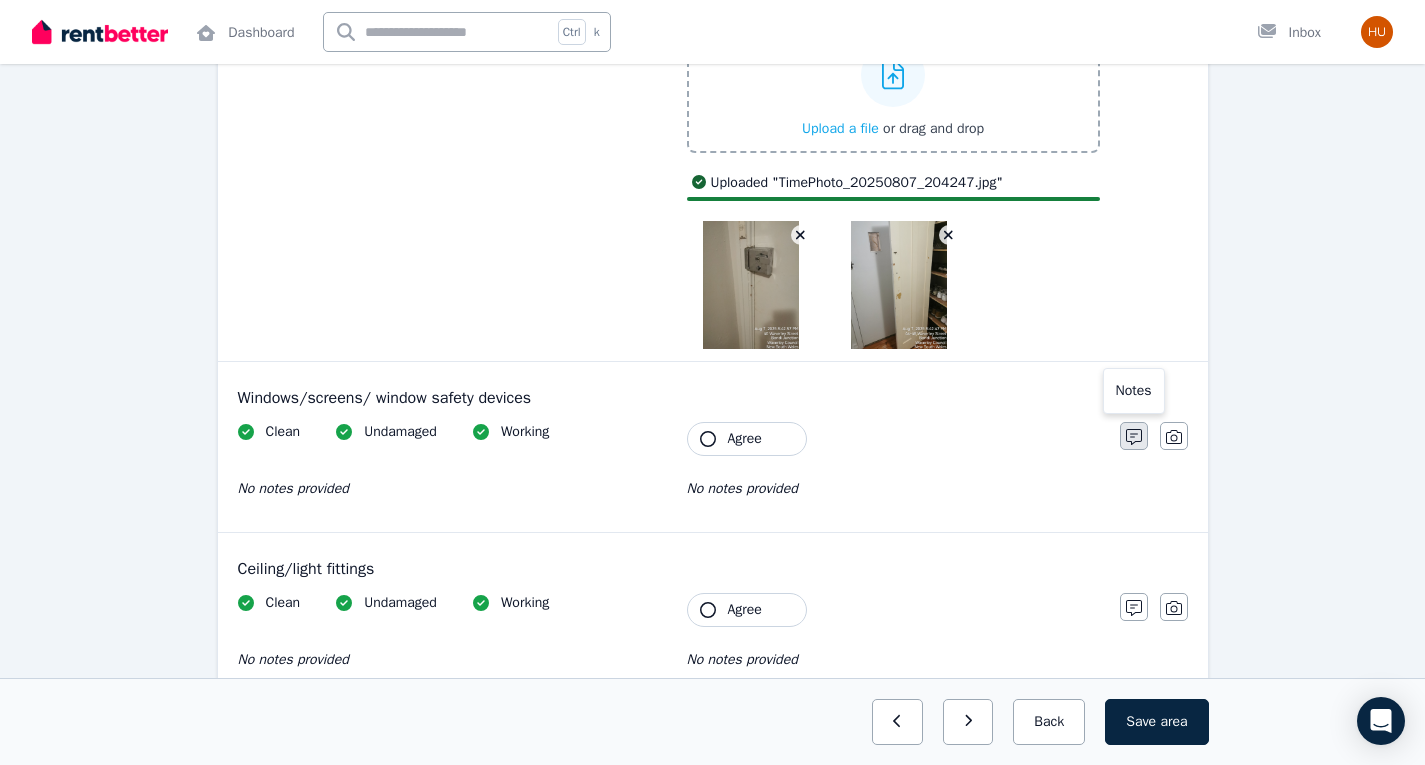 click 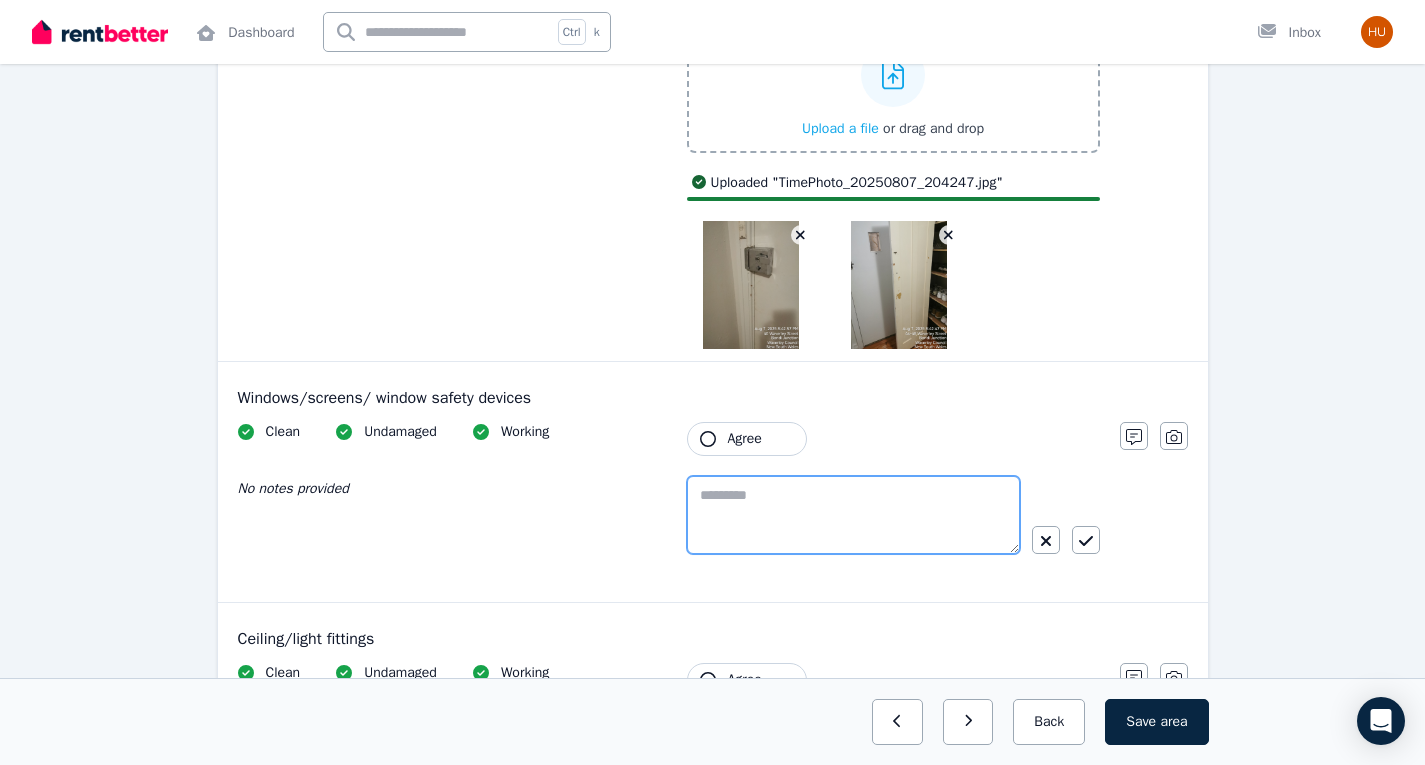 click at bounding box center [853, 515] 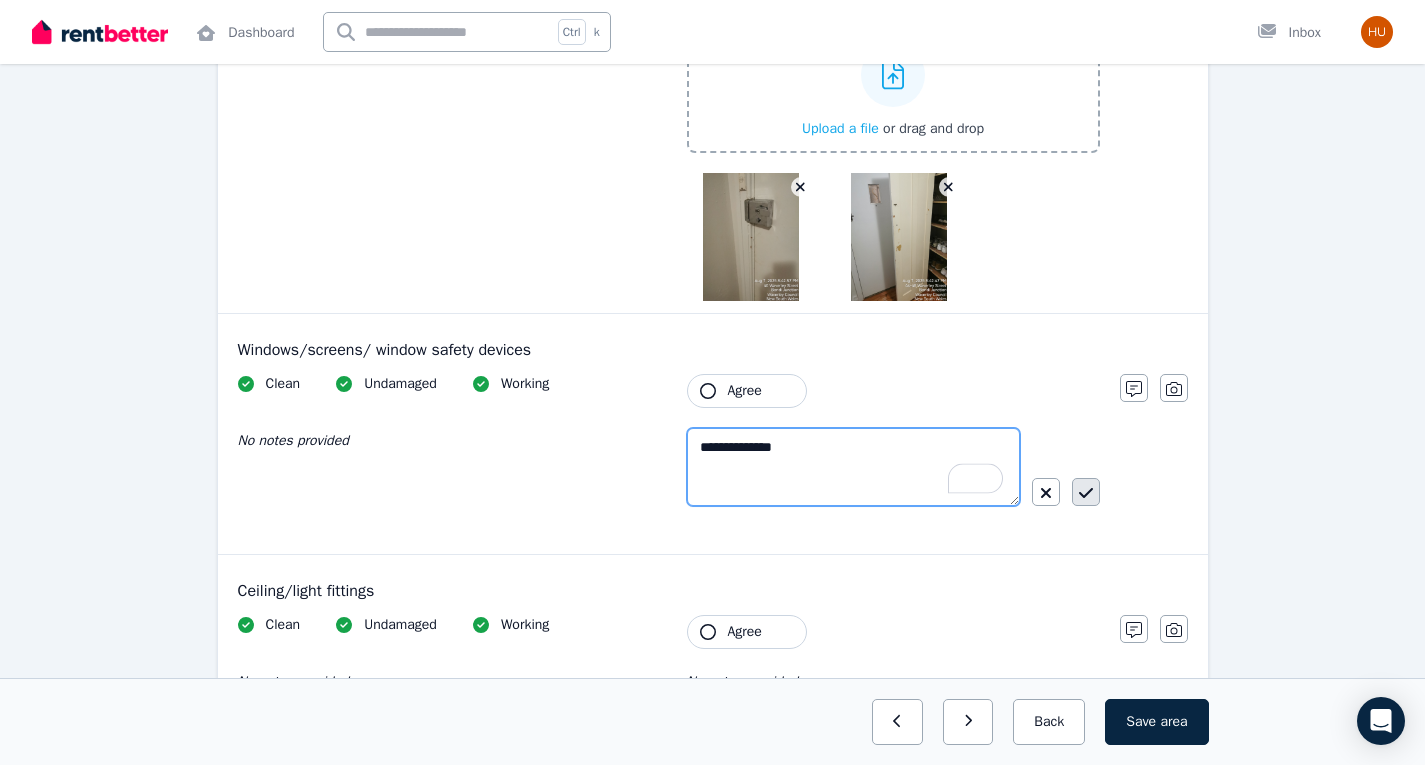type on "**********" 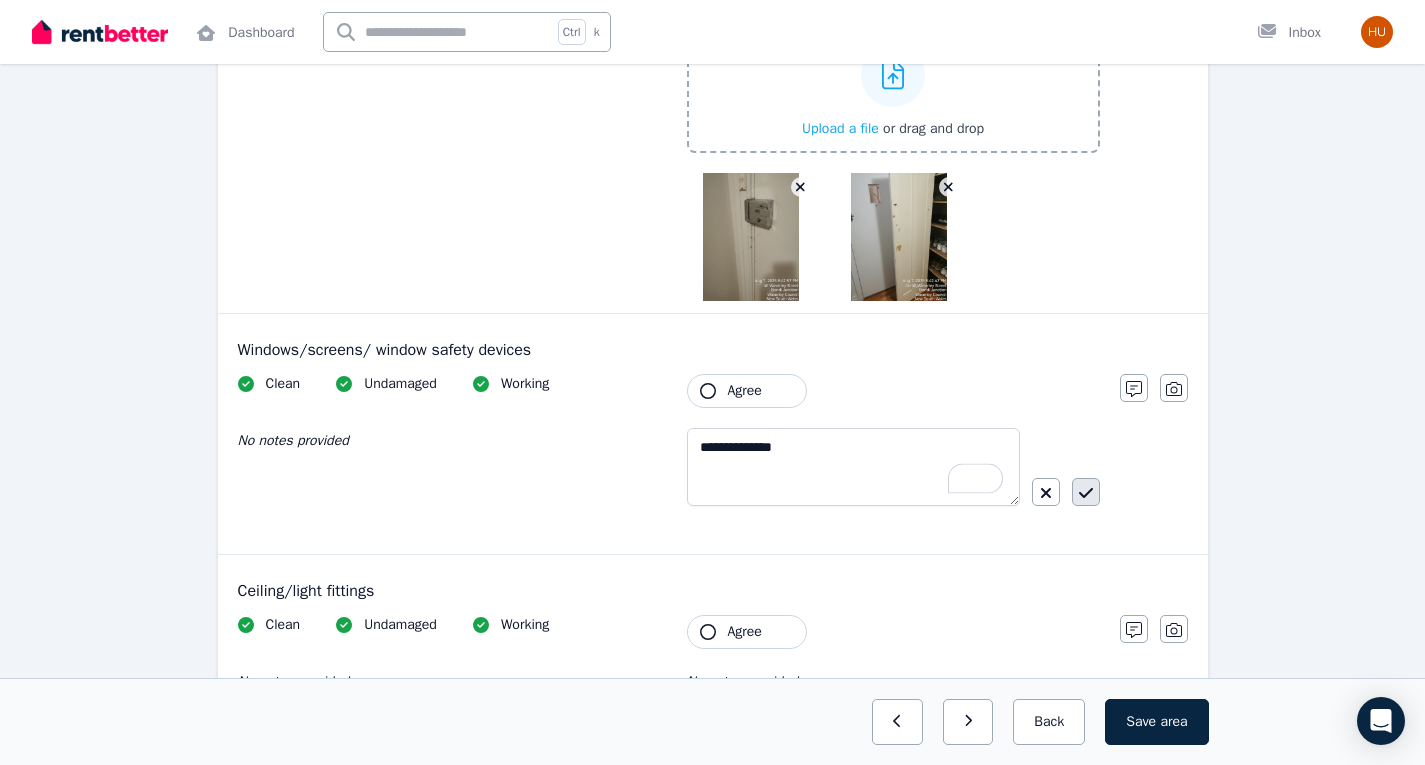 click at bounding box center (1086, 492) 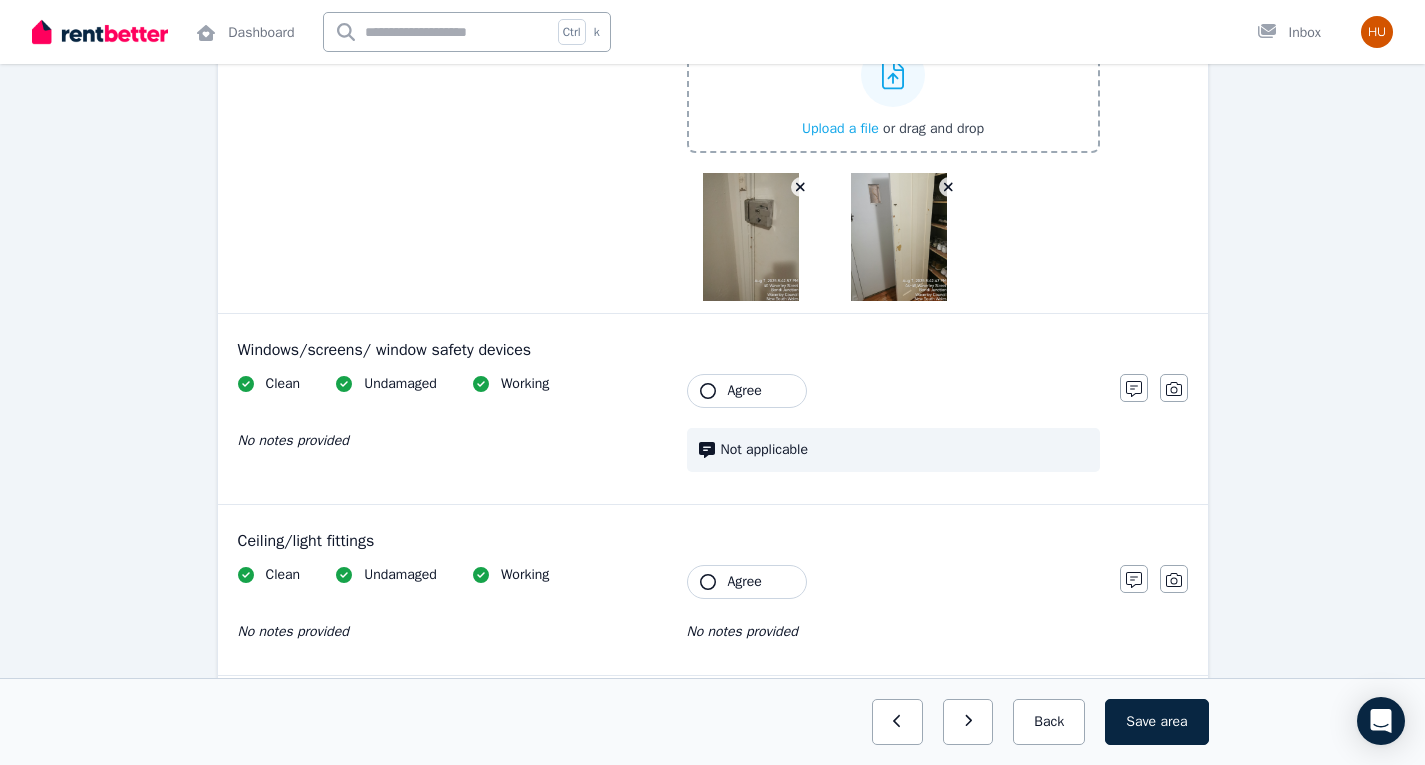 click on "Agree" at bounding box center [745, 391] 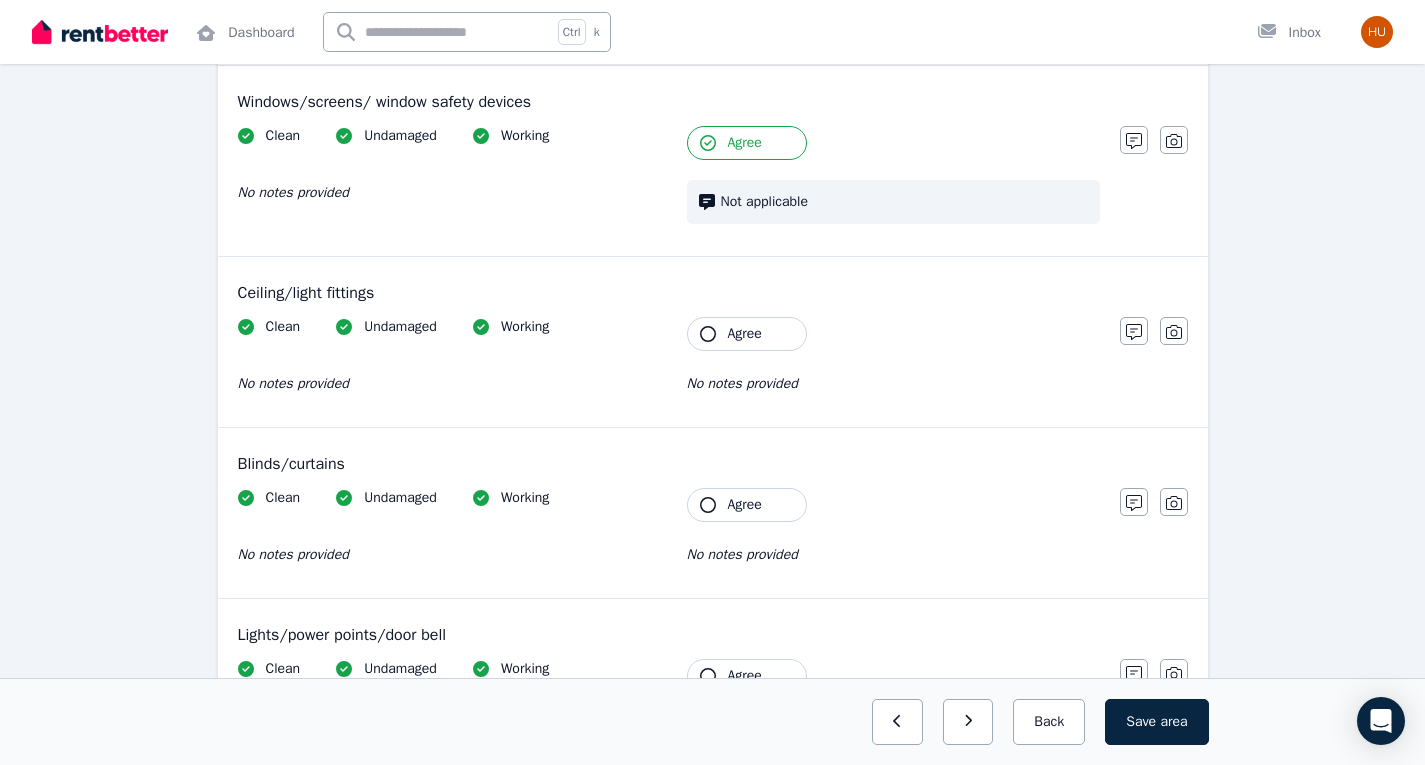 scroll, scrollTop: 897, scrollLeft: 0, axis: vertical 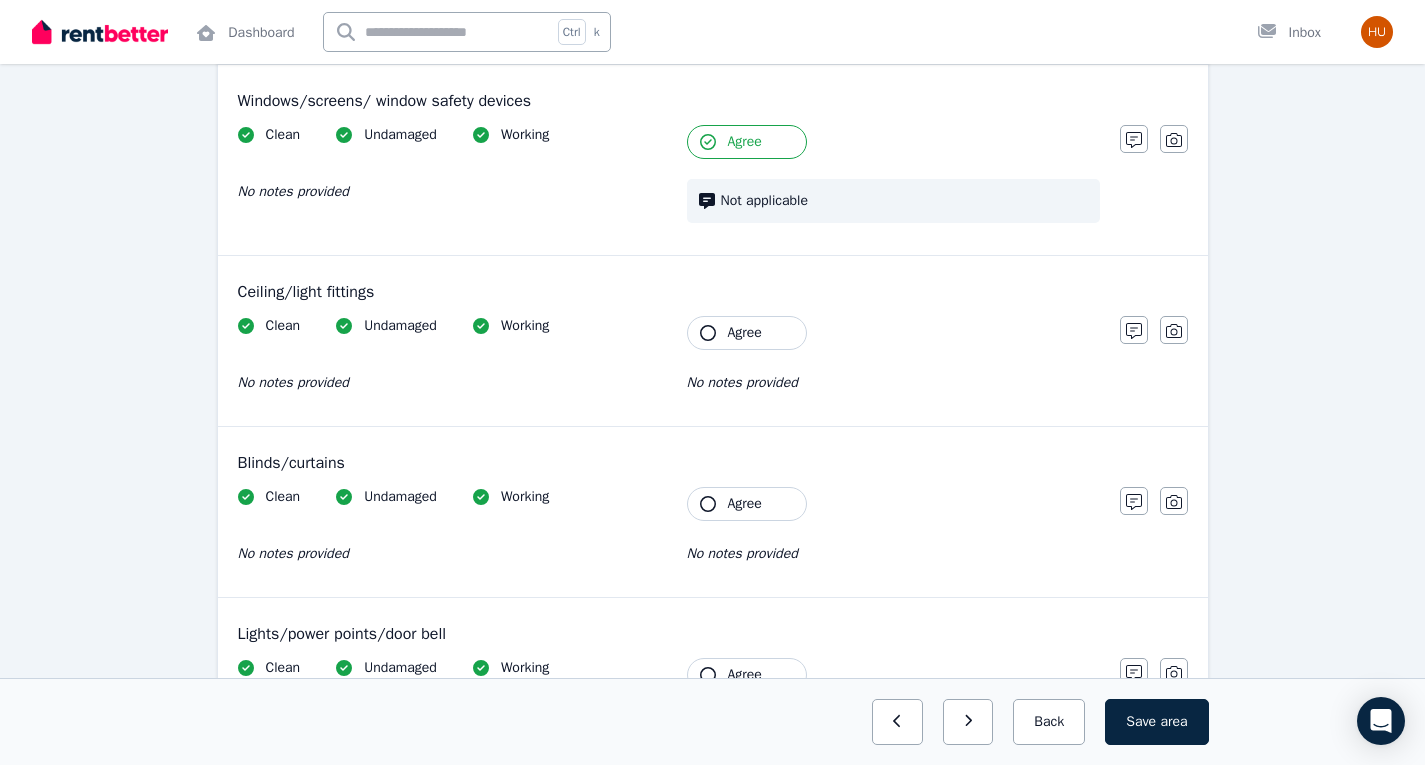 click 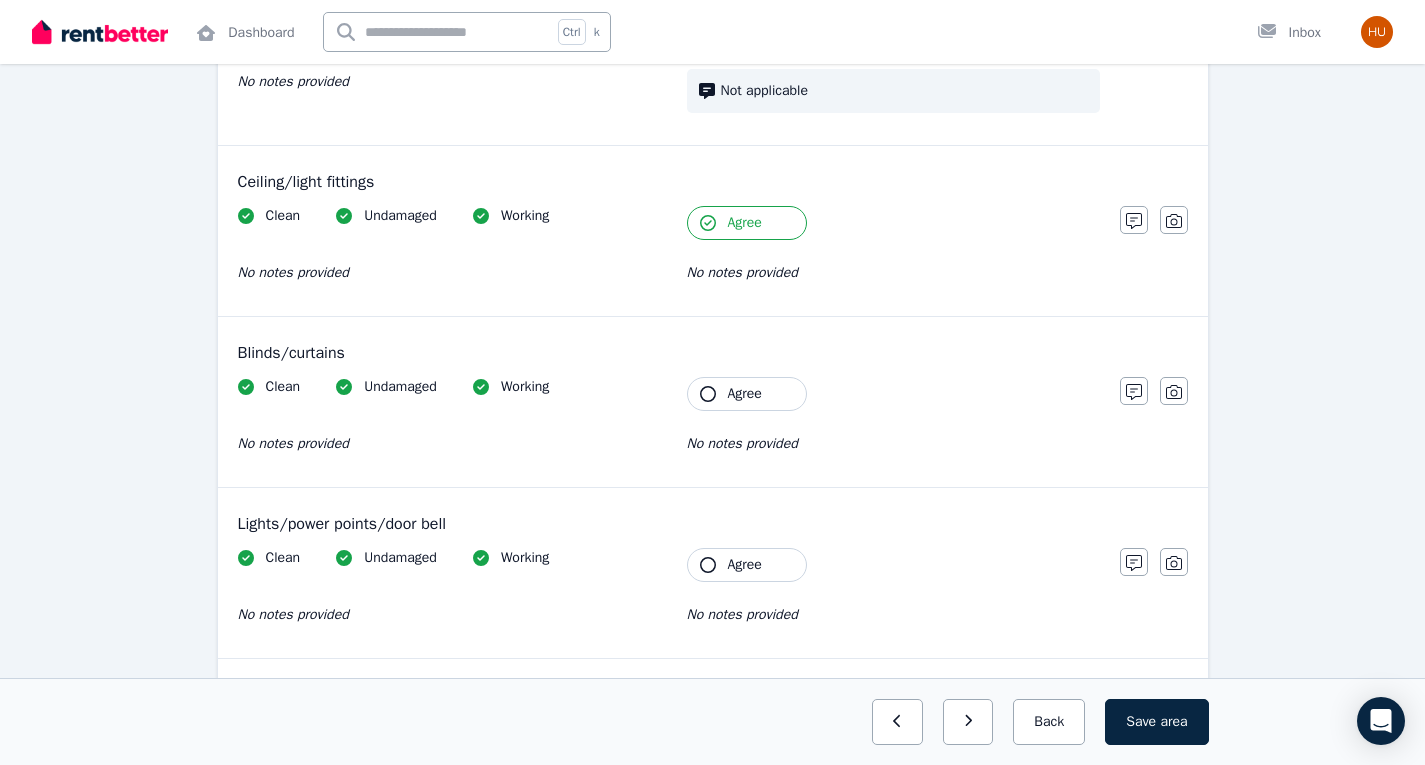 scroll, scrollTop: 1008, scrollLeft: 0, axis: vertical 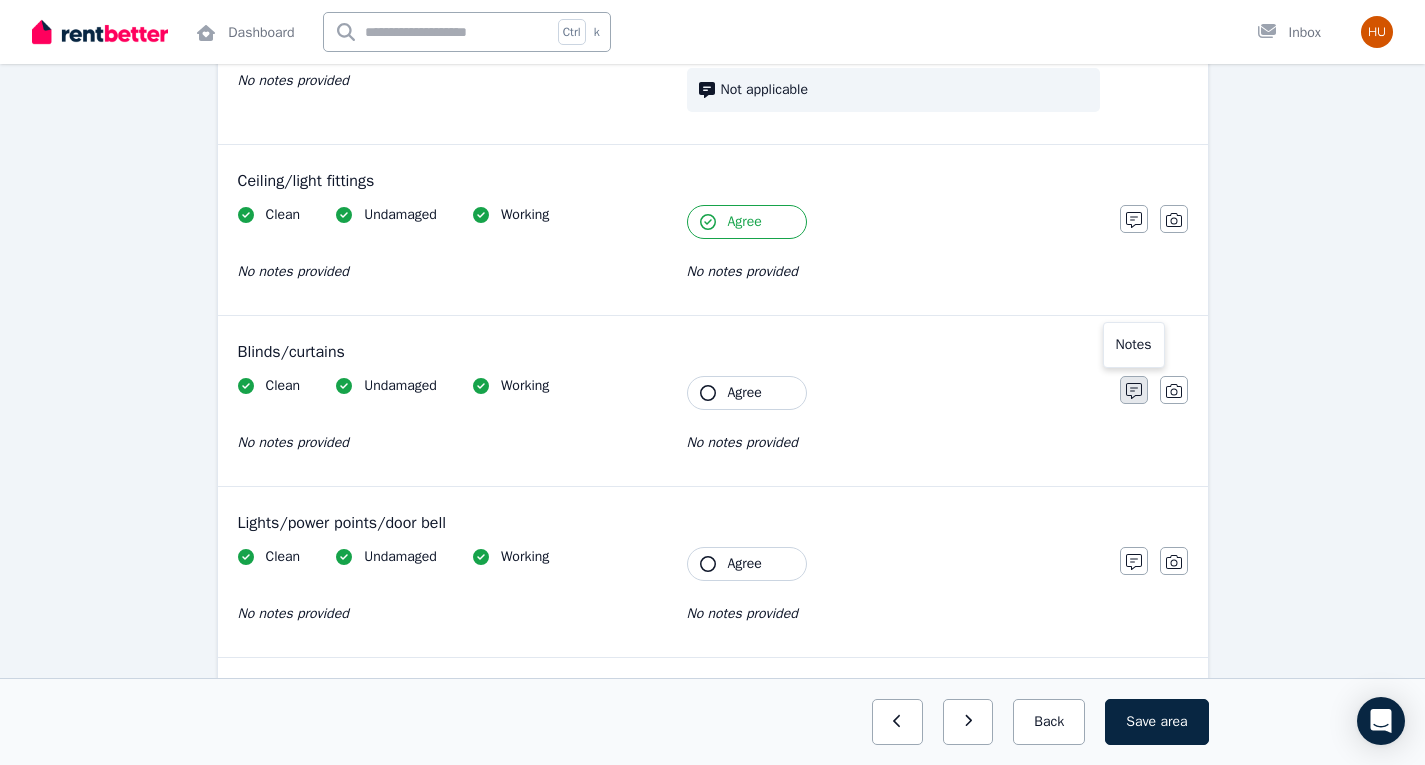 click 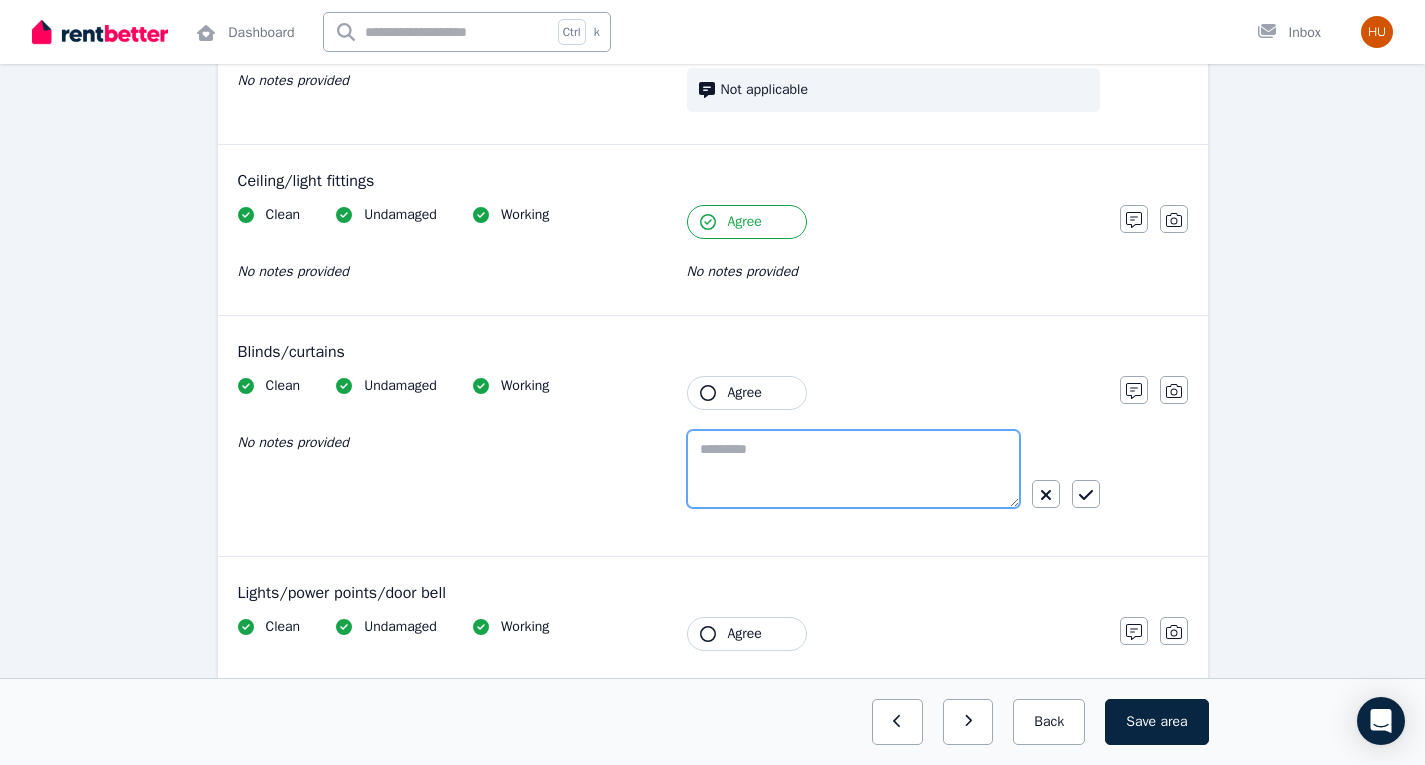 click at bounding box center [853, 469] 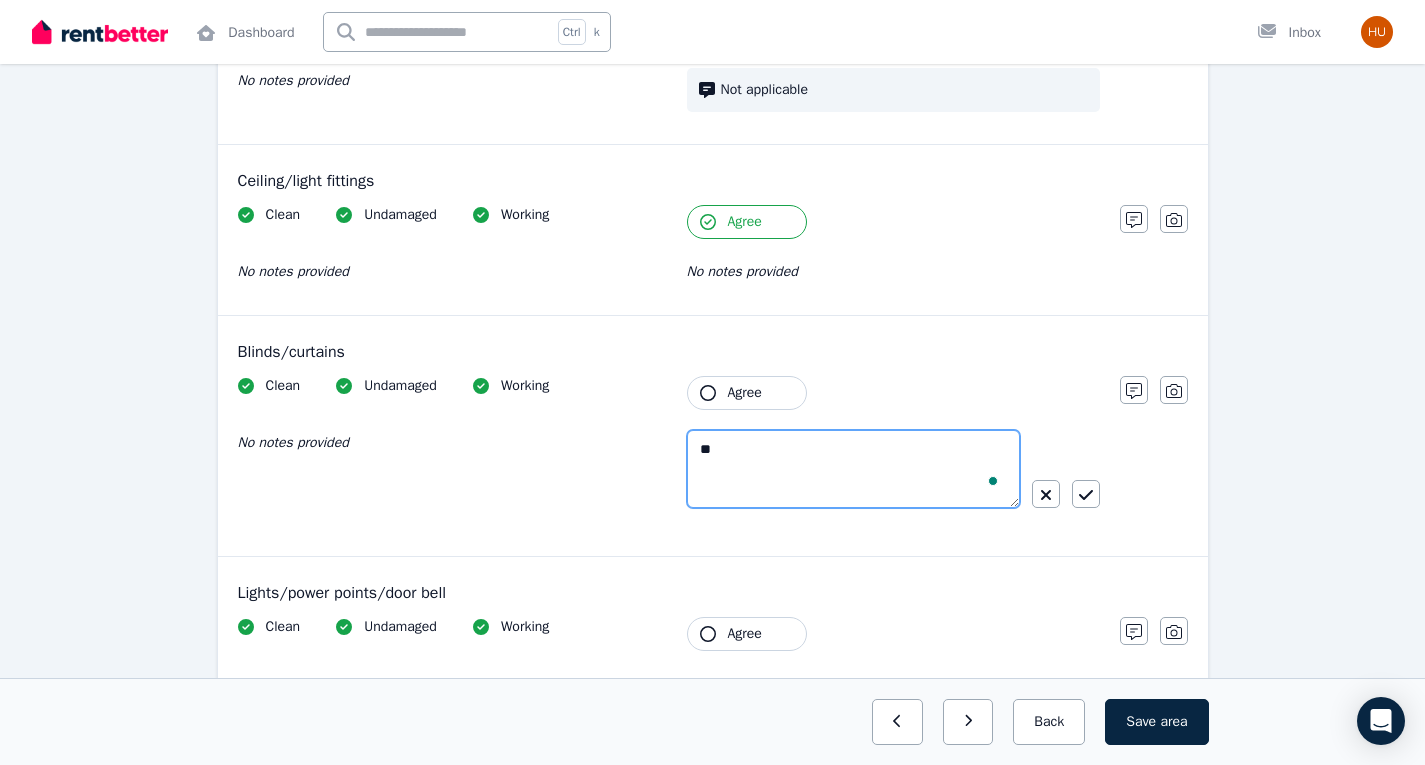 type on "*" 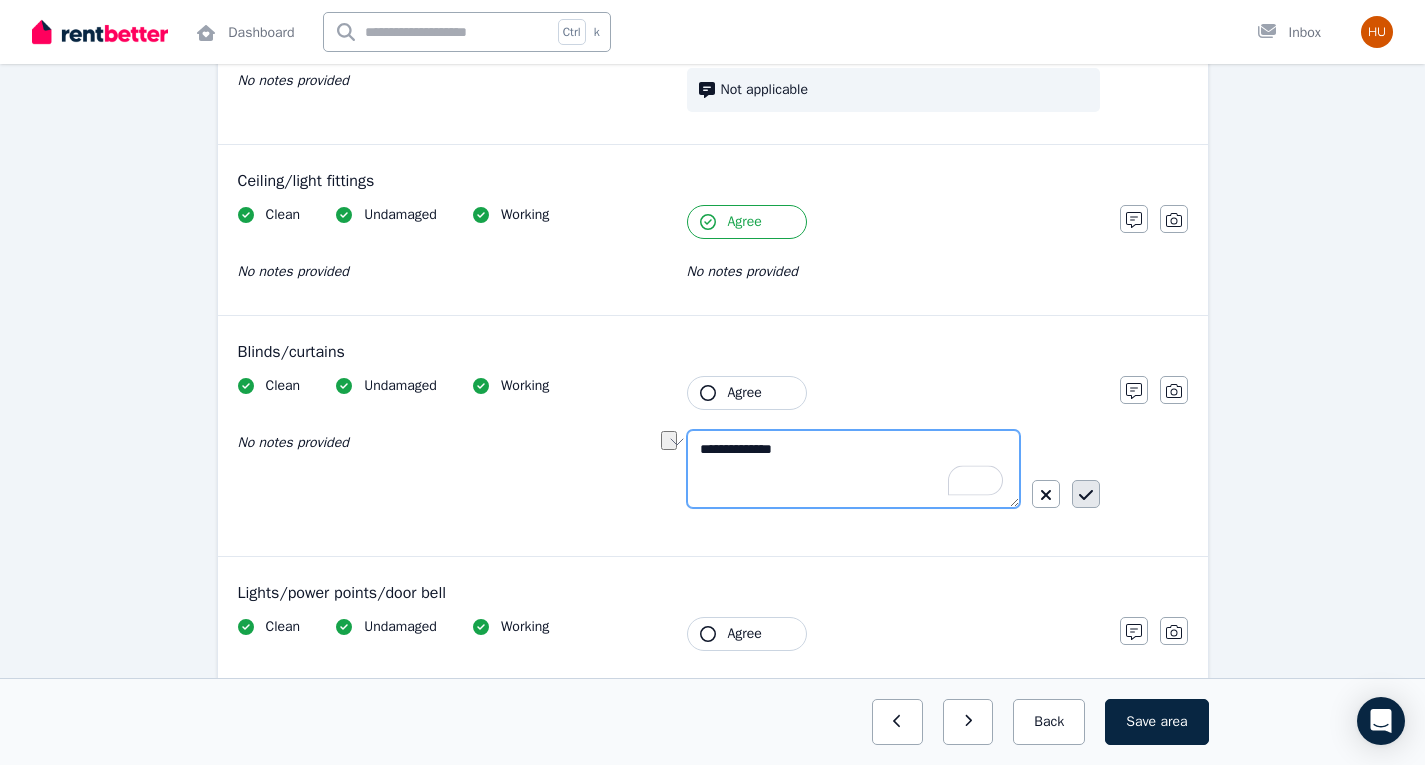 type on "**********" 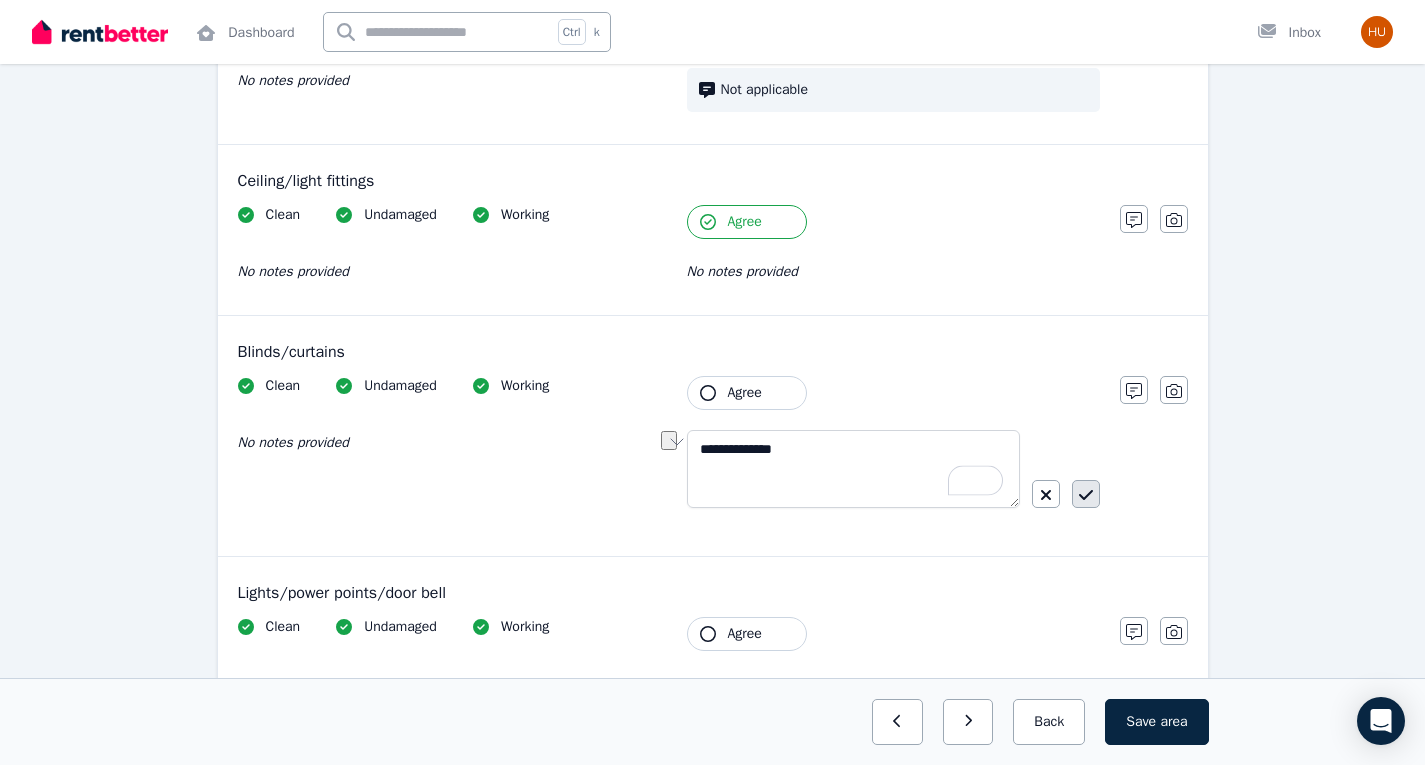 click 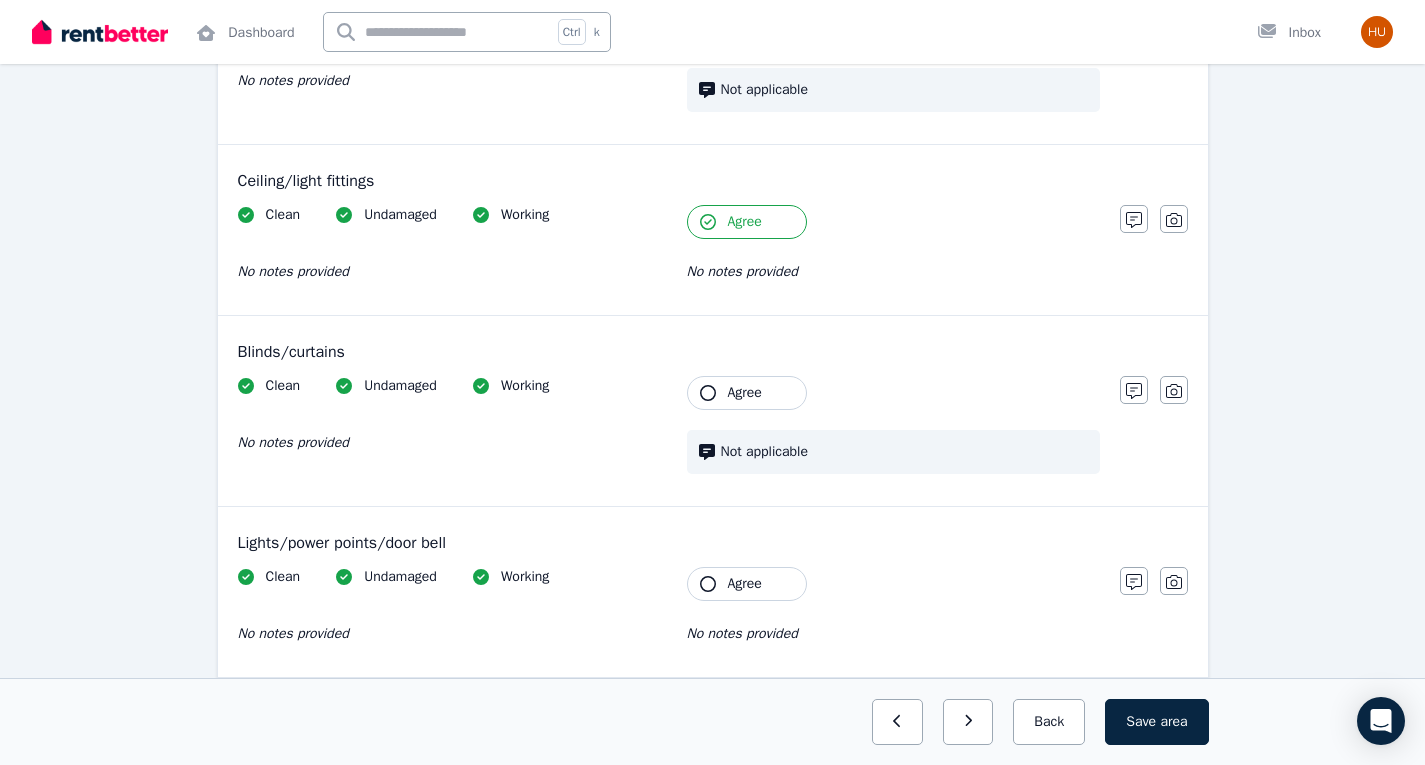 click on "Agree" at bounding box center [747, 393] 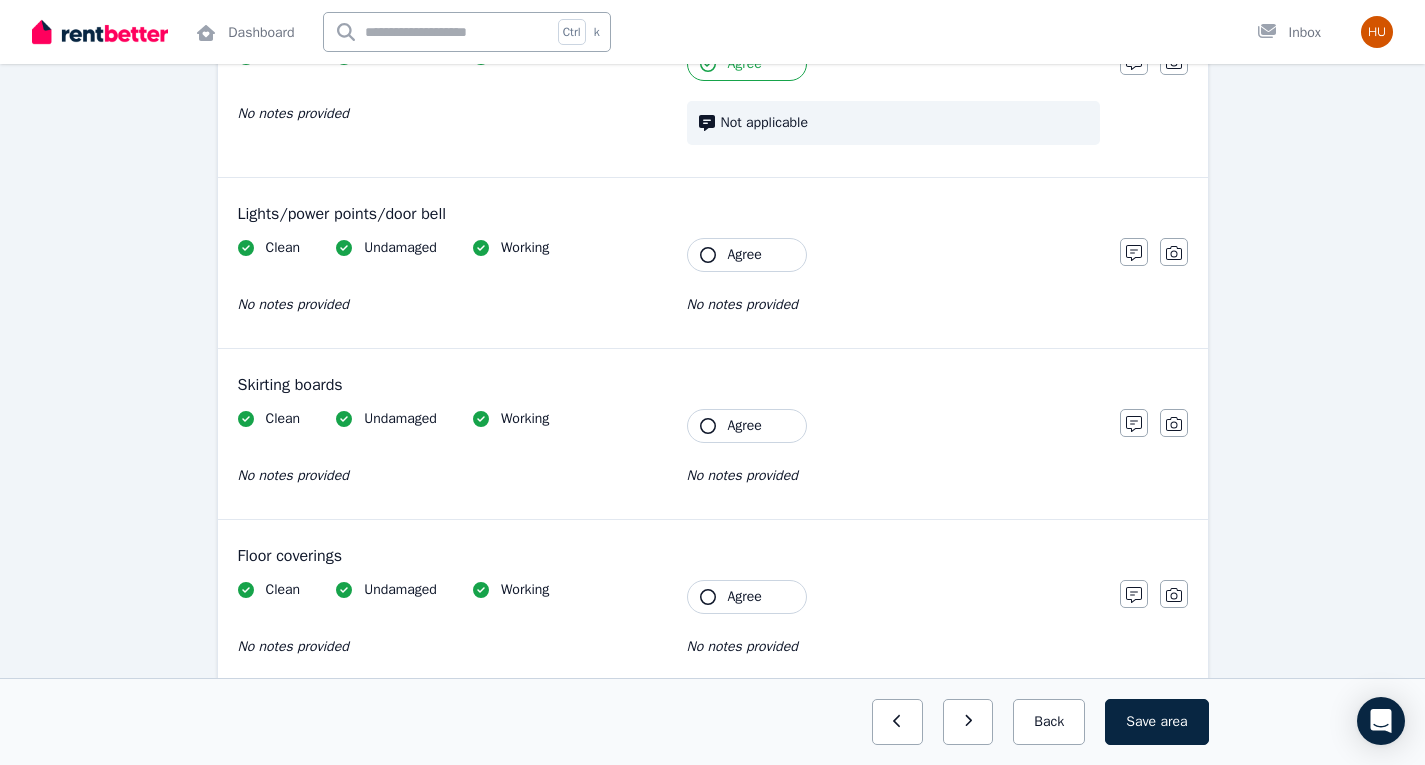 scroll, scrollTop: 1366, scrollLeft: 0, axis: vertical 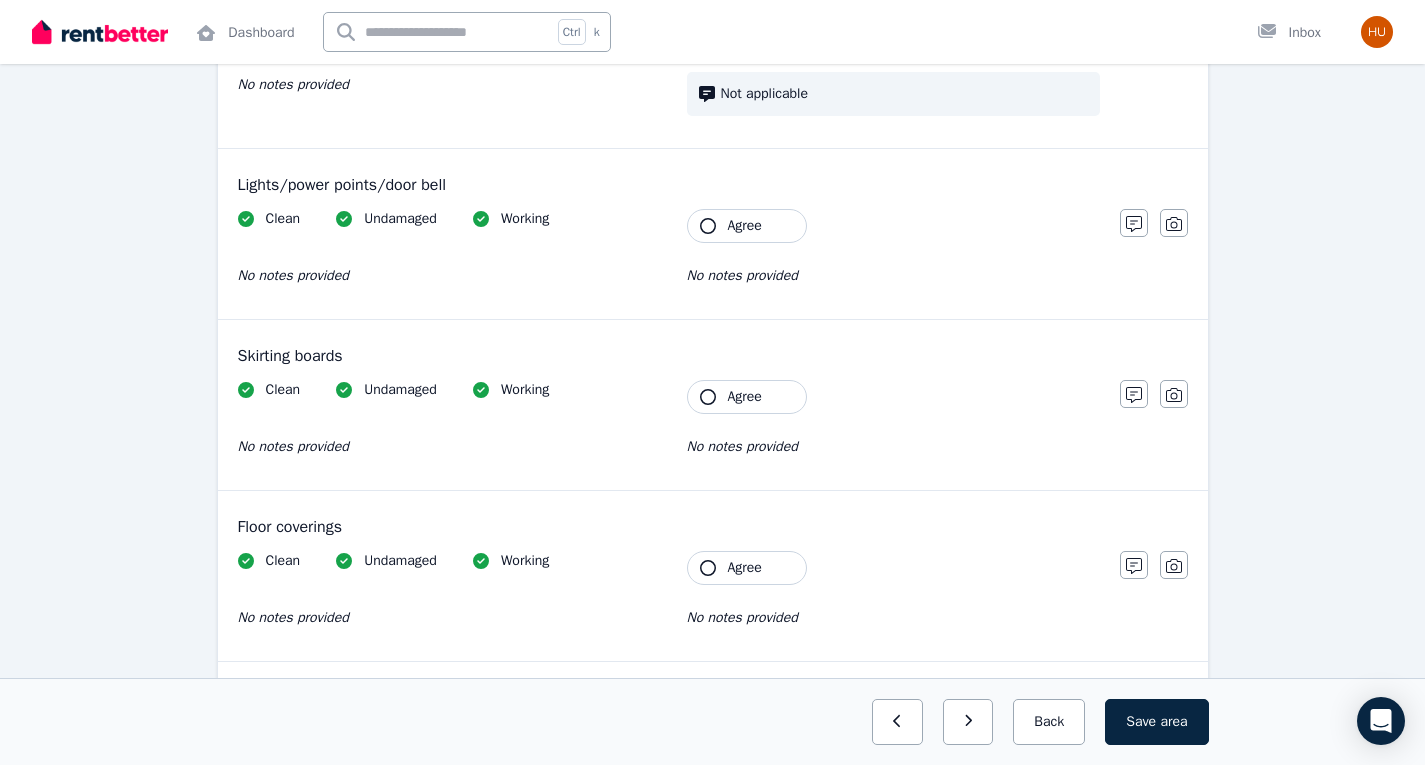 click on "Agree" at bounding box center (747, 226) 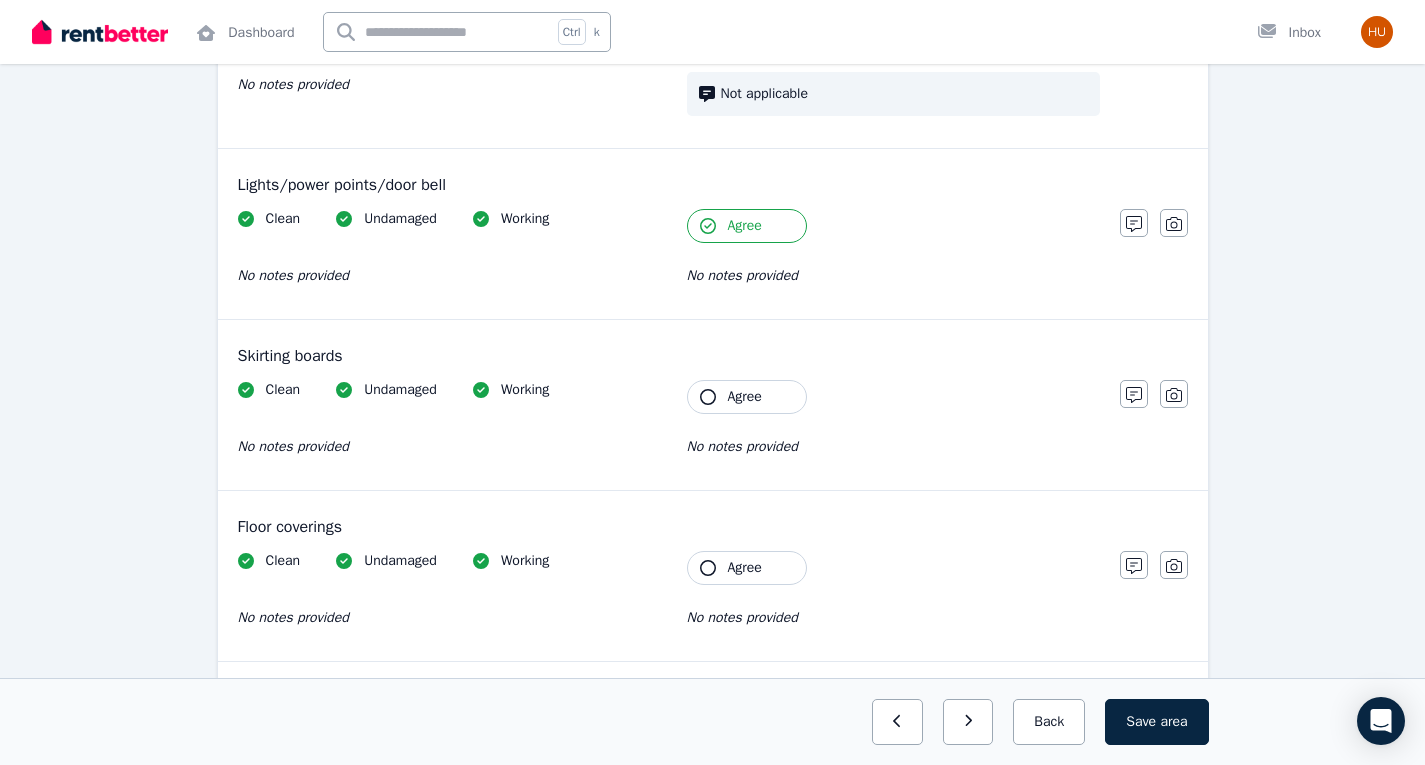 click on "Agree" at bounding box center [745, 397] 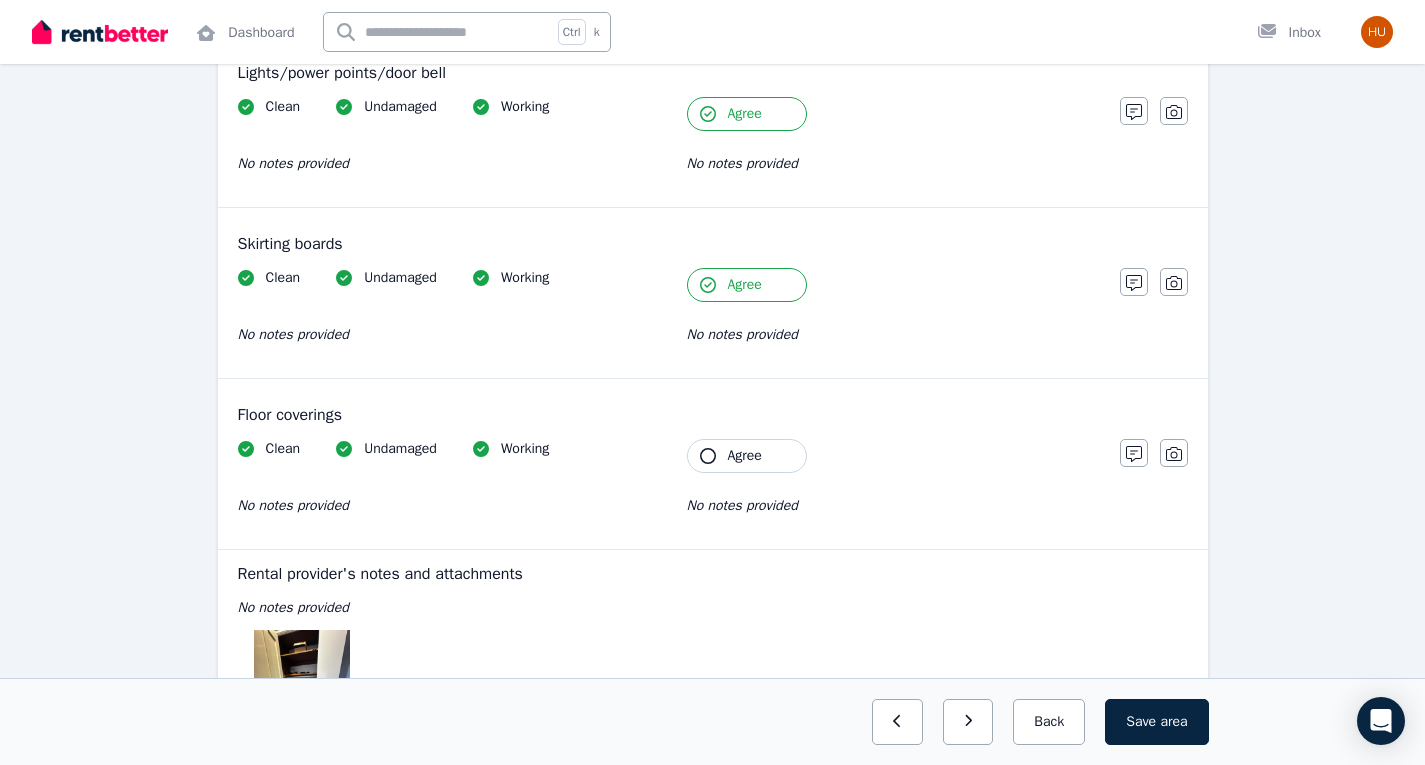 scroll, scrollTop: 1460, scrollLeft: 0, axis: vertical 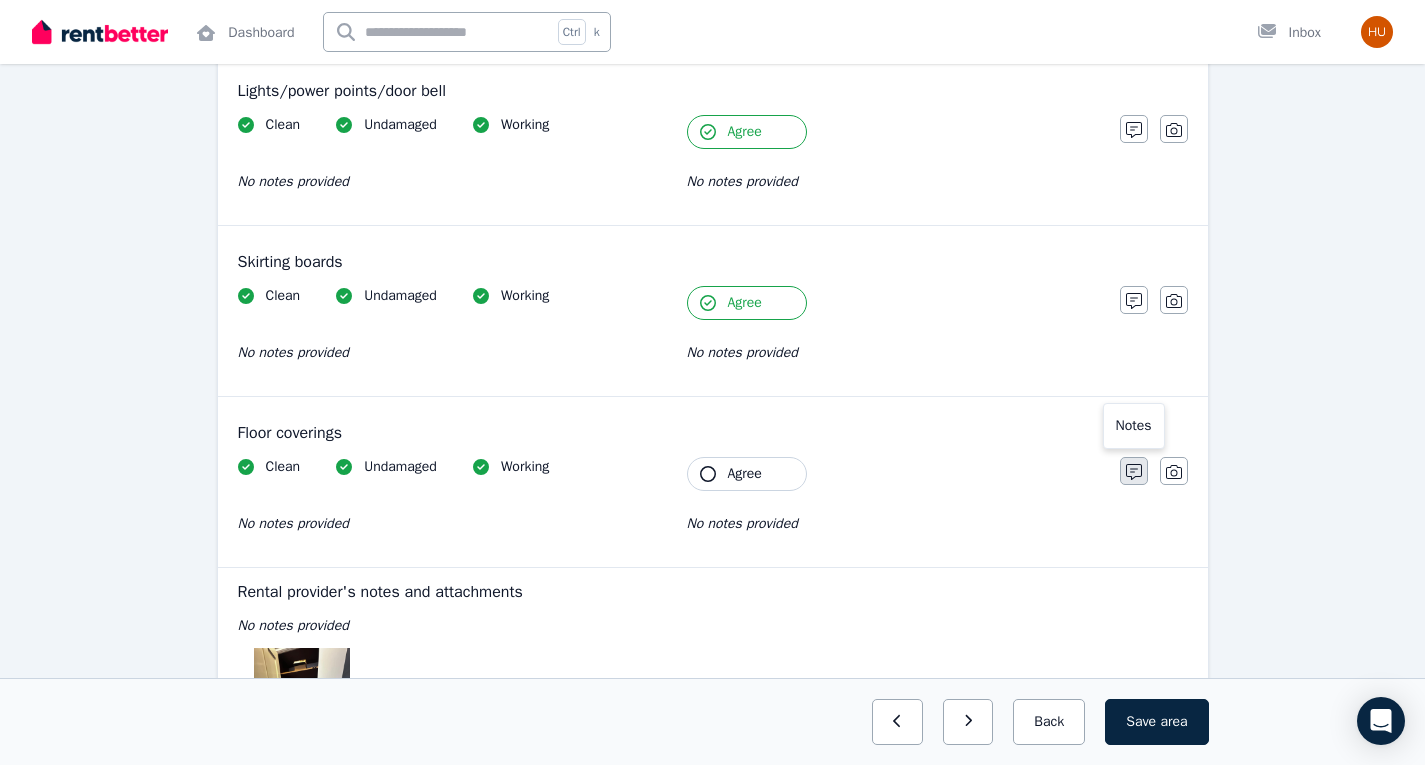 click at bounding box center [1134, 471] 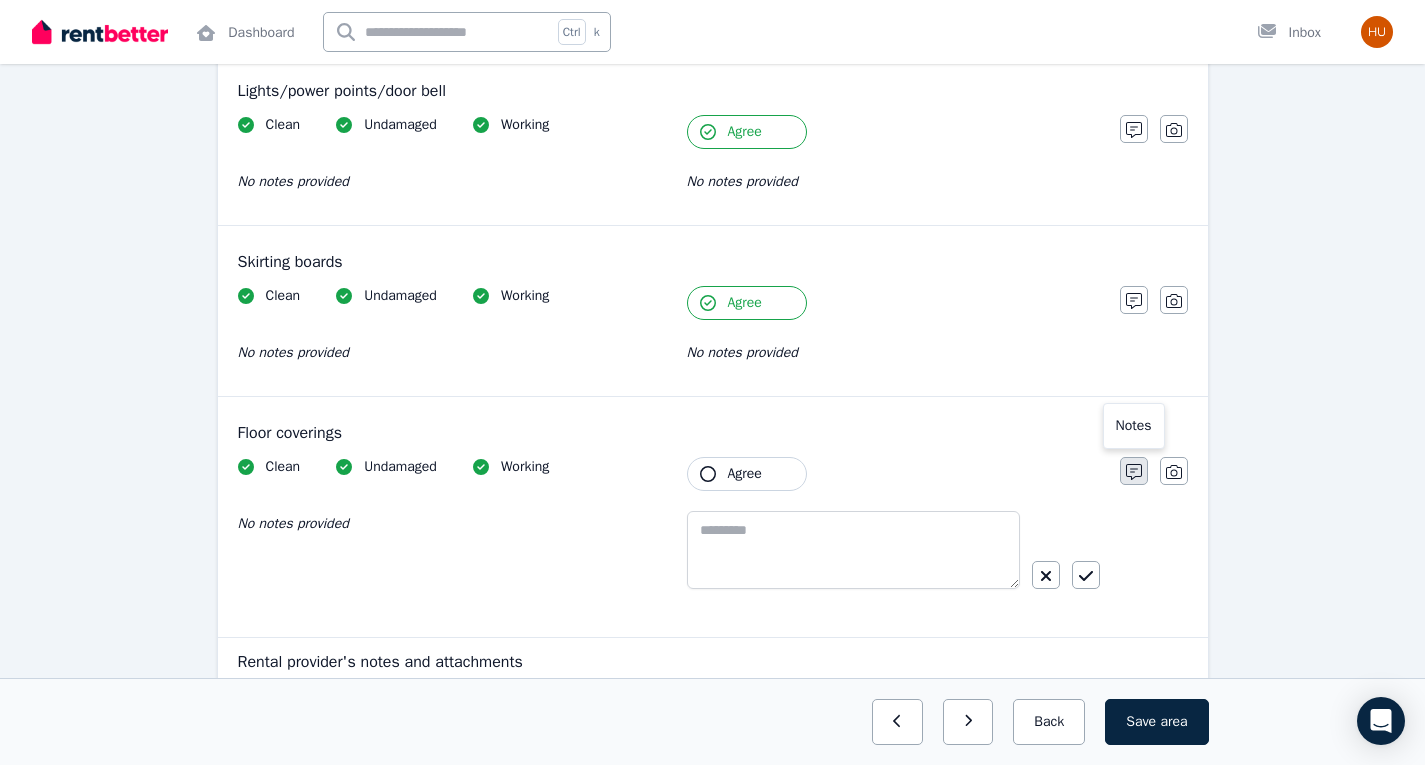 scroll, scrollTop: 1530, scrollLeft: 0, axis: vertical 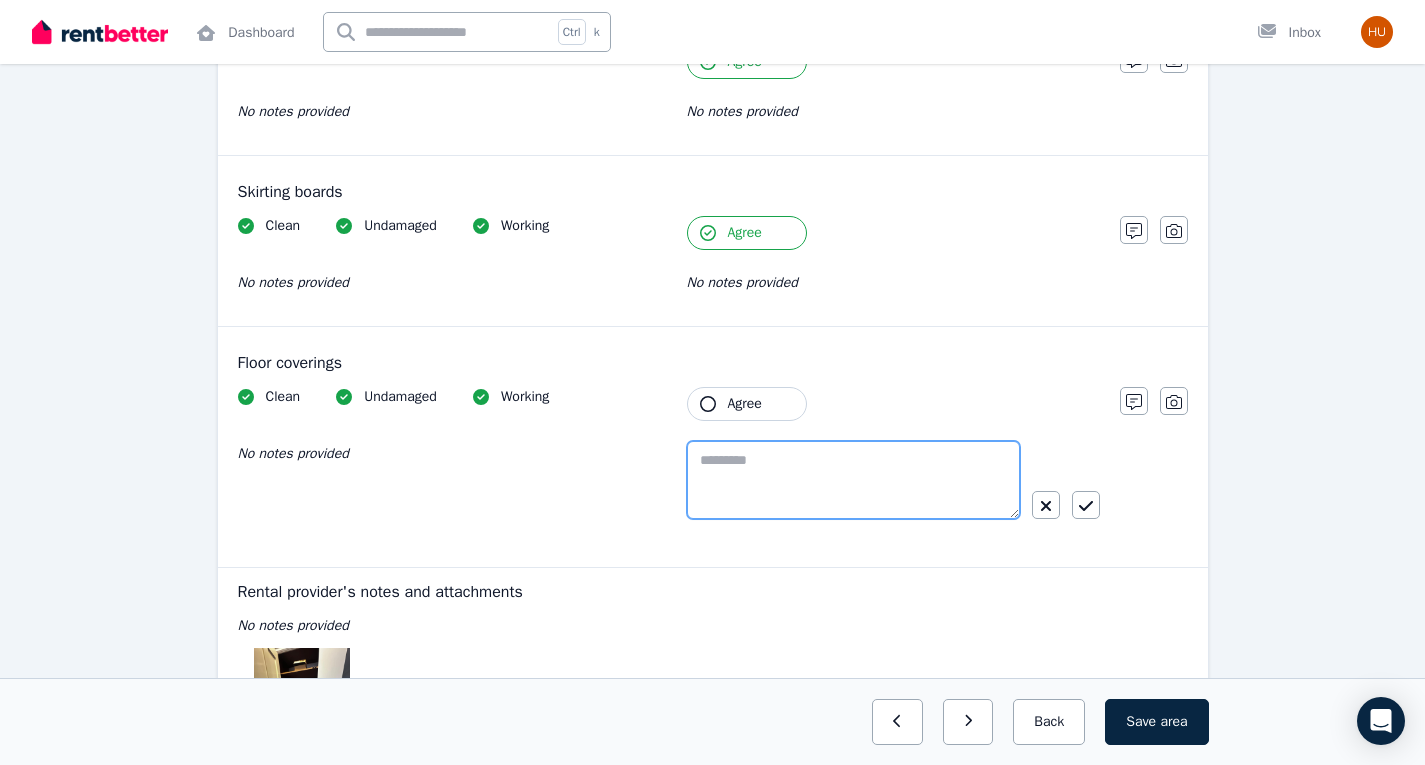 click at bounding box center (853, 480) 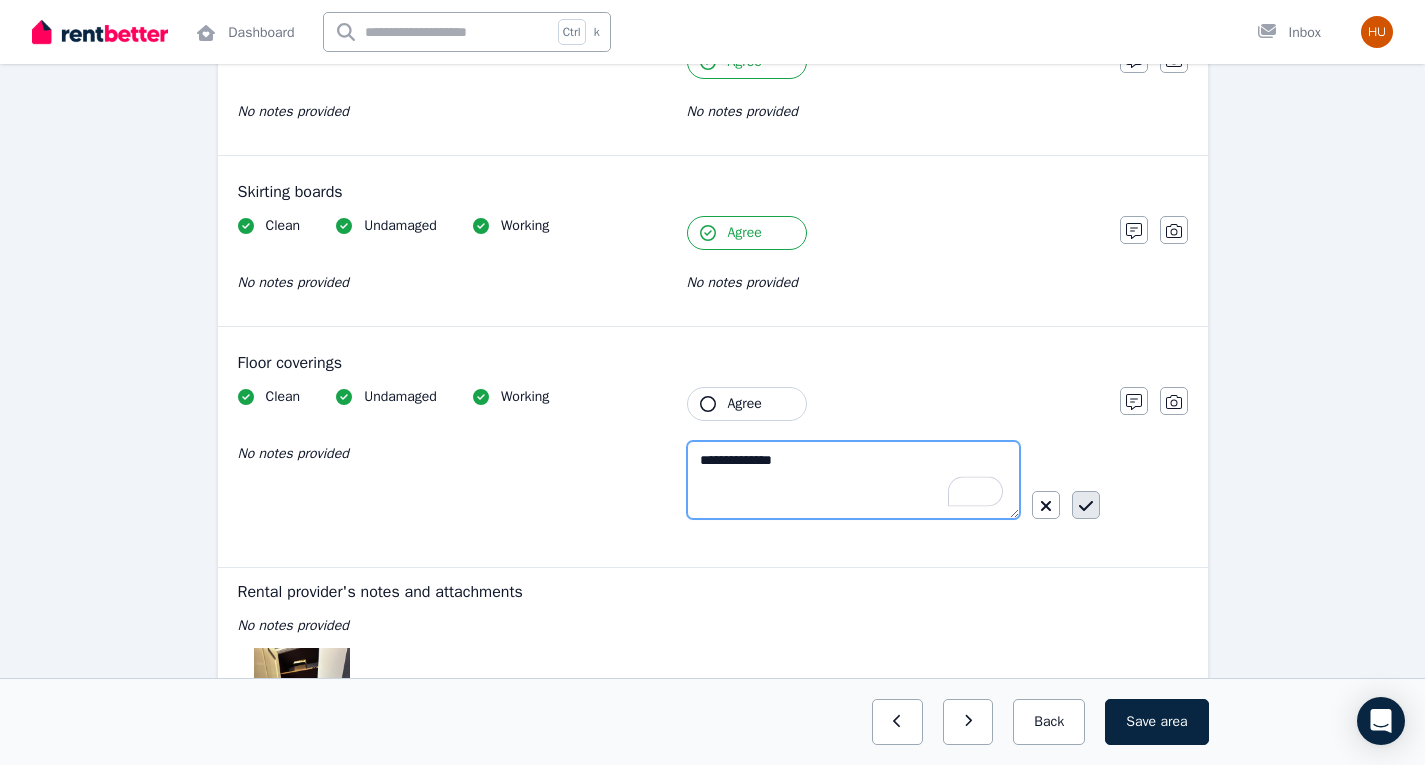 type on "**********" 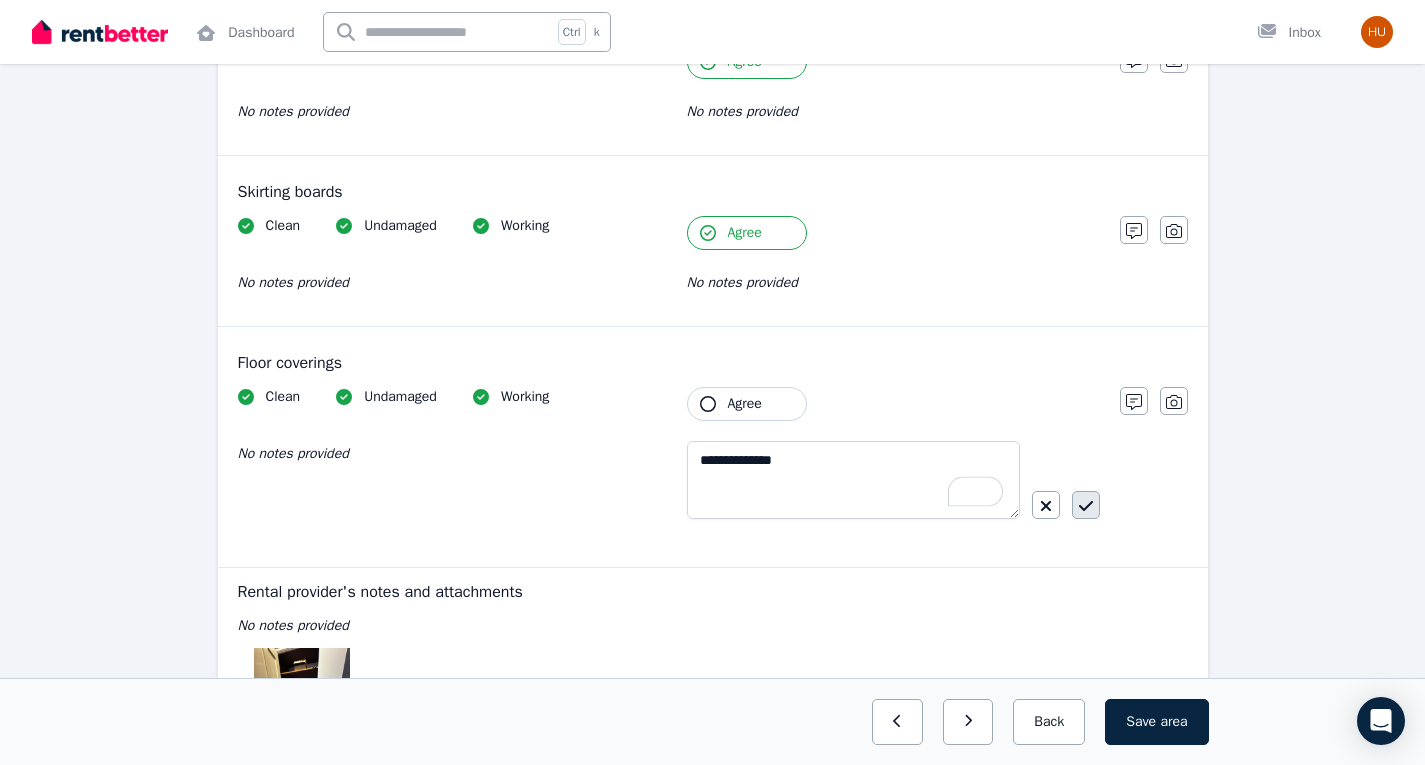 click 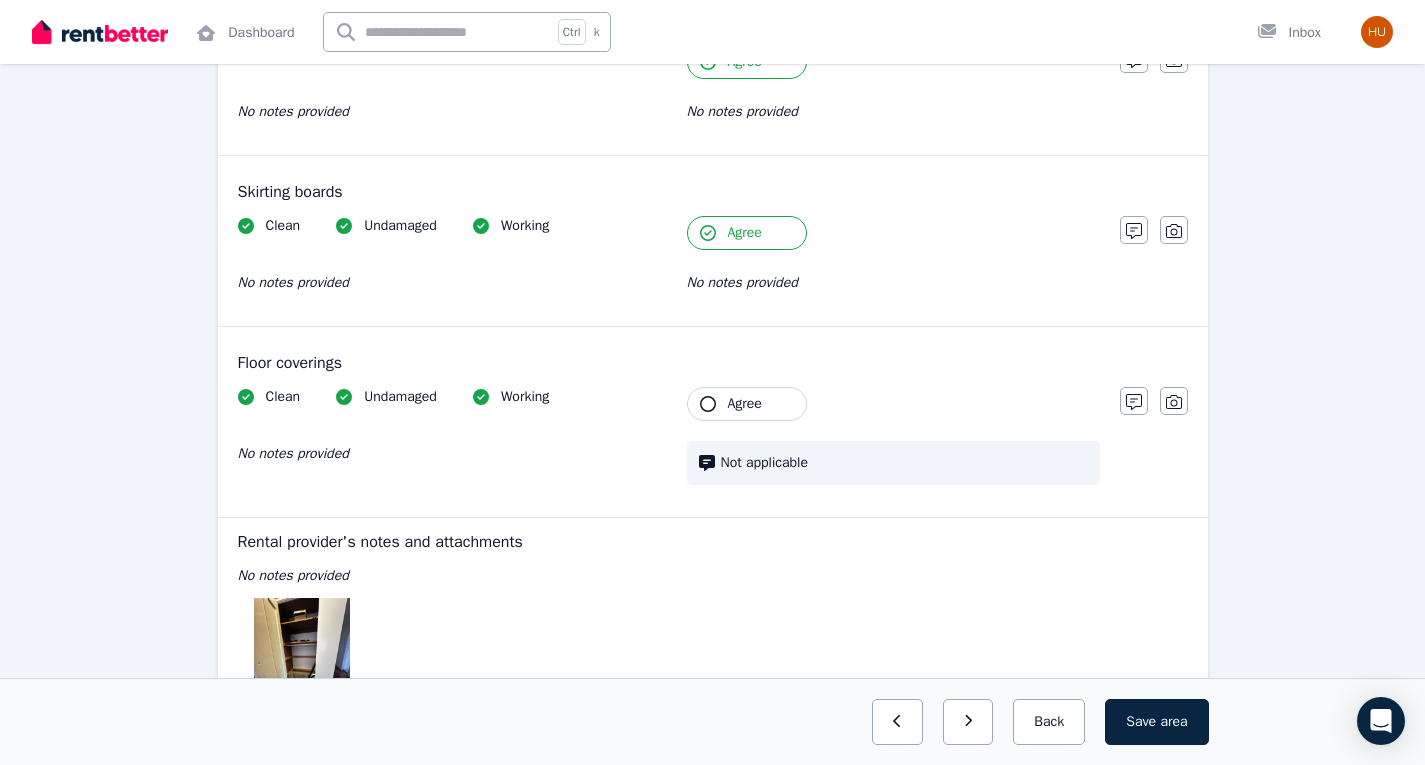 scroll, scrollTop: 1480, scrollLeft: 0, axis: vertical 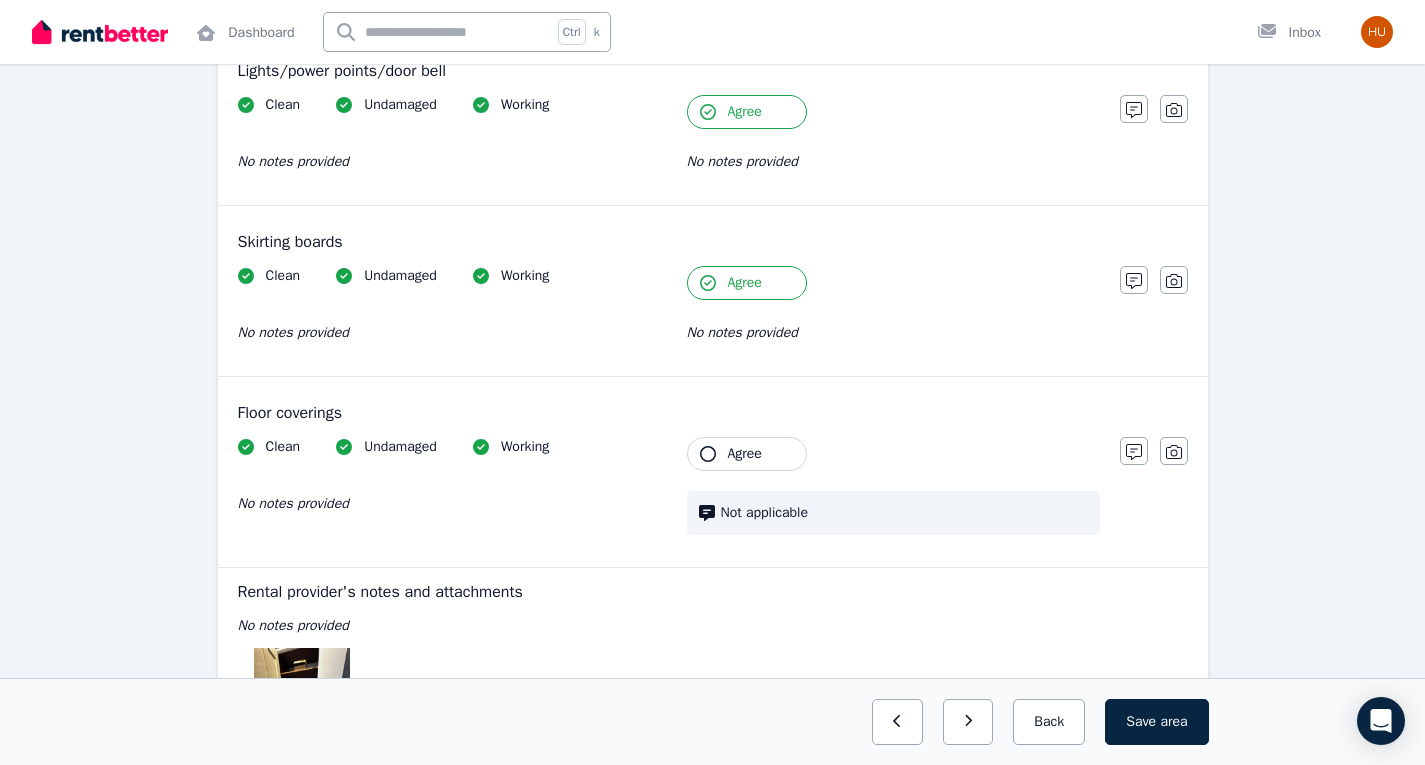click on "Agree" at bounding box center [747, 454] 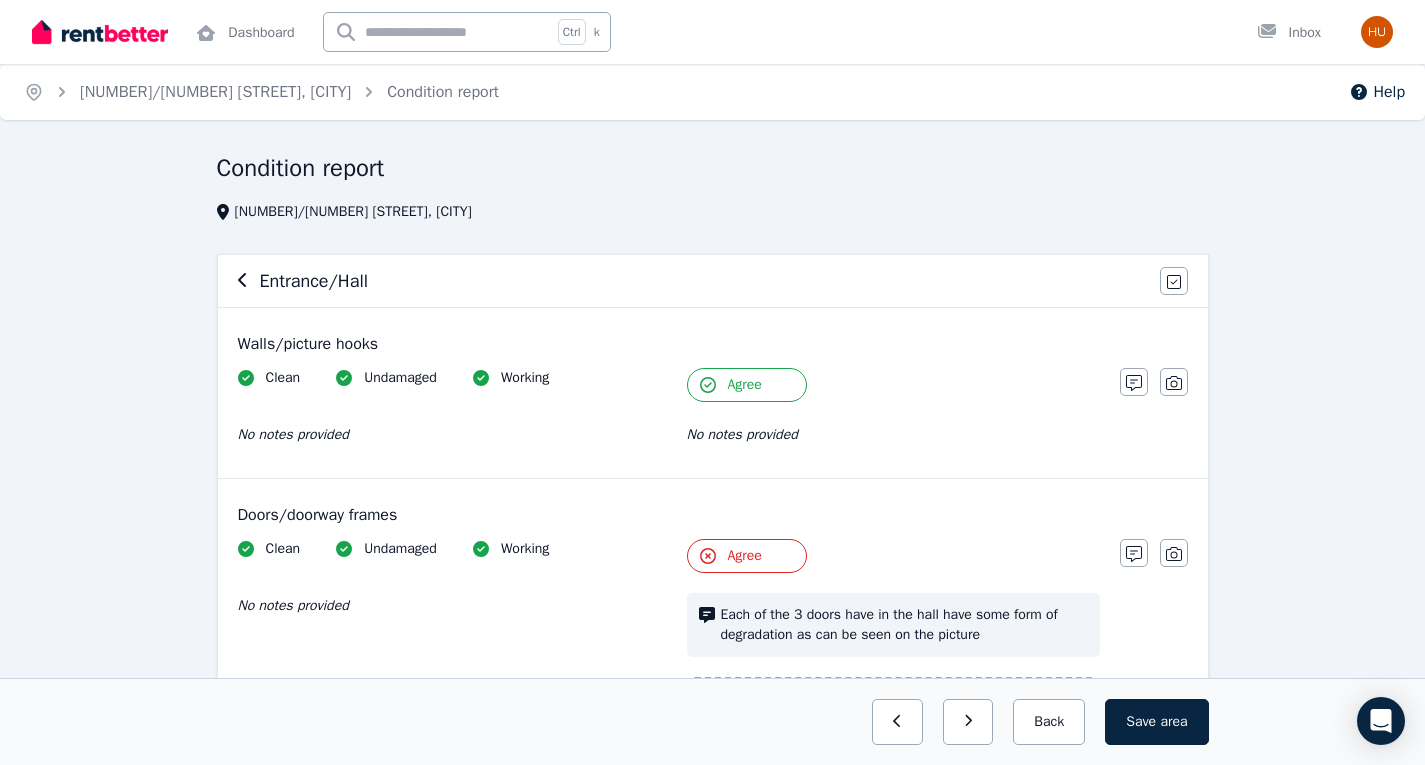 scroll, scrollTop: 1, scrollLeft: 0, axis: vertical 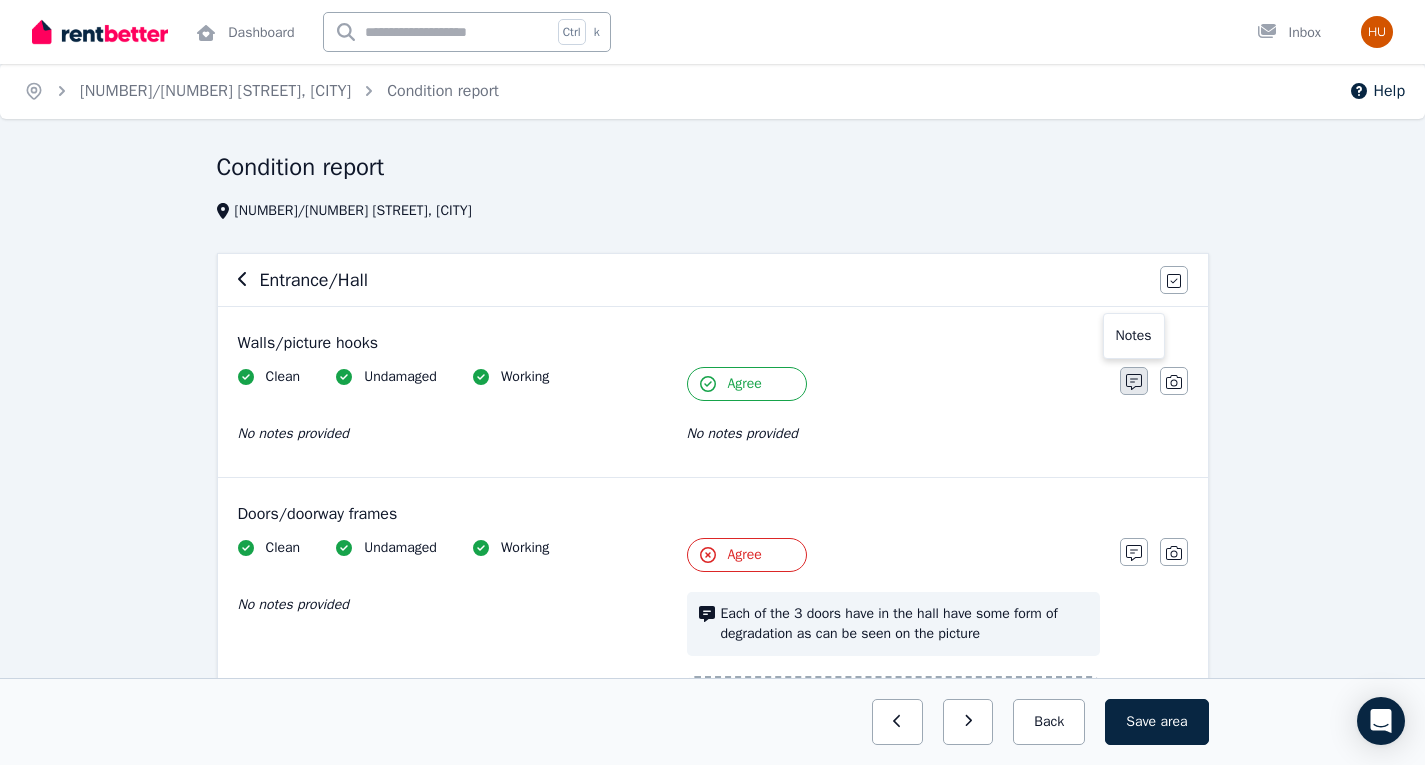 click 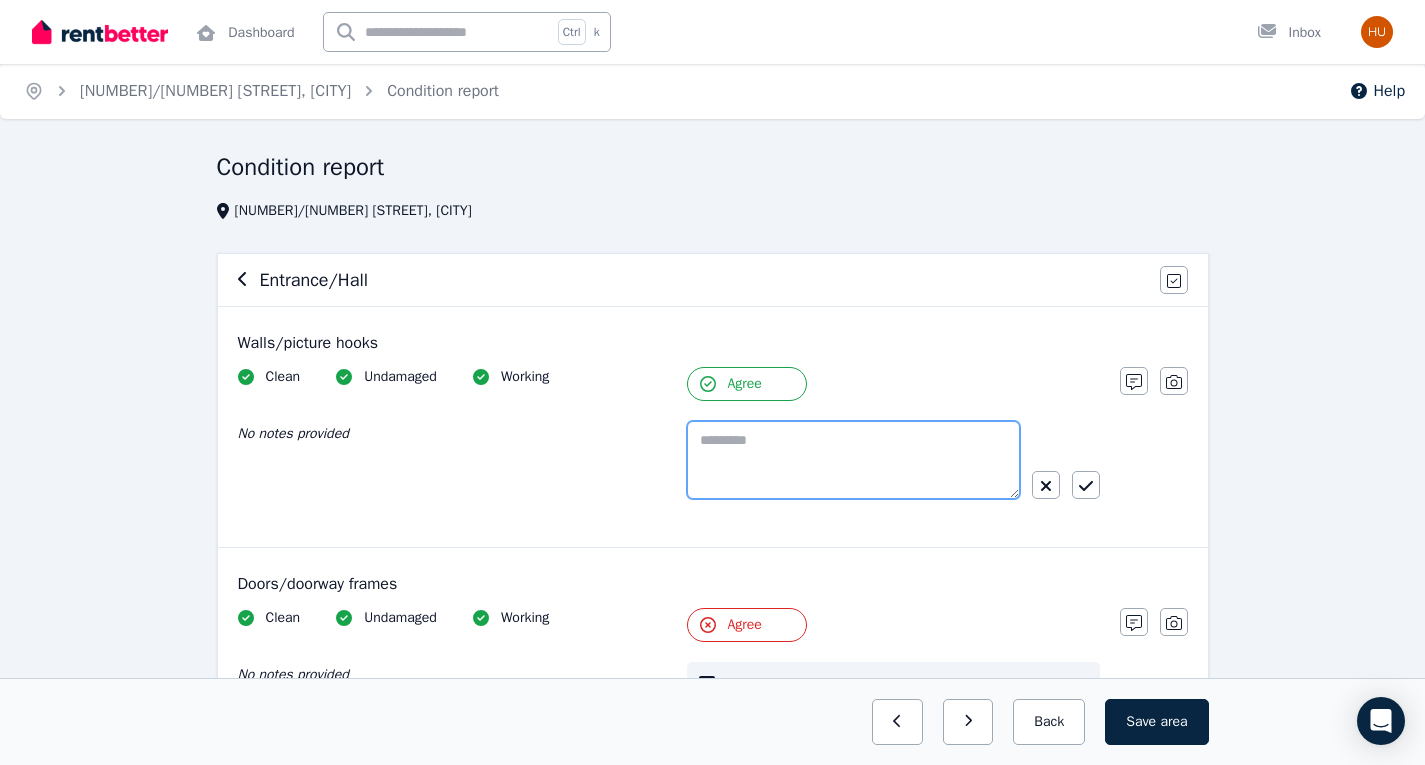 click at bounding box center [853, 460] 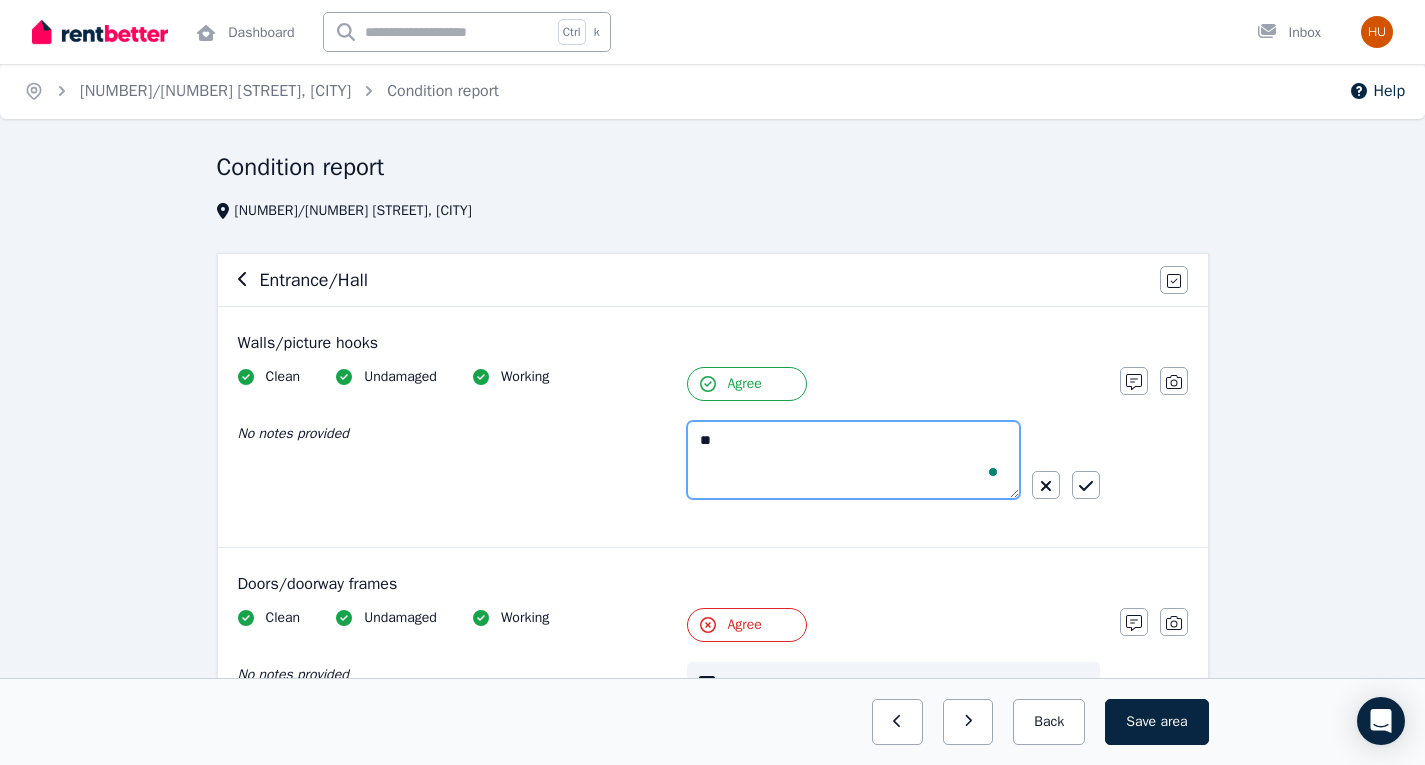 type on "*" 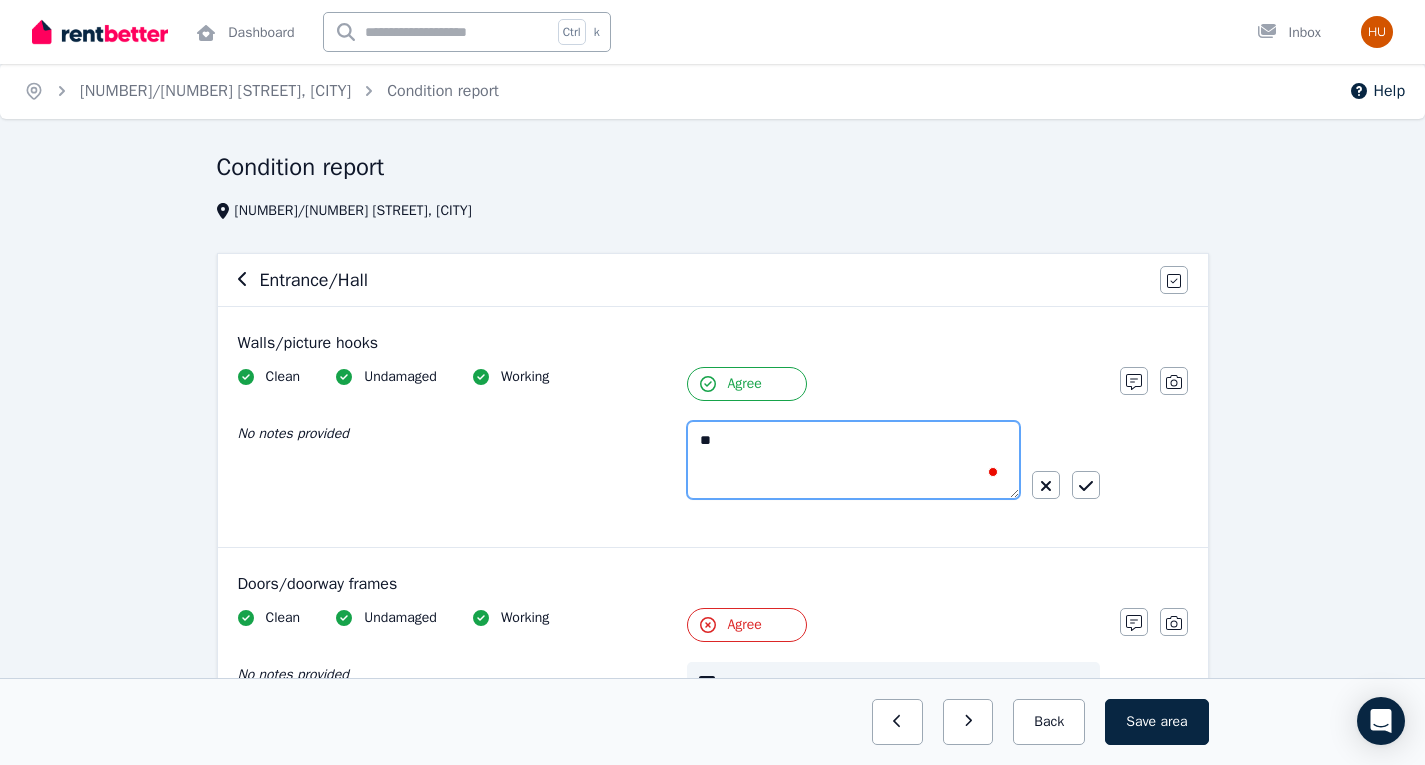 type on "*" 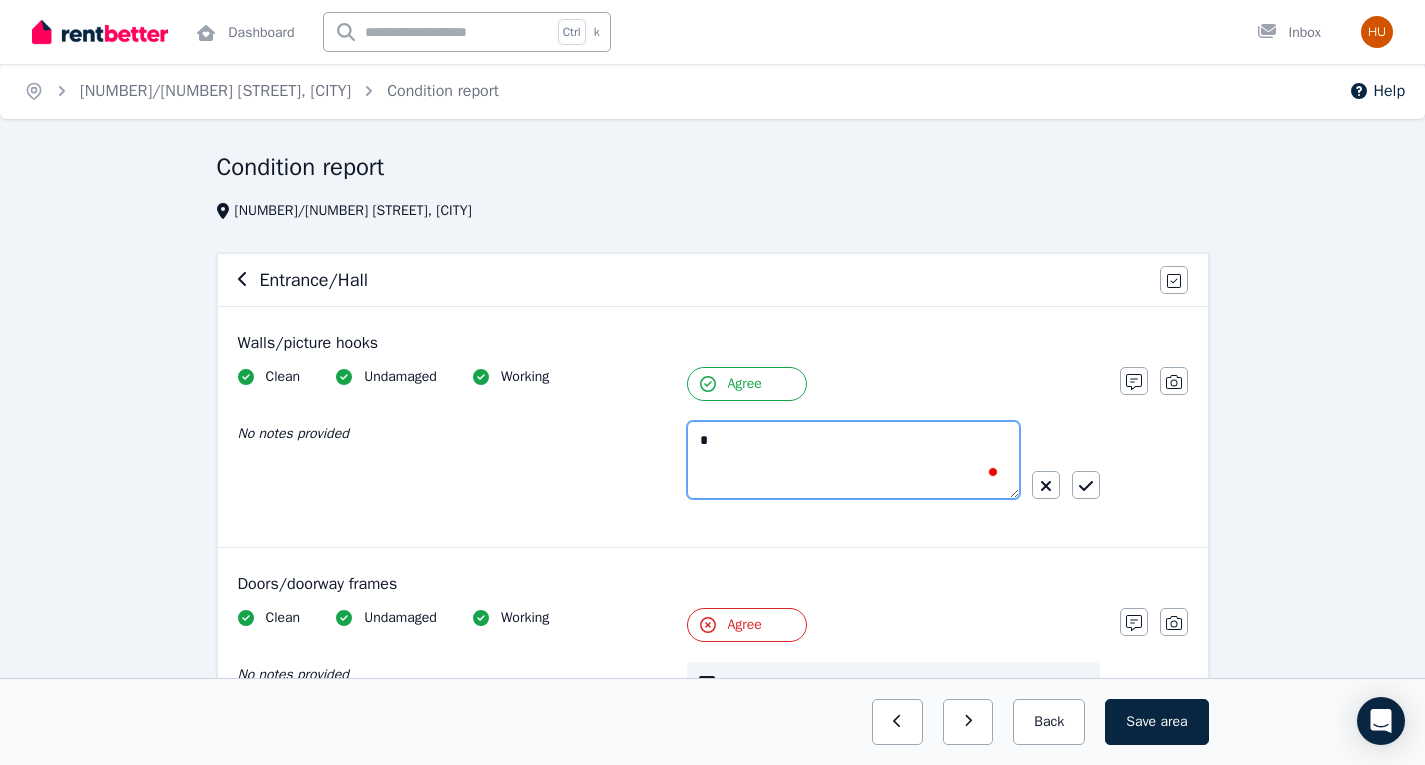 type 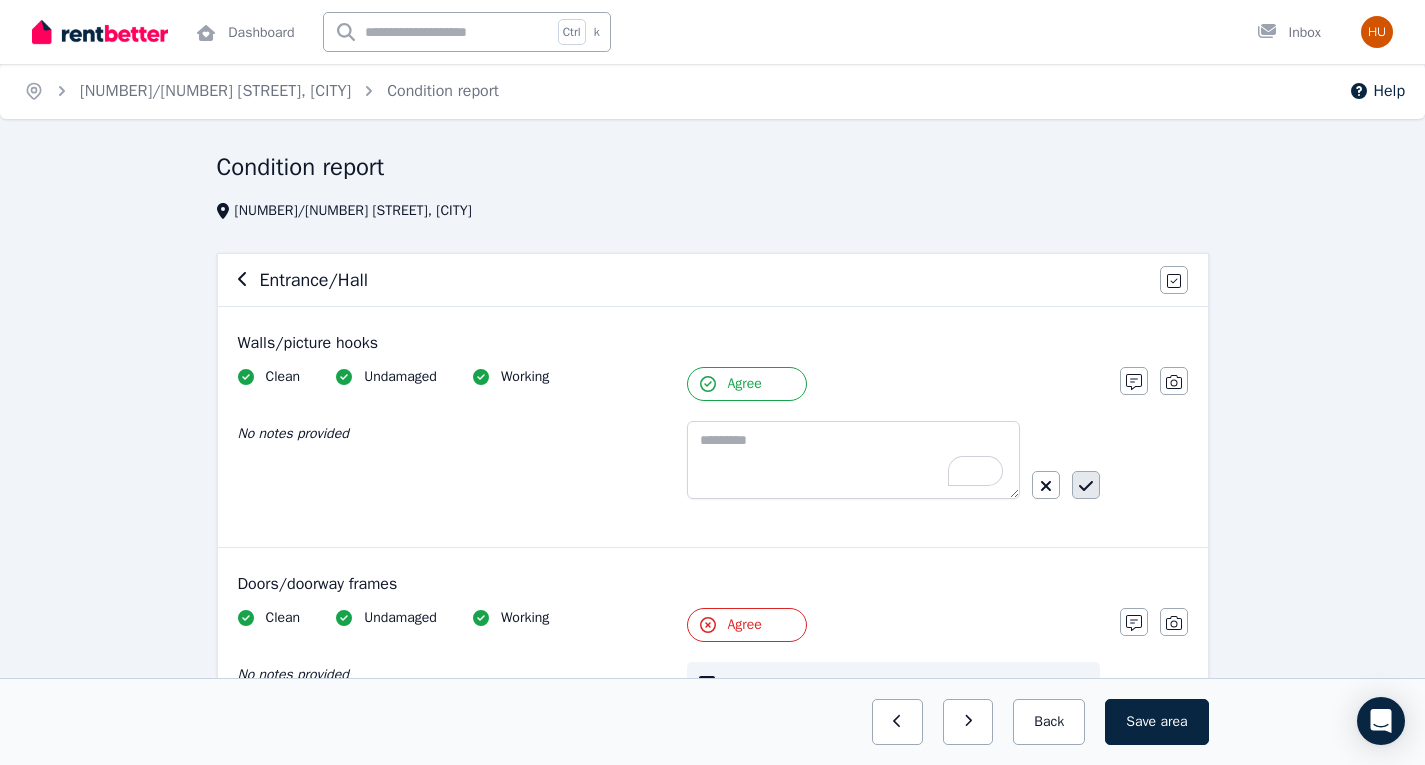 click 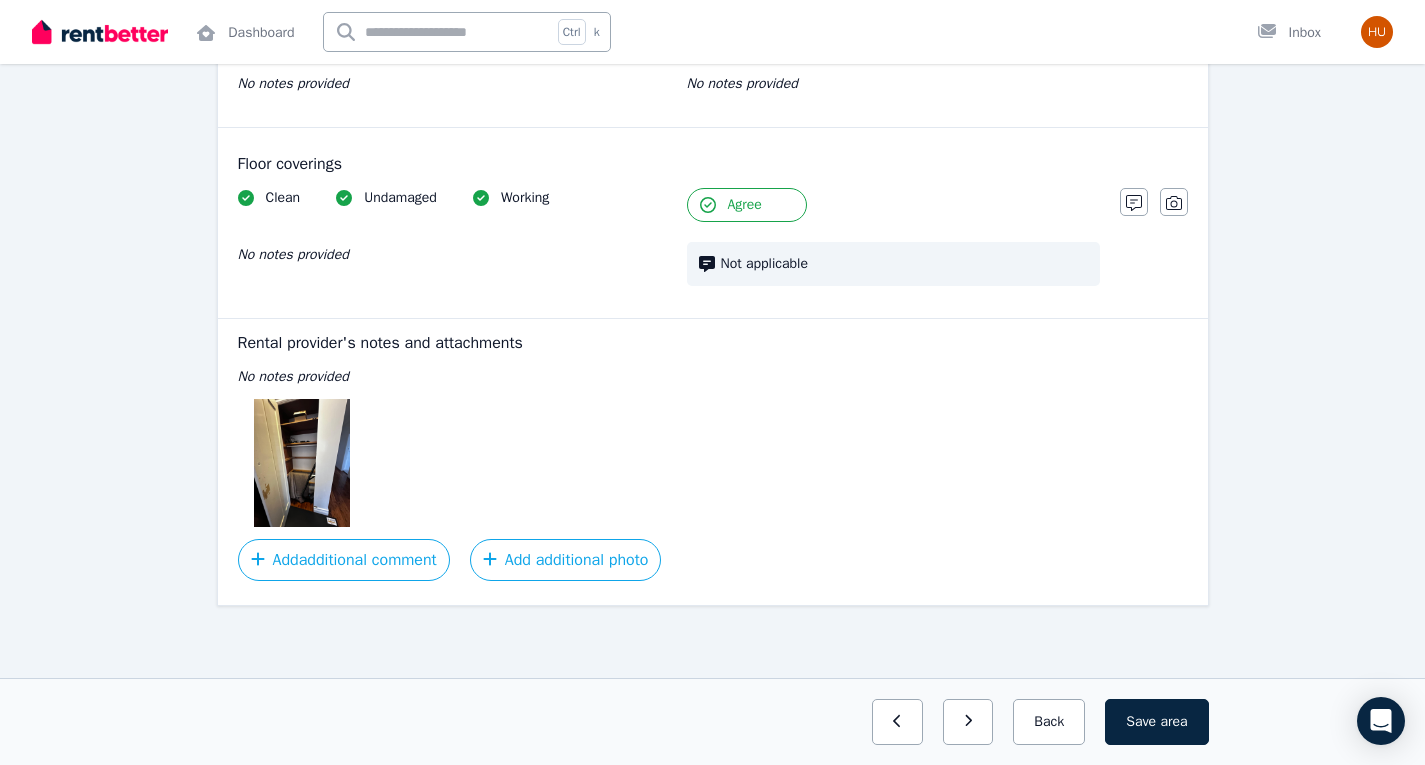 scroll, scrollTop: 1581, scrollLeft: 0, axis: vertical 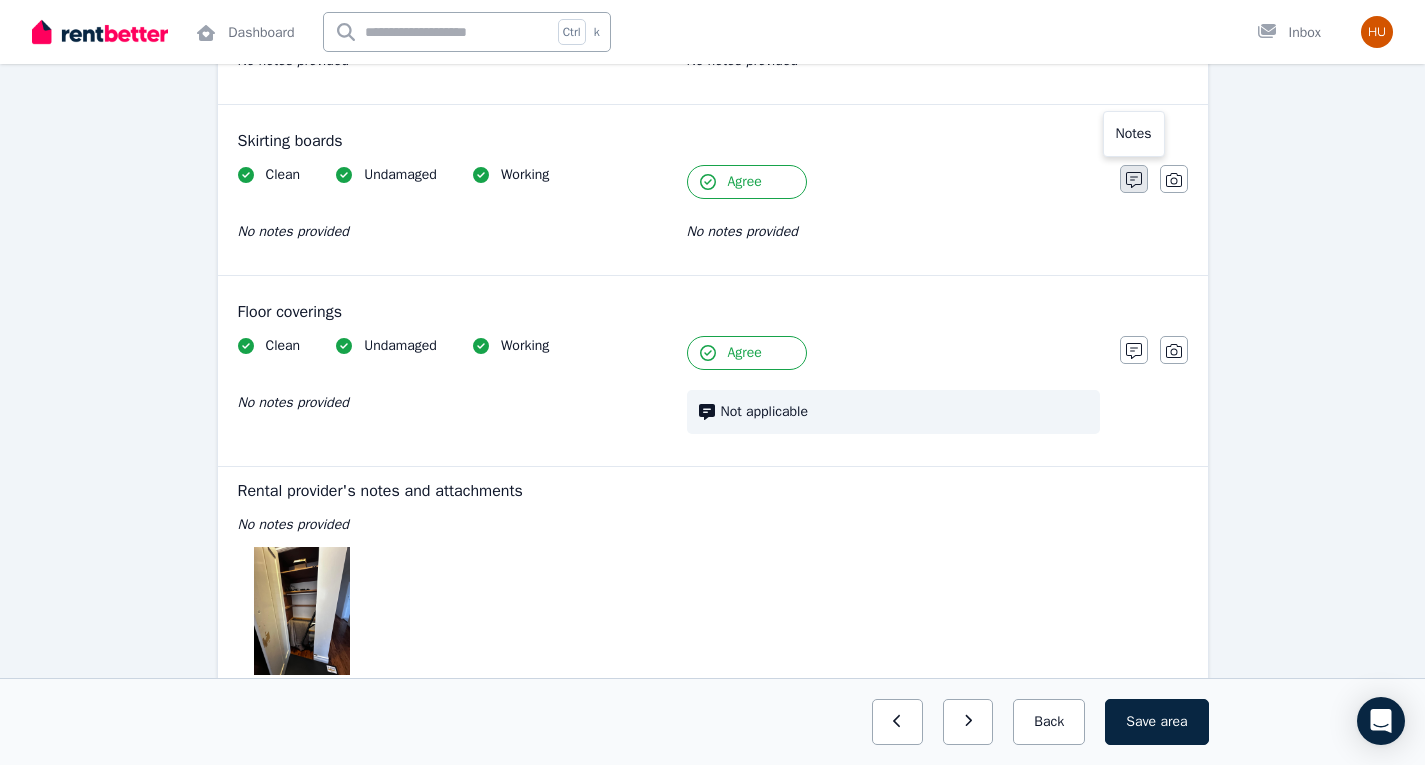 click 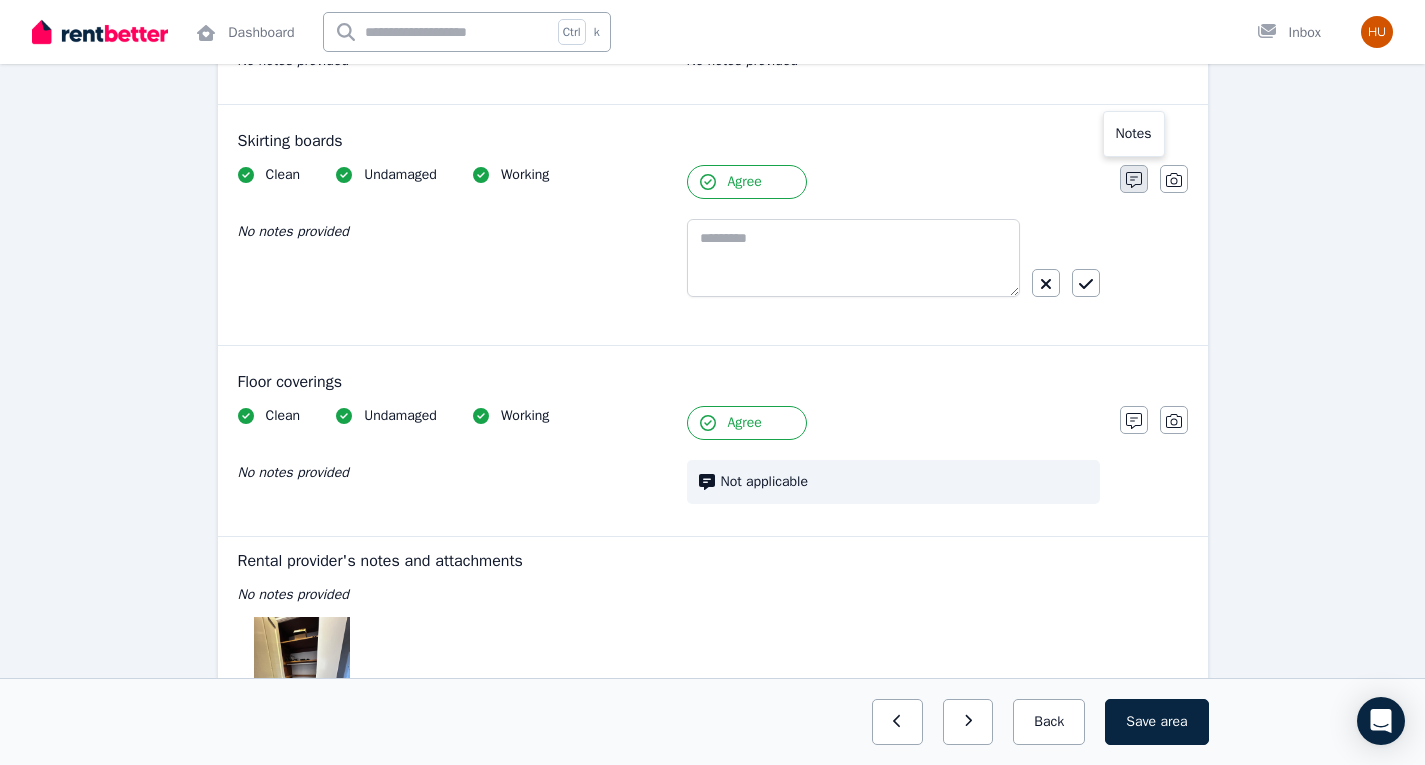 scroll, scrollTop: 1651, scrollLeft: 0, axis: vertical 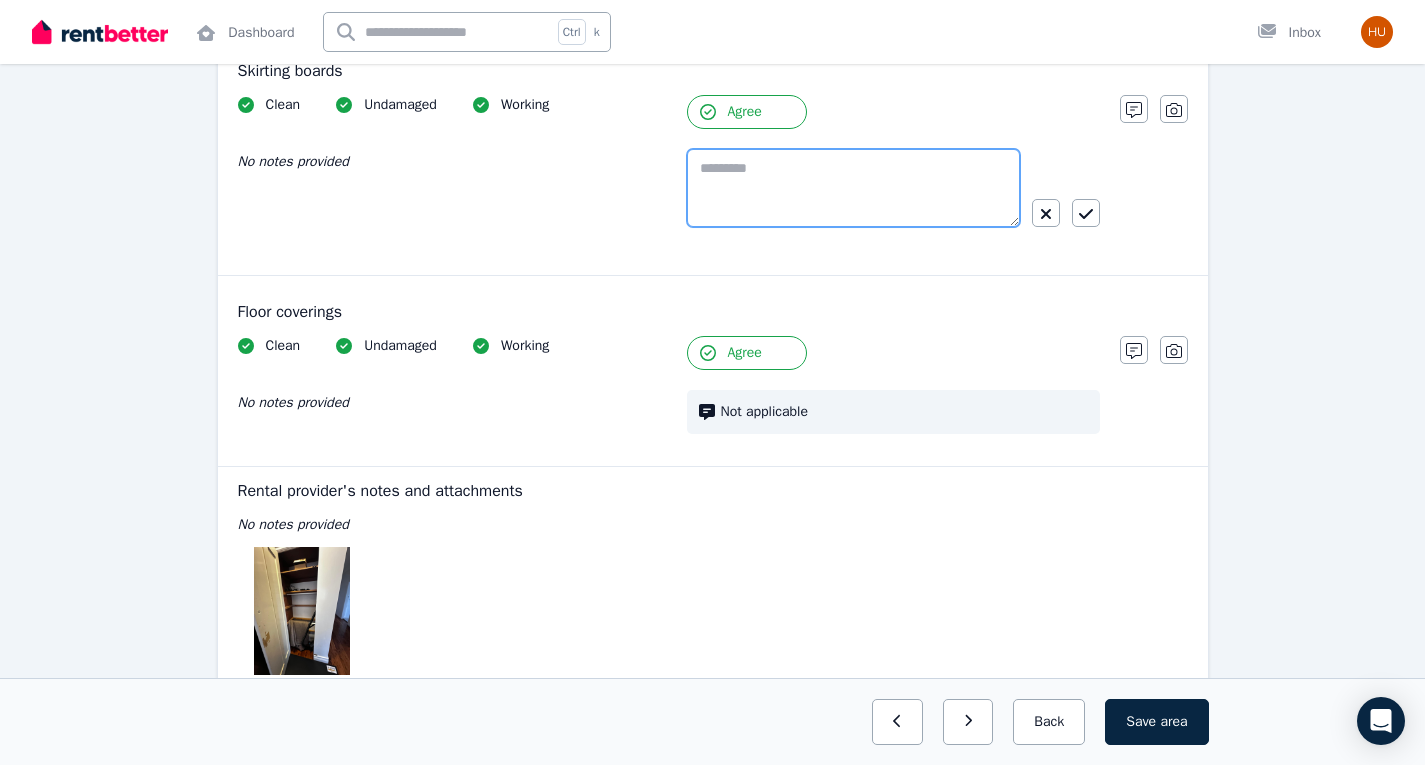 click at bounding box center [853, 188] 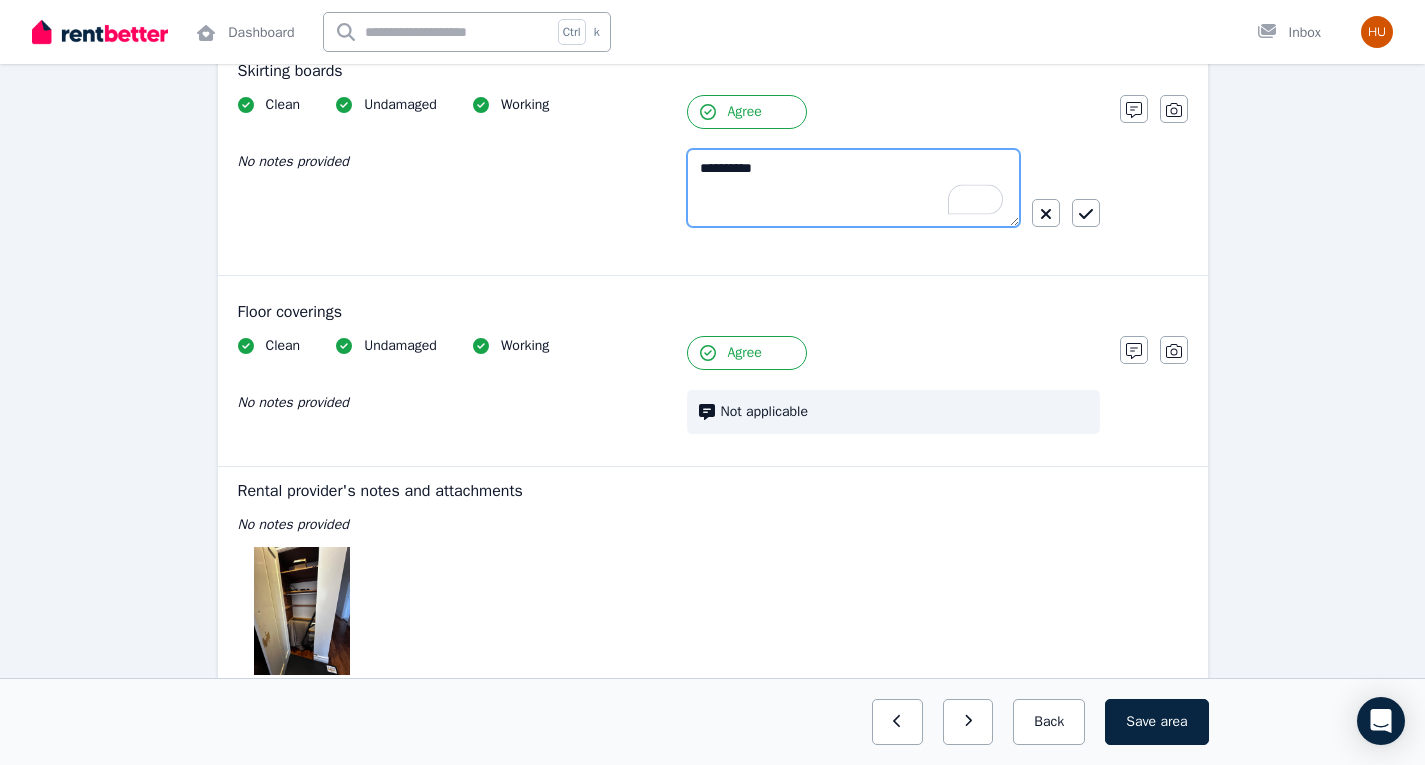 type on "**********" 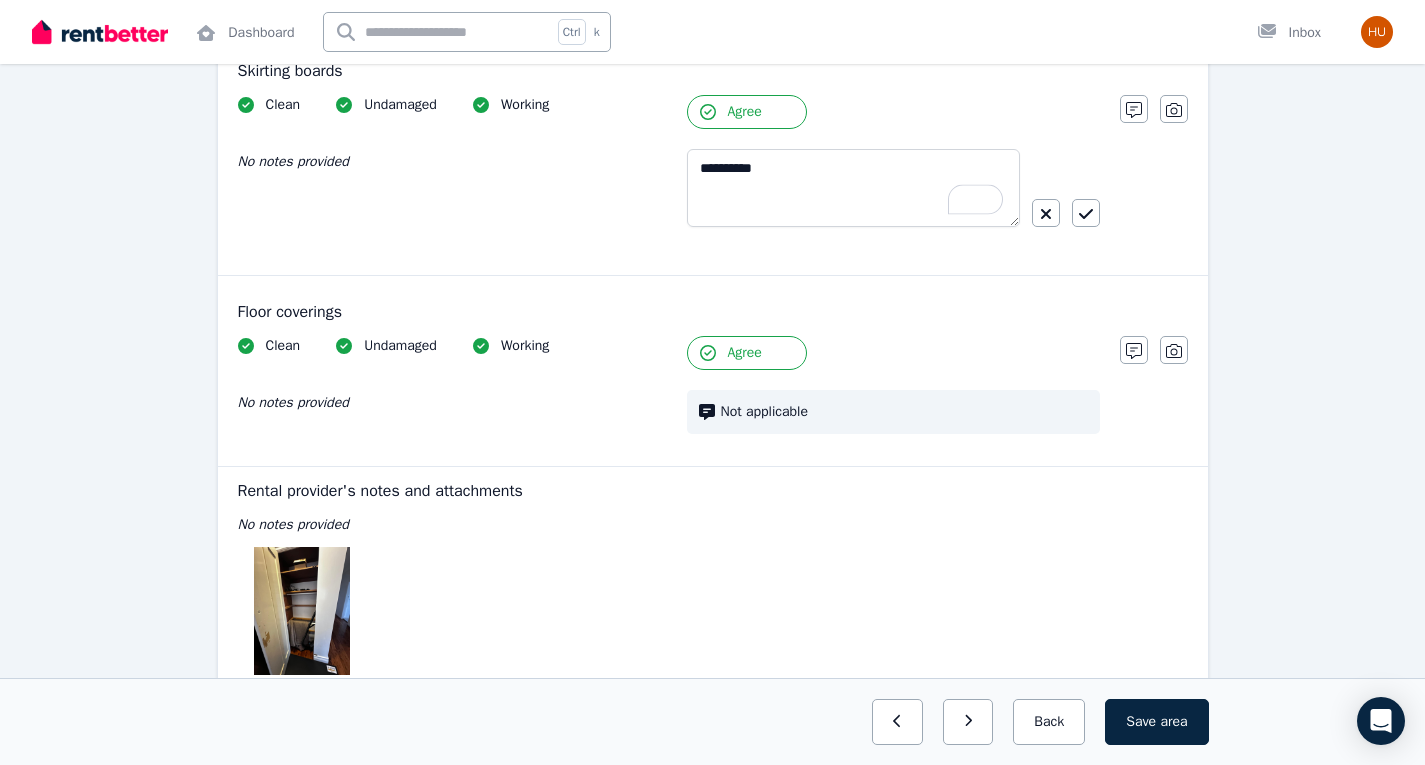 click 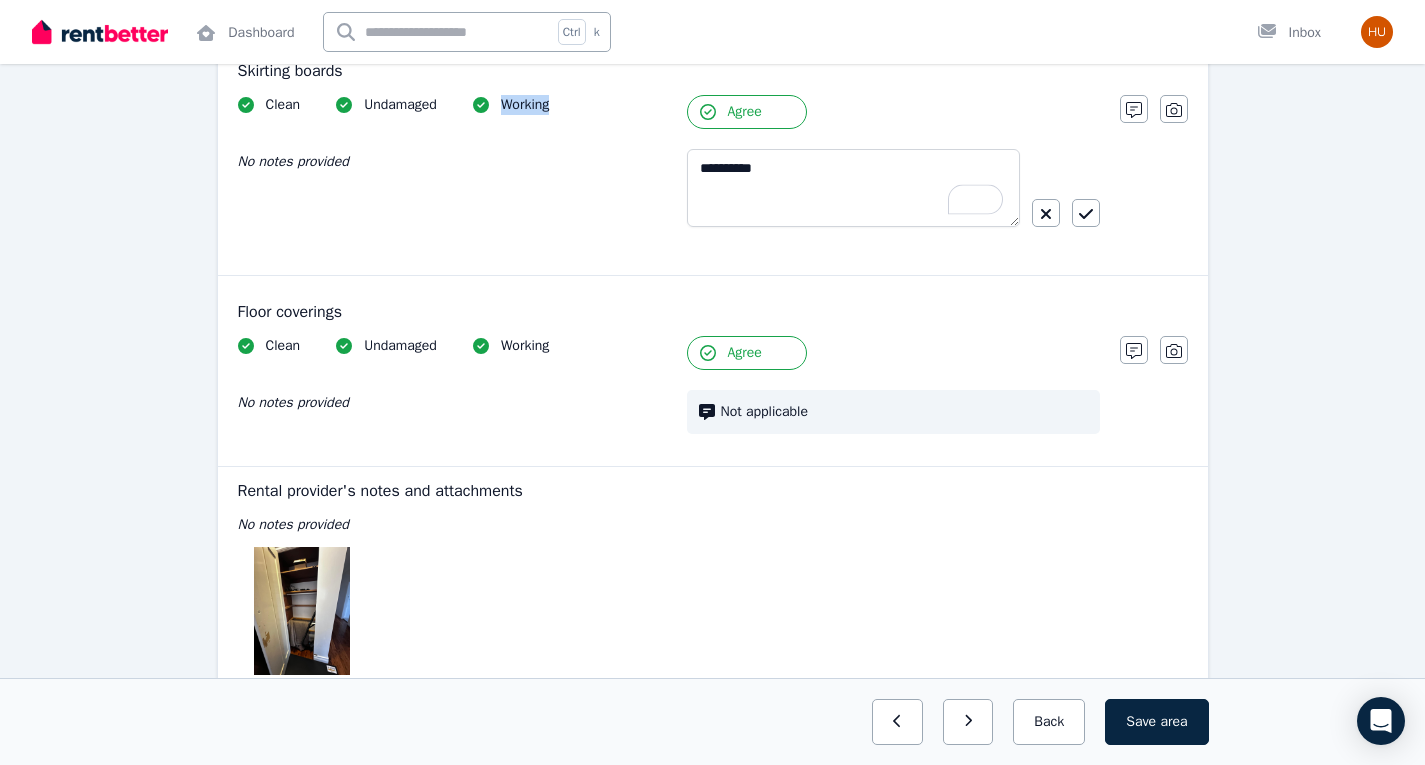 click 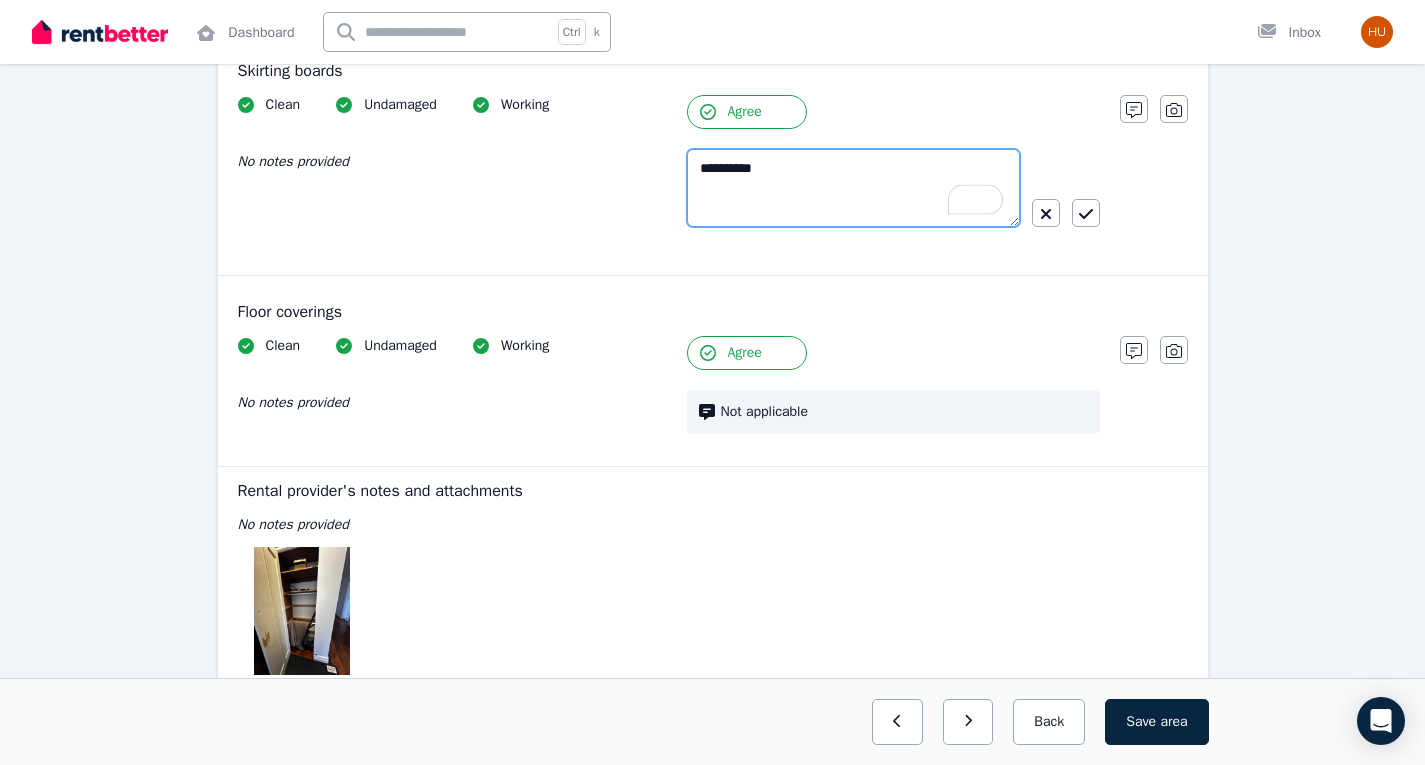 click on "**********" at bounding box center (853, 188) 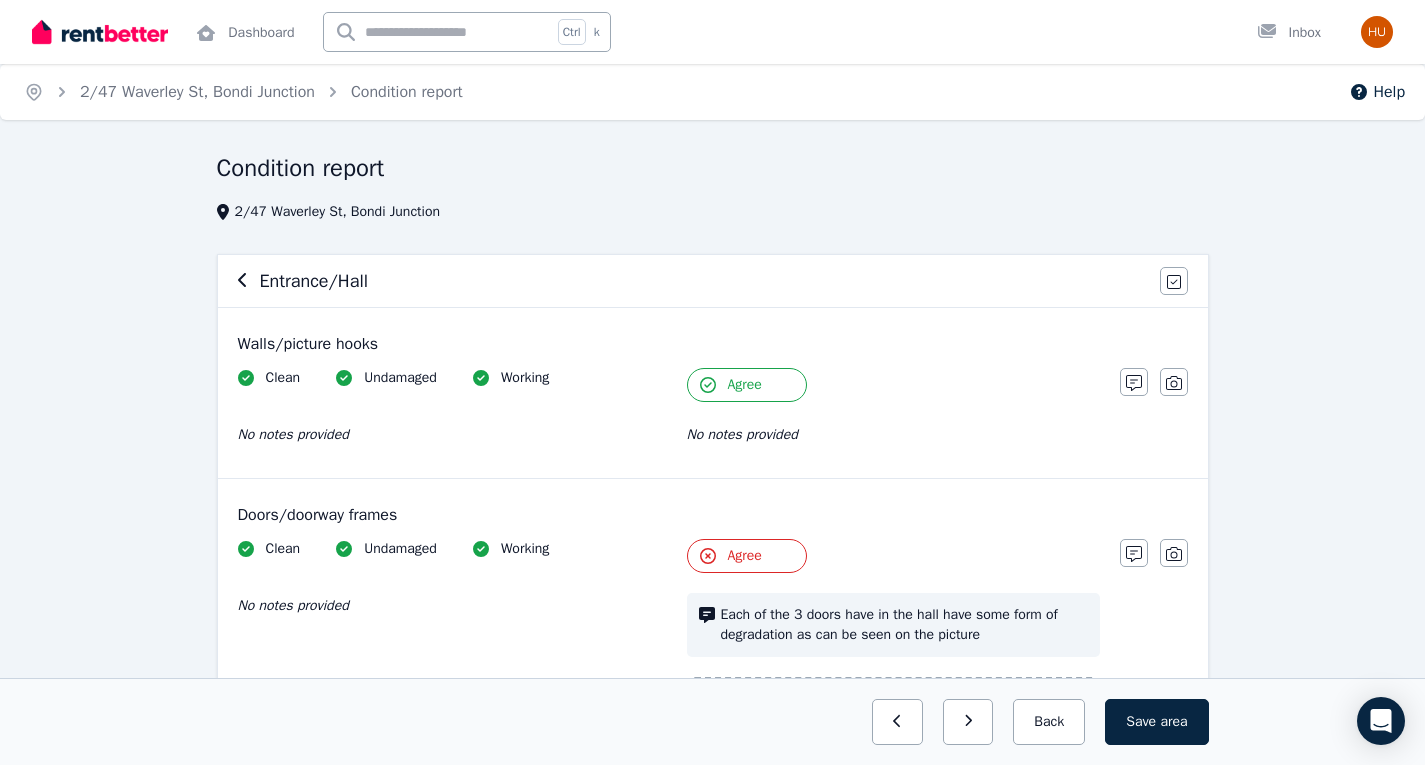 scroll, scrollTop: 1651, scrollLeft: 0, axis: vertical 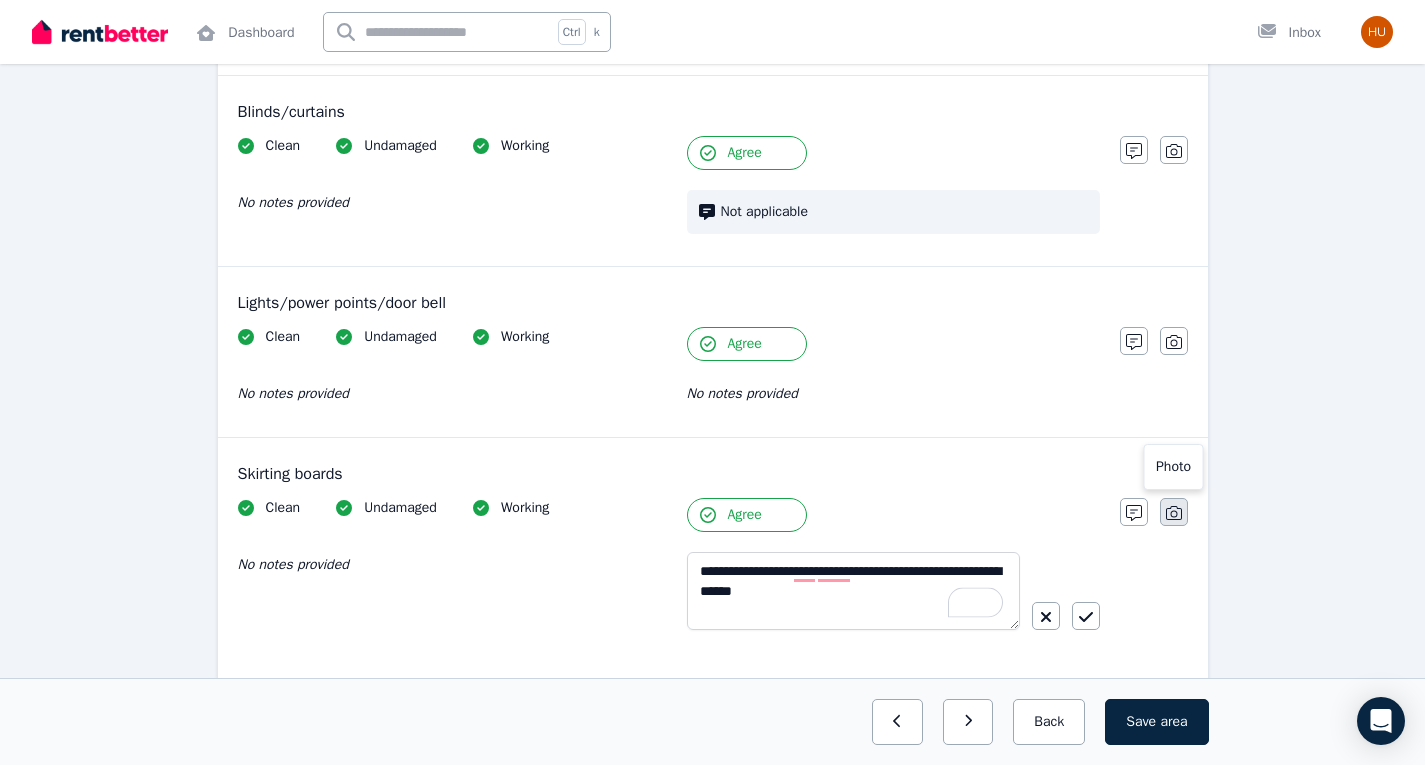 type on "**********" 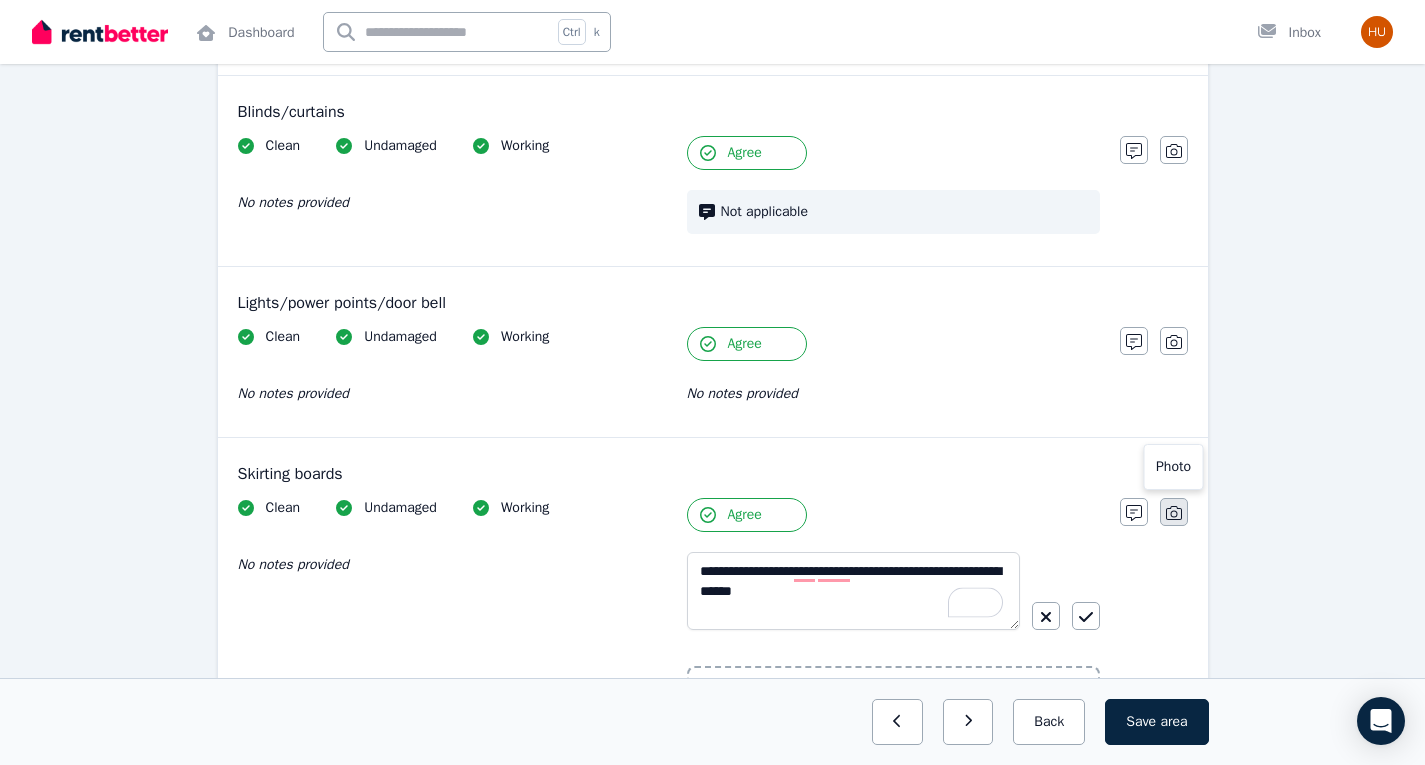 click 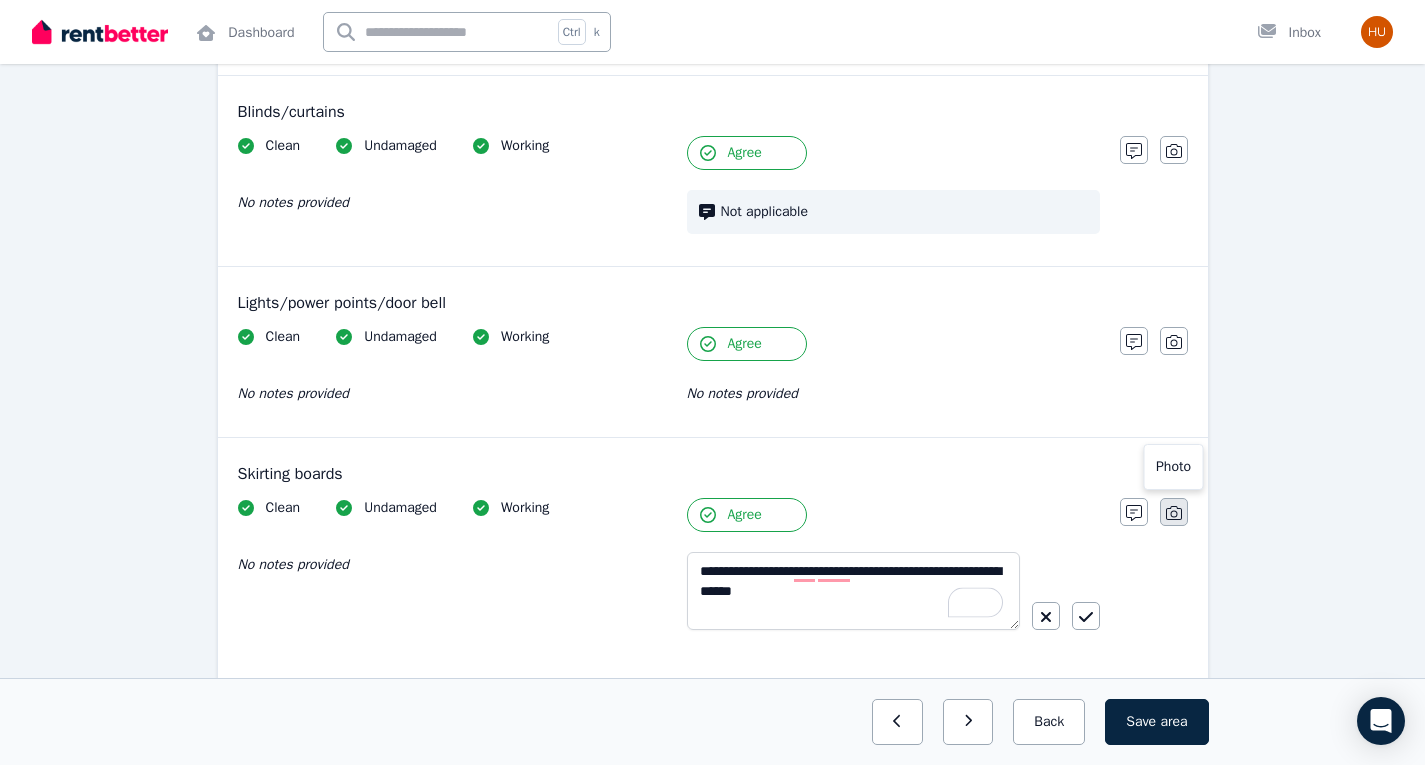click 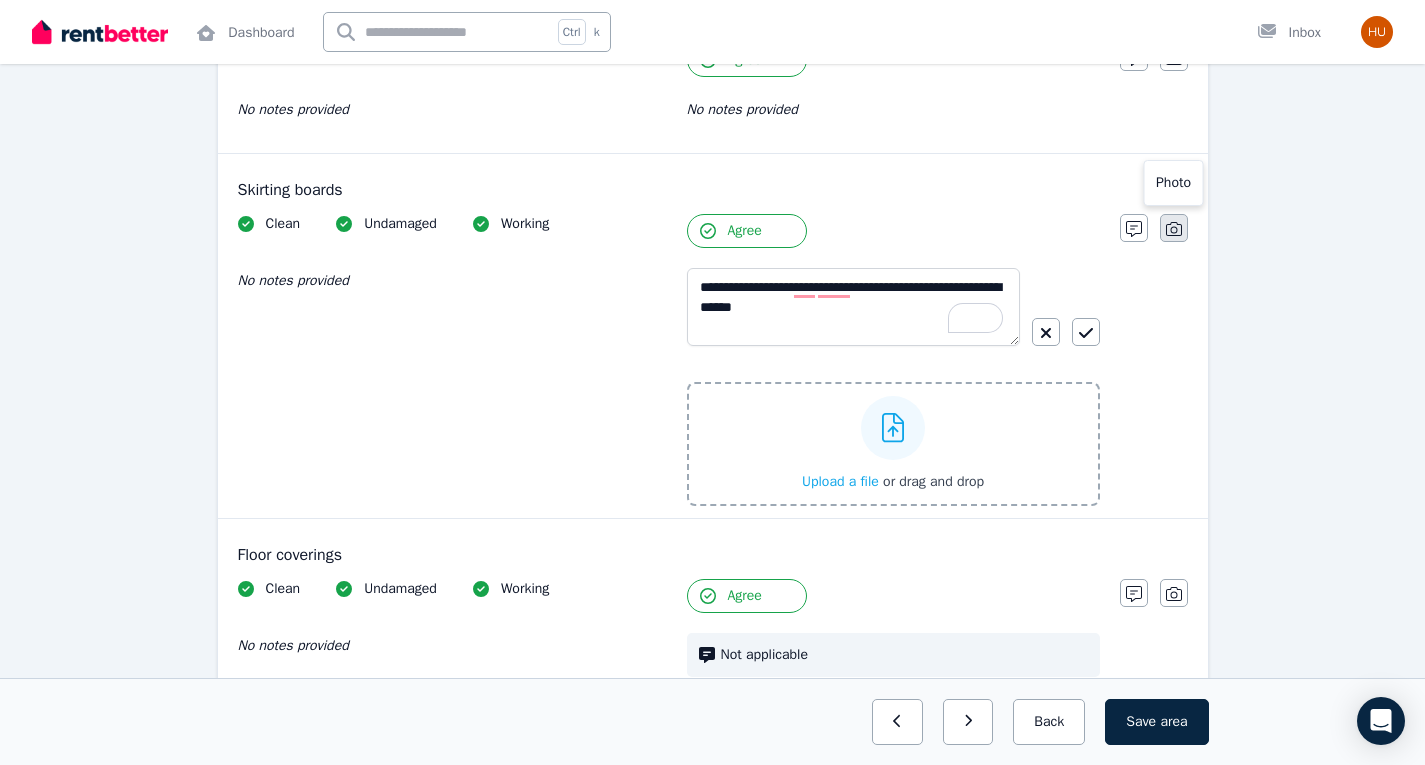 scroll, scrollTop: 1531, scrollLeft: 0, axis: vertical 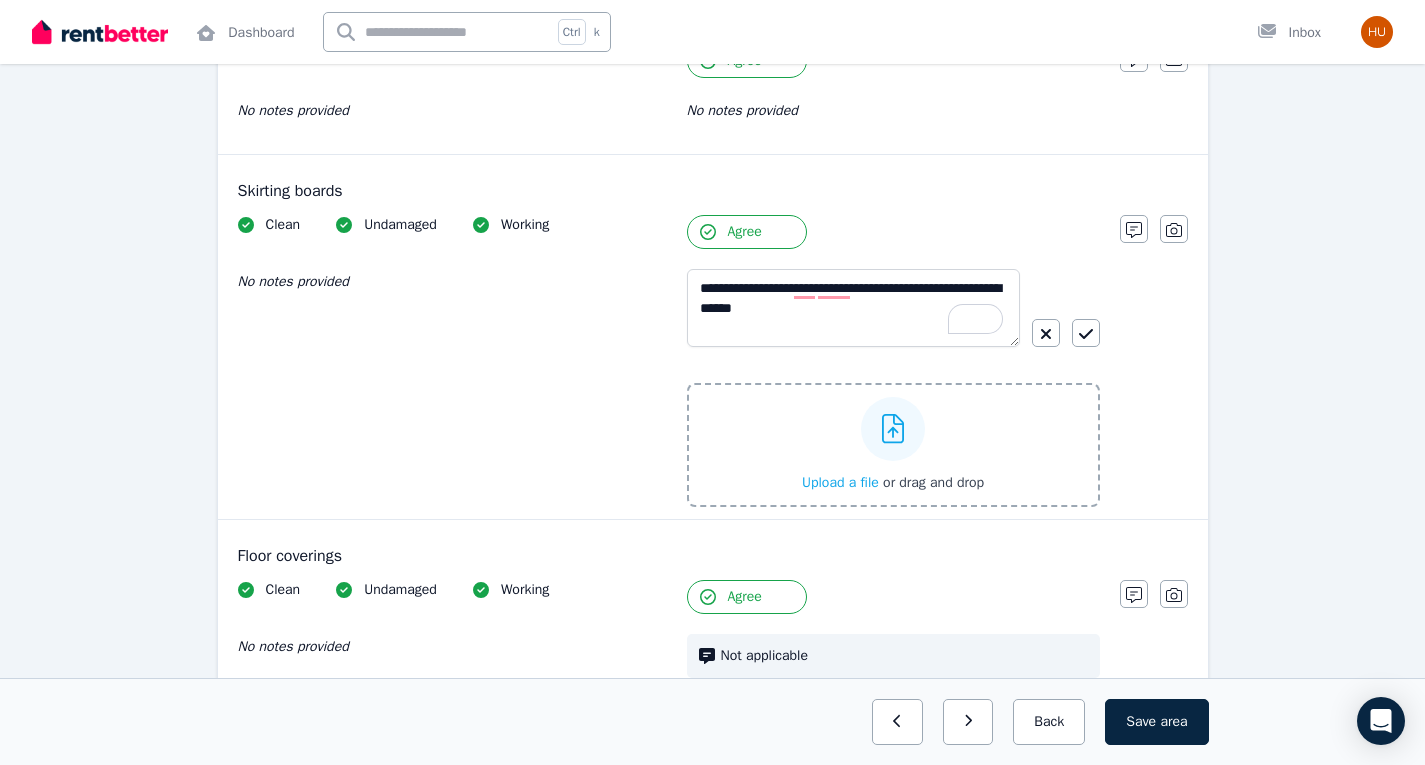 click on "Upload a file" at bounding box center (840, 482) 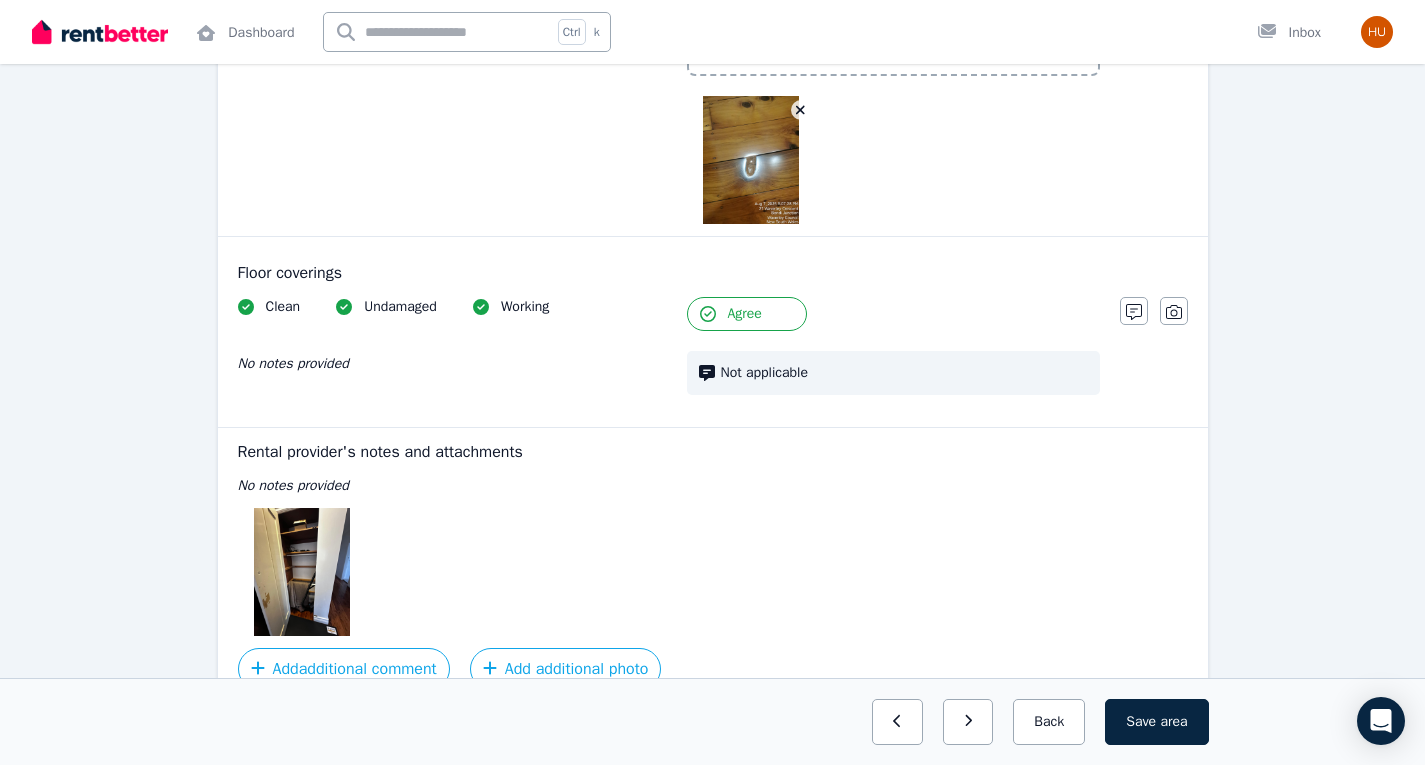 scroll, scrollTop: 2071, scrollLeft: 0, axis: vertical 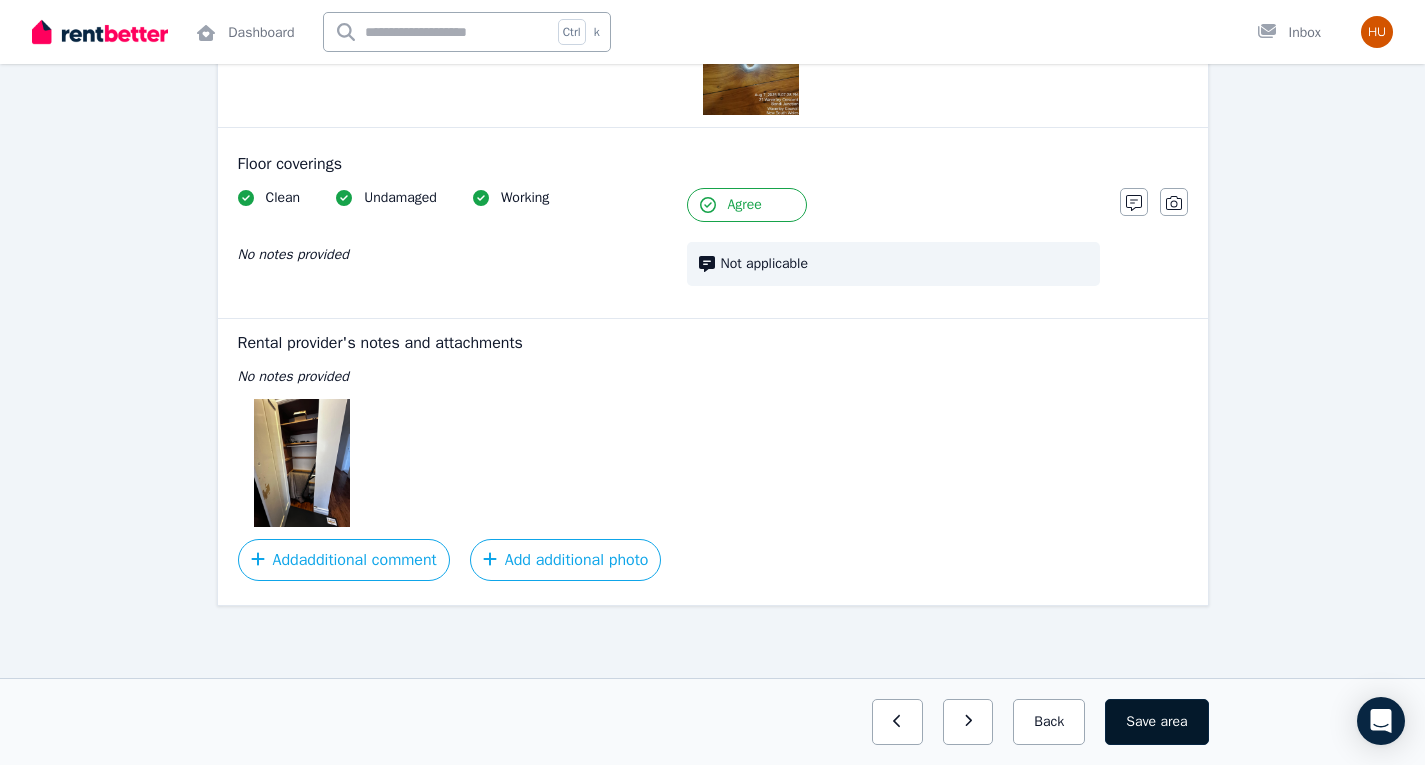 click on "area" at bounding box center (1173, 722) 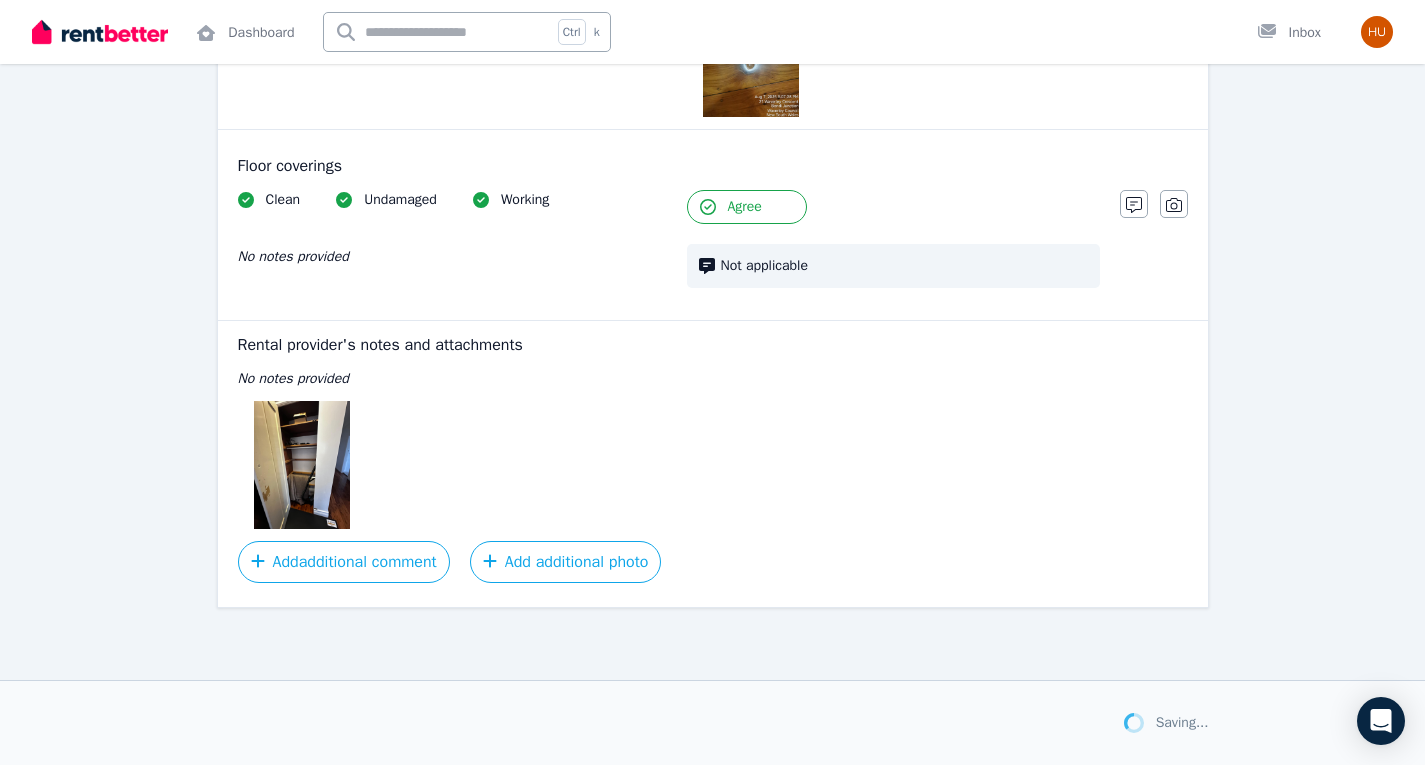scroll, scrollTop: 2071, scrollLeft: 0, axis: vertical 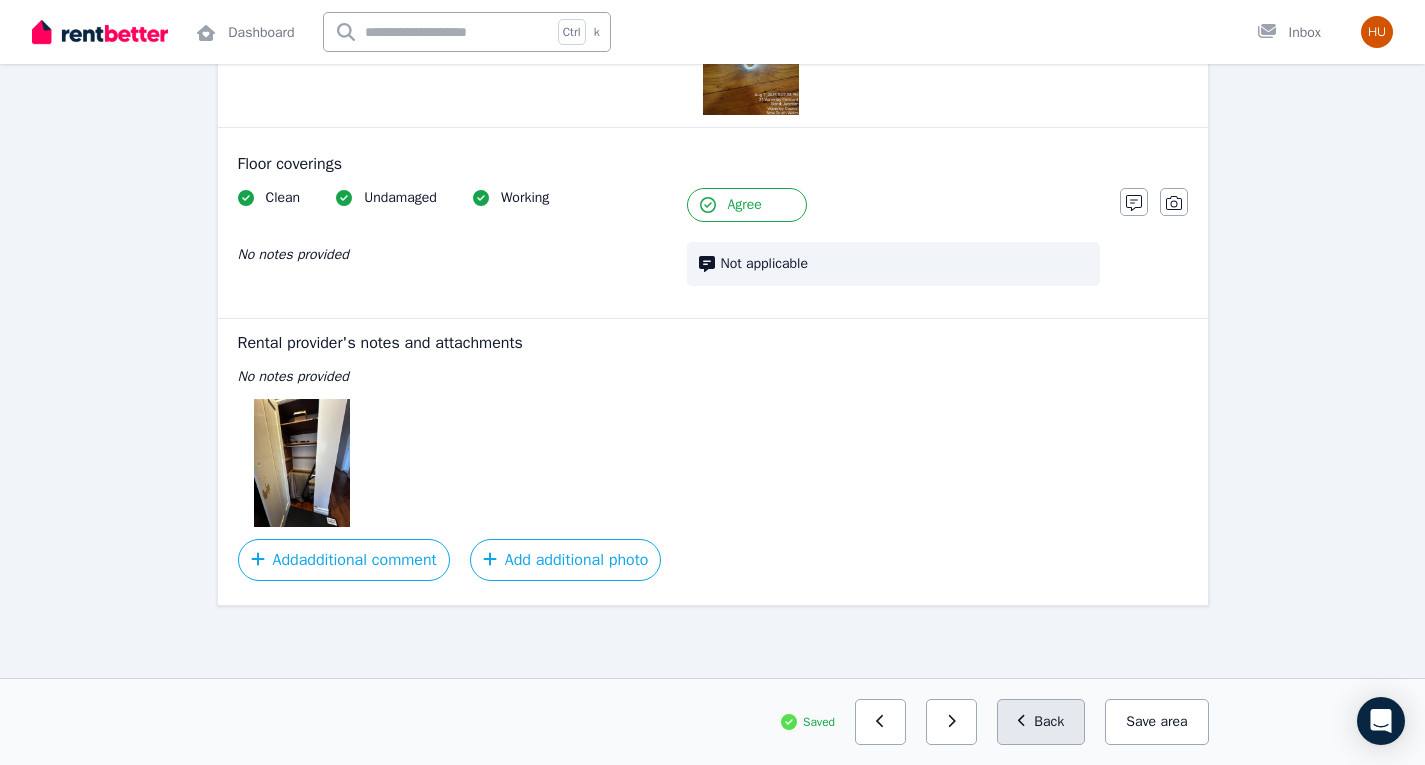click on "Back" at bounding box center [1041, 722] 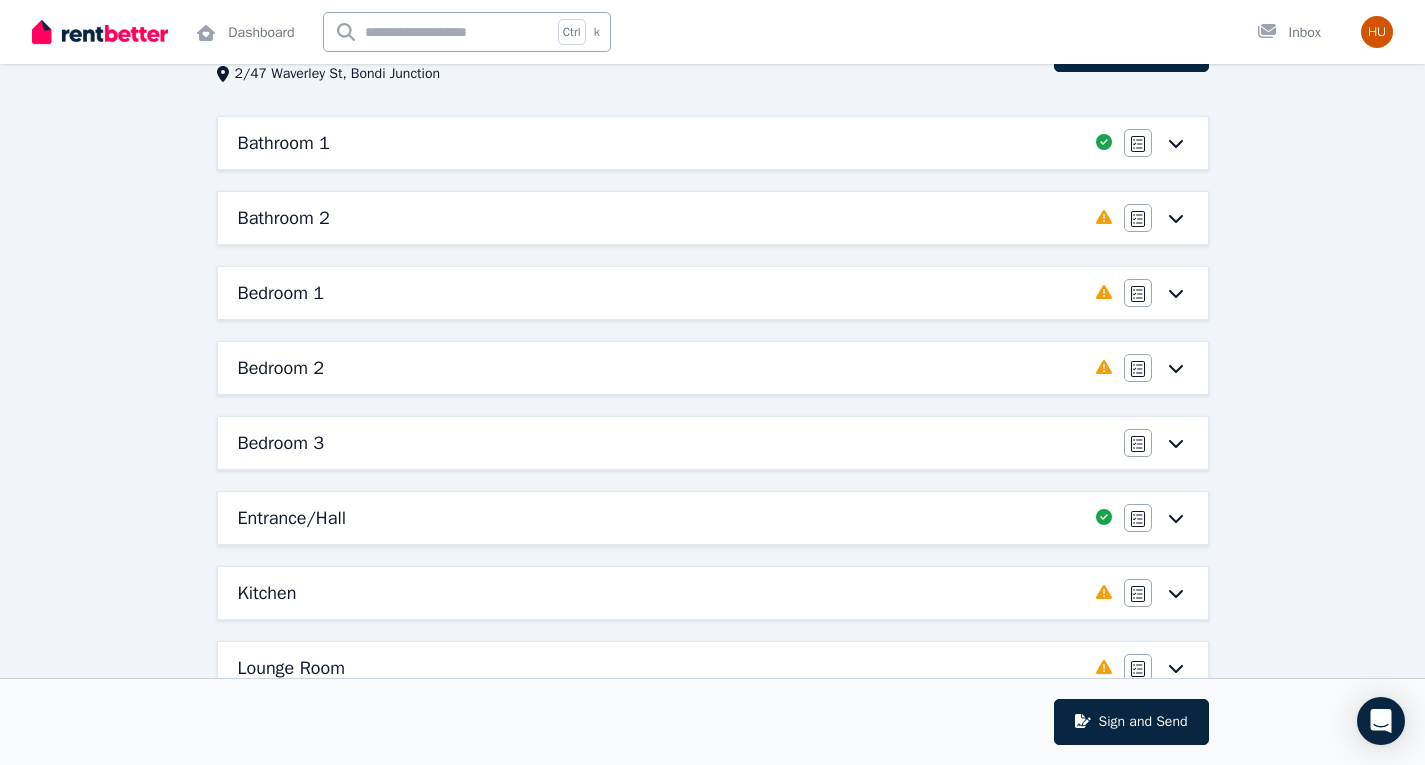 scroll, scrollTop: 137, scrollLeft: 0, axis: vertical 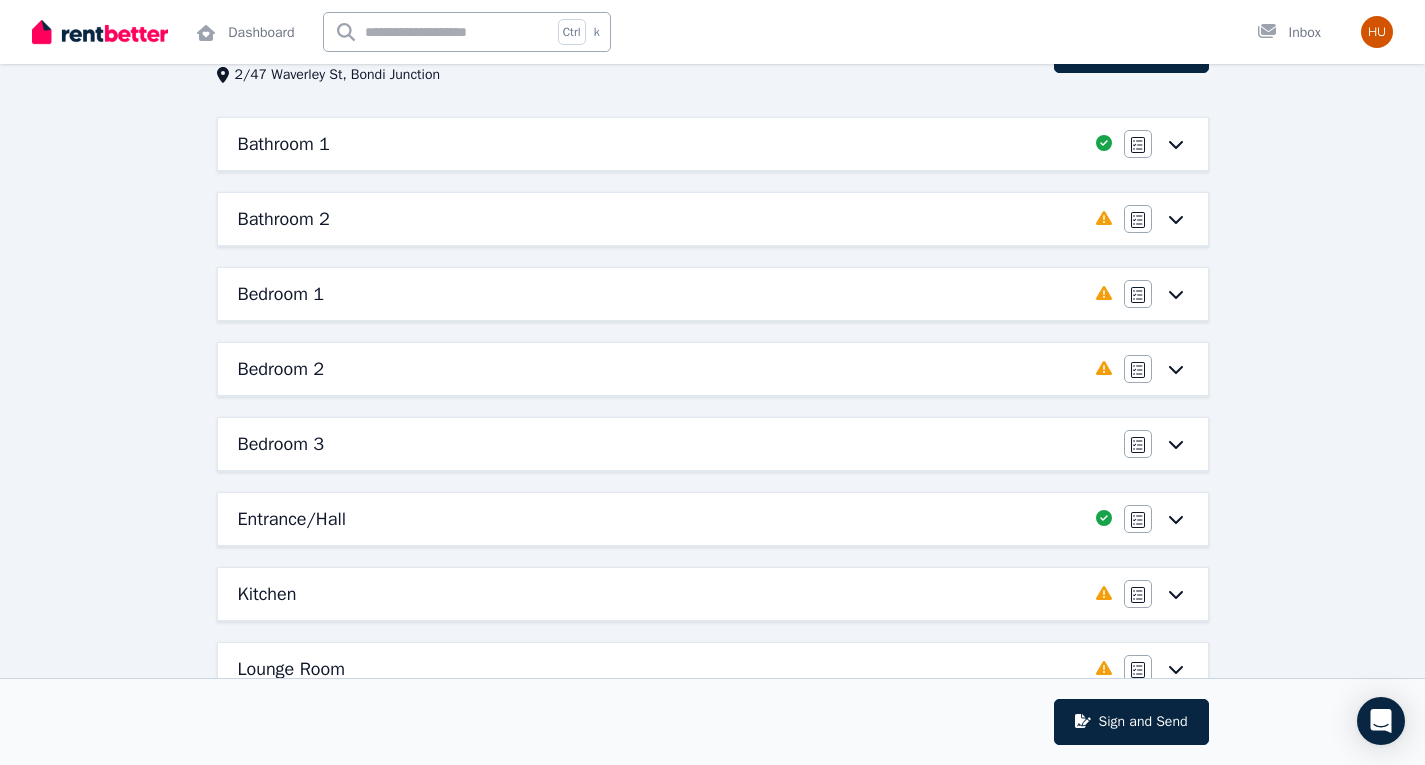click on "Bedroom 1" at bounding box center [661, 294] 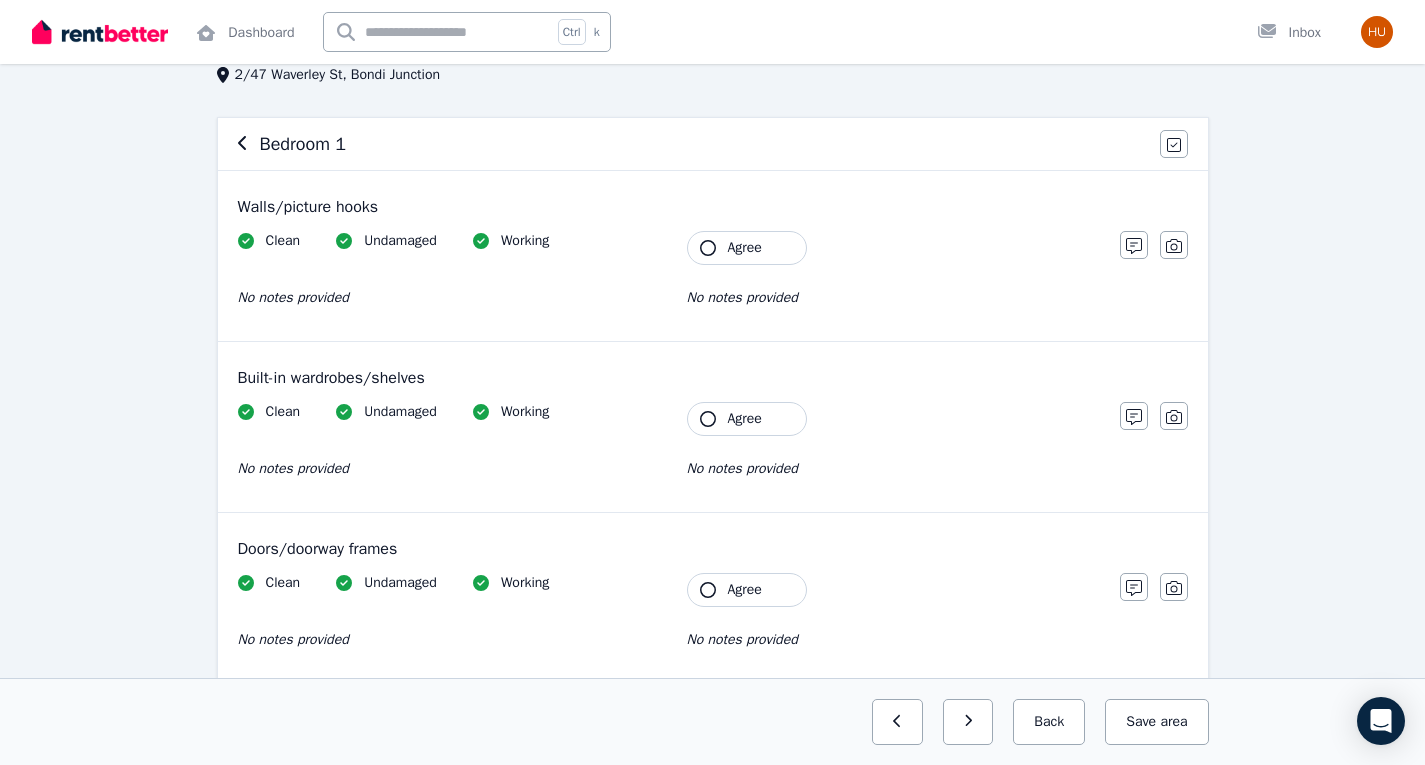scroll, scrollTop: 0, scrollLeft: 0, axis: both 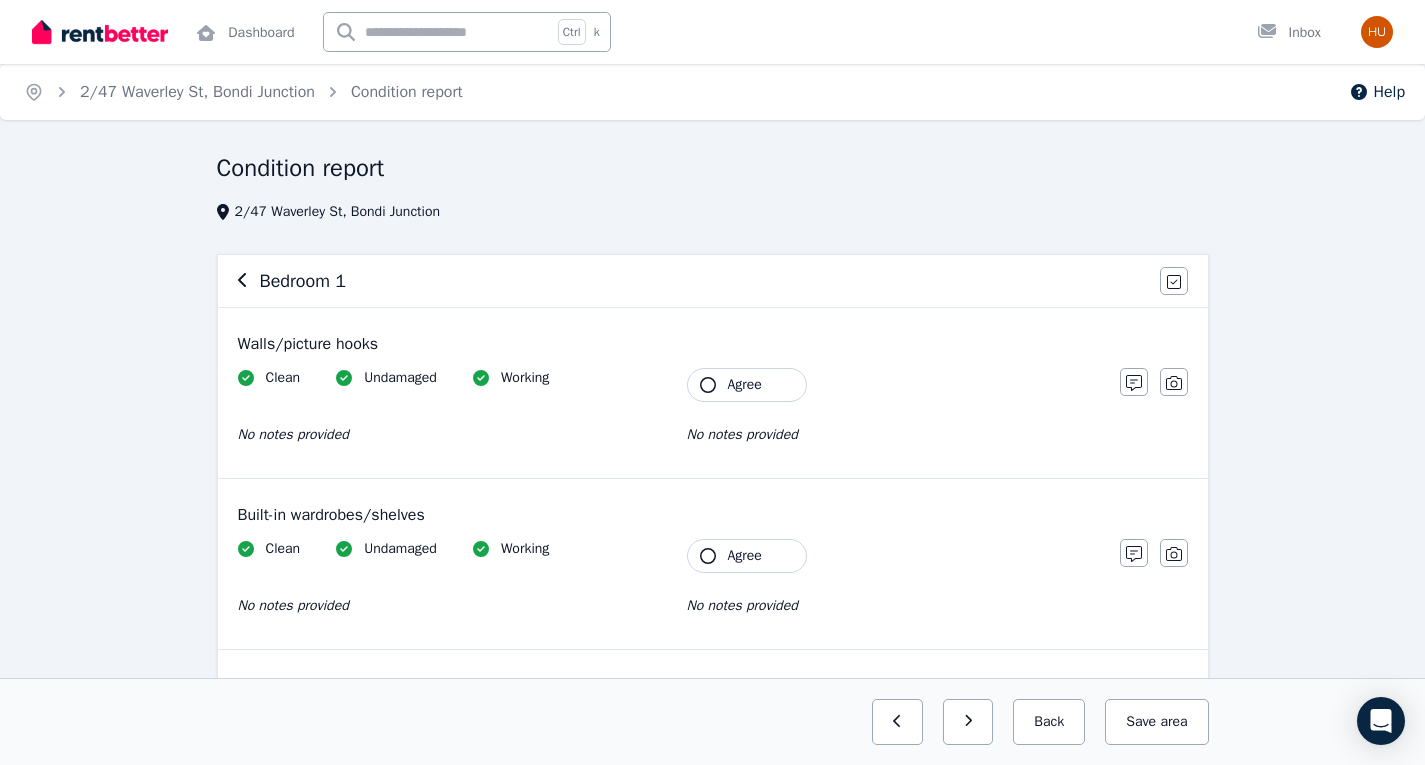 click on "Bedroom 1" at bounding box center [693, 281] 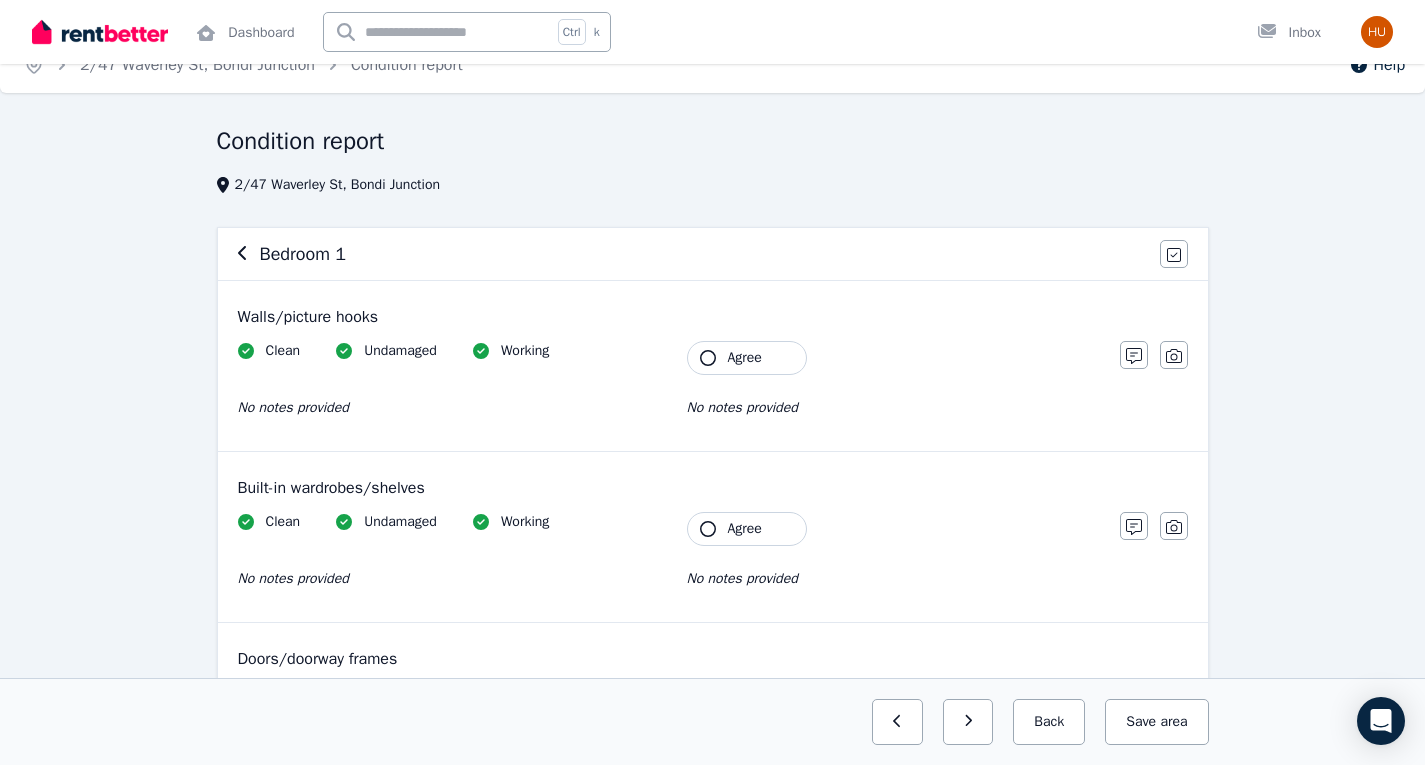 scroll, scrollTop: 0, scrollLeft: 0, axis: both 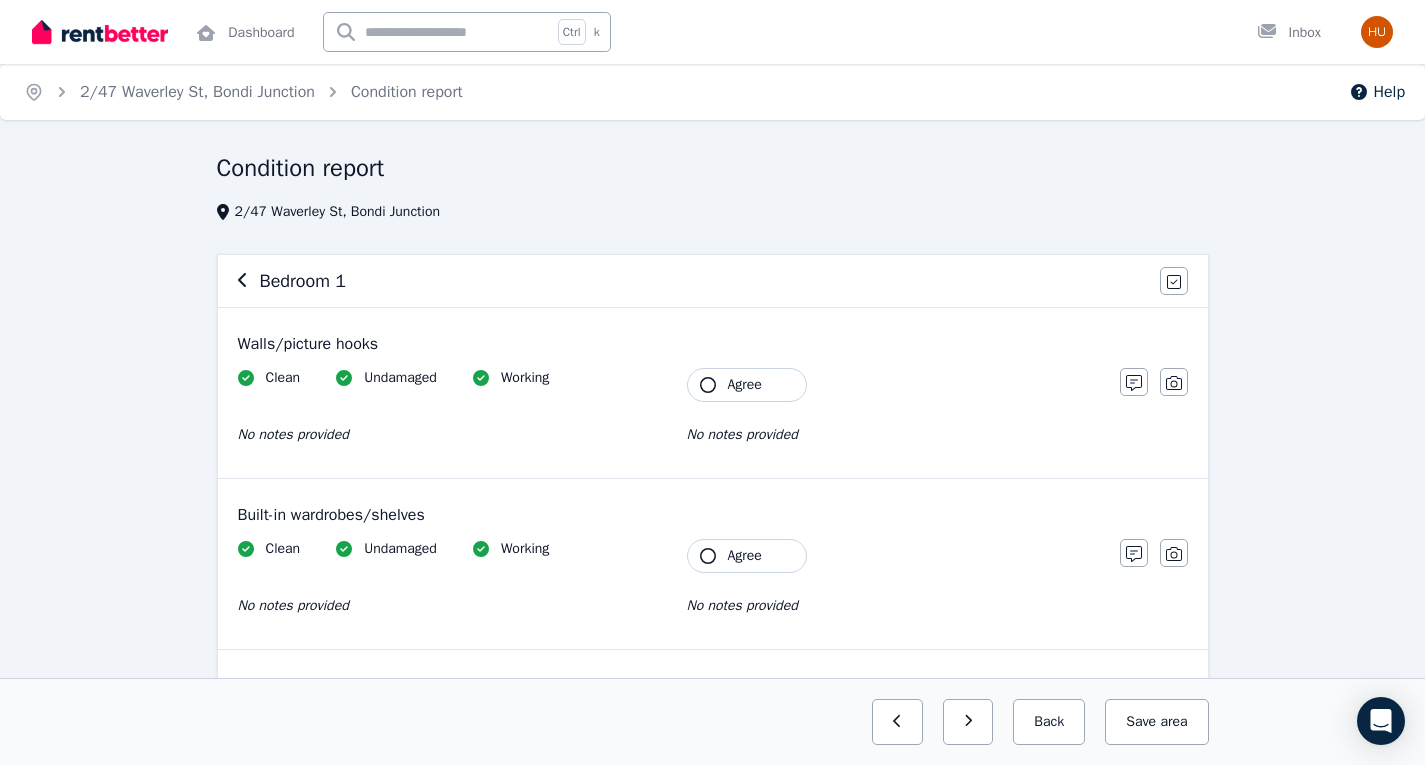 click 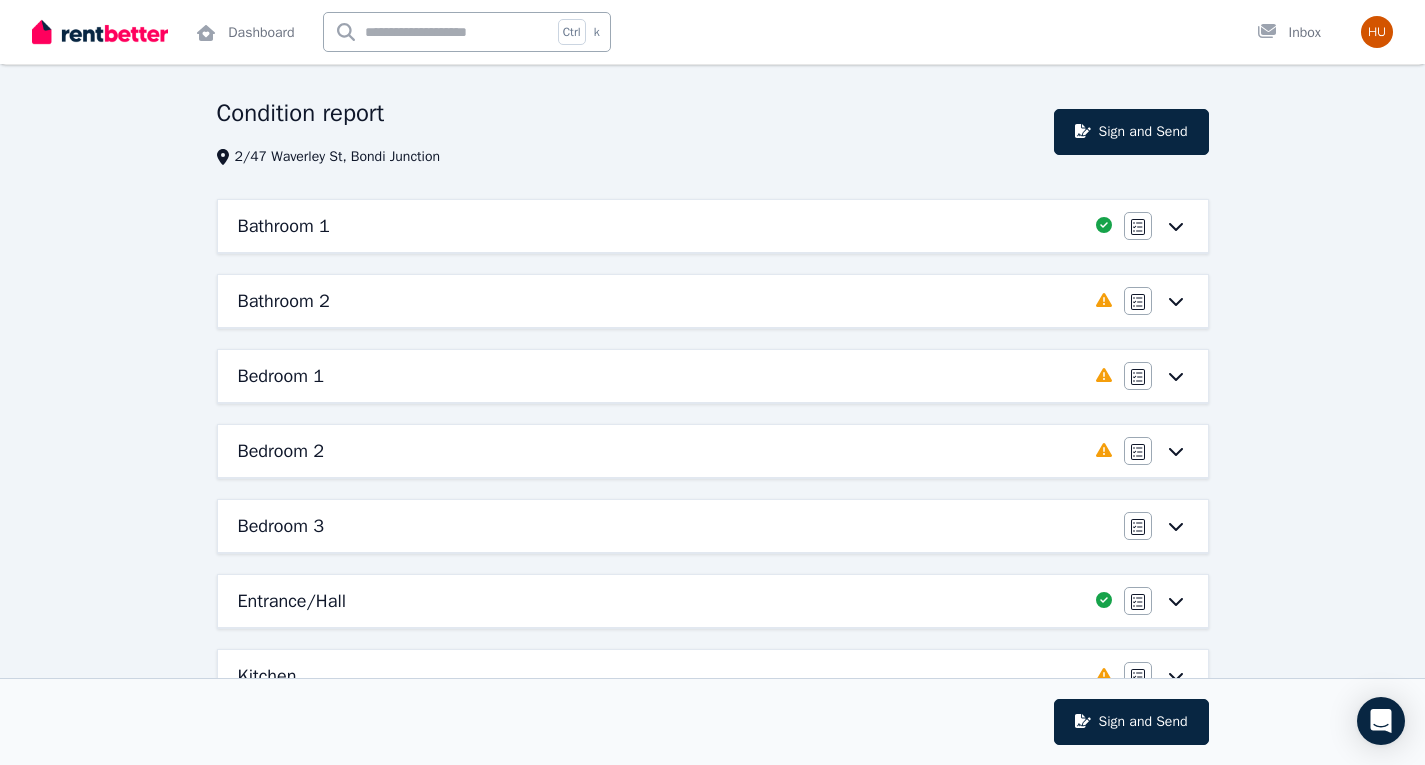 scroll, scrollTop: 139, scrollLeft: 0, axis: vertical 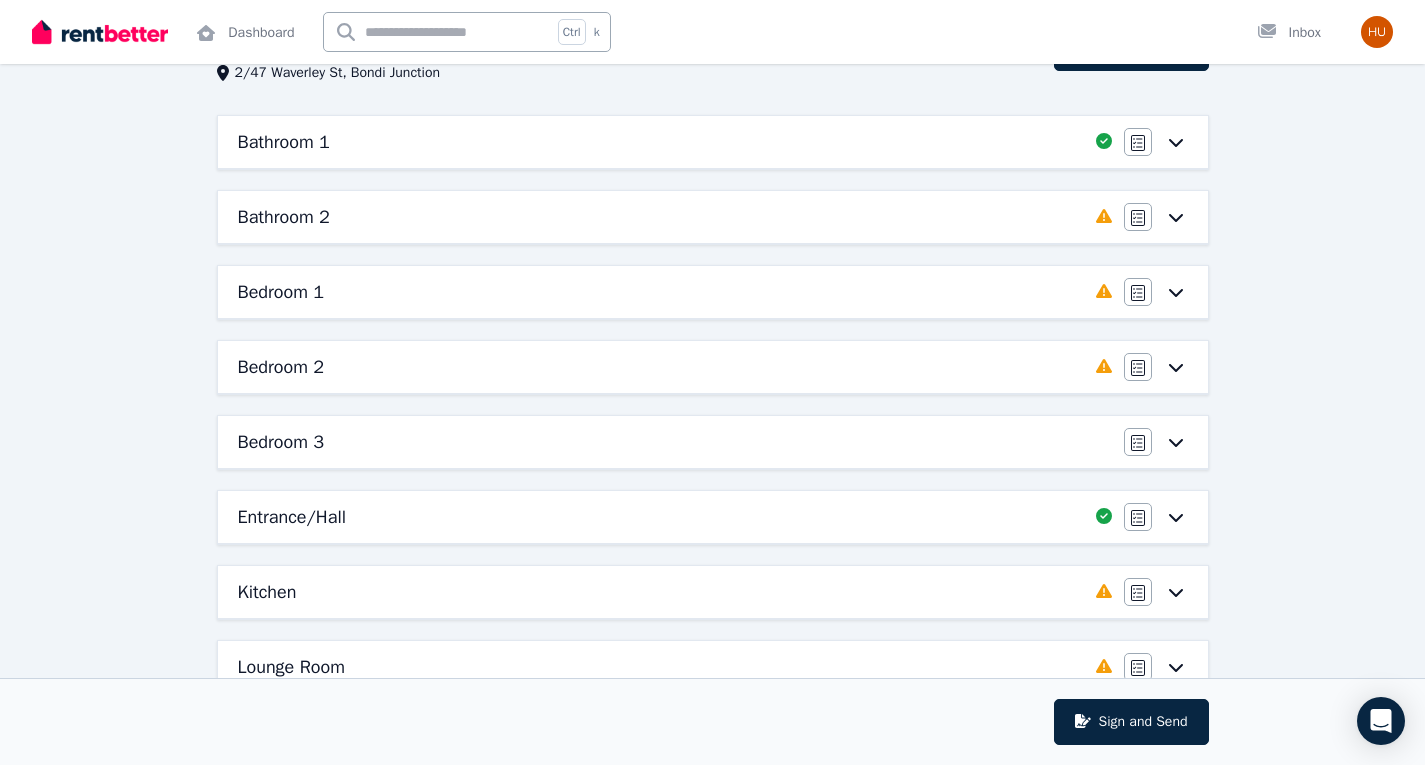 click on "Bedroom 3 Agree/Disagree" at bounding box center (713, 442) 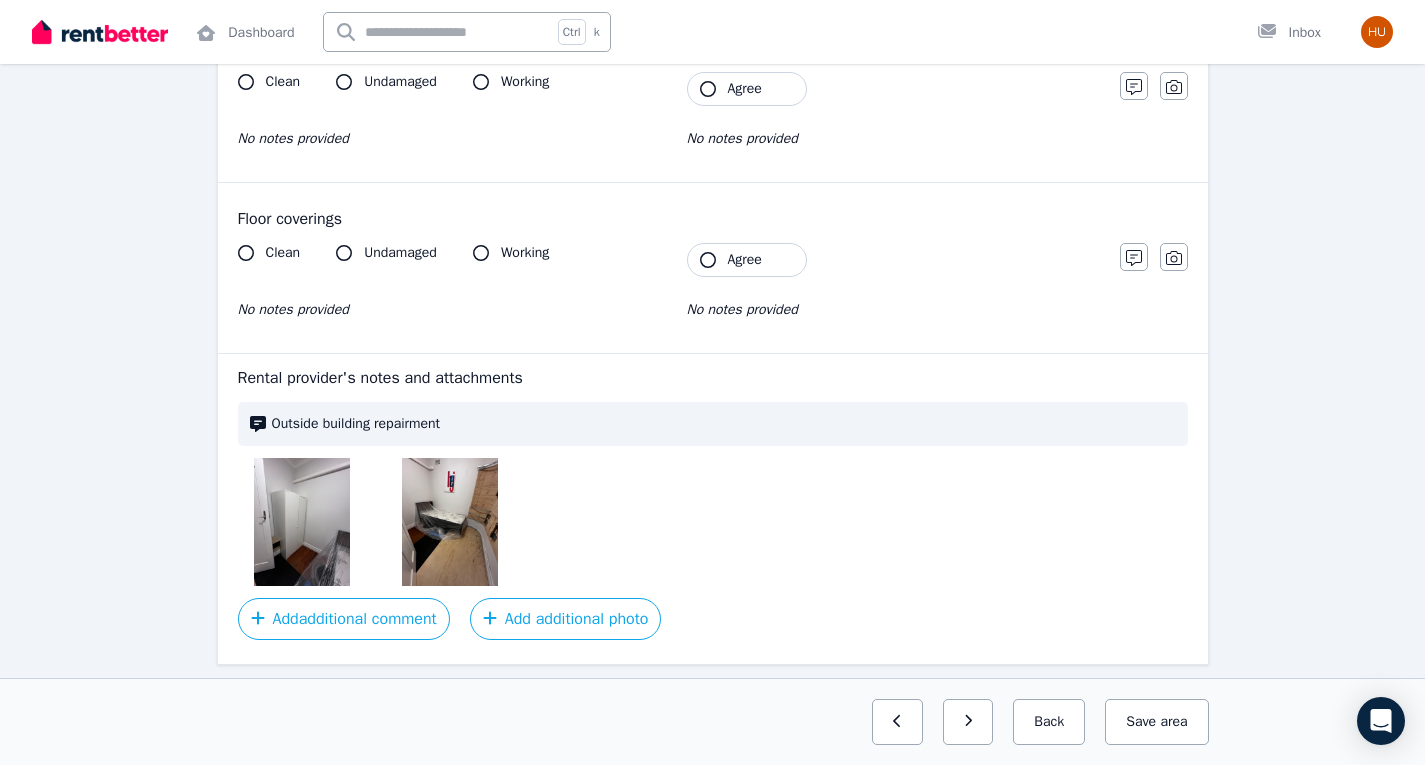 scroll, scrollTop: 1492, scrollLeft: 0, axis: vertical 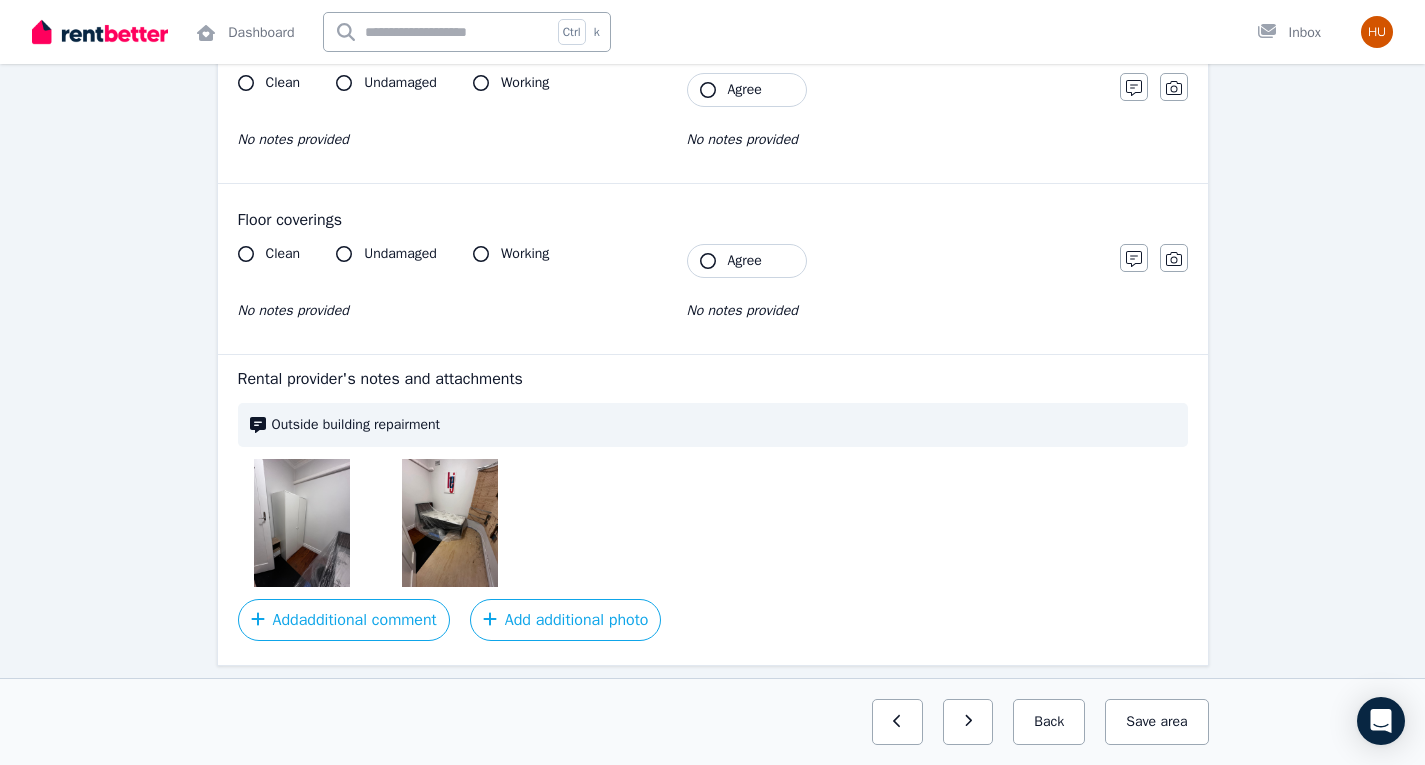 click at bounding box center (302, 523) 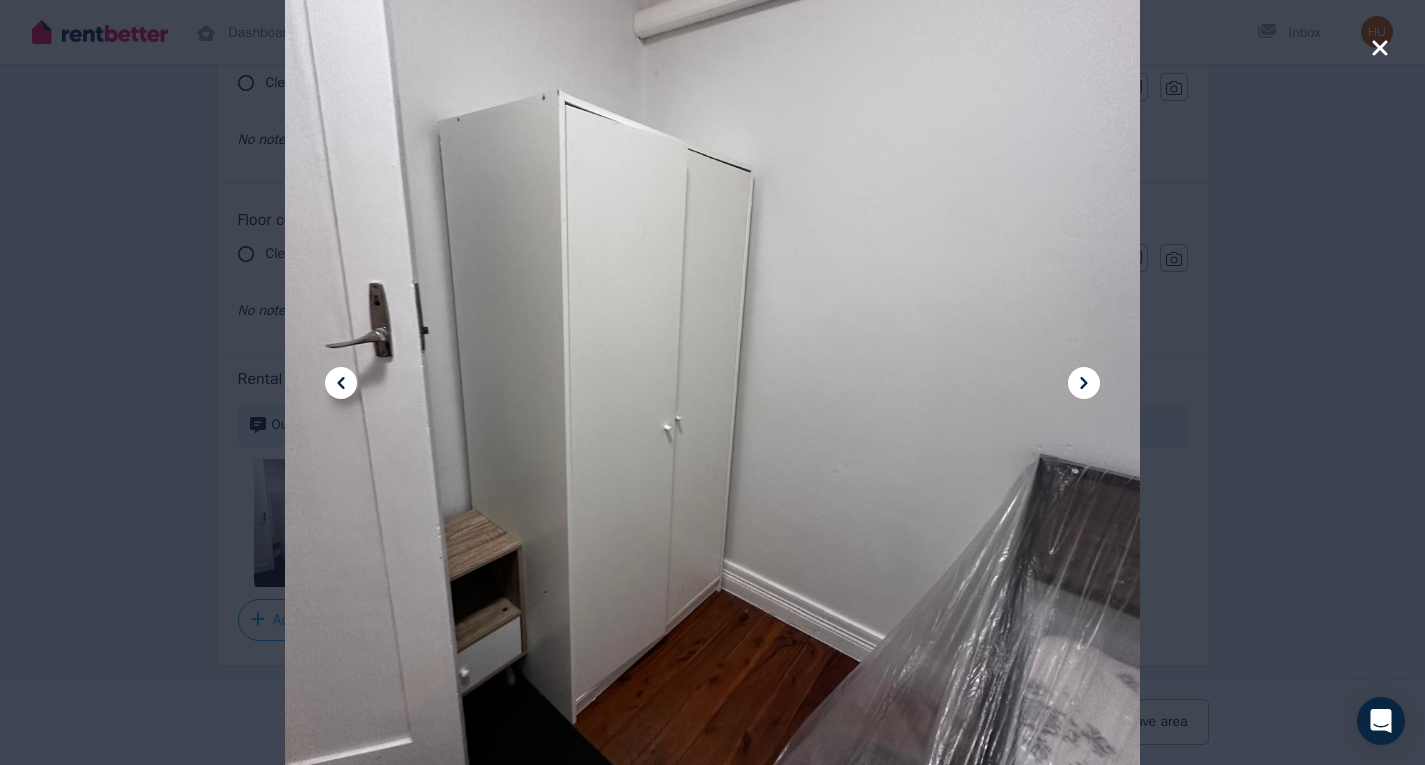 click 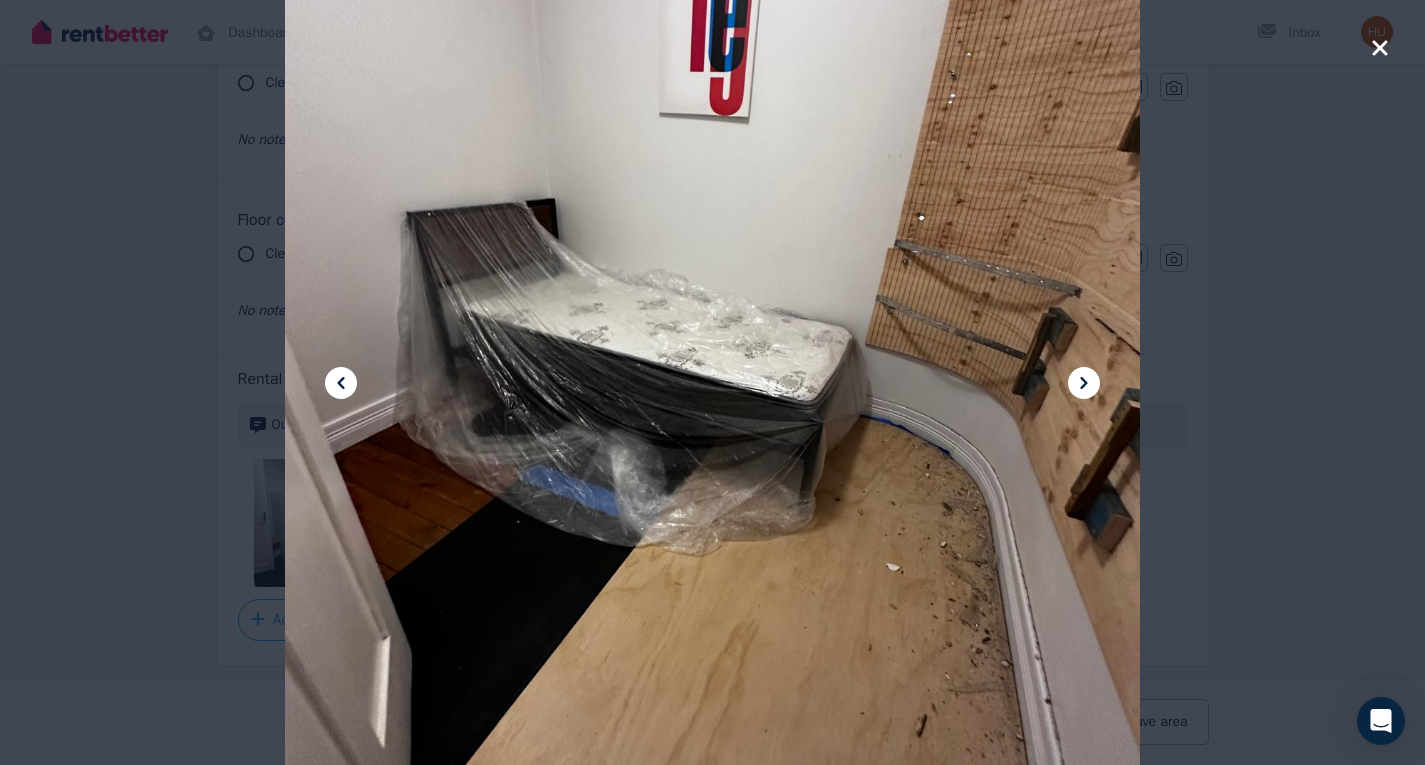 click 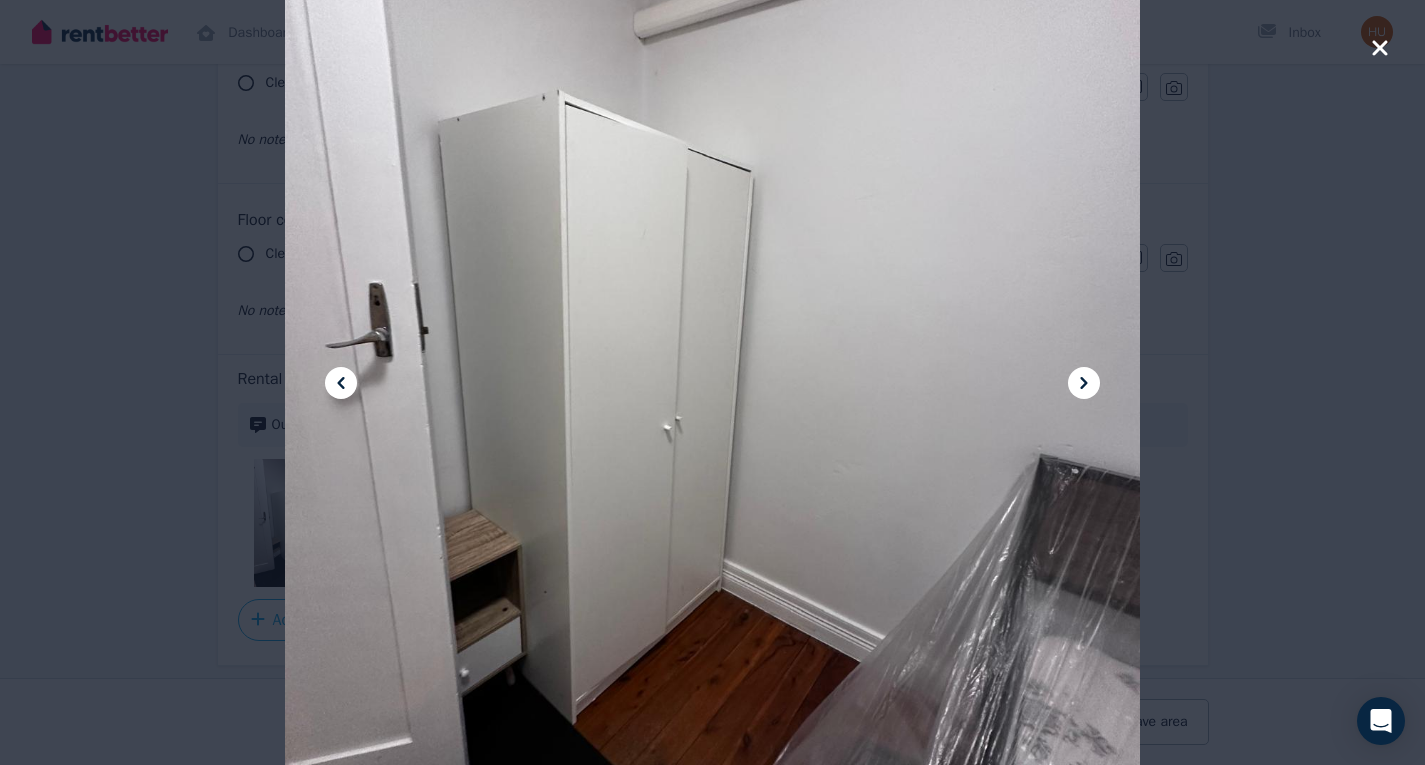 click 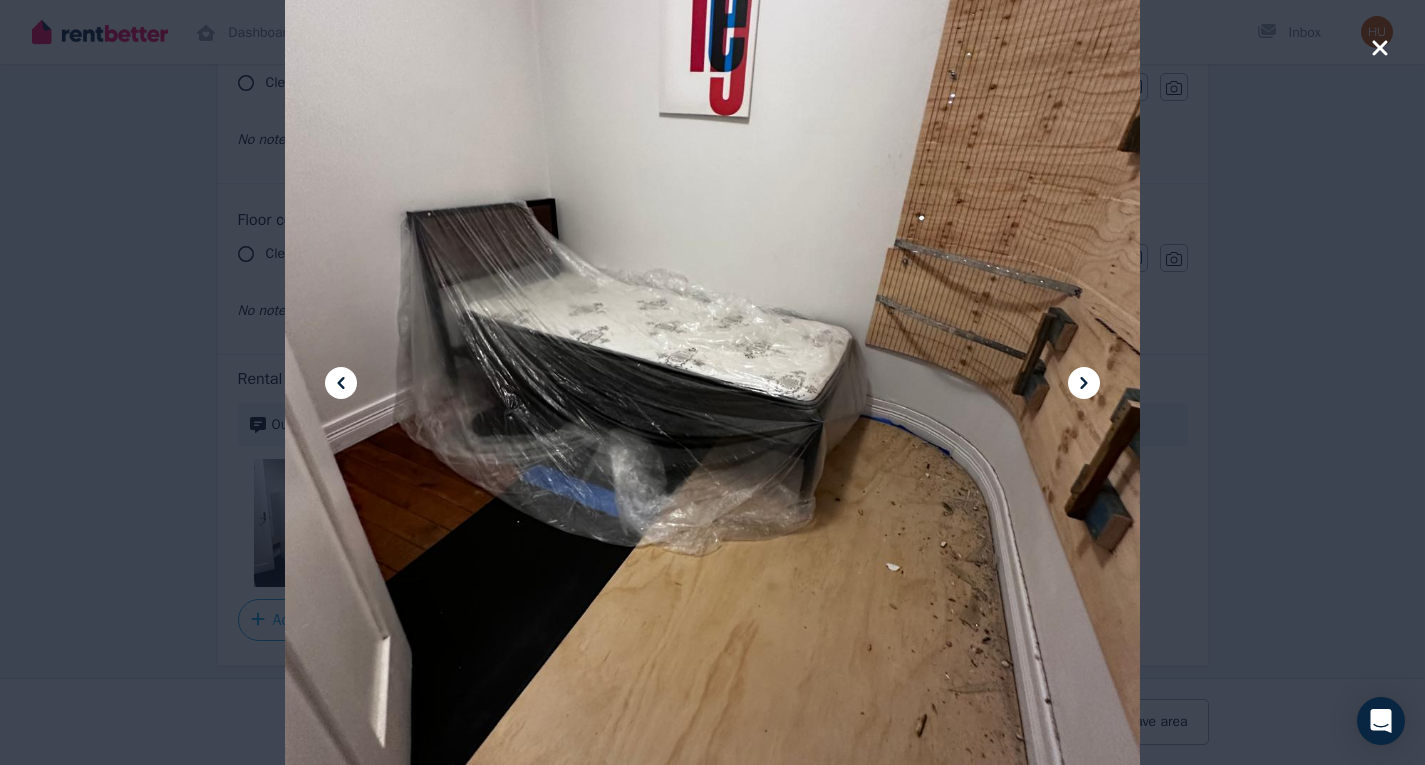 click at bounding box center (712, 382) 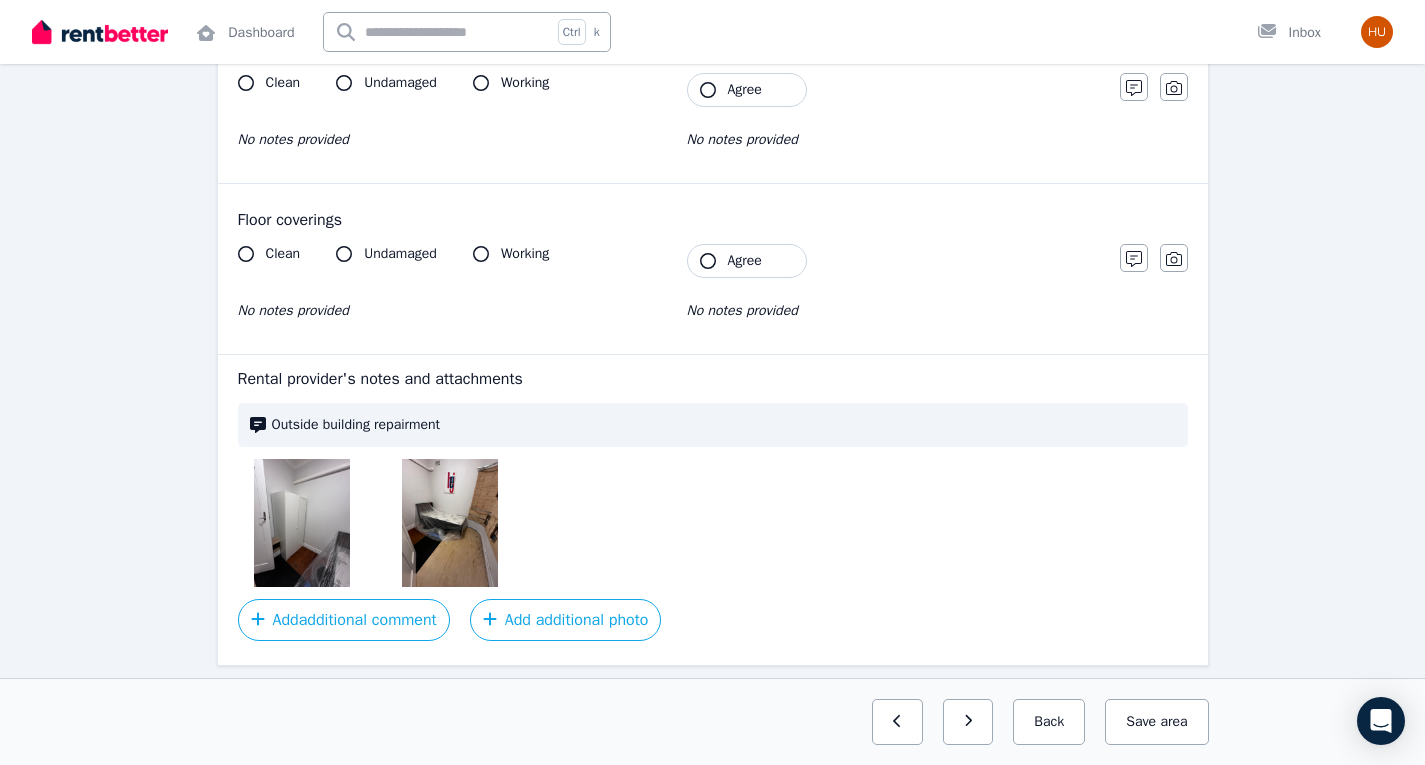 click 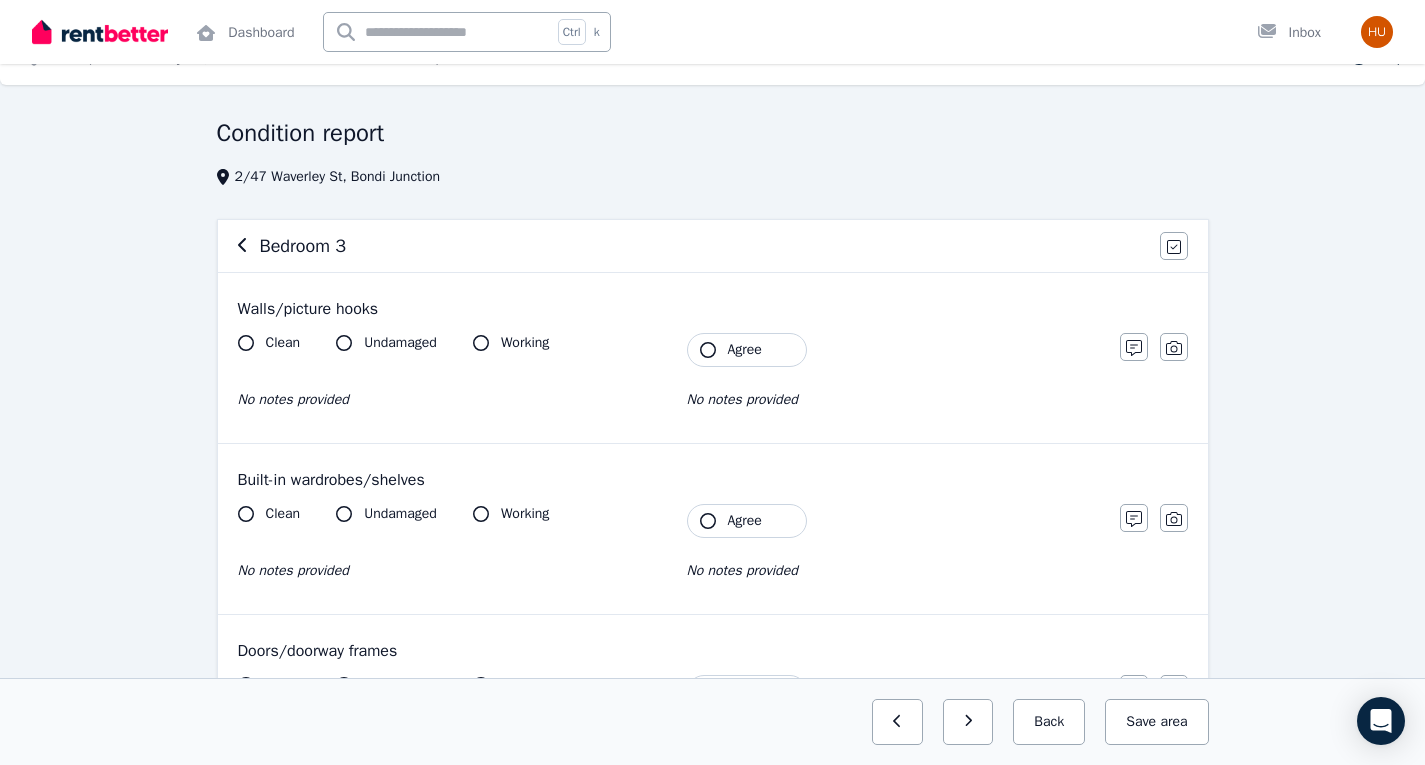 scroll, scrollTop: 0, scrollLeft: 0, axis: both 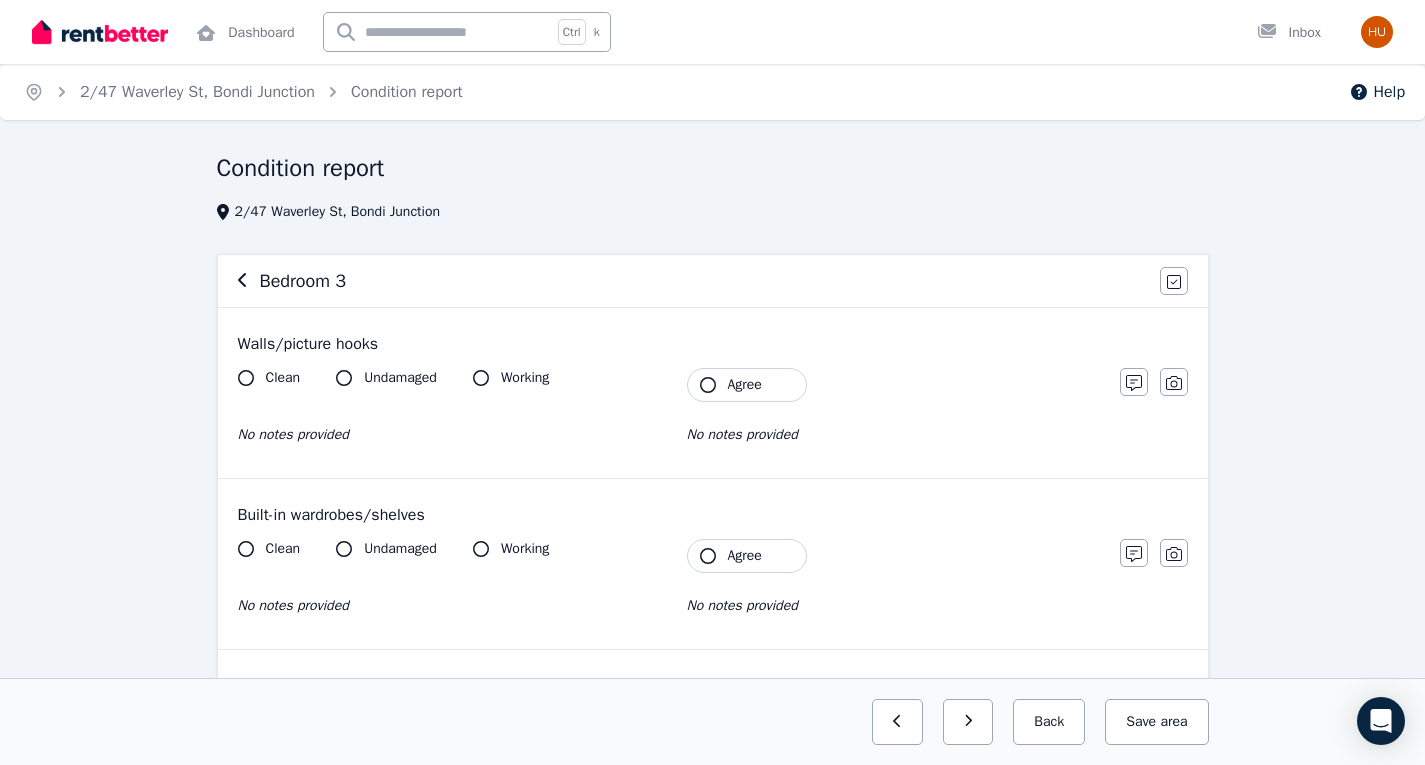 click on "Agree" at bounding box center [745, 385] 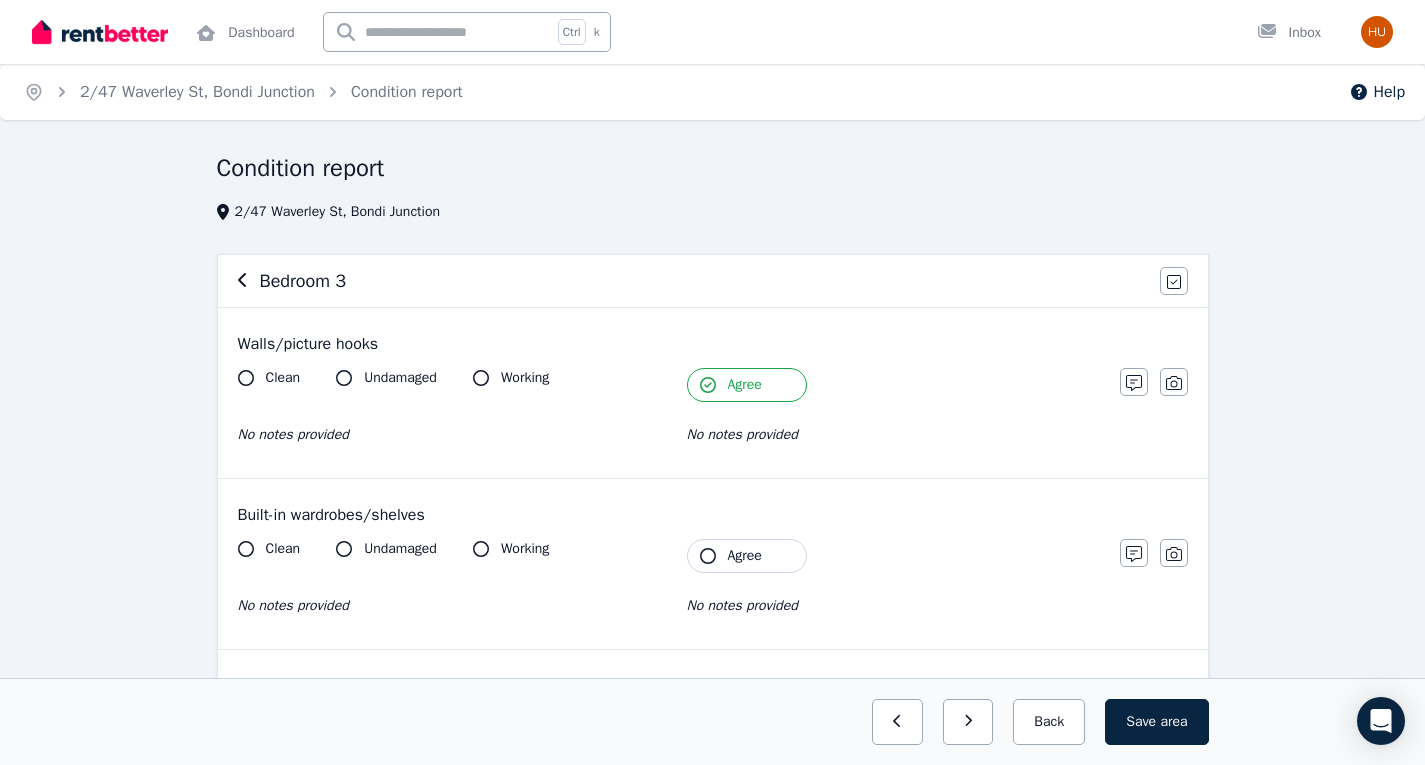 click on "Clean Undamaged Working No notes provided Tenant Agree No notes provided" at bounding box center [669, 588] 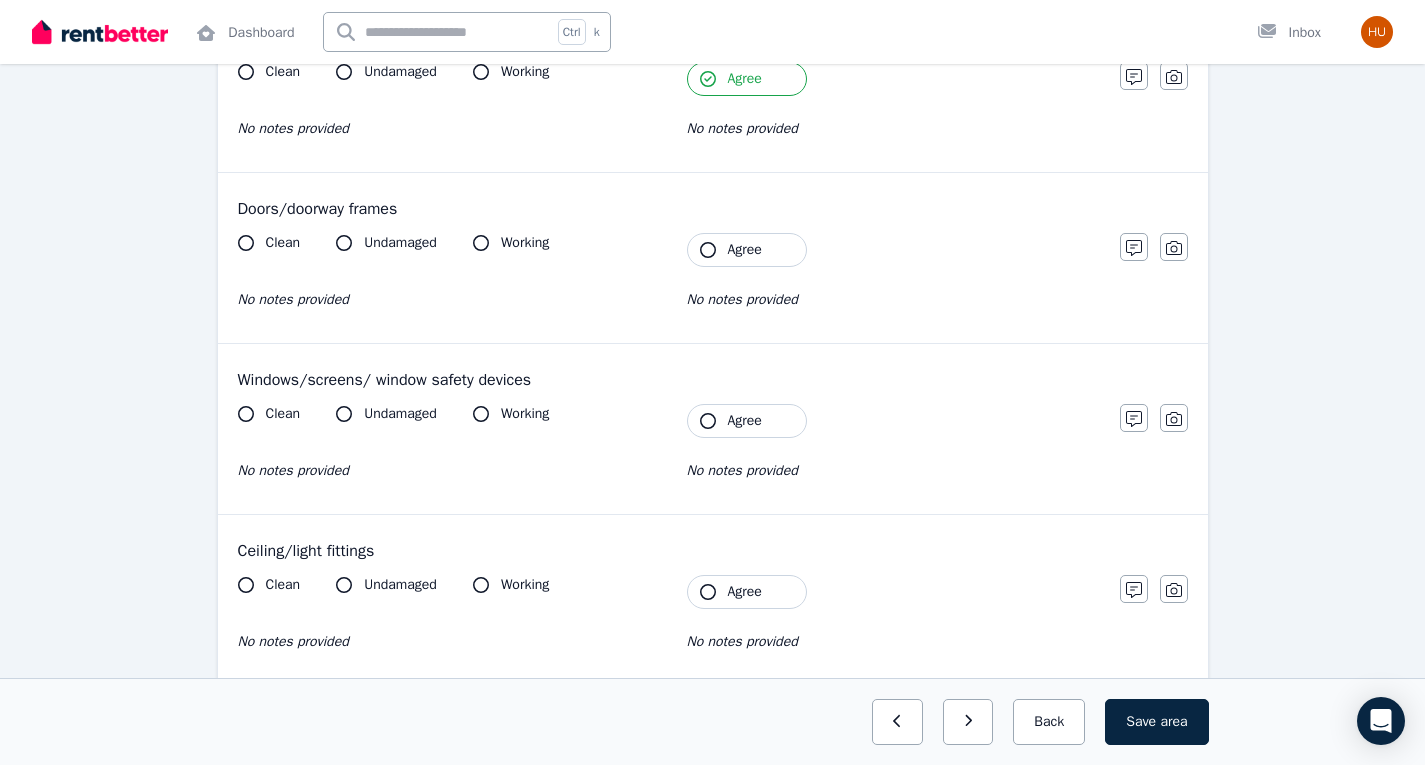 scroll, scrollTop: 478, scrollLeft: 0, axis: vertical 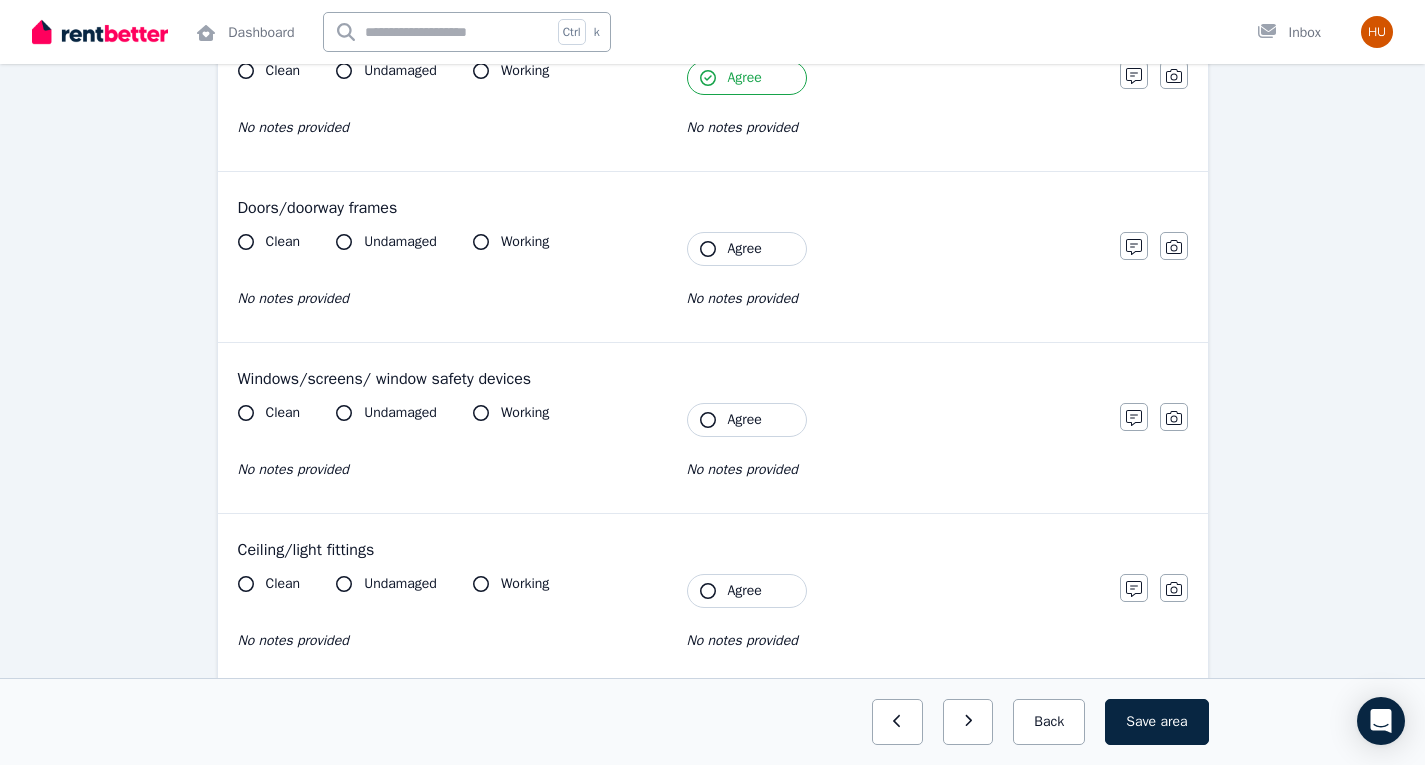 click on "Agree" at bounding box center (747, 249) 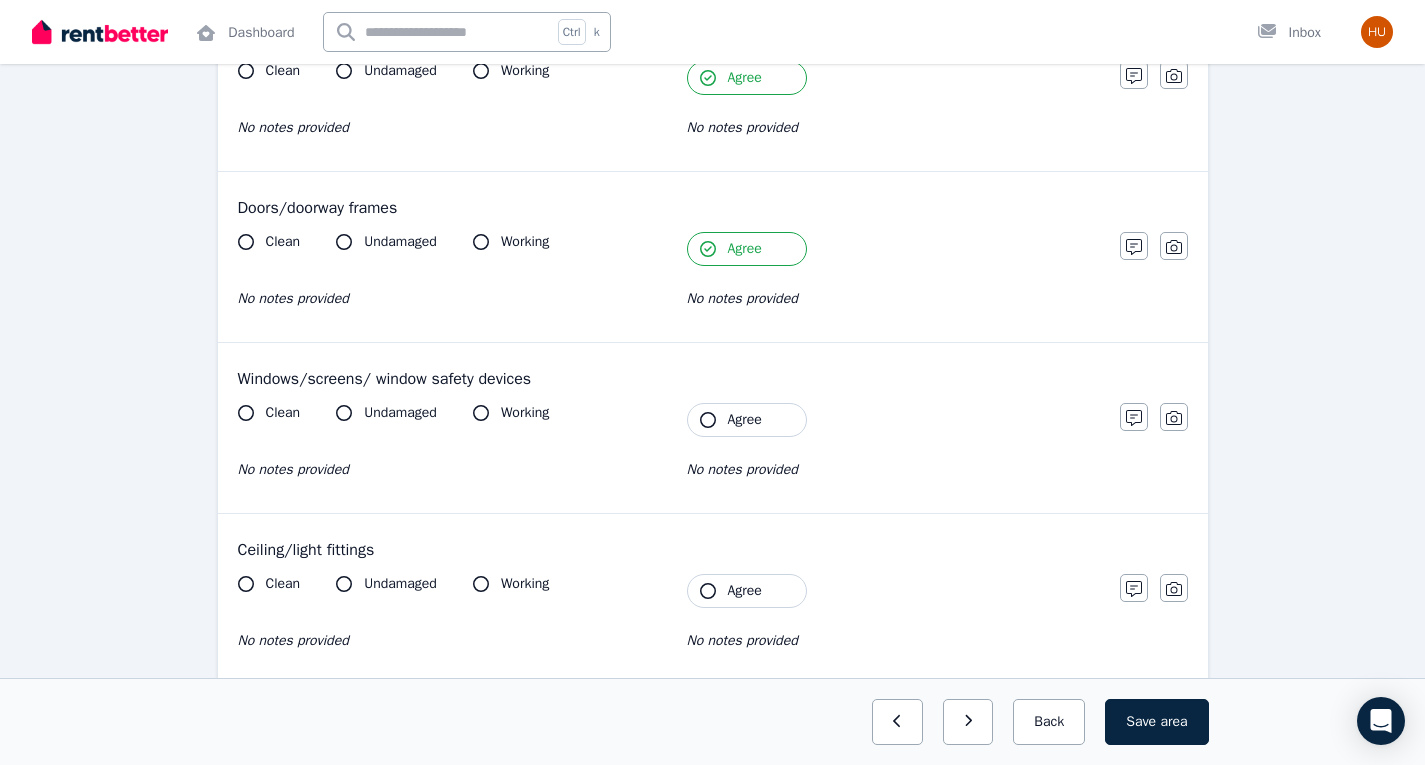 click on "Agree" at bounding box center (745, 420) 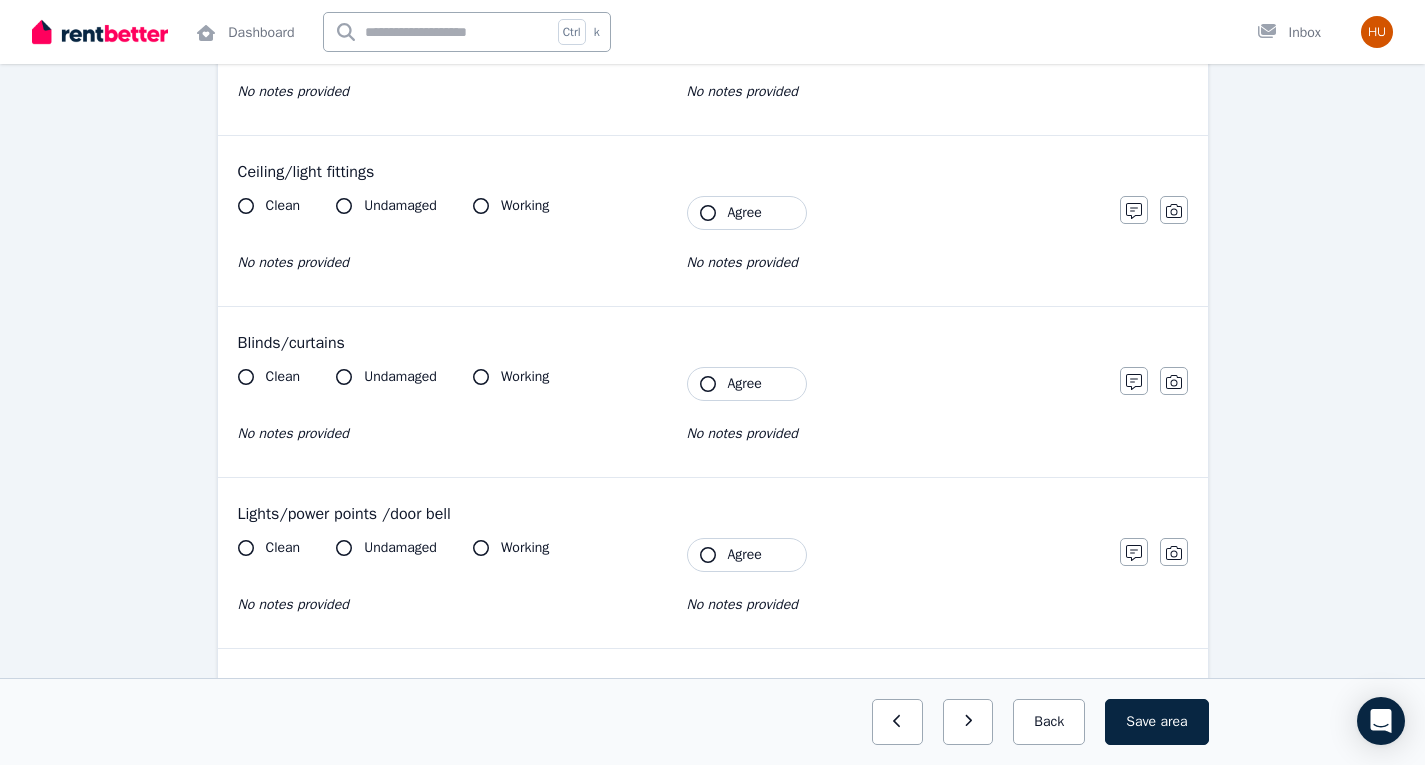 scroll, scrollTop: 857, scrollLeft: 0, axis: vertical 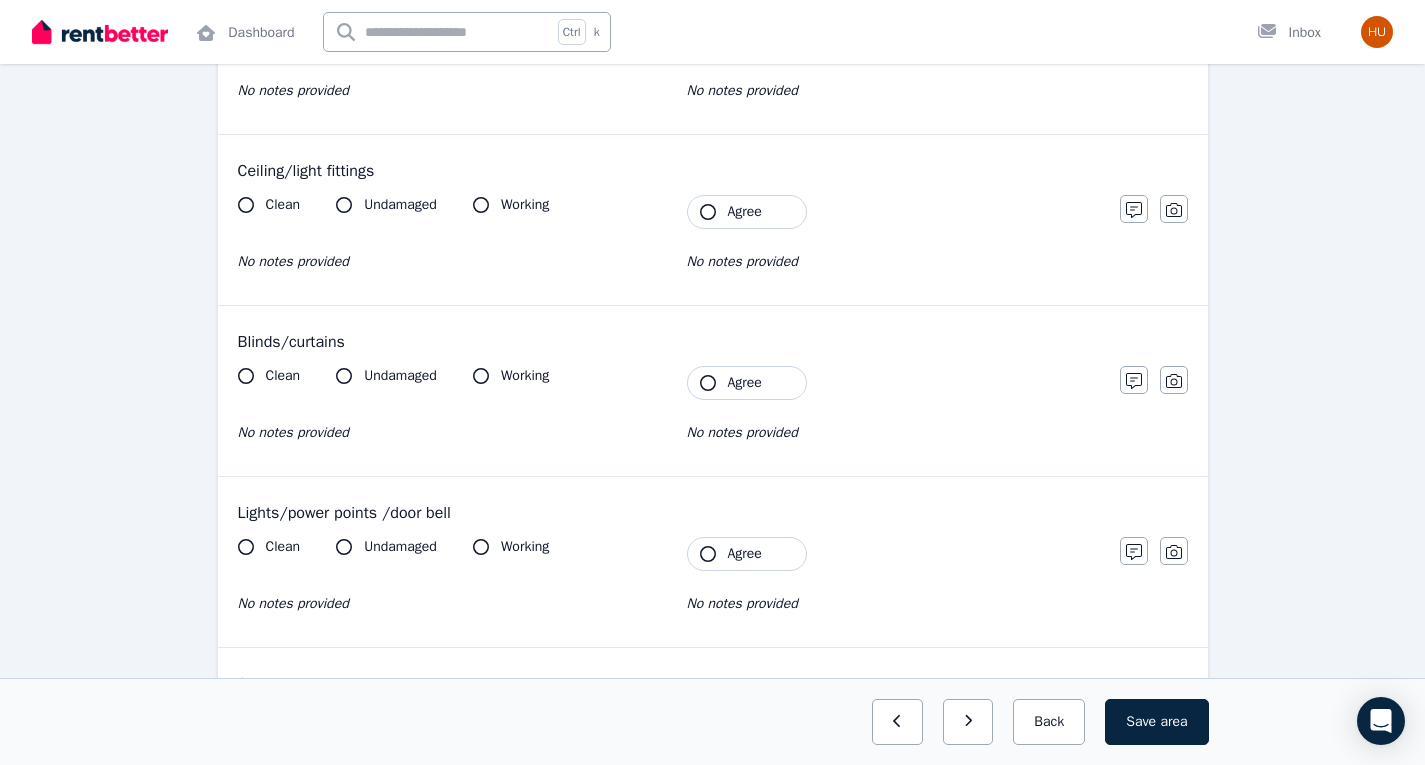 click on "Agree" at bounding box center (745, 212) 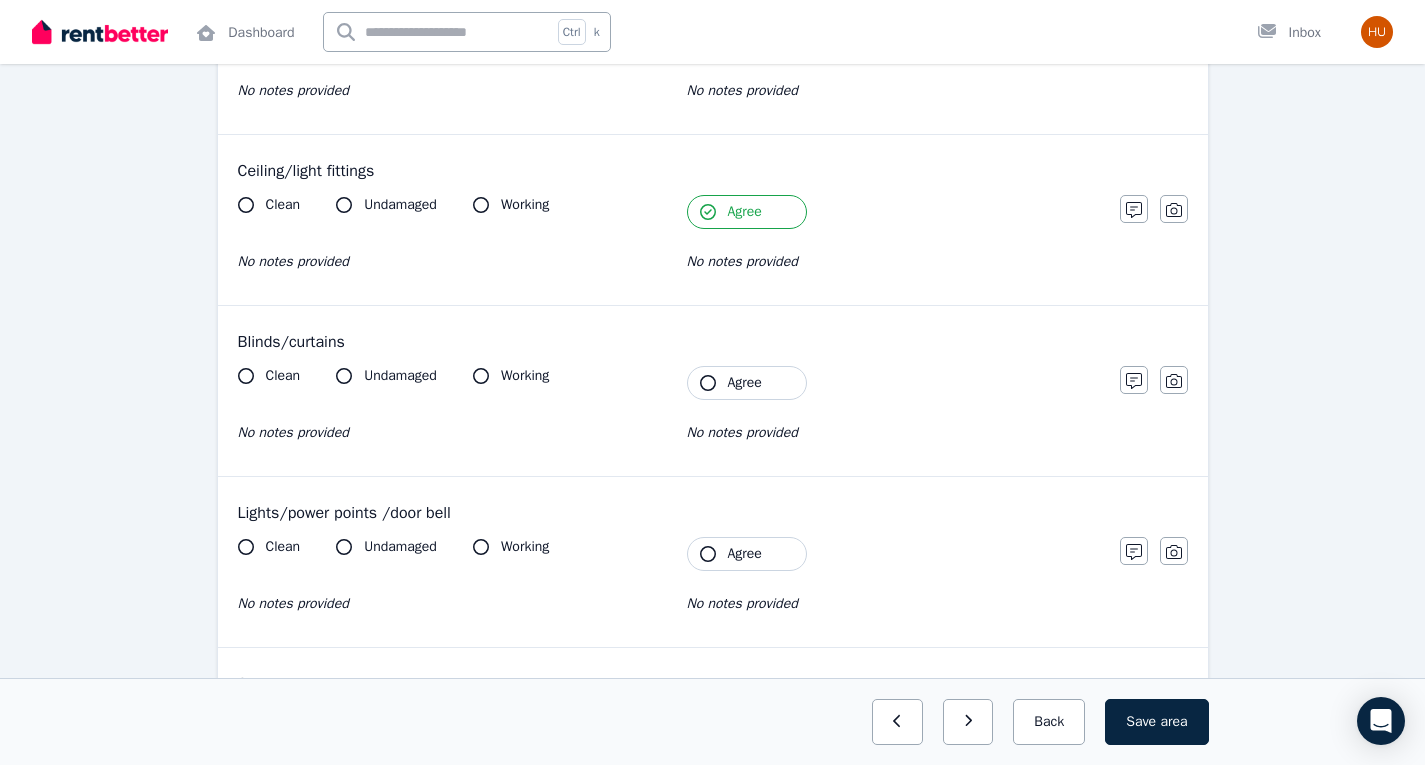 click on "Agree" at bounding box center [747, 383] 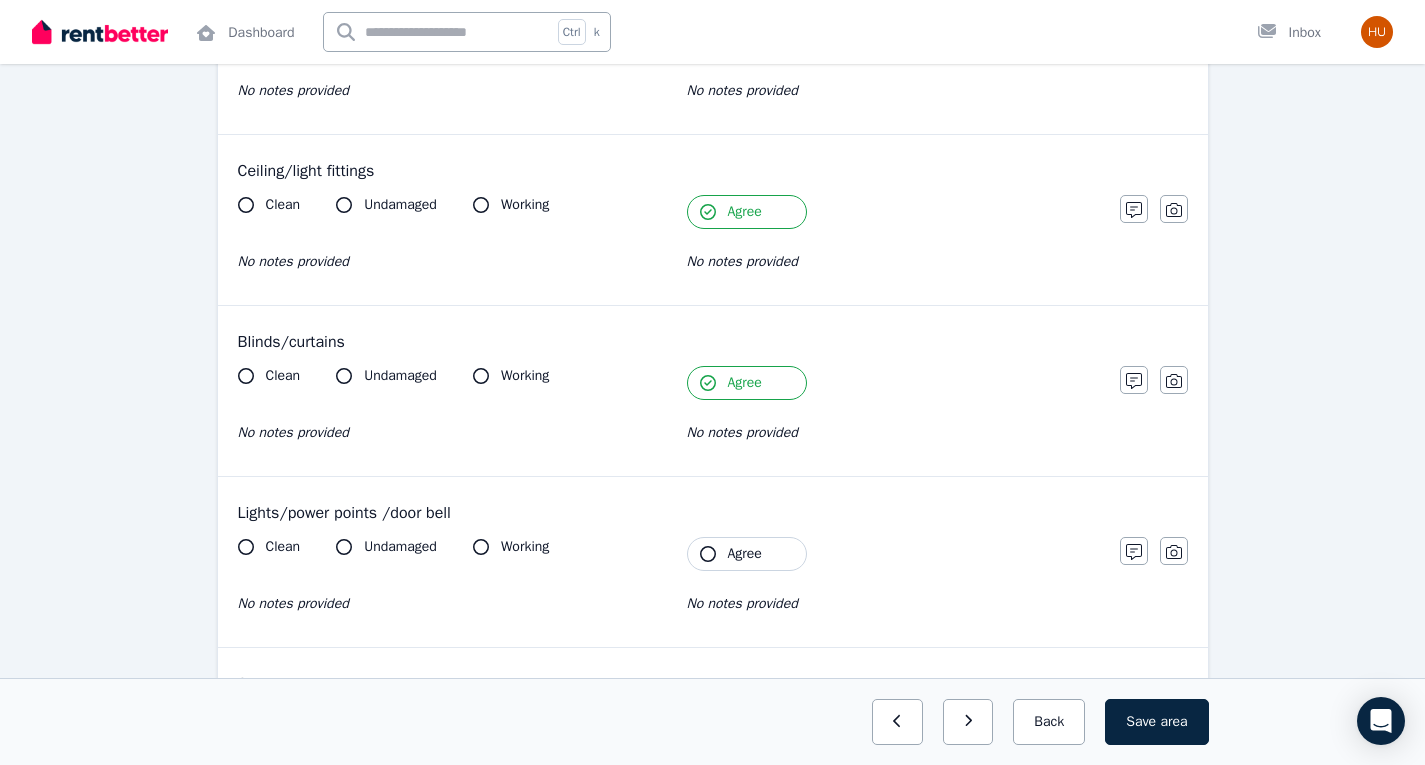 click on "Agree" at bounding box center (745, 554) 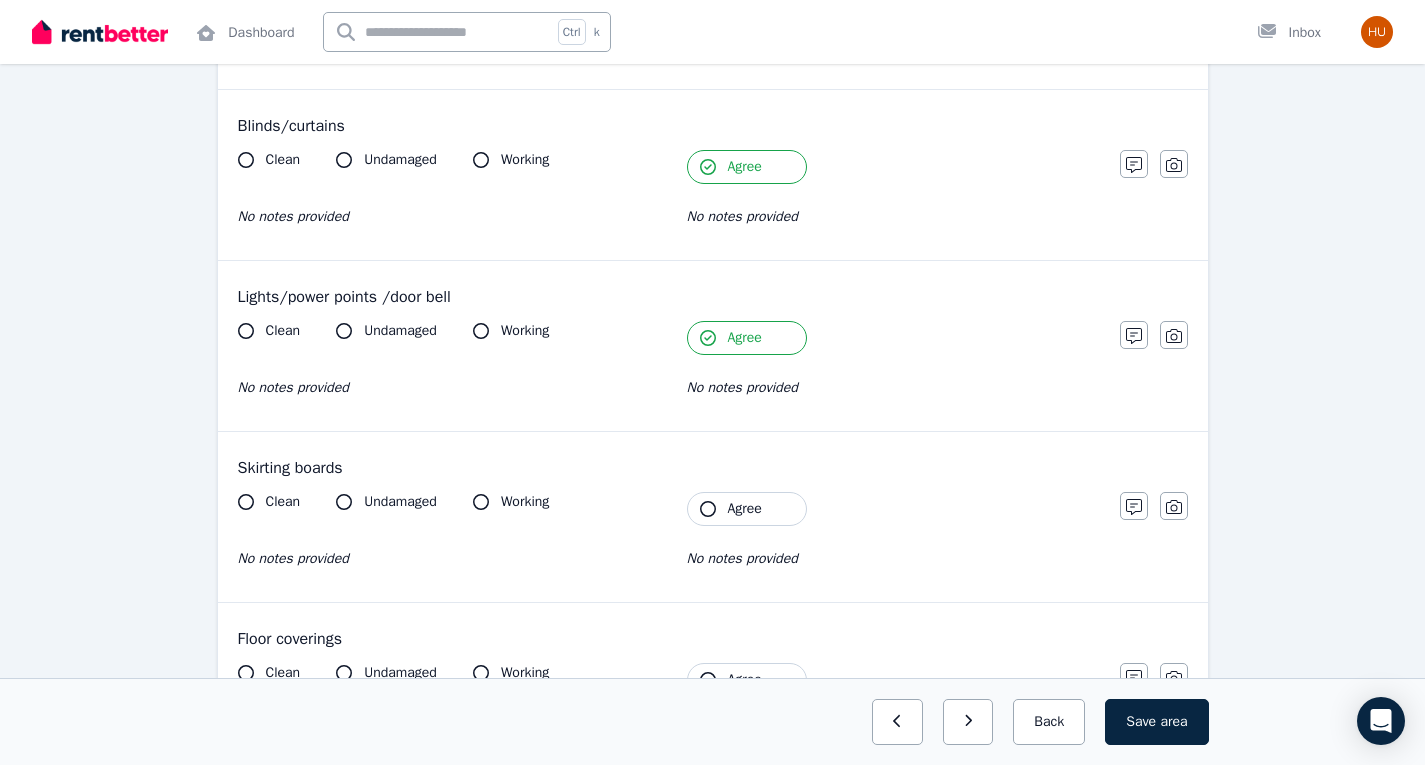 scroll, scrollTop: 1072, scrollLeft: 0, axis: vertical 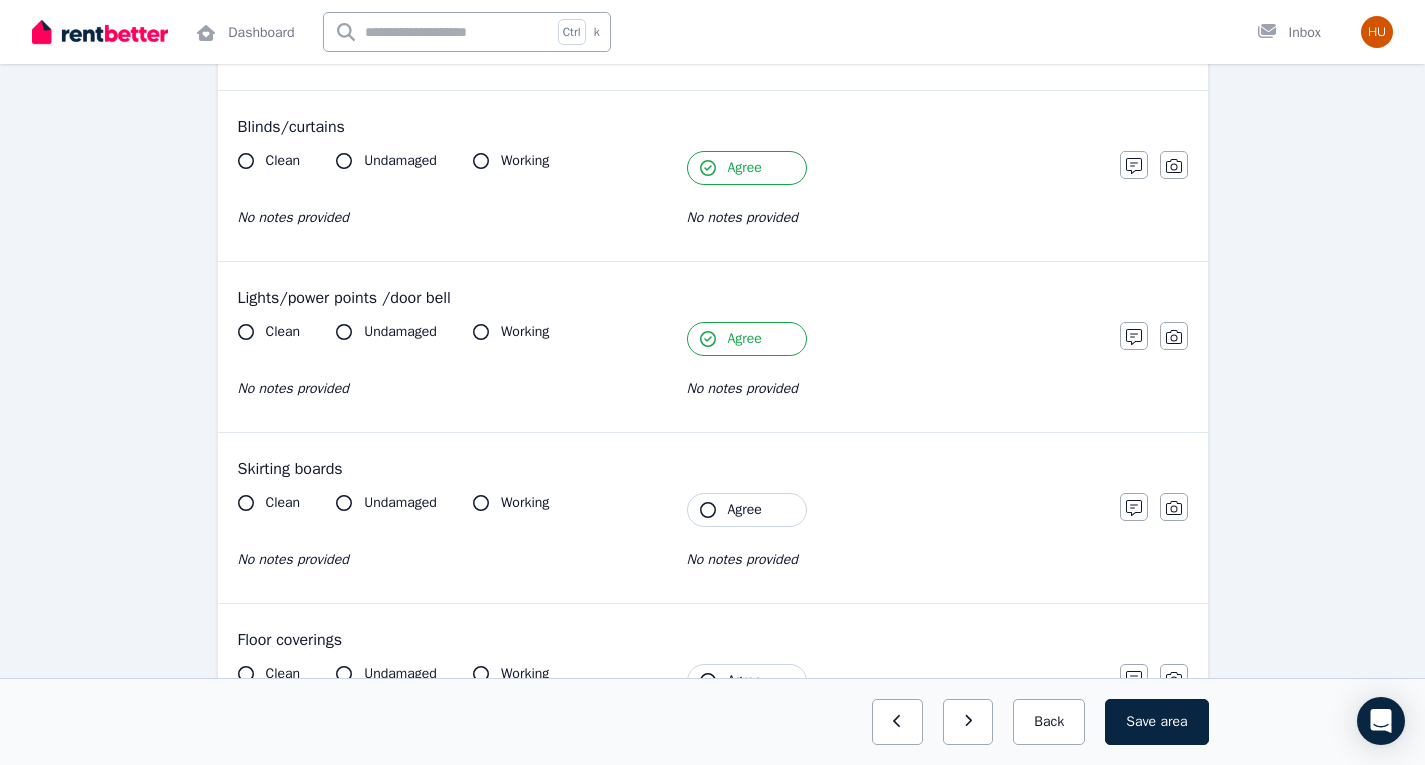 click on "Agree" at bounding box center [745, 510] 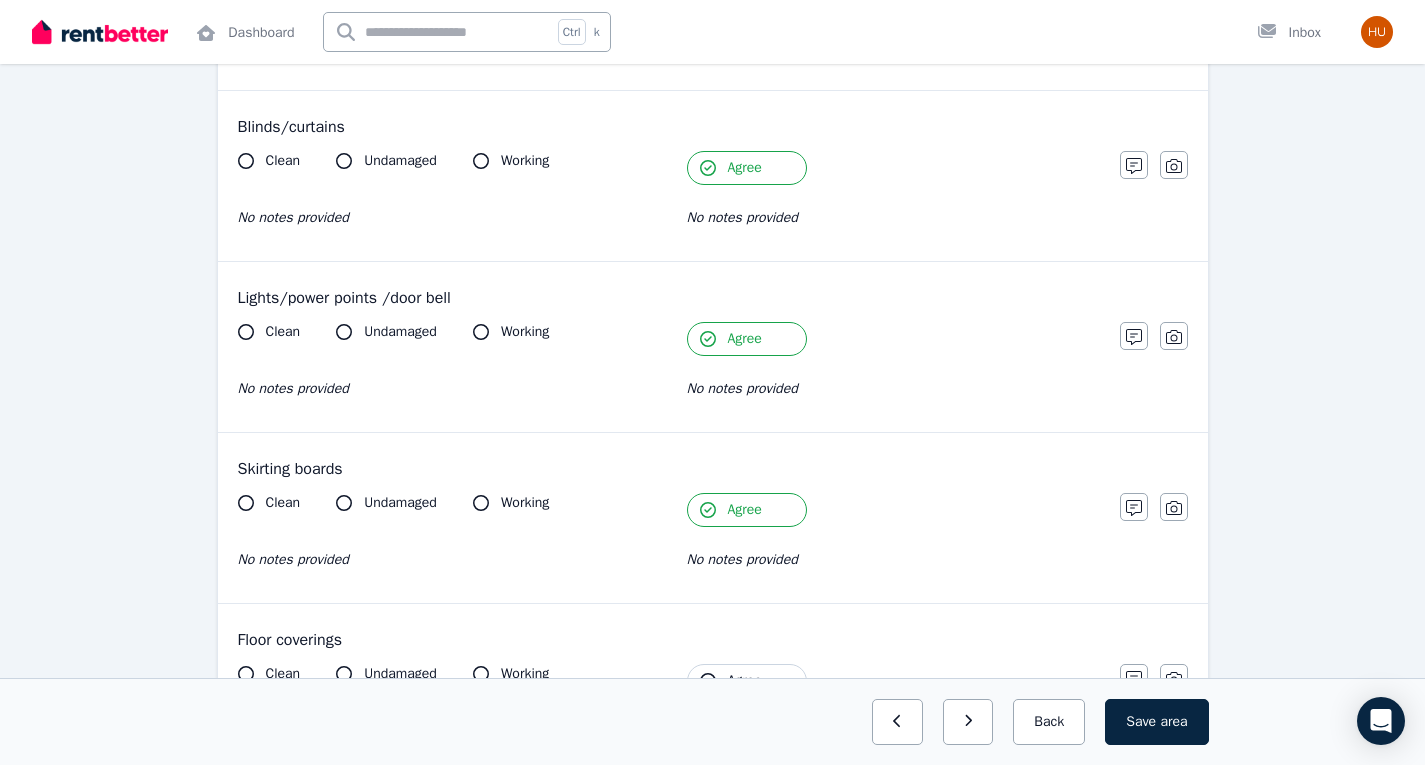 scroll, scrollTop: 1479, scrollLeft: 0, axis: vertical 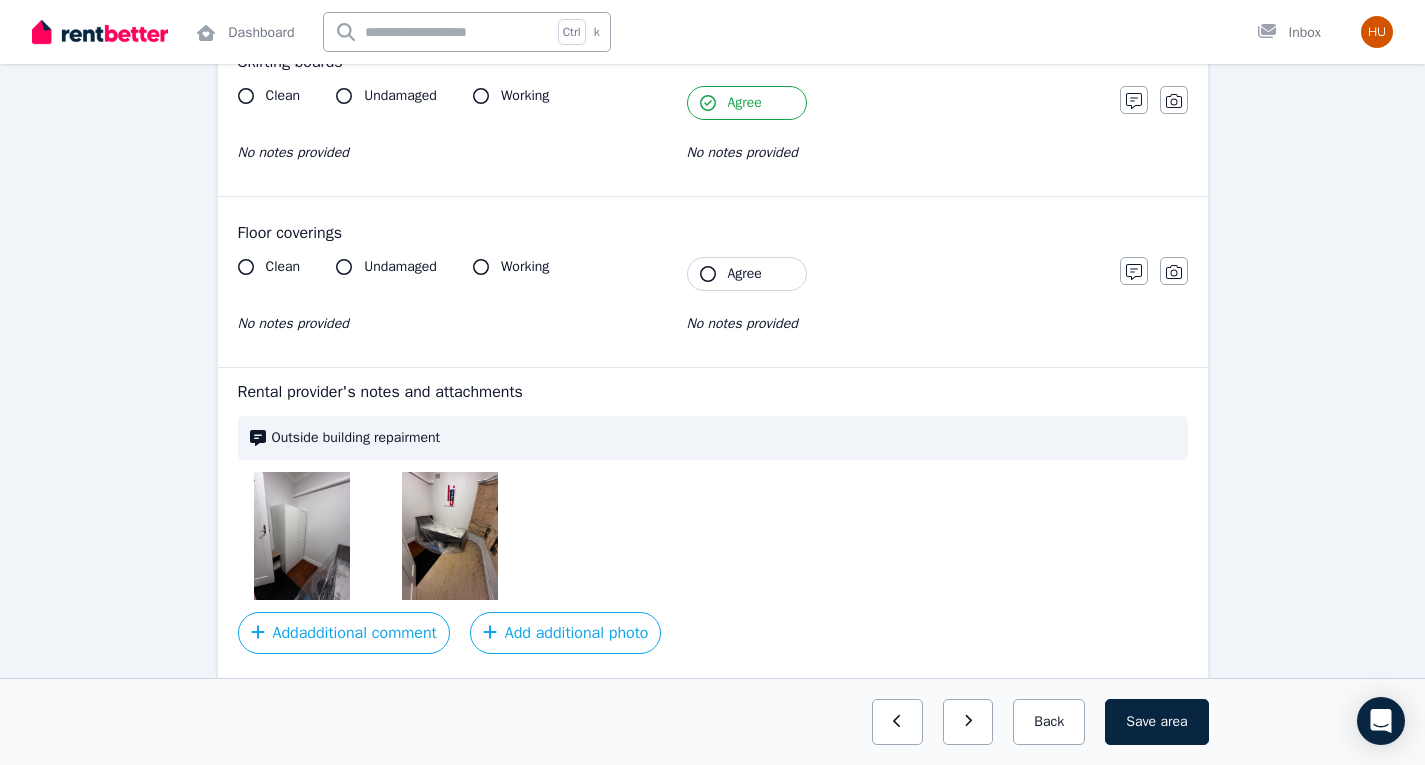 click on "Floor coverings Clean Undamaged Working No notes provided Tenant Agree No notes provided Notes Photo" at bounding box center [713, 282] 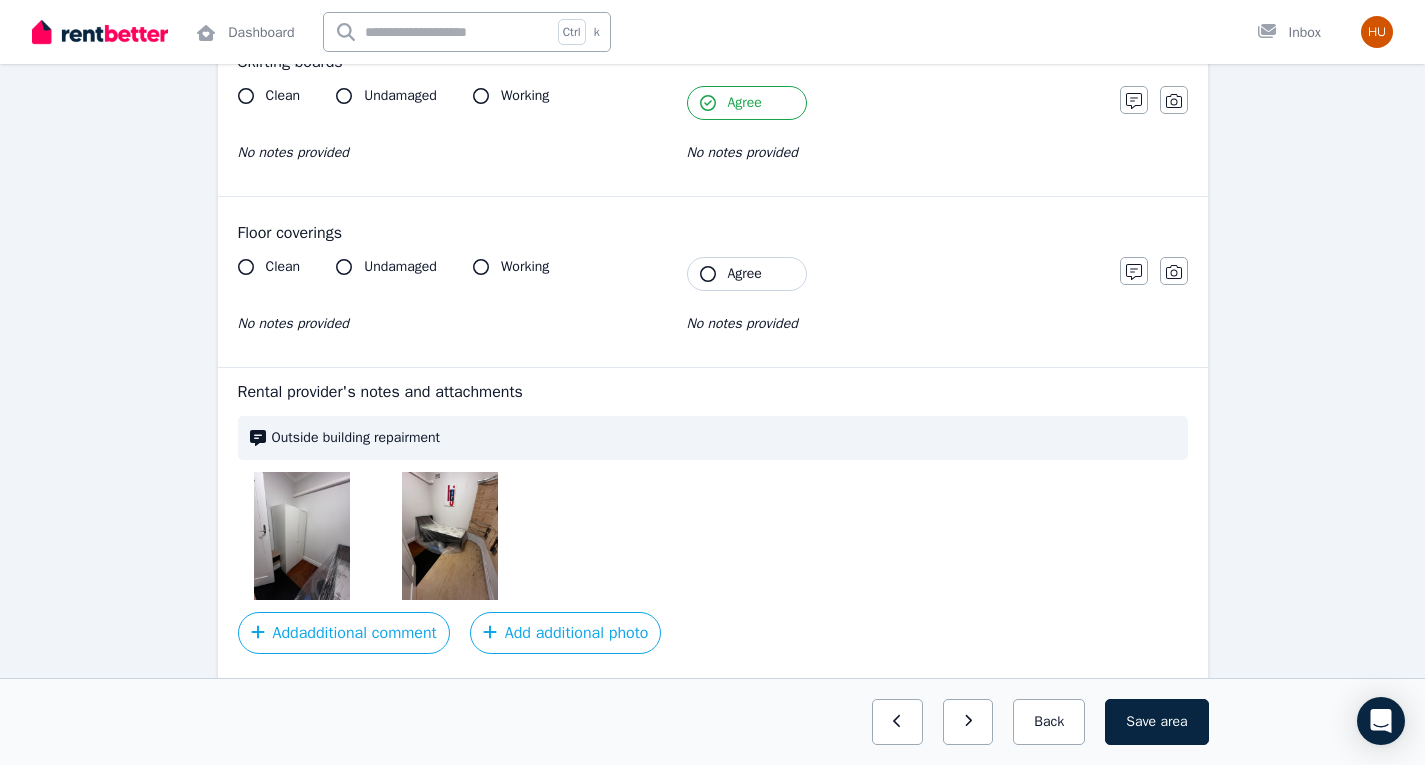 click on "Agree" at bounding box center [745, 274] 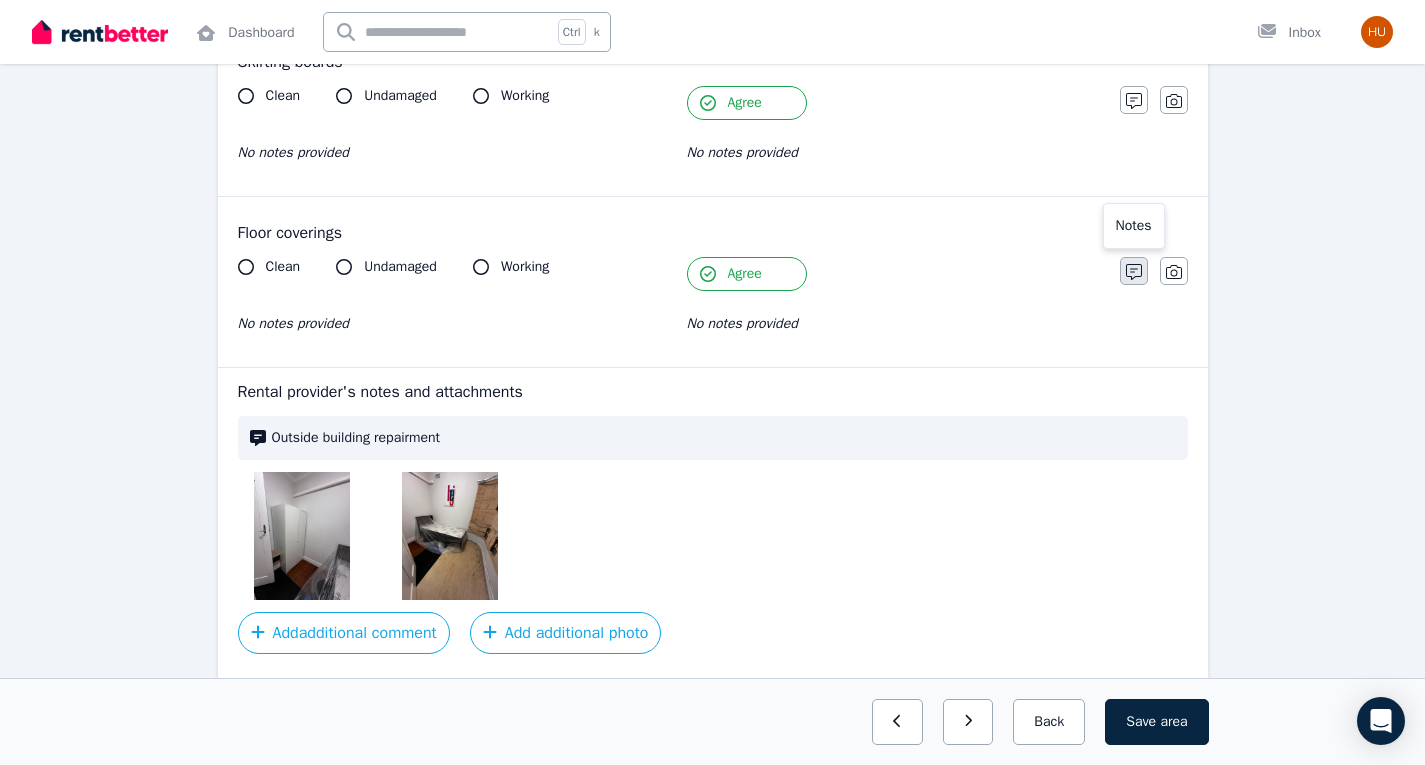 click at bounding box center (1134, 271) 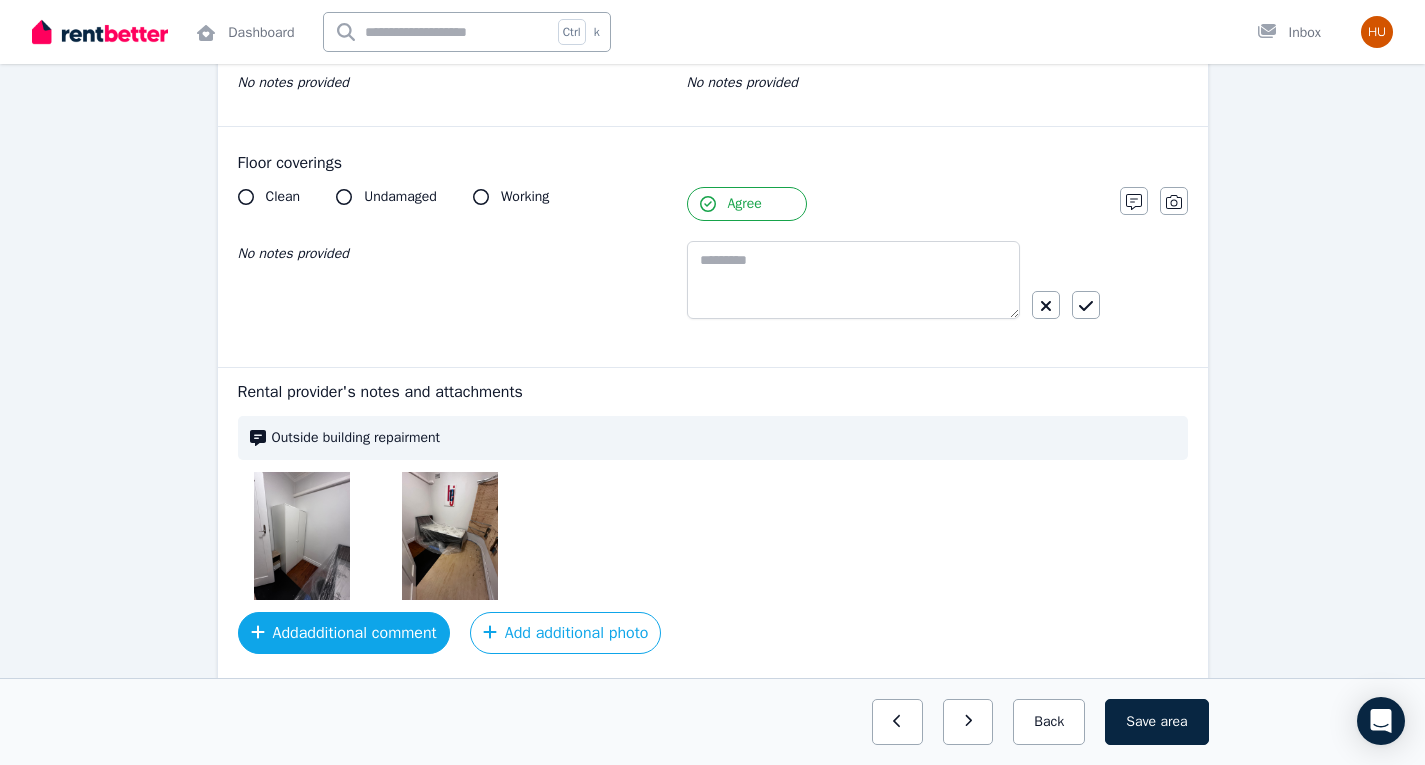 click on "Add  additional comment" at bounding box center [344, 633] 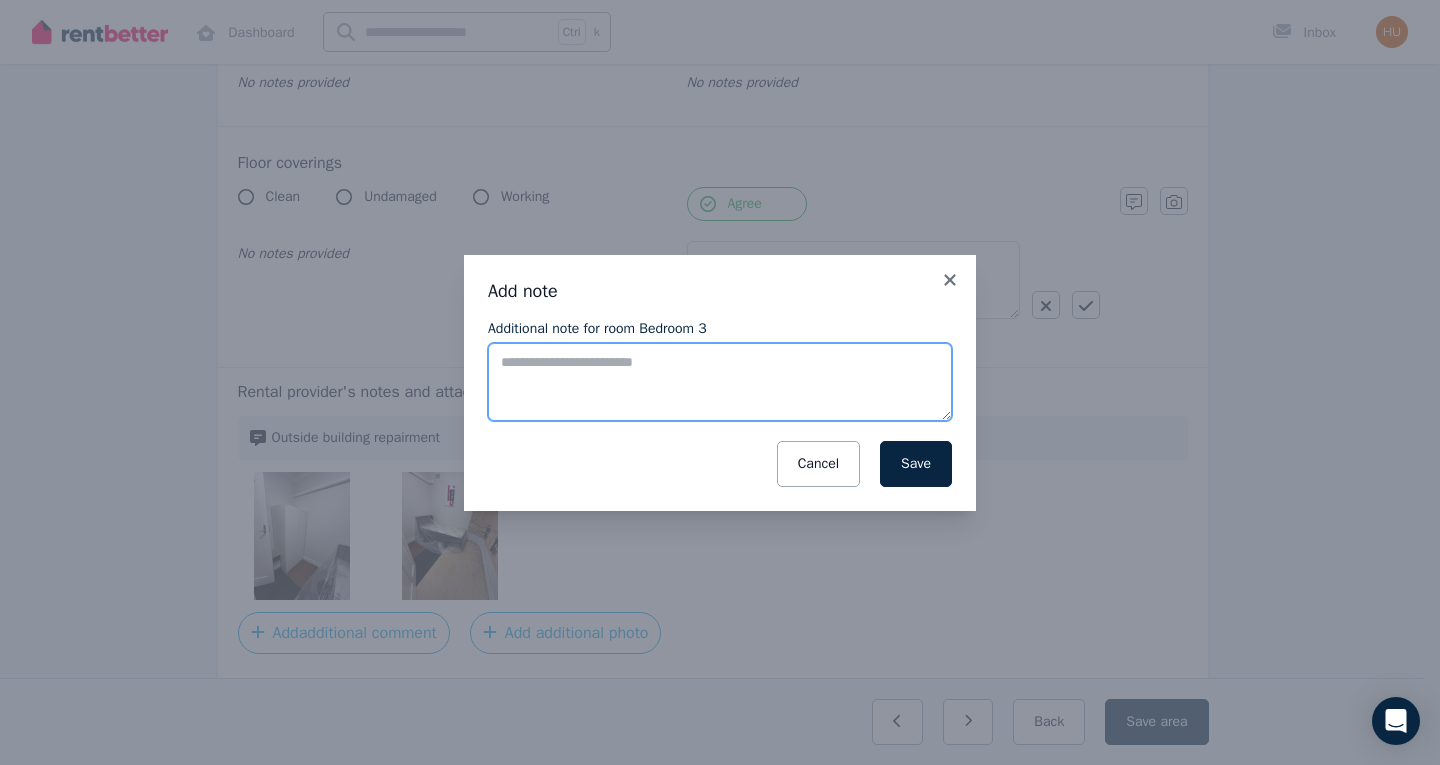 click on "Additional note for room Bedroom 3" at bounding box center [720, 382] 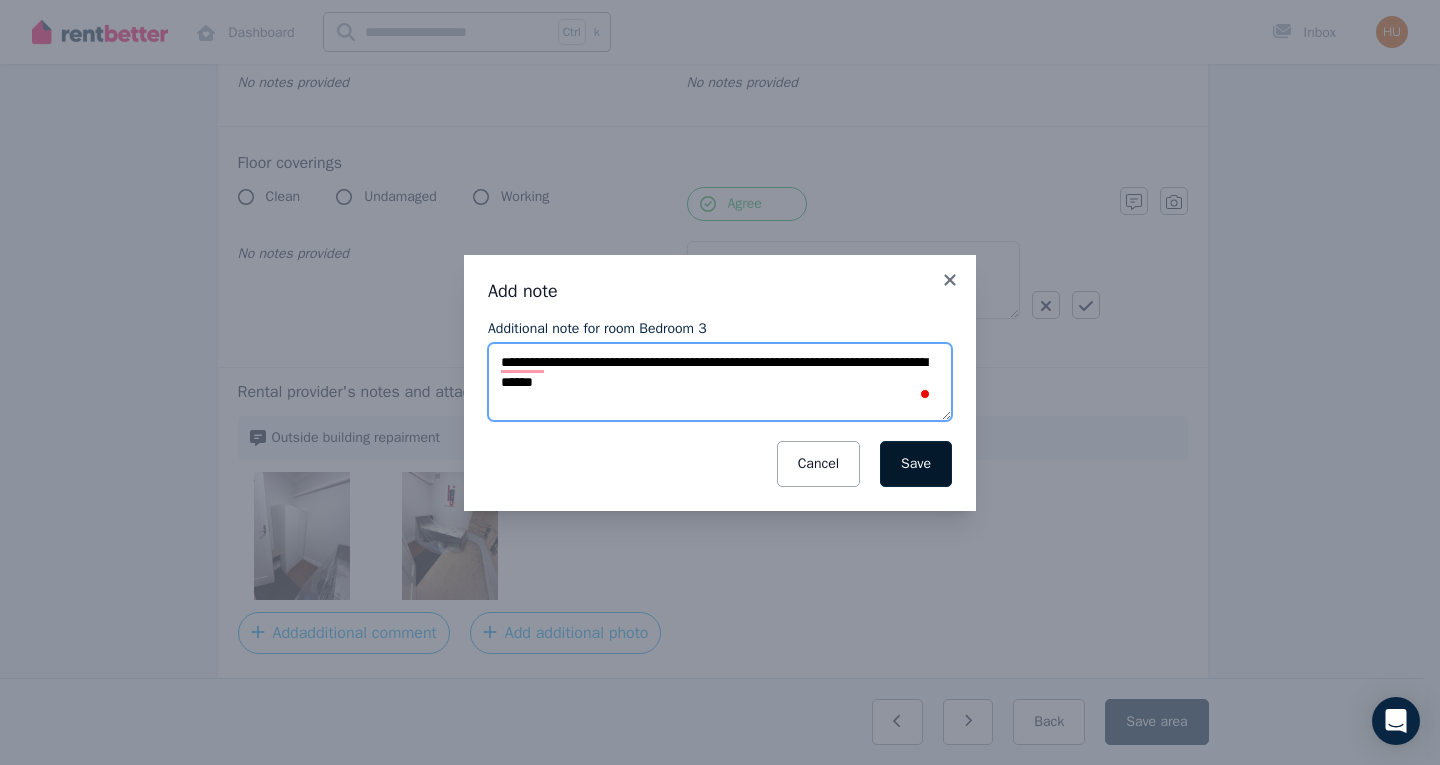 type on "**********" 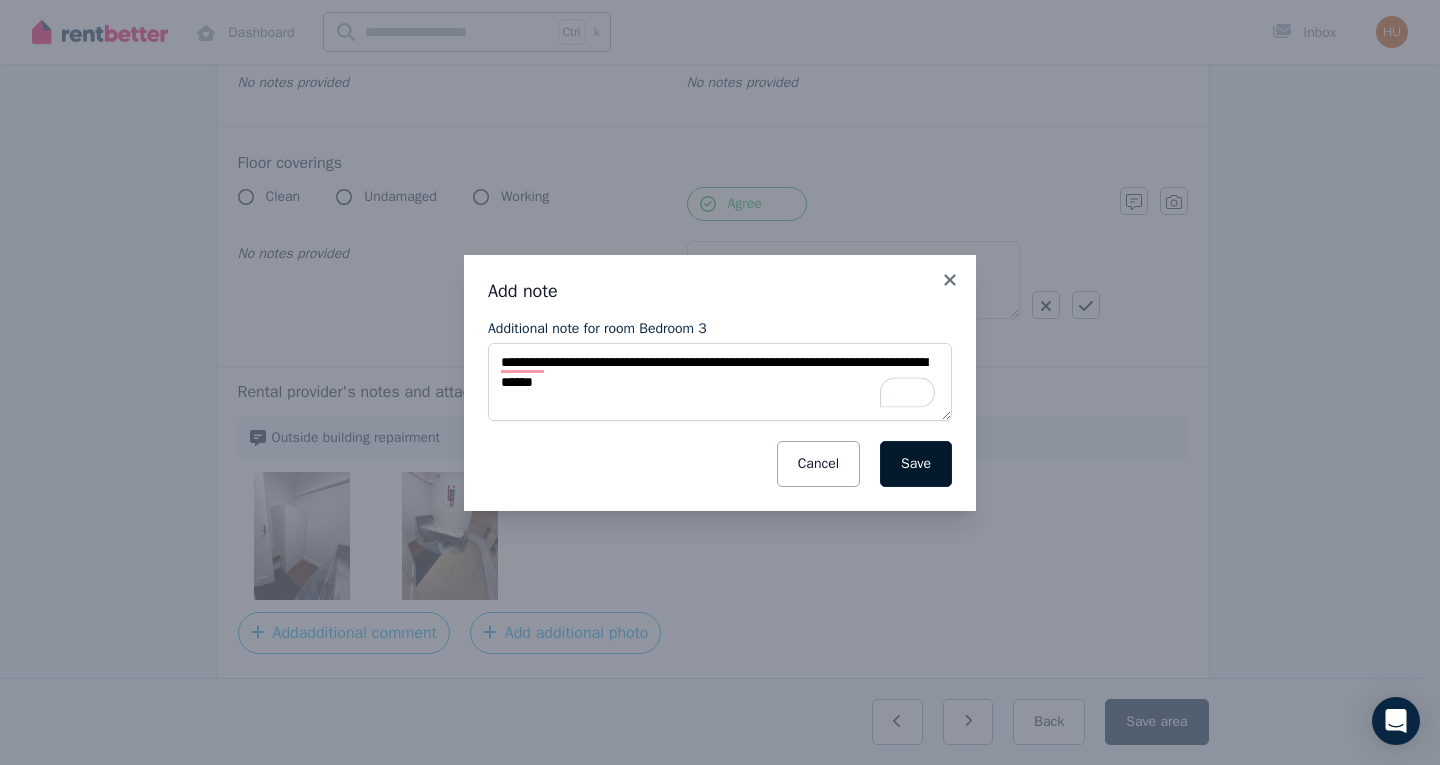 click on "Save" at bounding box center (916, 464) 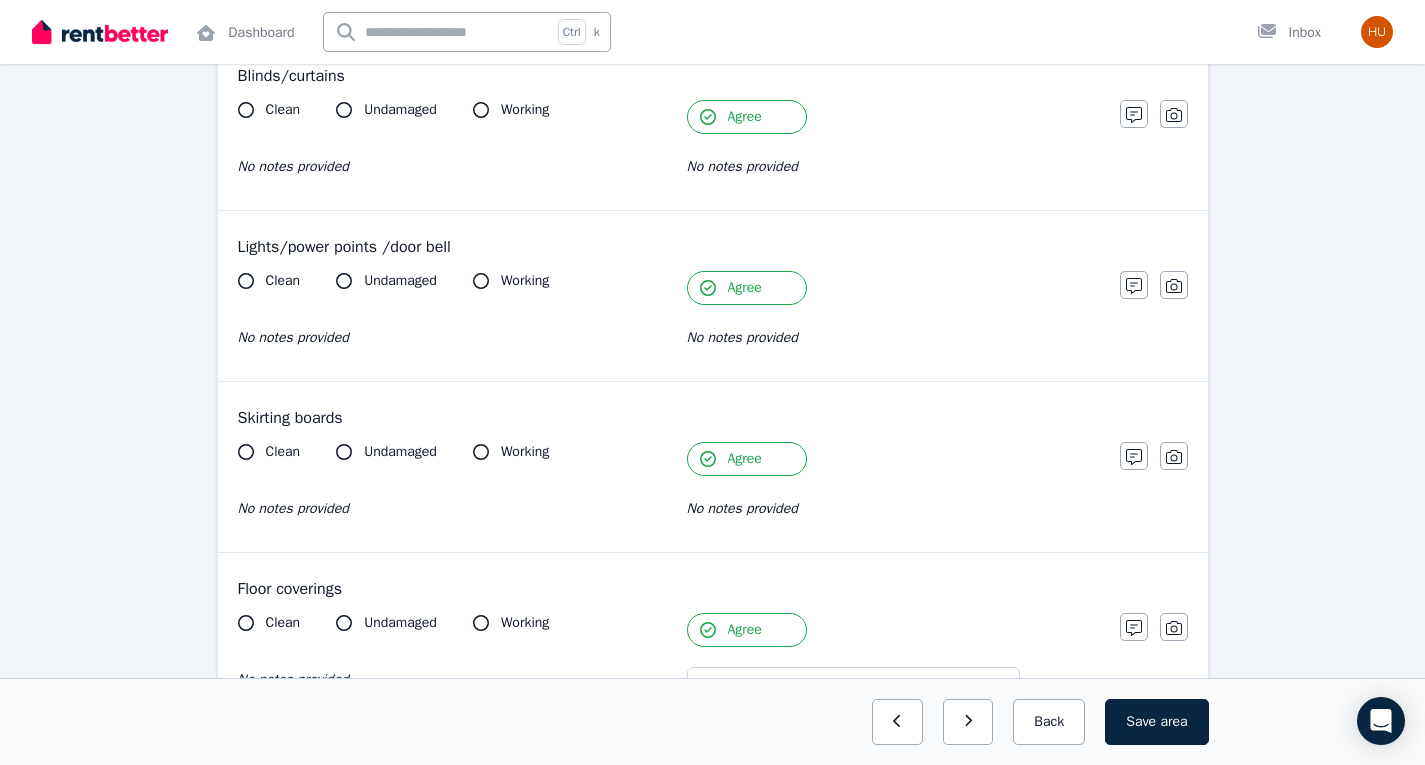 scroll, scrollTop: 1622, scrollLeft: 0, axis: vertical 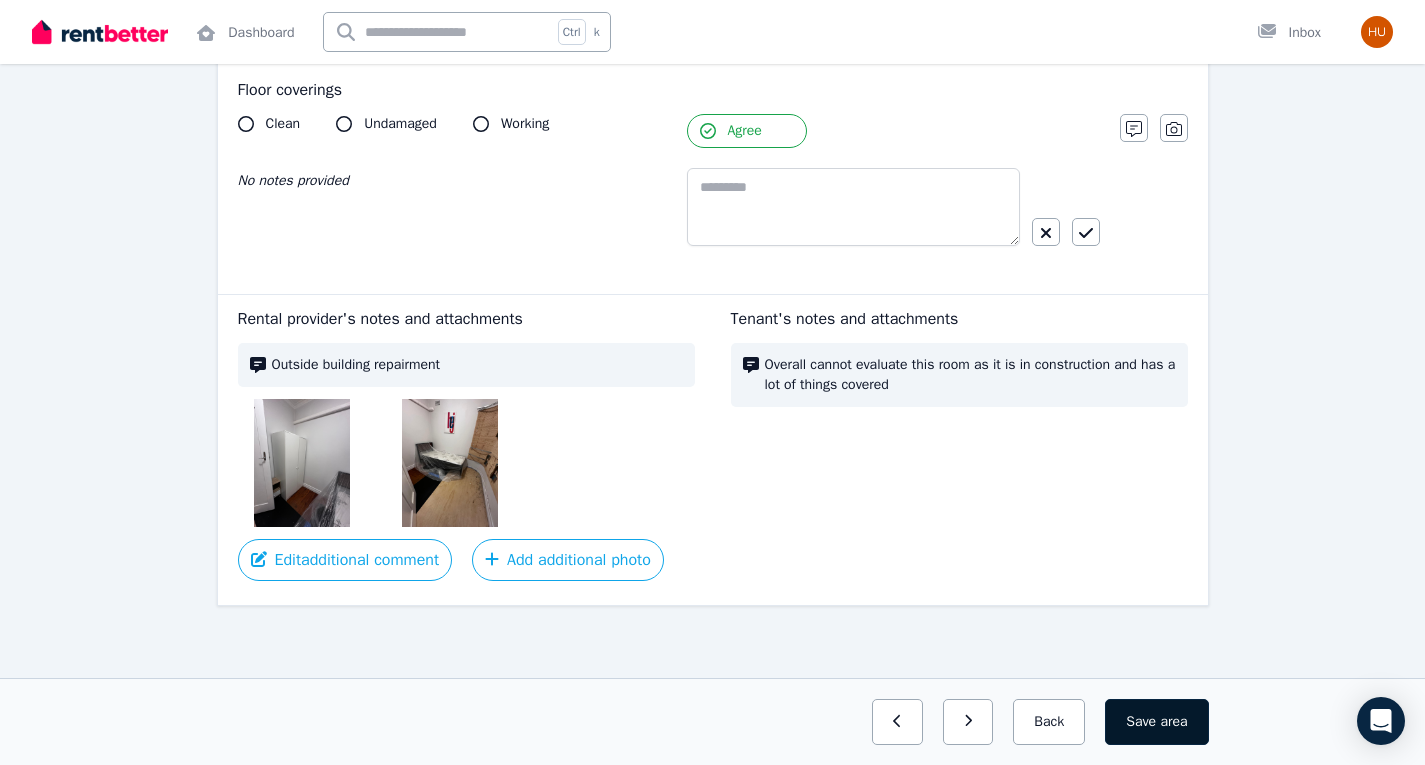click on "Save   area" at bounding box center [1156, 722] 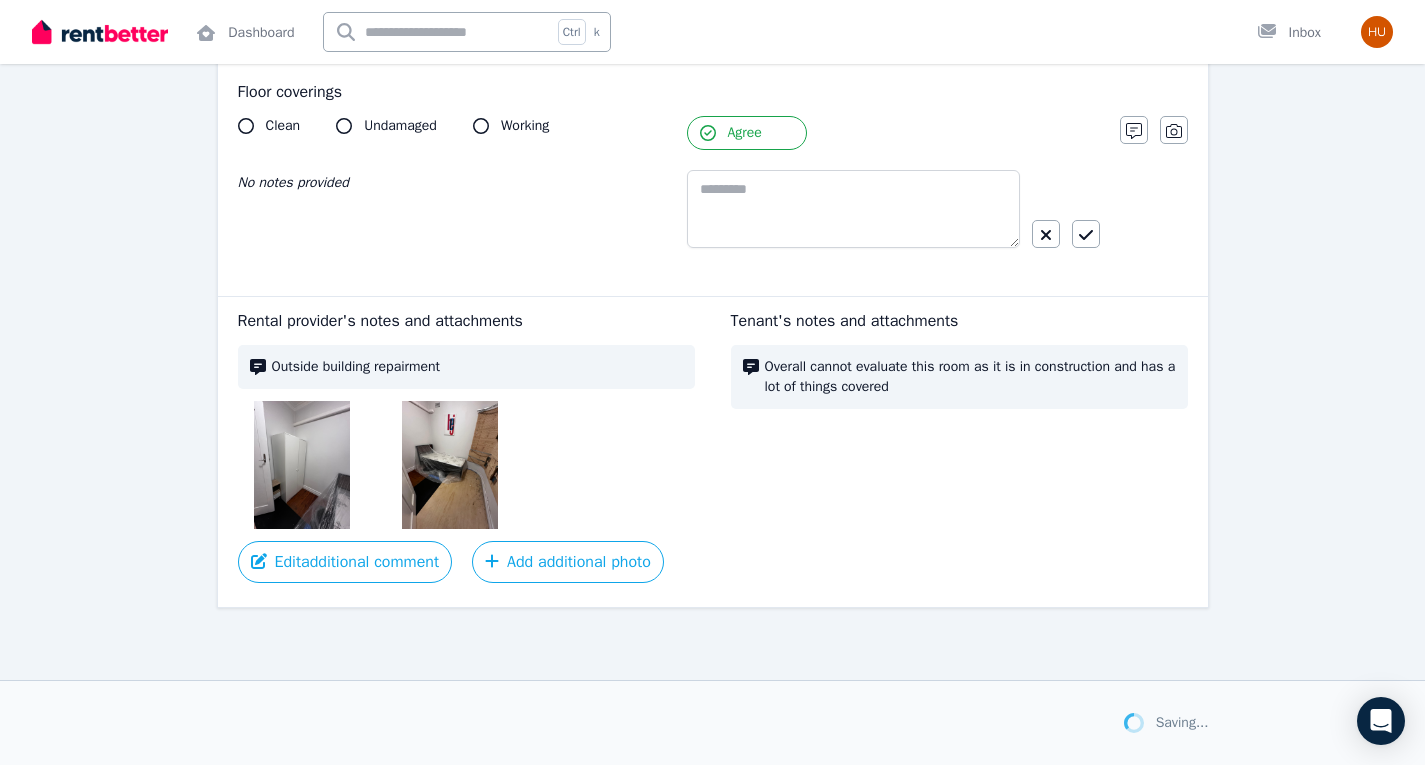 scroll, scrollTop: 1622, scrollLeft: 0, axis: vertical 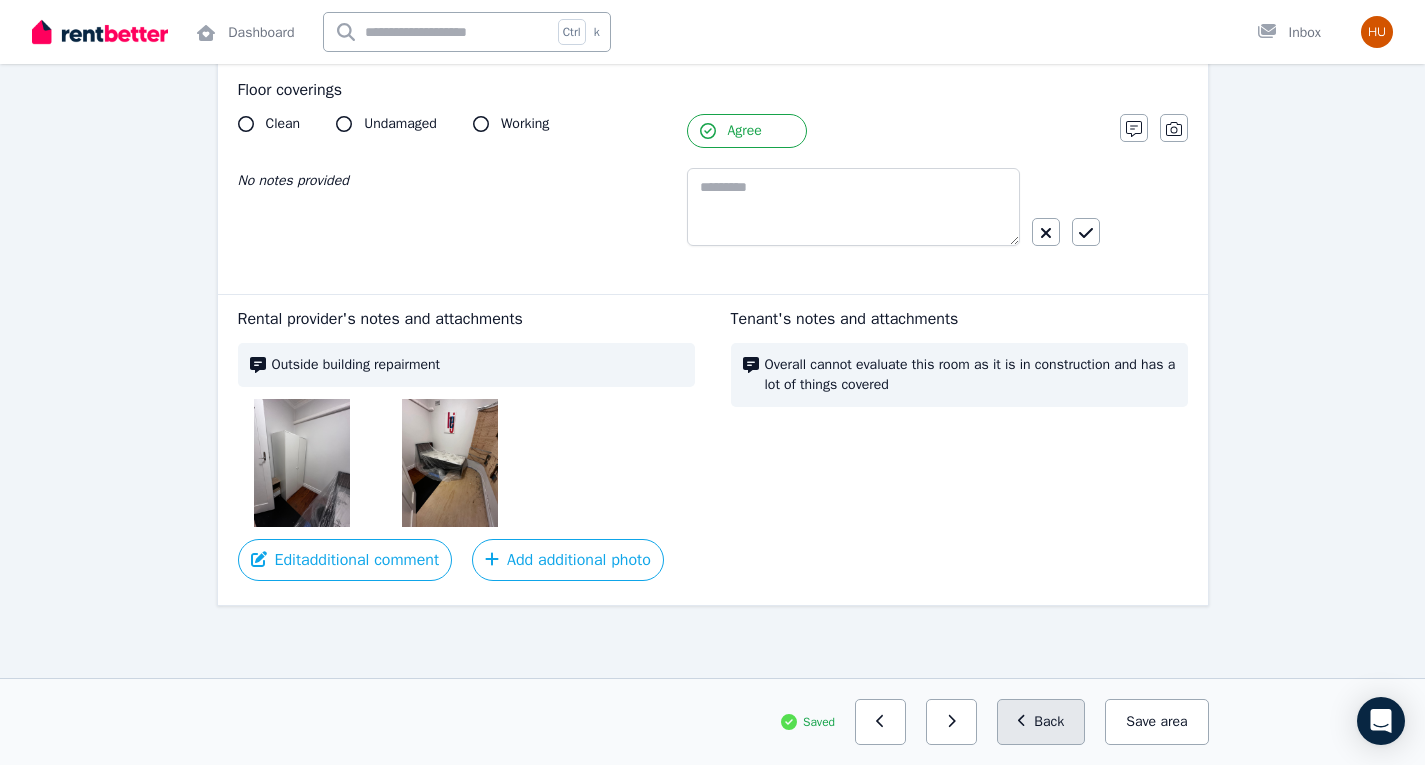 click on "Back" at bounding box center [1041, 722] 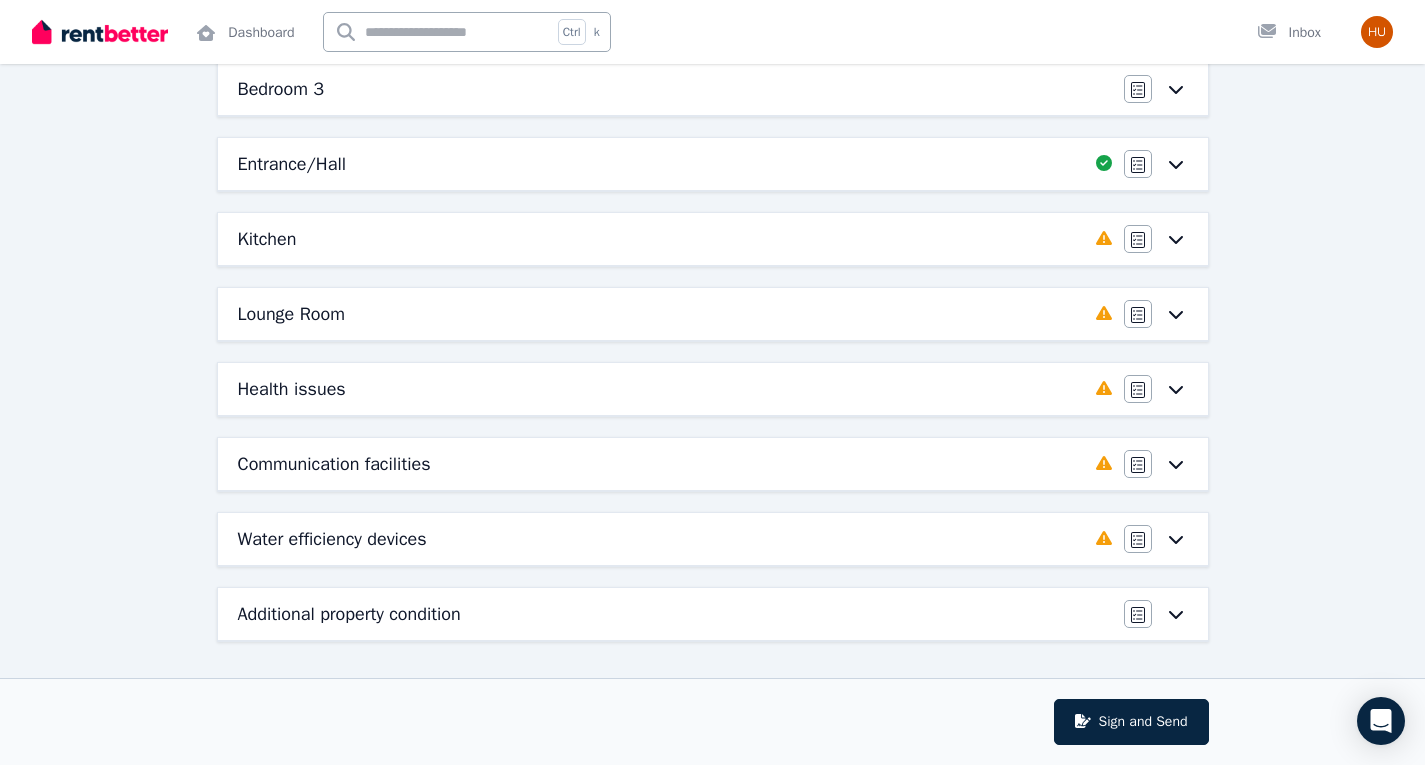 scroll, scrollTop: 492, scrollLeft: 0, axis: vertical 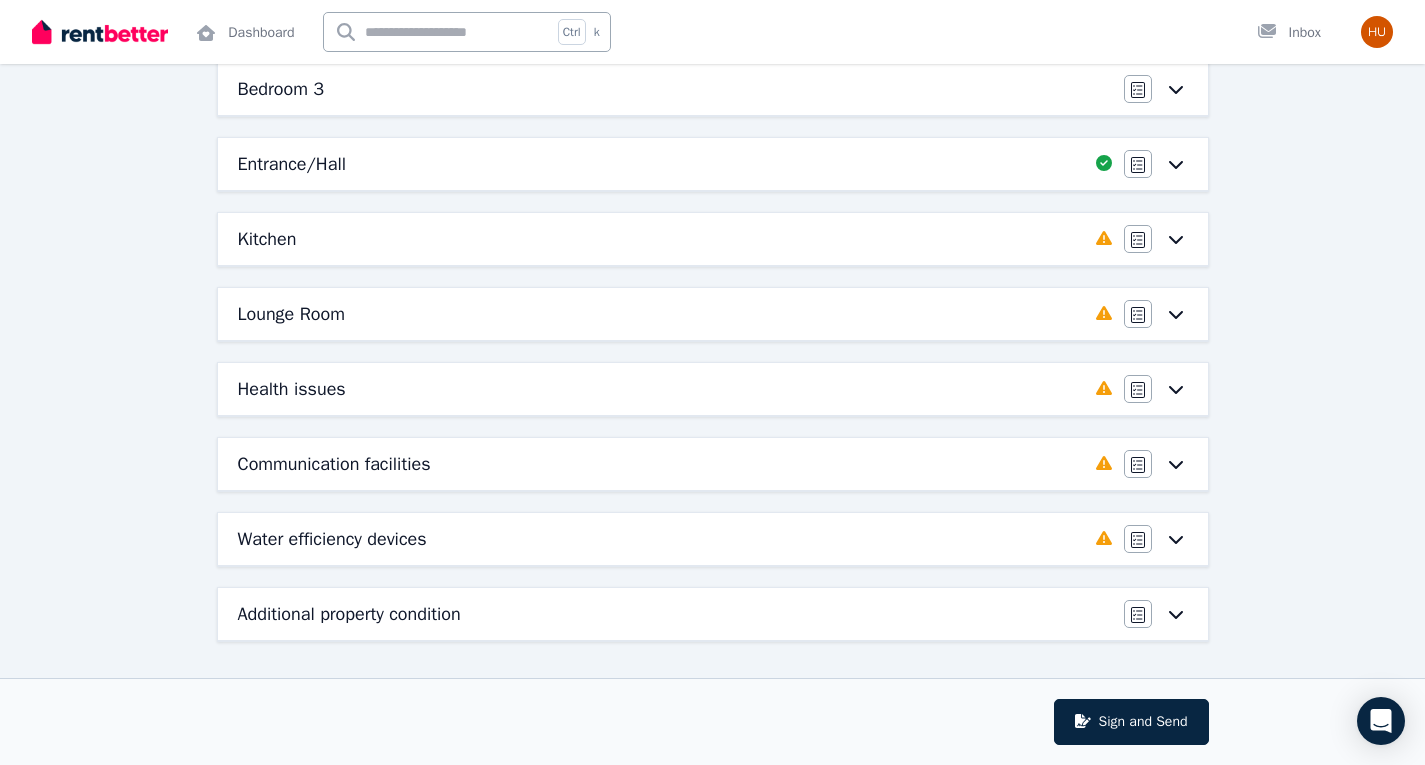 click on "Lounge Room" at bounding box center (661, 314) 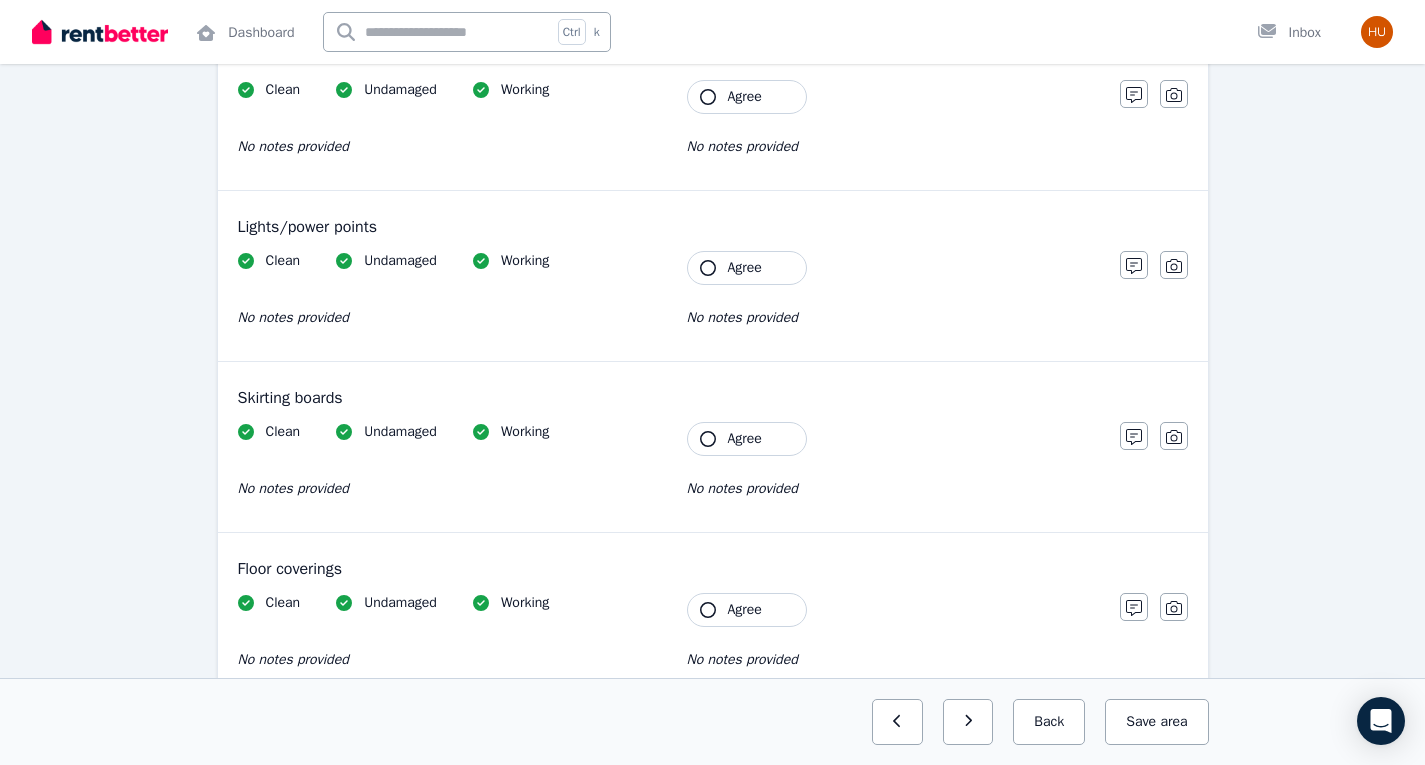 scroll, scrollTop: 1381, scrollLeft: 0, axis: vertical 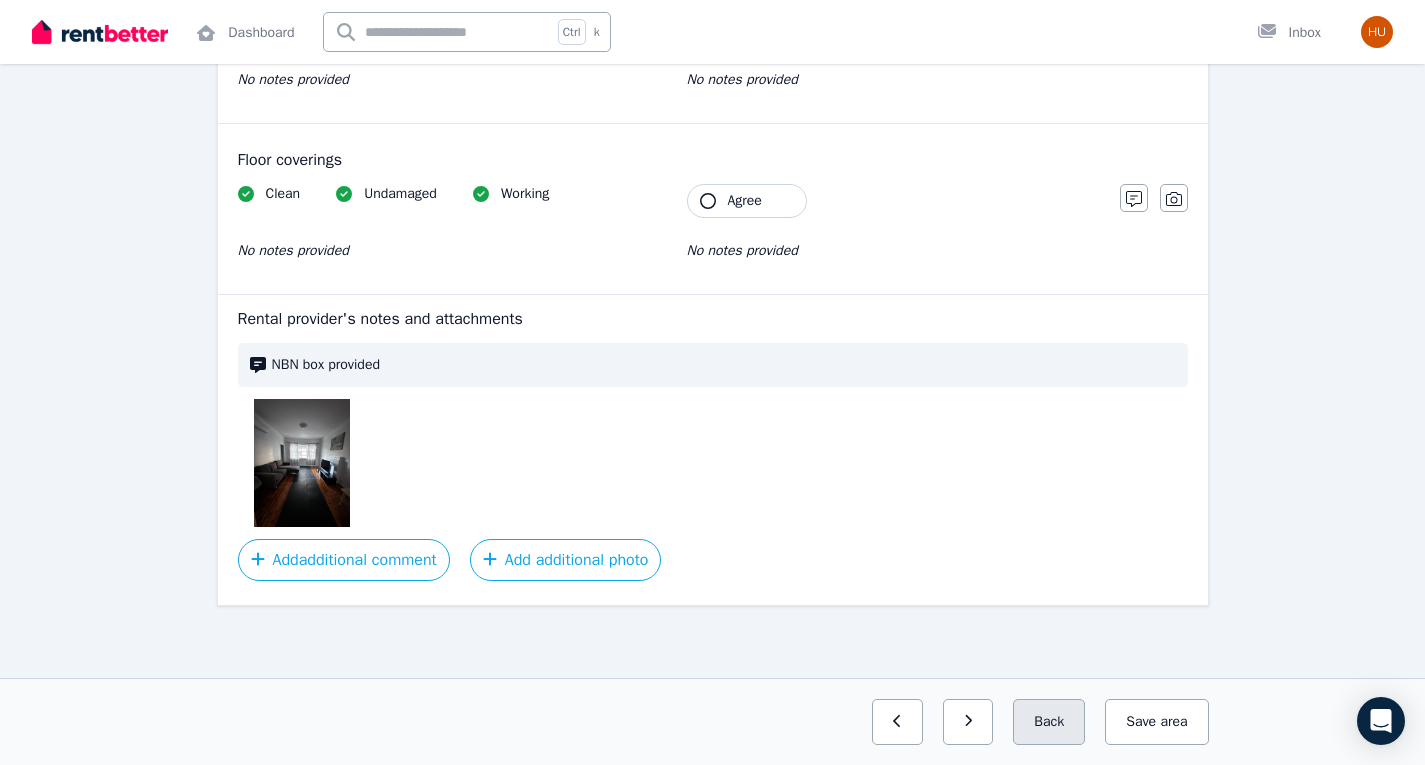click on "Back" at bounding box center [1049, 722] 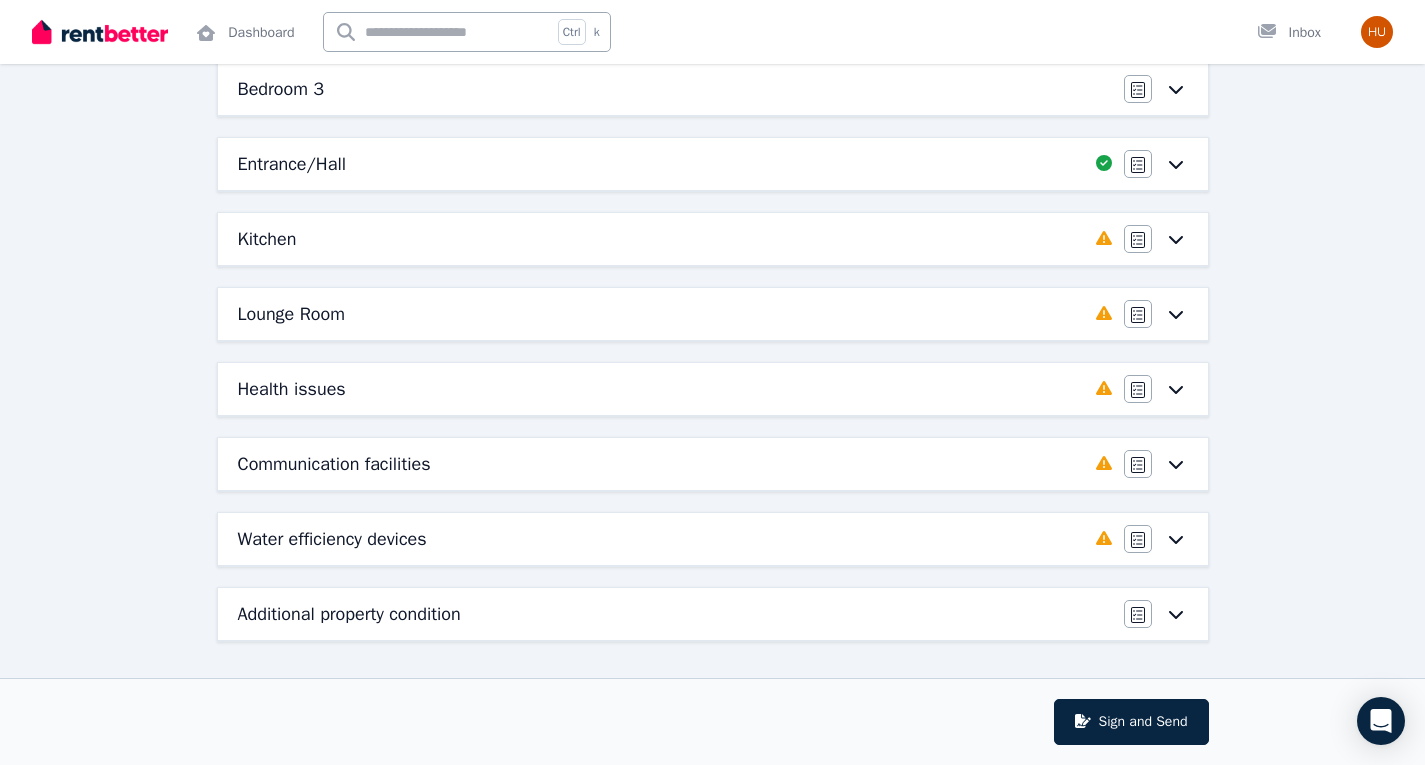 scroll, scrollTop: 489, scrollLeft: 0, axis: vertical 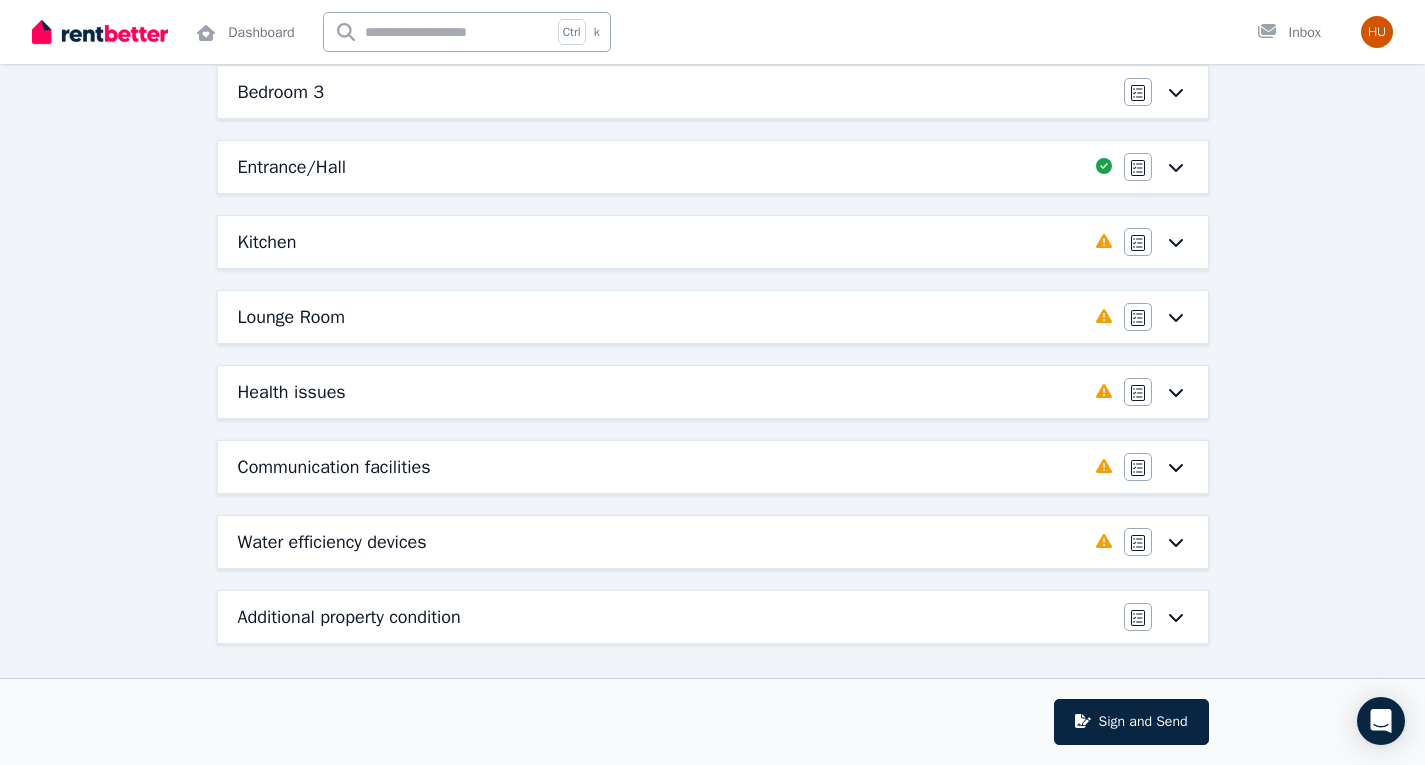 click on "Health issues" at bounding box center (661, 392) 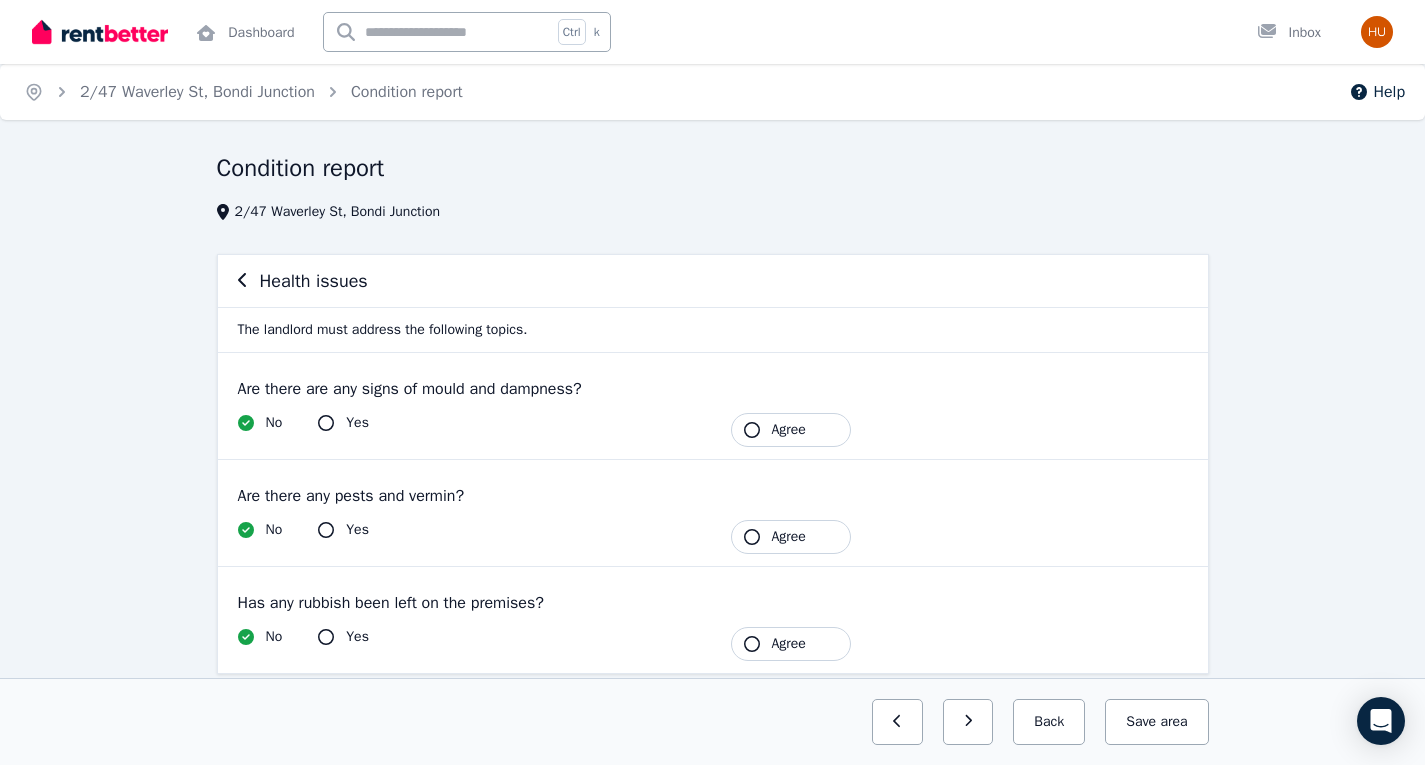 scroll, scrollTop: 68, scrollLeft: 0, axis: vertical 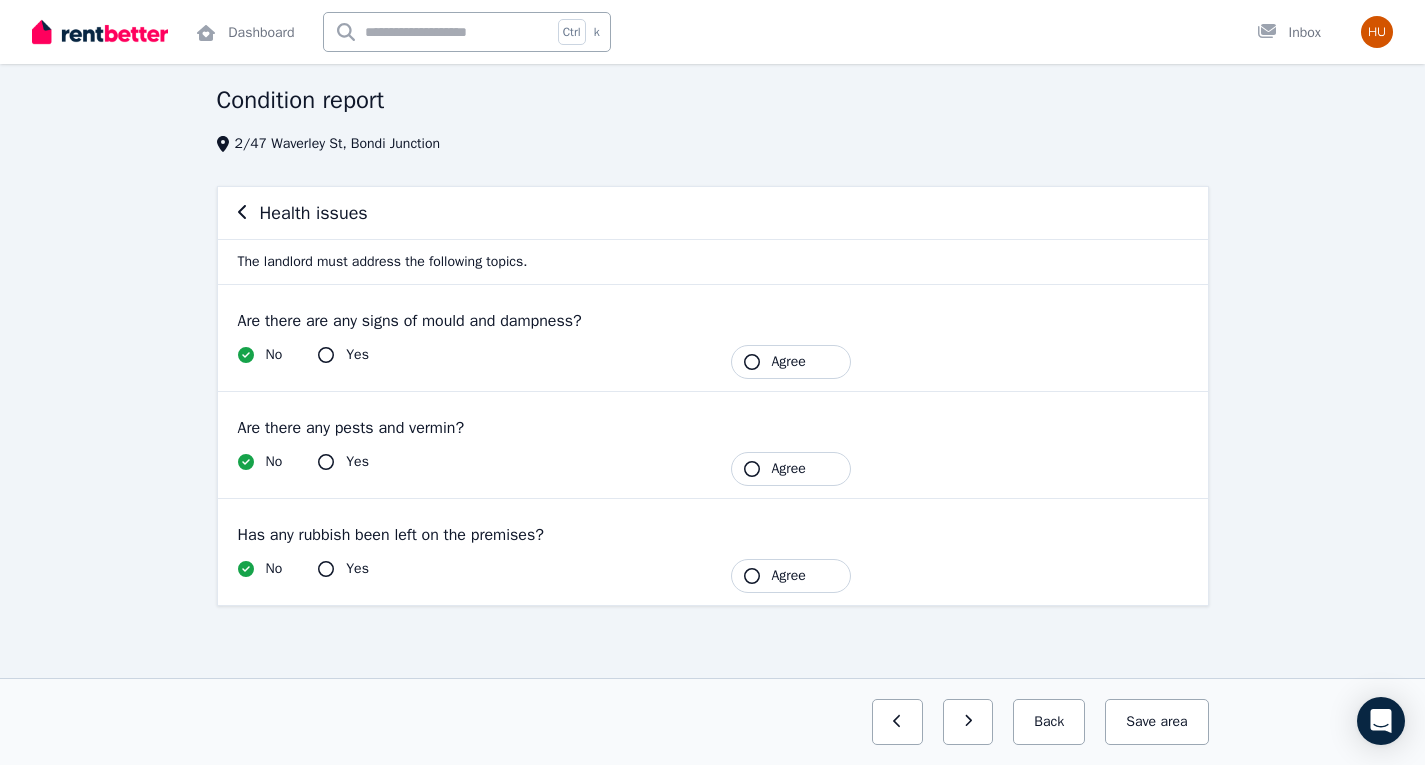 click on "Agree" at bounding box center [789, 576] 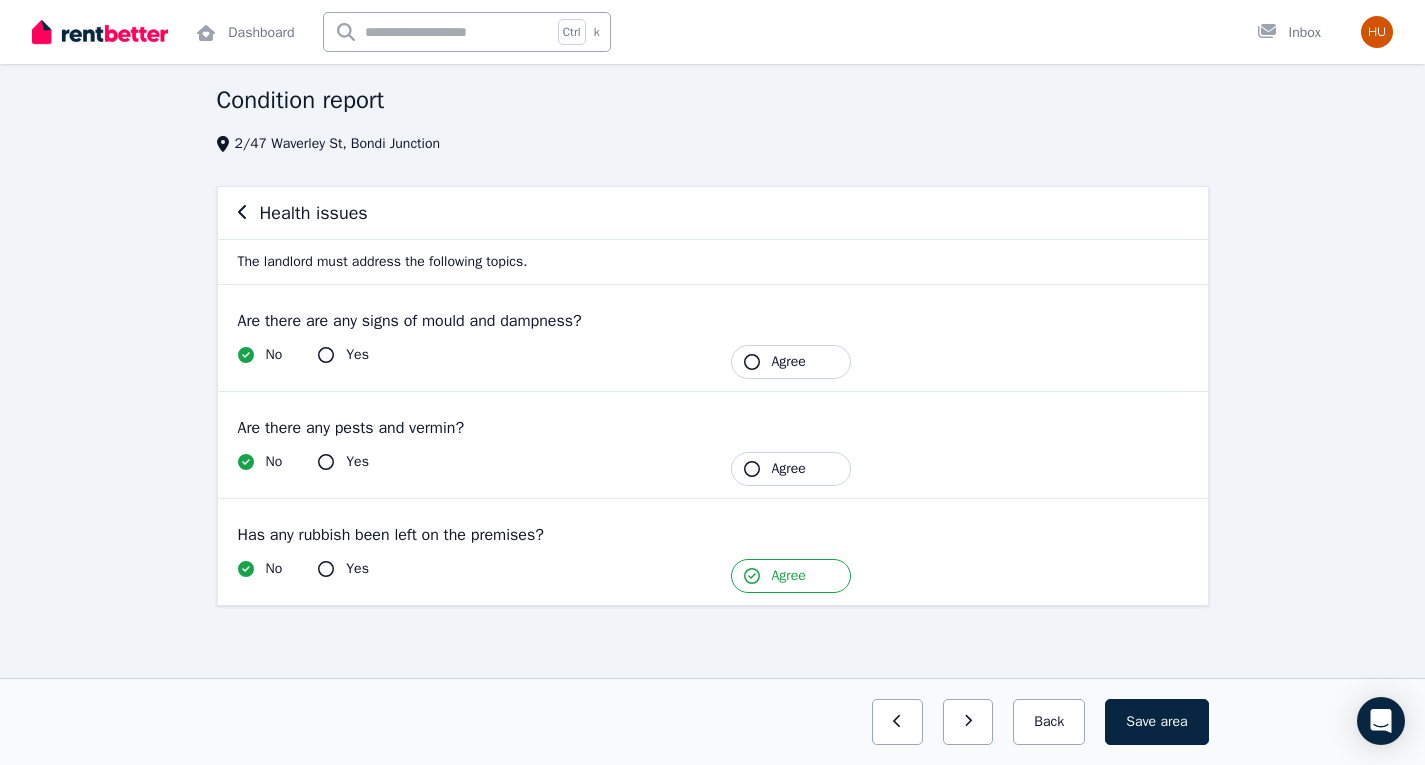 click on "Agree" at bounding box center [791, 469] 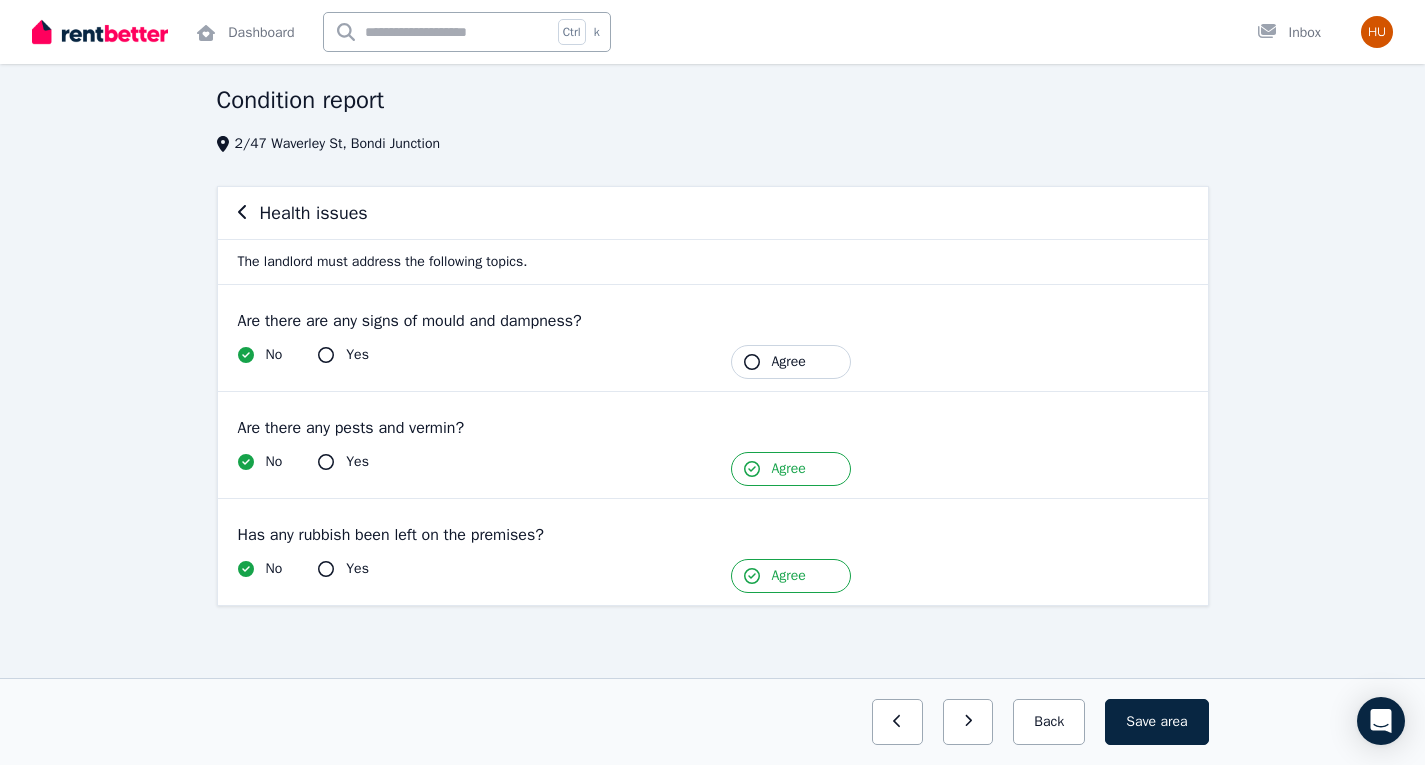 click on "Agree" at bounding box center [789, 362] 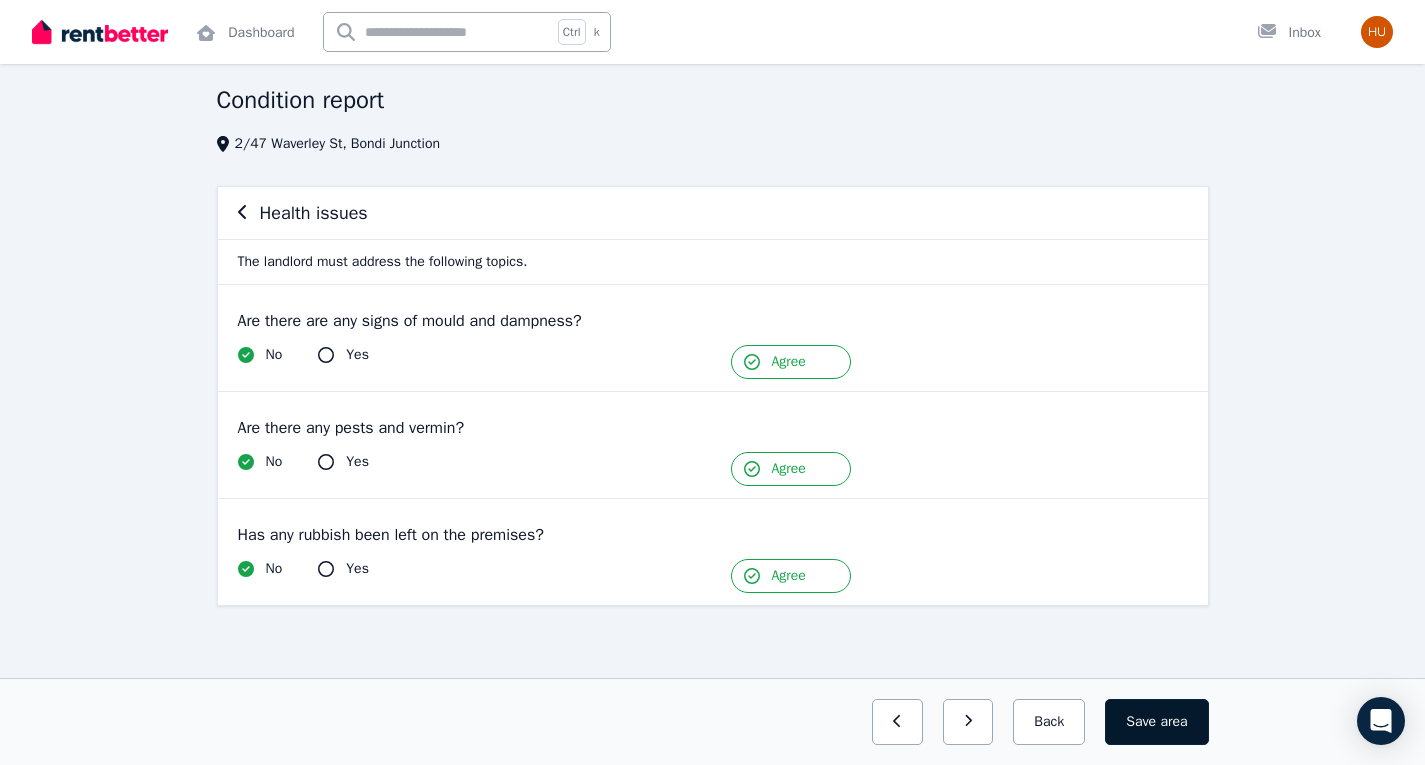 click on "Save   area" at bounding box center (1156, 722) 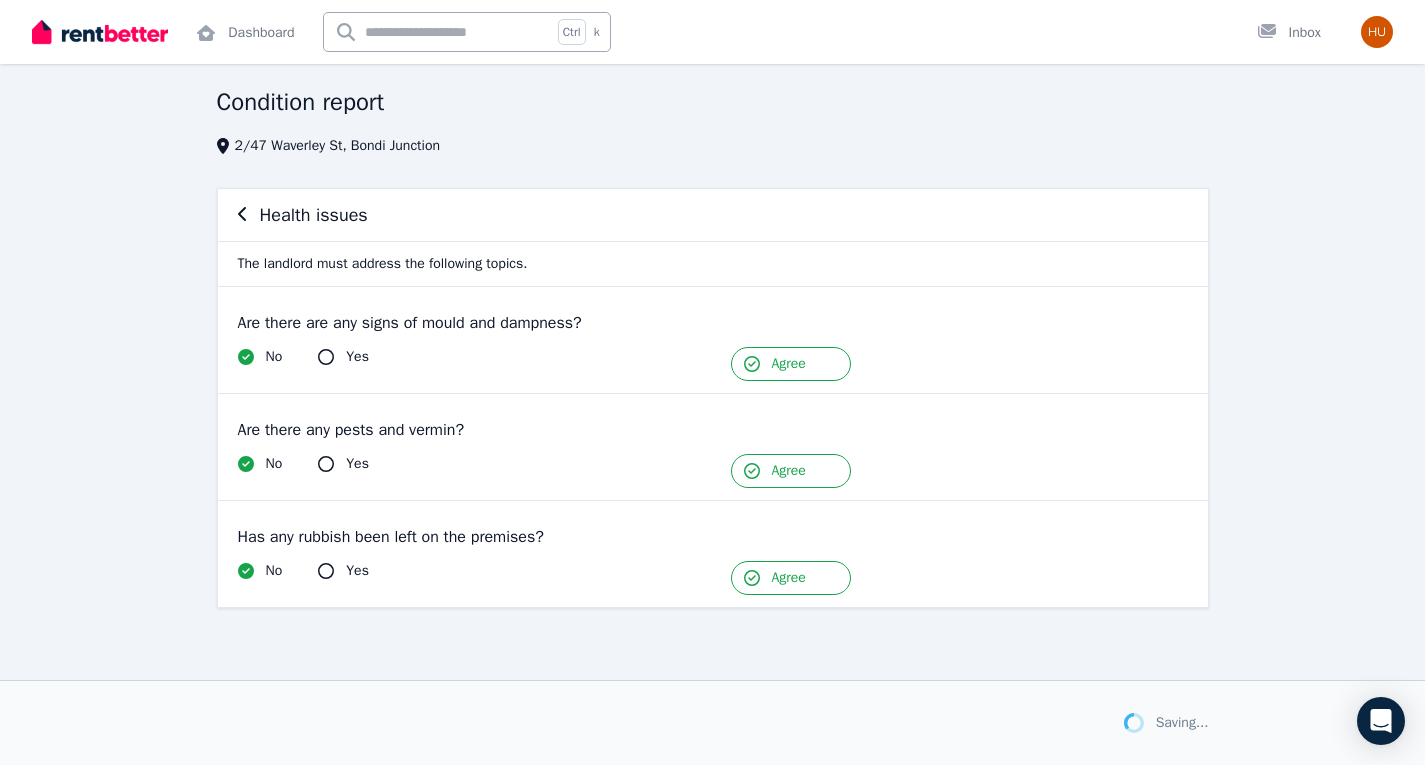 scroll, scrollTop: 68, scrollLeft: 0, axis: vertical 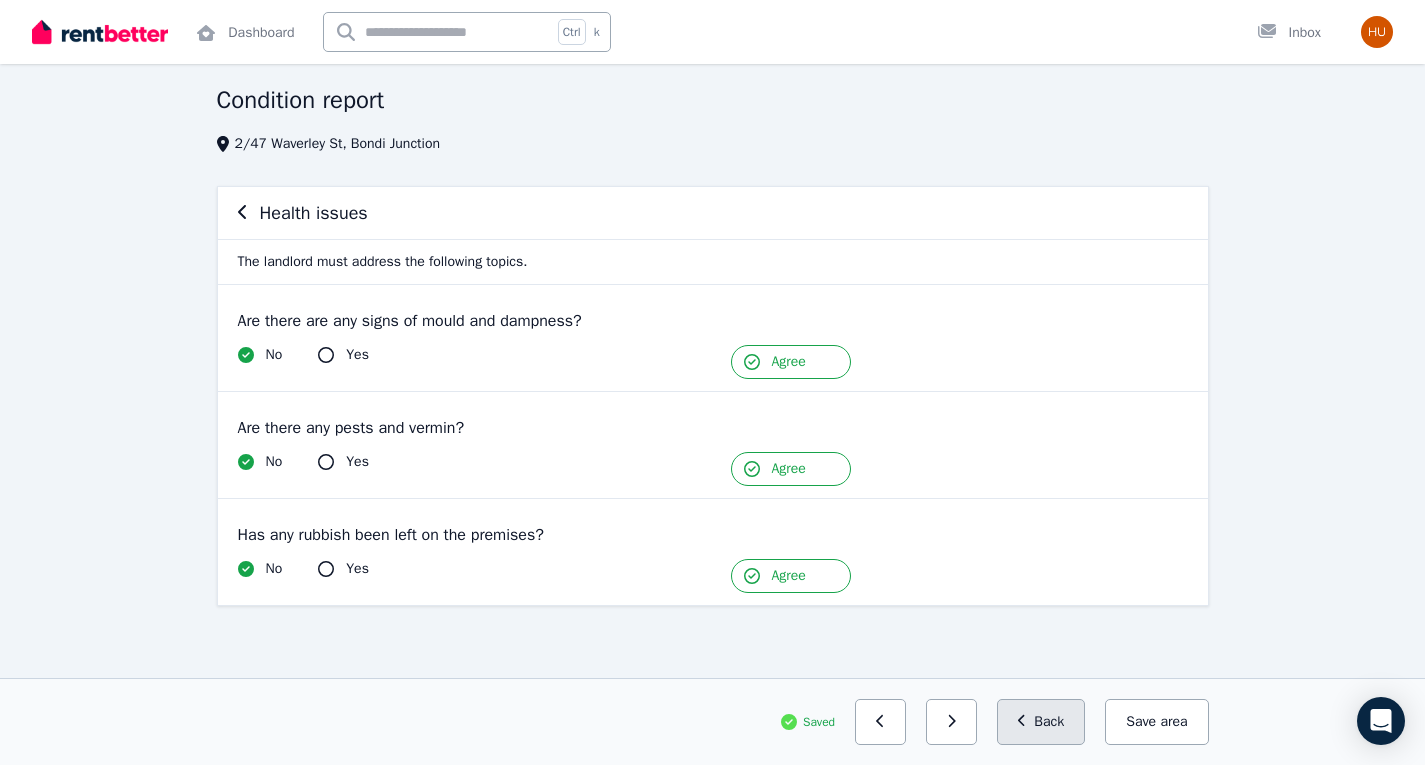 click on "Back" at bounding box center [1041, 722] 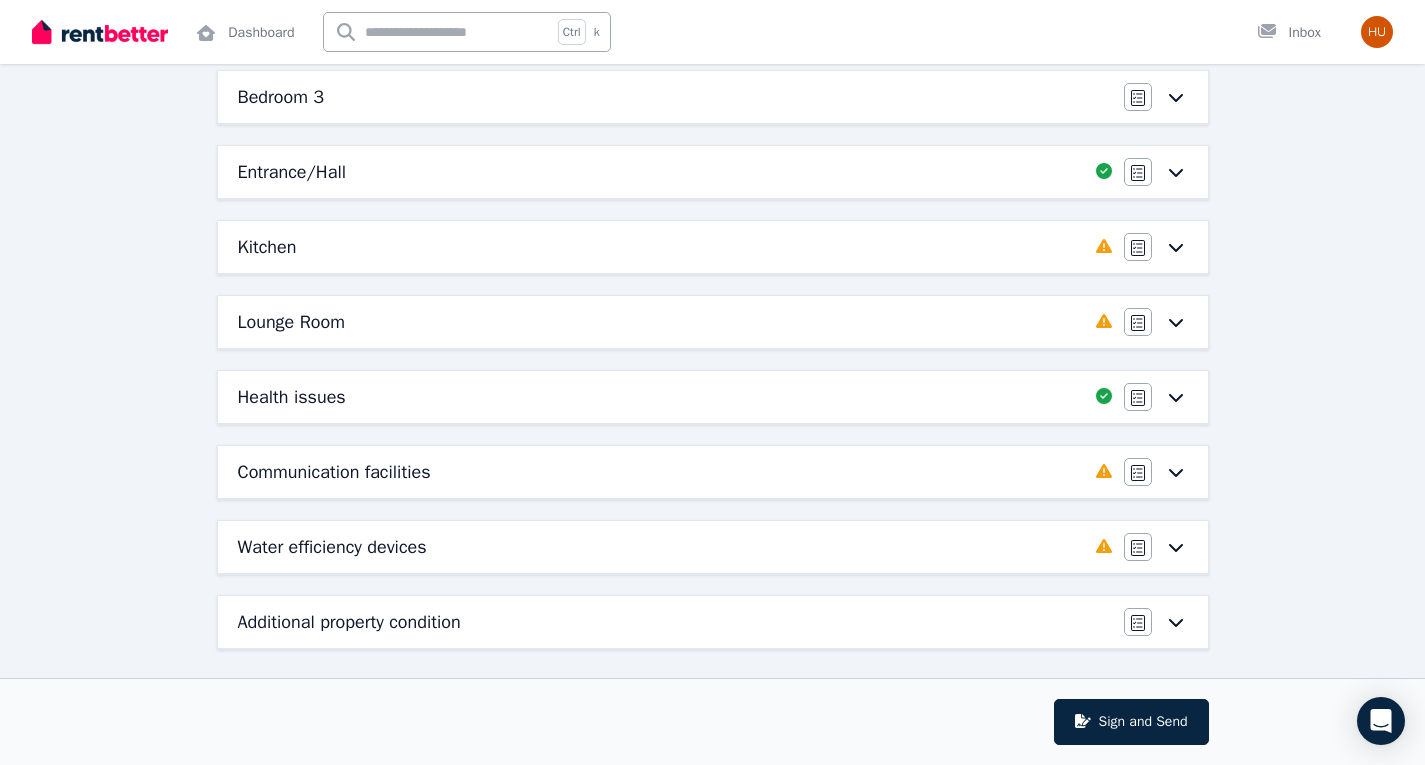 scroll, scrollTop: 492, scrollLeft: 0, axis: vertical 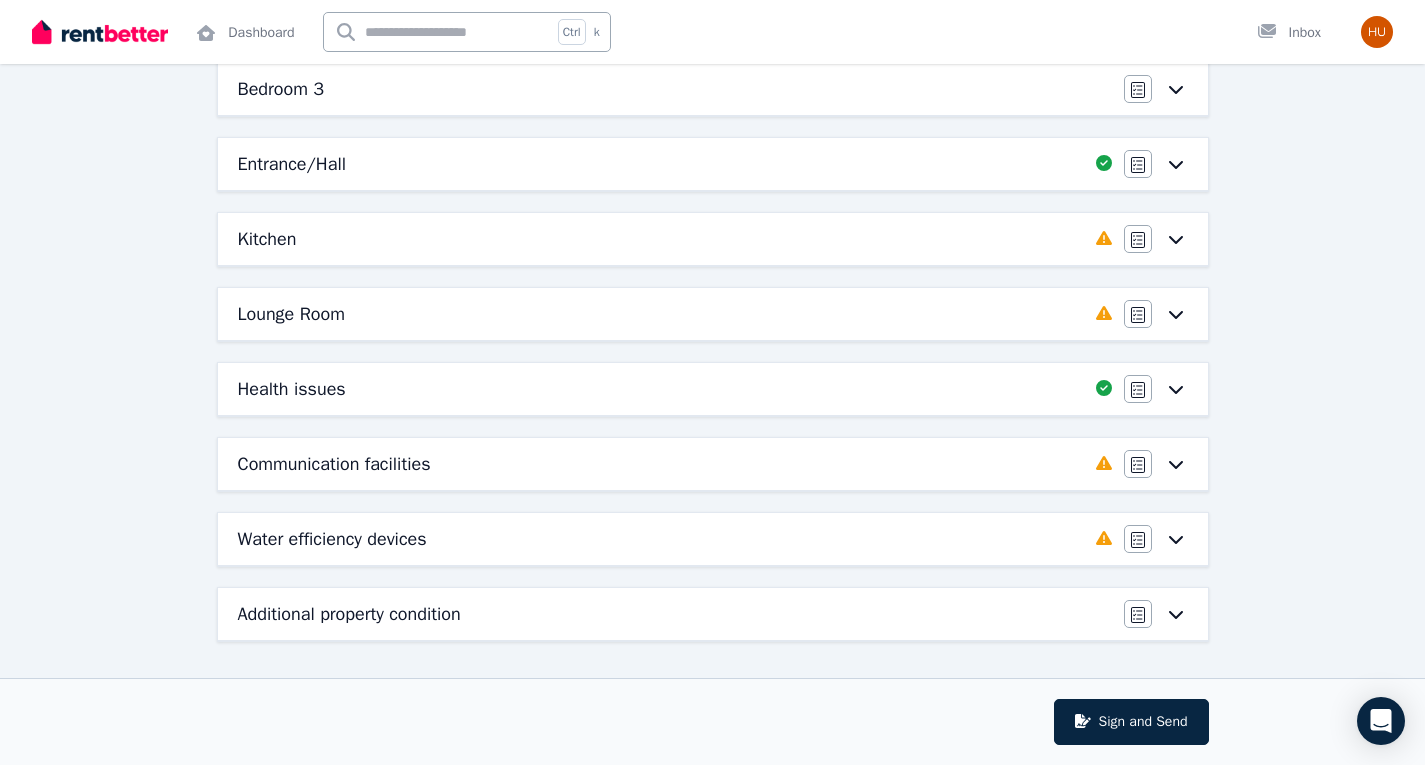 click 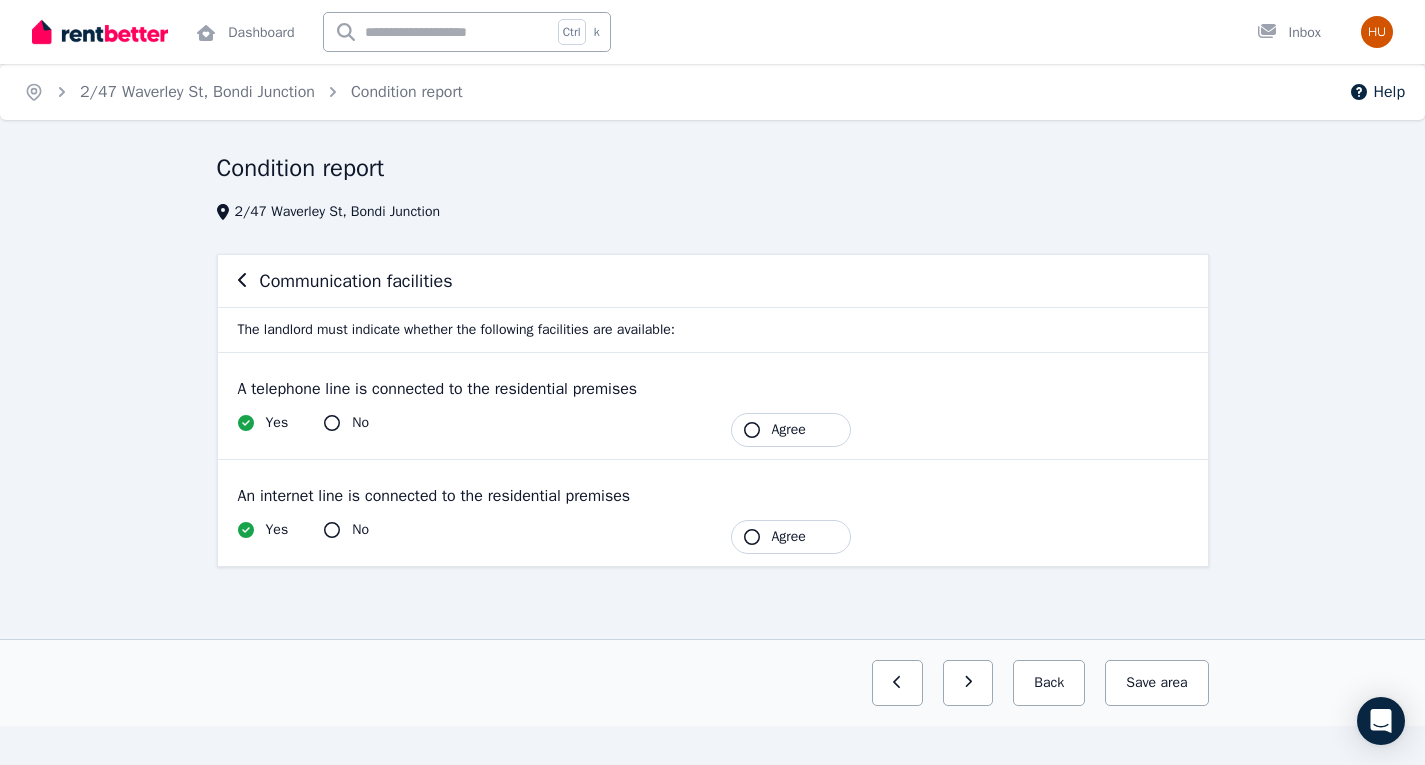 scroll, scrollTop: 0, scrollLeft: 0, axis: both 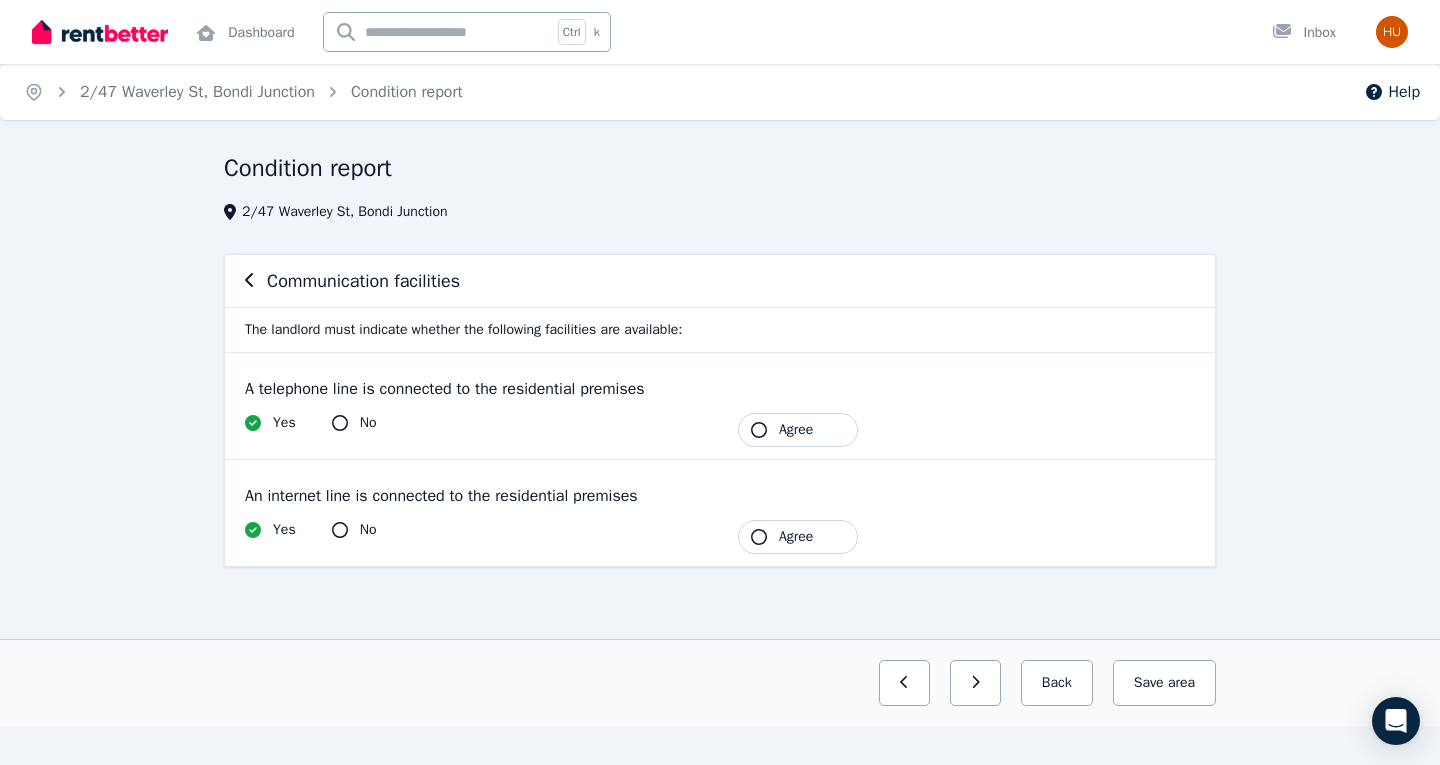 click on "Agree" at bounding box center (798, 537) 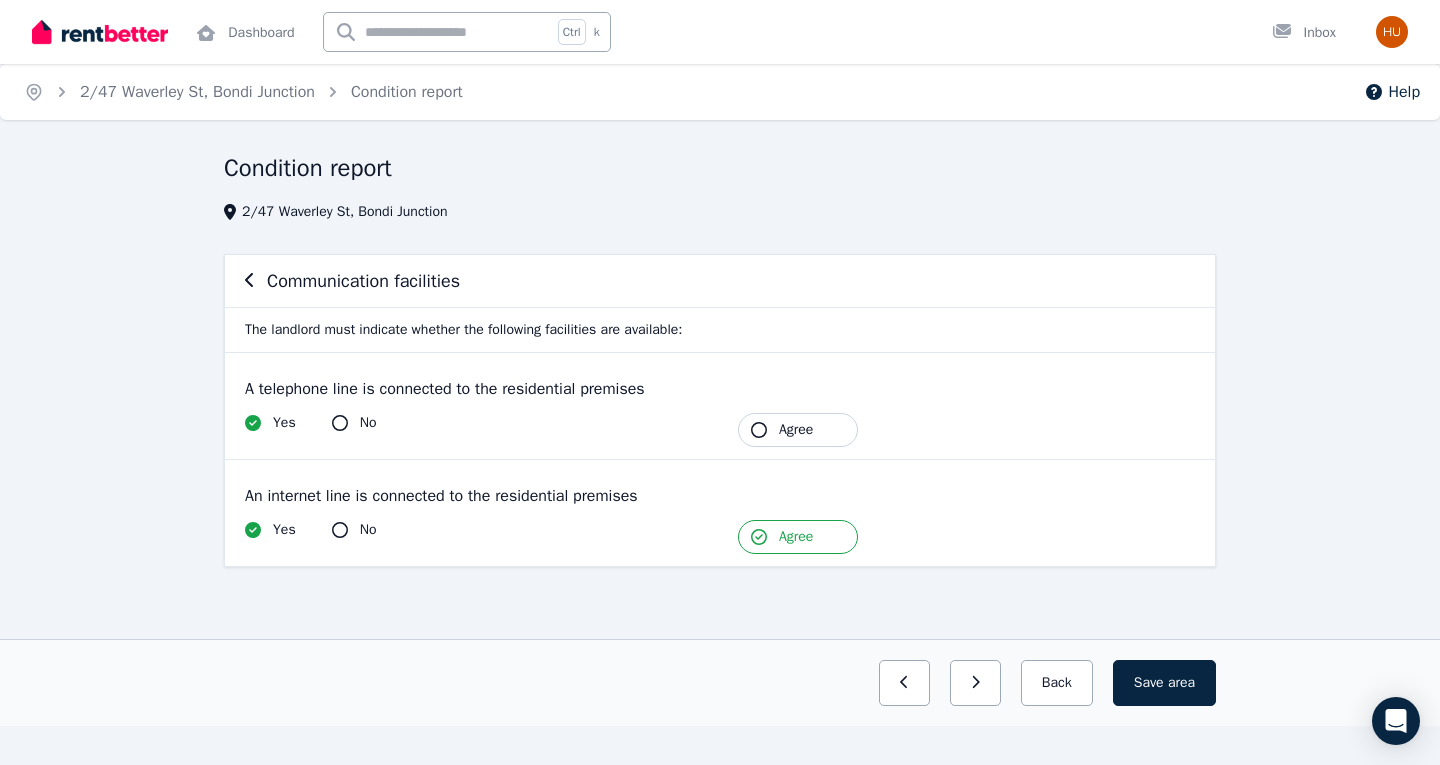click on "Agree" at bounding box center (796, 430) 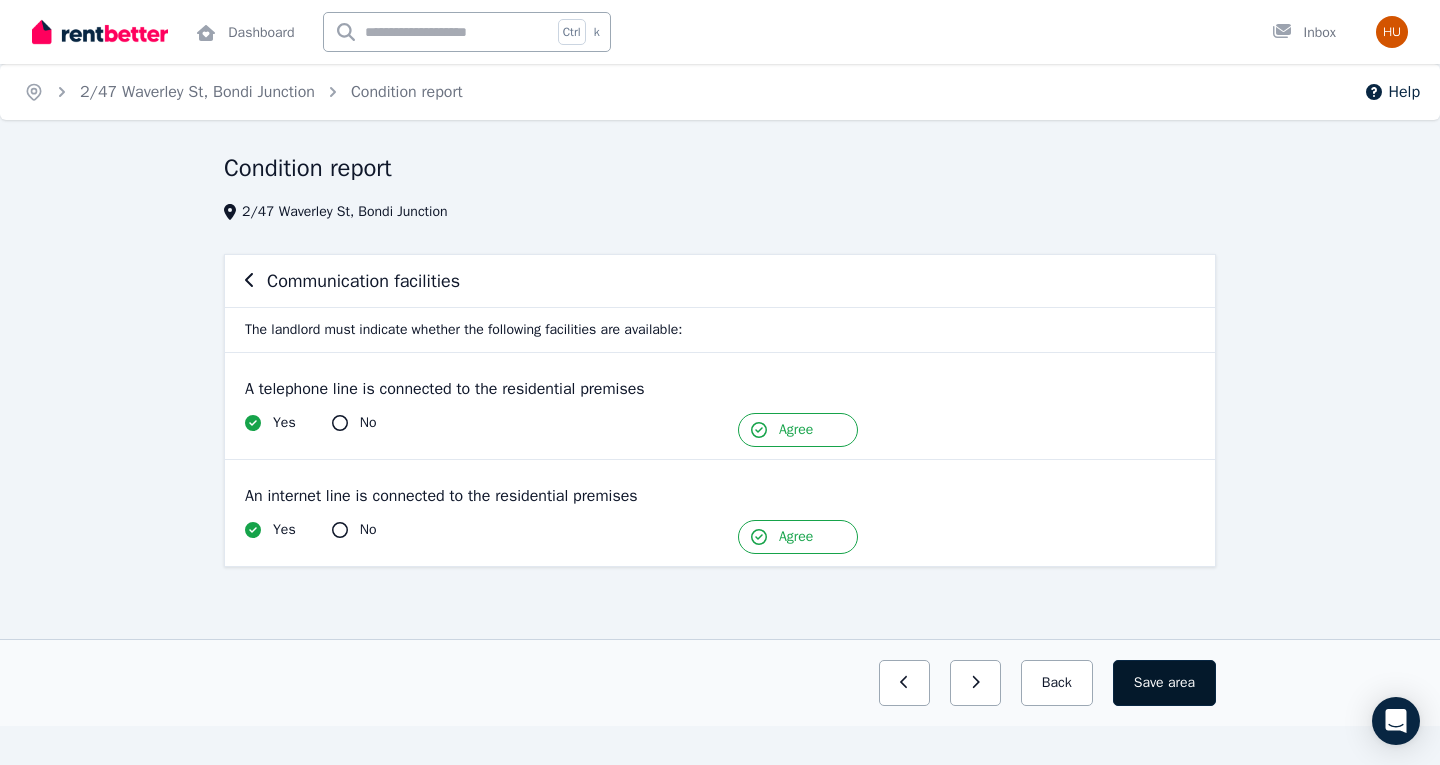 click on "Save   area" at bounding box center (1164, 683) 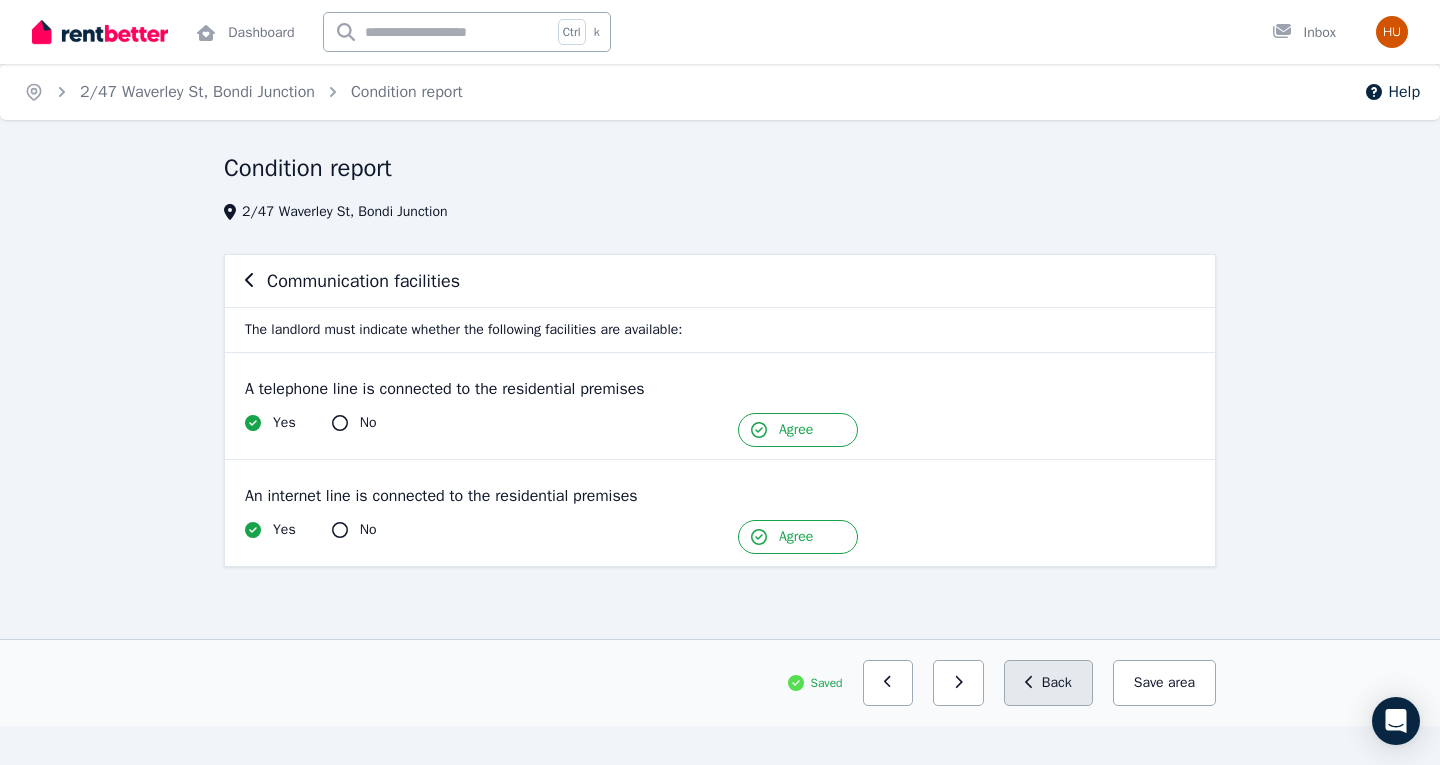 click on "Back" at bounding box center [1048, 683] 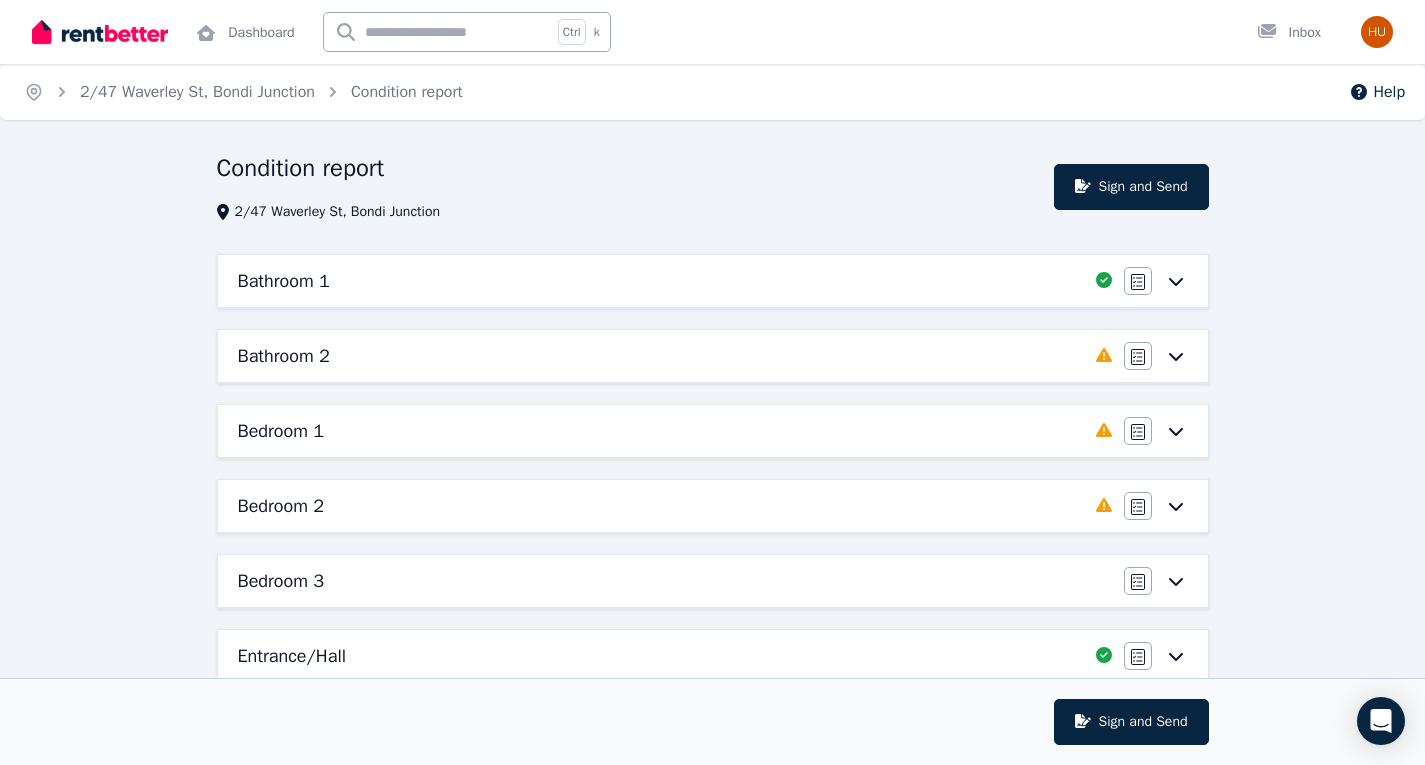 scroll, scrollTop: 492, scrollLeft: 0, axis: vertical 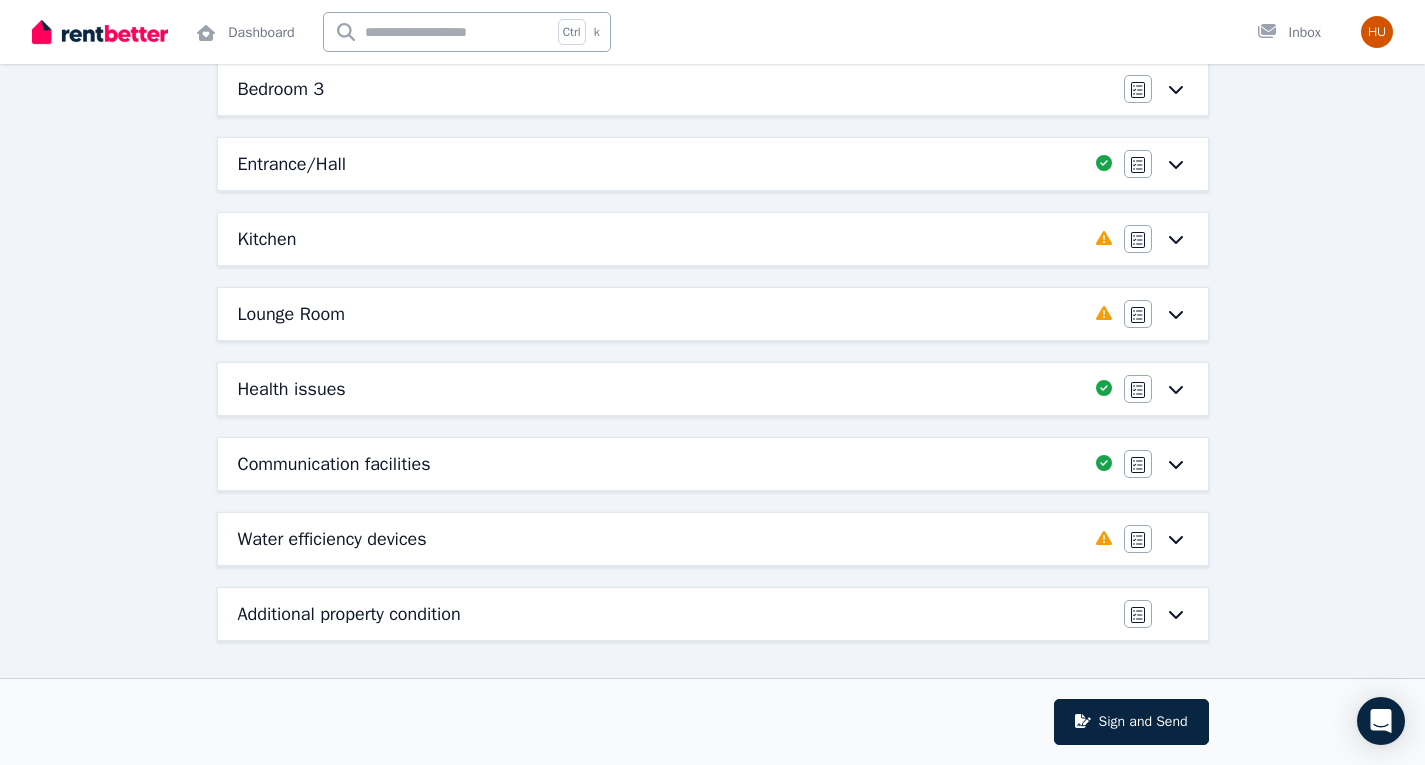 click on "Water efficiency devices" at bounding box center [661, 539] 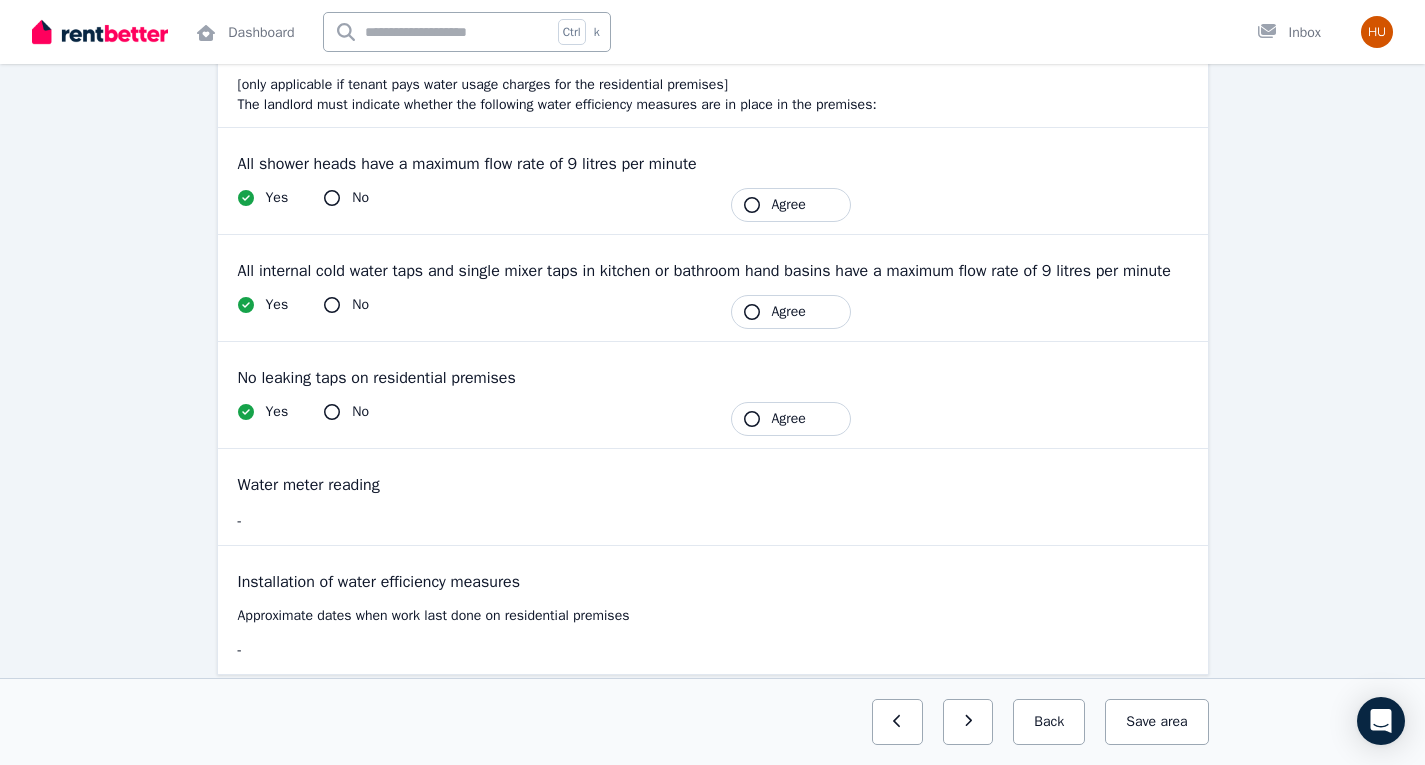 scroll, scrollTop: 338, scrollLeft: 0, axis: vertical 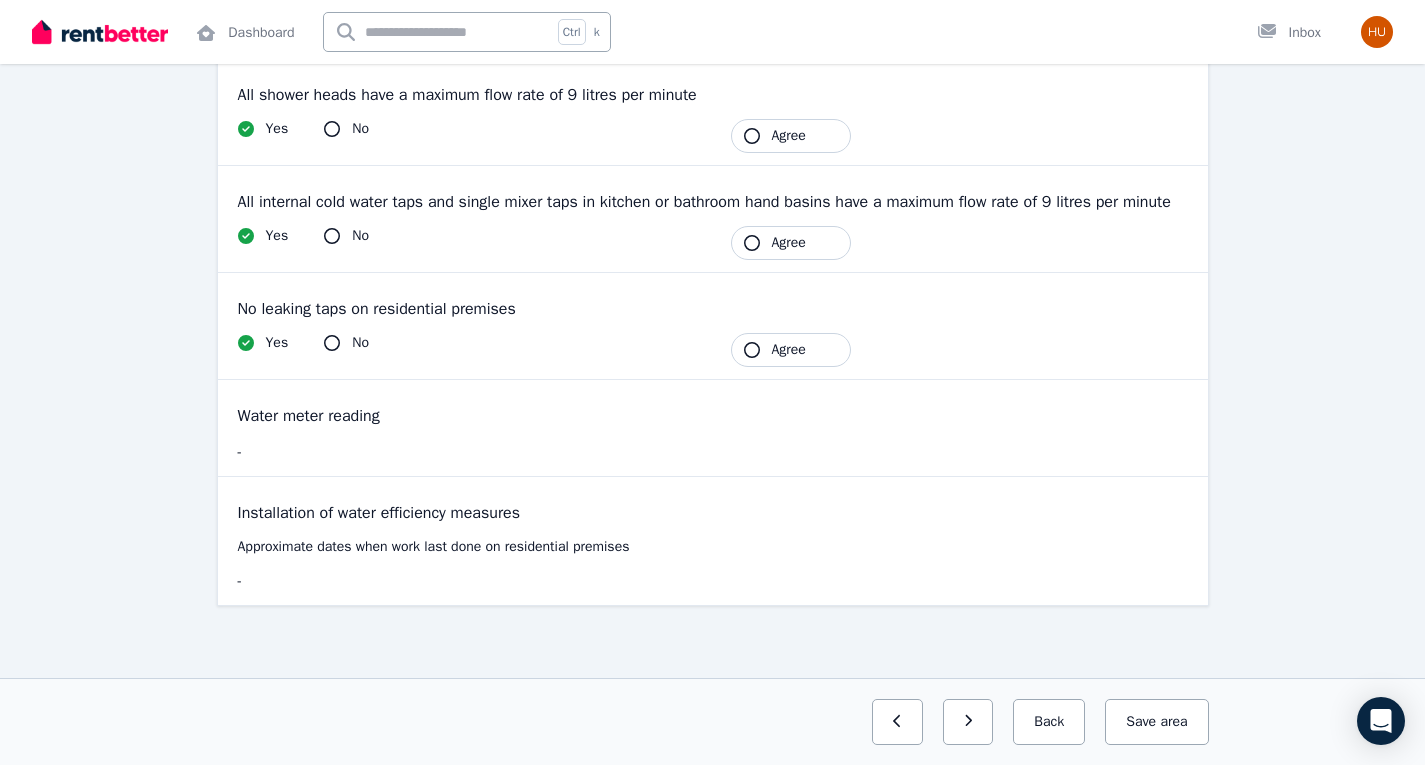 click on "Water meter reading -" at bounding box center (713, 428) 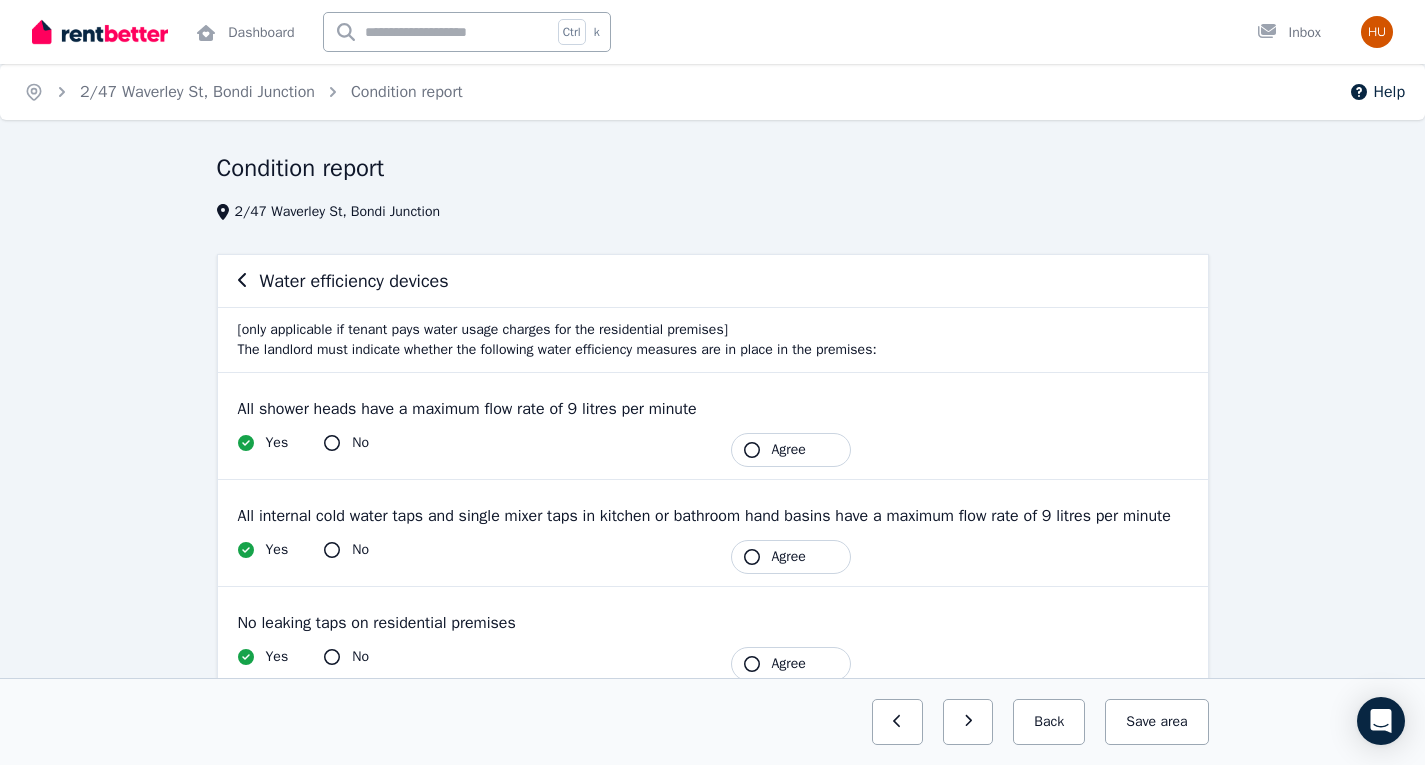 scroll, scrollTop: 338, scrollLeft: 0, axis: vertical 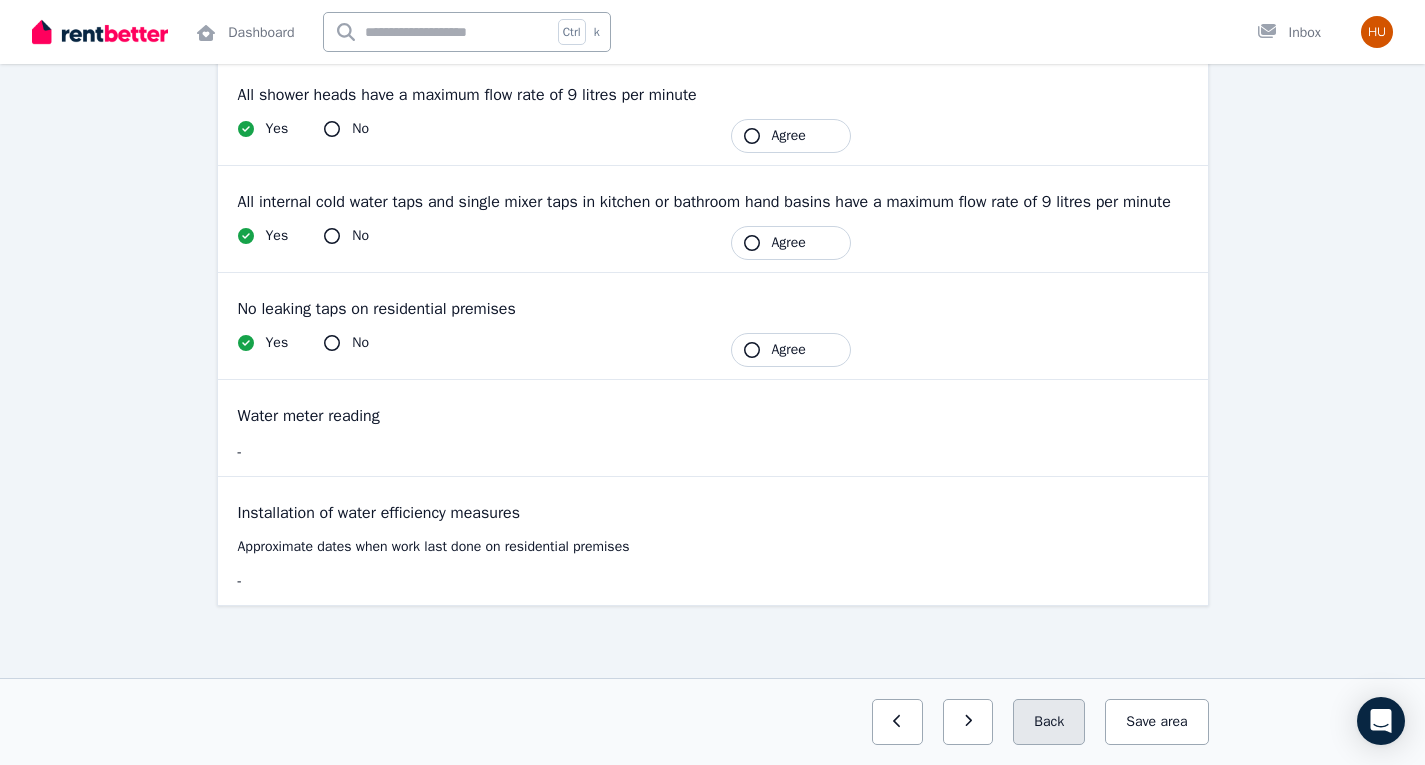 click on "Back" at bounding box center [1049, 722] 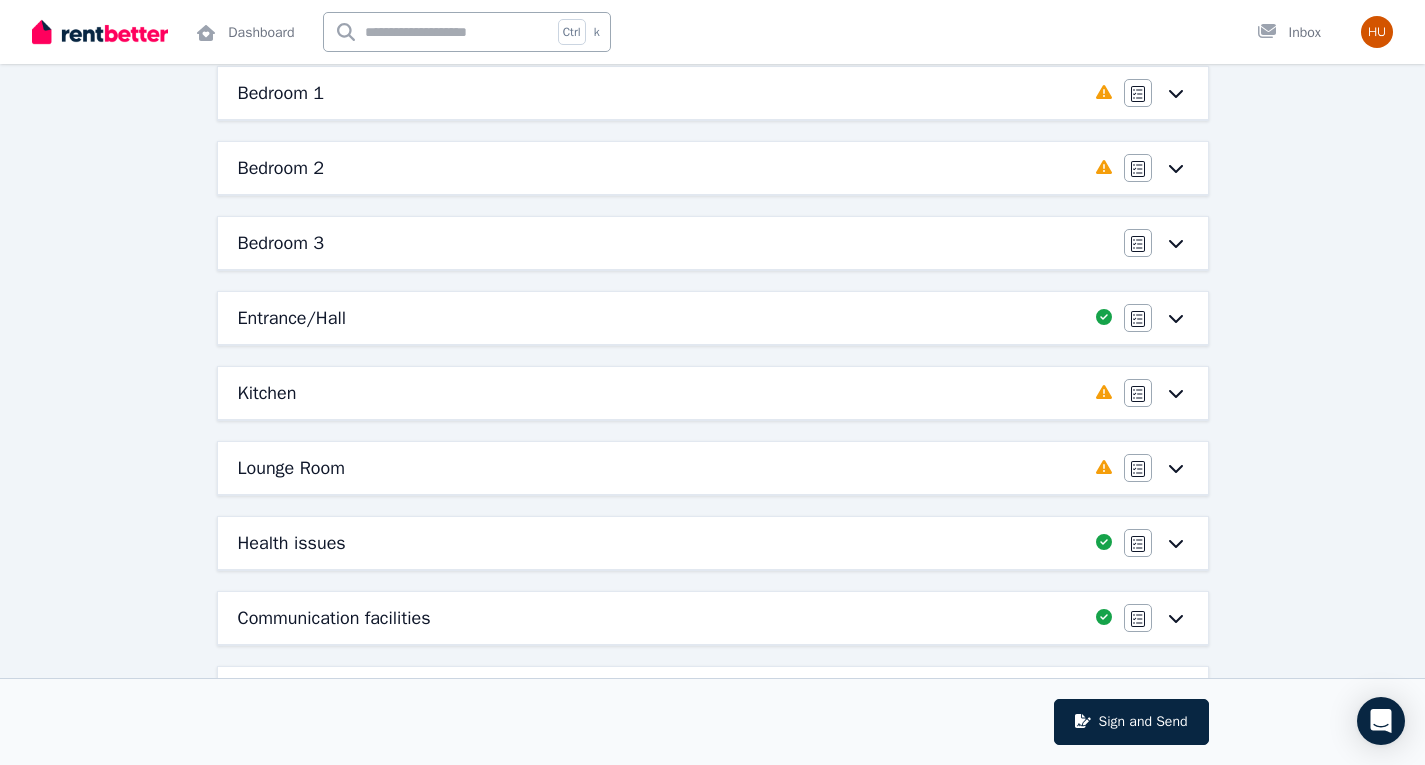 scroll, scrollTop: 492, scrollLeft: 0, axis: vertical 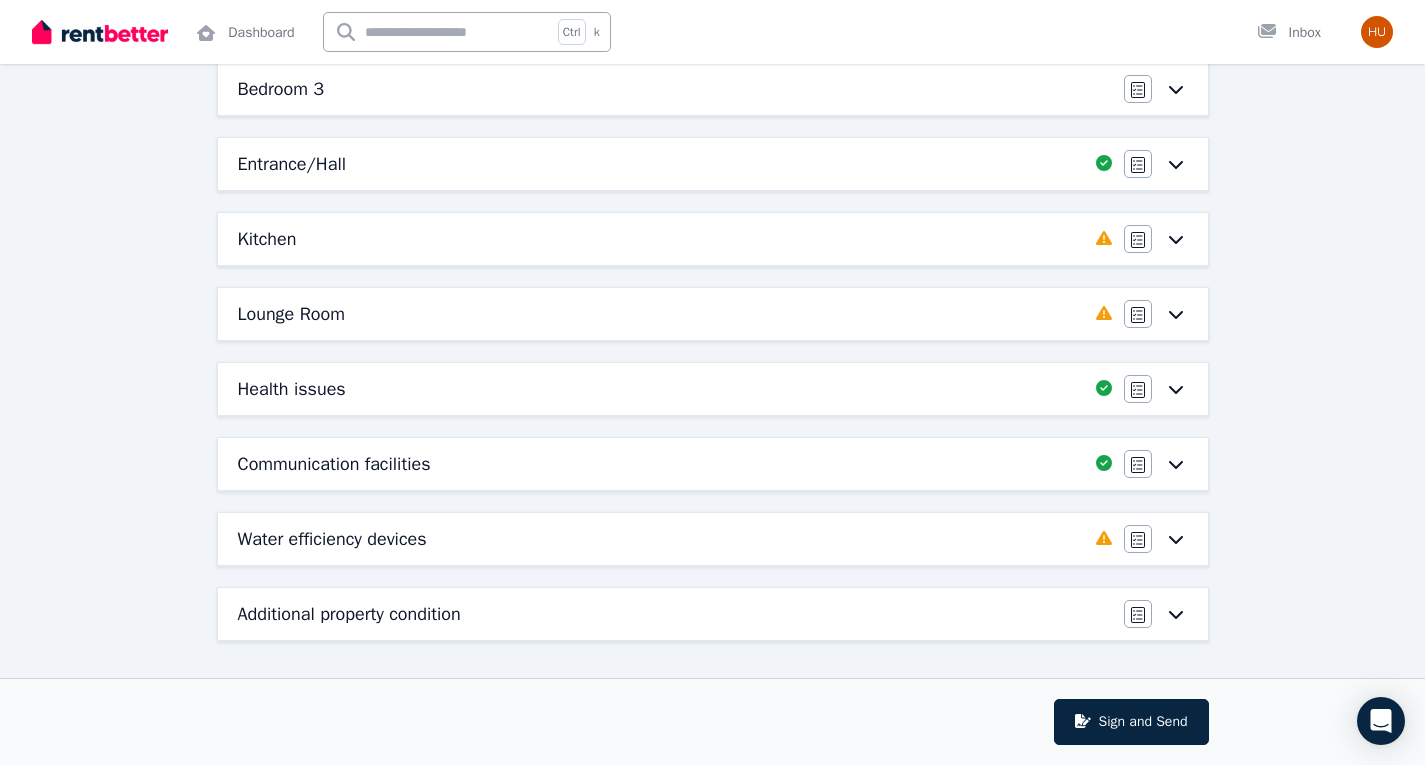 click 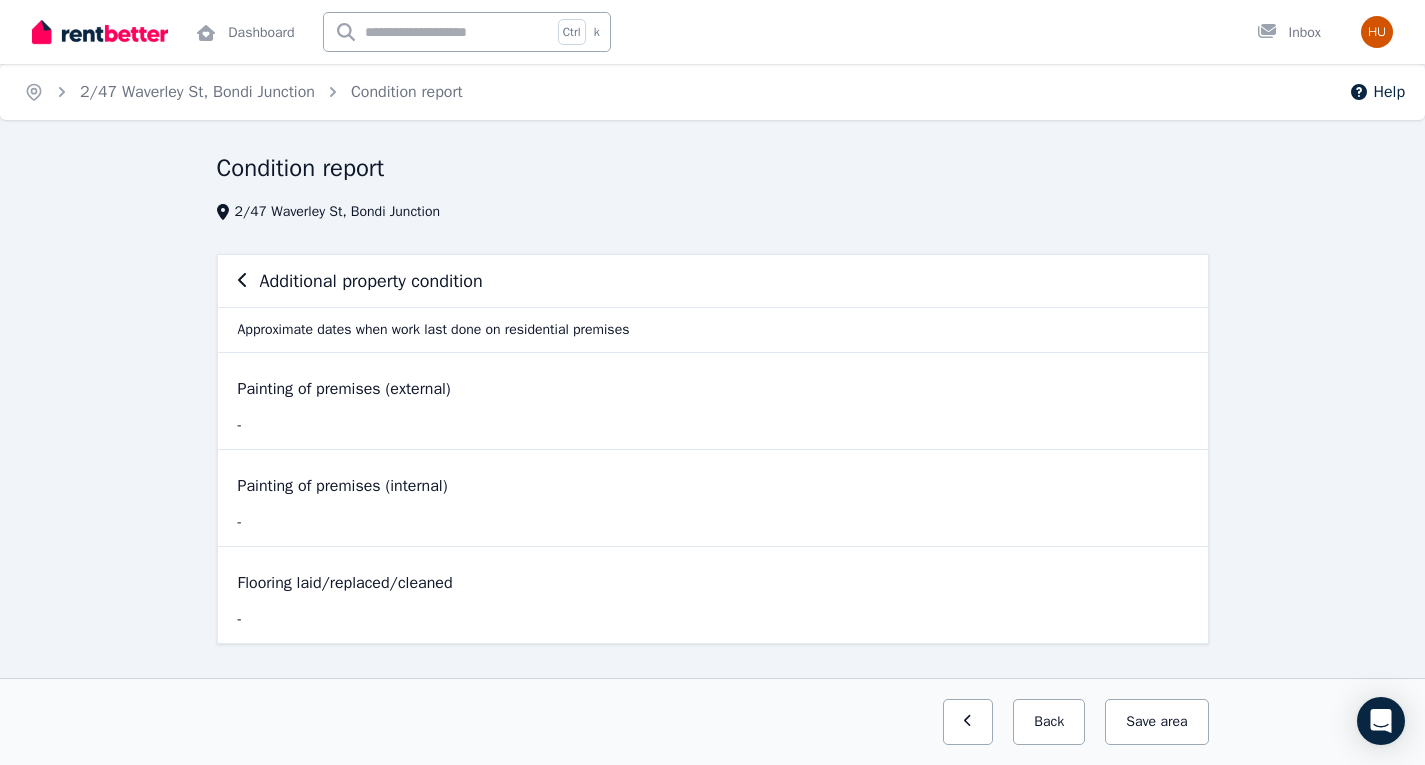 click on "Flooring laid/replaced/cleaned" at bounding box center (713, 583) 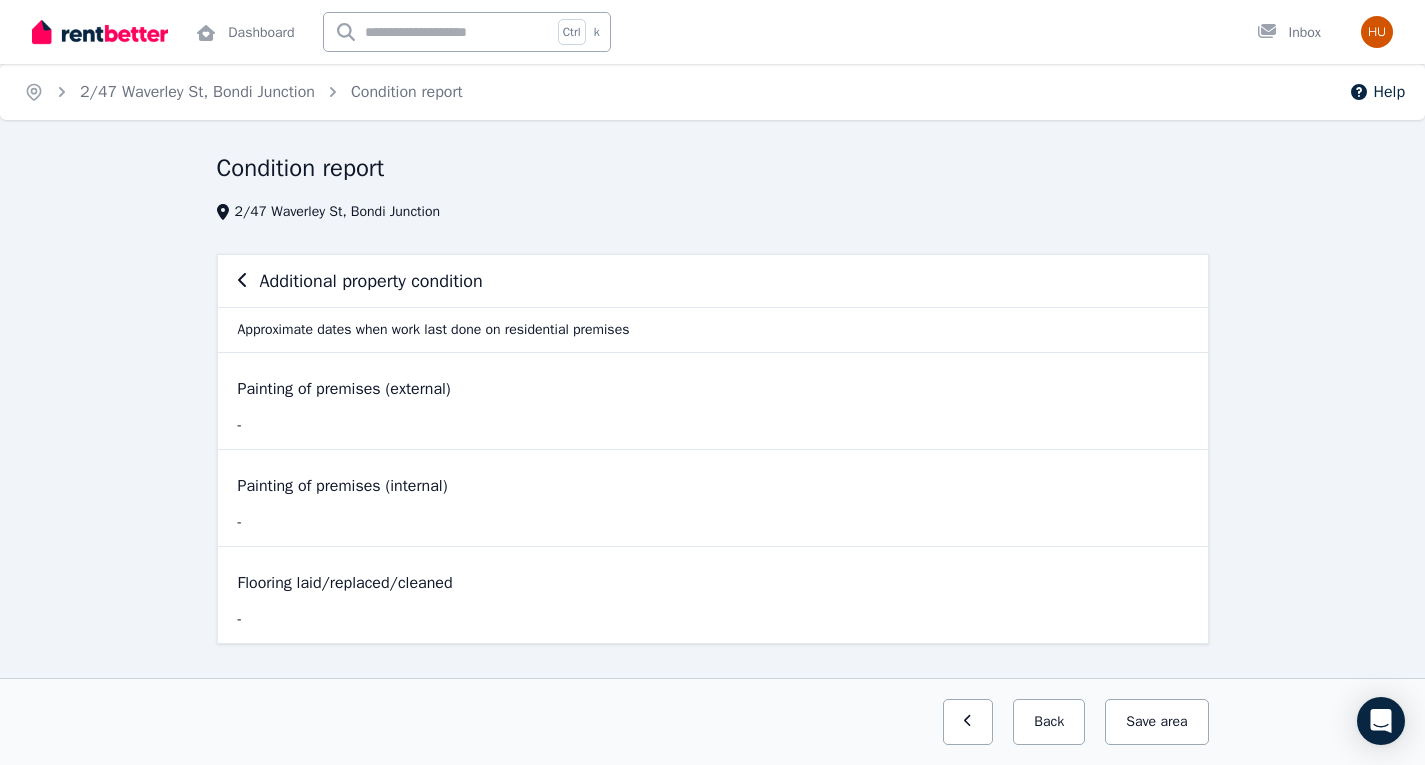 click on "Flooring laid/replaced/cleaned -" at bounding box center (713, 595) 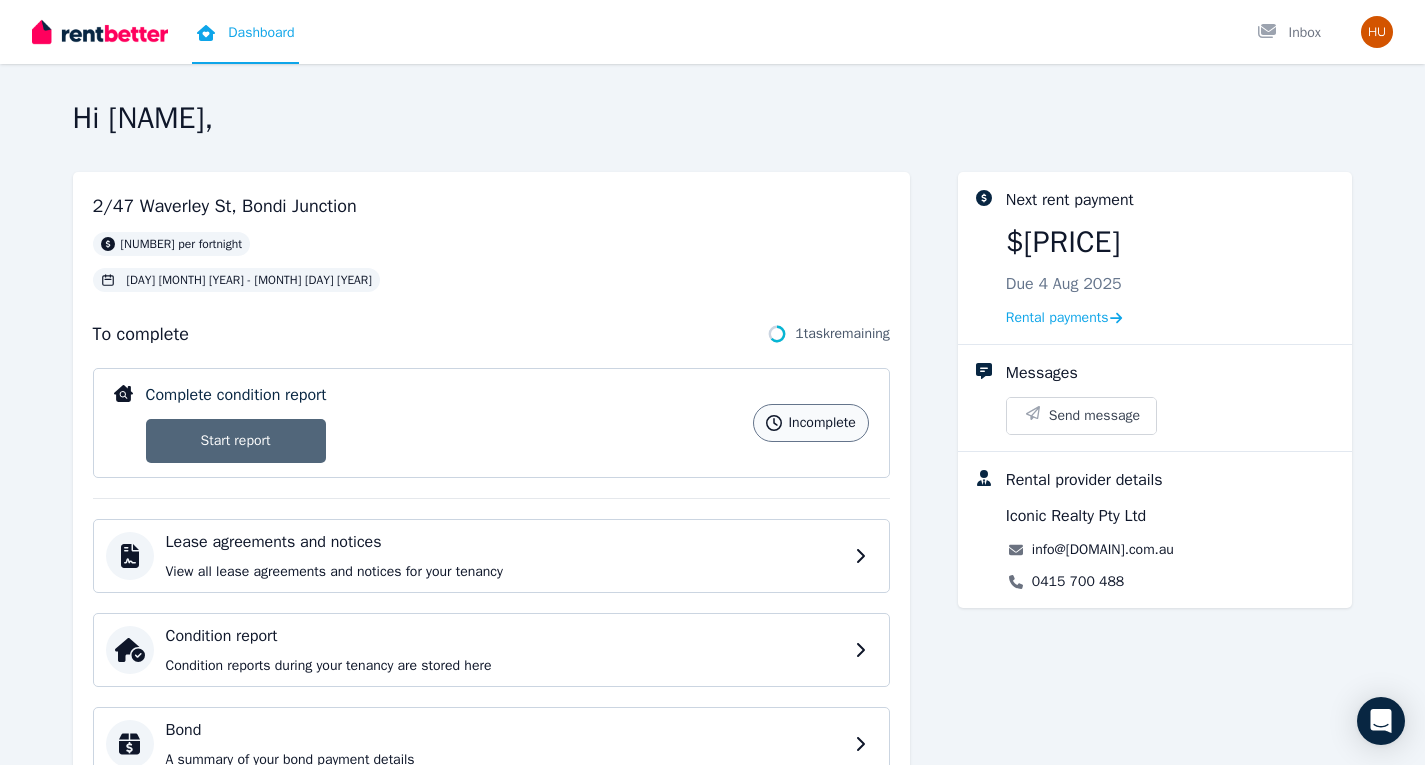 click on "Start report" at bounding box center [236, 441] 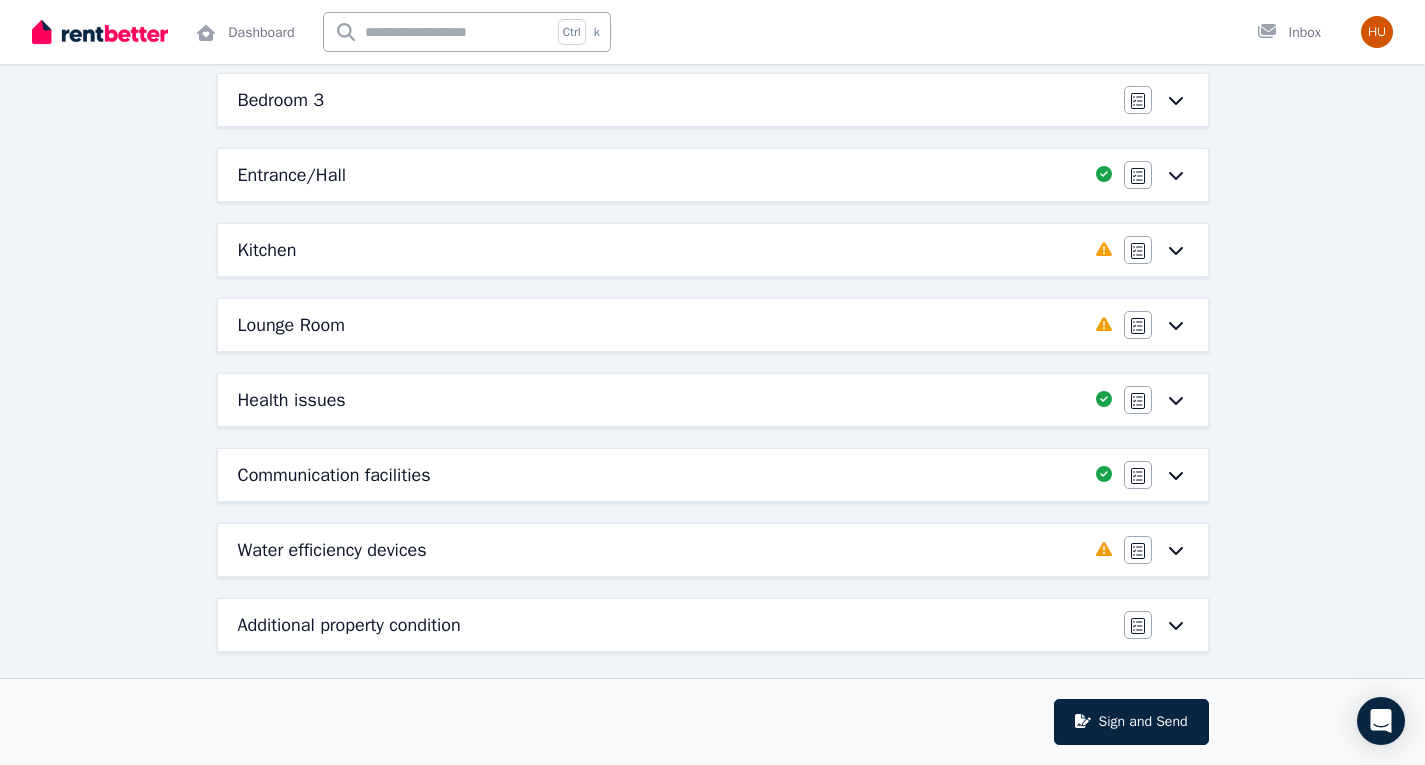 scroll, scrollTop: 492, scrollLeft: 0, axis: vertical 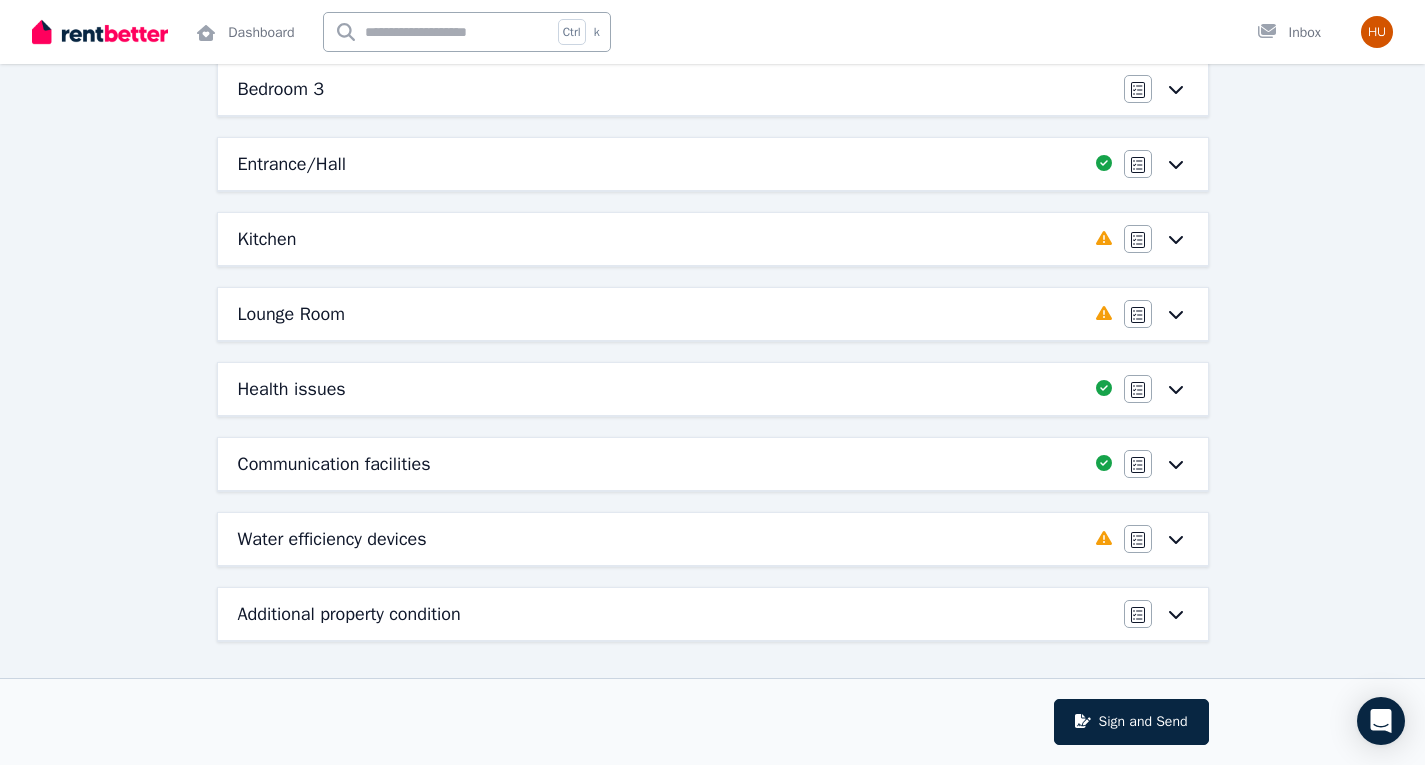 click 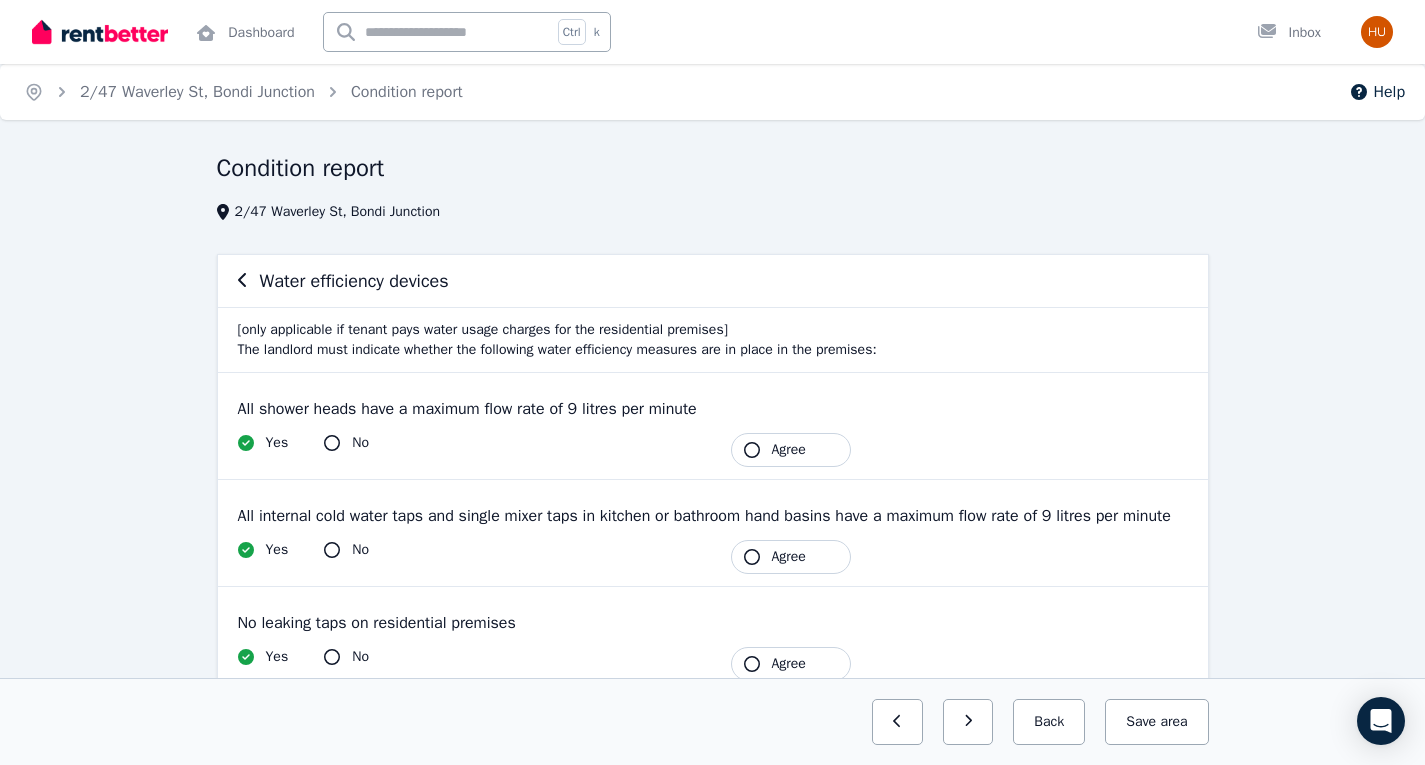 scroll, scrollTop: 338, scrollLeft: 0, axis: vertical 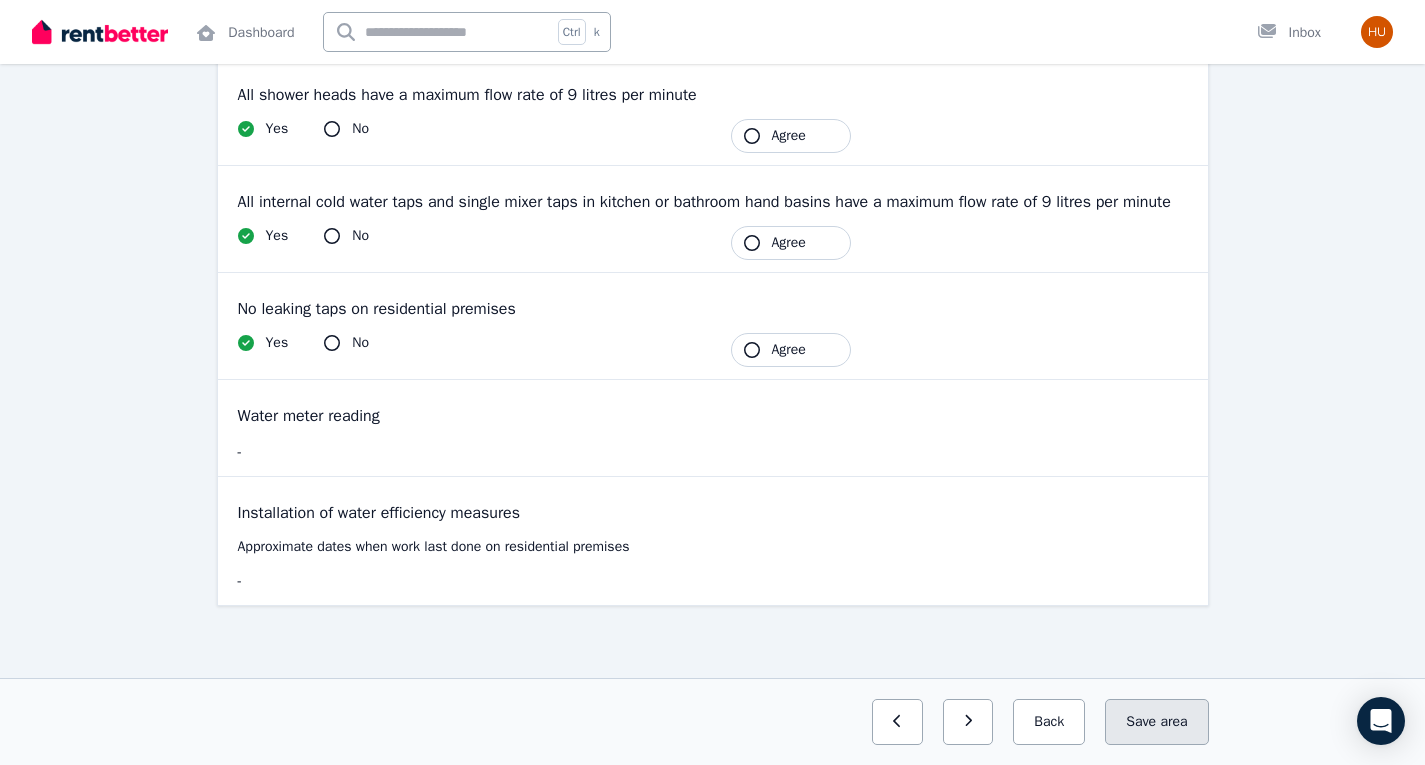 click on "area" at bounding box center (1173, 722) 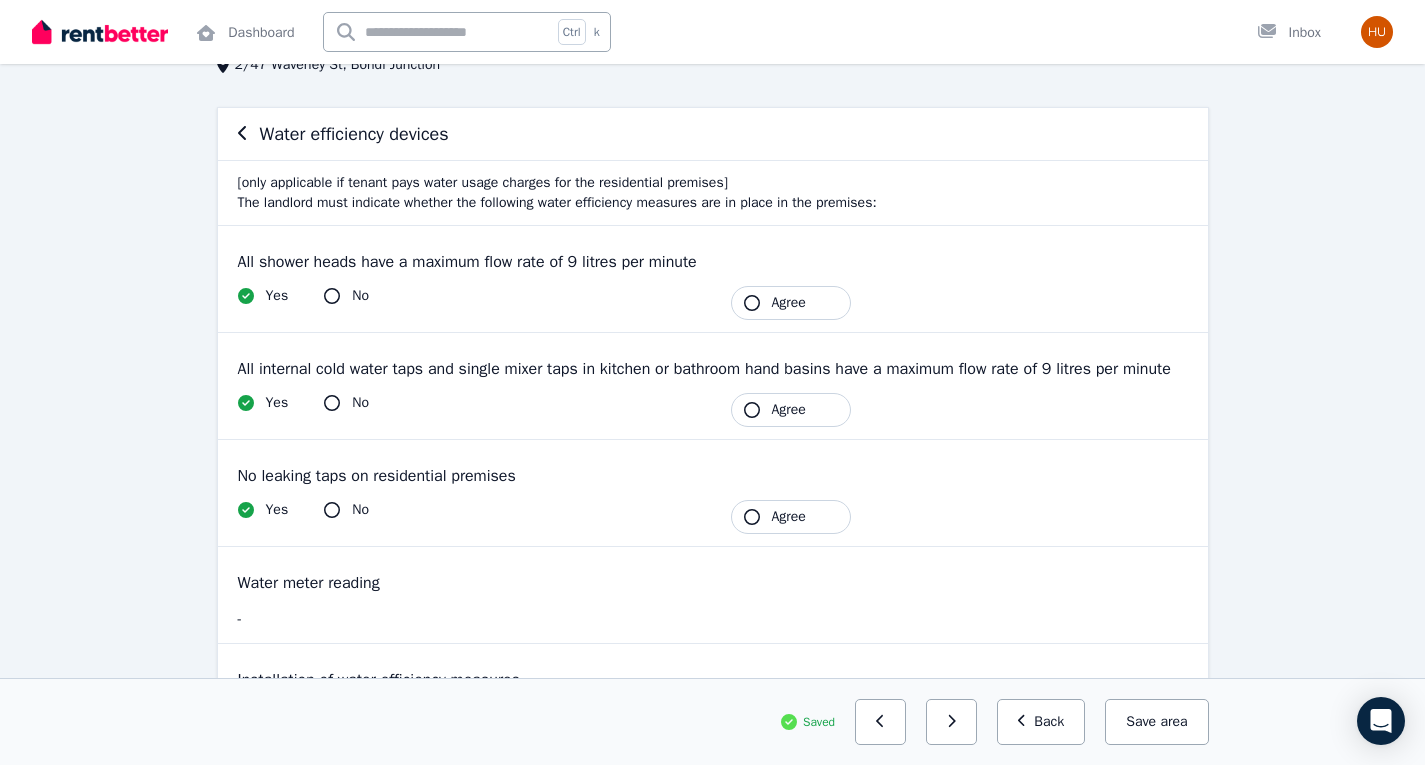 scroll, scrollTop: 338, scrollLeft: 0, axis: vertical 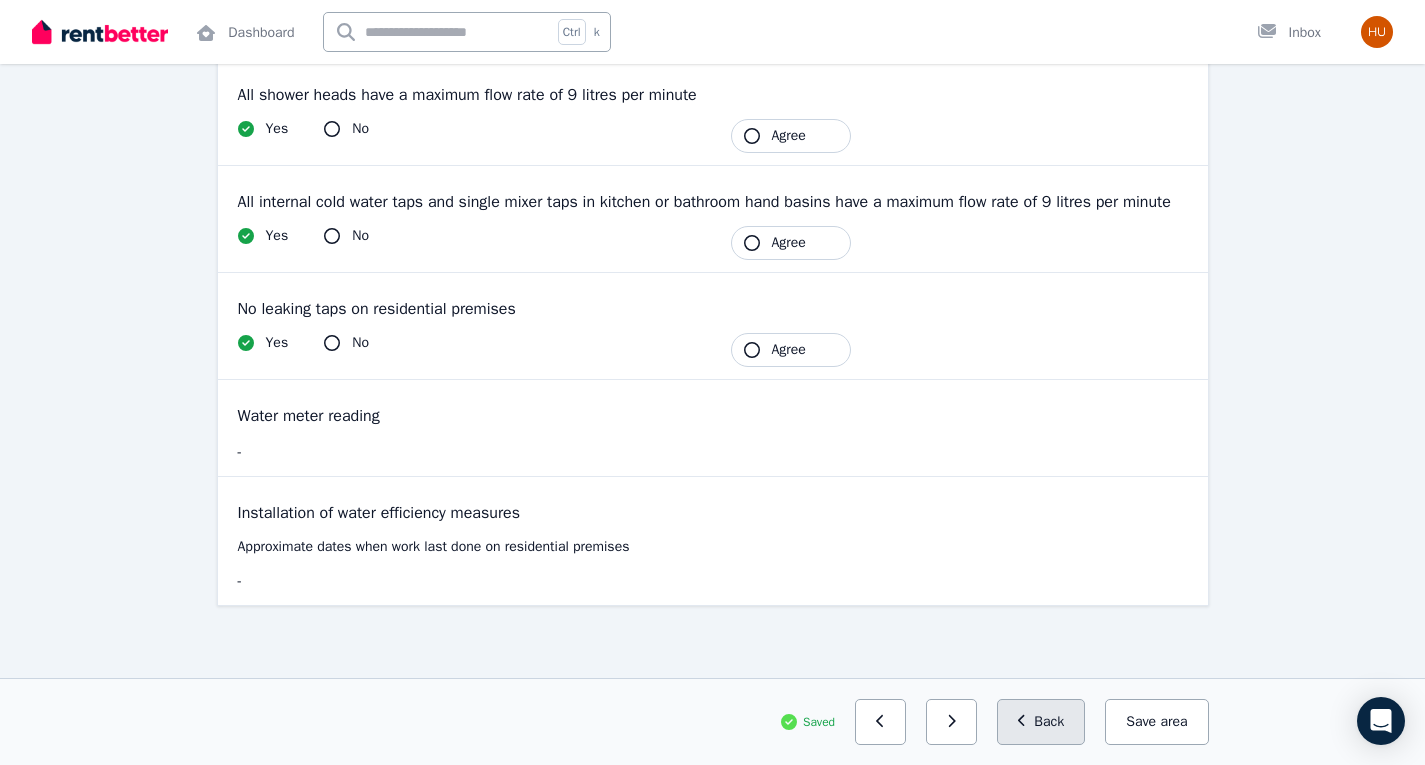 click 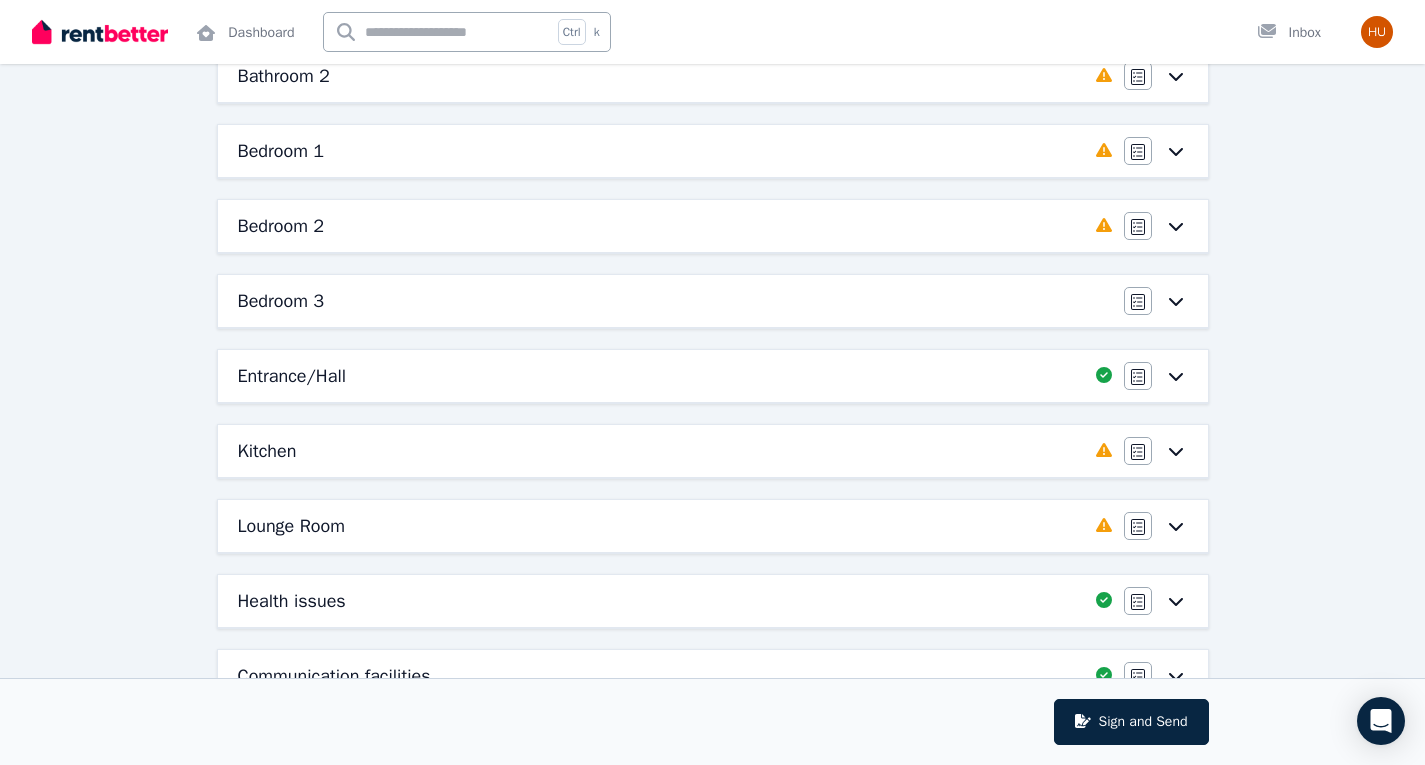 scroll, scrollTop: 278, scrollLeft: 0, axis: vertical 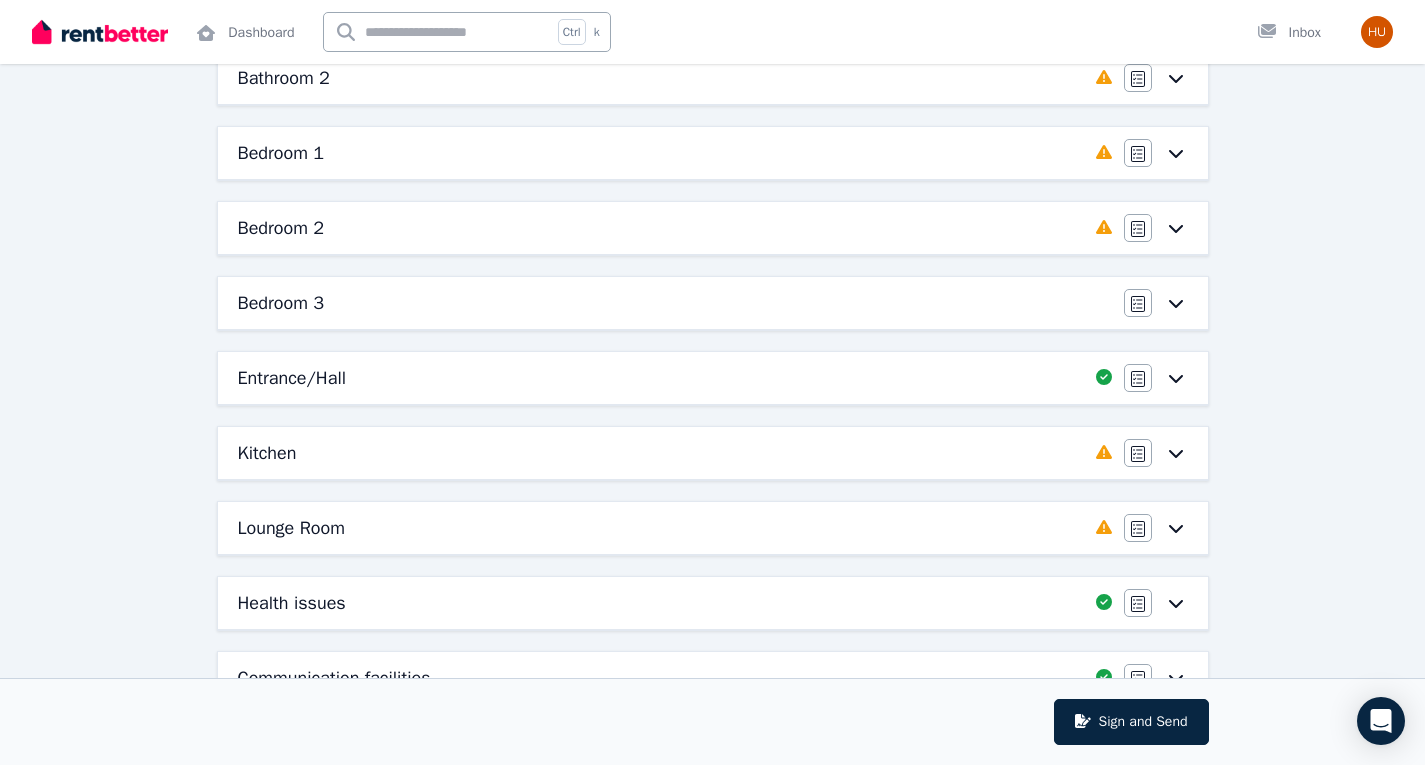 click on "Lounge Room" at bounding box center [661, 528] 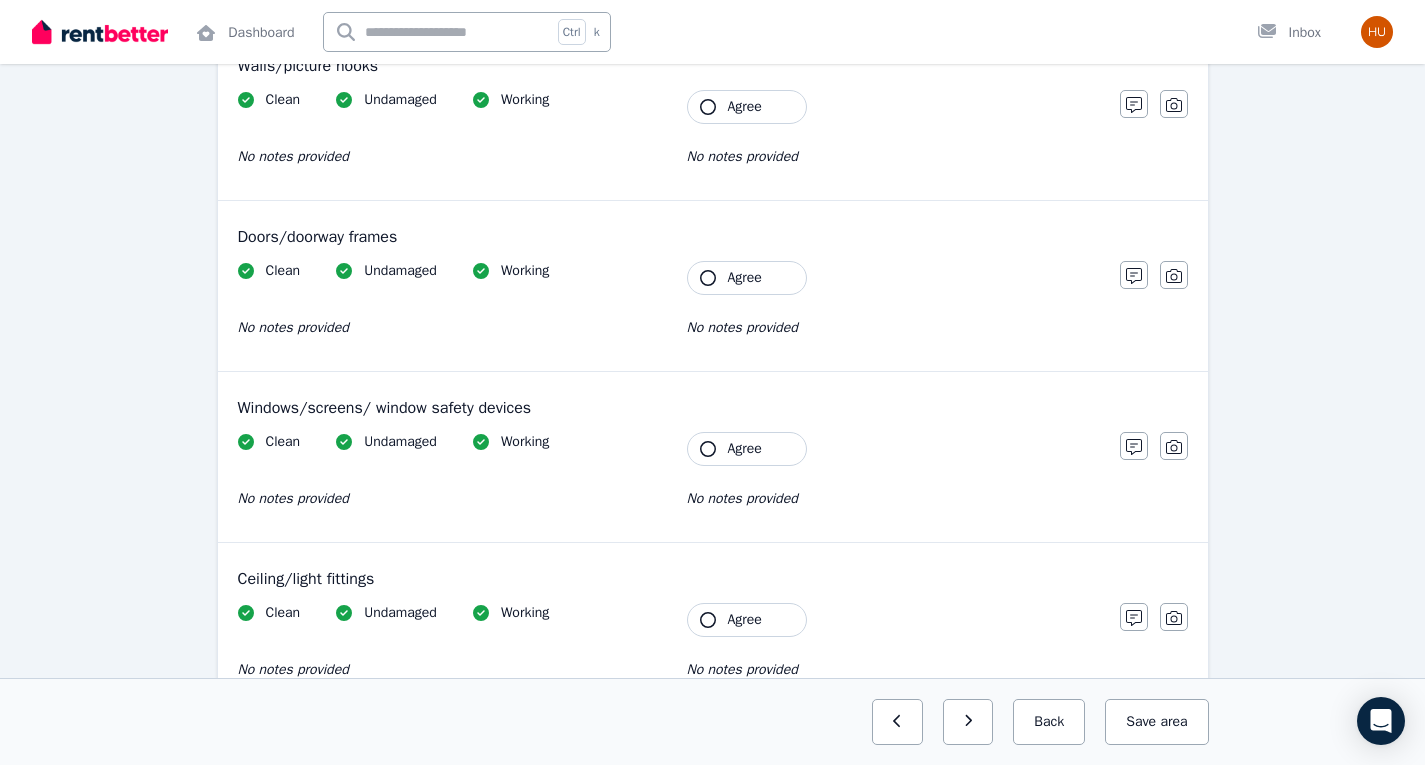 scroll, scrollTop: 0, scrollLeft: 0, axis: both 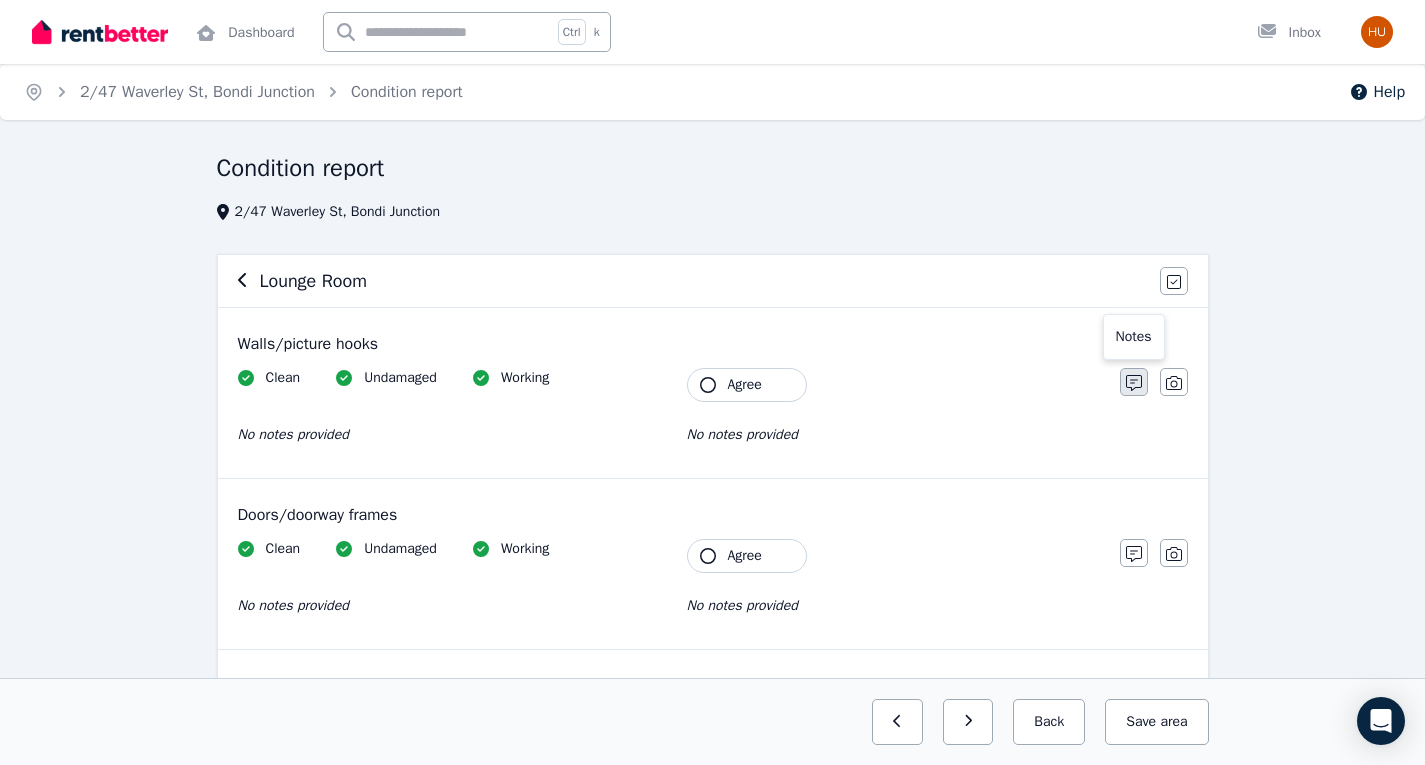 click 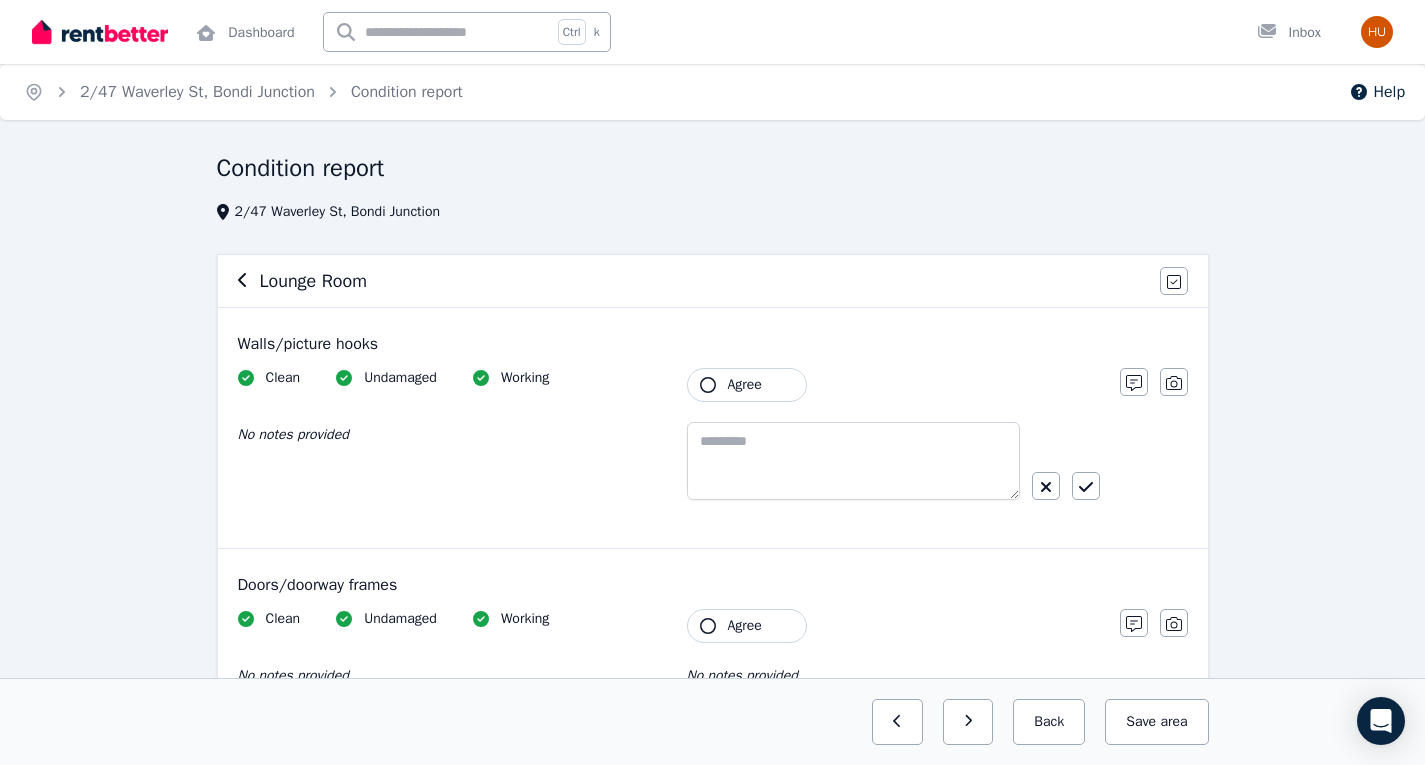 click on "Agree" at bounding box center [745, 385] 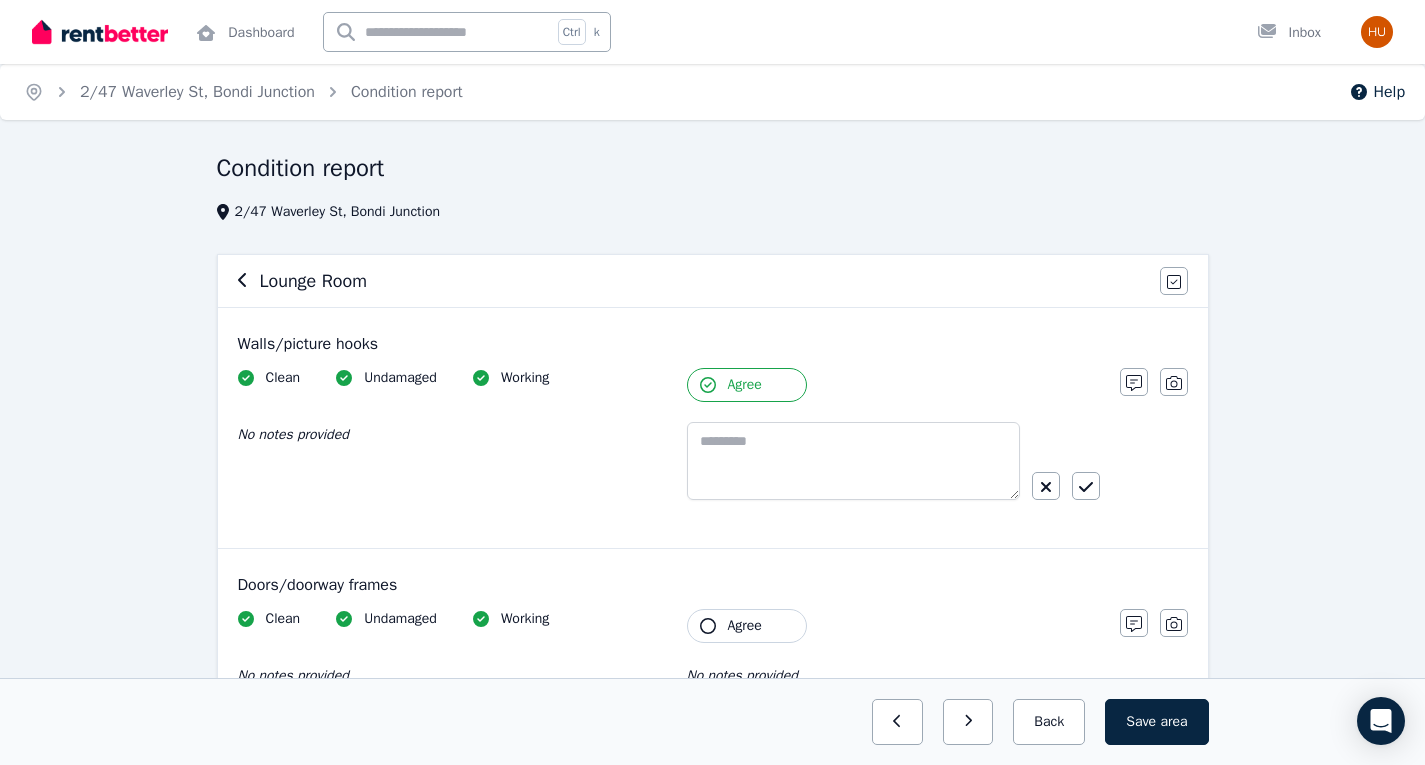 click on "Agree" at bounding box center [745, 385] 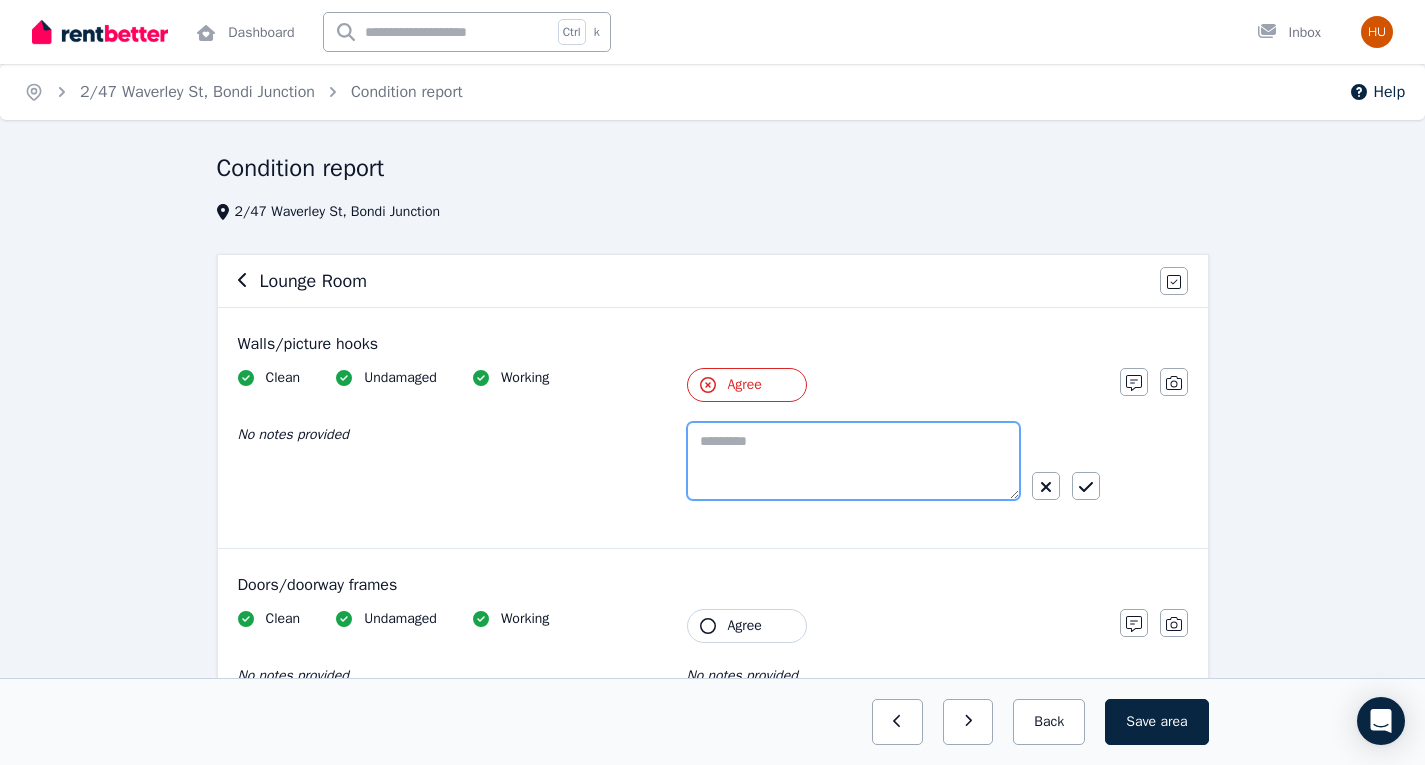 click at bounding box center (853, 461) 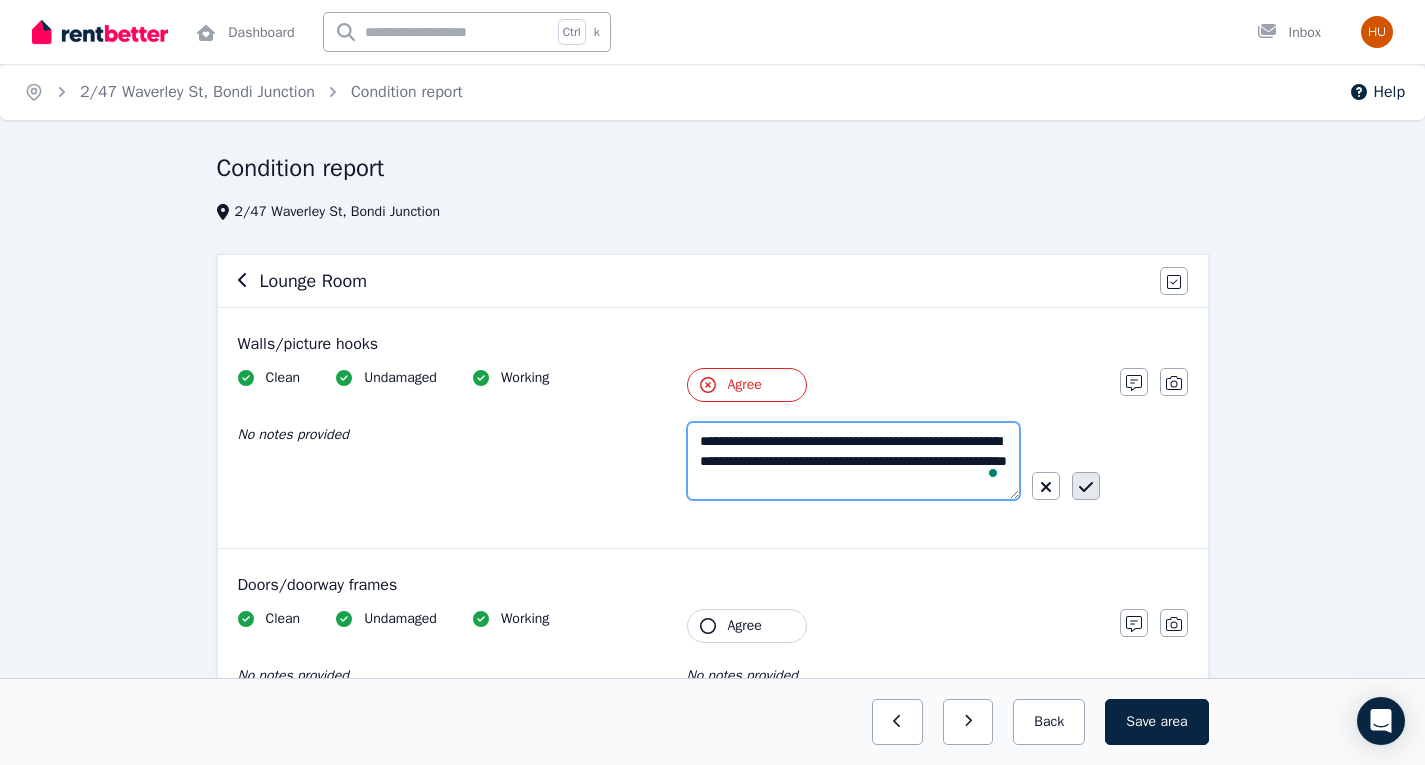 type on "**********" 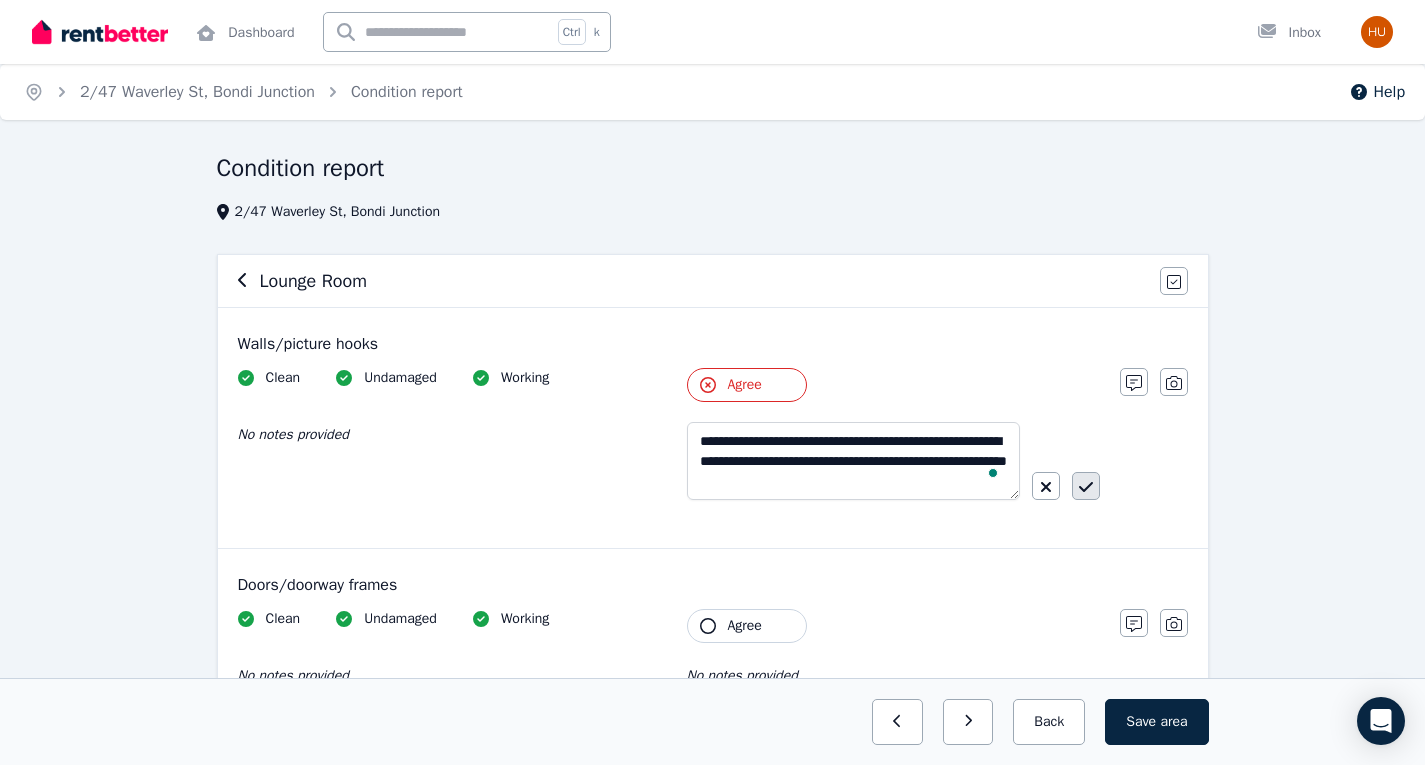click 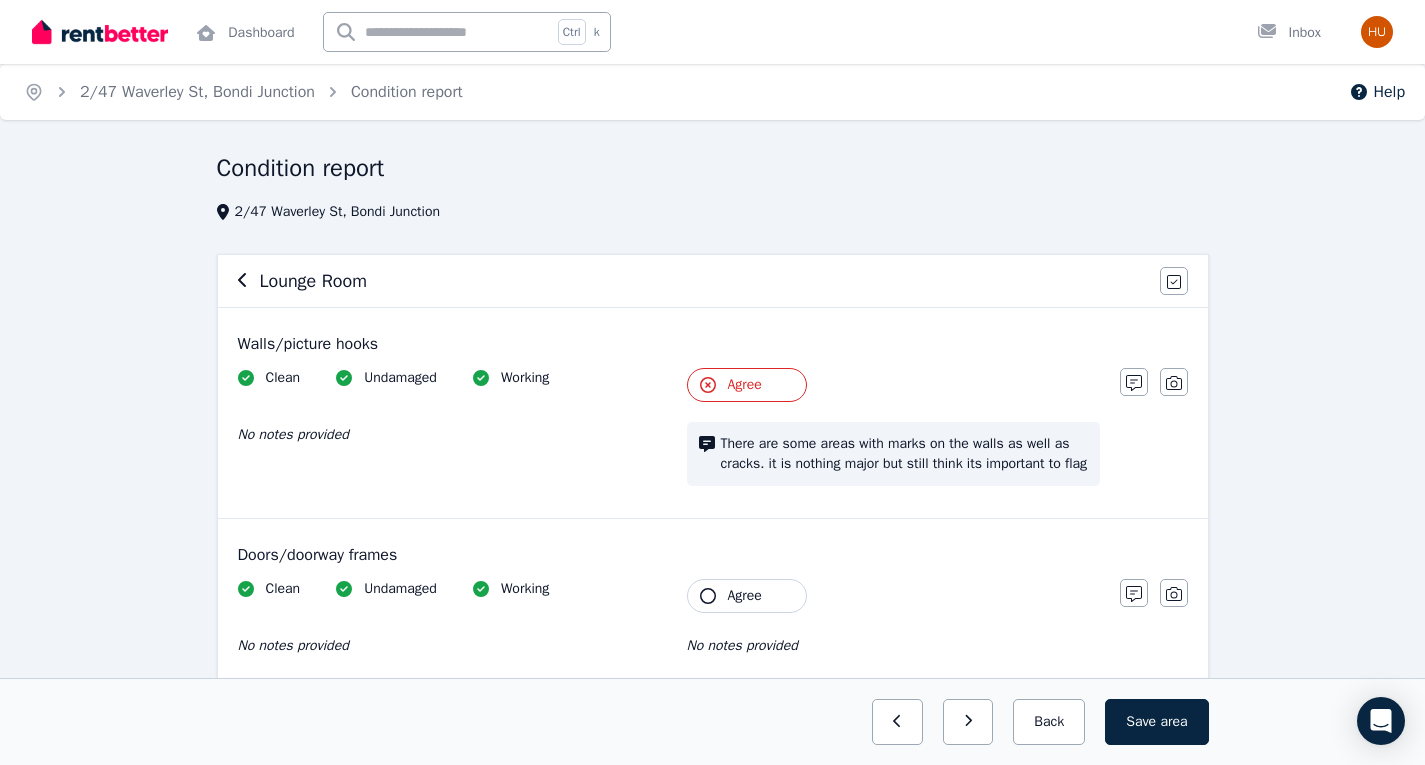 click on "There are some areas with marks on the walls as well as cracks. it is nothing major but still think its important to flag" at bounding box center [904, 454] 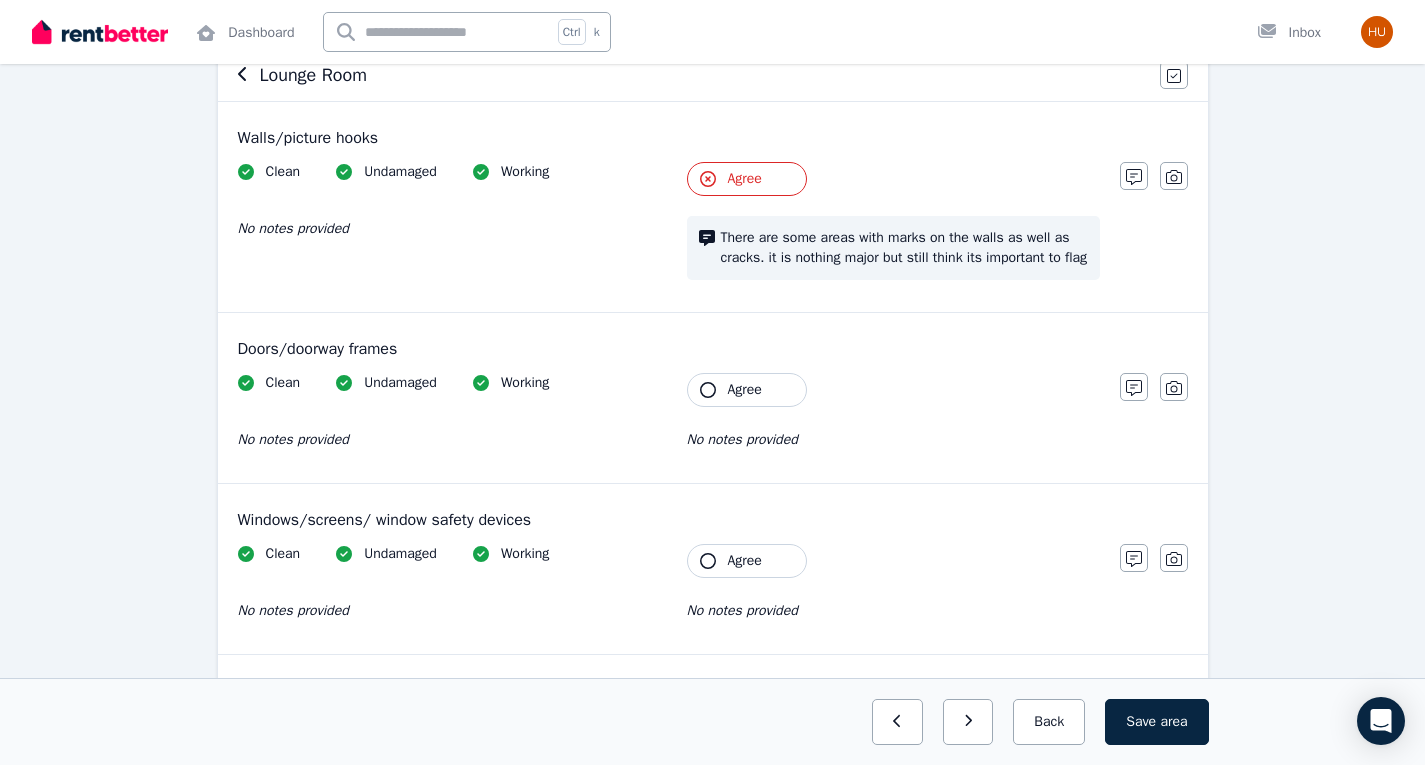 scroll, scrollTop: 207, scrollLeft: 0, axis: vertical 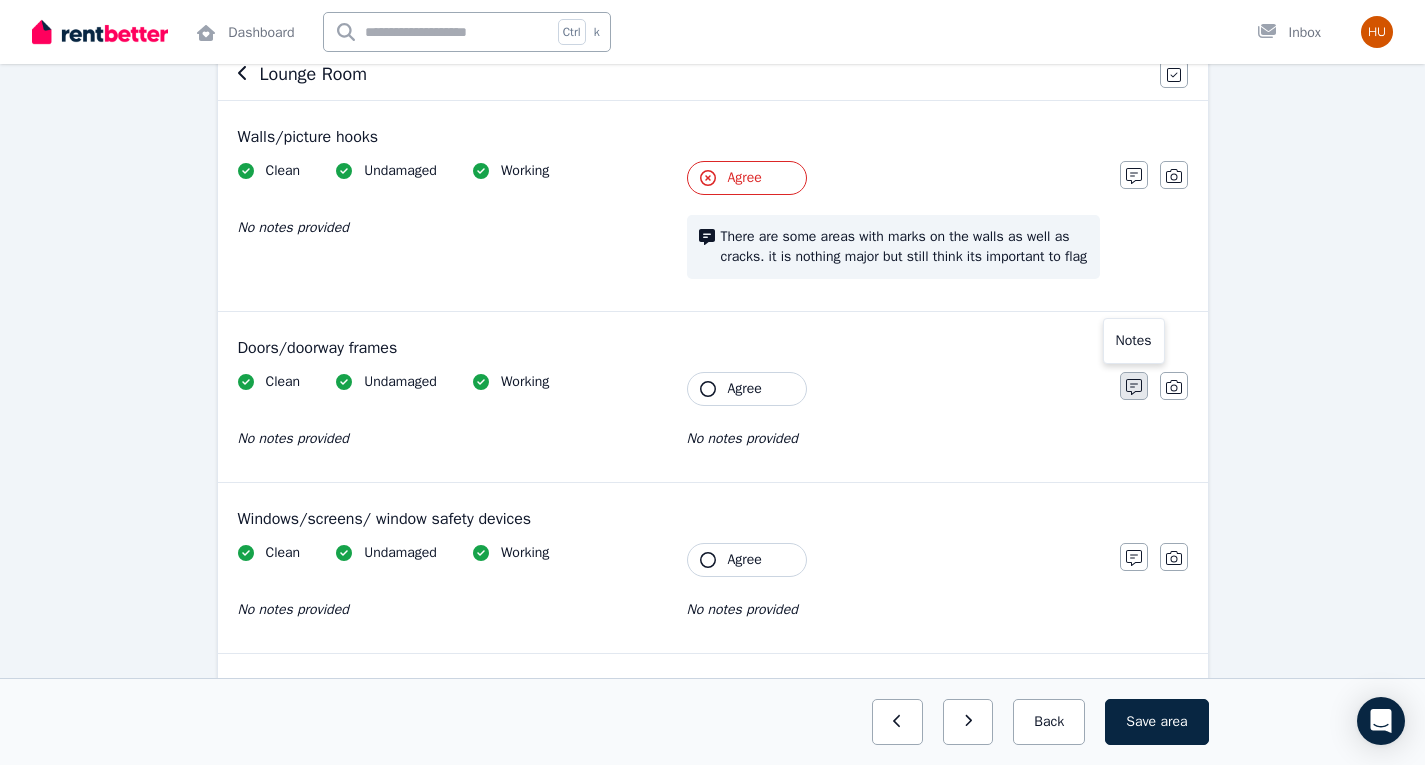 click 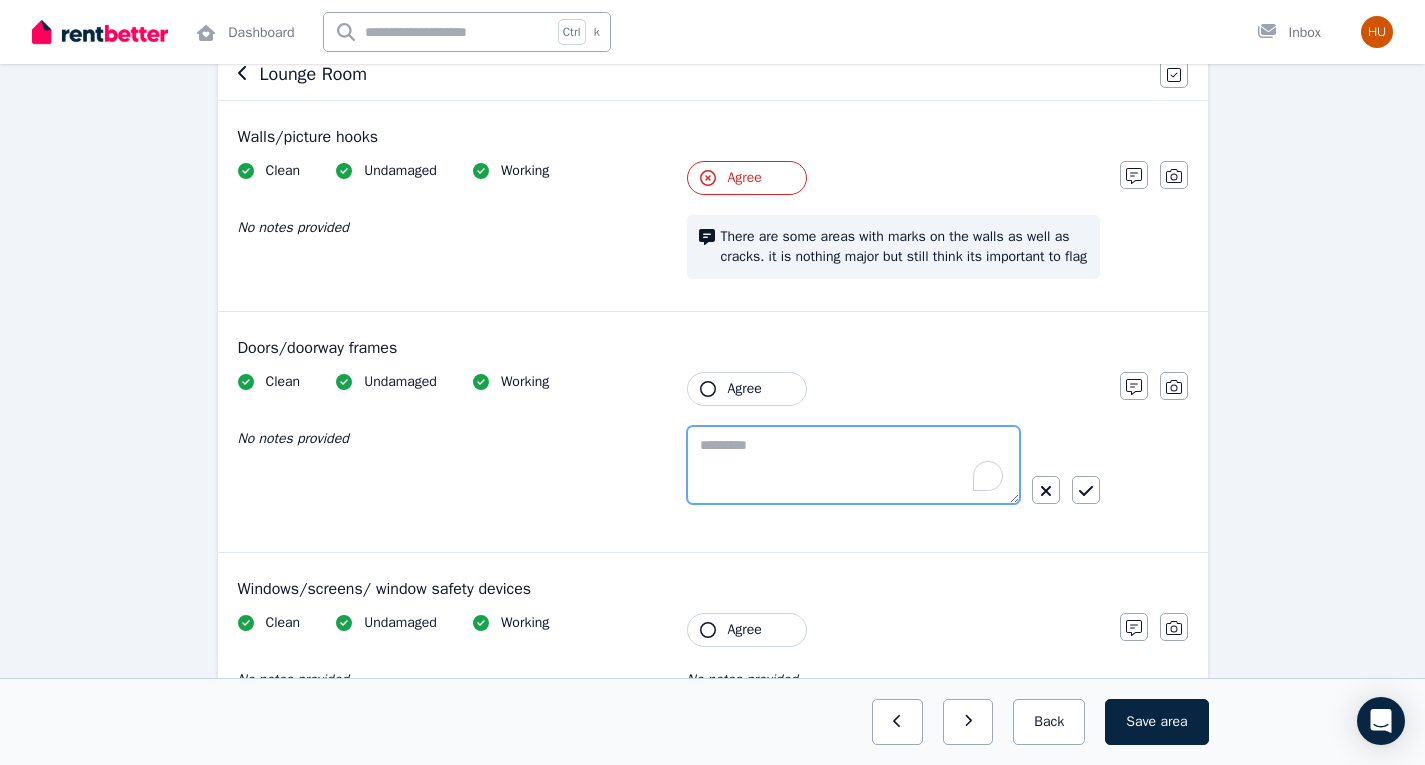 click at bounding box center (853, 465) 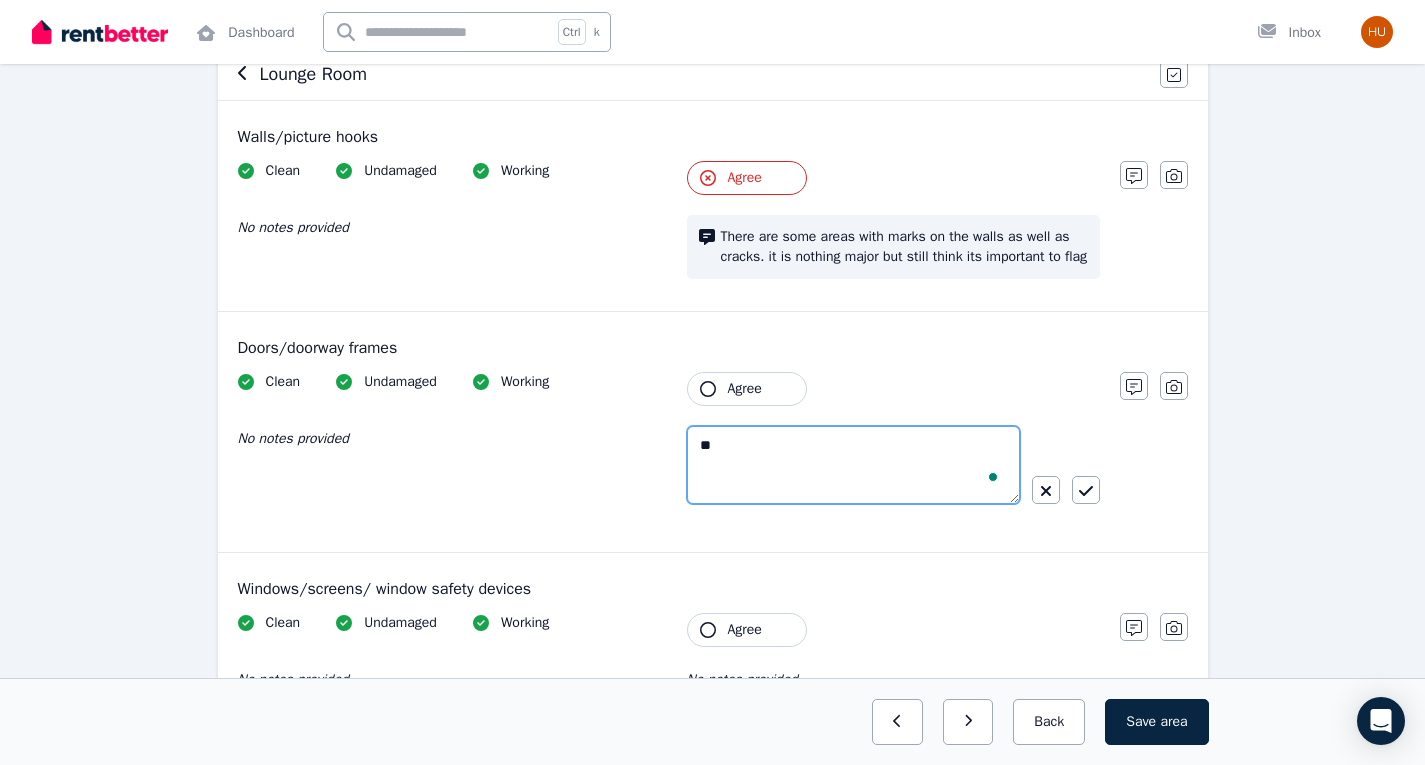 type on "*" 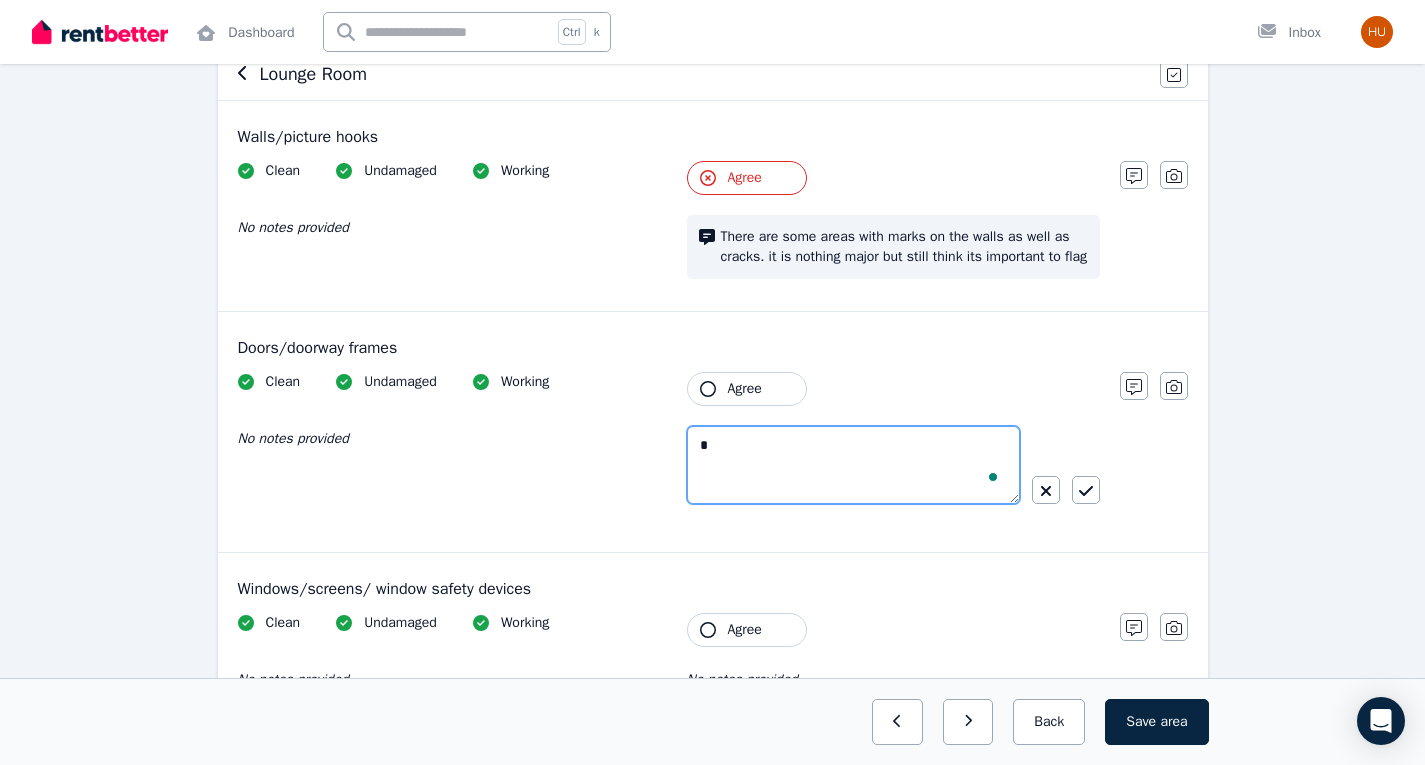 type 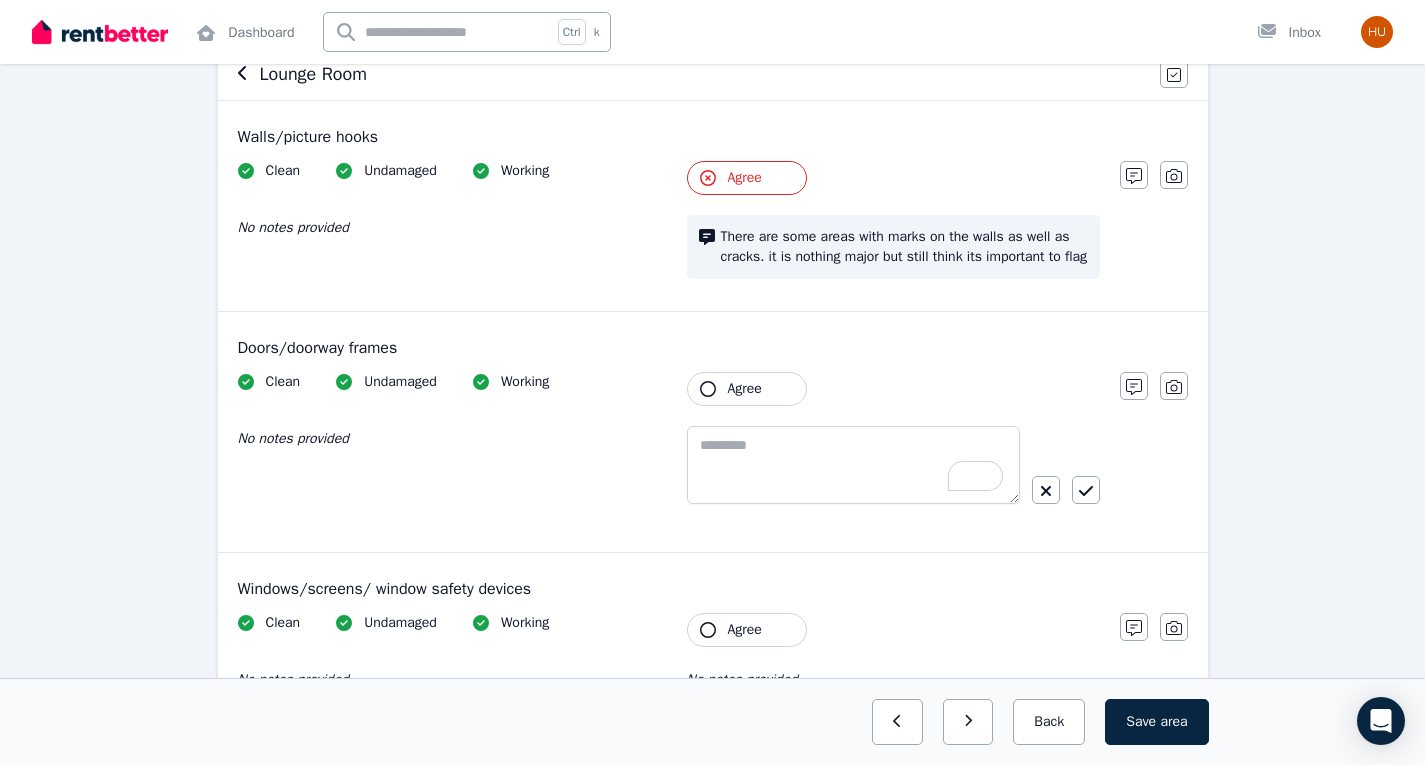 click on "Agree" at bounding box center [747, 389] 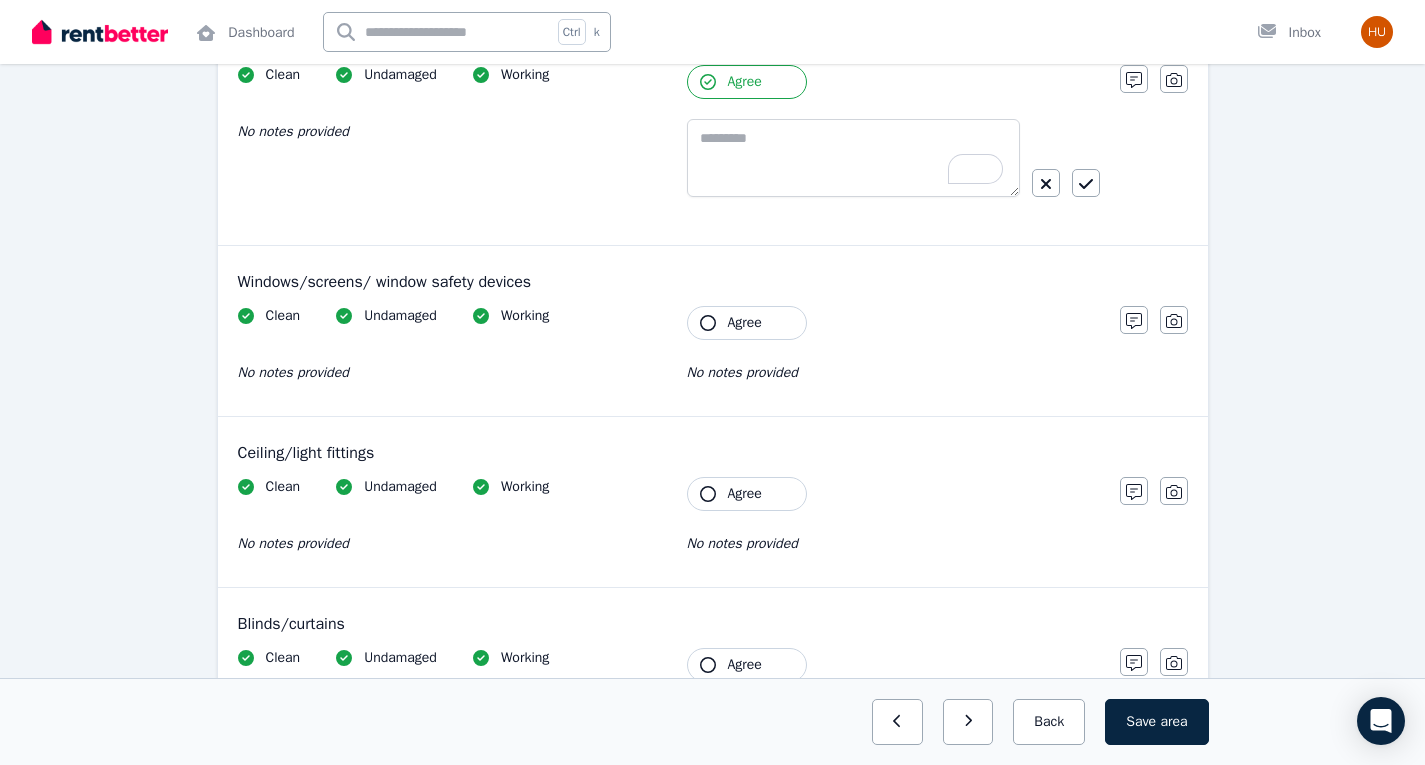 scroll, scrollTop: 532, scrollLeft: 0, axis: vertical 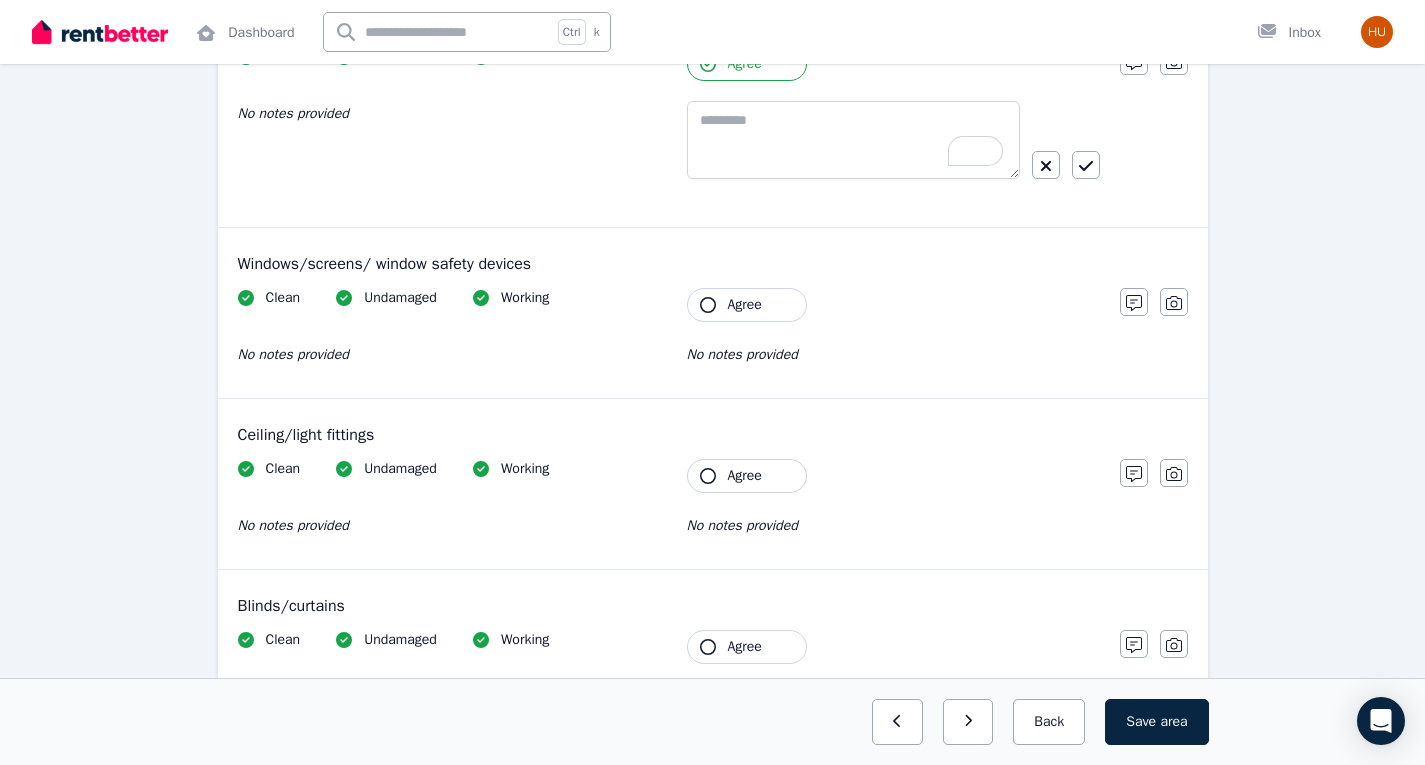 click on "Agree" at bounding box center (745, 305) 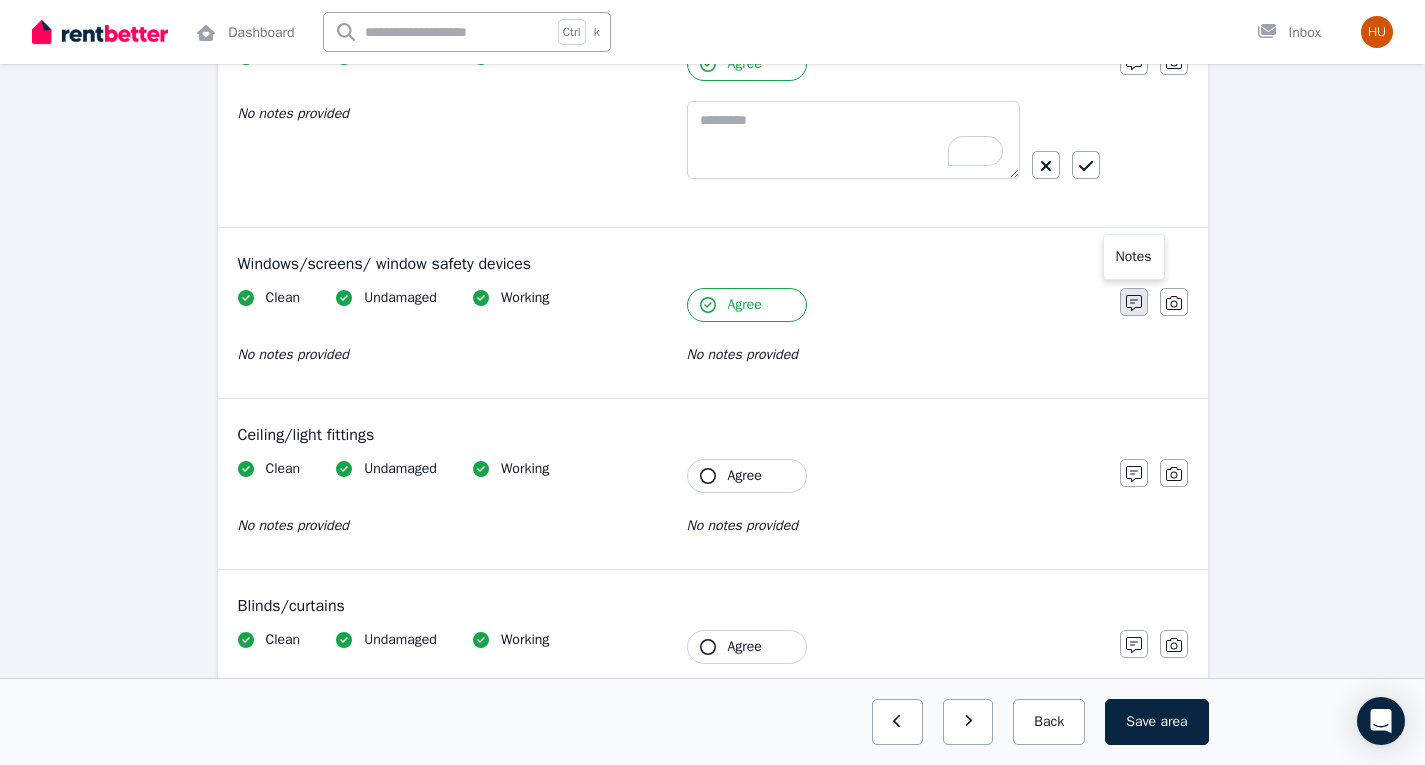 click at bounding box center (1134, 302) 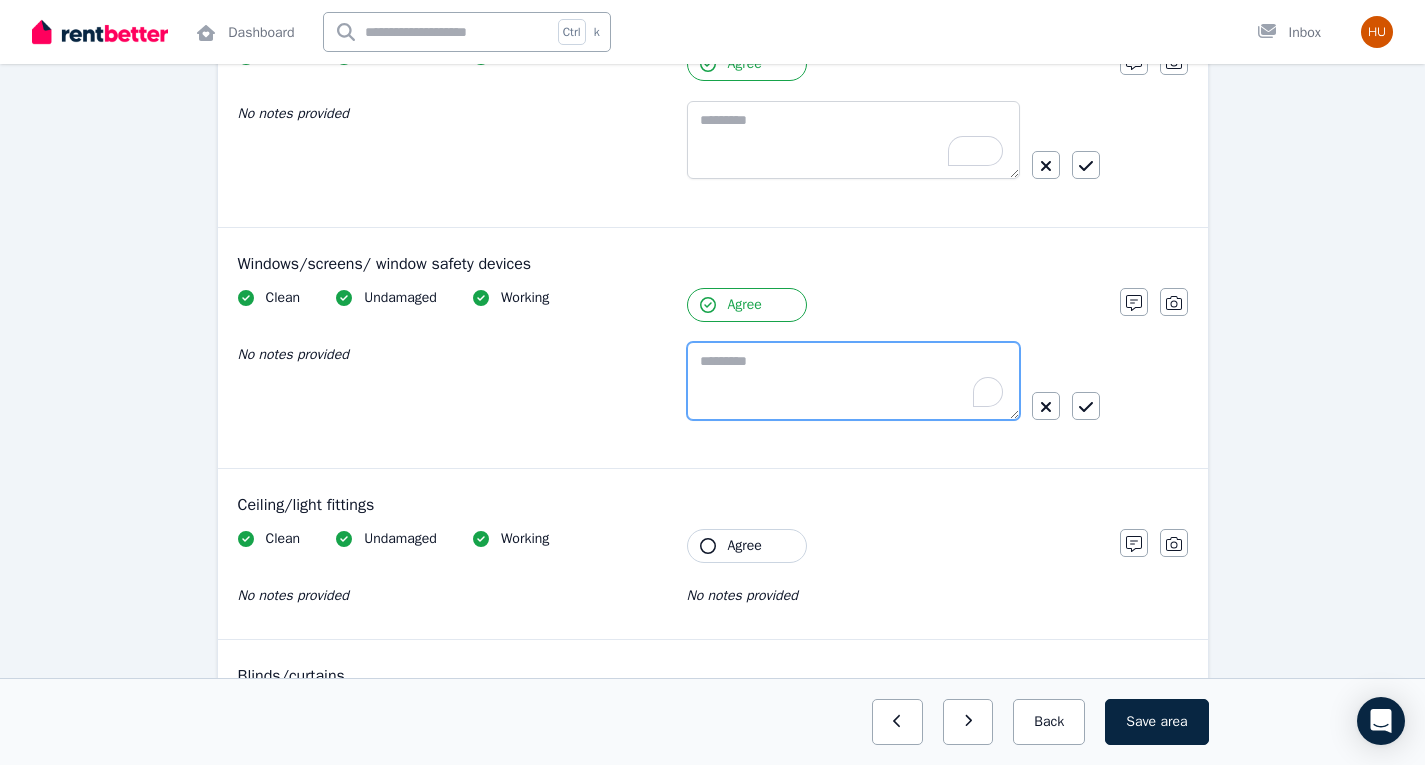click at bounding box center [853, 381] 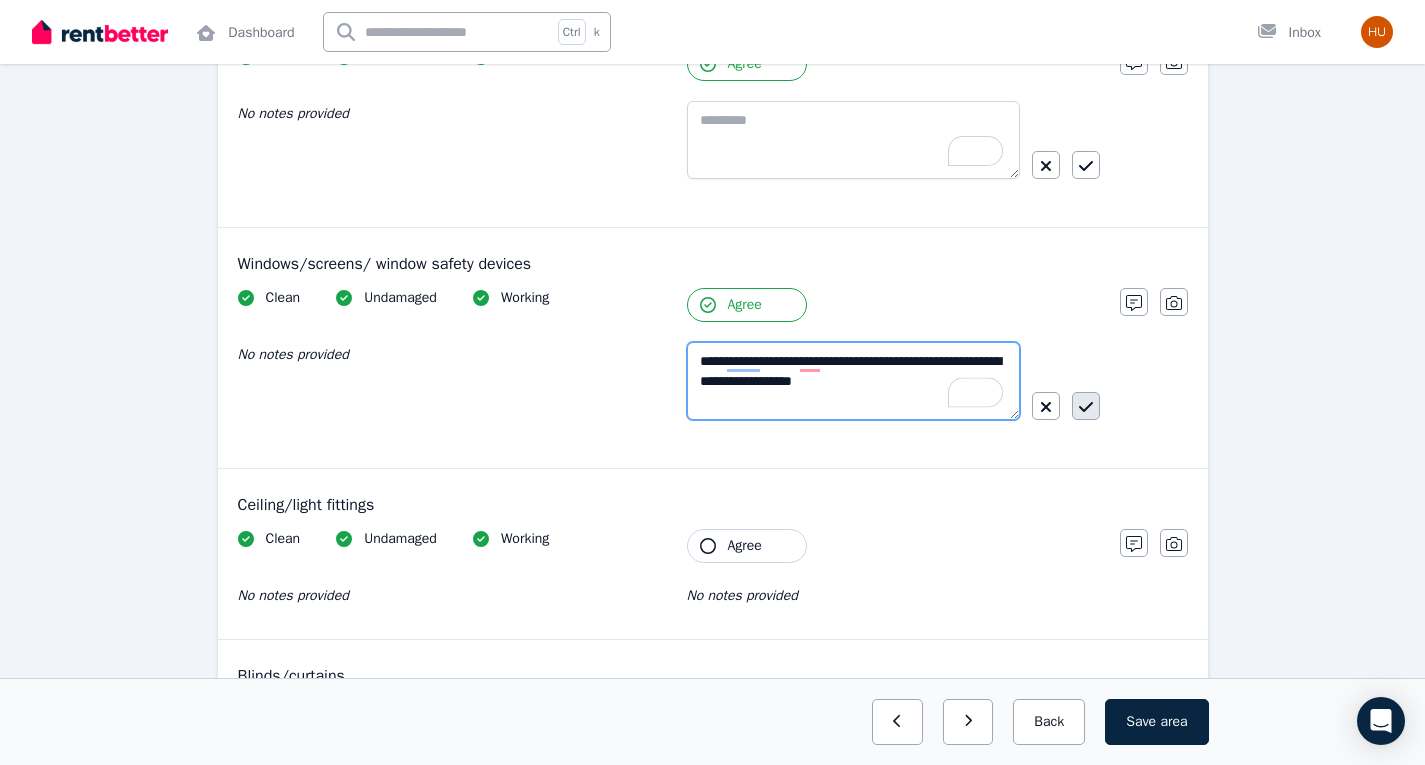 type on "**********" 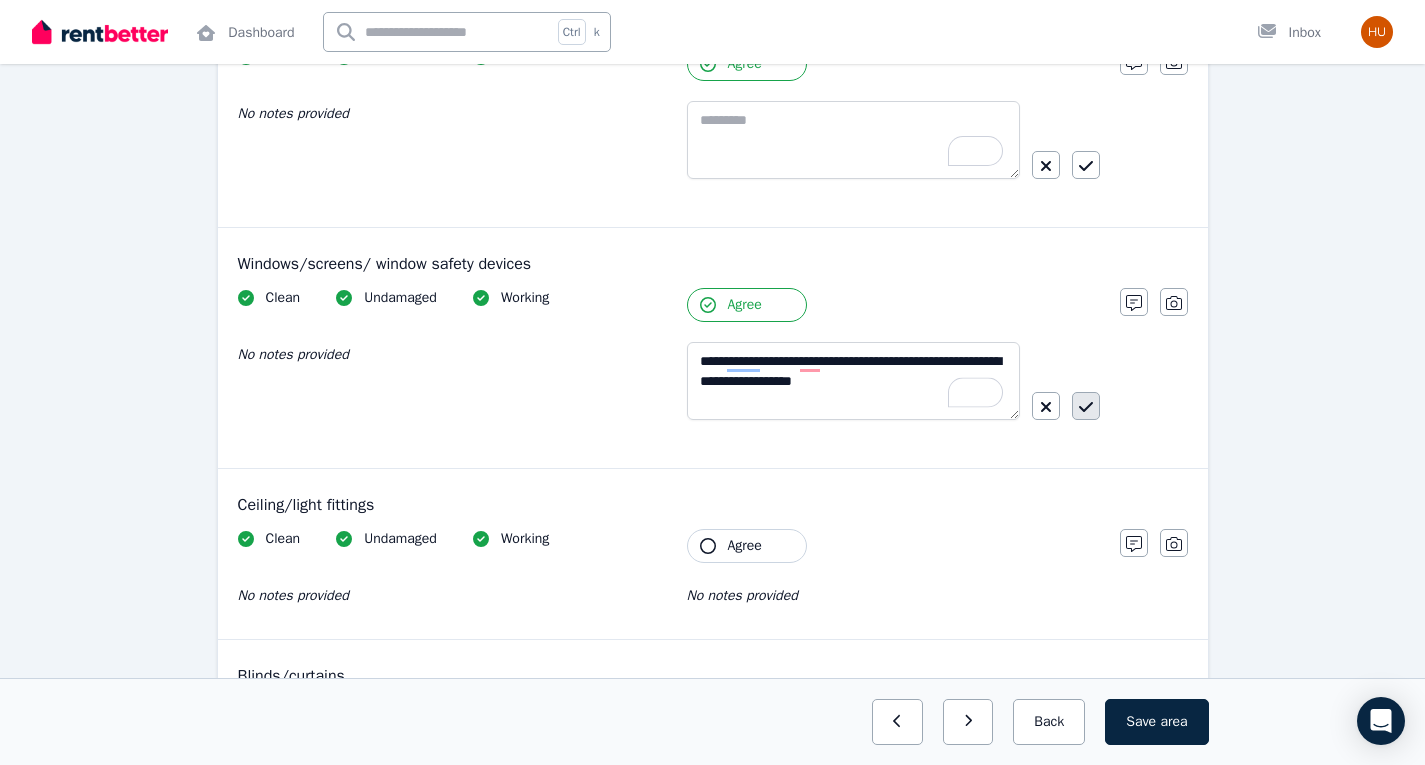click at bounding box center [1086, 406] 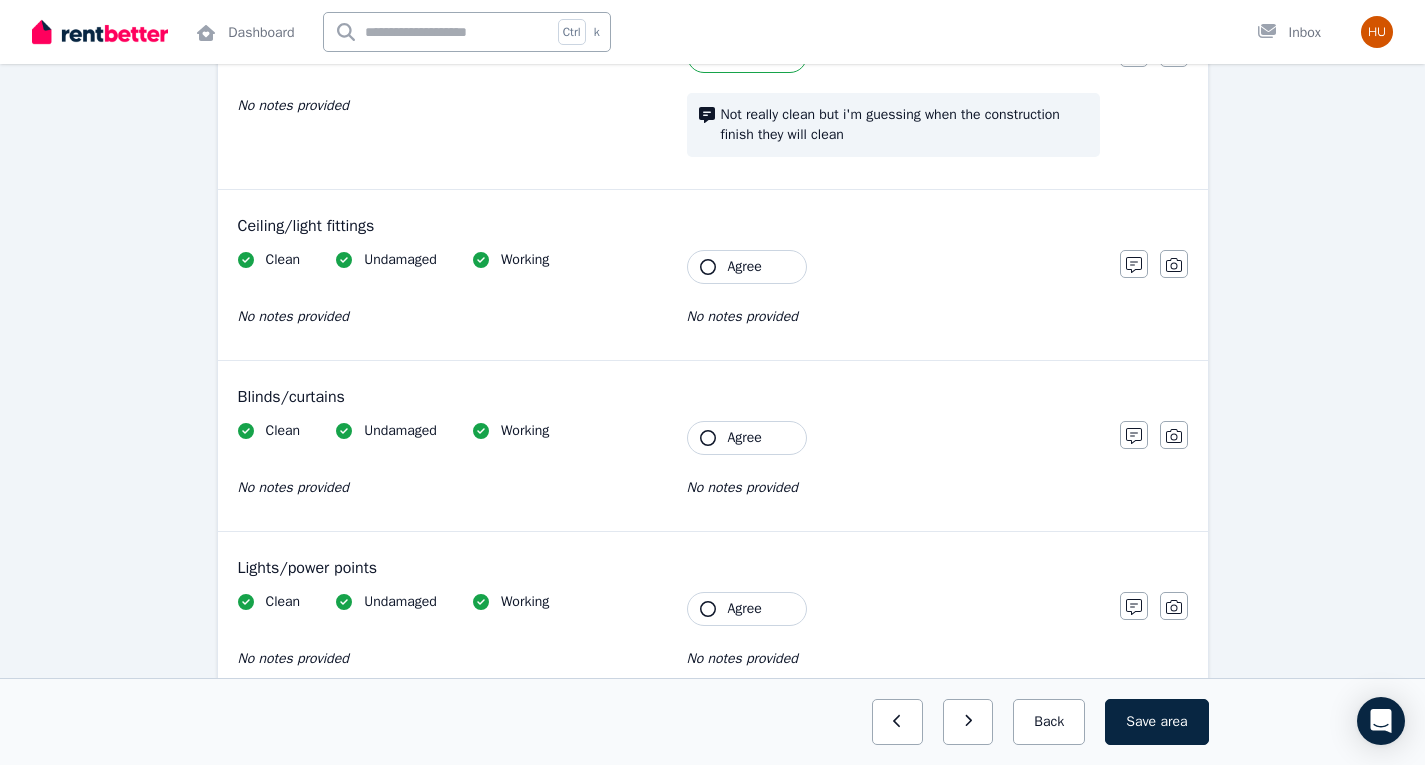 scroll, scrollTop: 782, scrollLeft: 0, axis: vertical 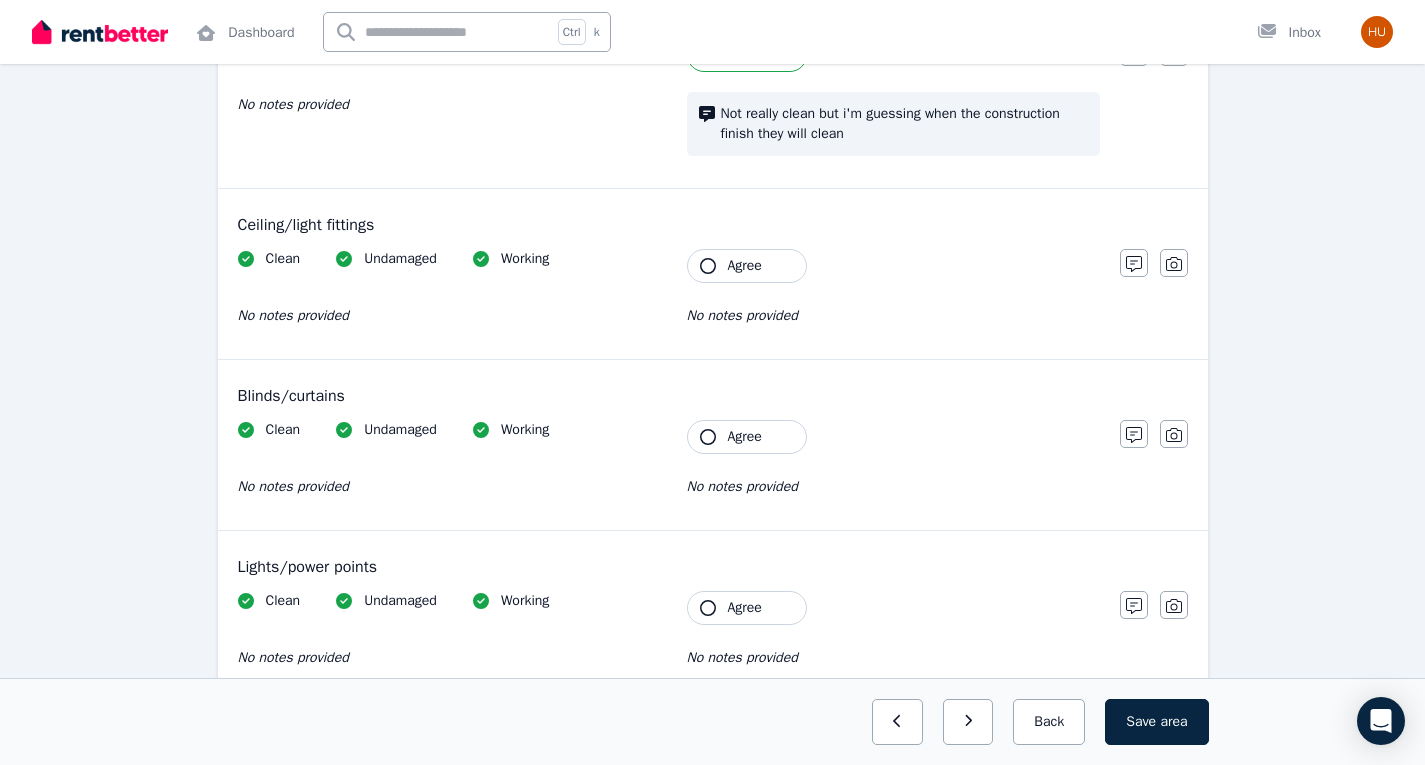 click on "Agree" at bounding box center (745, 266) 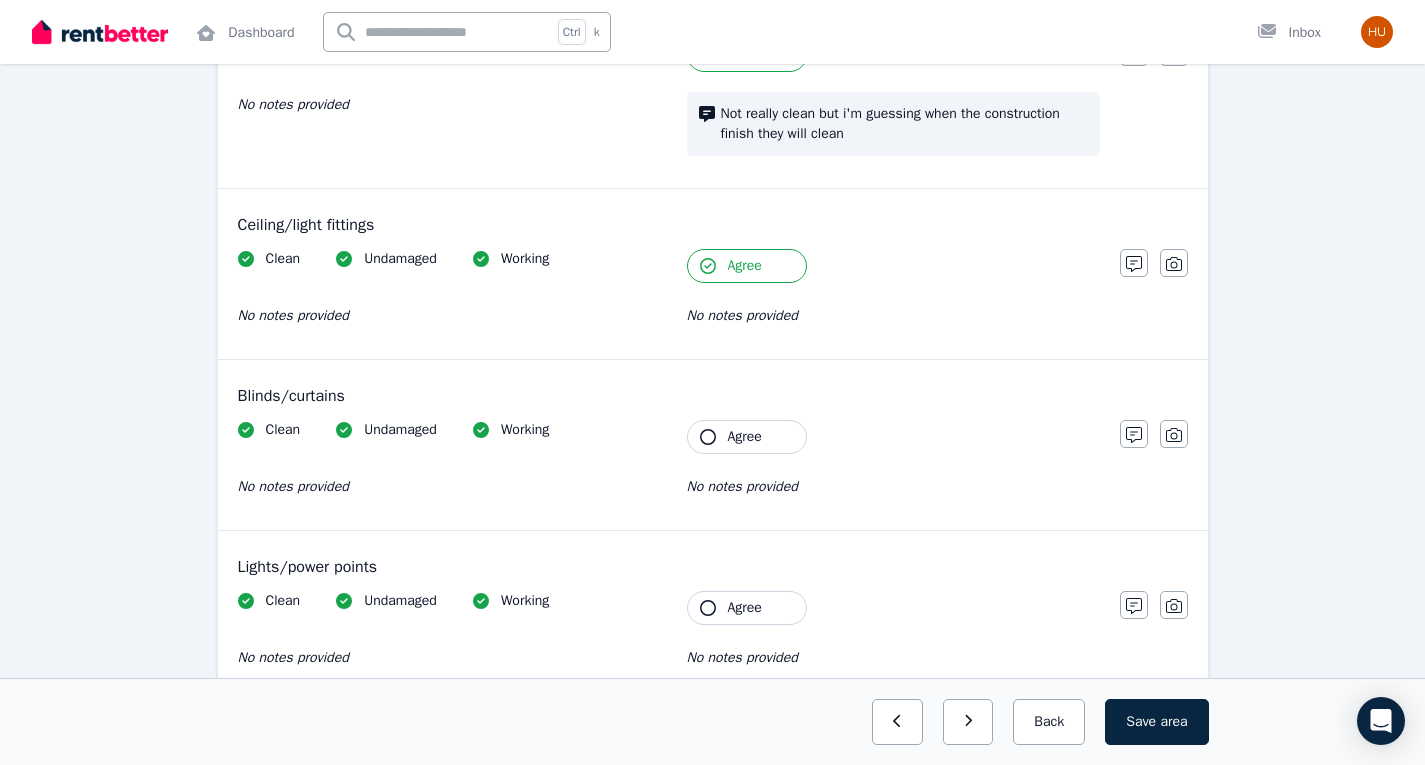 click on "Agree" at bounding box center [745, 437] 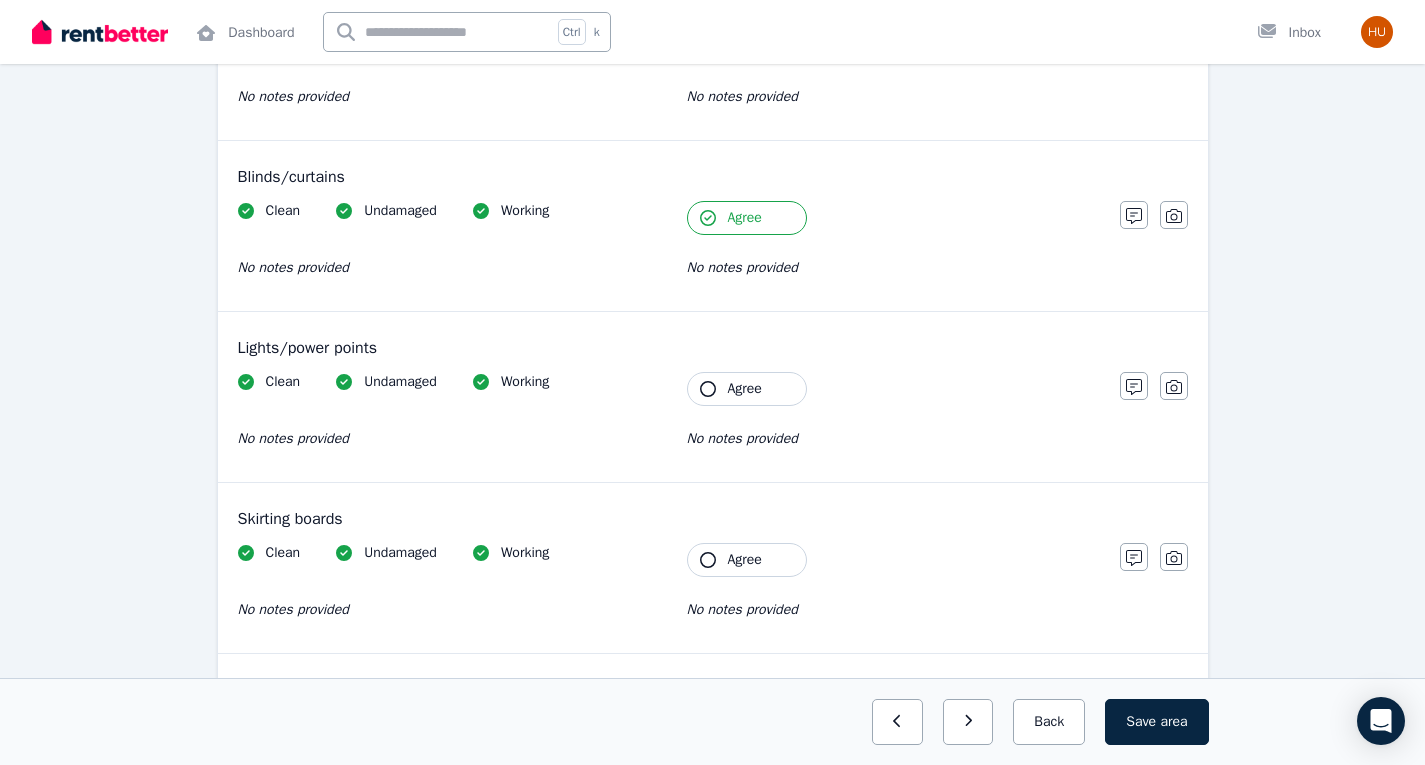scroll, scrollTop: 1002, scrollLeft: 0, axis: vertical 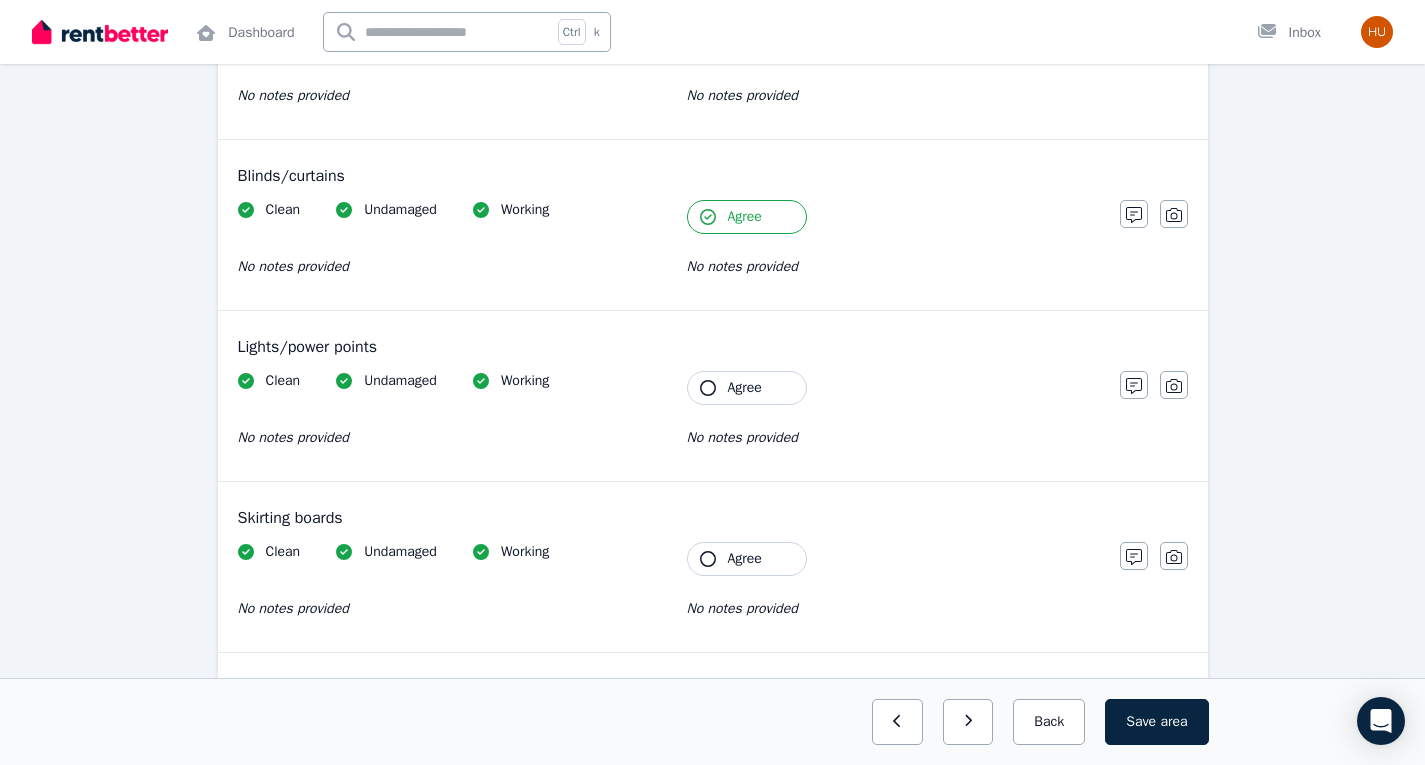 click on "Agree" at bounding box center (745, 388) 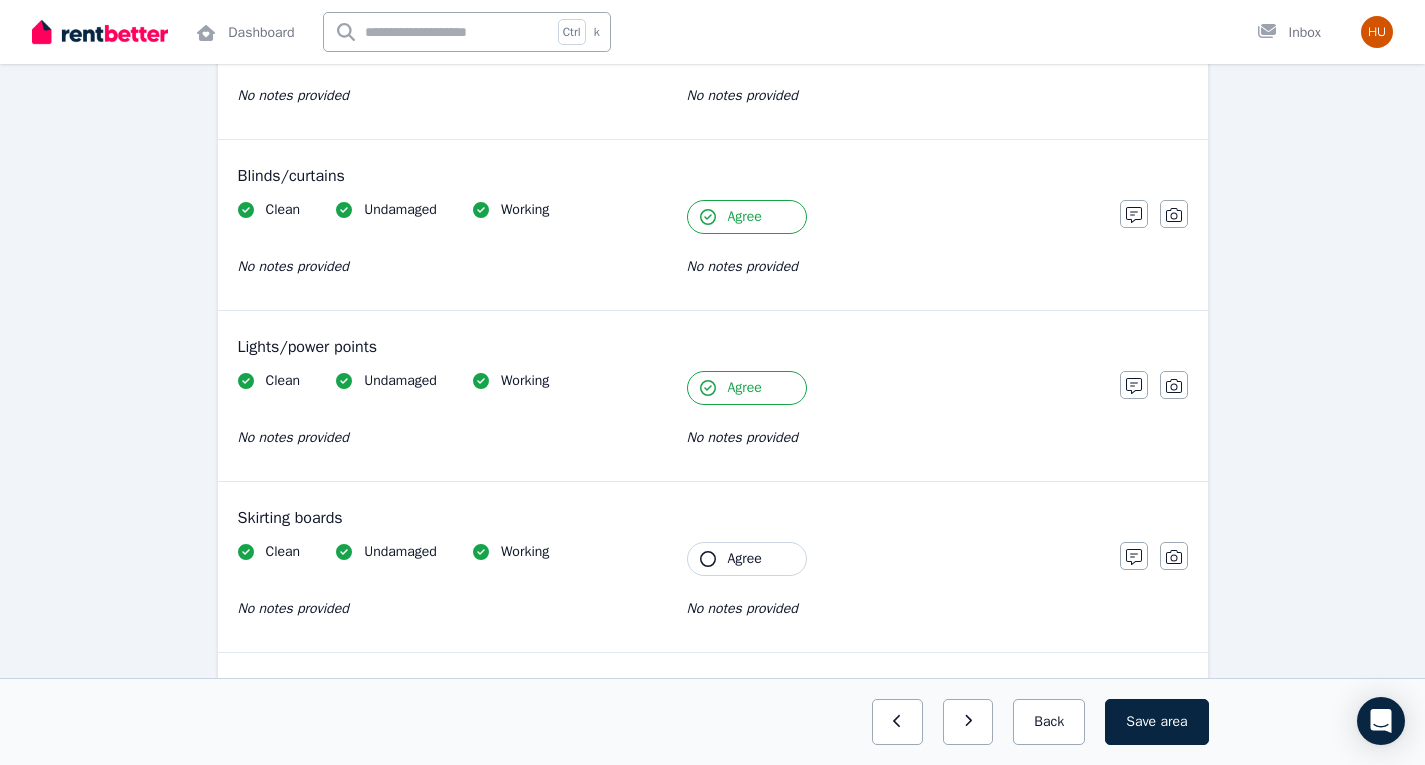 click on "Agree" at bounding box center (745, 559) 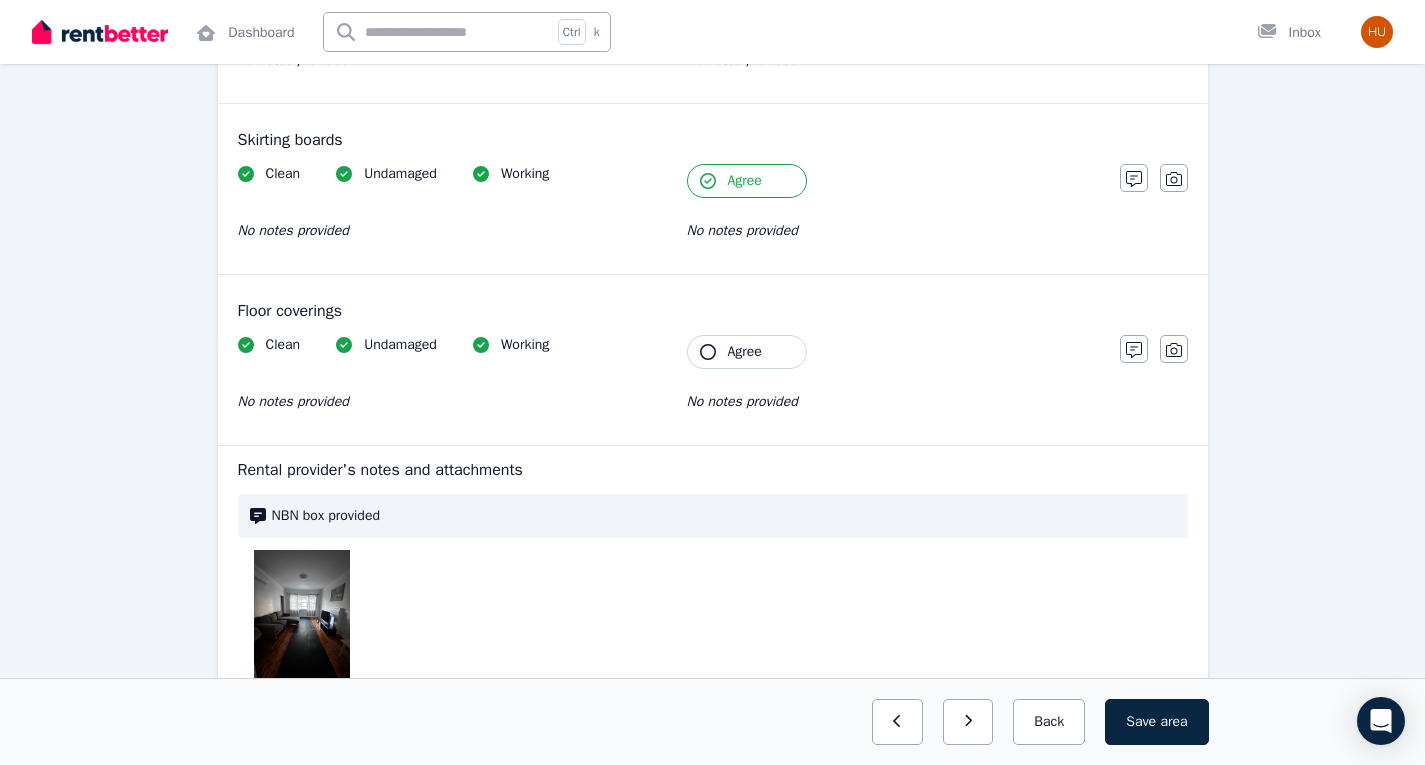 scroll, scrollTop: 1379, scrollLeft: 0, axis: vertical 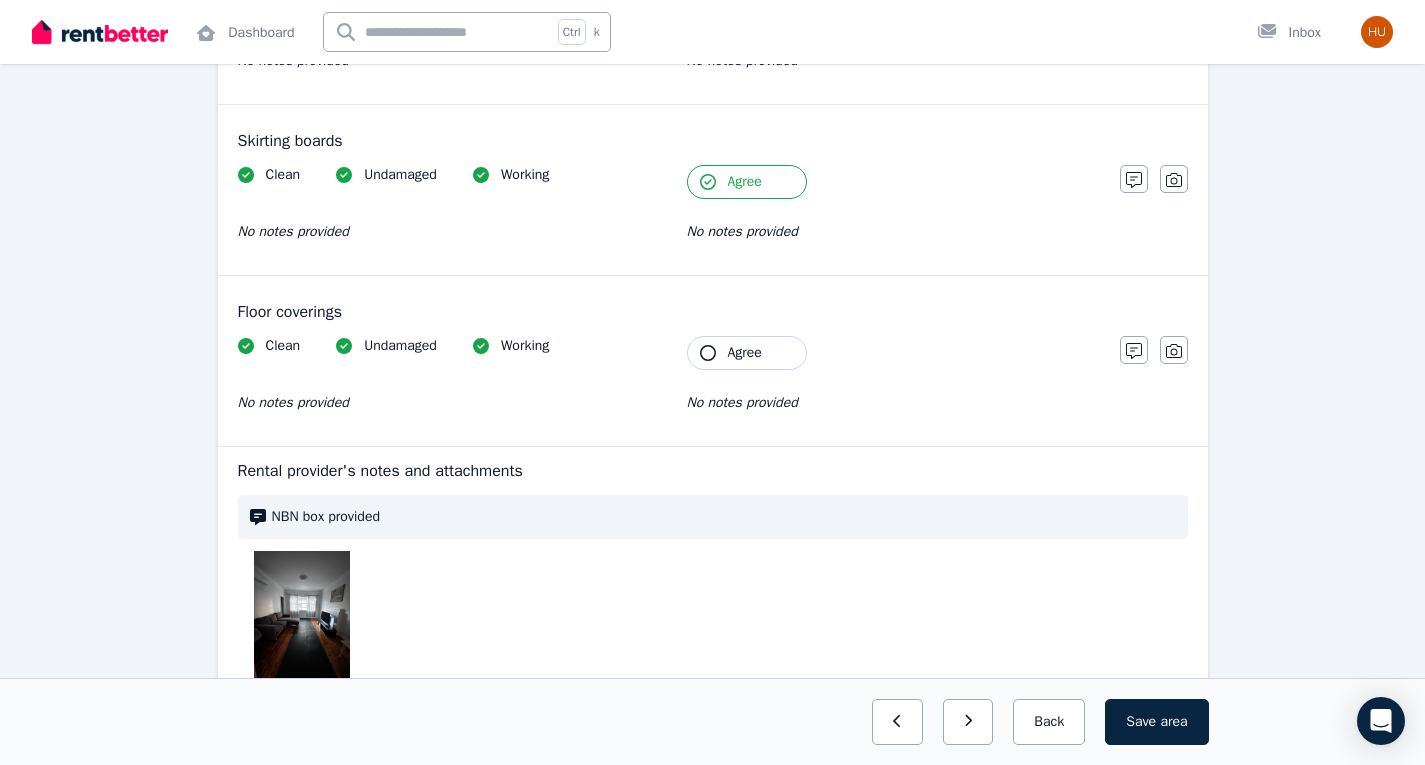 click on "Agree" at bounding box center [745, 353] 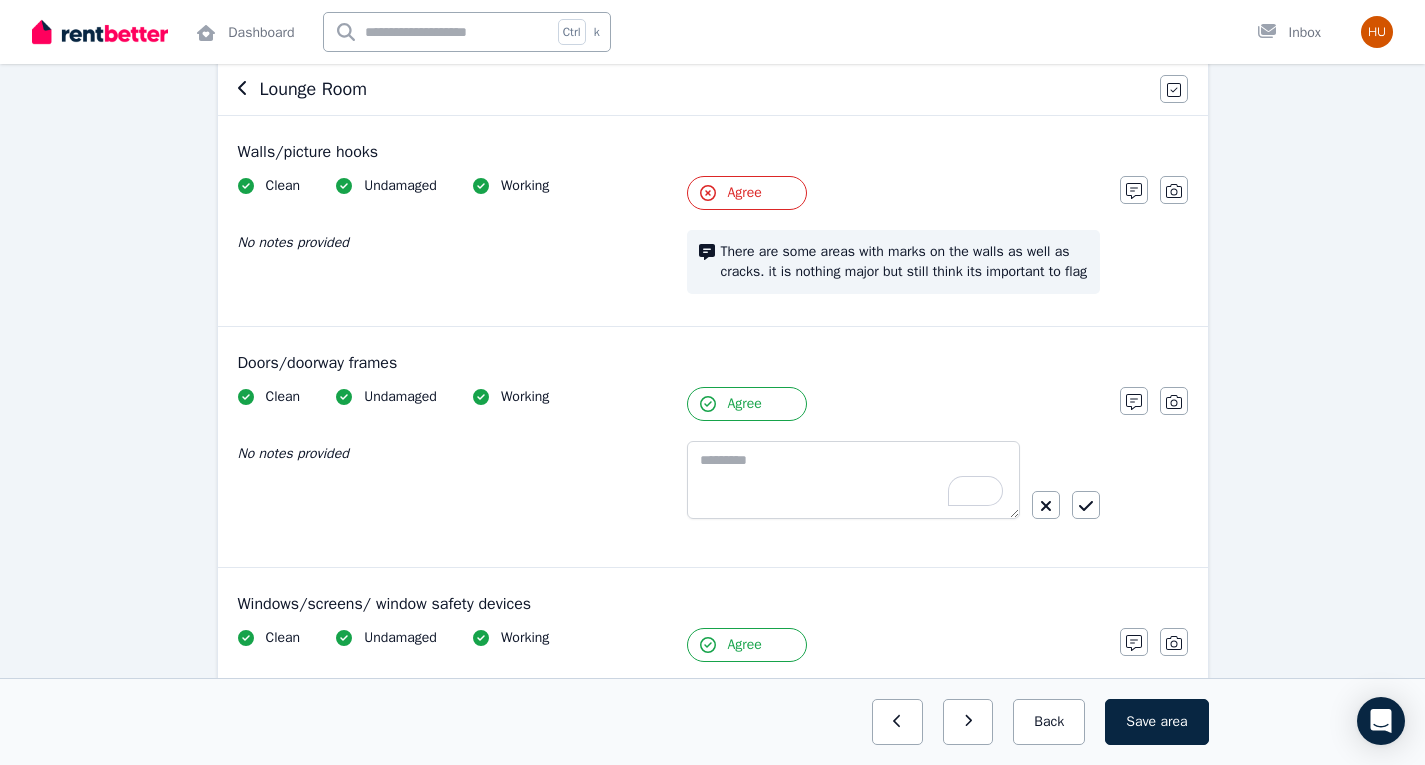 scroll, scrollTop: 0, scrollLeft: 0, axis: both 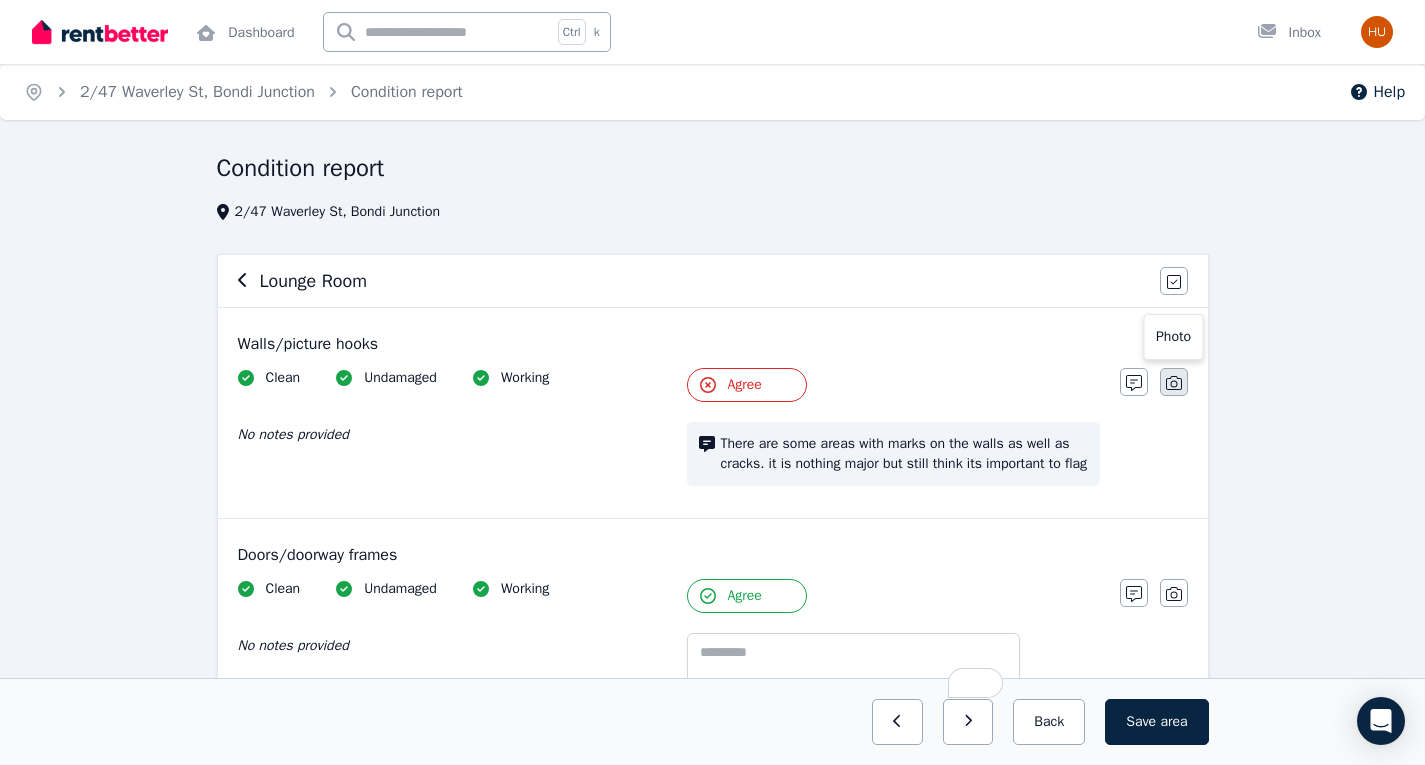 click 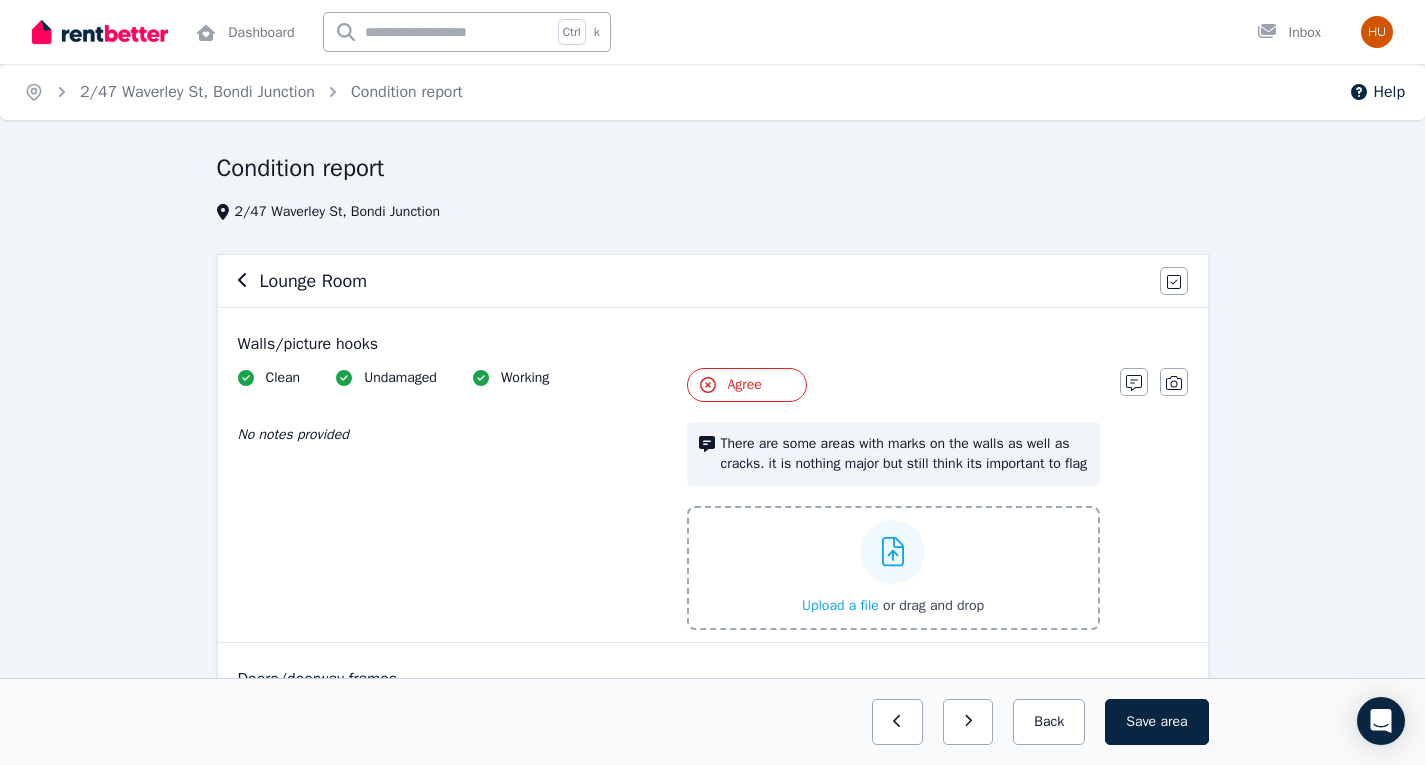 click on "Upload a file" at bounding box center [840, 605] 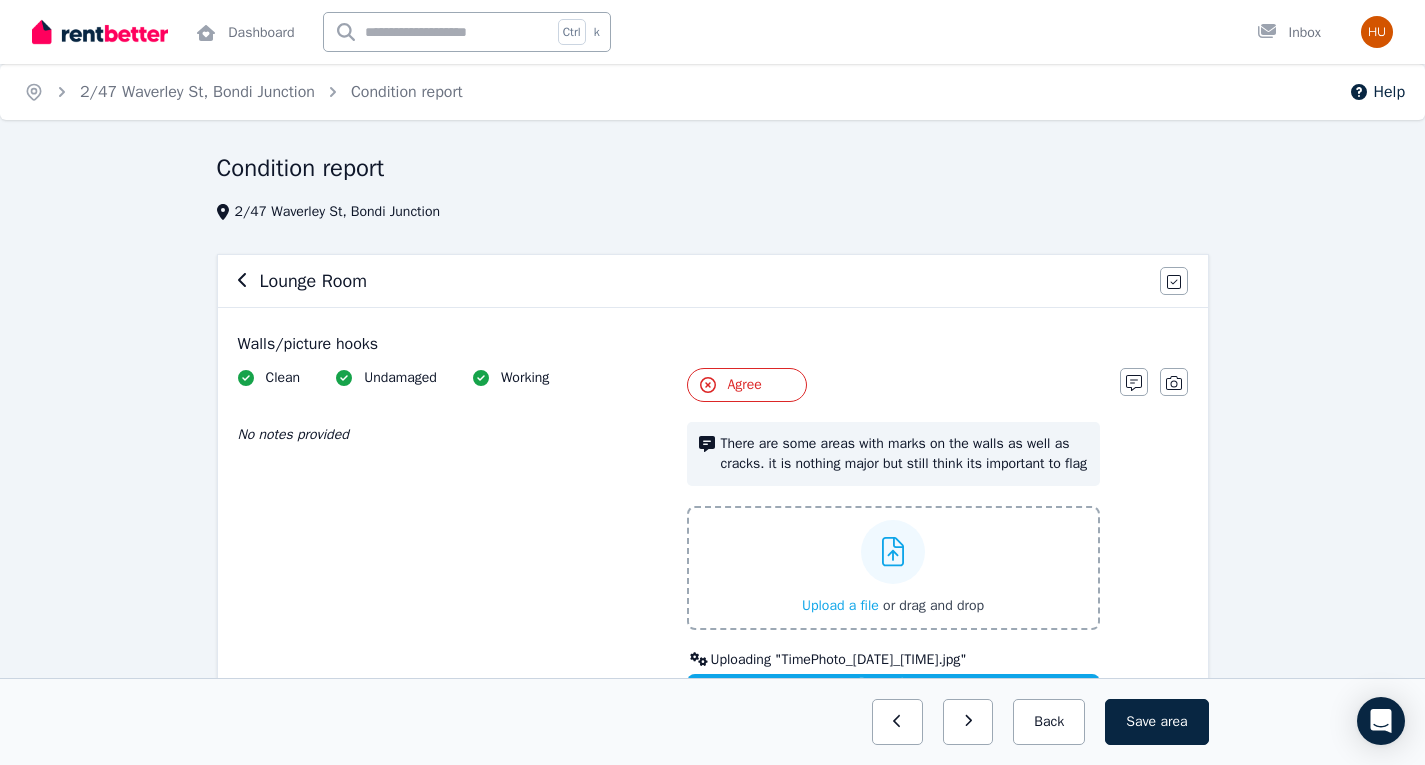 click on "Upload a file" at bounding box center [840, 605] 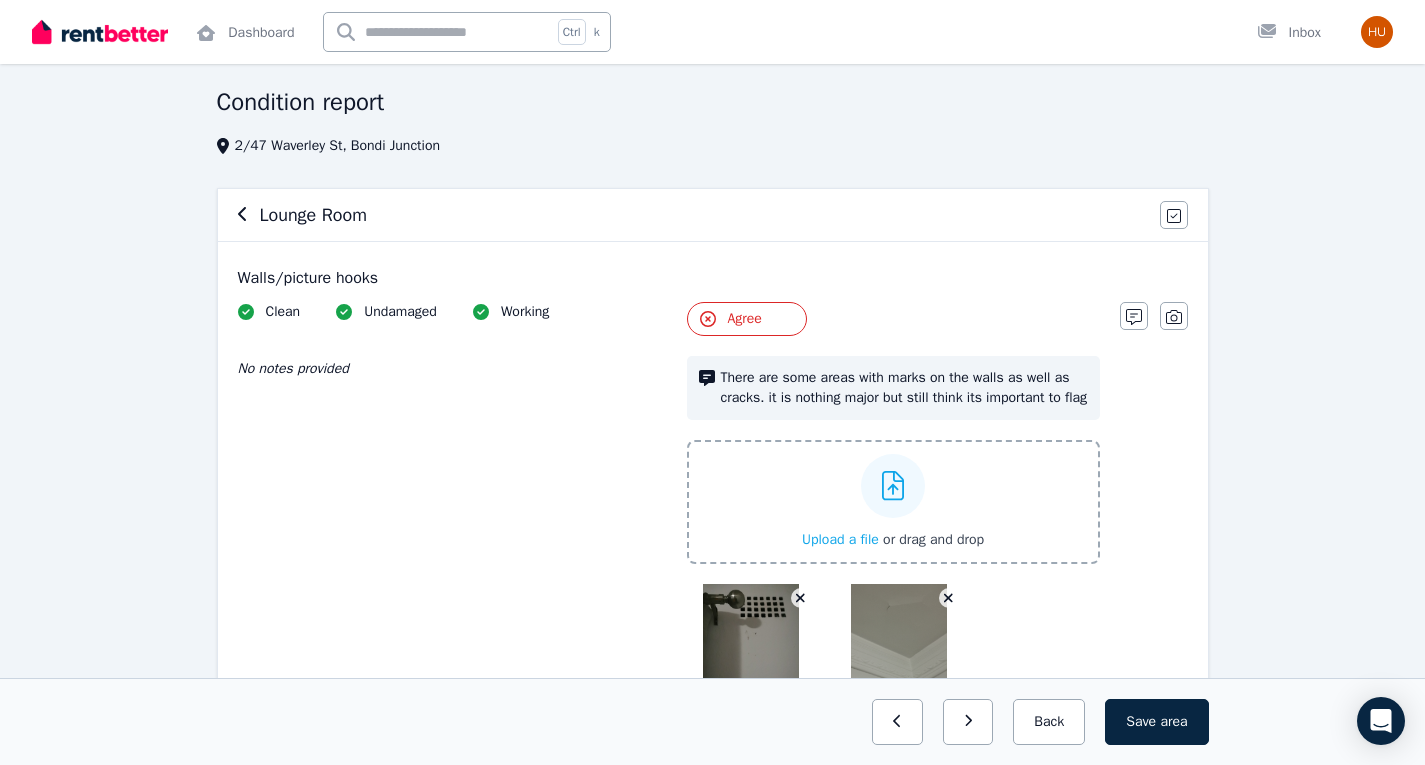 scroll, scrollTop: 68, scrollLeft: 0, axis: vertical 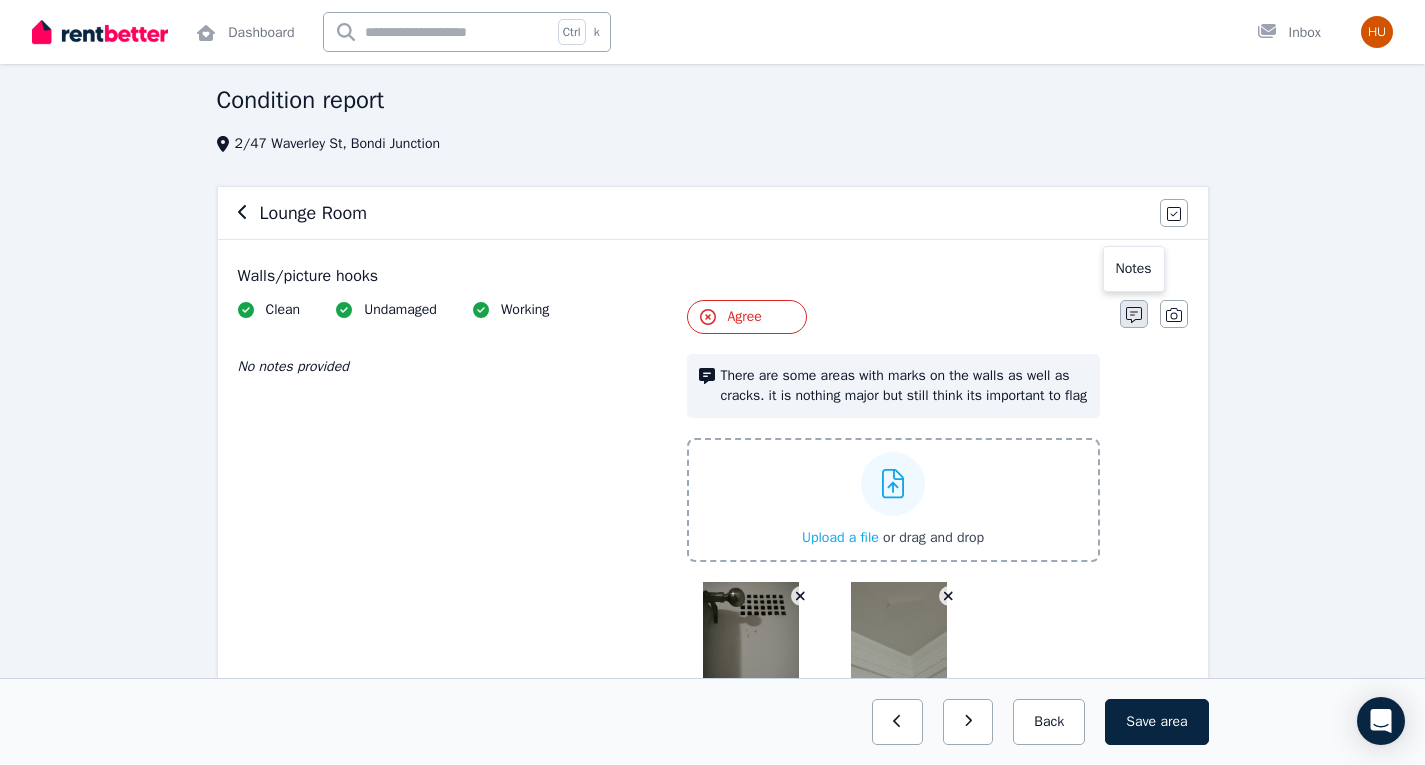 click at bounding box center [1134, 314] 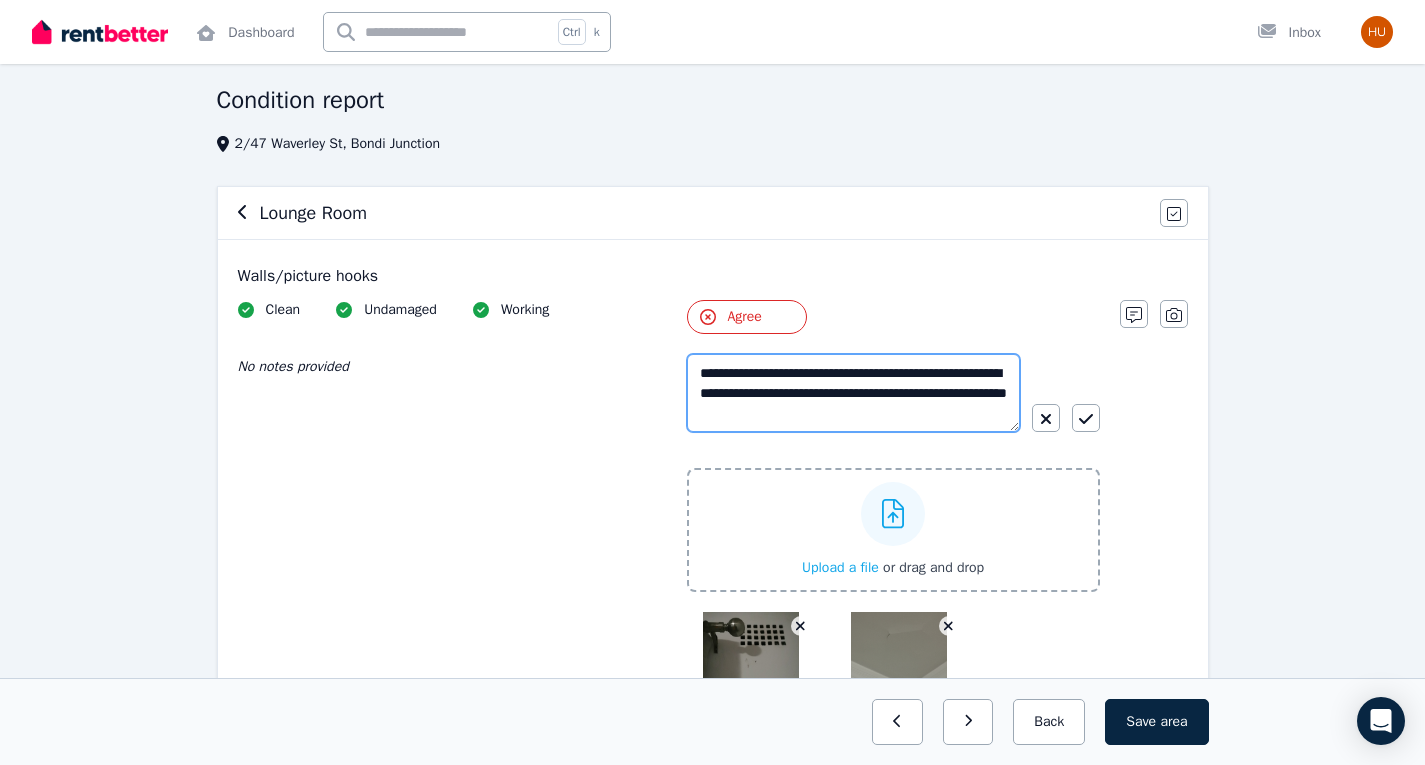 click on "**********" at bounding box center (853, 393) 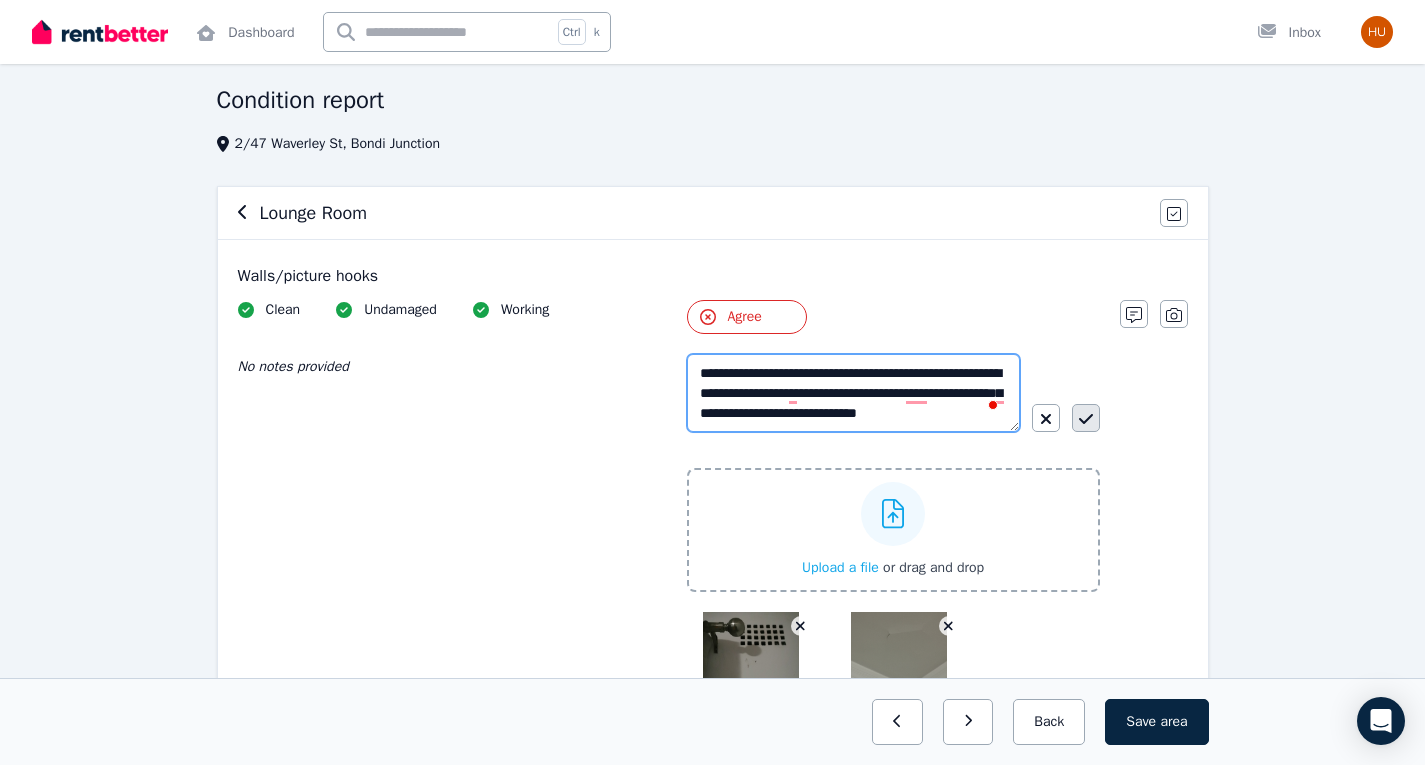 type on "**********" 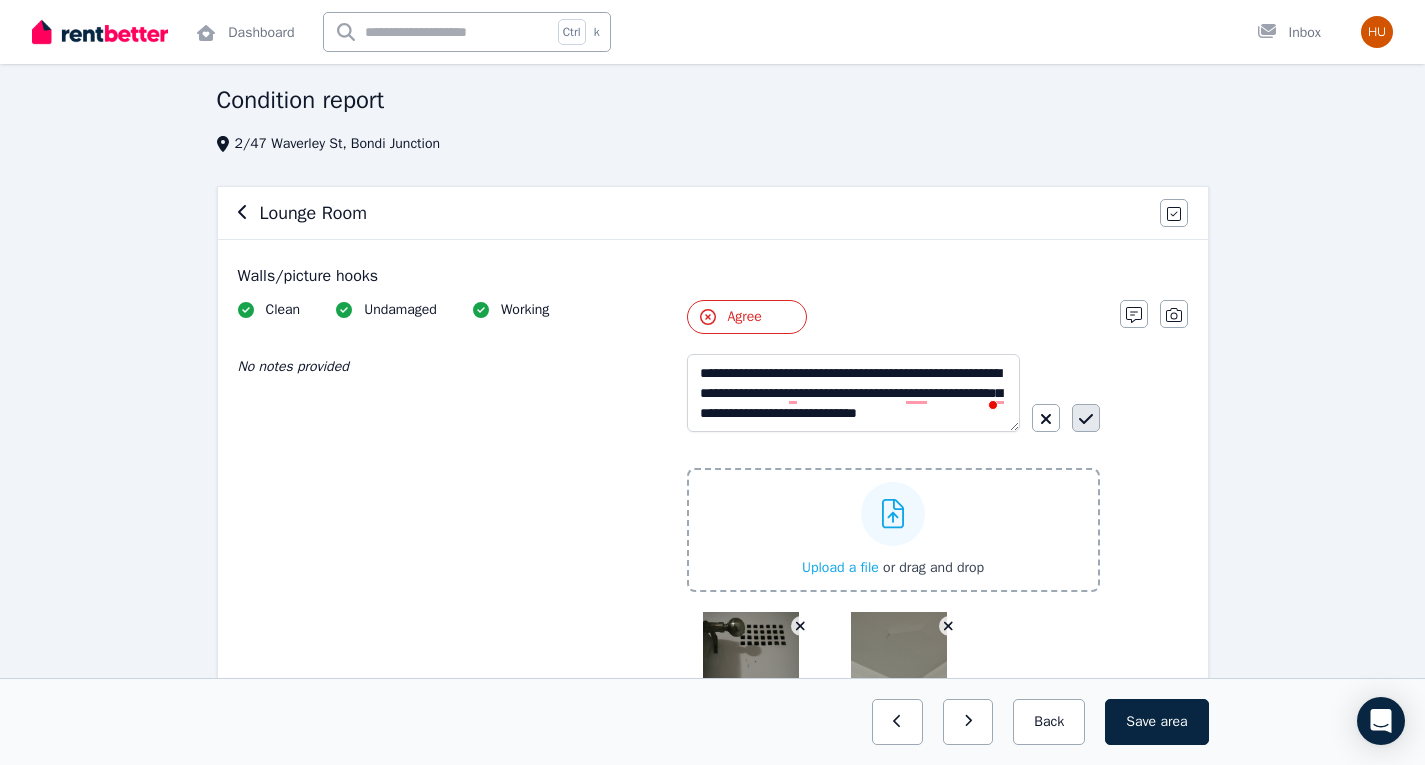click 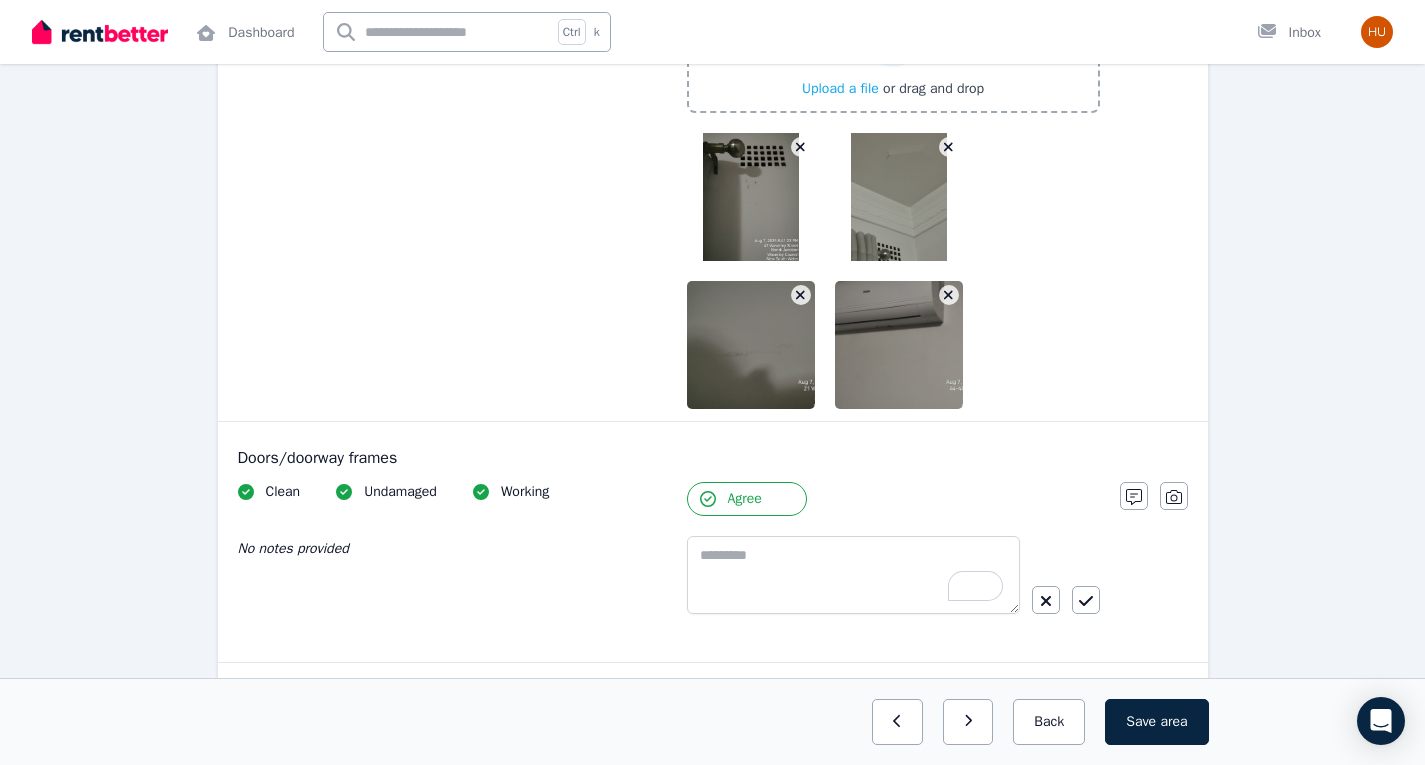 scroll, scrollTop: 619, scrollLeft: 0, axis: vertical 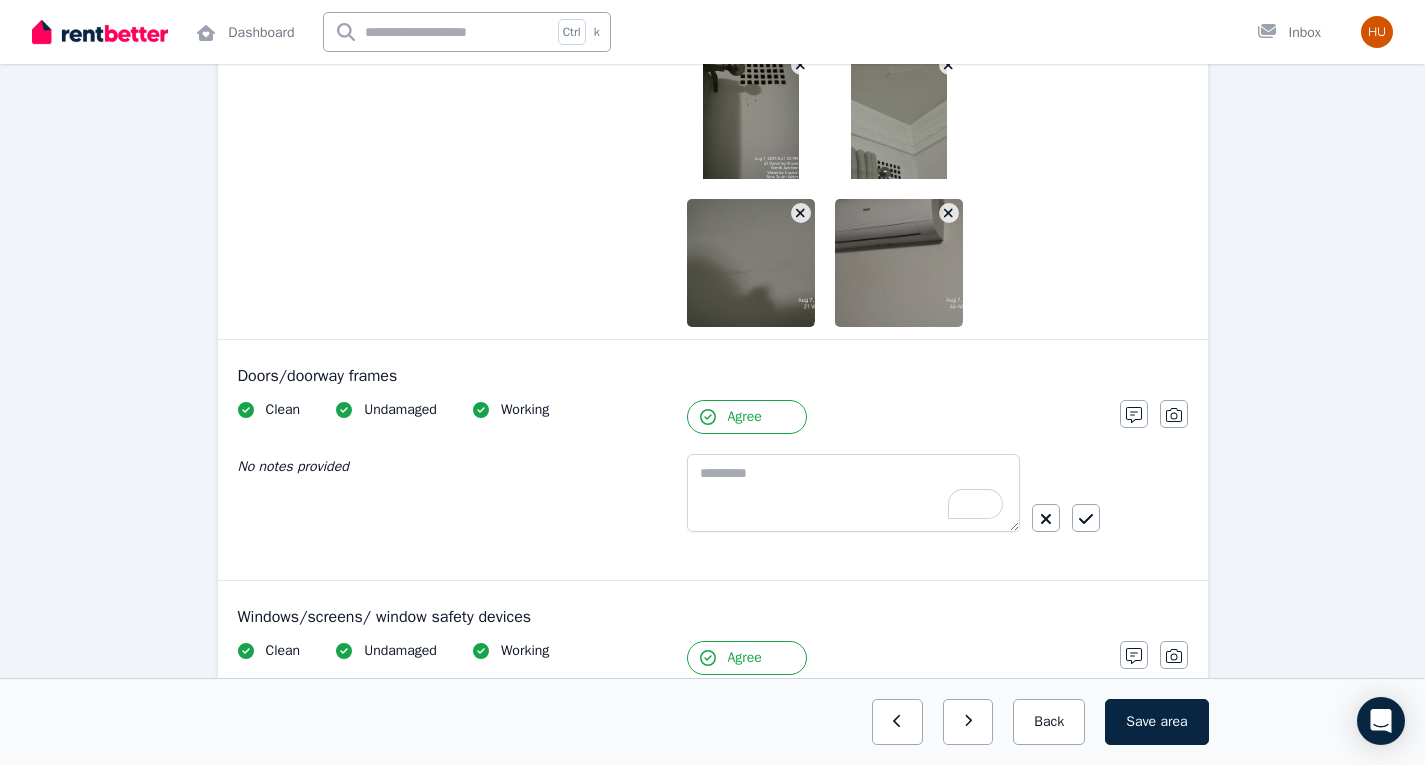 click on "Agree" at bounding box center [745, 417] 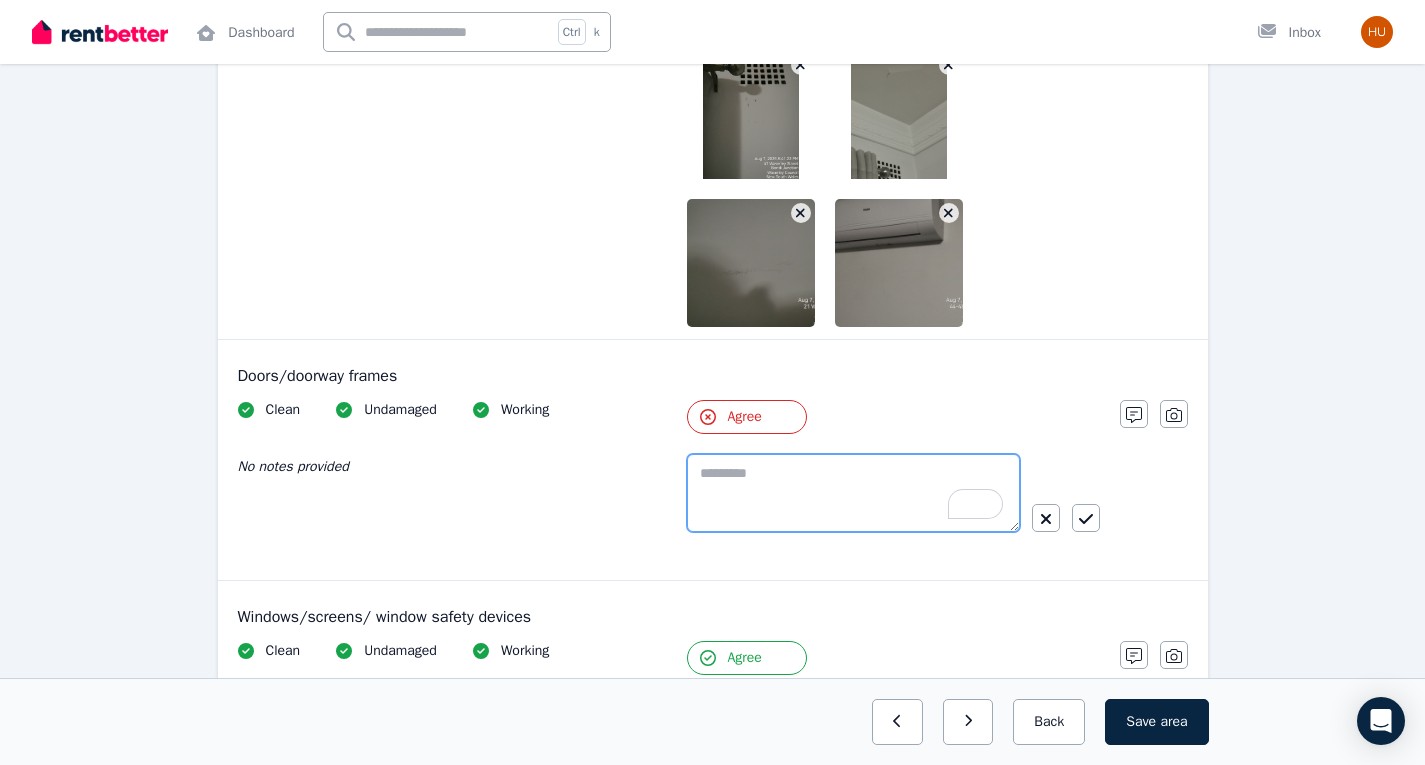 click at bounding box center (853, 493) 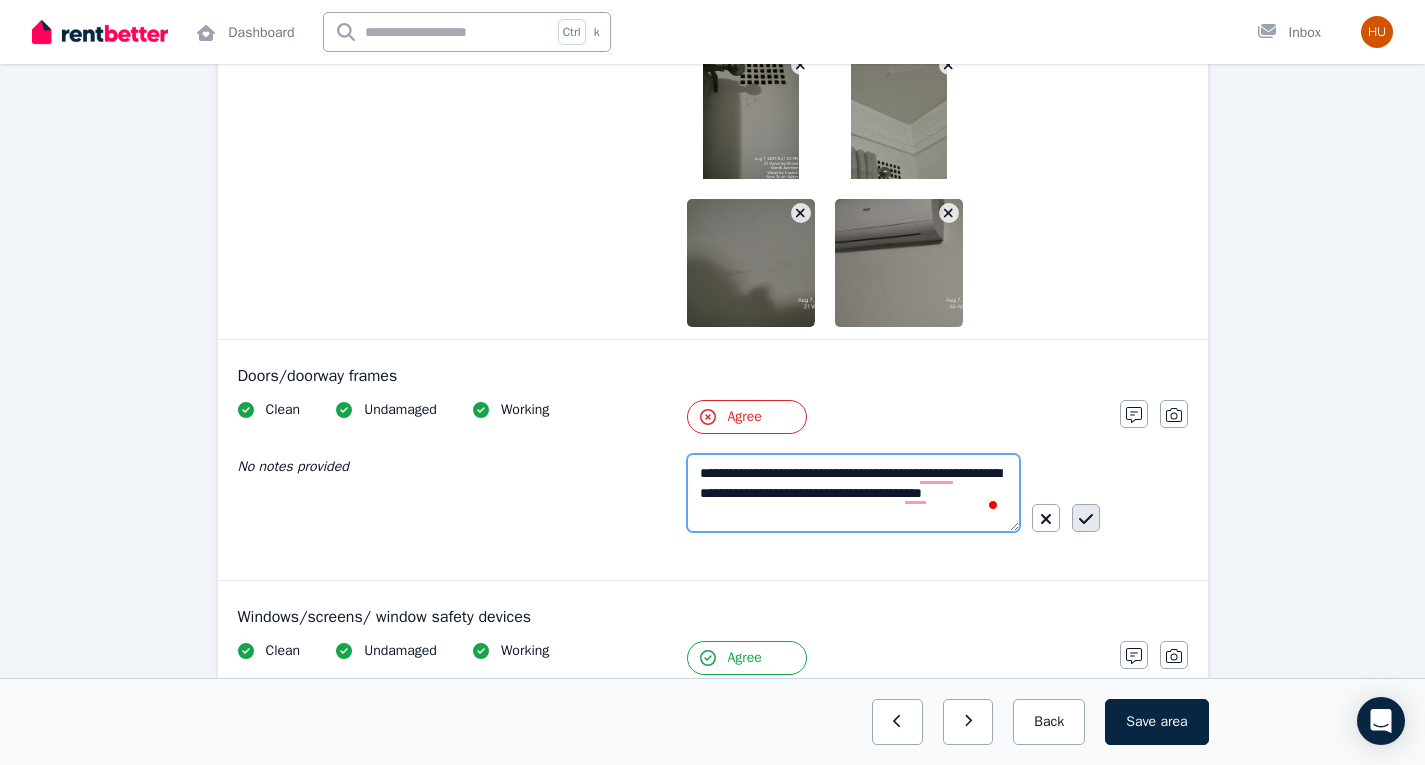 type on "**********" 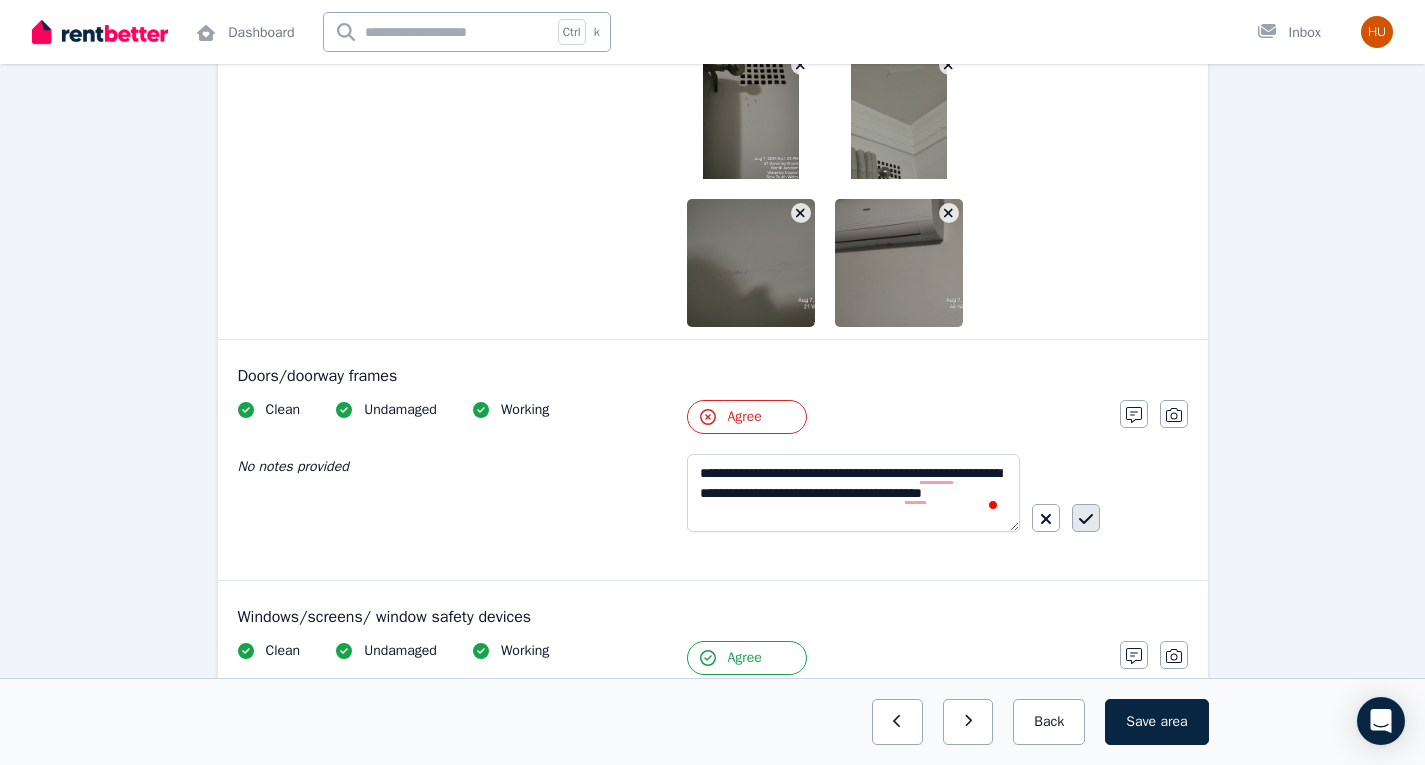 click 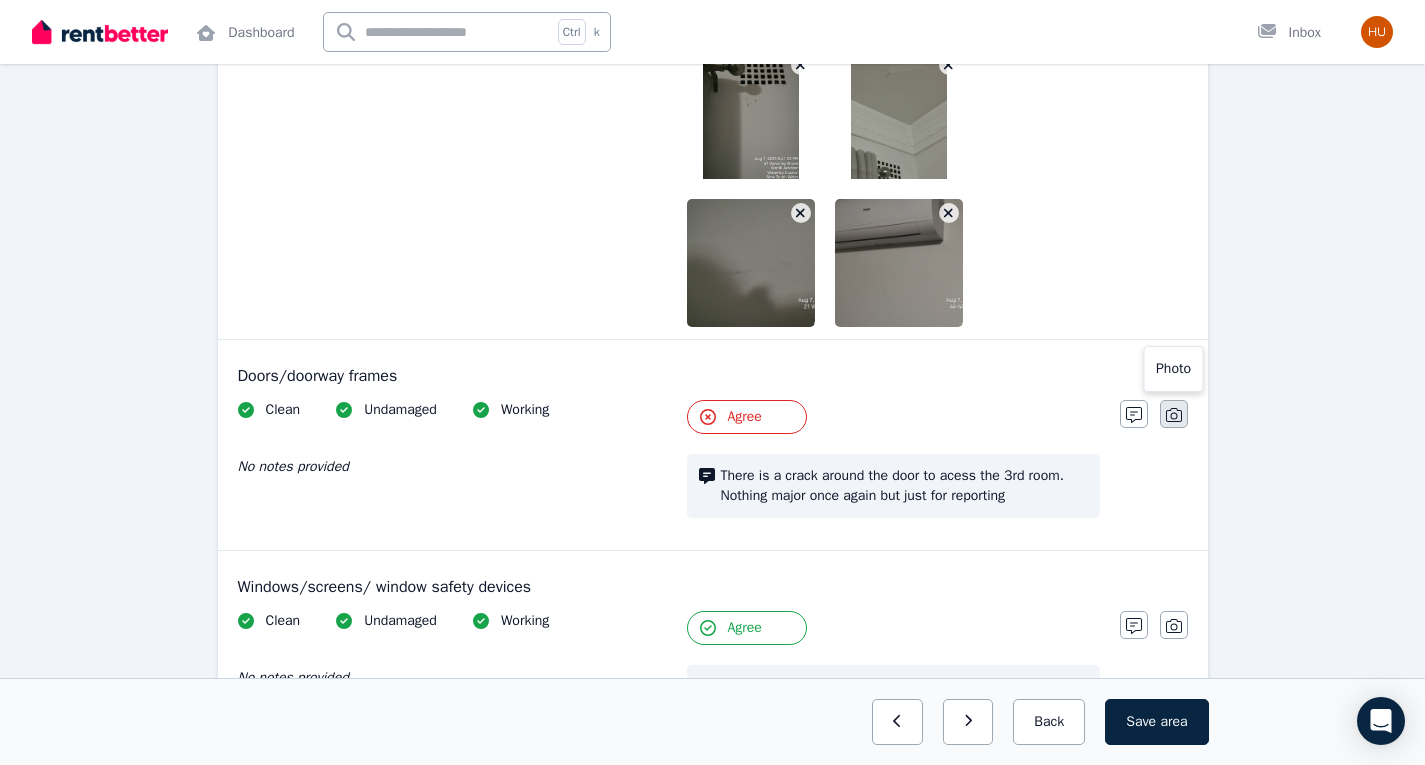 click at bounding box center (1174, 414) 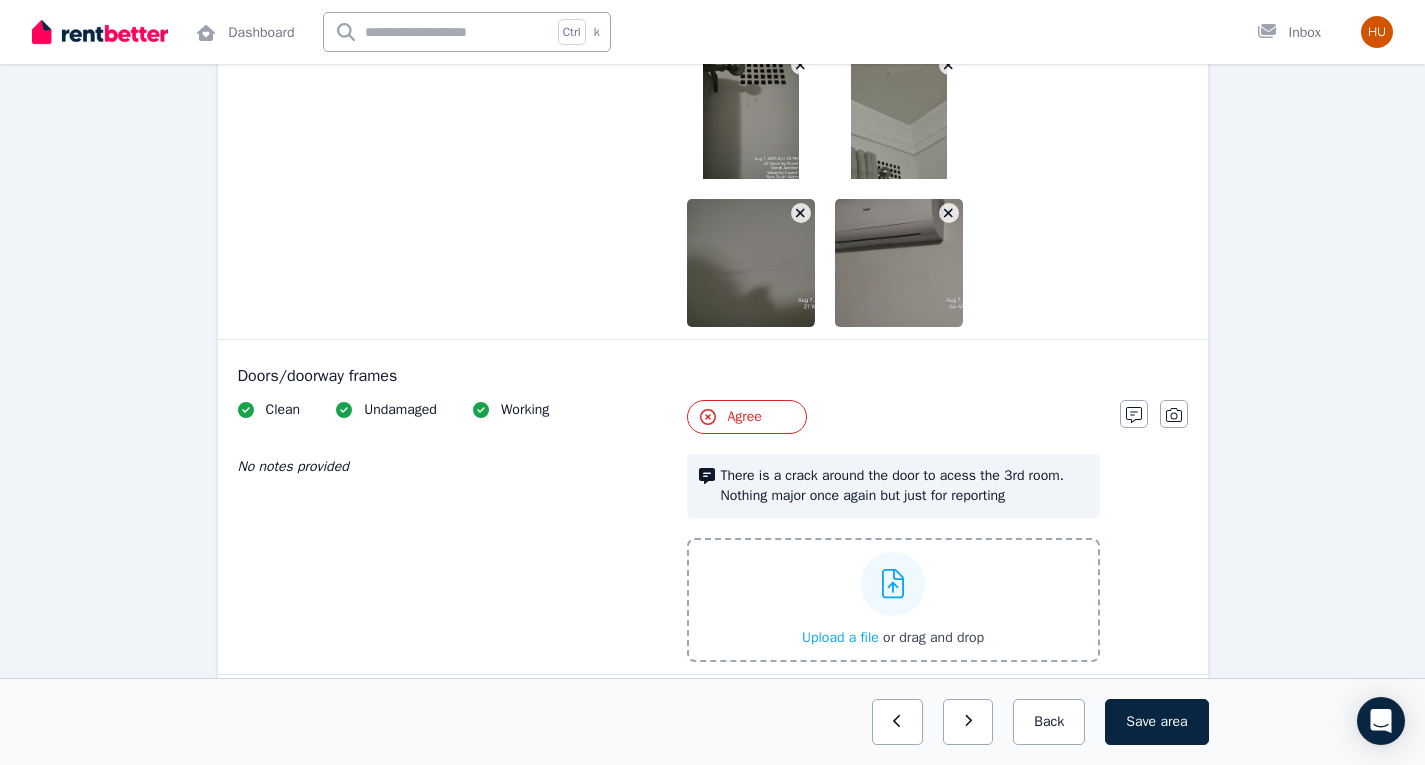 click on "Upload a file" at bounding box center [840, 637] 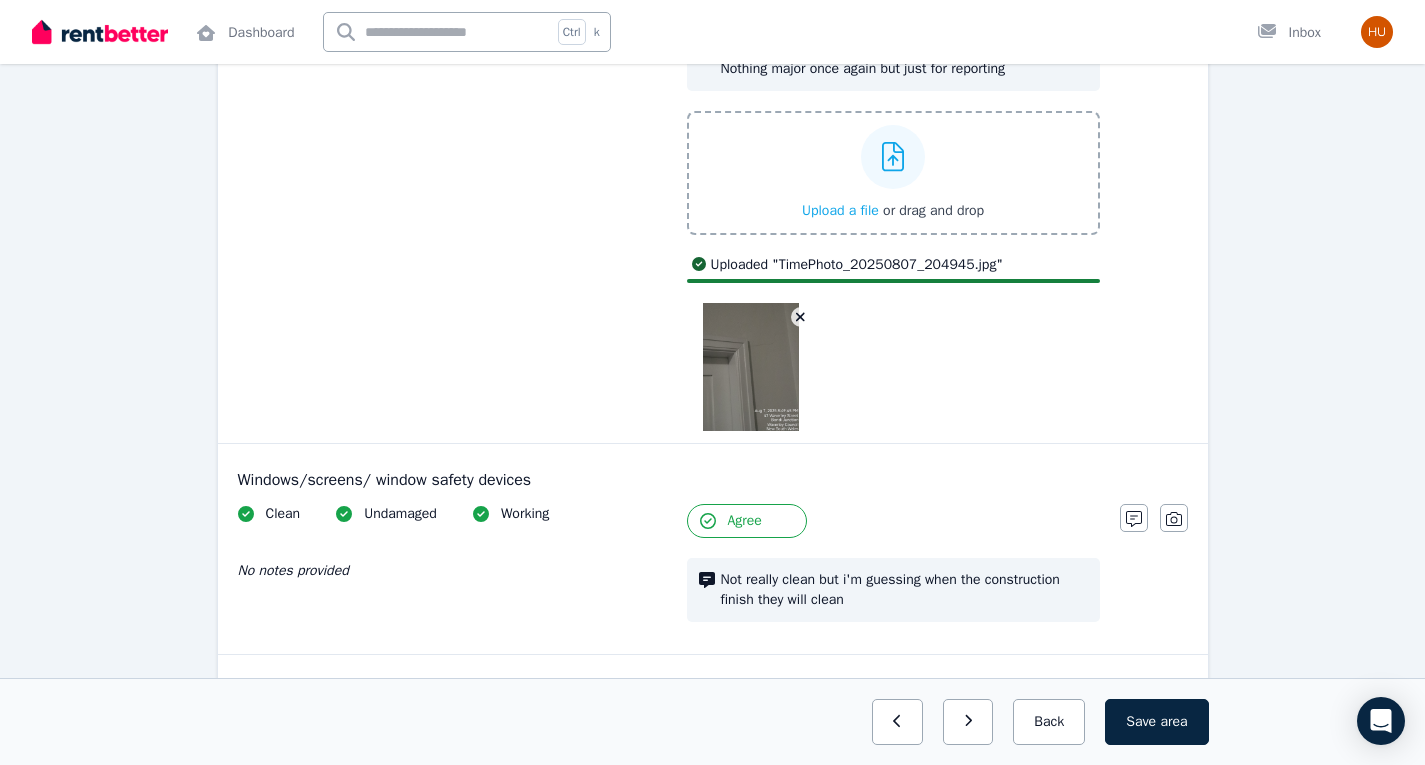 scroll, scrollTop: 1045, scrollLeft: 0, axis: vertical 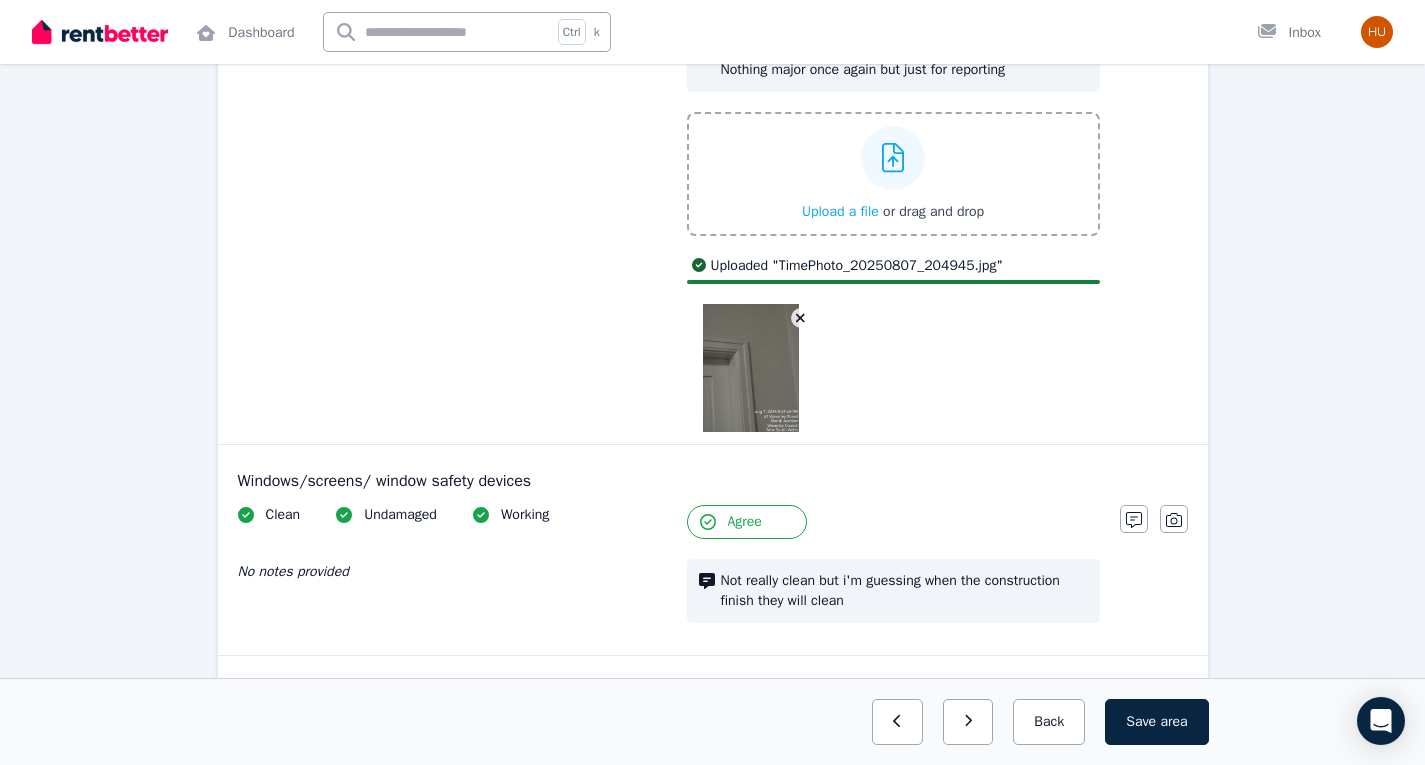 click at bounding box center (751, 368) 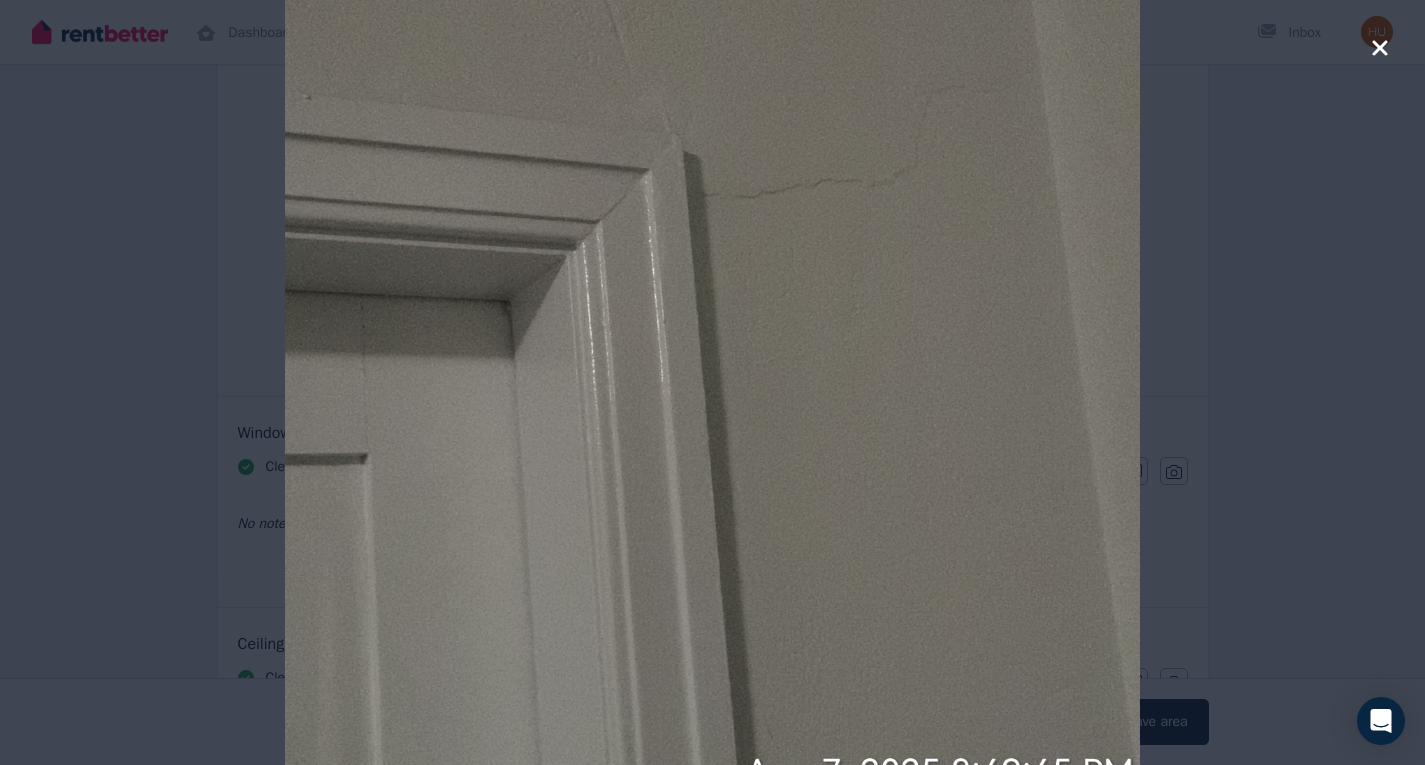 click at bounding box center [712, 382] 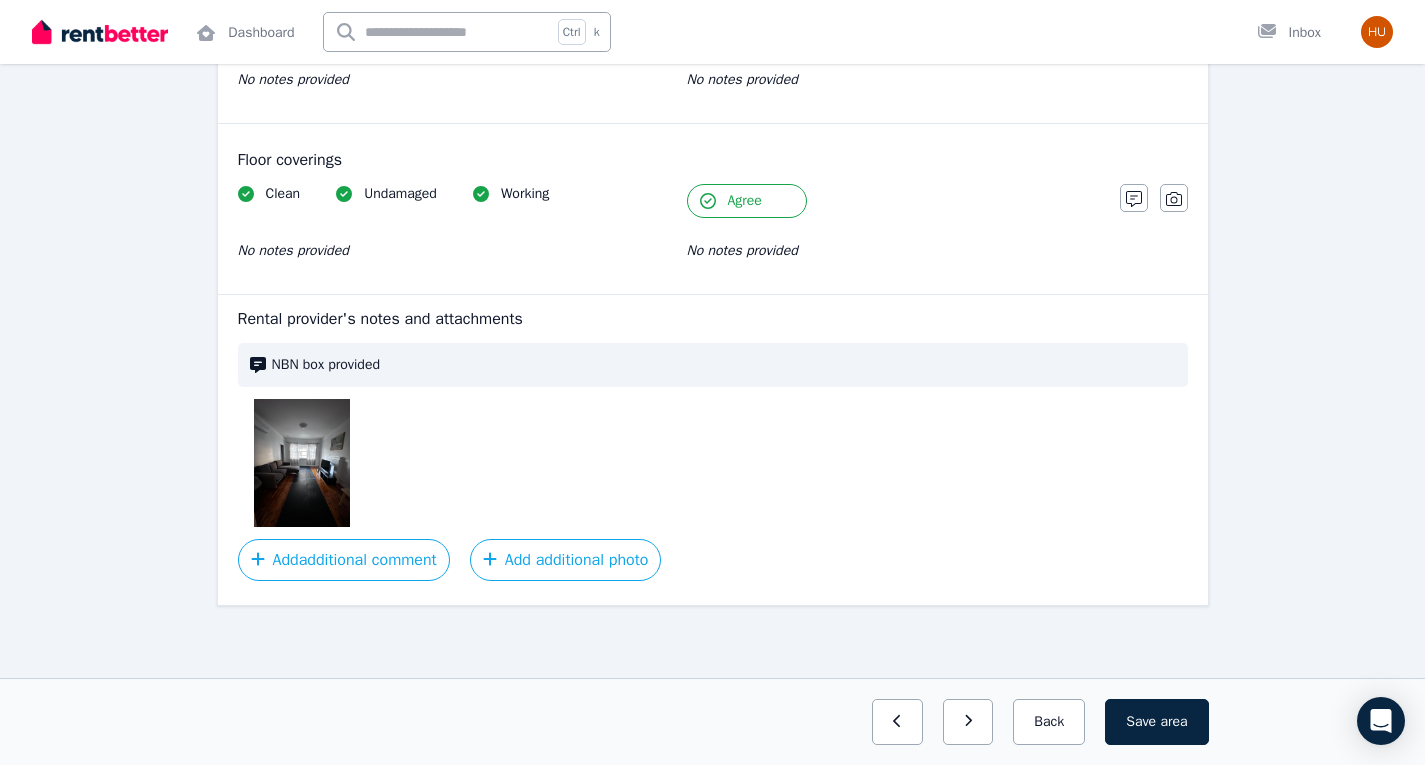 scroll, scrollTop: 2212, scrollLeft: 0, axis: vertical 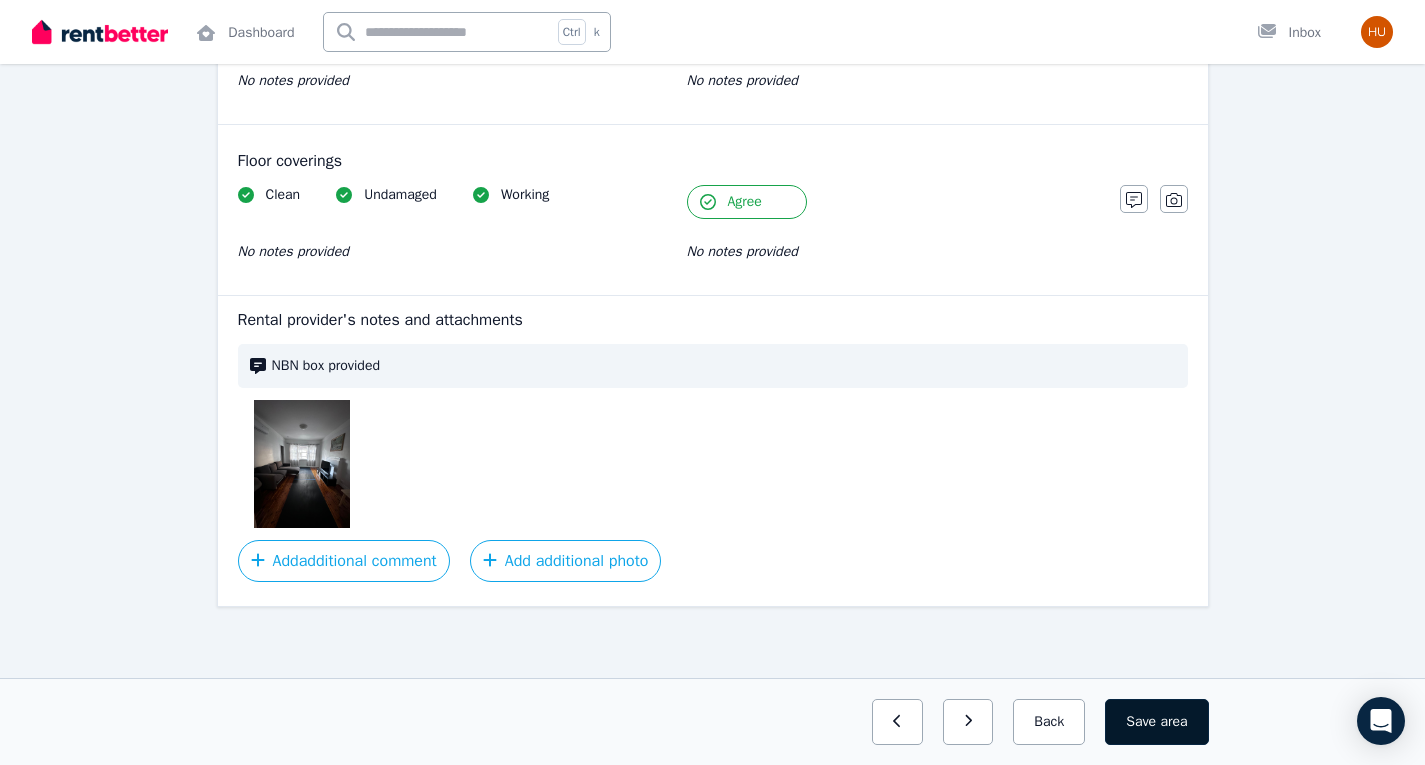 click on "Save   area" at bounding box center (1156, 722) 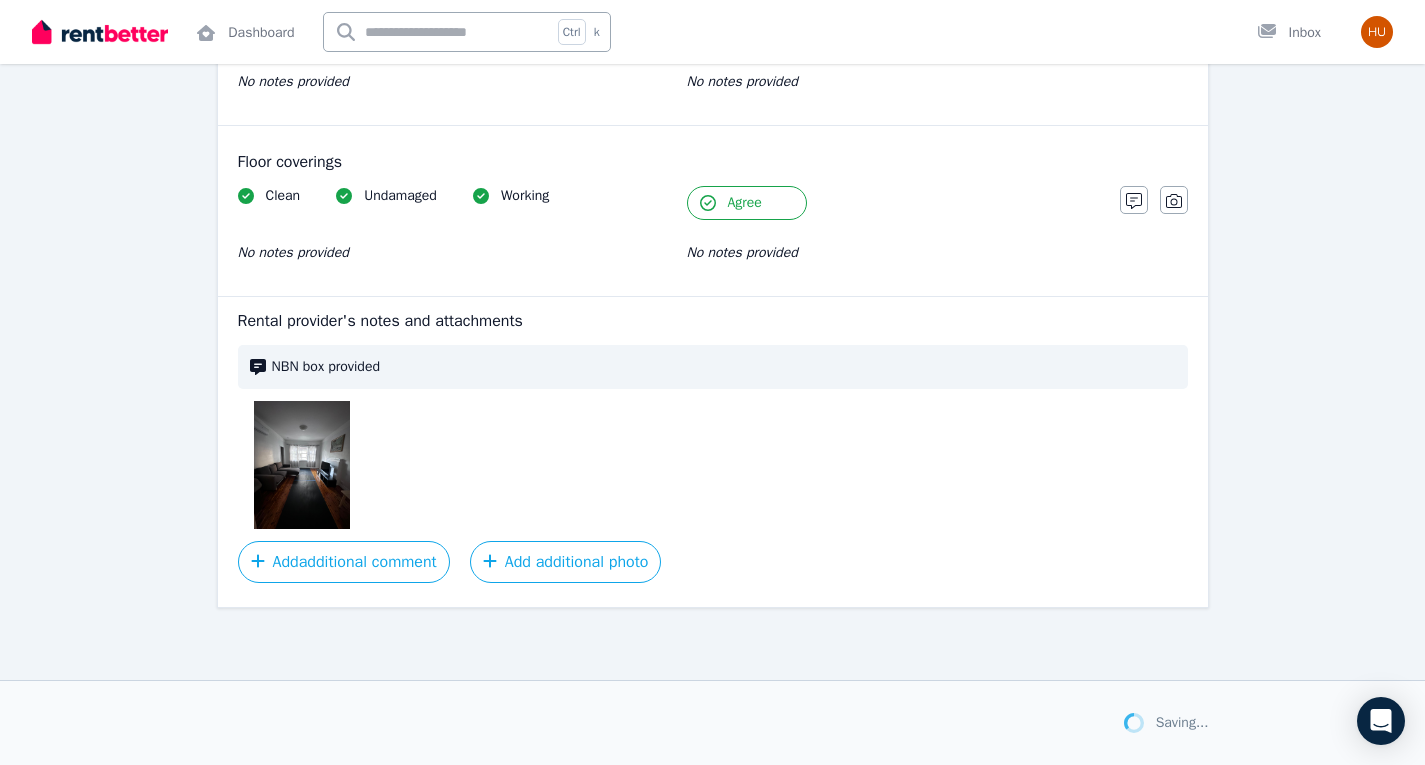scroll, scrollTop: 2212, scrollLeft: 0, axis: vertical 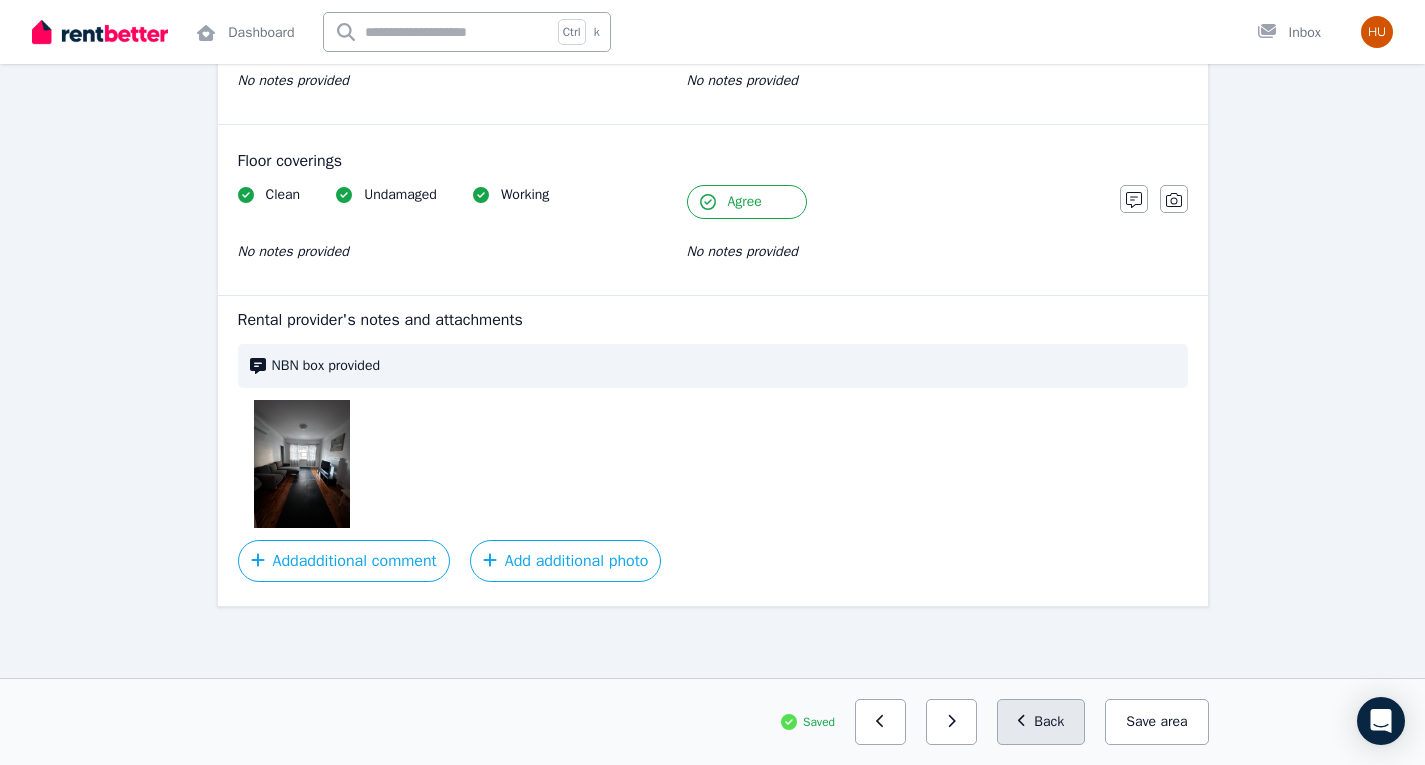 click on "Back" at bounding box center [1041, 722] 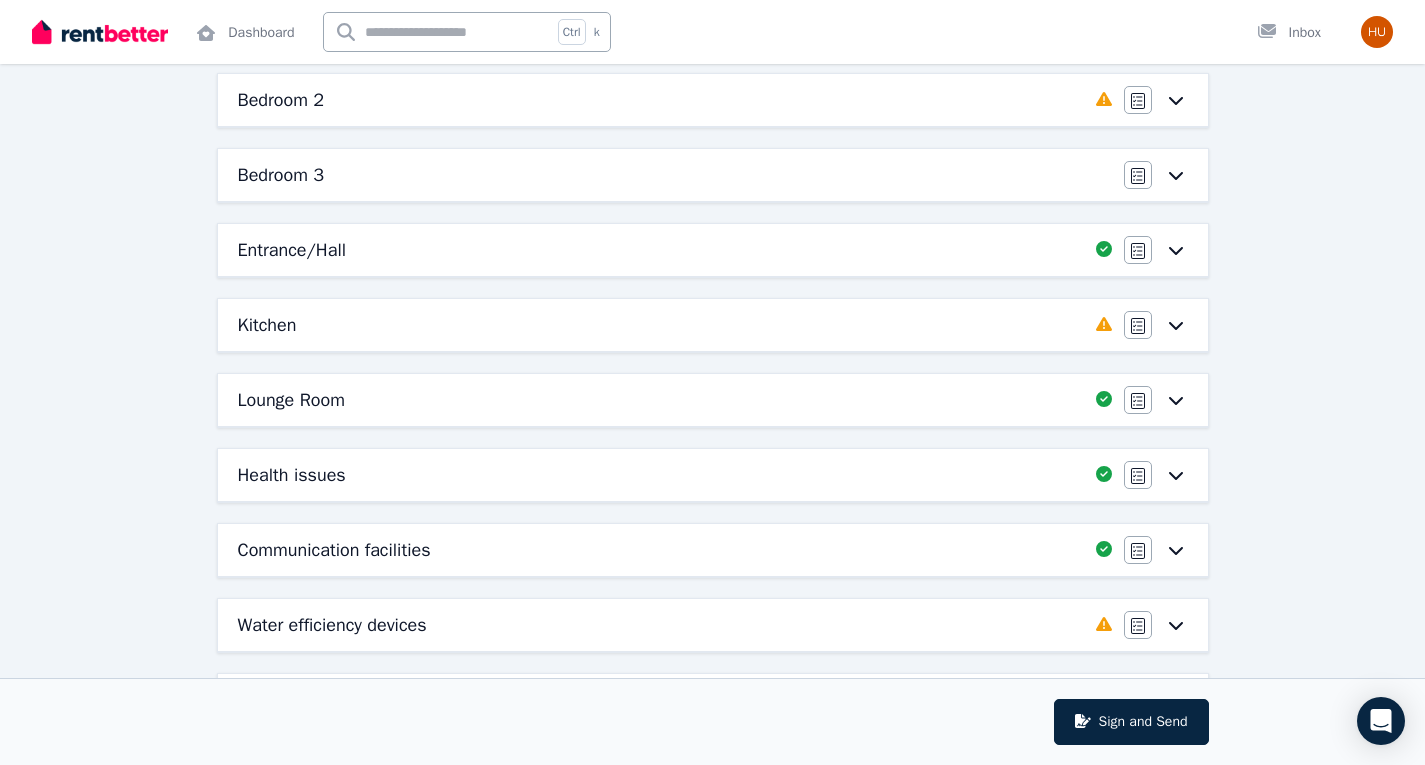 scroll, scrollTop: 492, scrollLeft: 0, axis: vertical 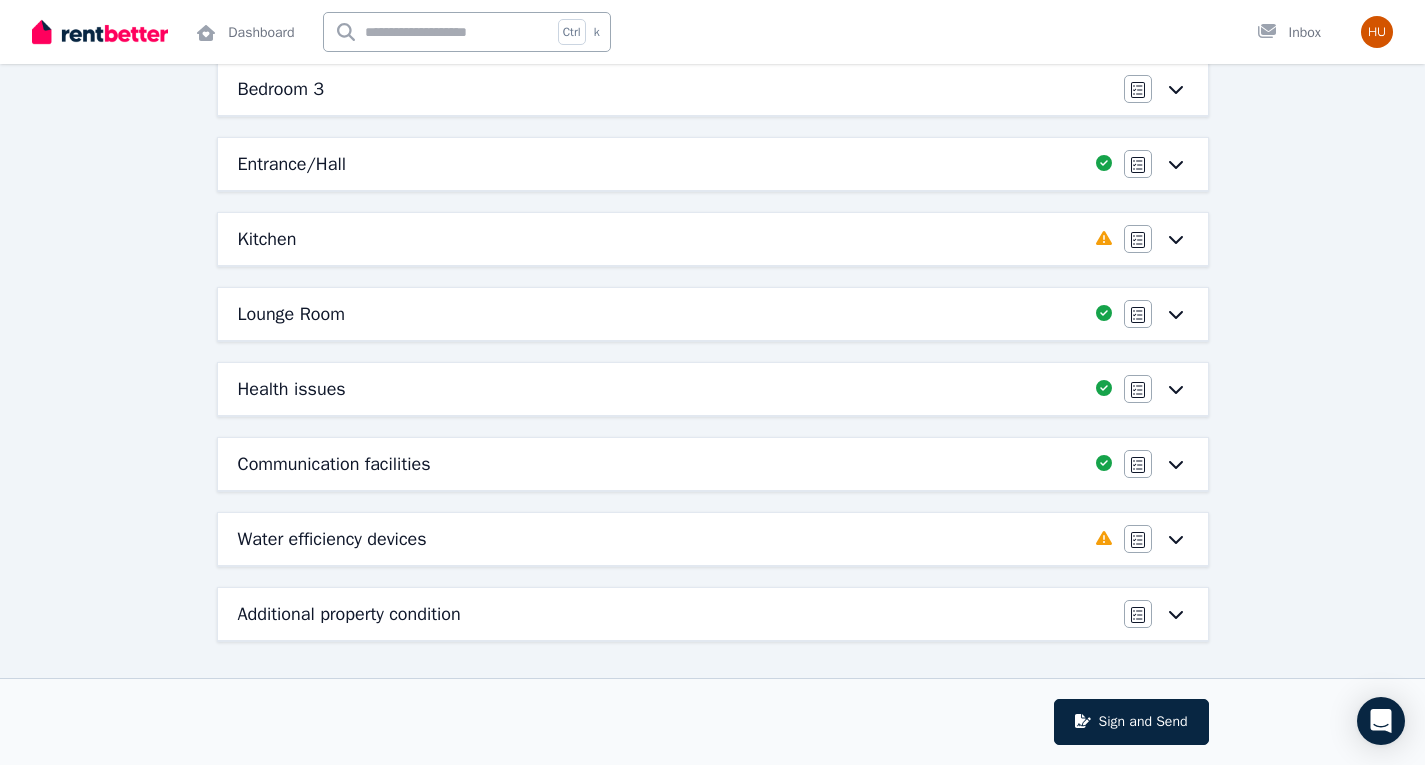 click on "Water efficiency devices   Completed 0%, 3 left Agree/Disagree" at bounding box center (713, 539) 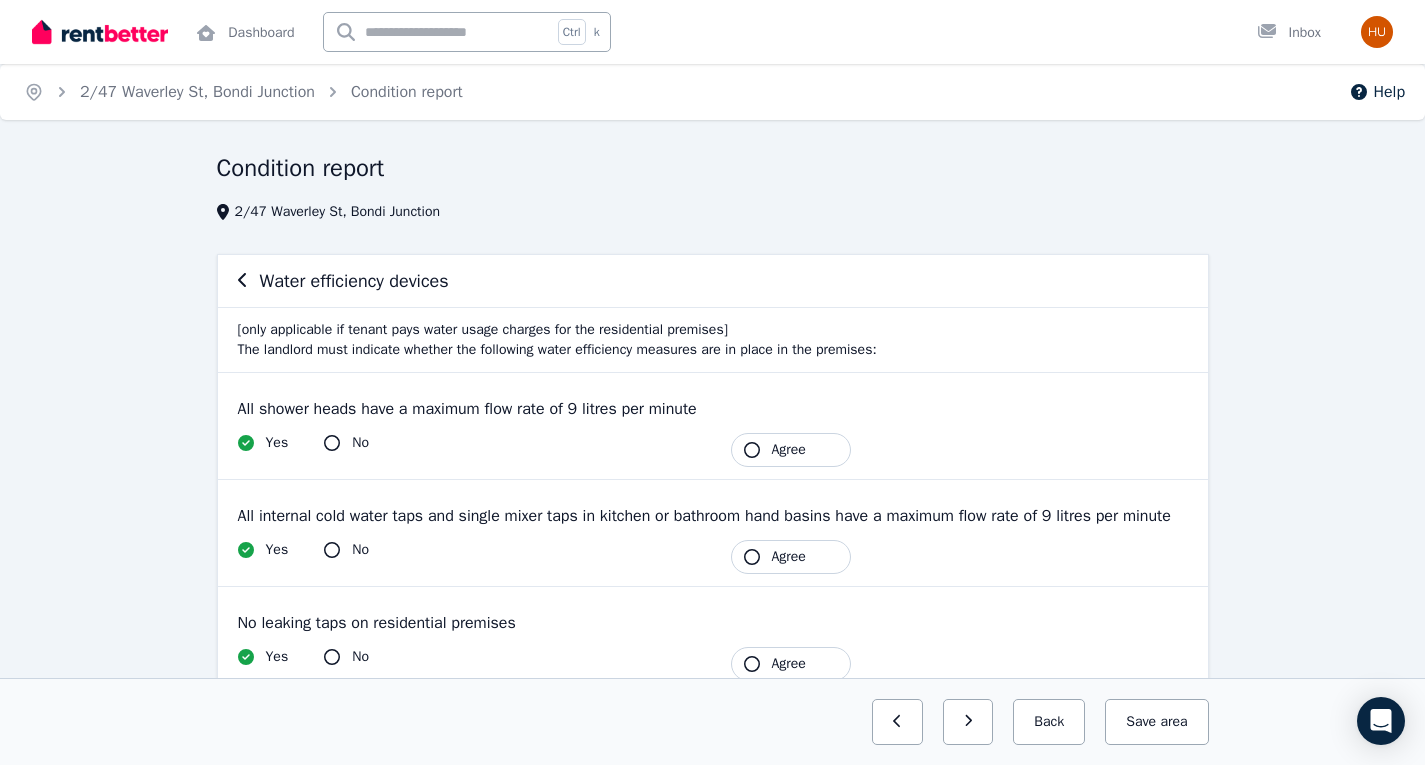 scroll, scrollTop: 338, scrollLeft: 0, axis: vertical 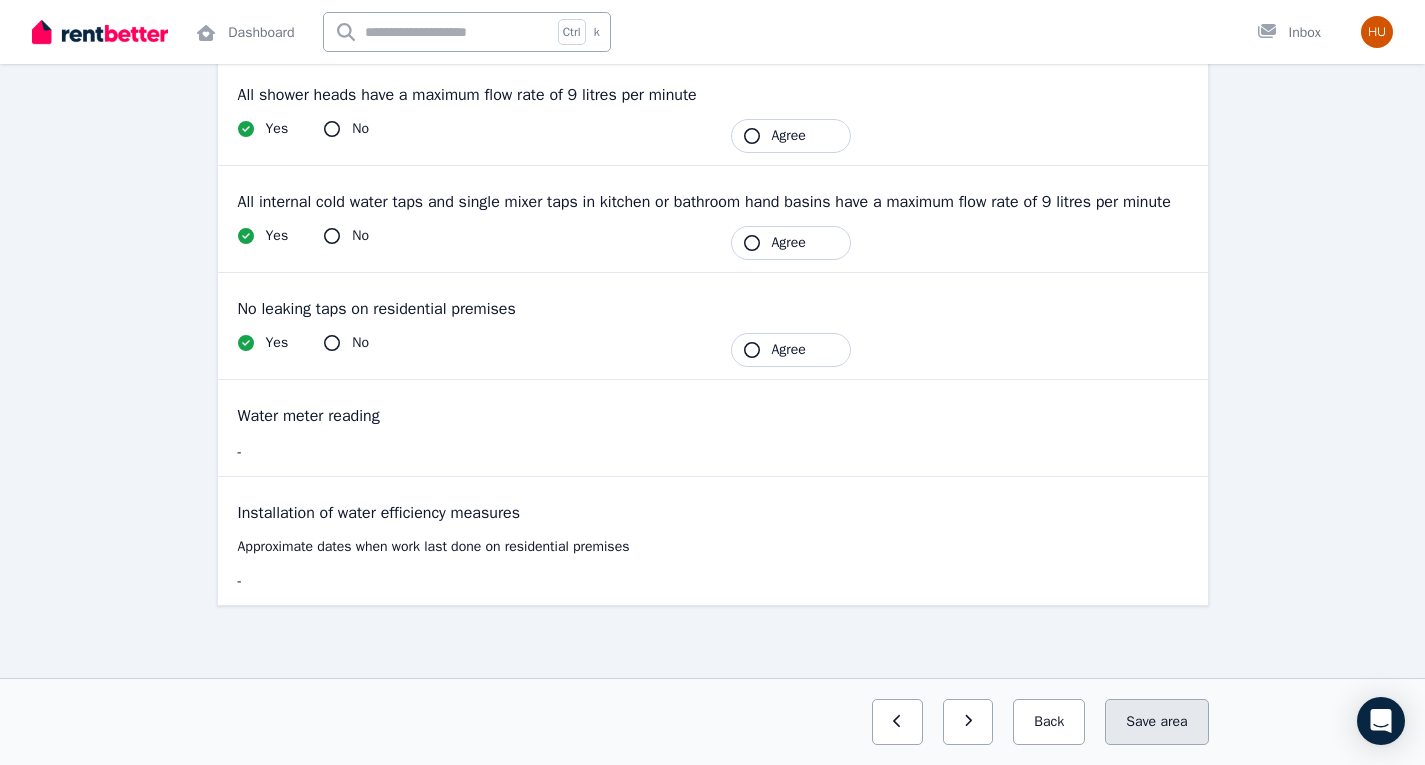 click on "Save   area" at bounding box center (1156, 722) 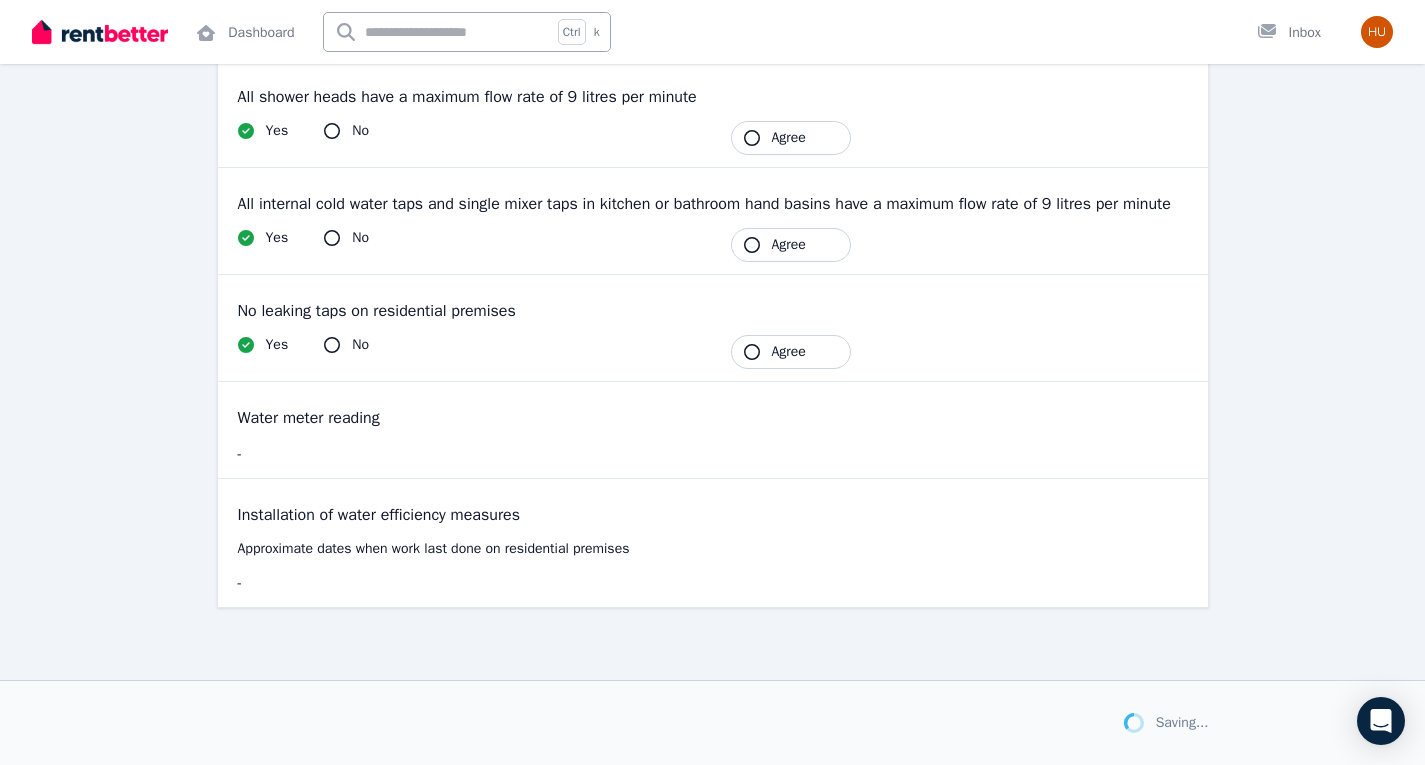 scroll, scrollTop: 338, scrollLeft: 0, axis: vertical 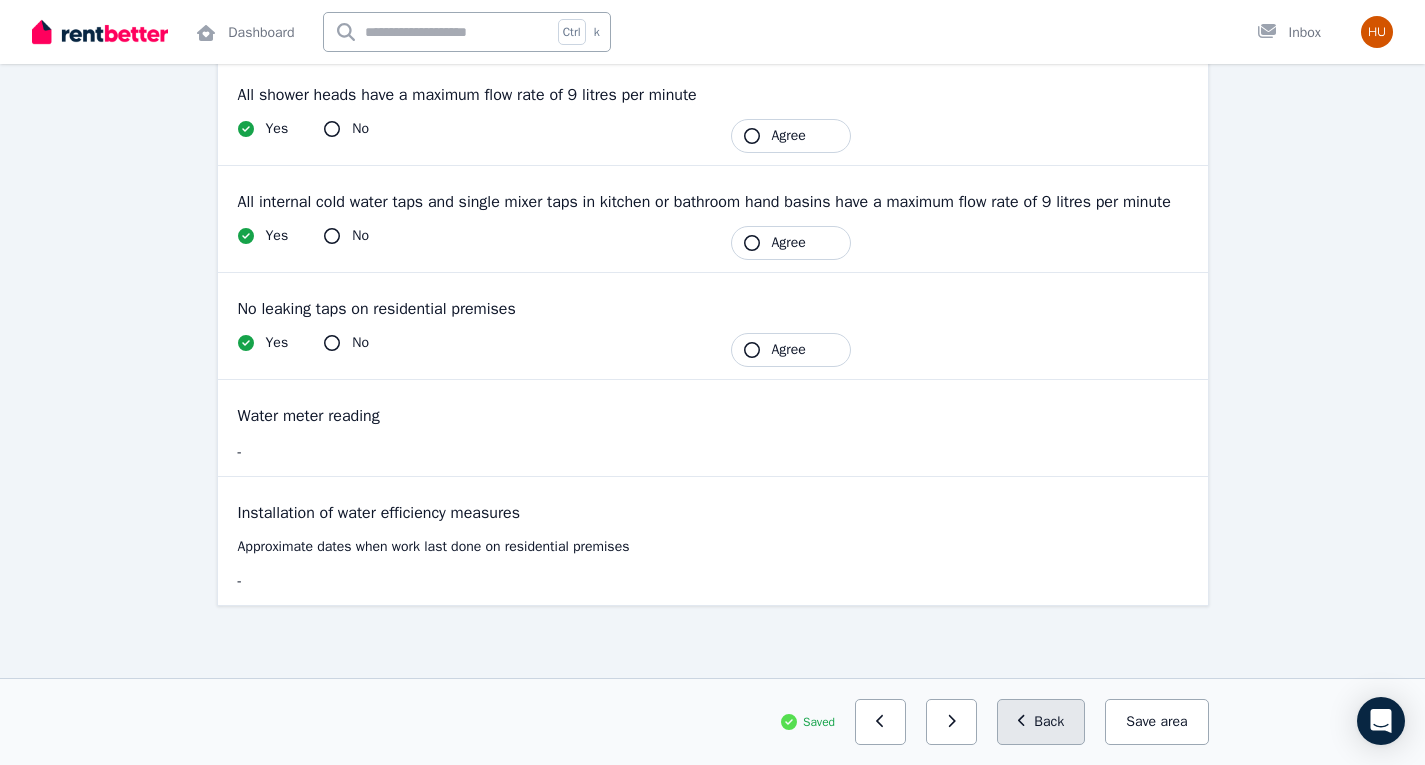 click on "Back" at bounding box center (1041, 722) 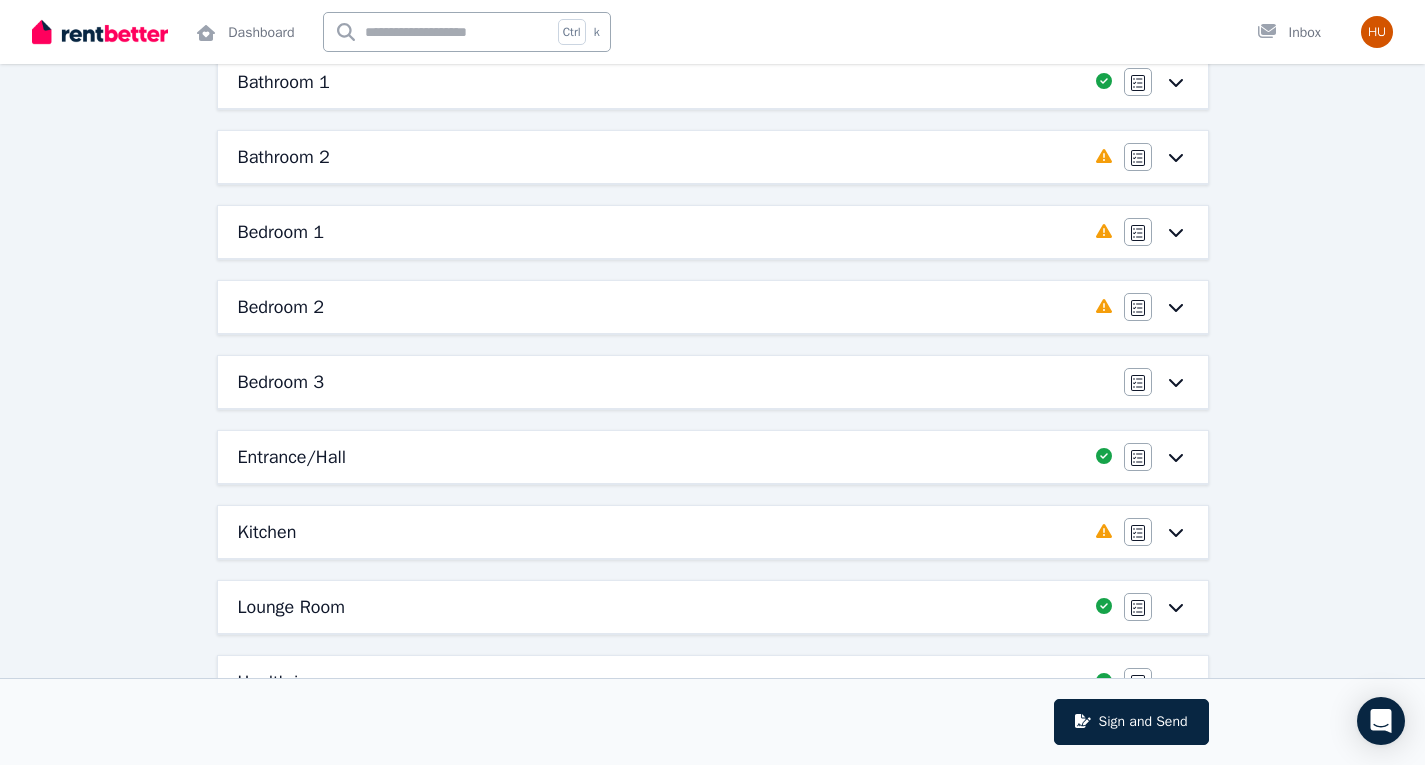 scroll, scrollTop: 492, scrollLeft: 0, axis: vertical 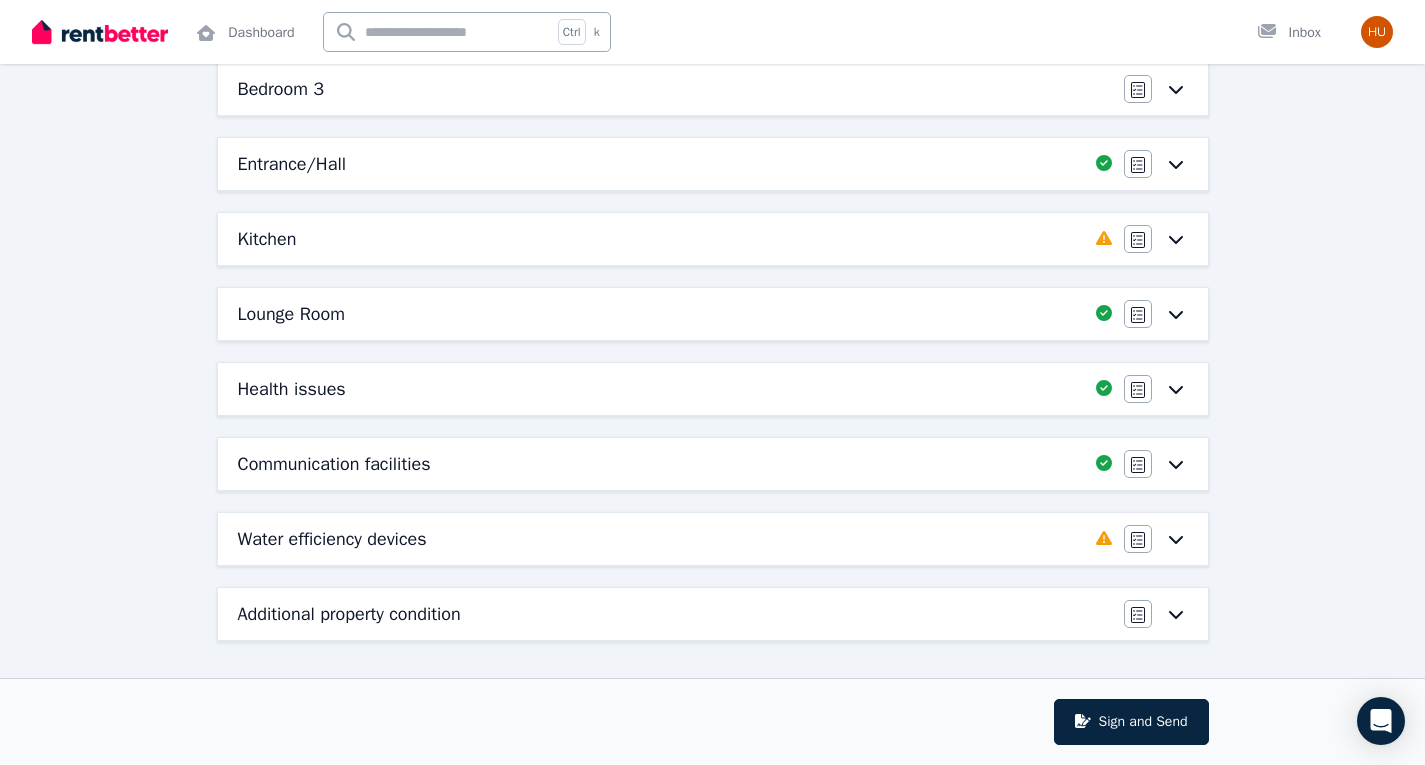 click on "Additional property condition" at bounding box center [675, 614] 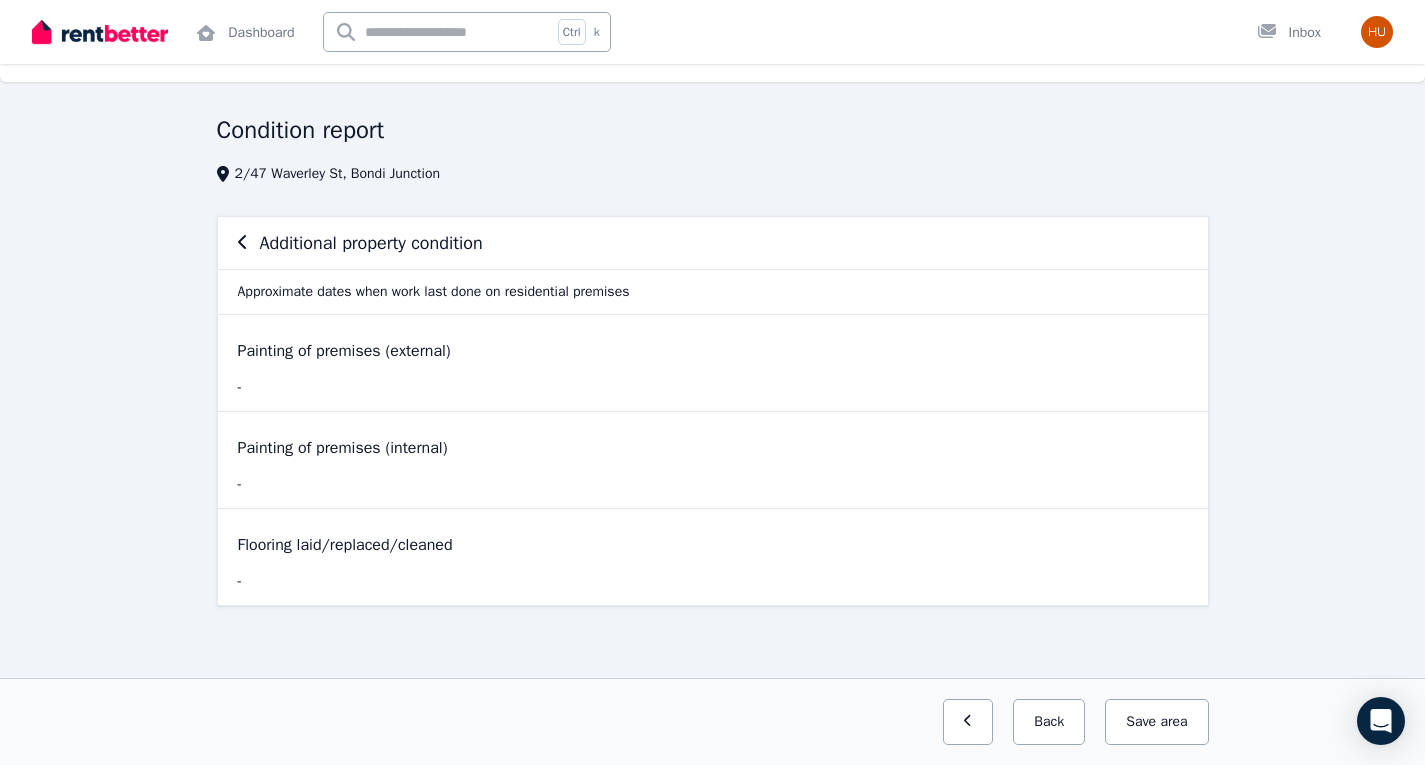 scroll, scrollTop: 0, scrollLeft: 0, axis: both 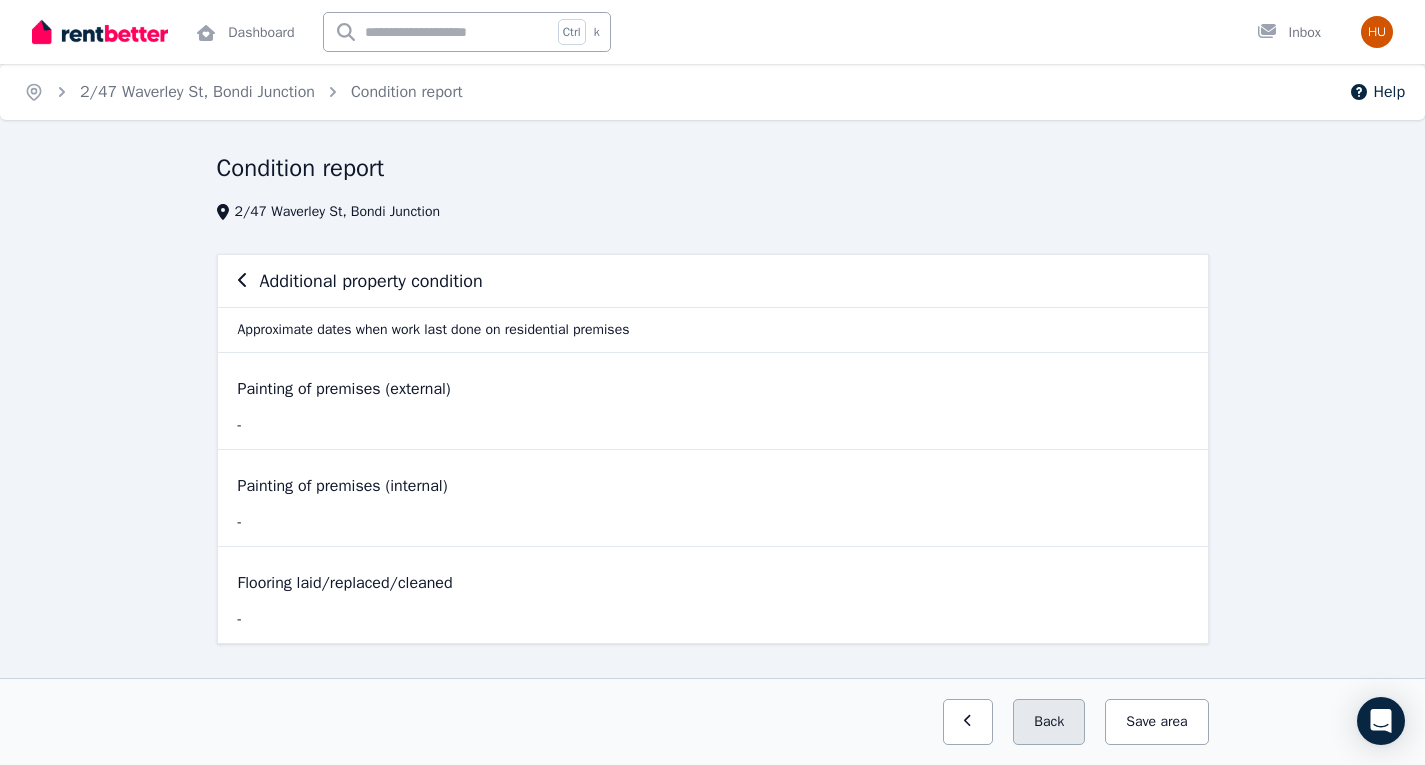 click on "Back" at bounding box center (1049, 722) 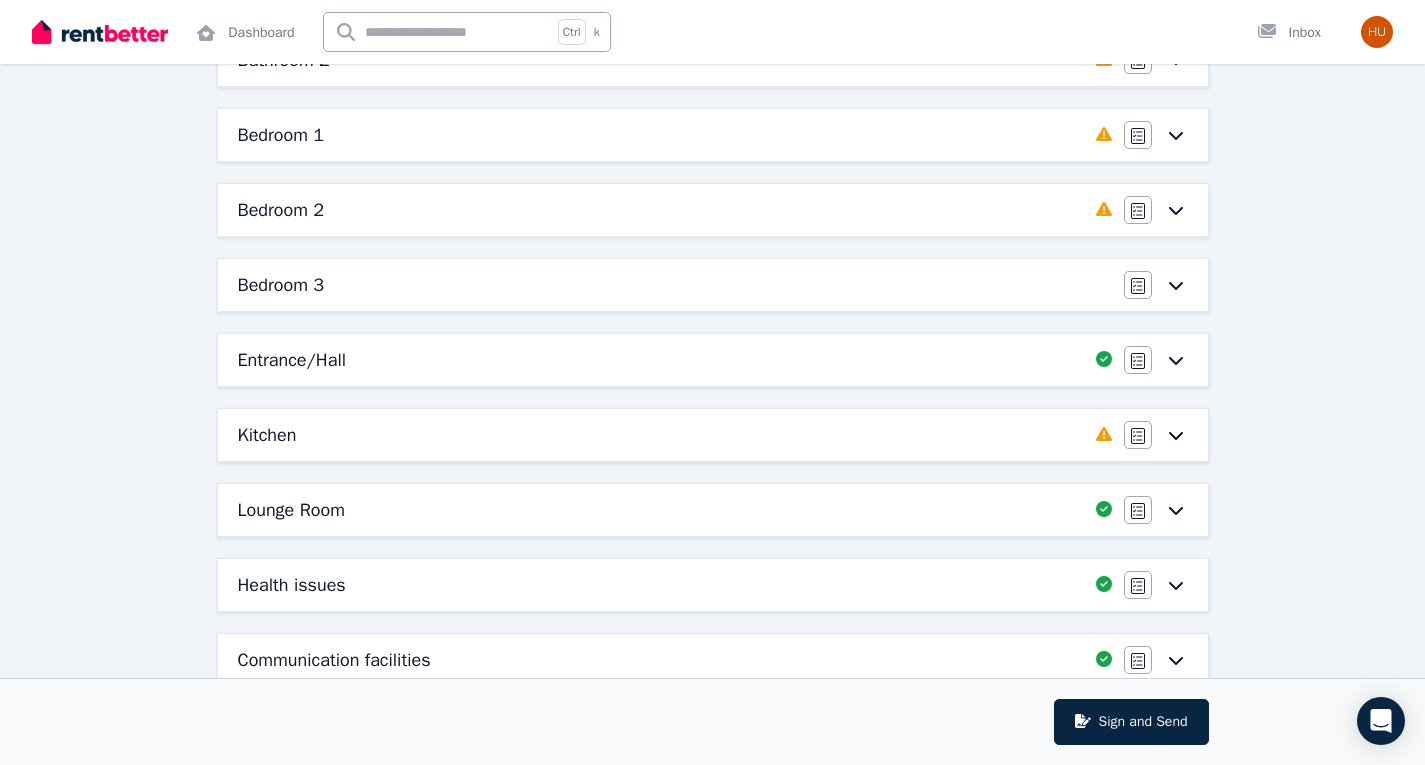 scroll, scrollTop: 268, scrollLeft: 0, axis: vertical 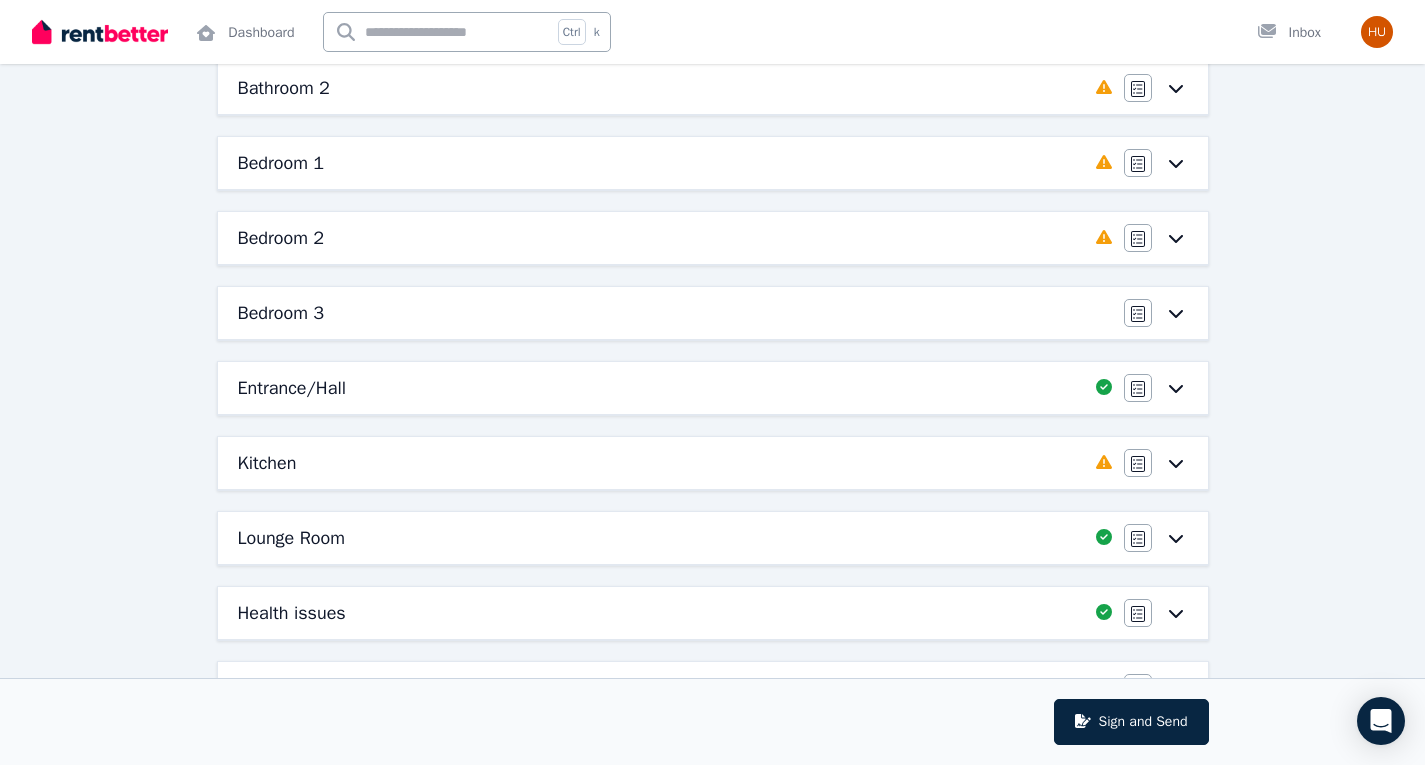 click on "Kitchen" at bounding box center [661, 463] 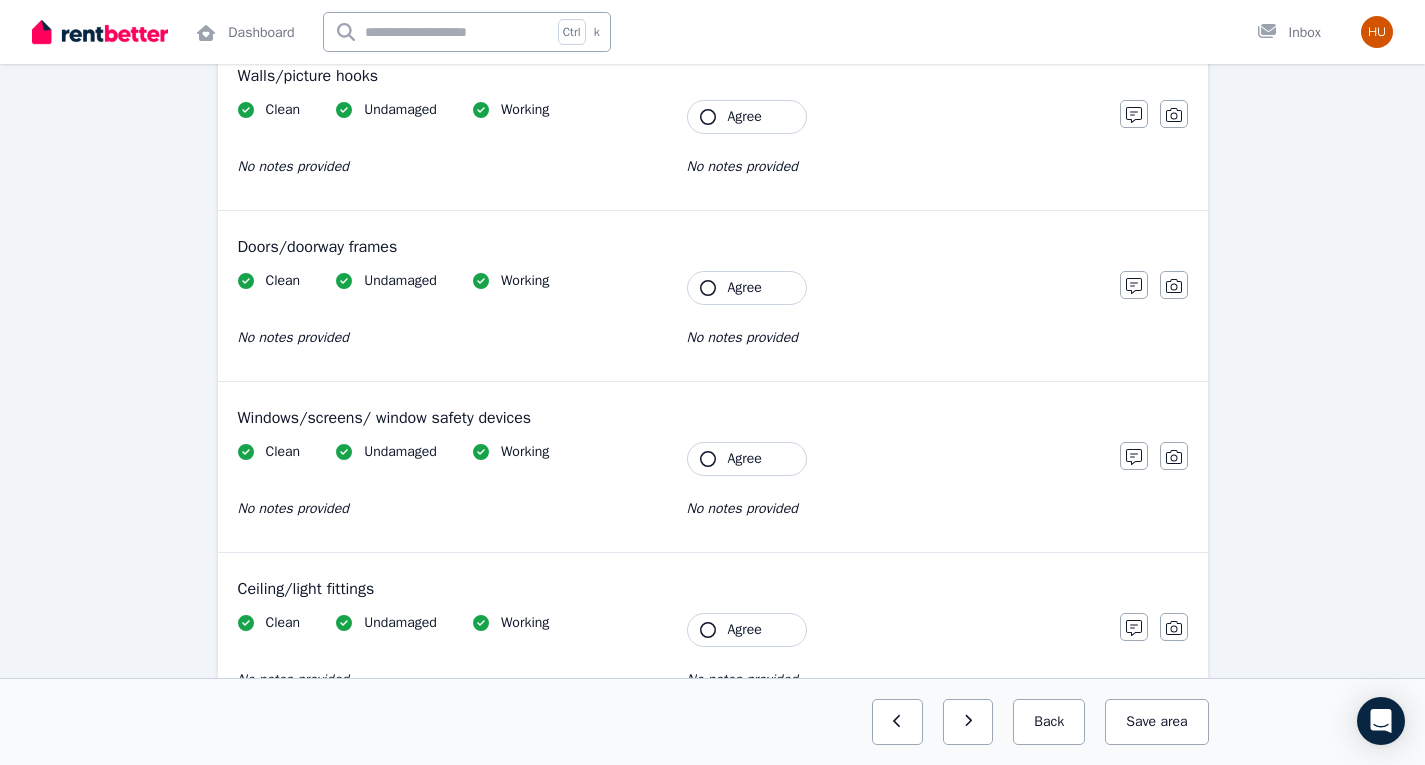 scroll, scrollTop: 0, scrollLeft: 0, axis: both 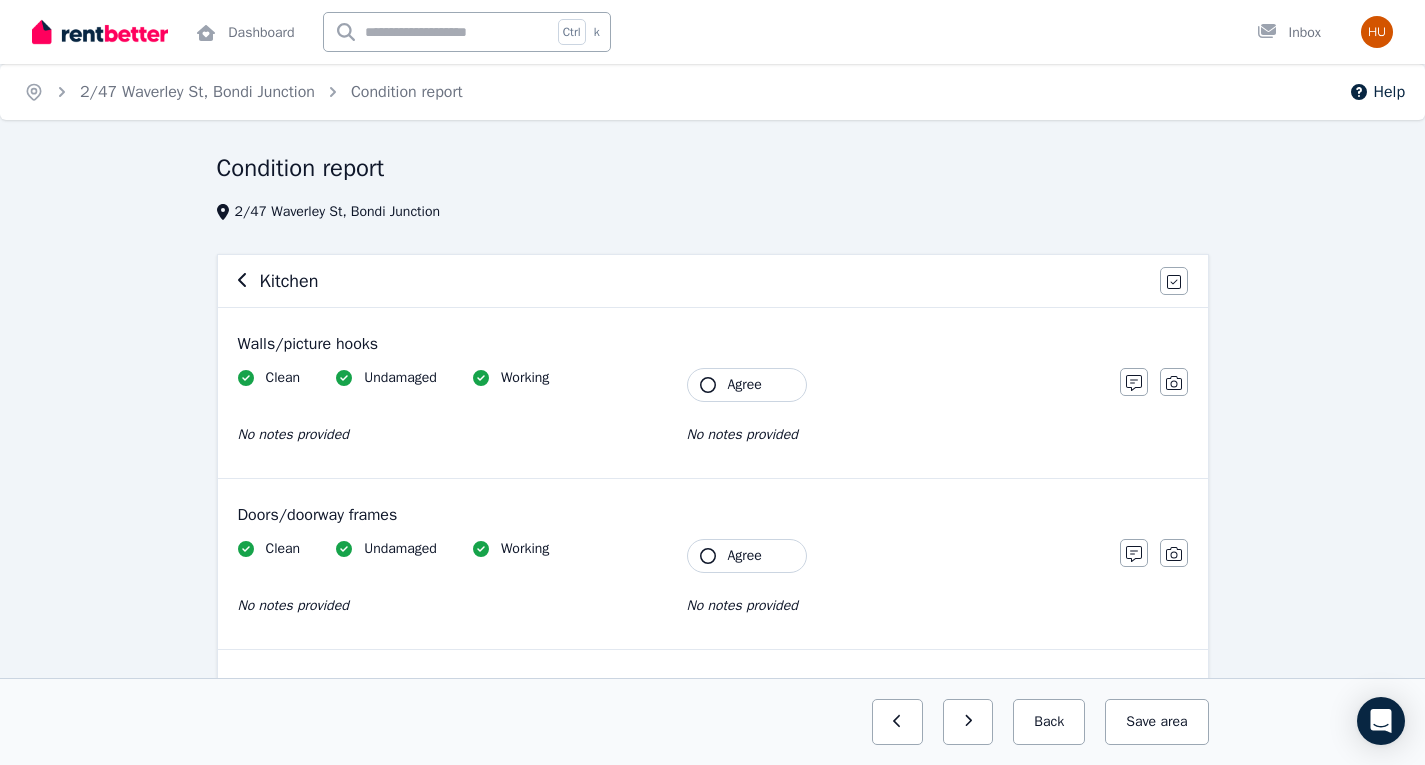 click on "Agree" at bounding box center (747, 385) 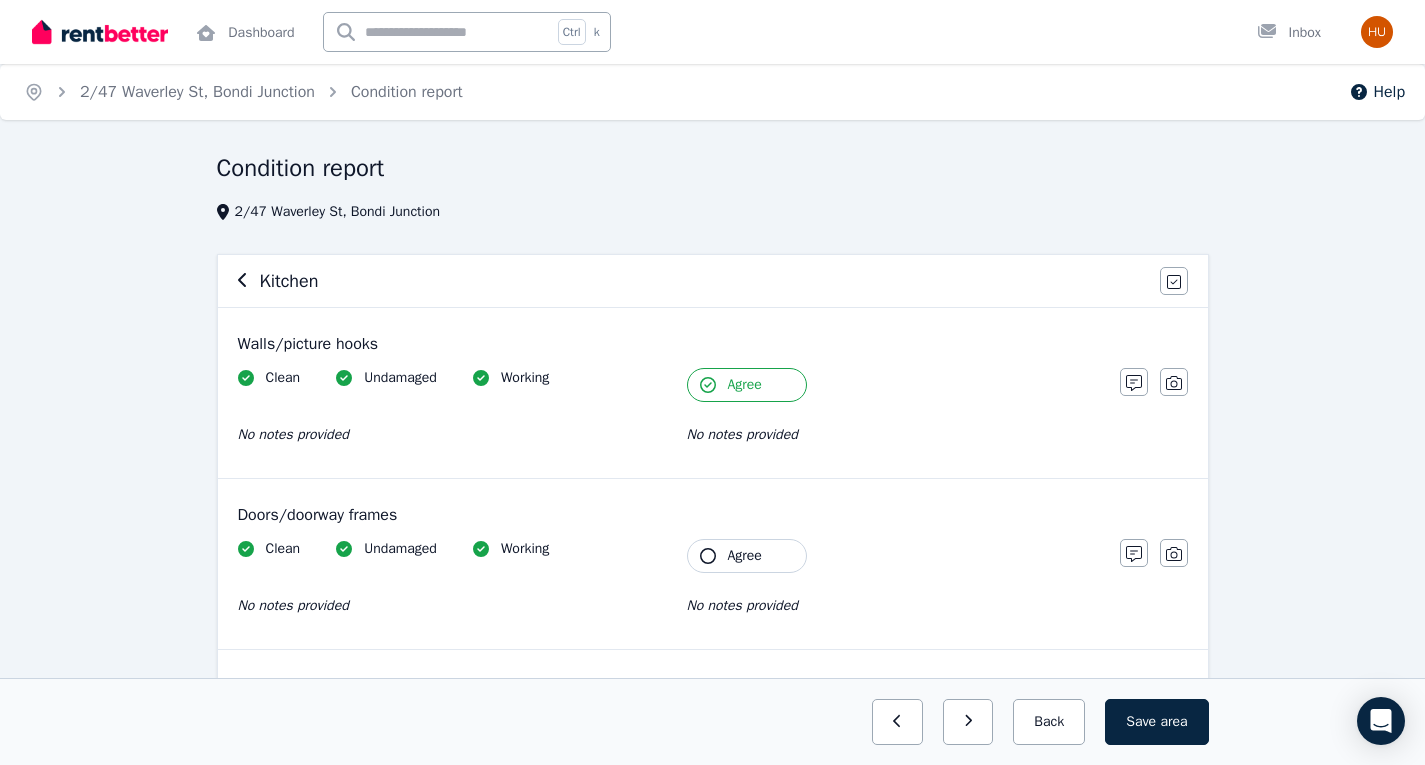 click on "Agree" at bounding box center (747, 385) 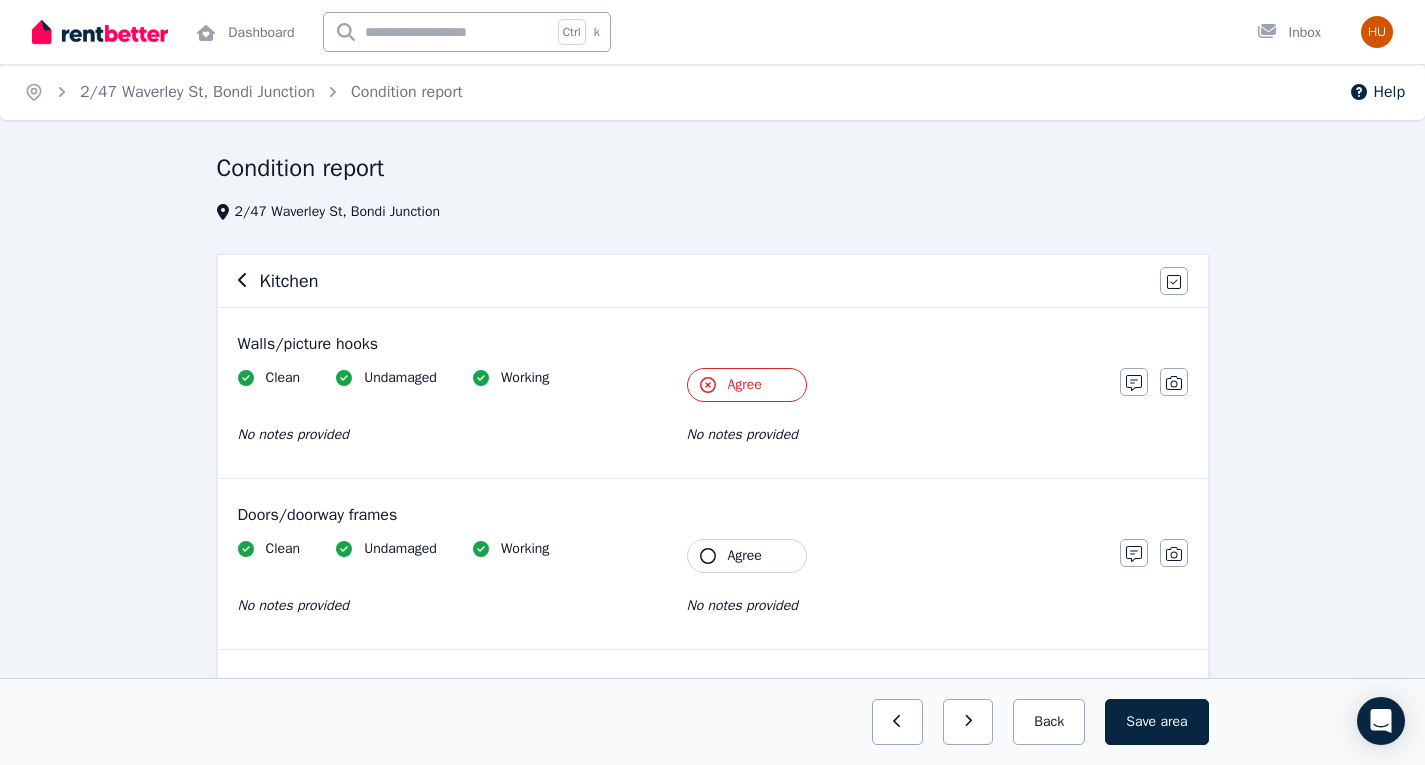 click on "Clean Undamaged Working No notes provided Tenant Agree No notes provided Notes Photo" at bounding box center (713, 417) 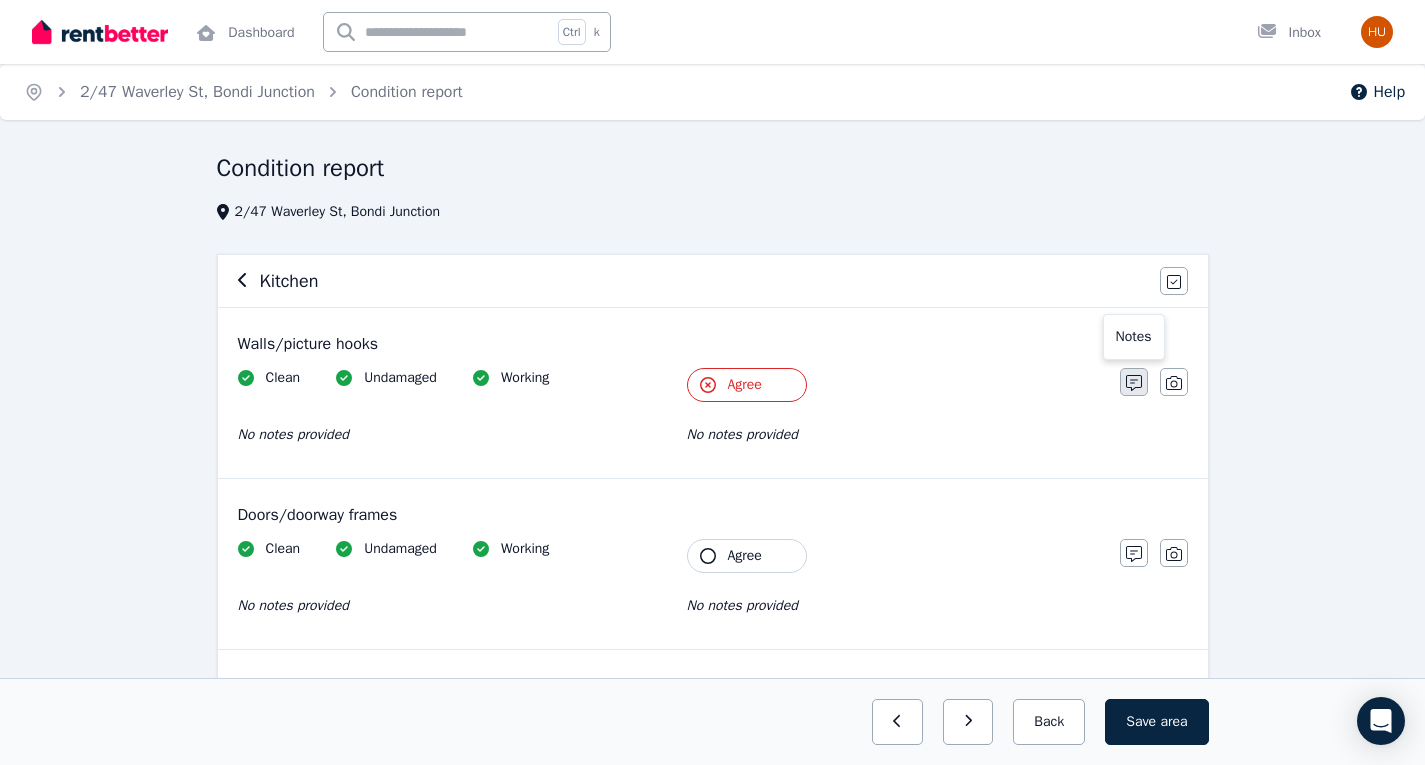 click 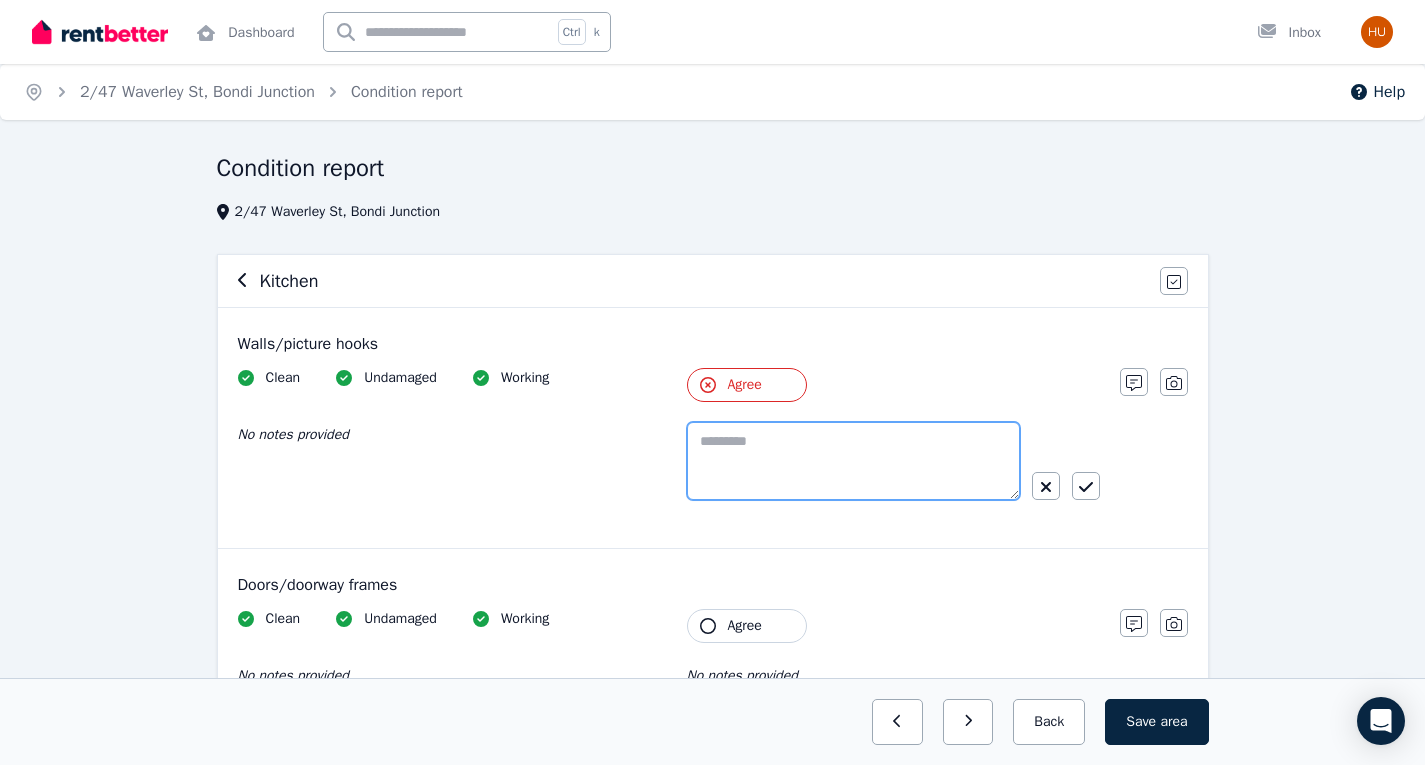 click at bounding box center (853, 461) 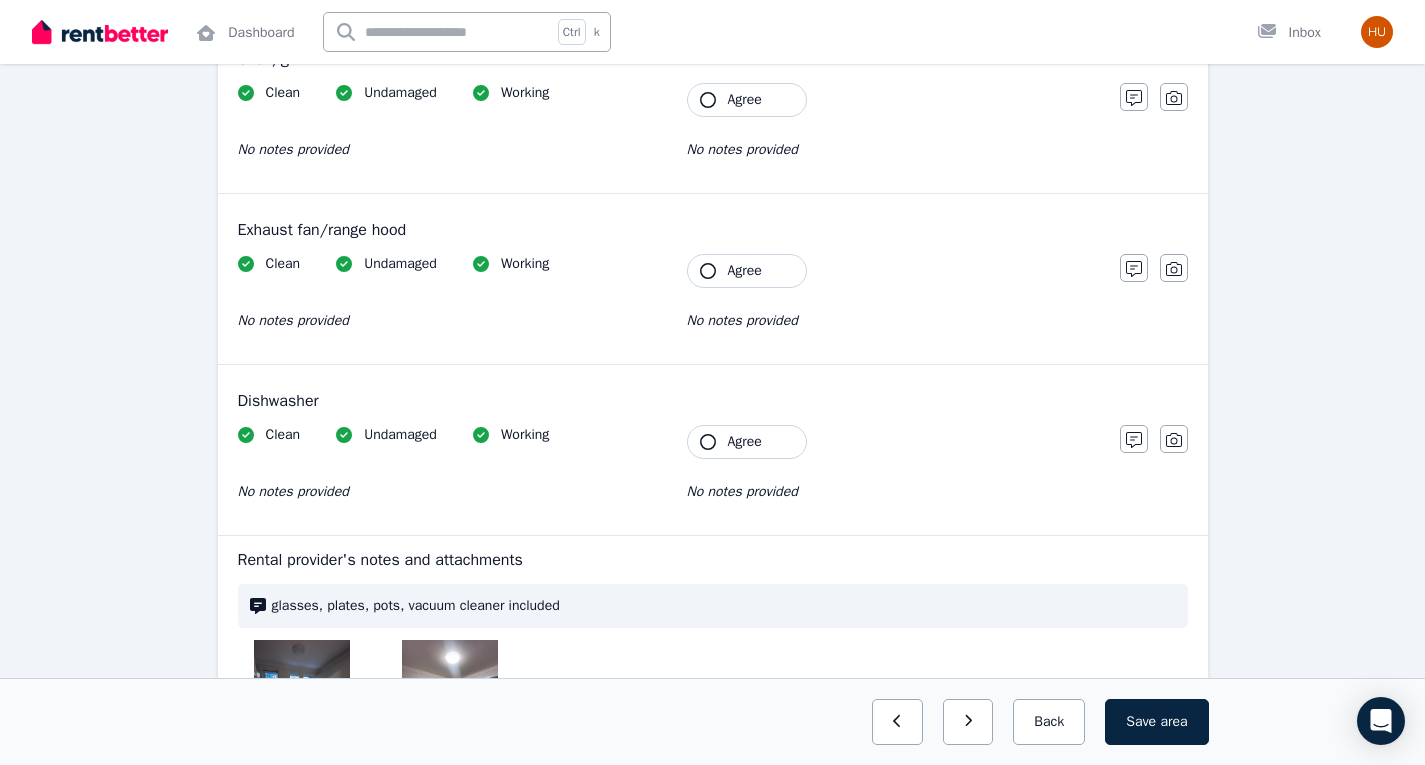 scroll, scrollTop: 2408, scrollLeft: 0, axis: vertical 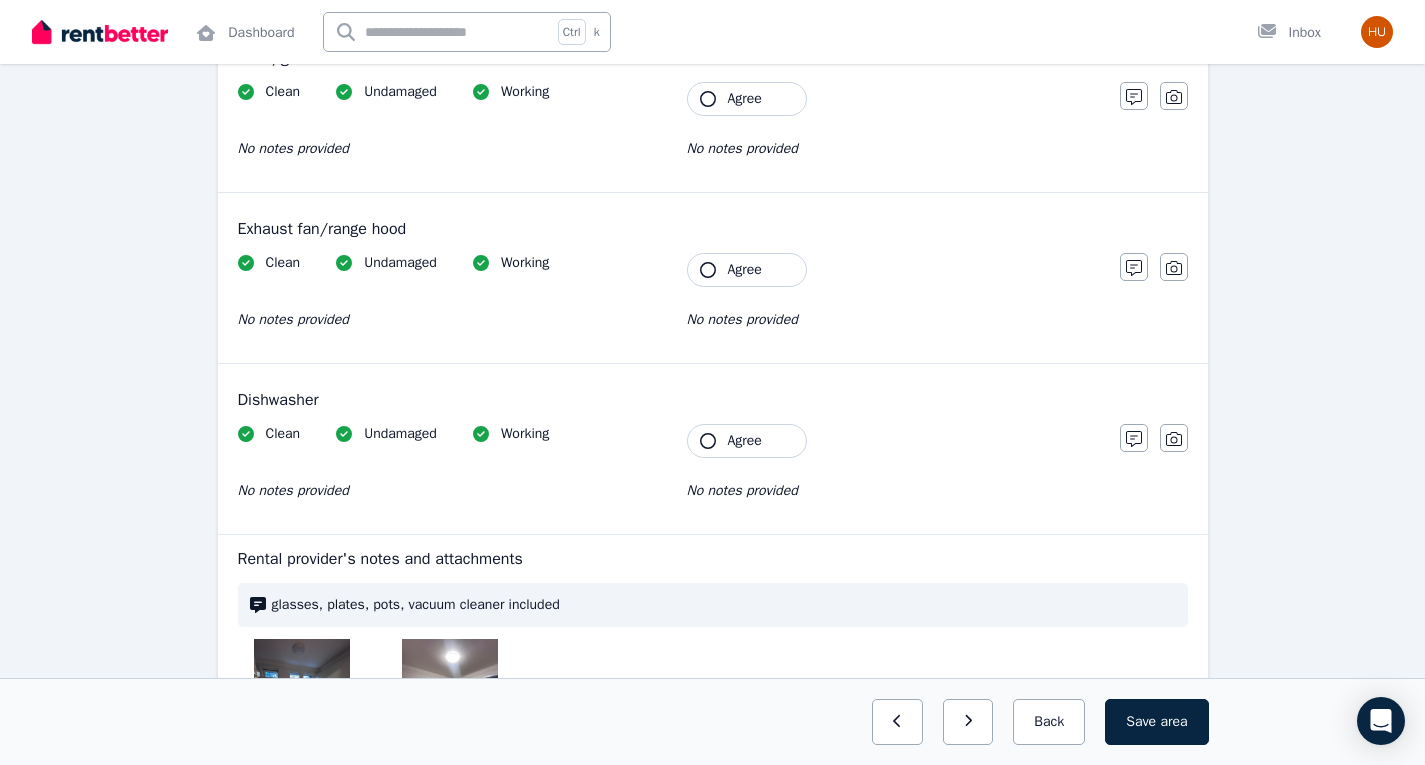 type on "**********" 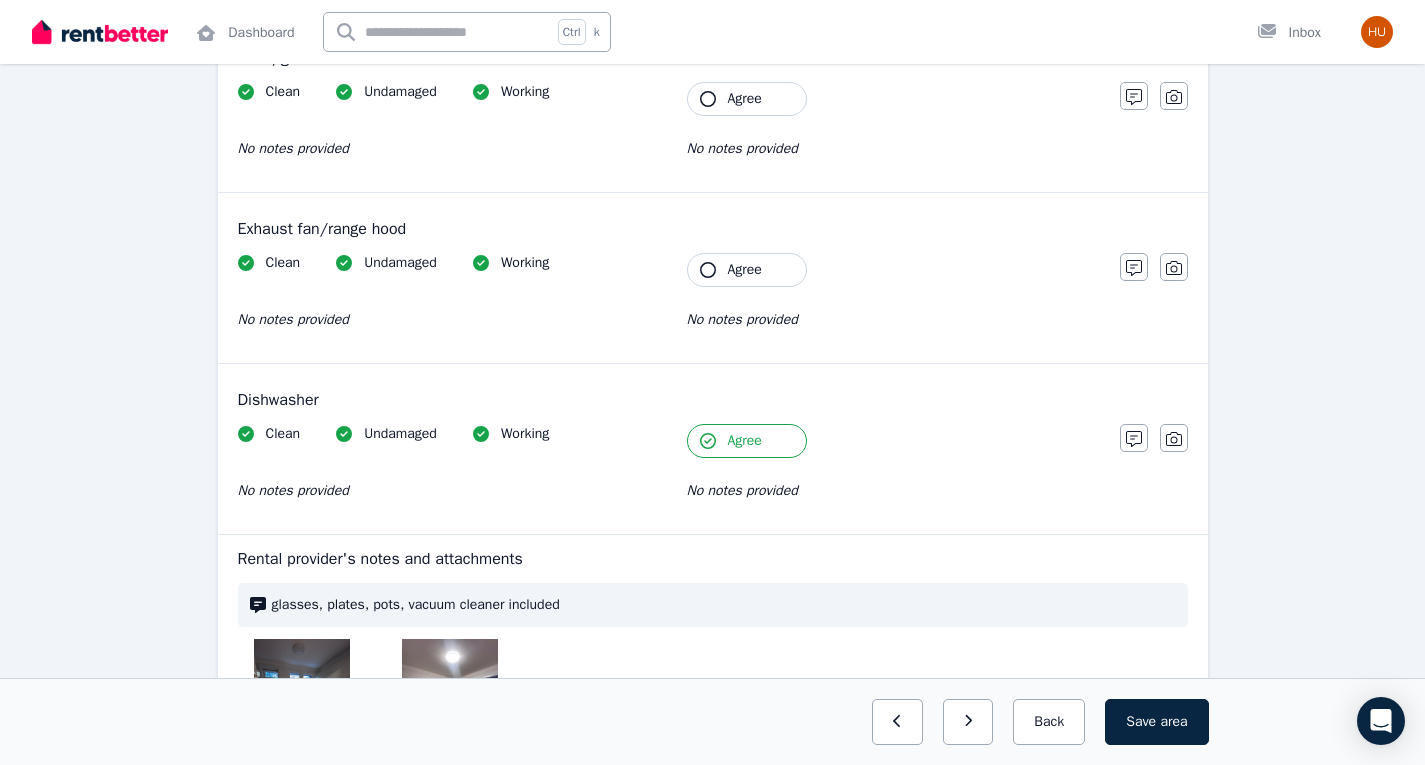 click on "Agree" at bounding box center [747, 270] 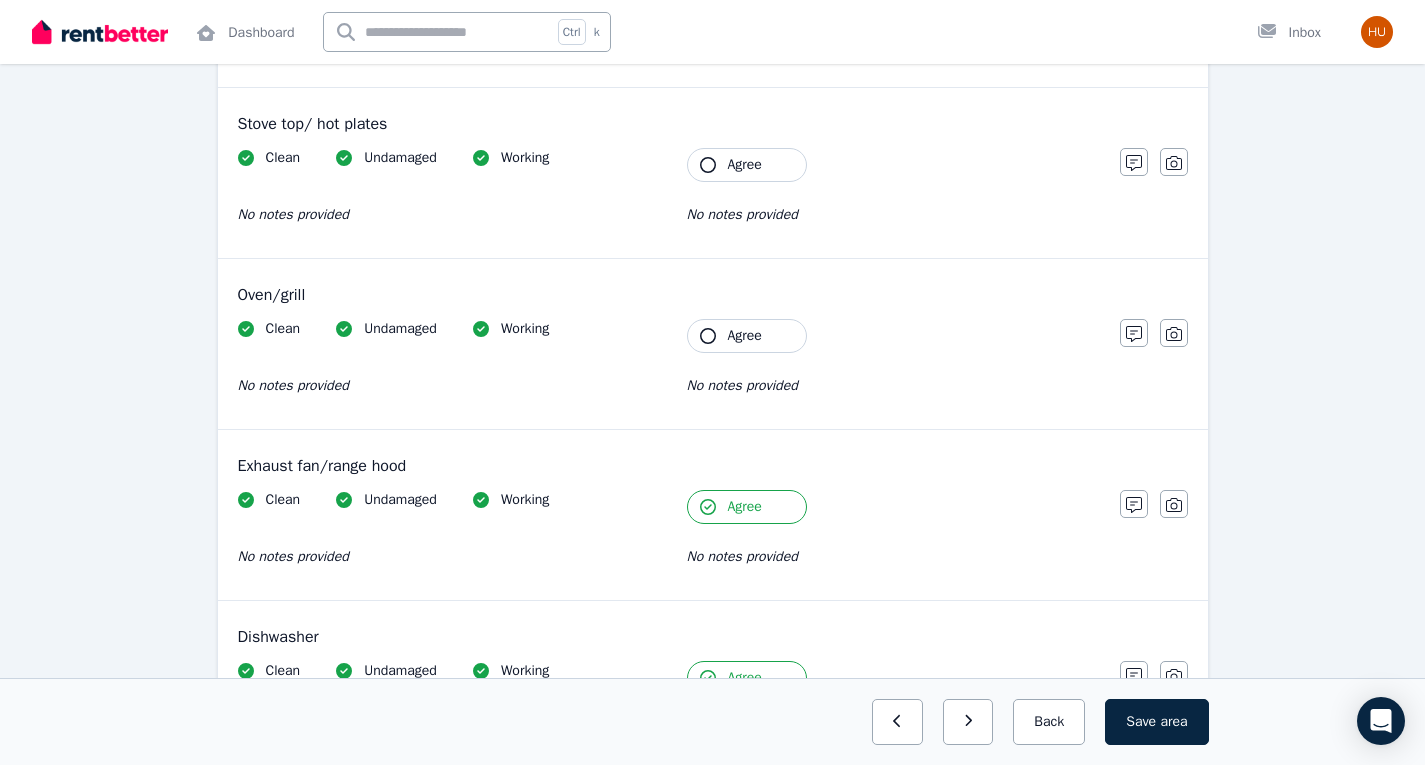 scroll, scrollTop: 2160, scrollLeft: 0, axis: vertical 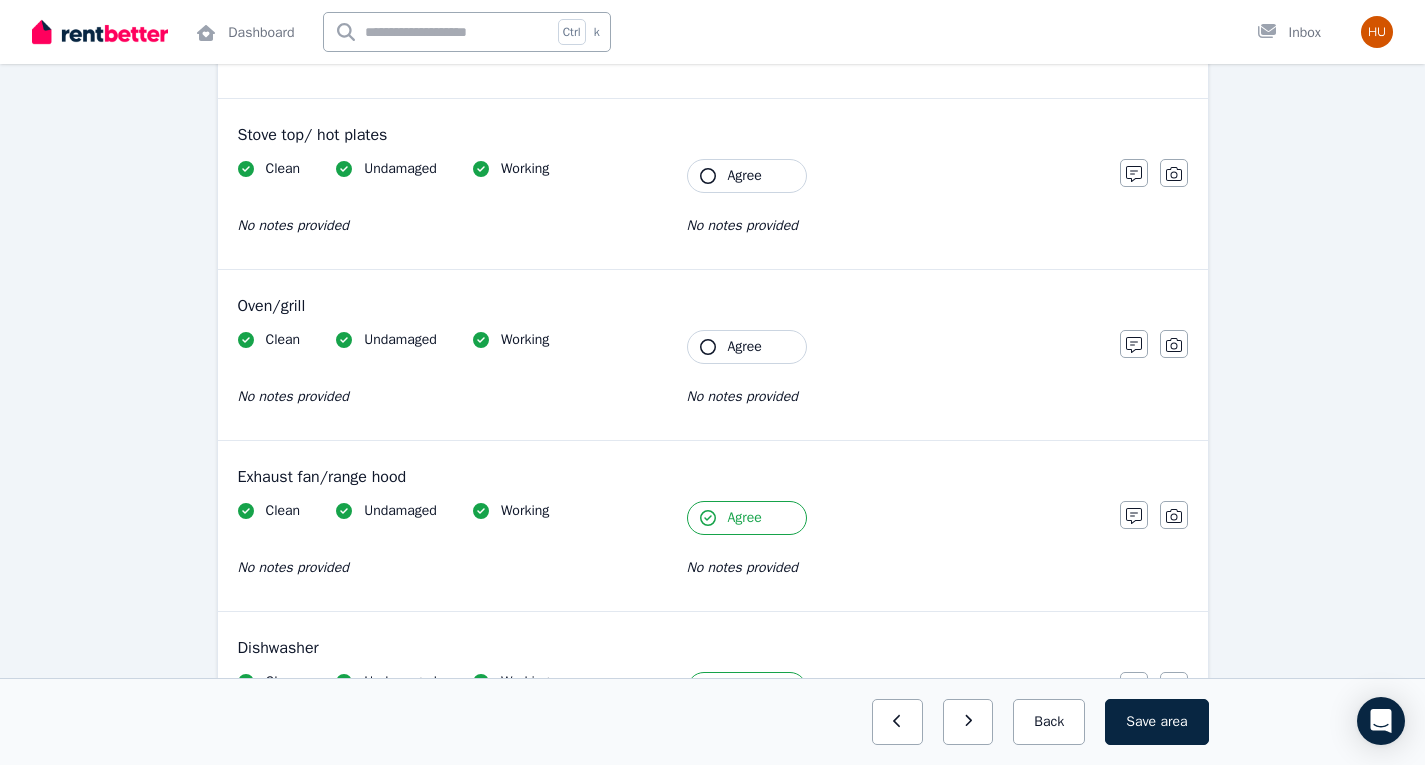 click on "Agree" at bounding box center (745, 347) 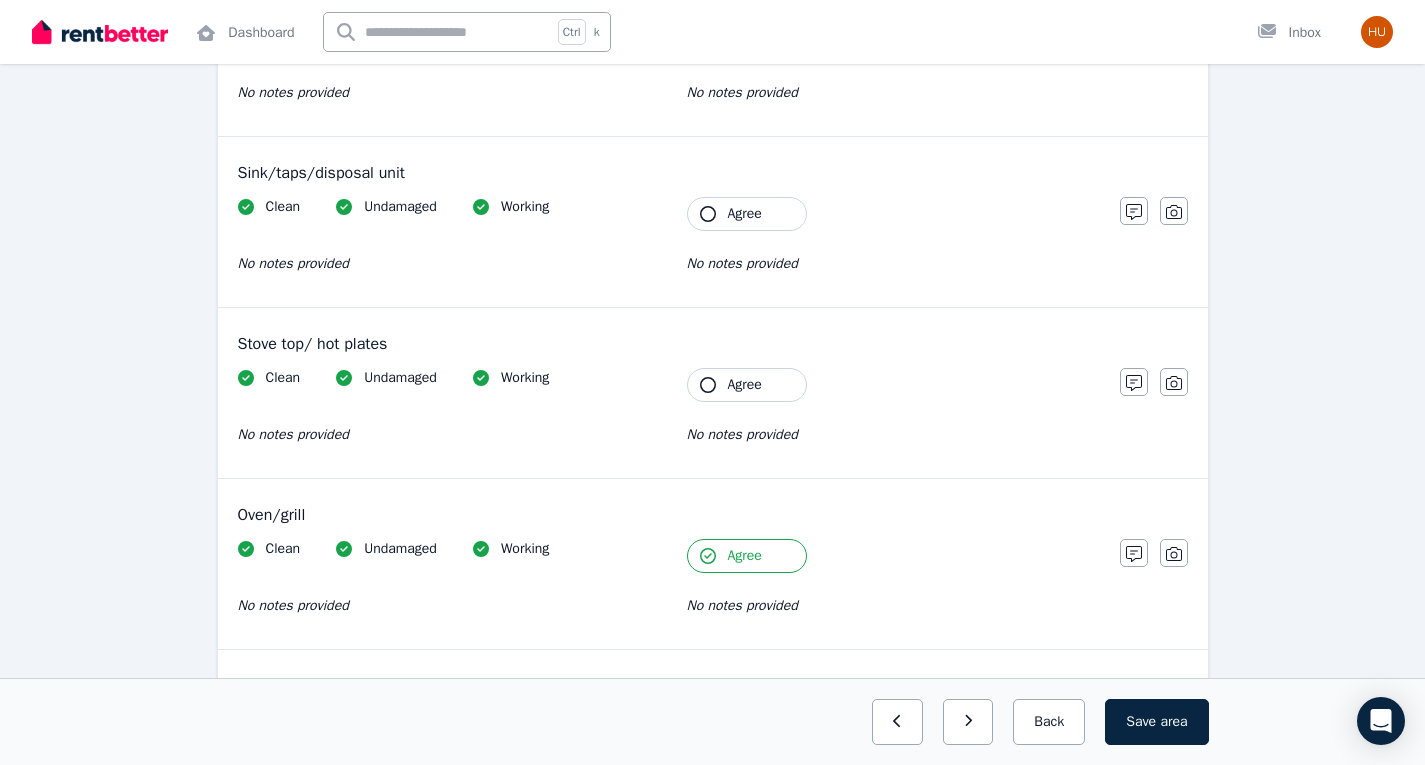 scroll, scrollTop: 1950, scrollLeft: 0, axis: vertical 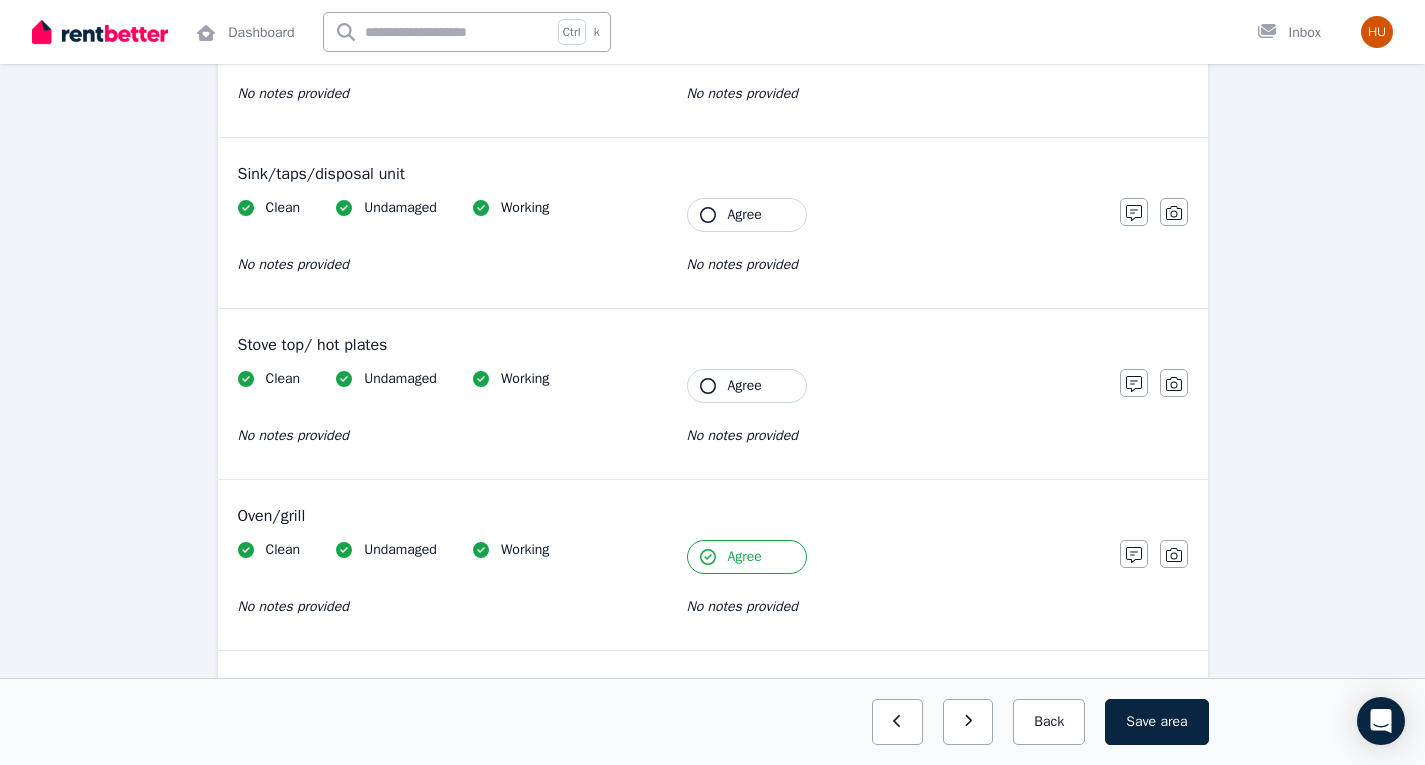 click on "Agree" at bounding box center [745, 386] 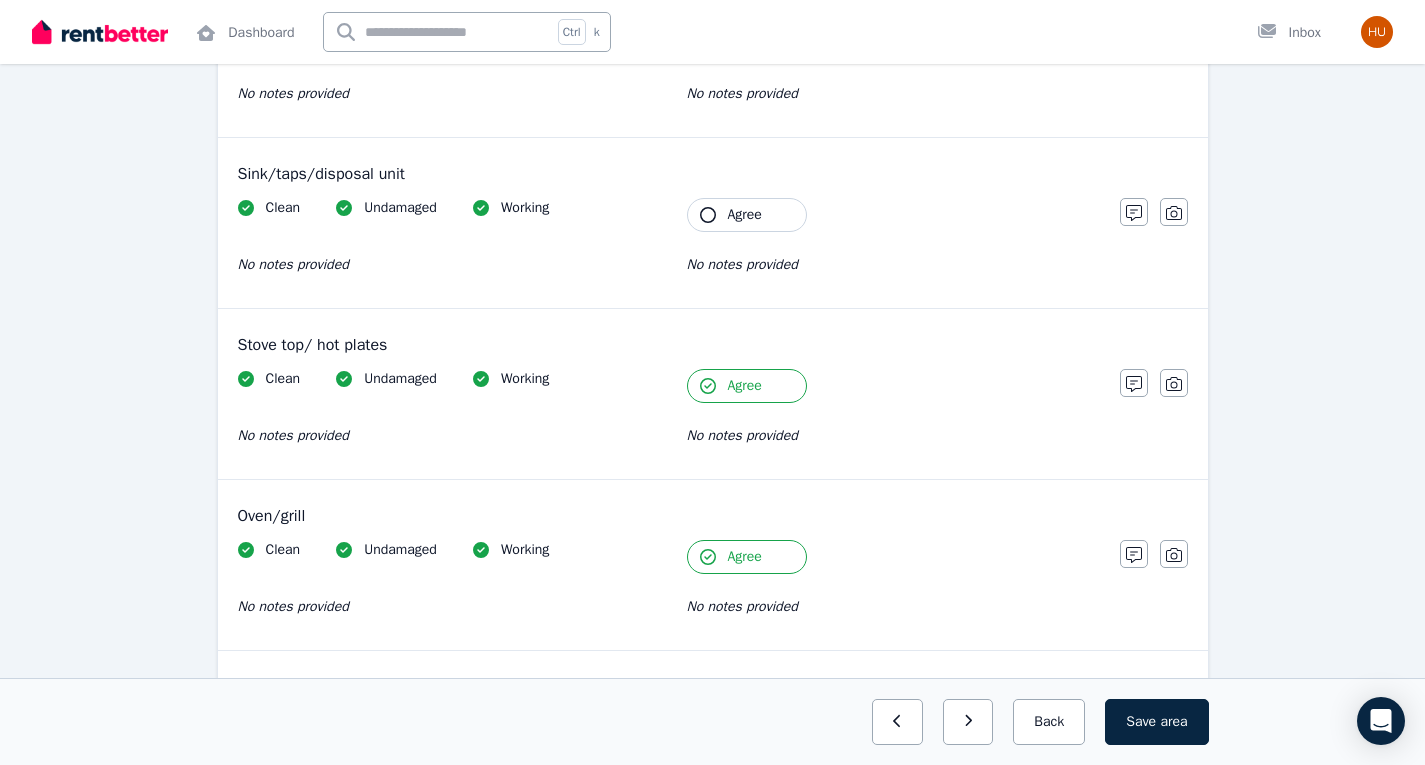 scroll, scrollTop: 1775, scrollLeft: 0, axis: vertical 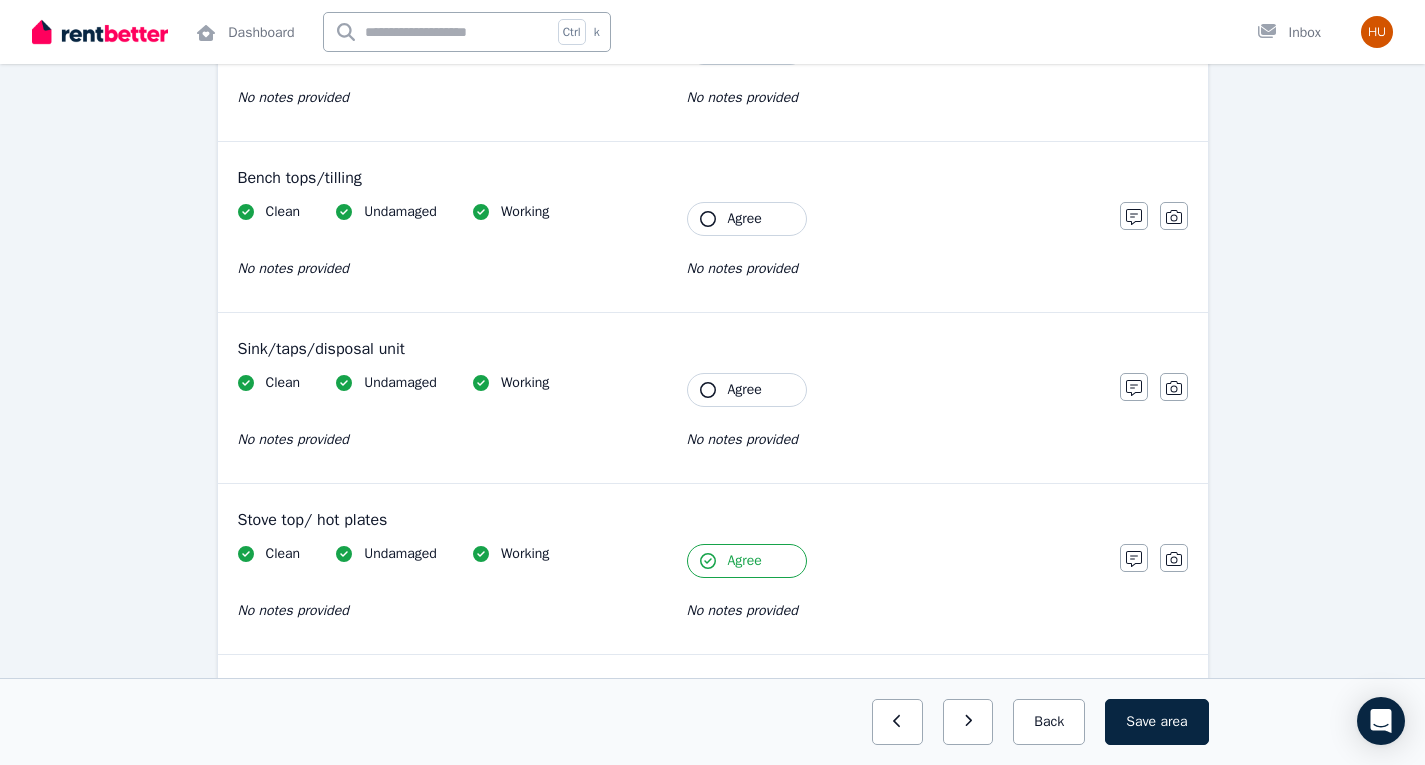 click on "Agree" at bounding box center (745, 390) 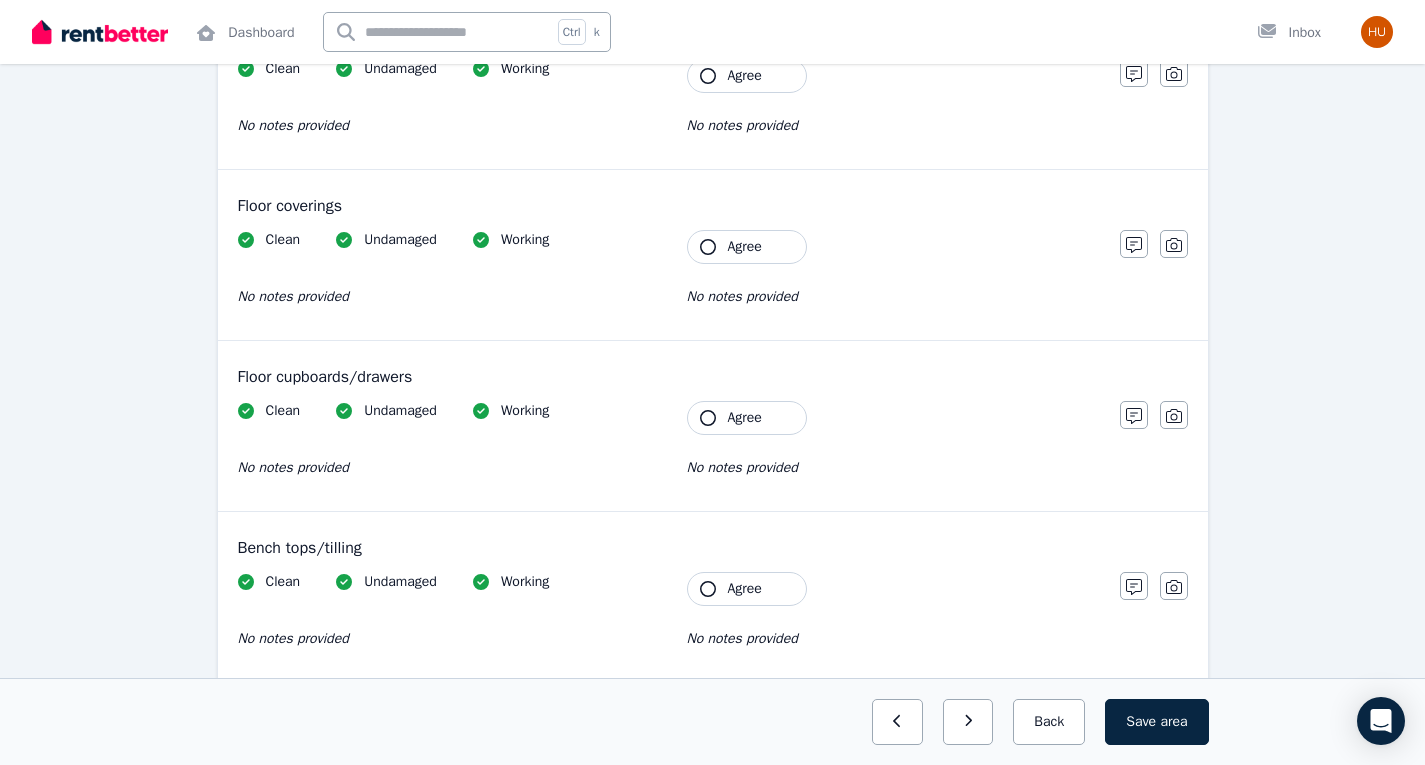 scroll, scrollTop: 1387, scrollLeft: 0, axis: vertical 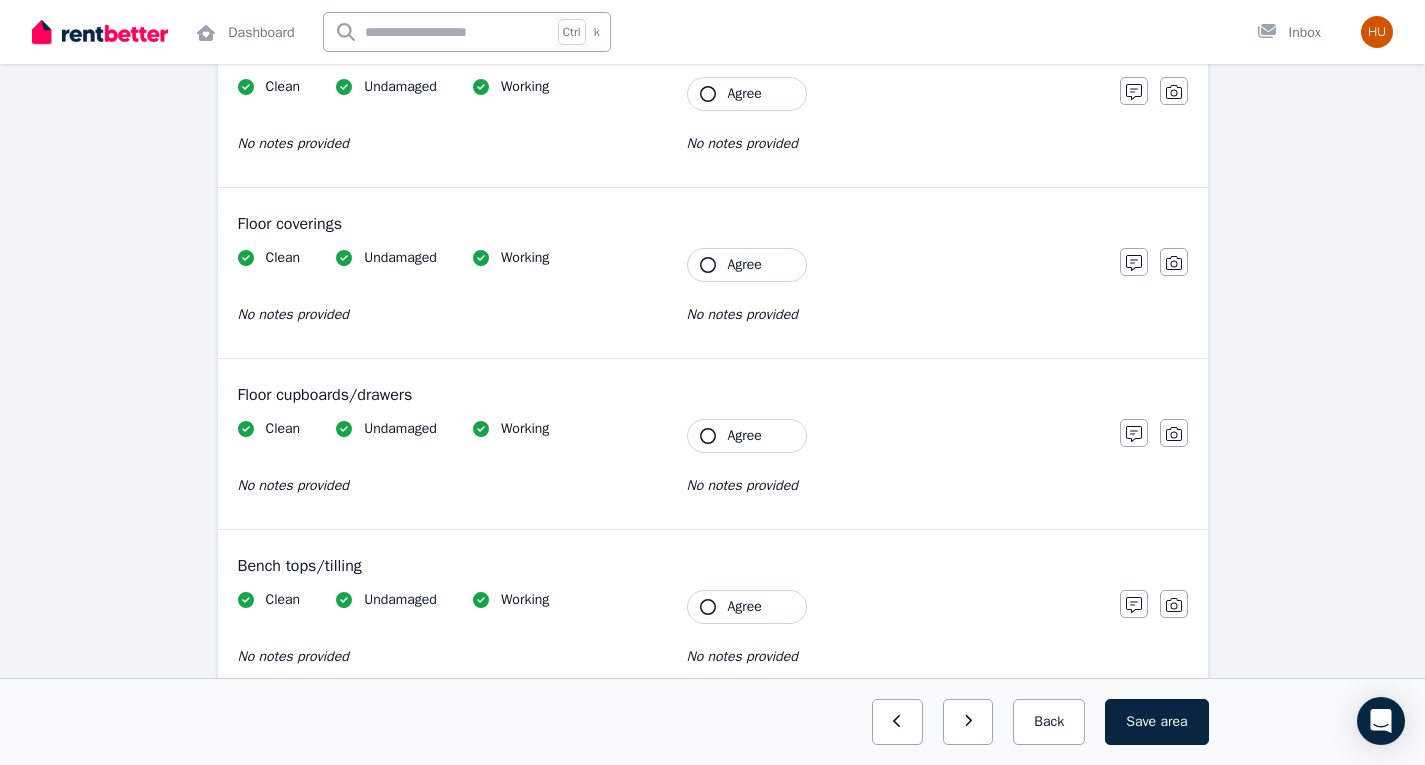 click on "Agree" at bounding box center (747, 265) 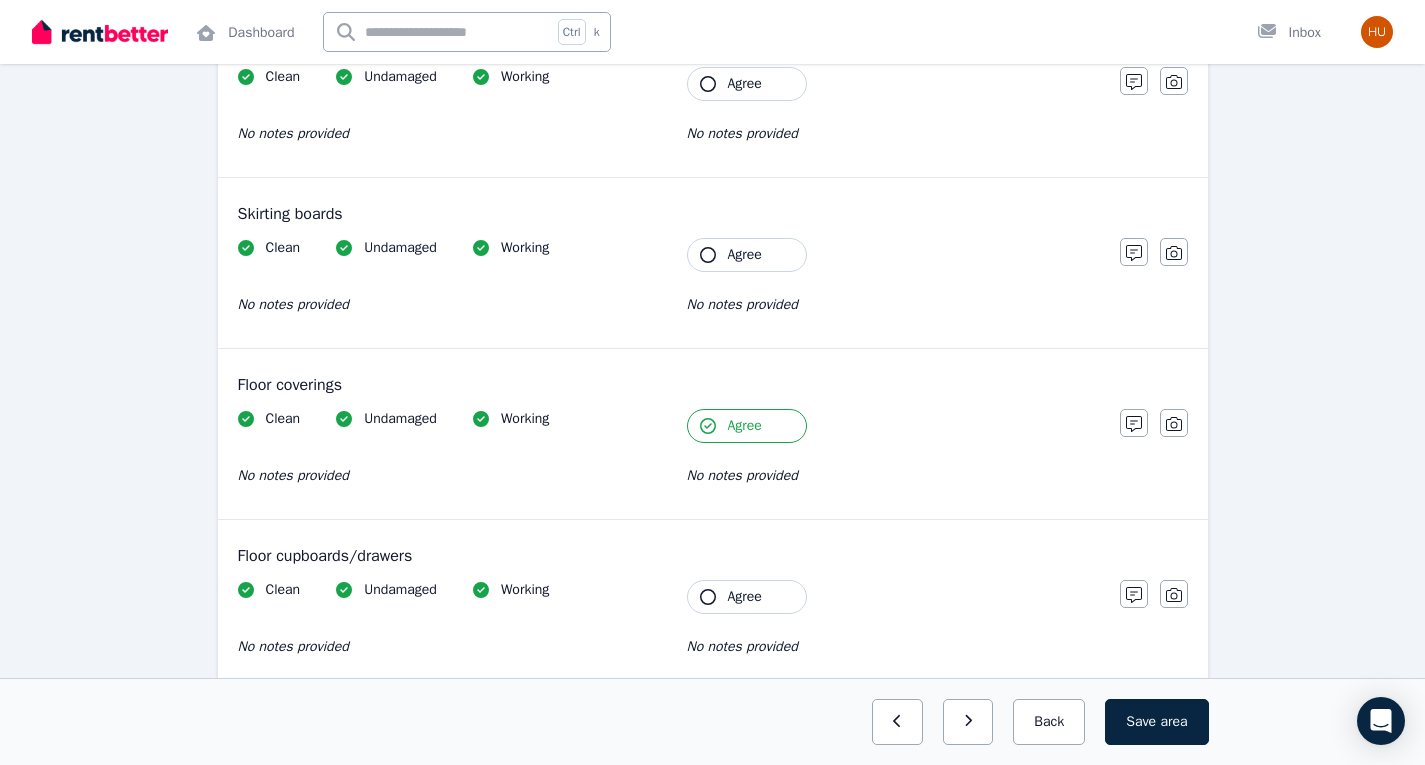 scroll, scrollTop: 1224, scrollLeft: 0, axis: vertical 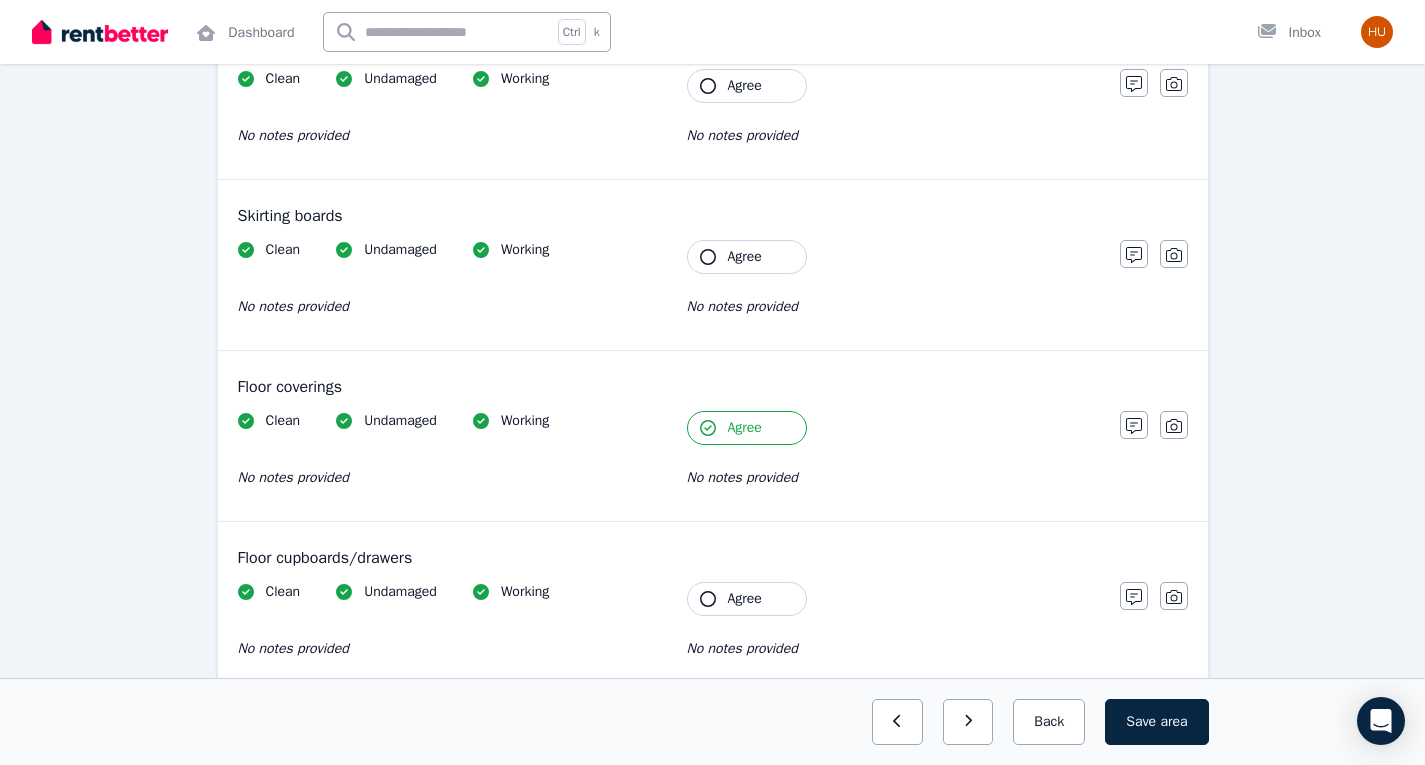 click on "Agree" at bounding box center [747, 257] 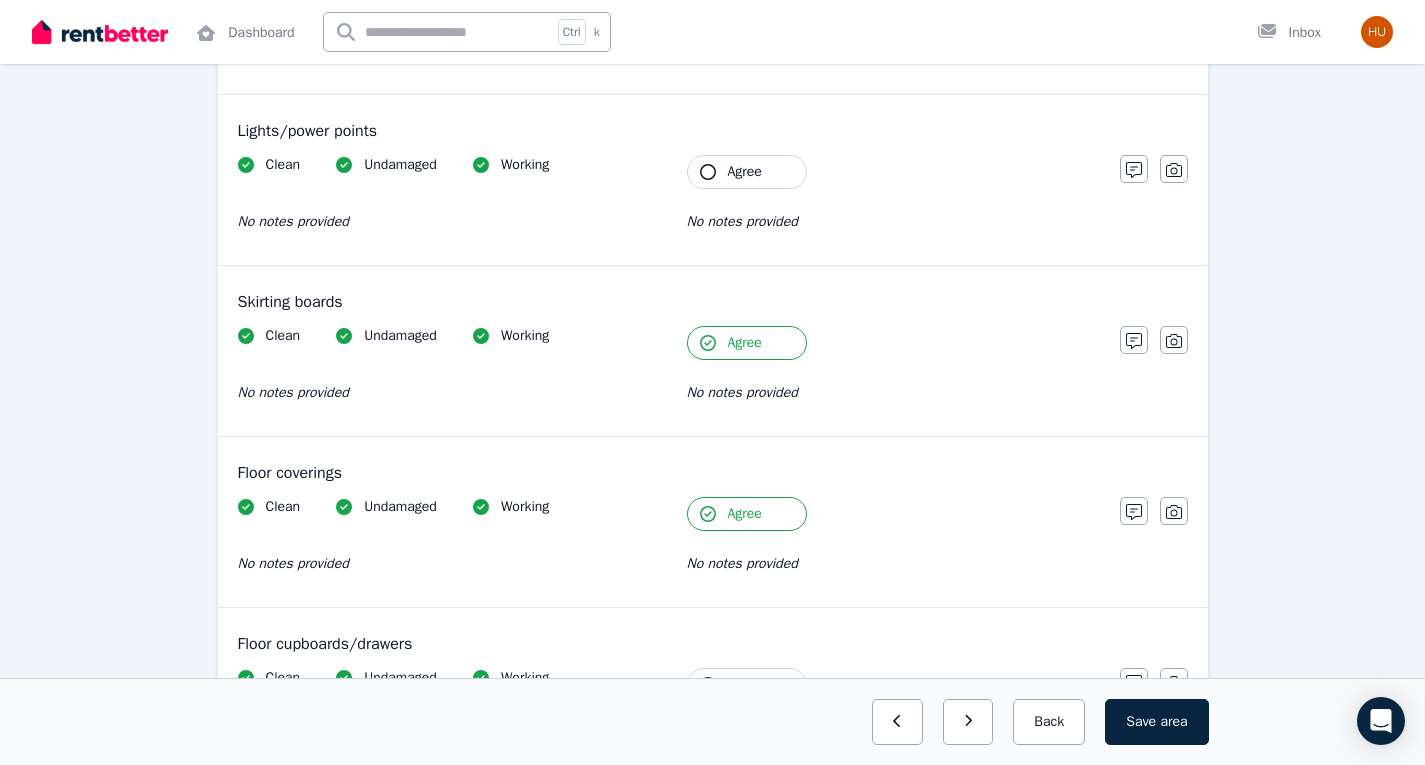 scroll, scrollTop: 1137, scrollLeft: 0, axis: vertical 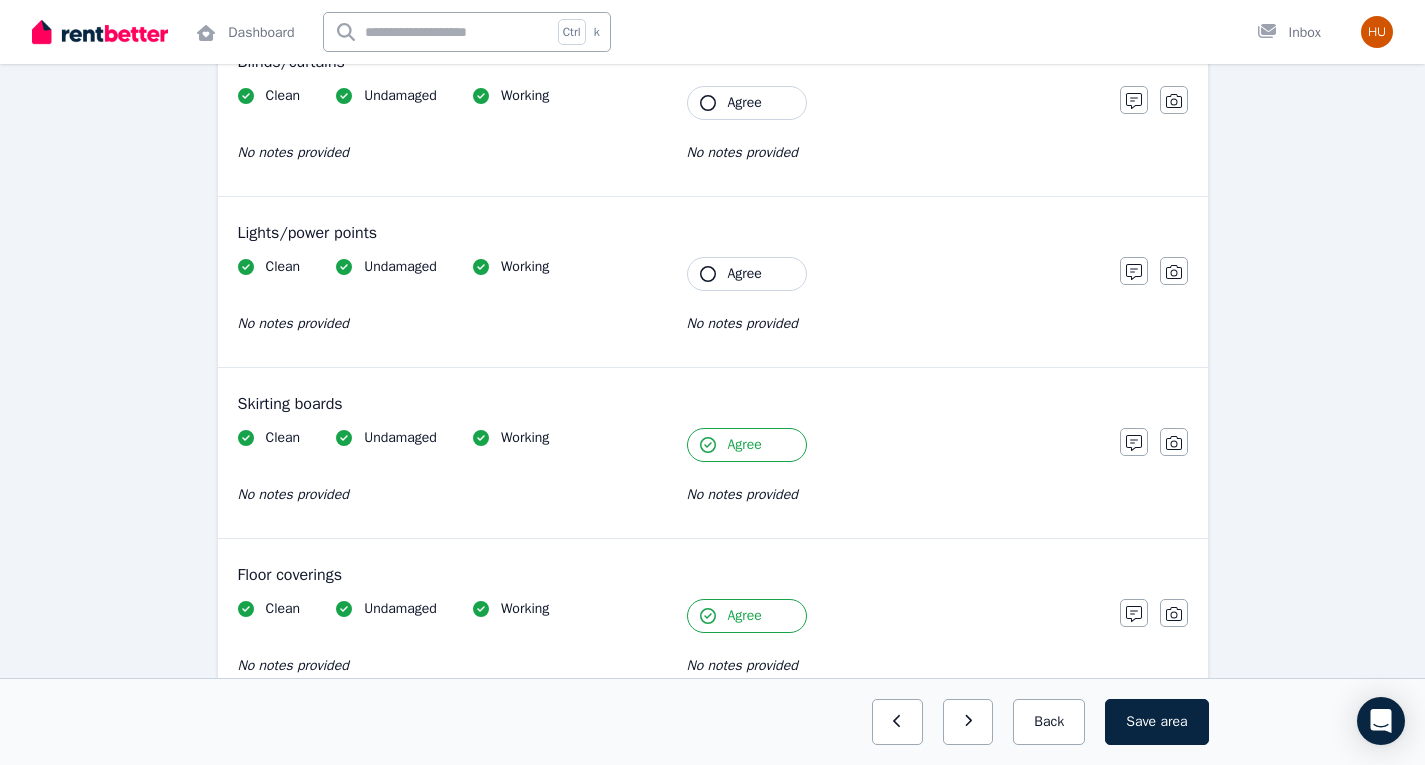 click on "Agree" at bounding box center [745, 274] 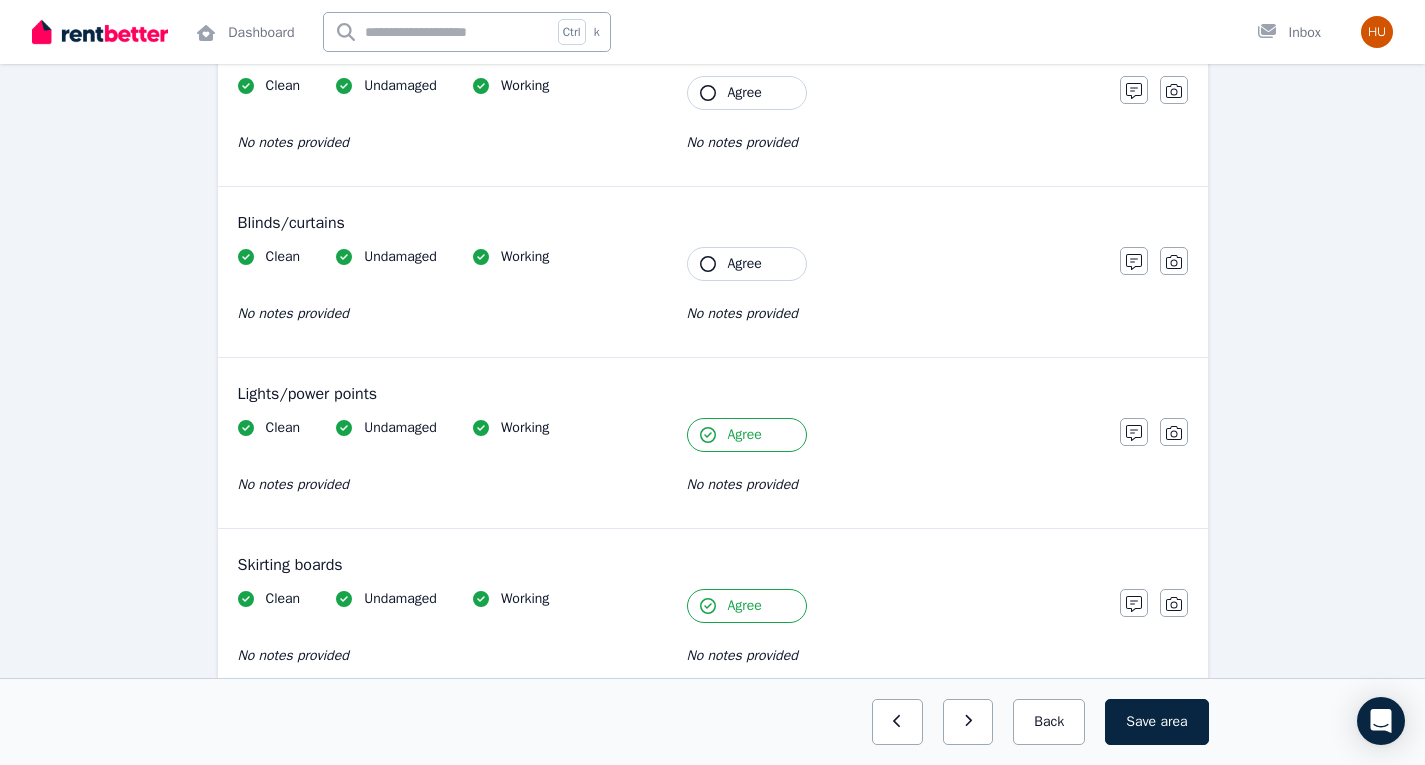 click on "Agree" at bounding box center [745, 264] 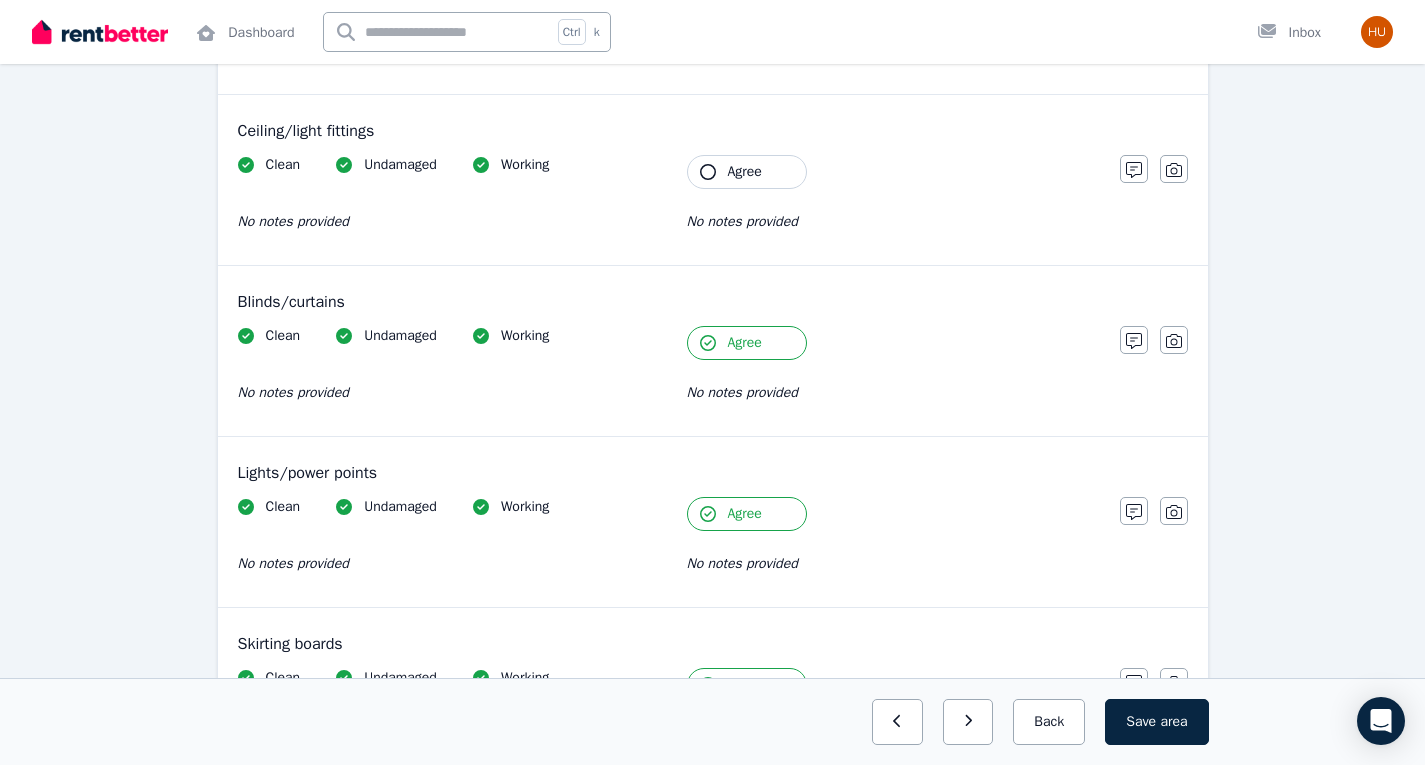 scroll, scrollTop: 798, scrollLeft: 0, axis: vertical 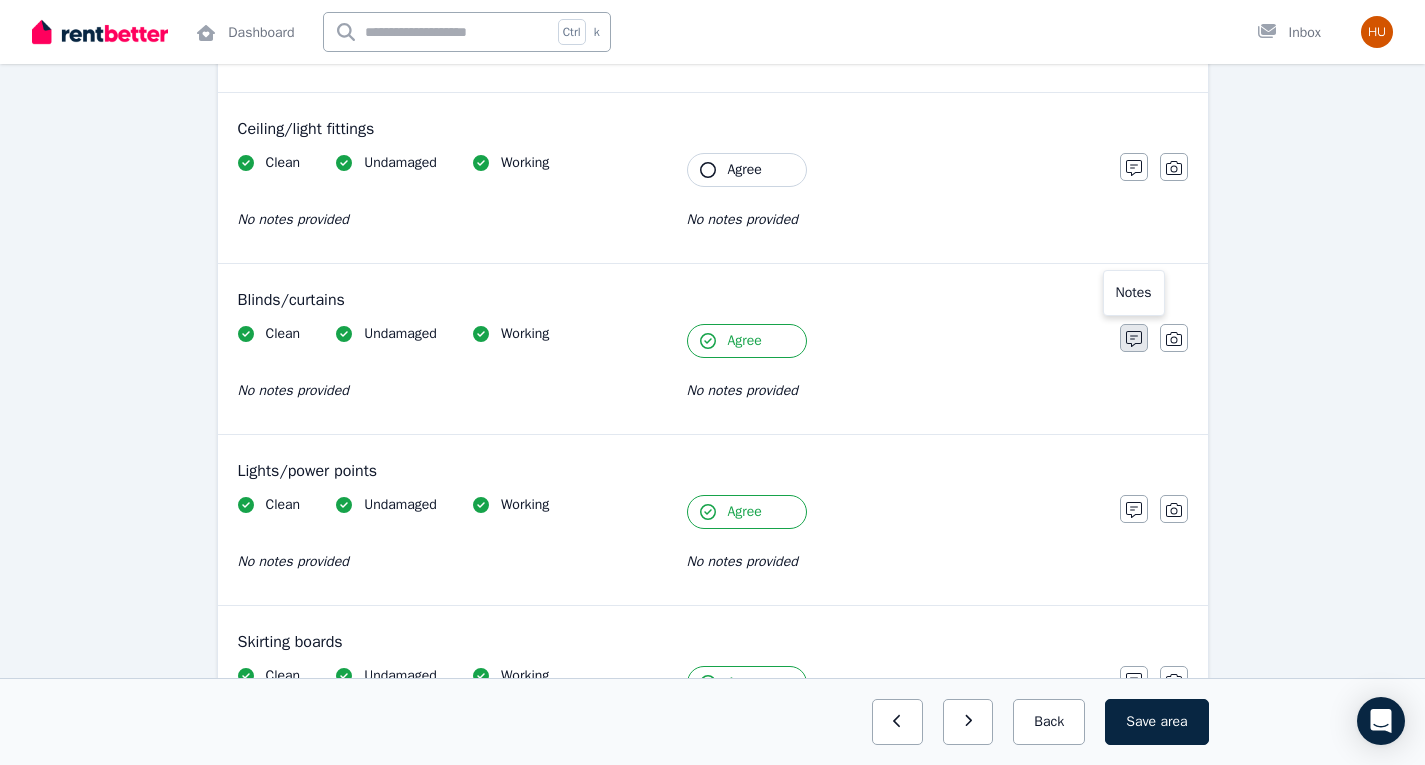 click at bounding box center (1134, 338) 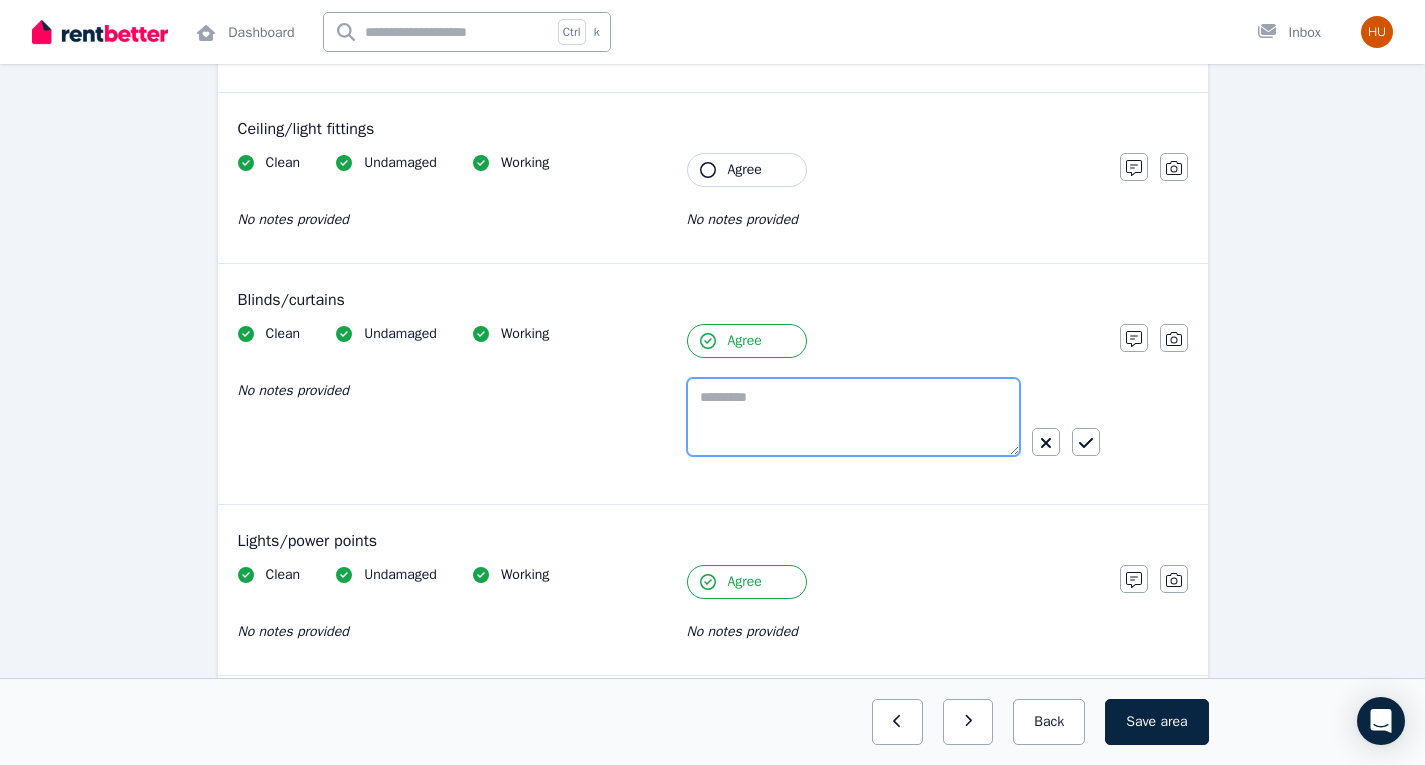 click at bounding box center (853, 417) 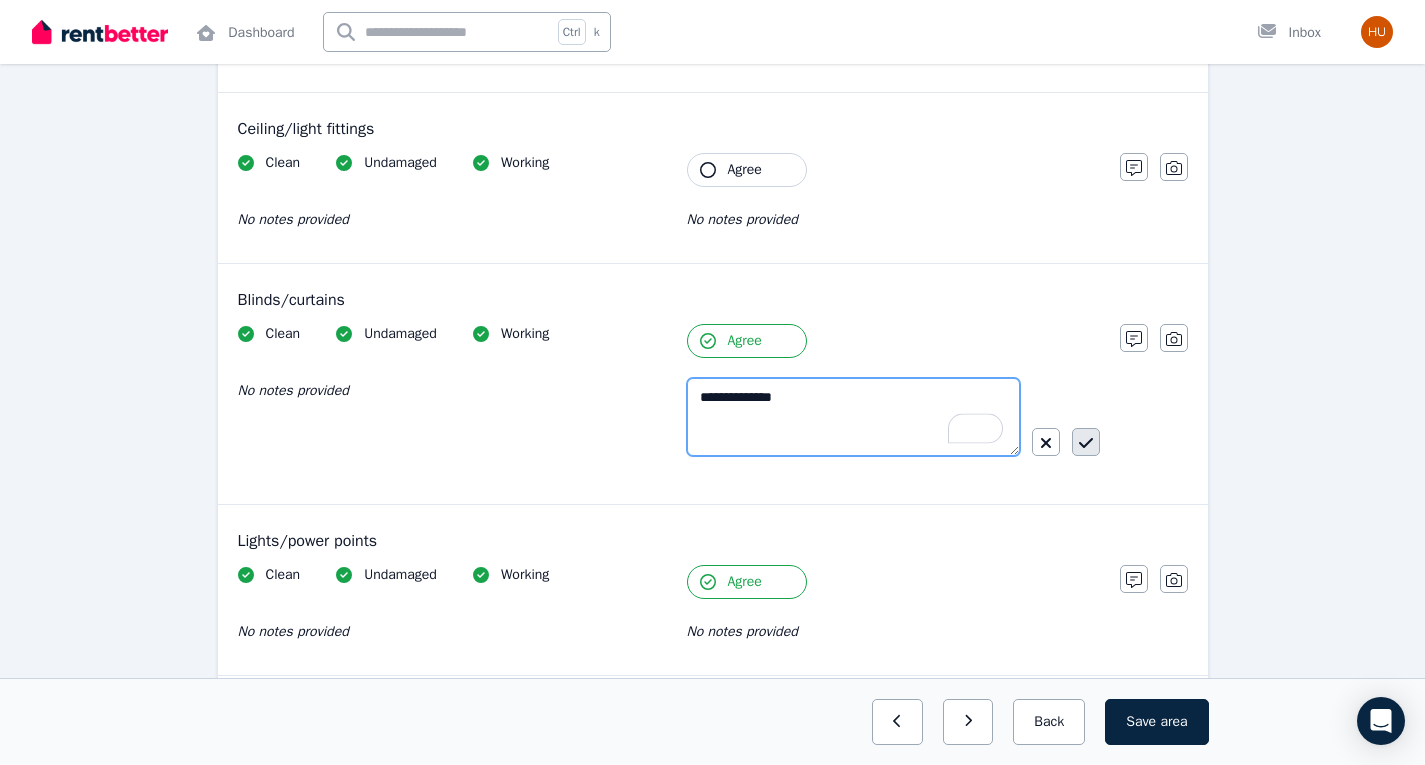 type on "**********" 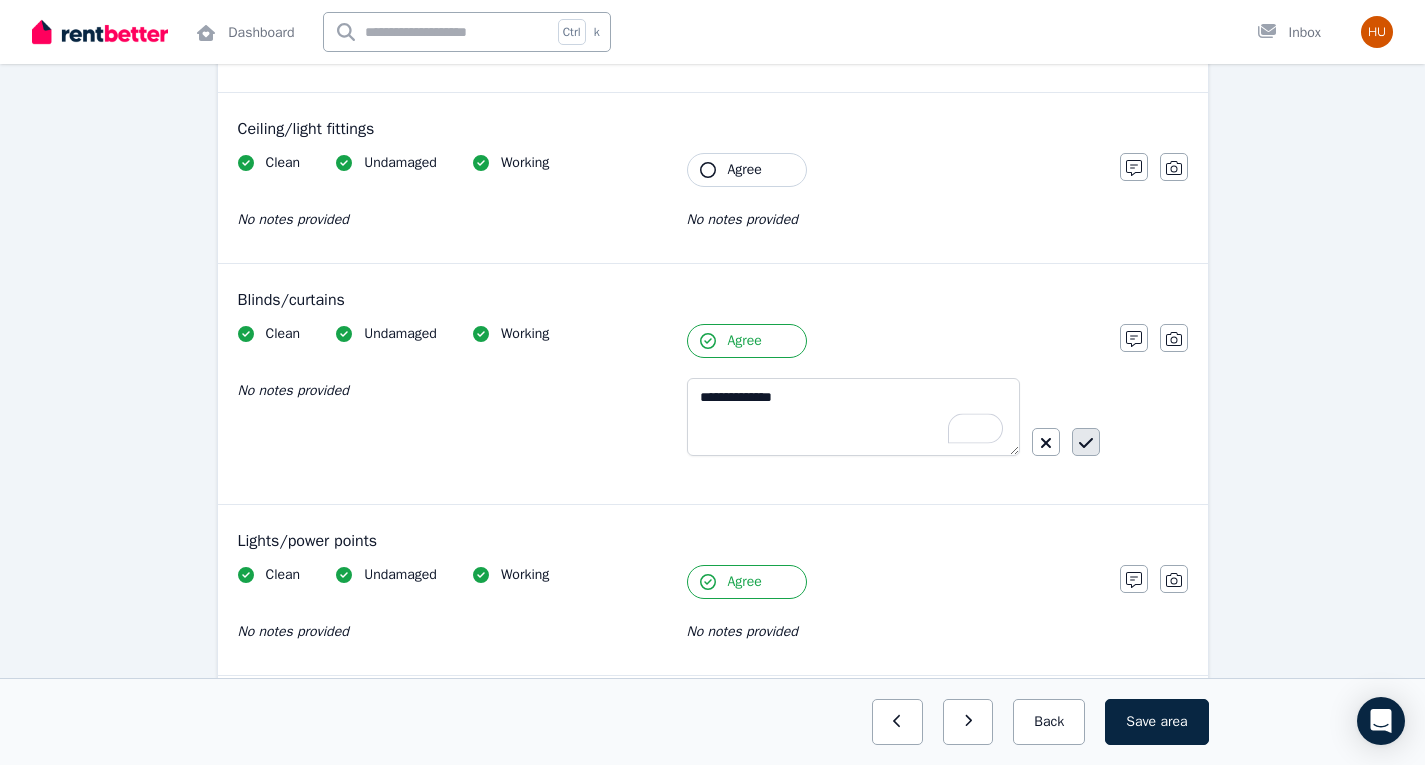 click 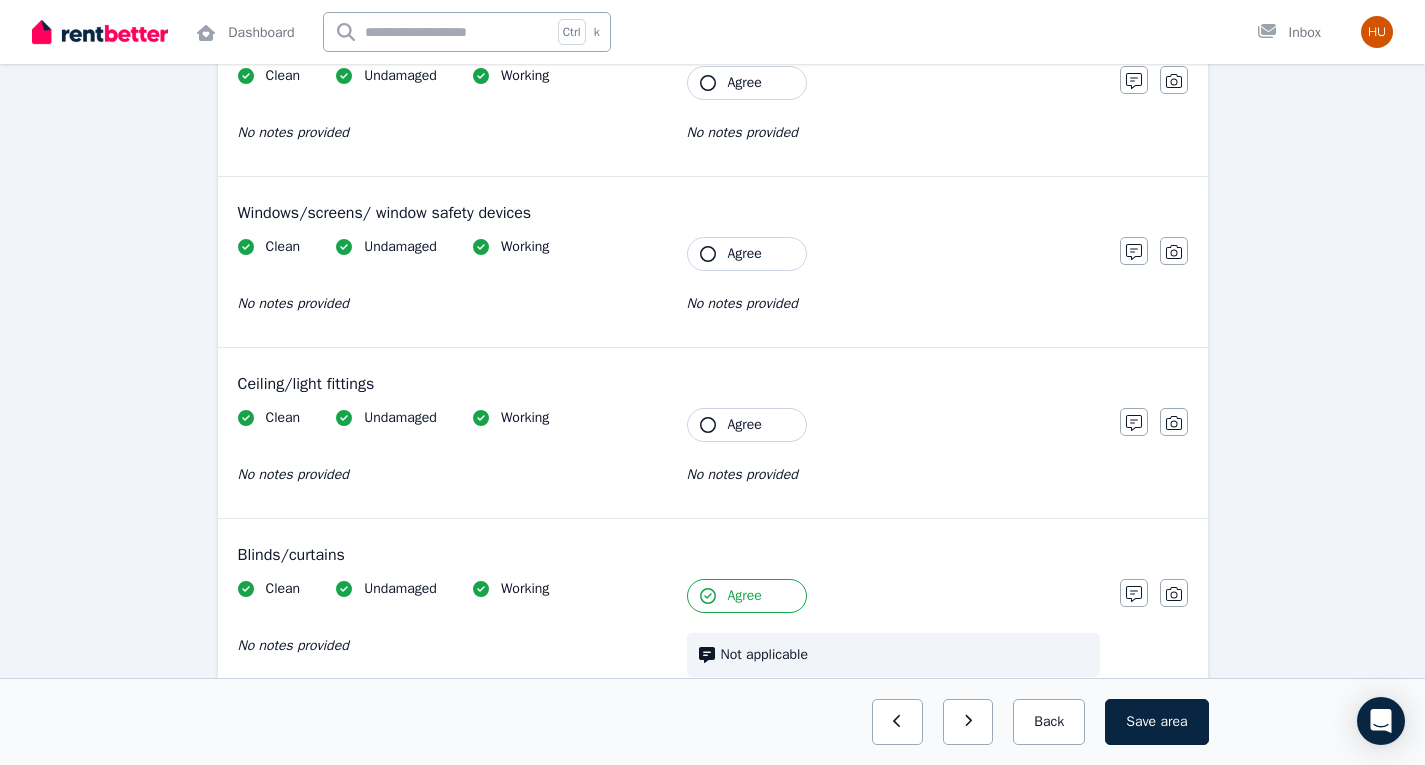 scroll, scrollTop: 544, scrollLeft: 0, axis: vertical 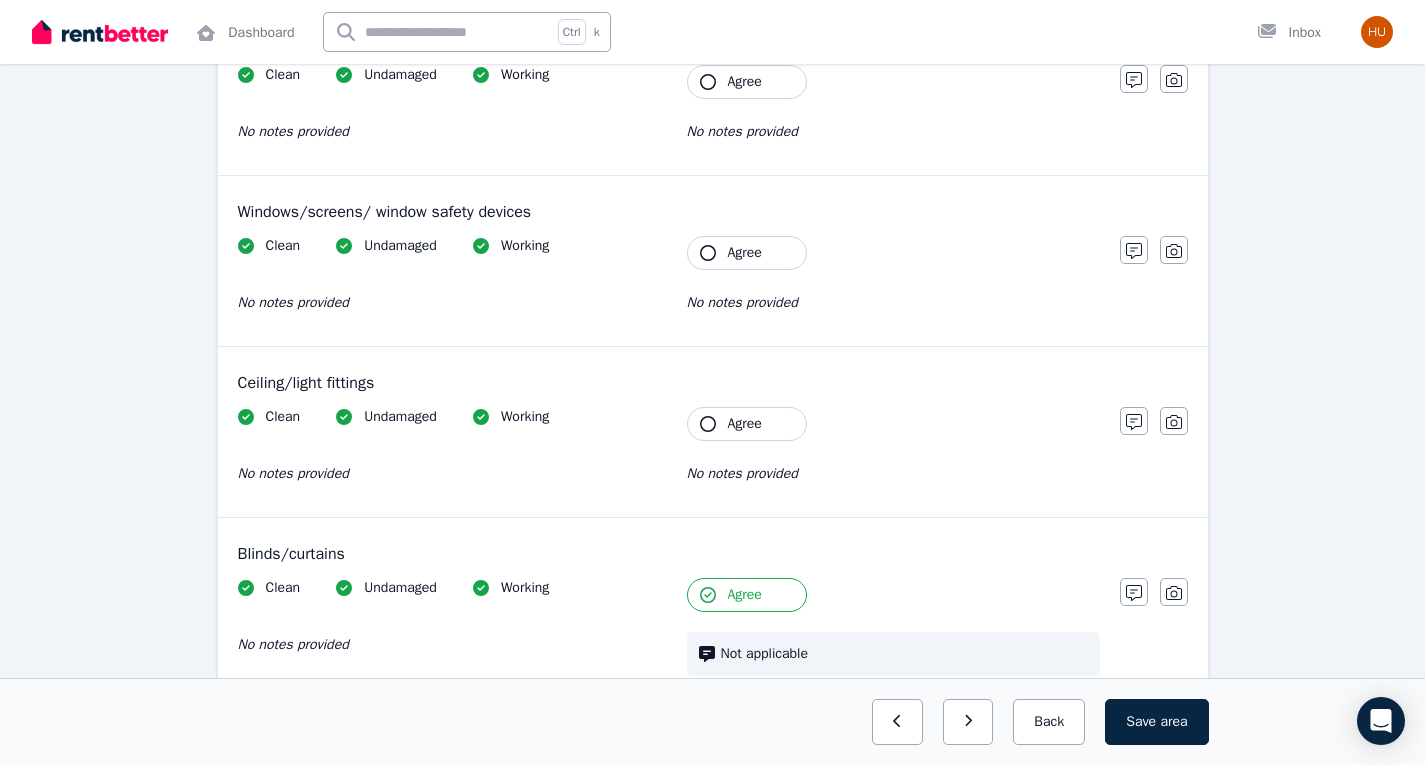 click on "Agree" at bounding box center [745, 424] 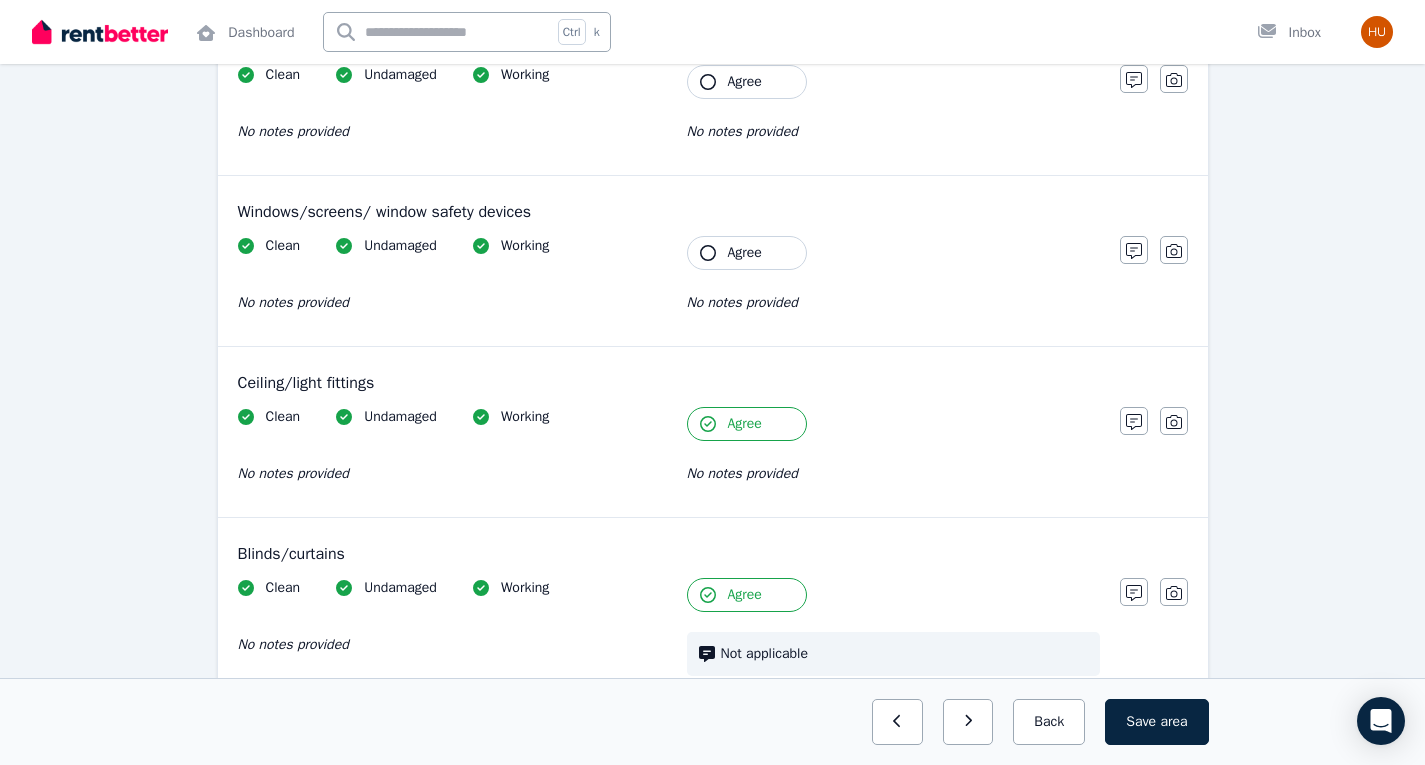 scroll, scrollTop: 333, scrollLeft: 0, axis: vertical 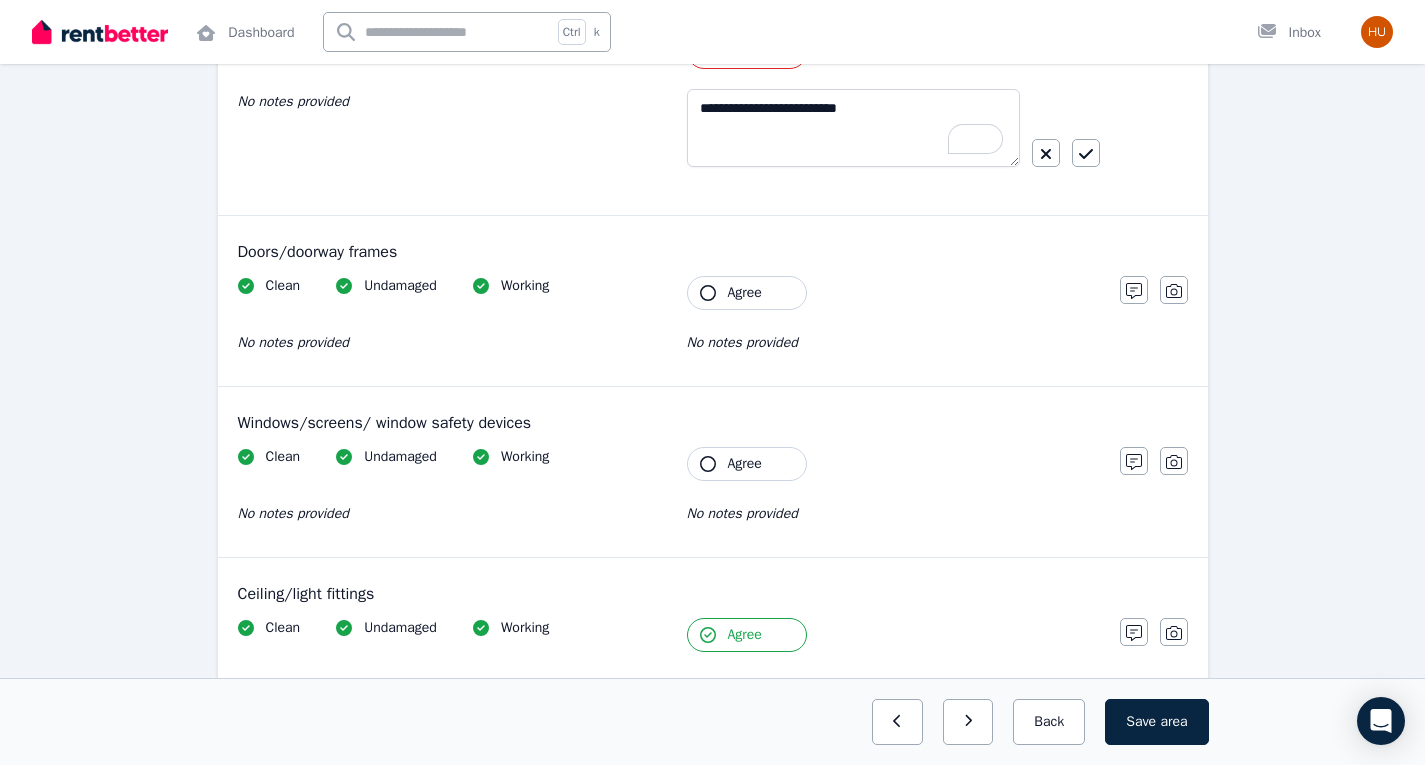 click on "Agree" at bounding box center (745, 464) 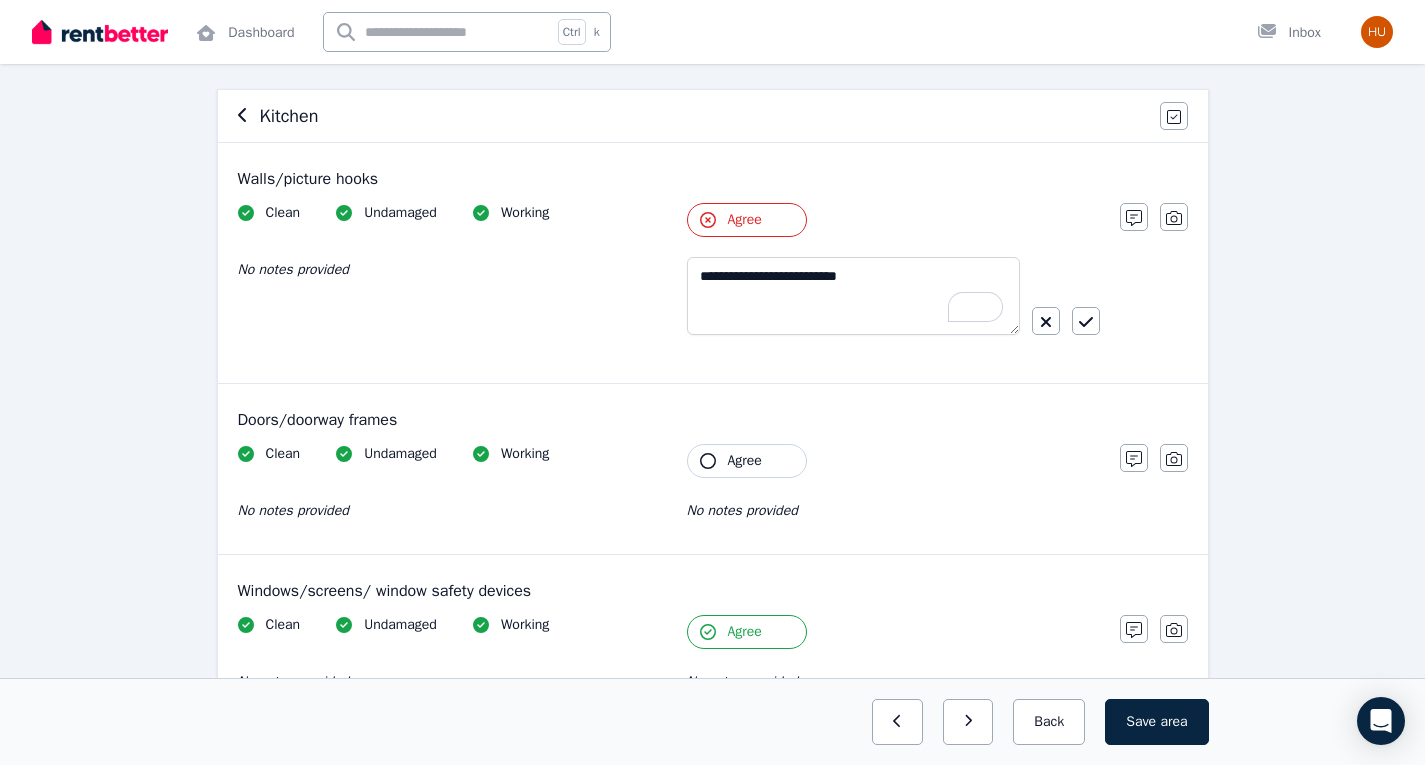 scroll, scrollTop: 166, scrollLeft: 0, axis: vertical 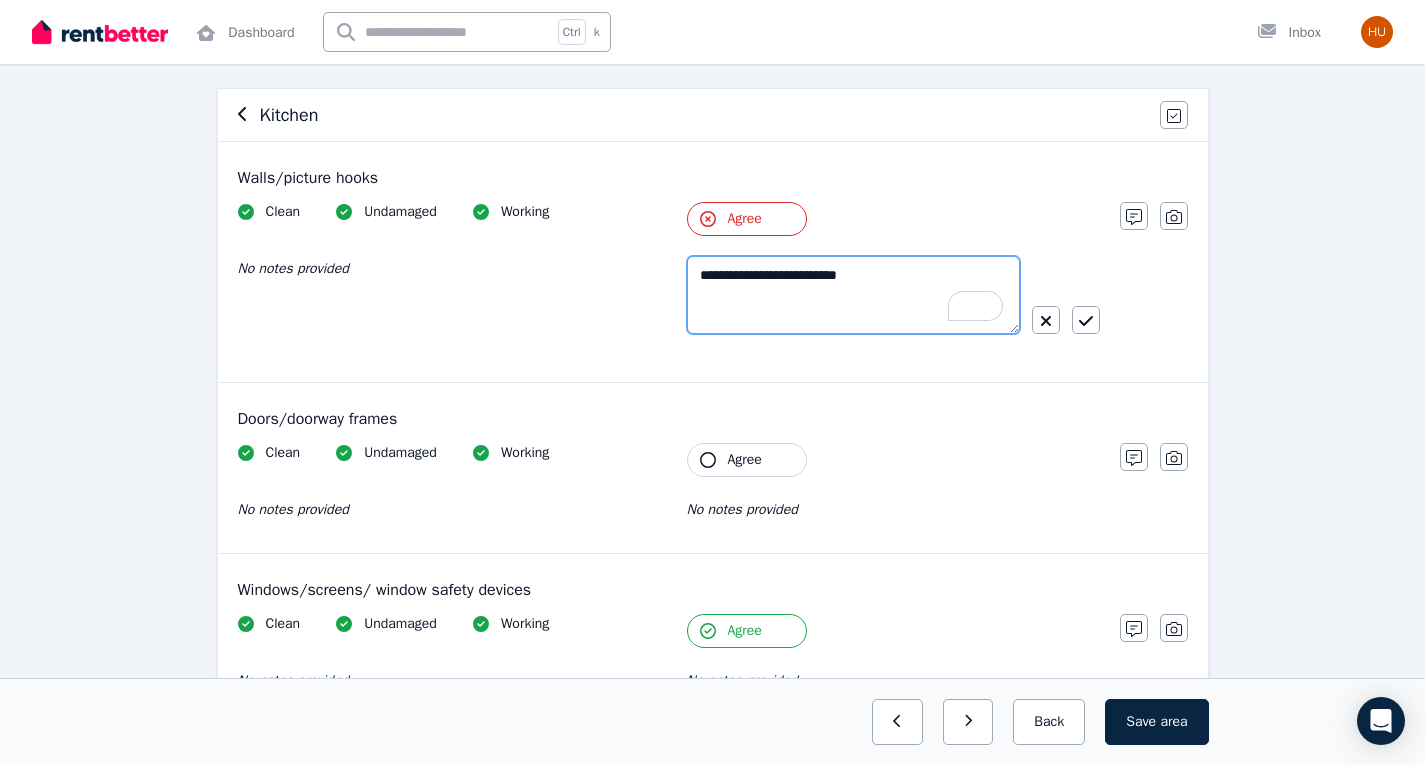 click on "**********" at bounding box center [853, 295] 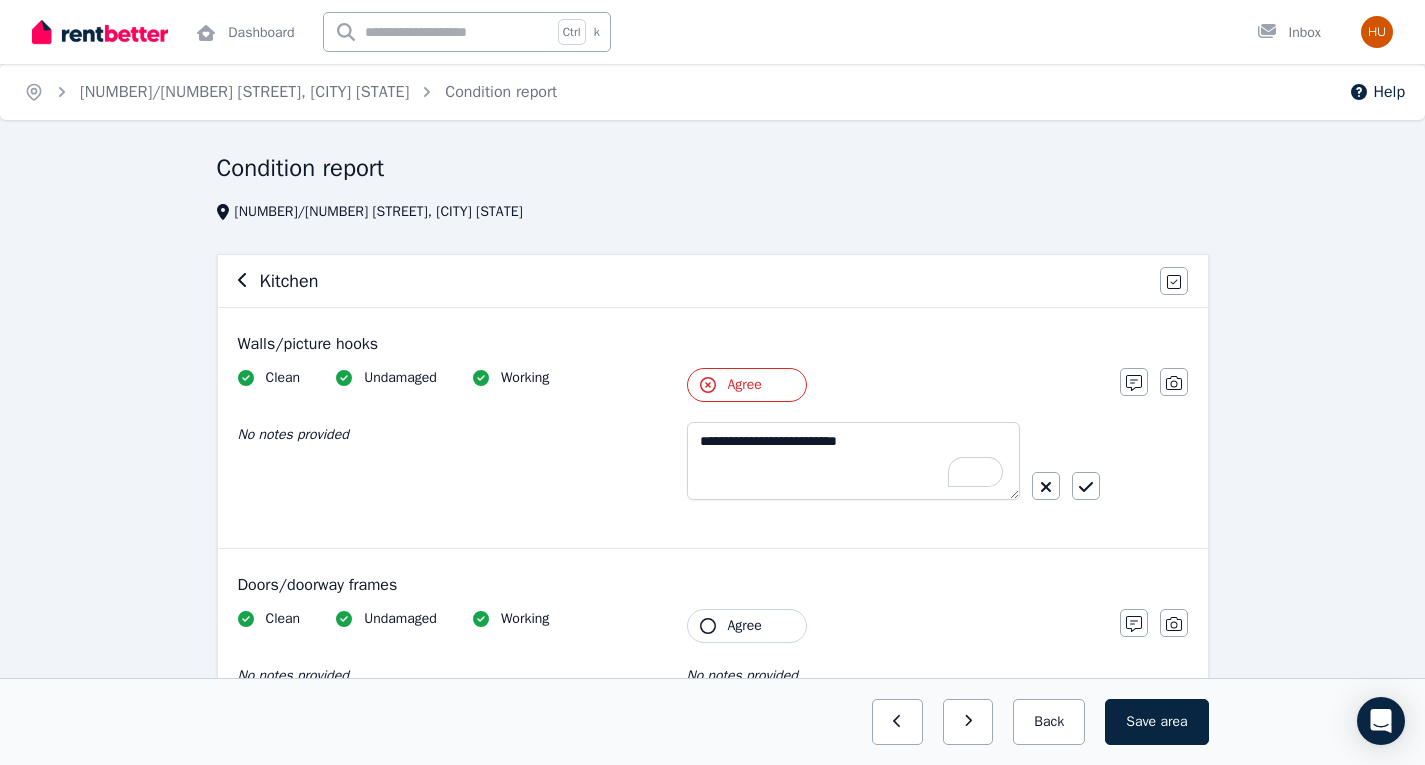 scroll, scrollTop: 166, scrollLeft: 0, axis: vertical 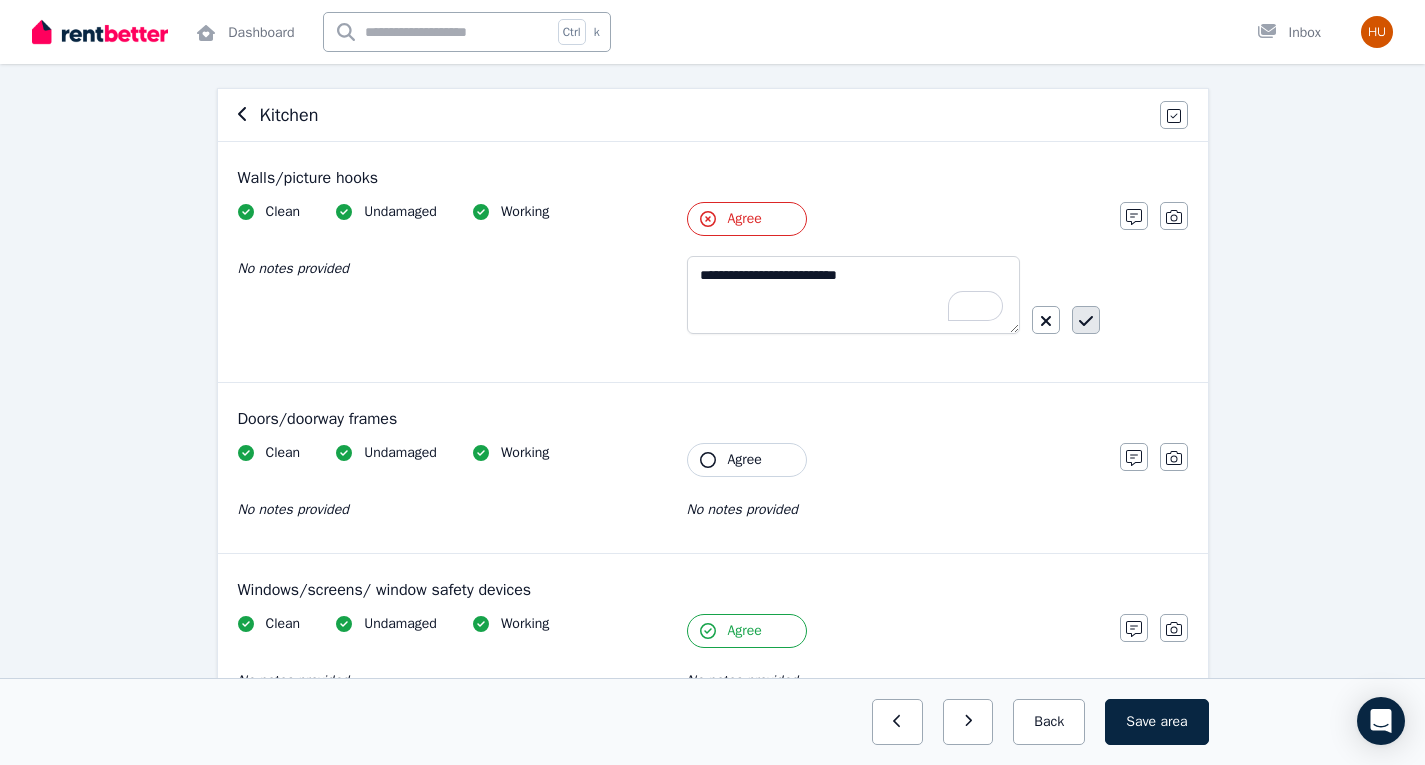 click at bounding box center (1086, 320) 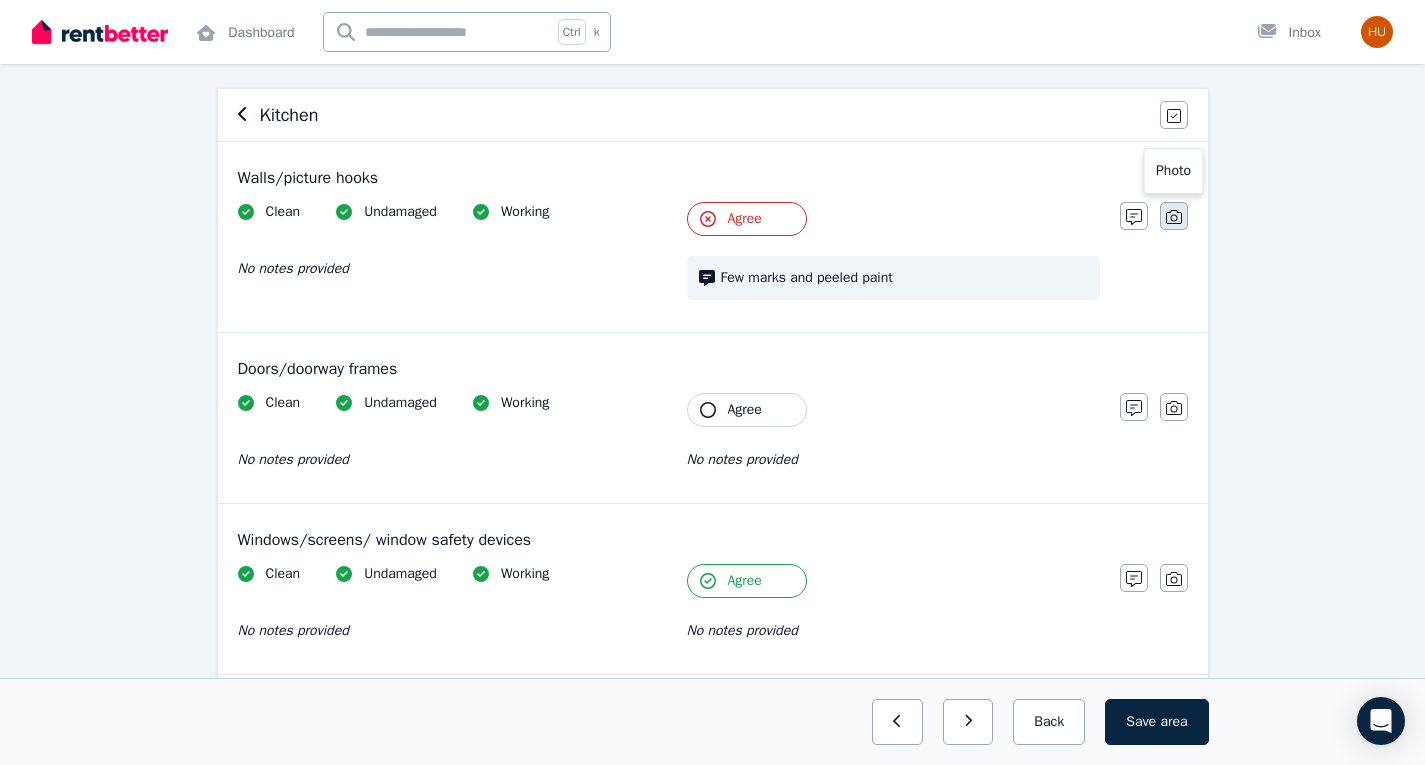 click at bounding box center [1174, 216] 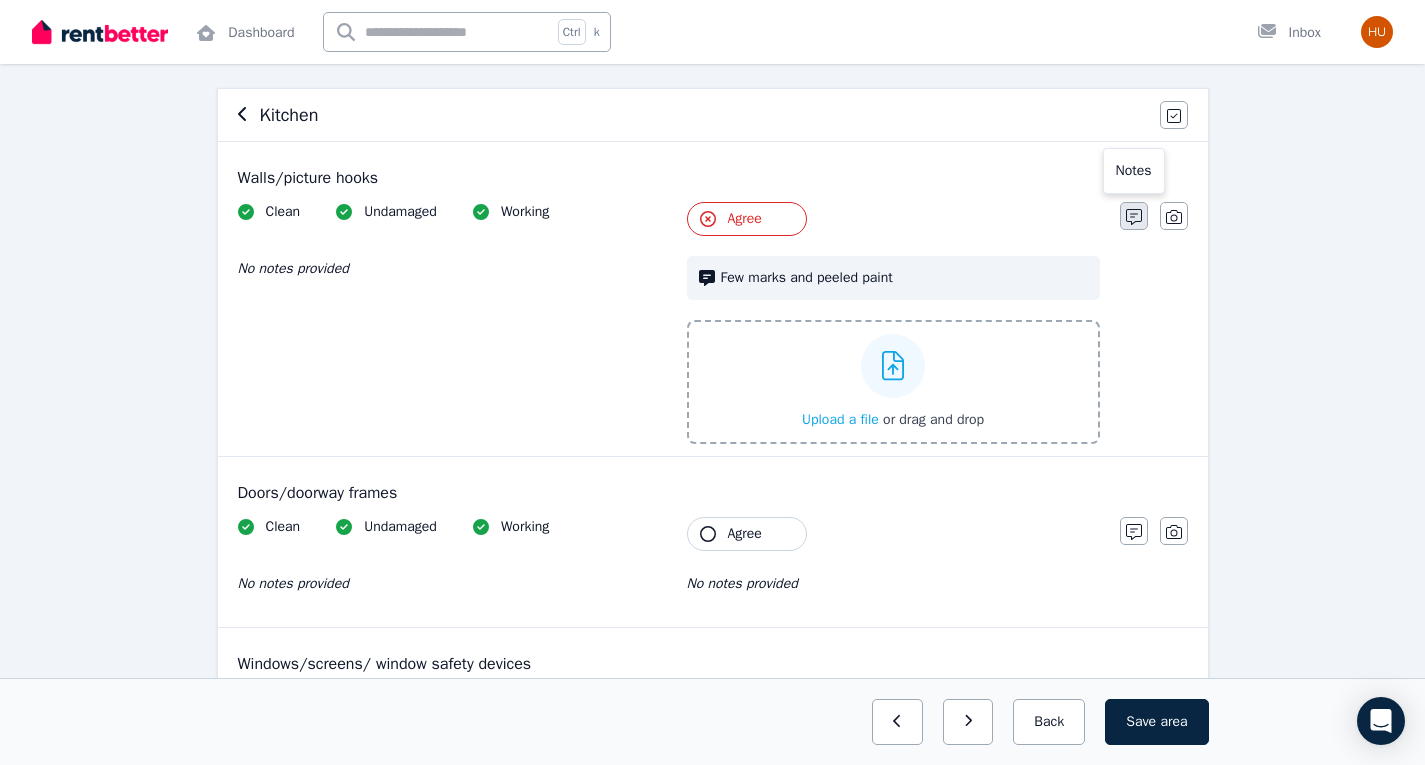 click 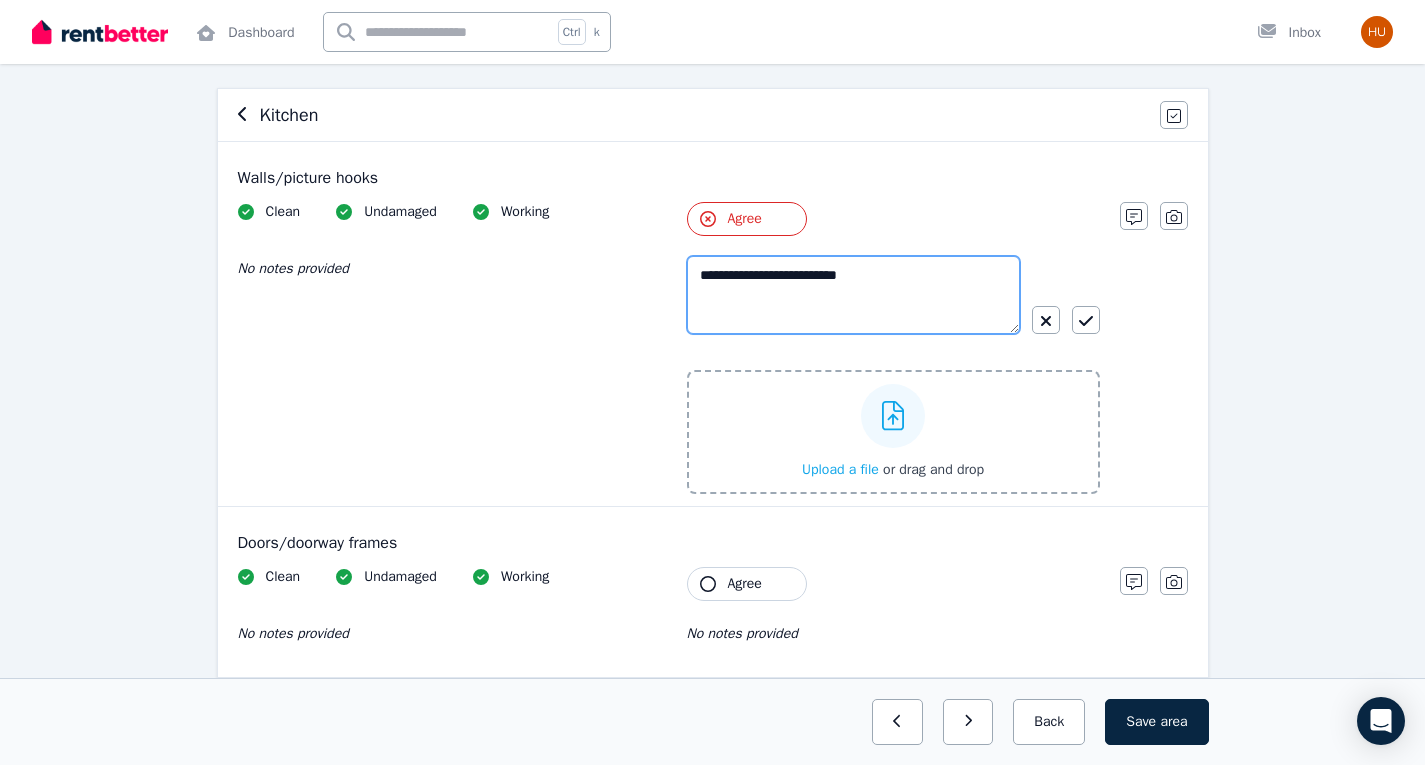 click on "**********" at bounding box center [853, 295] 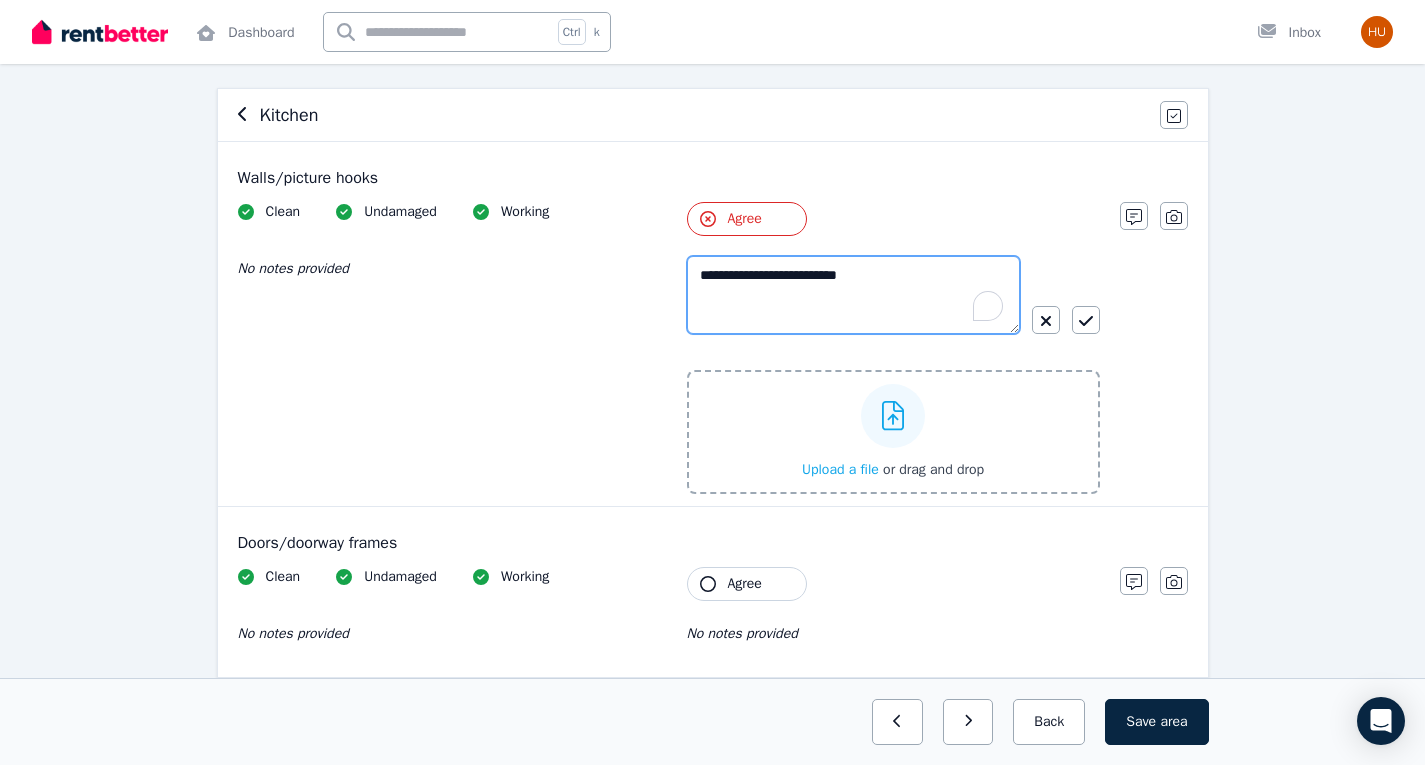 click on "**********" at bounding box center [853, 295] 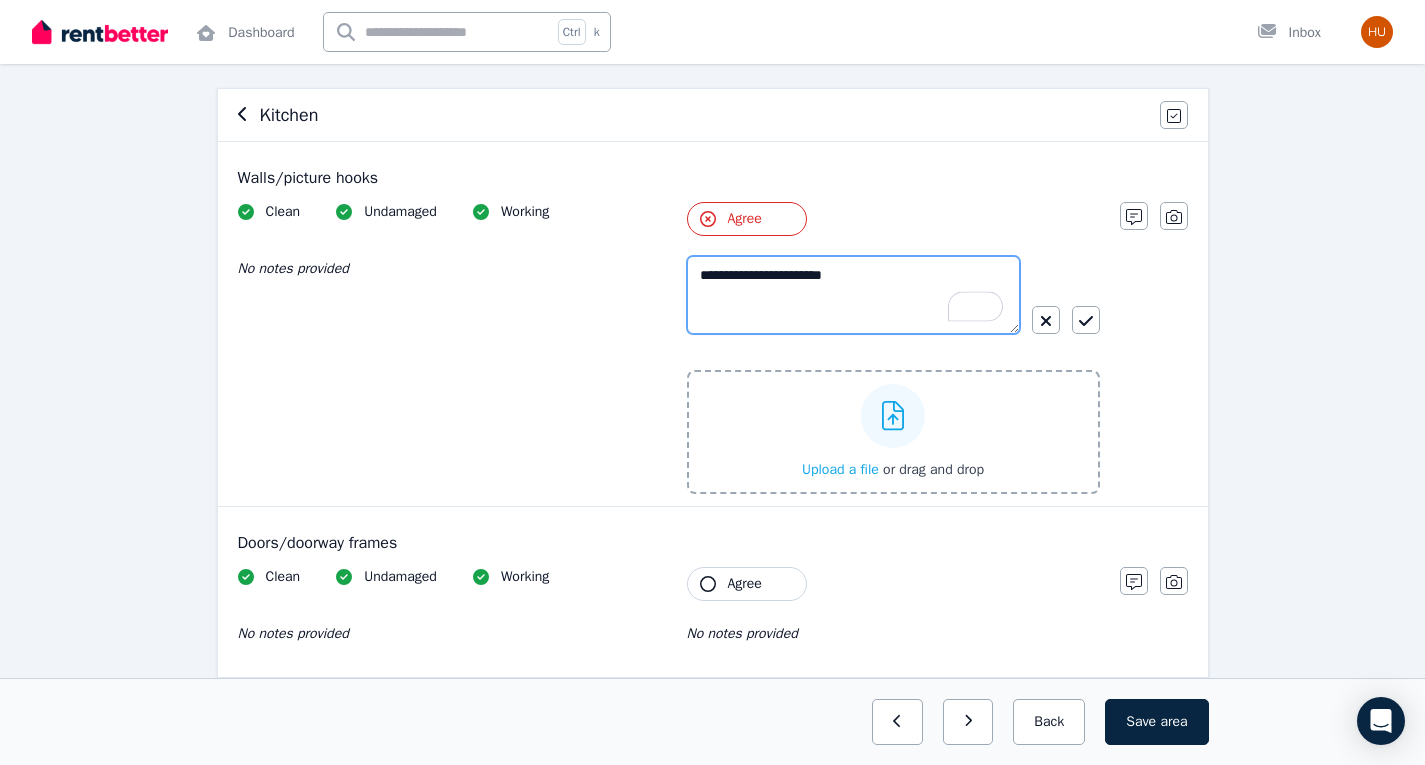 click on "**********" at bounding box center (853, 295) 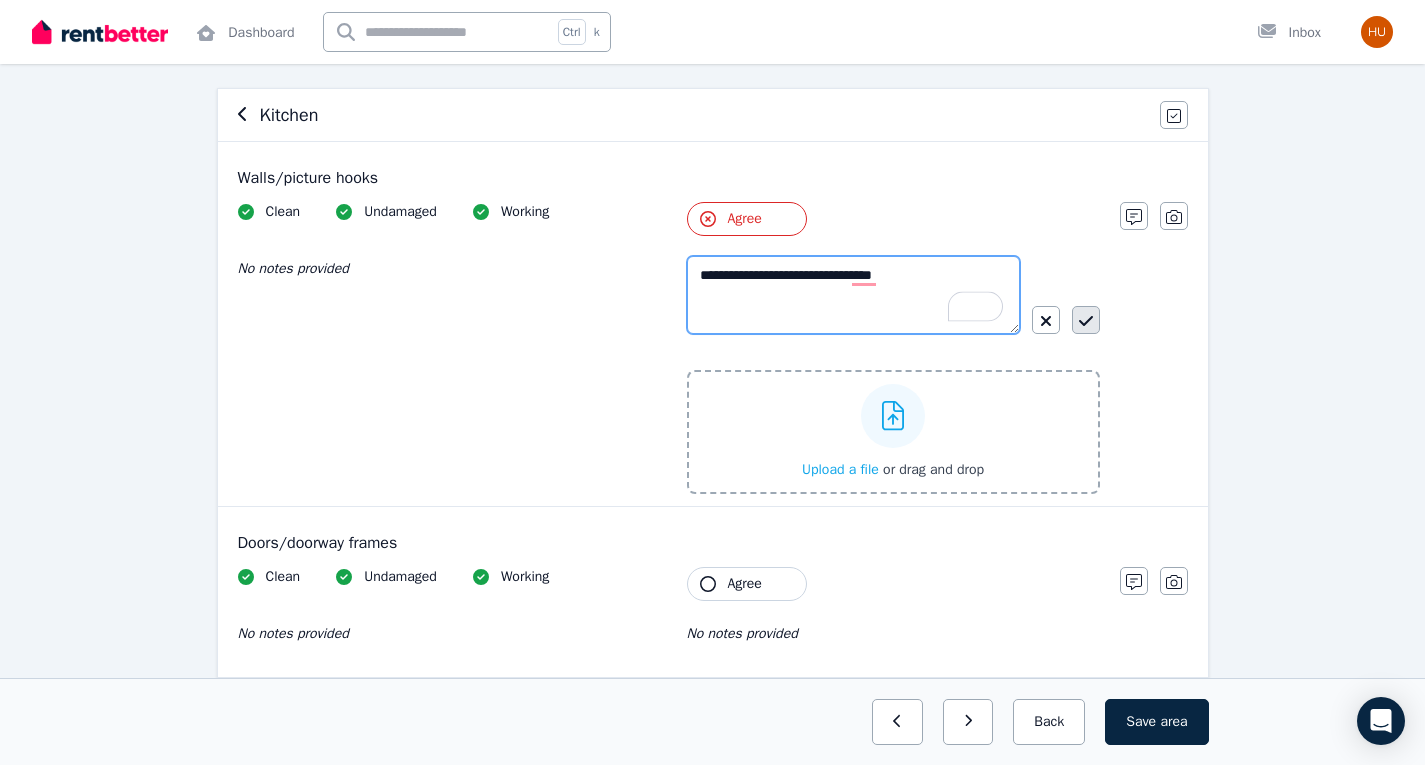 type on "**********" 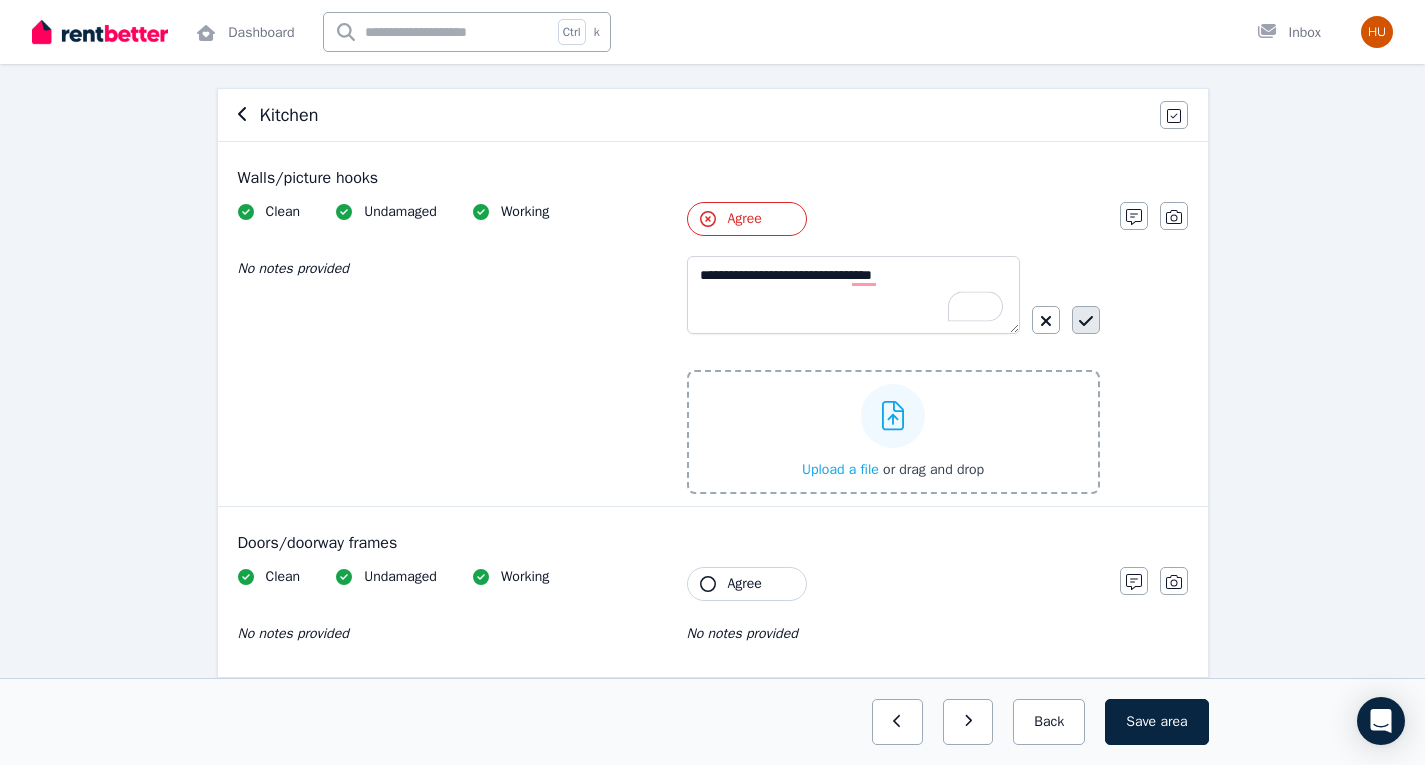 click 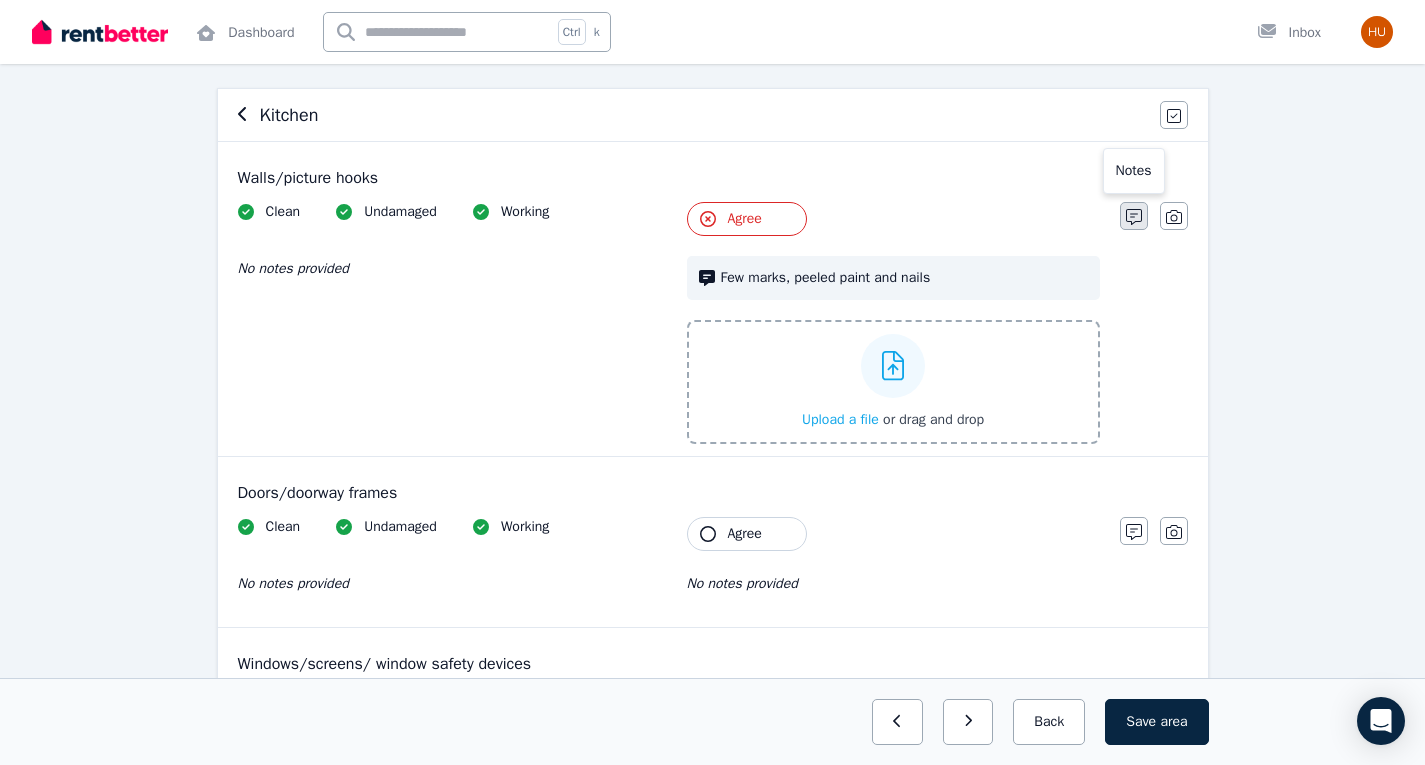 click 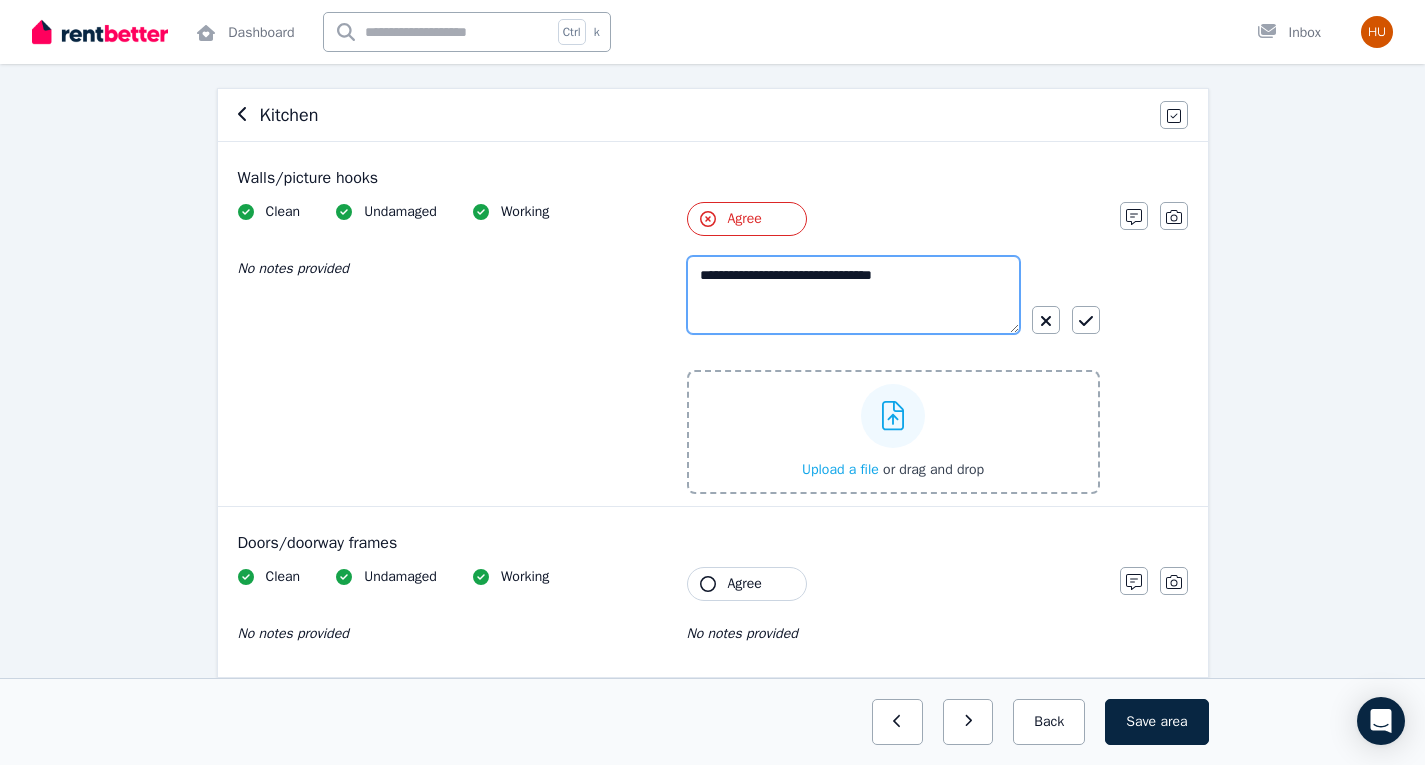 click on "**********" at bounding box center [853, 295] 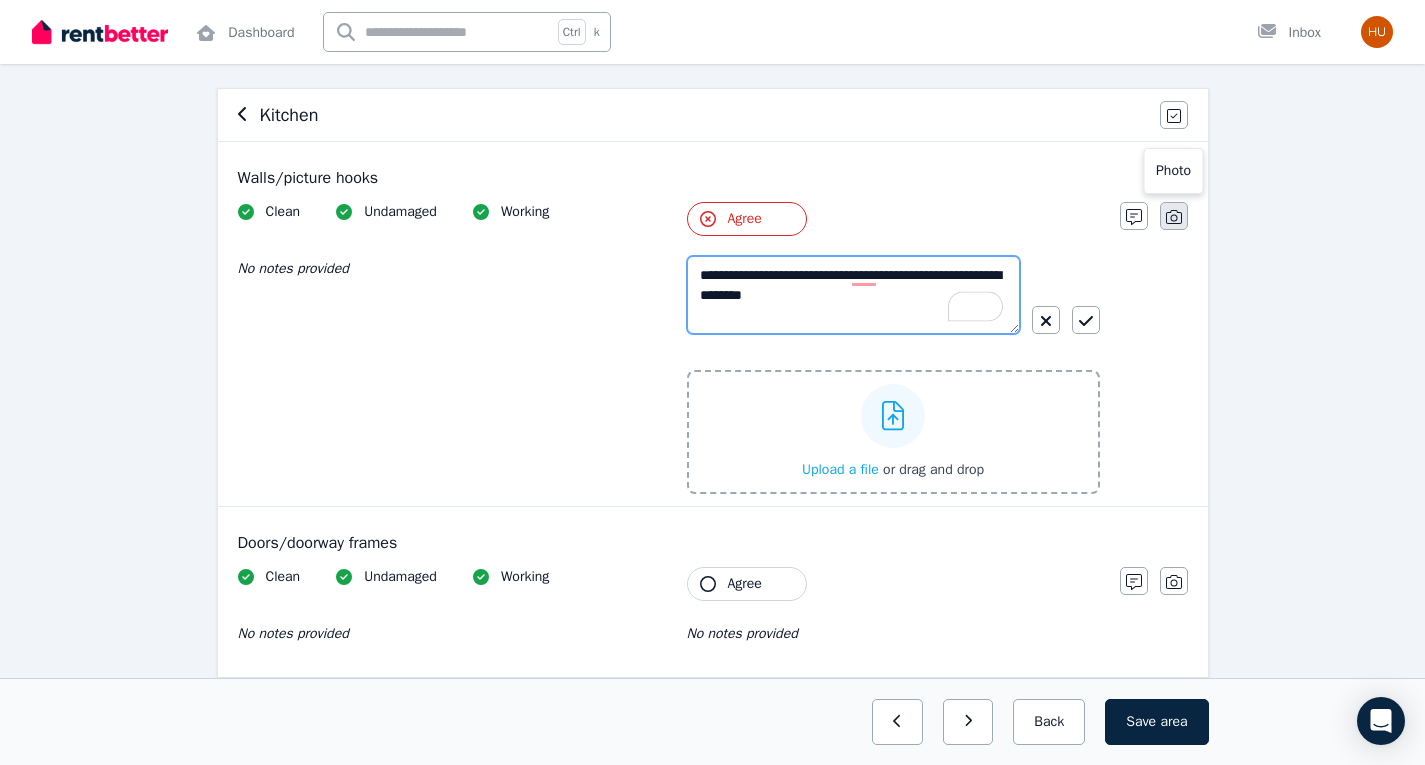 type on "**********" 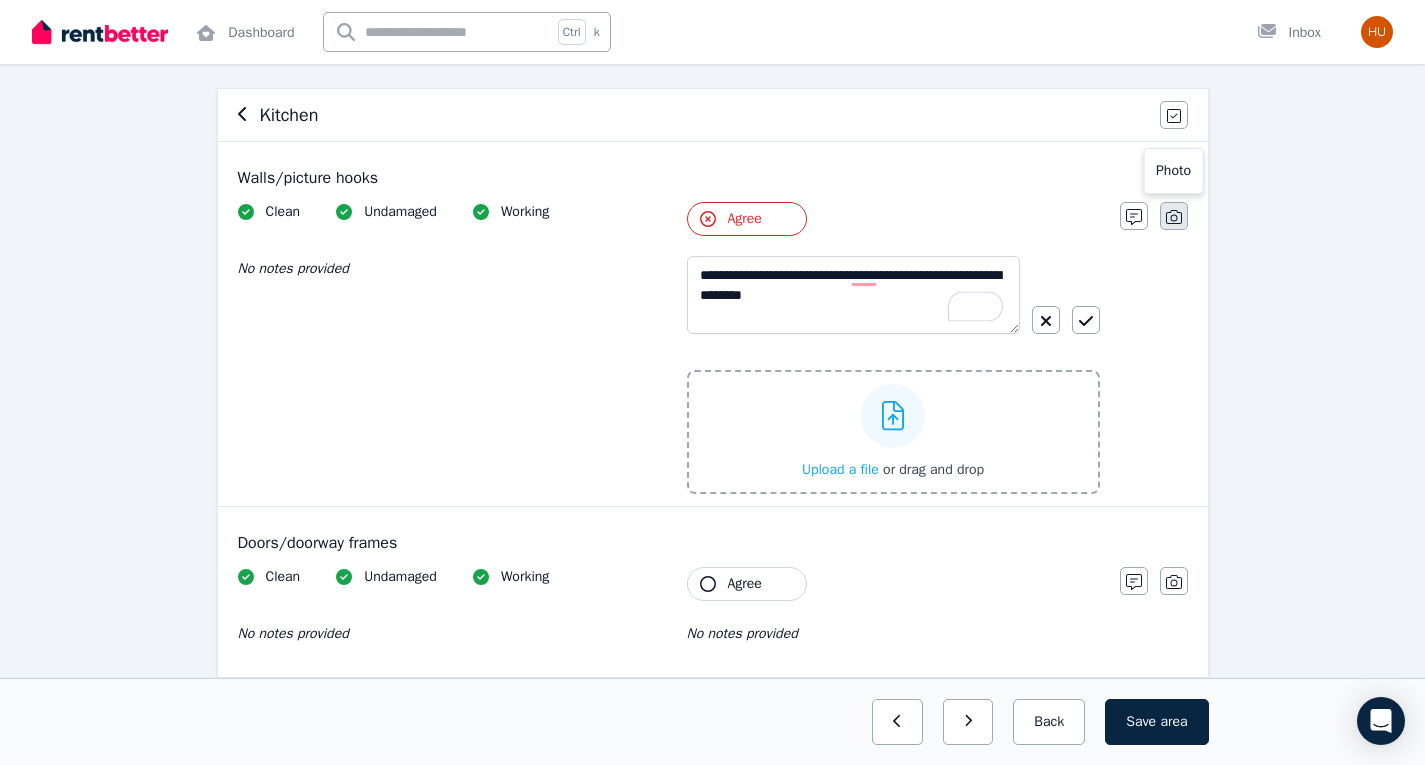 click 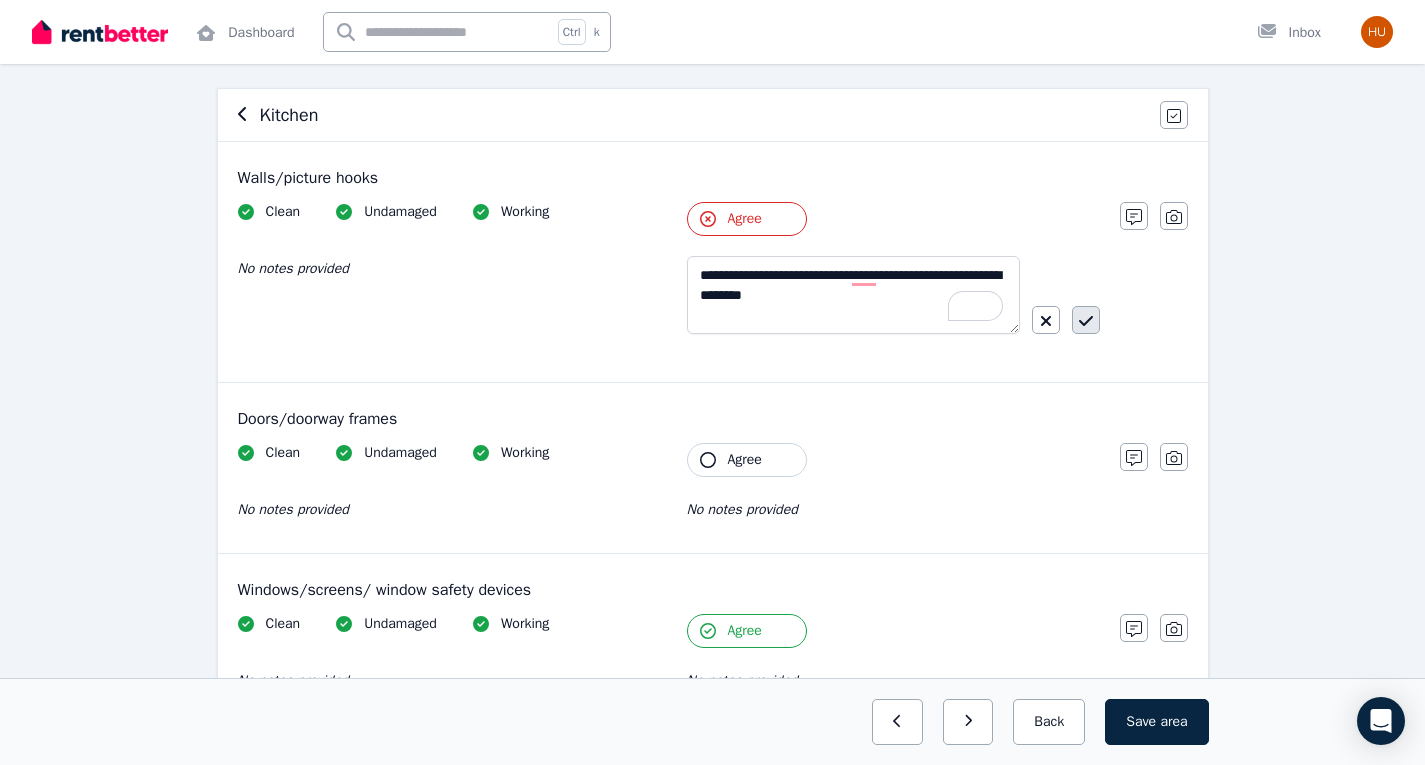 click 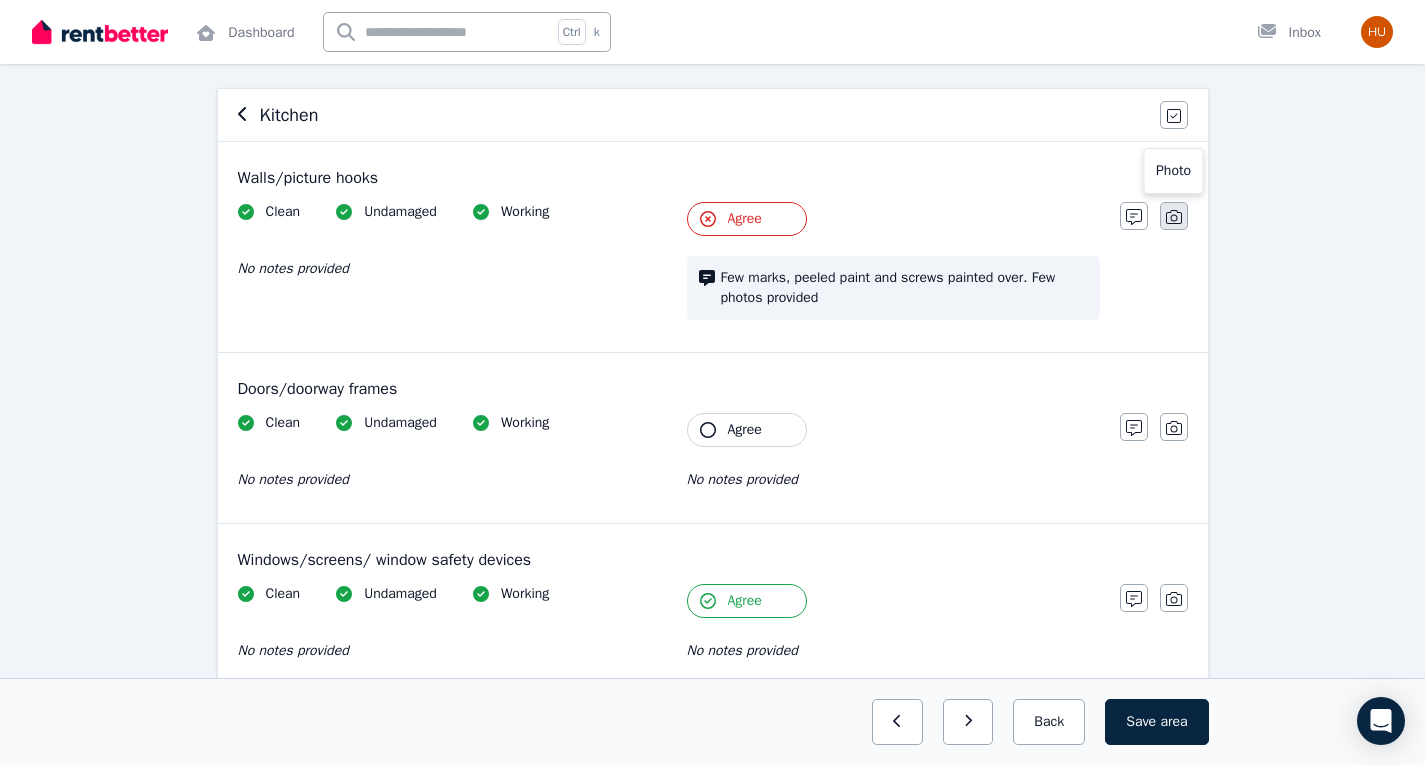 click 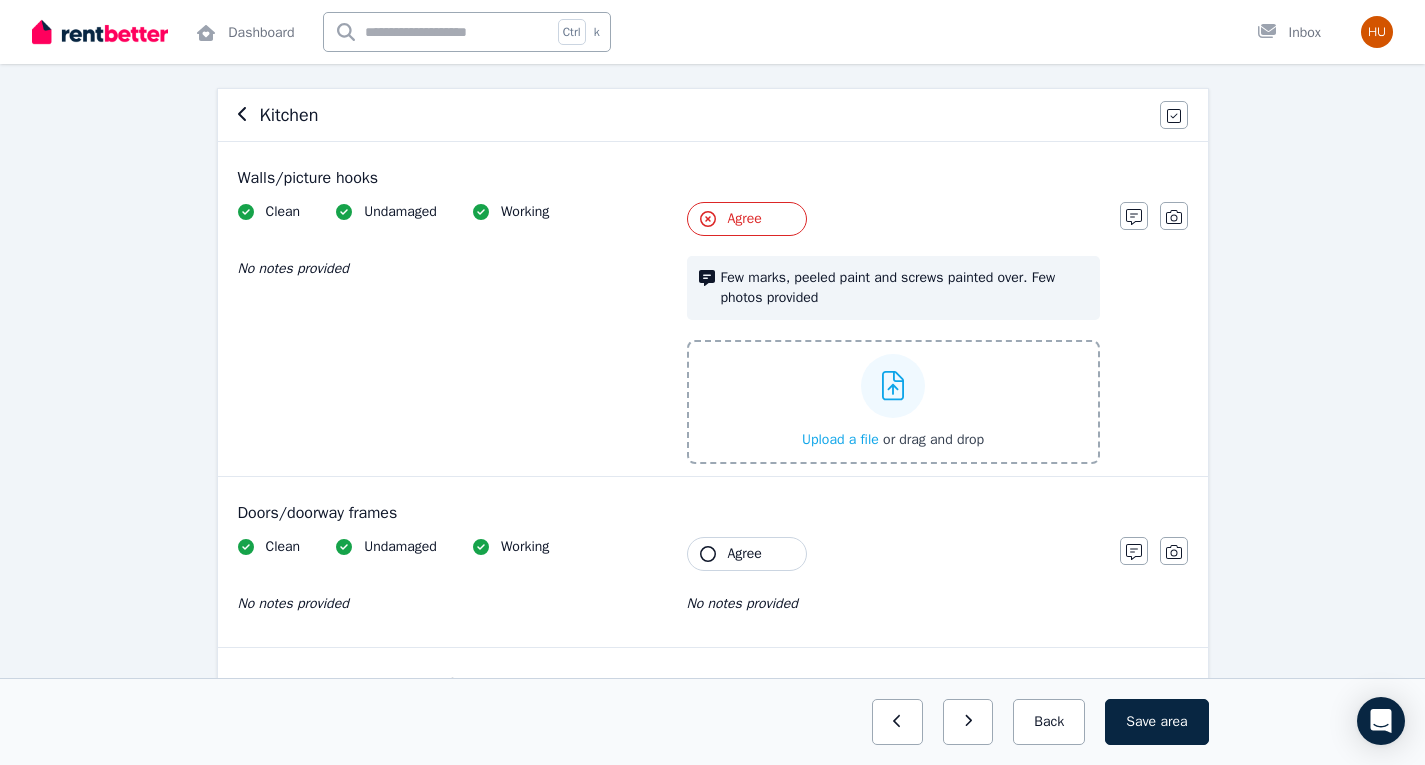 click on "Upload a file" at bounding box center (840, 439) 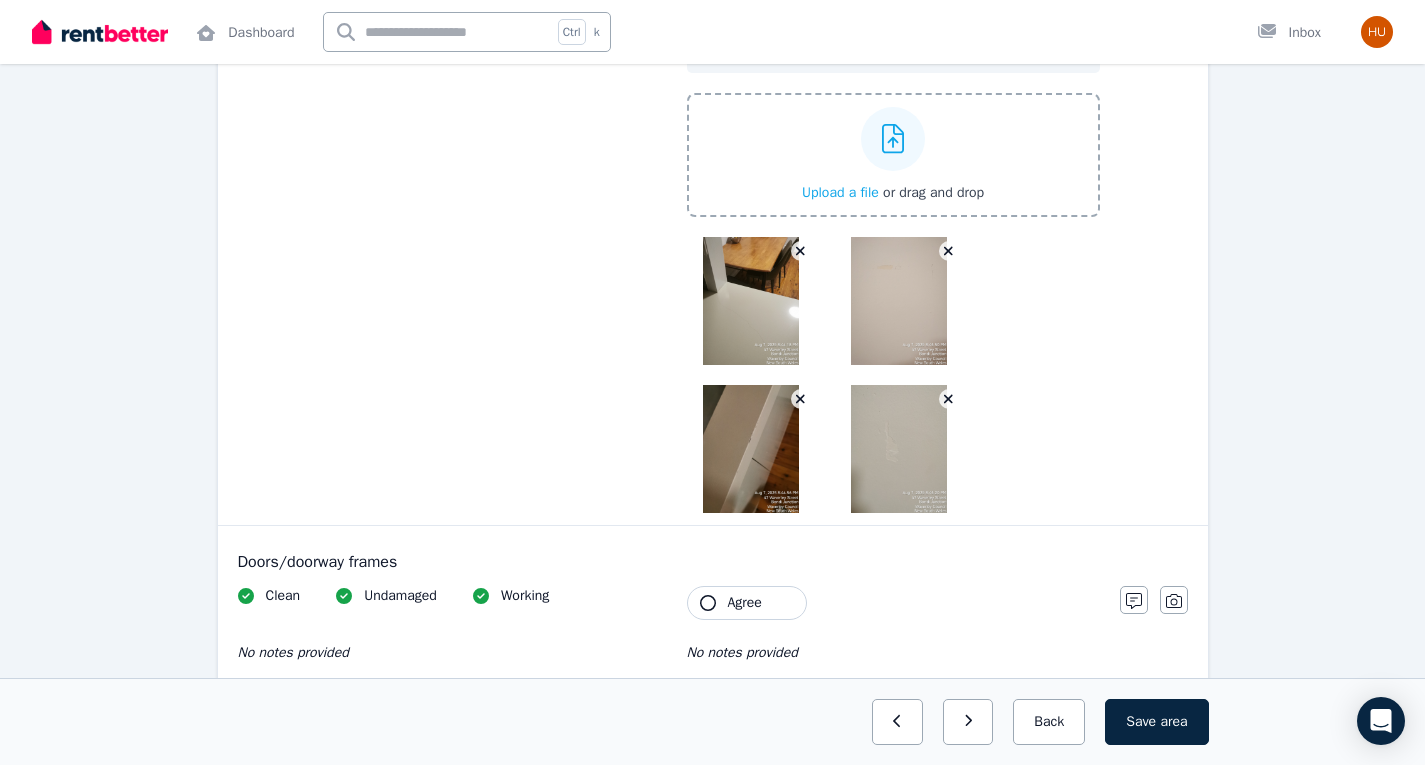 scroll, scrollTop: 412, scrollLeft: 0, axis: vertical 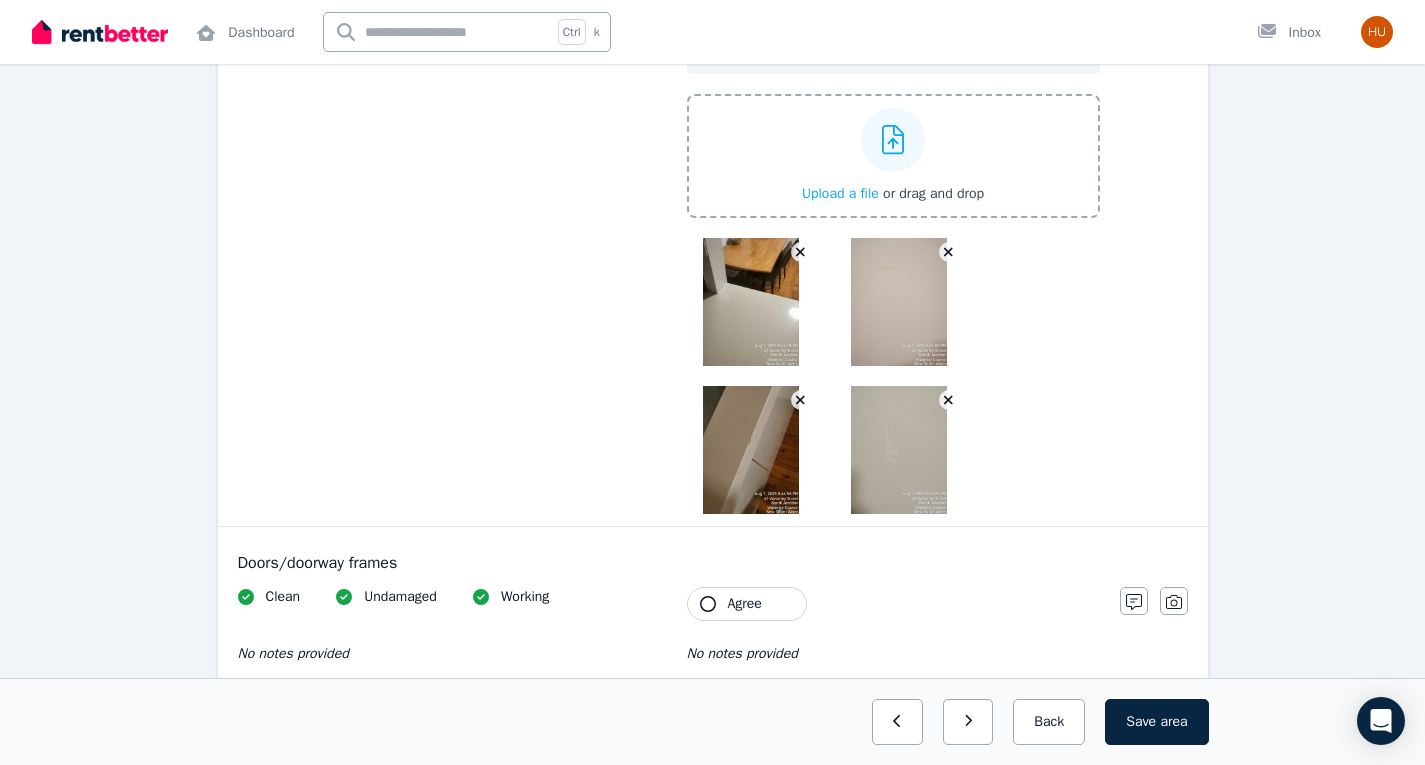 click at bounding box center [751, 302] 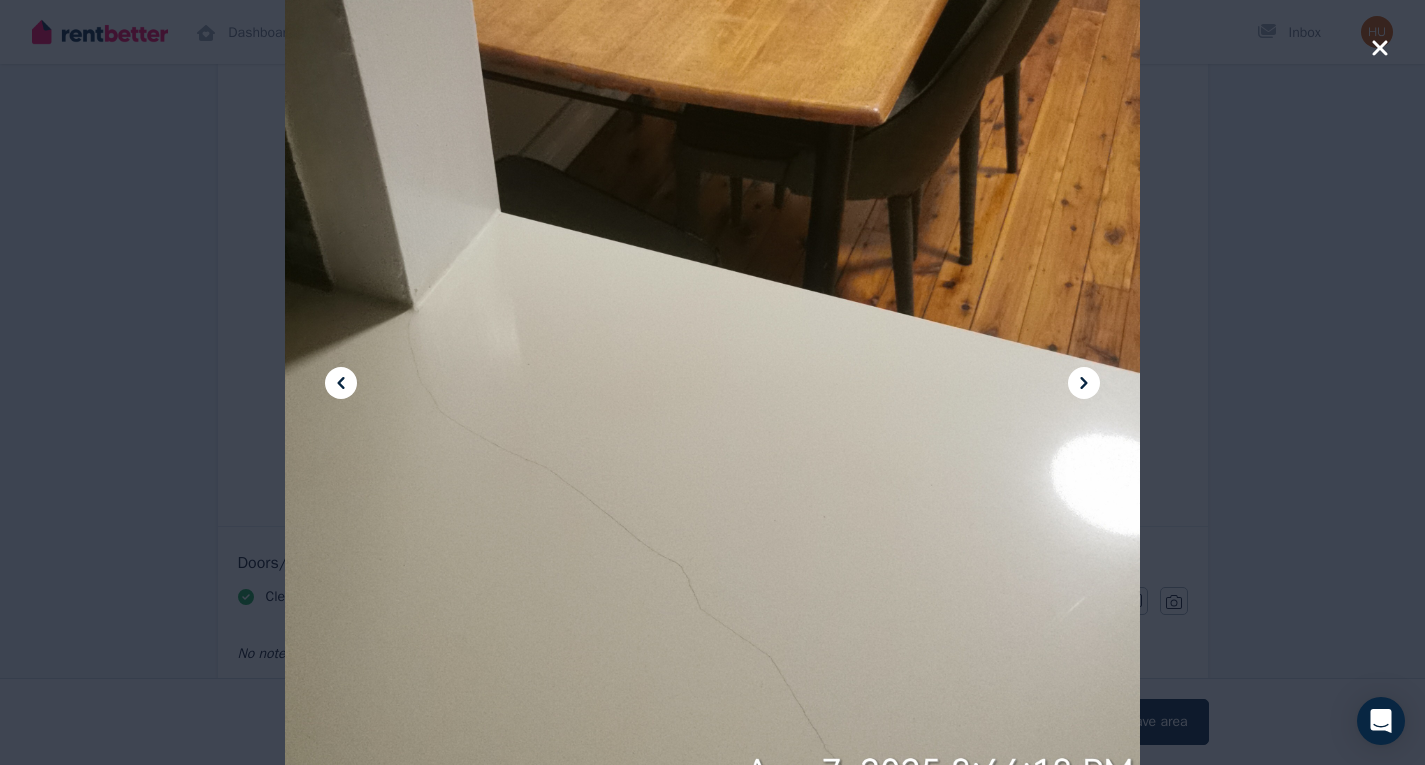 click 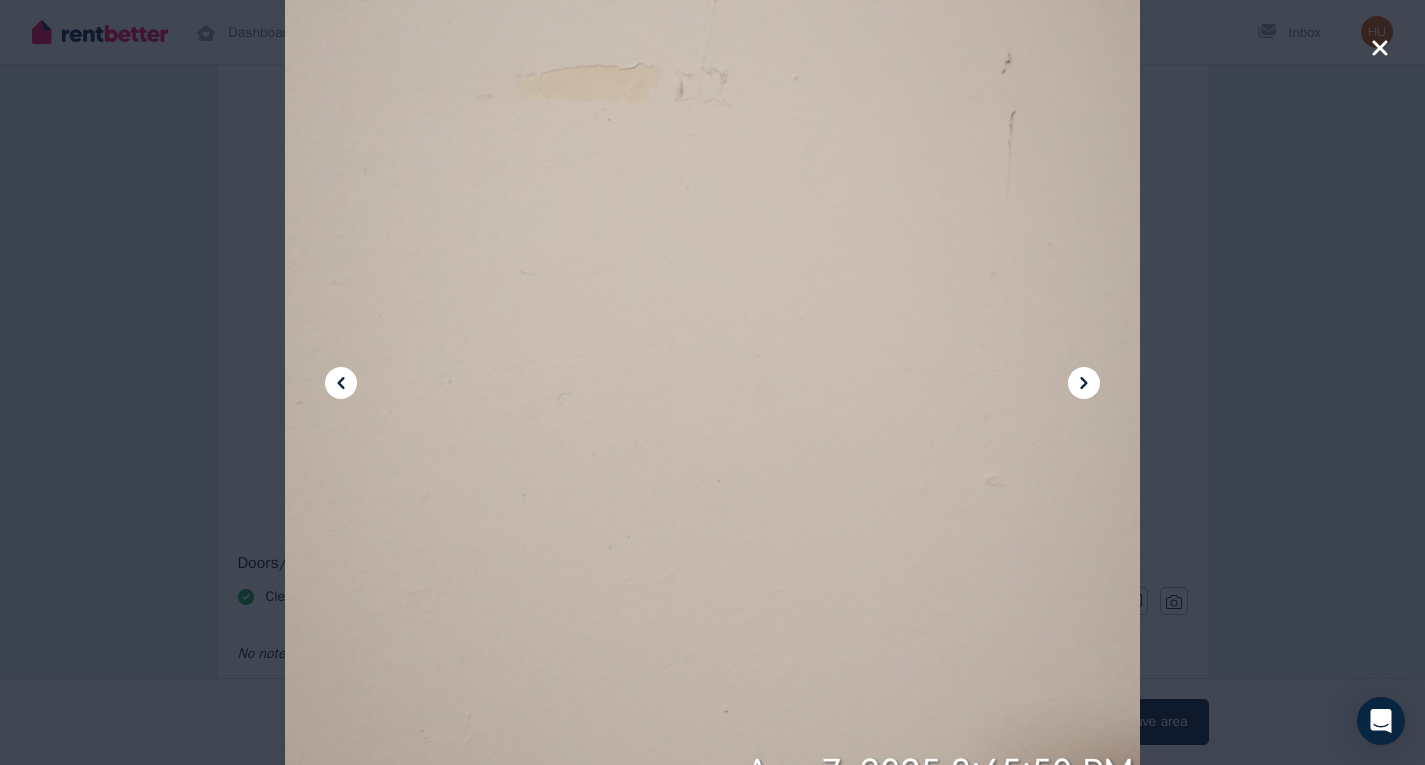 click 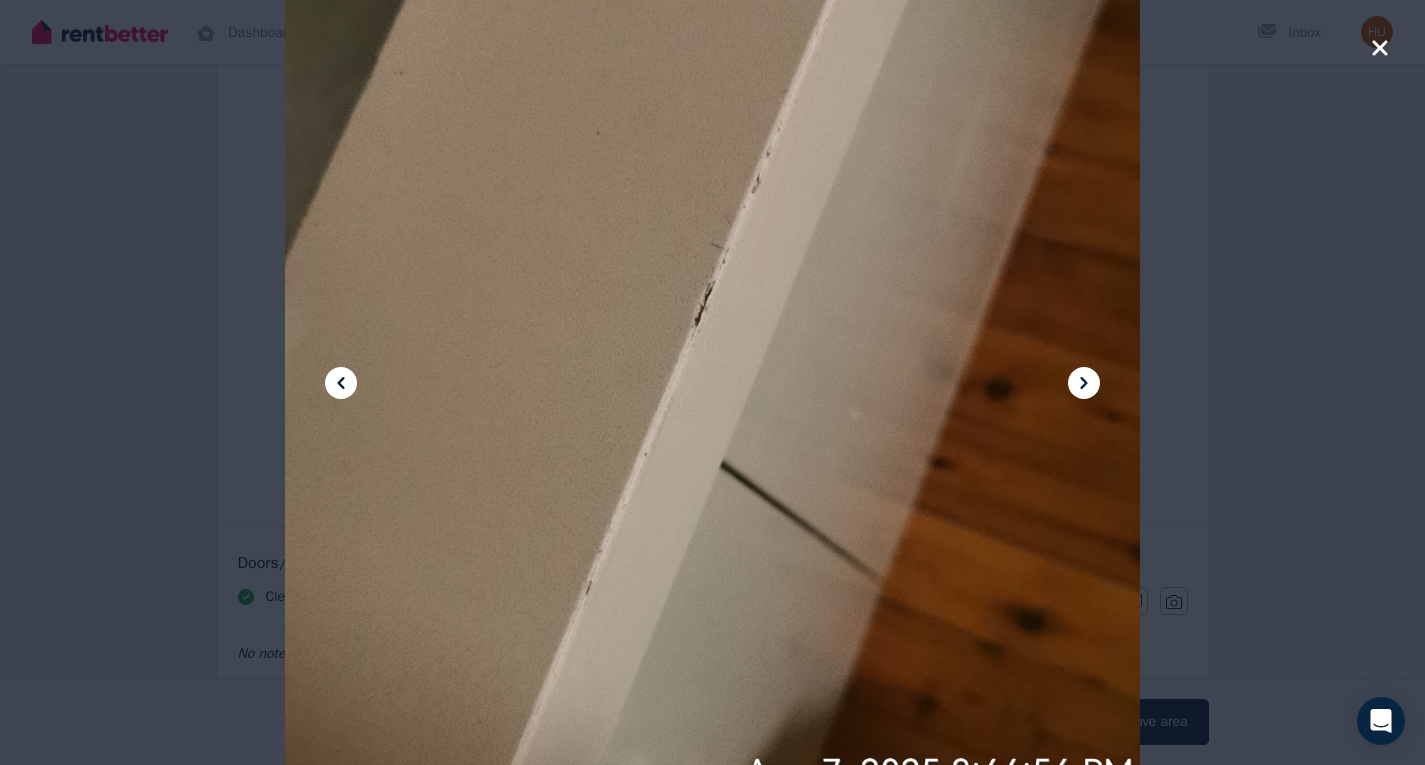 click 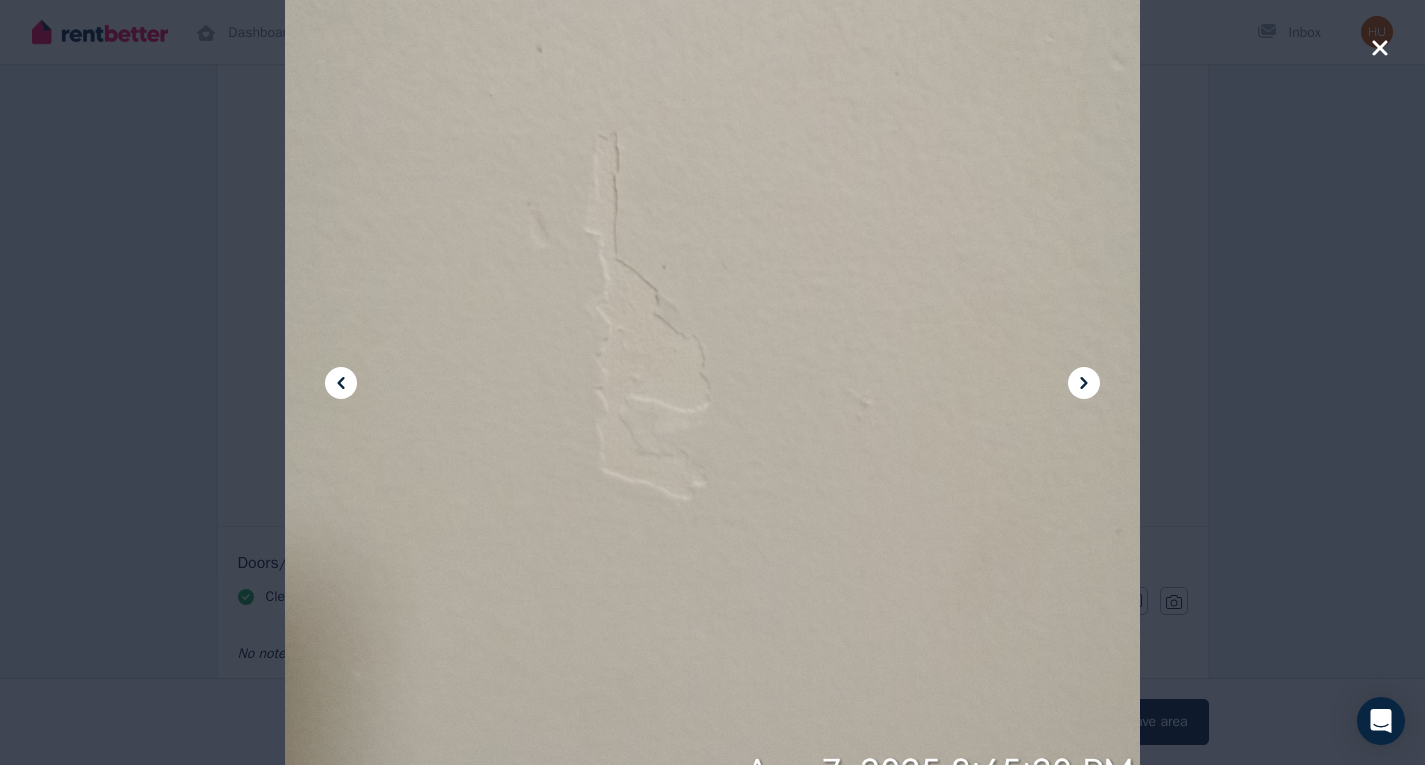click 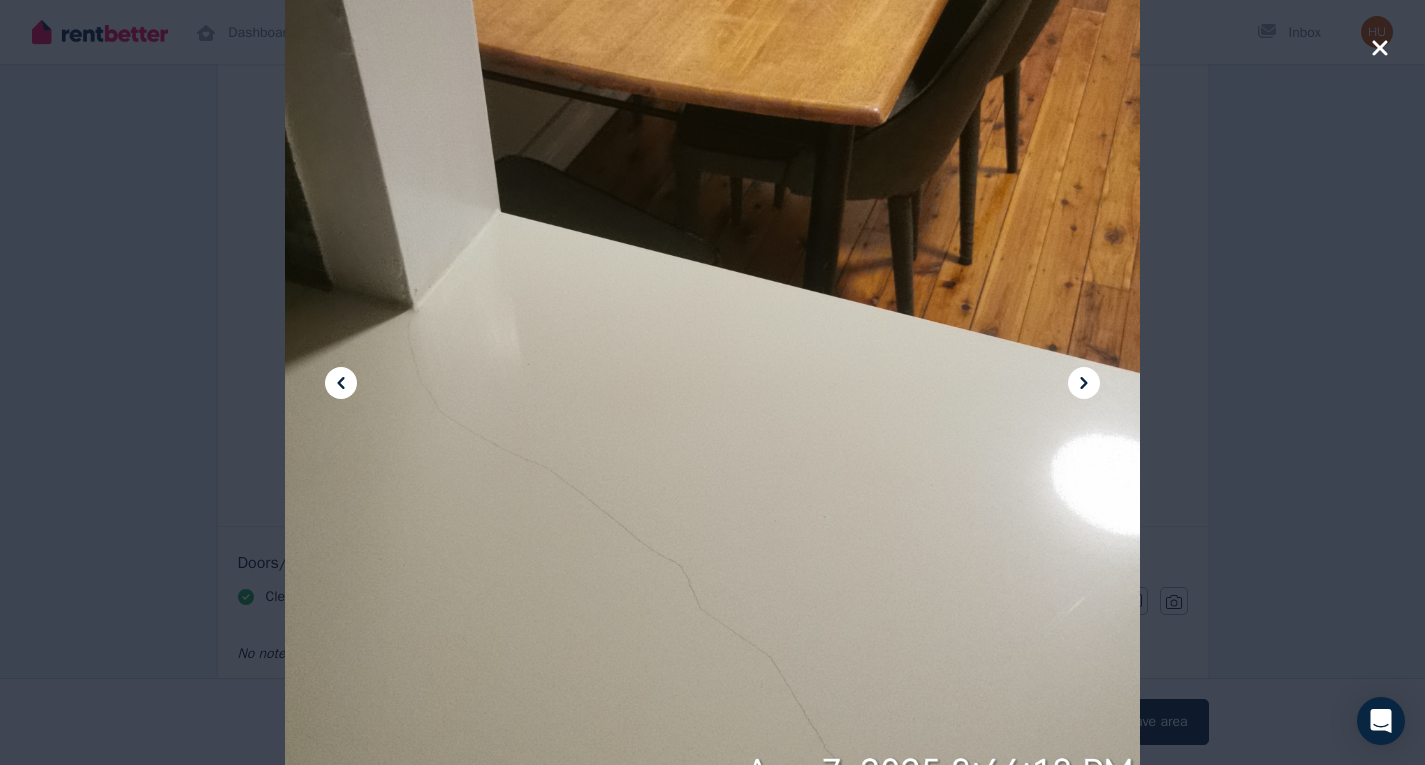 click 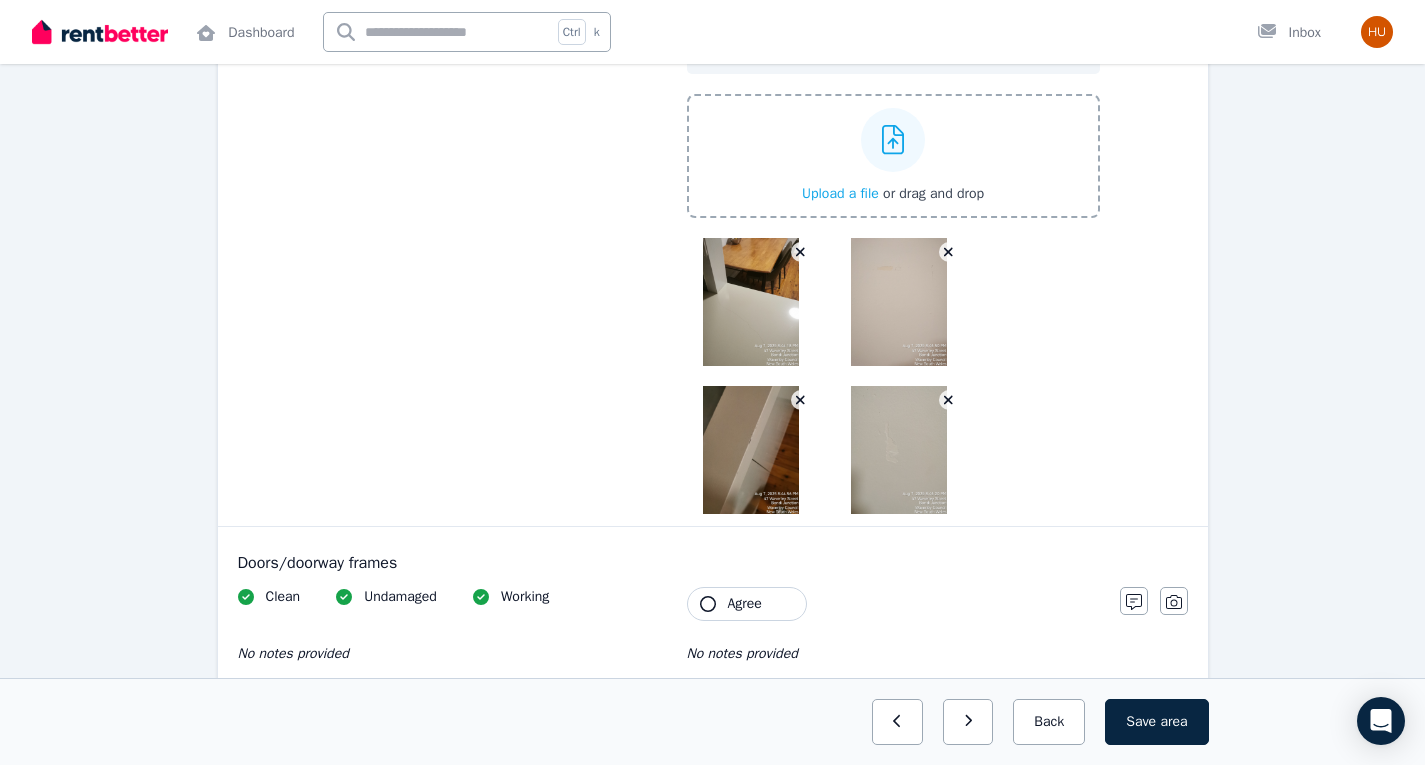 click 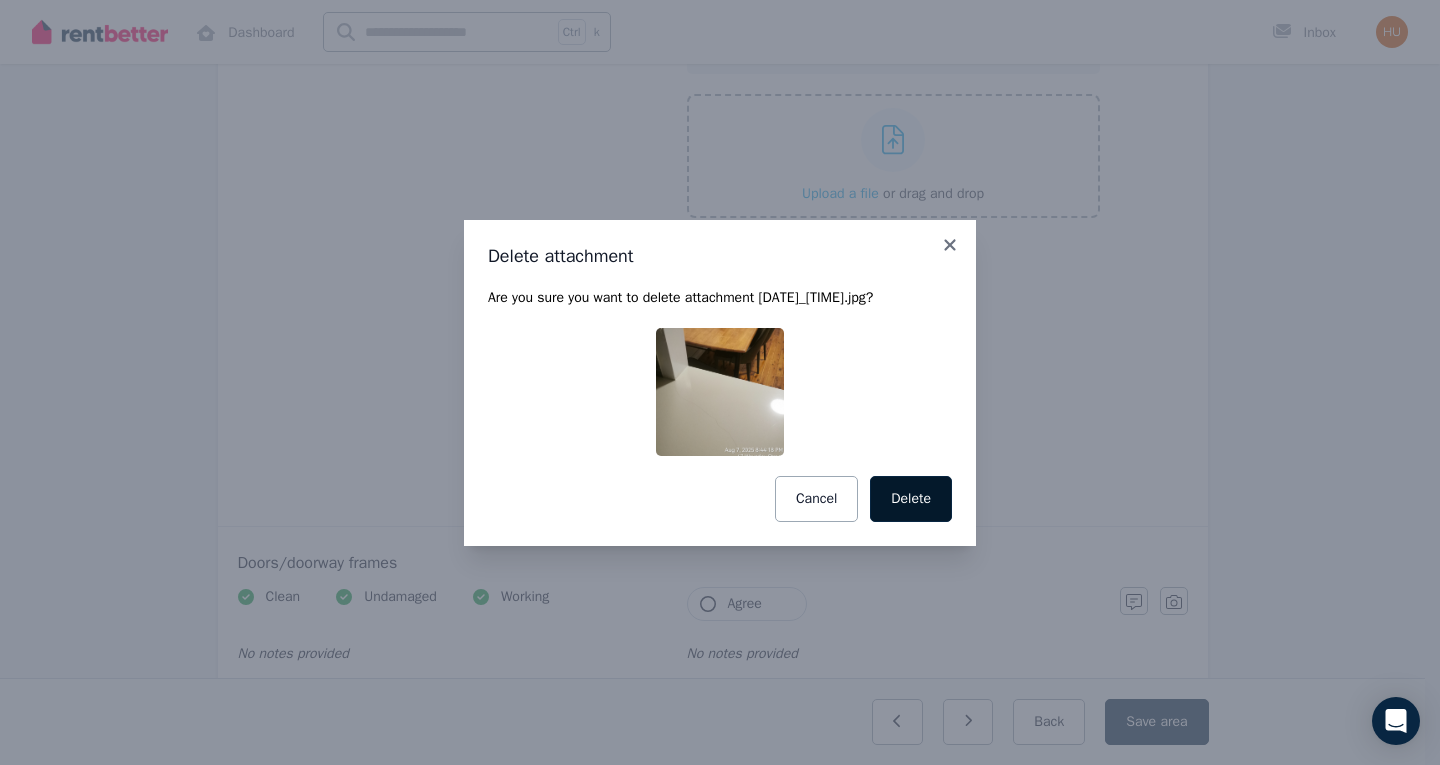 click on "Delete" at bounding box center [911, 499] 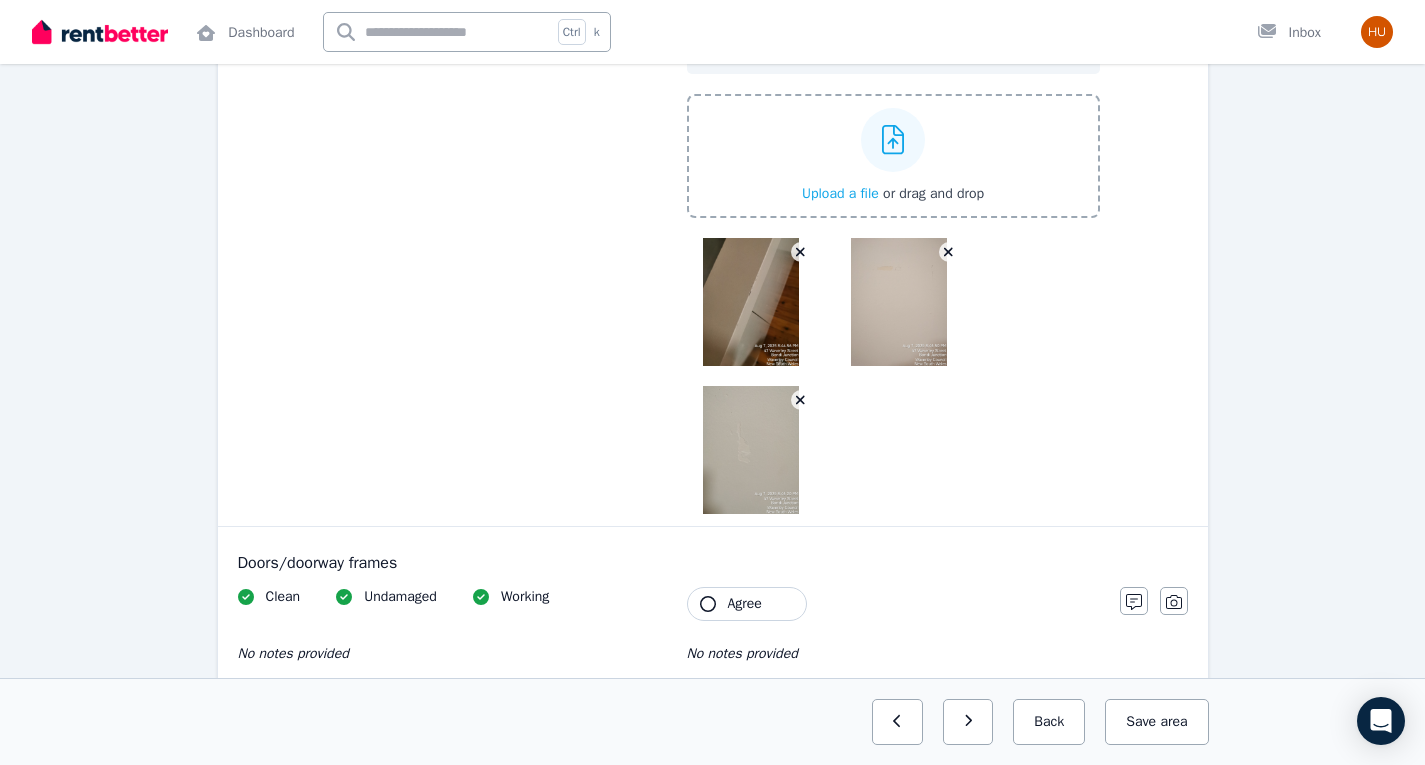 click 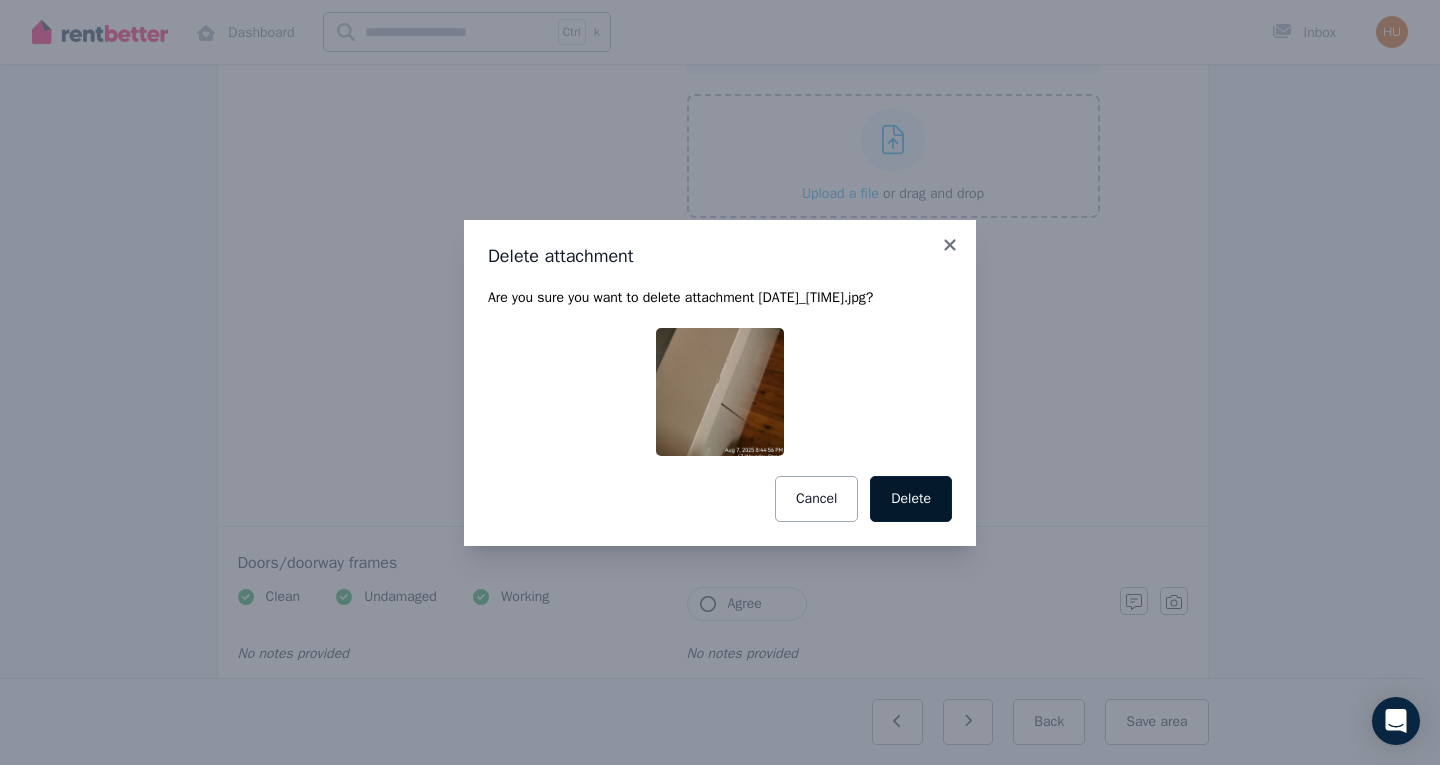 click on "Delete" at bounding box center [911, 499] 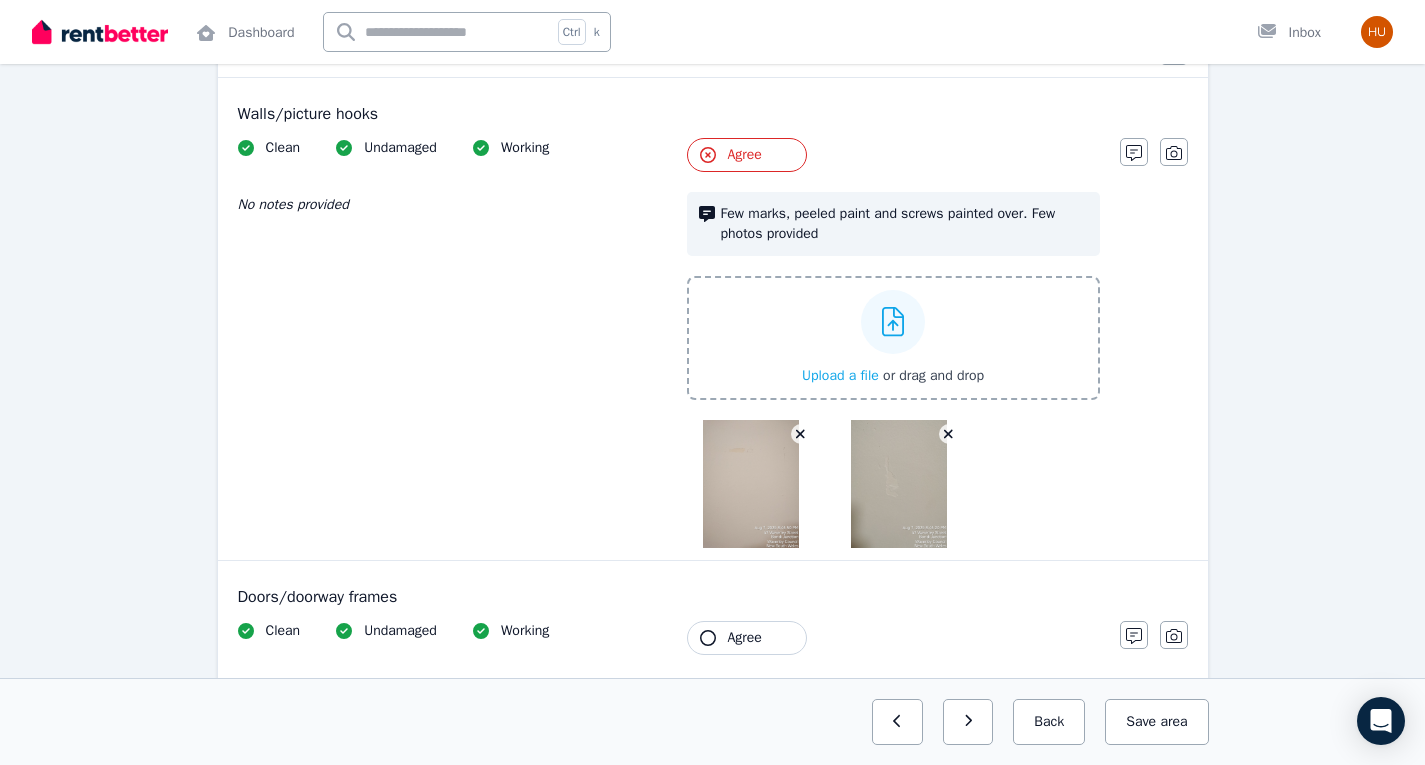 scroll, scrollTop: 231, scrollLeft: 0, axis: vertical 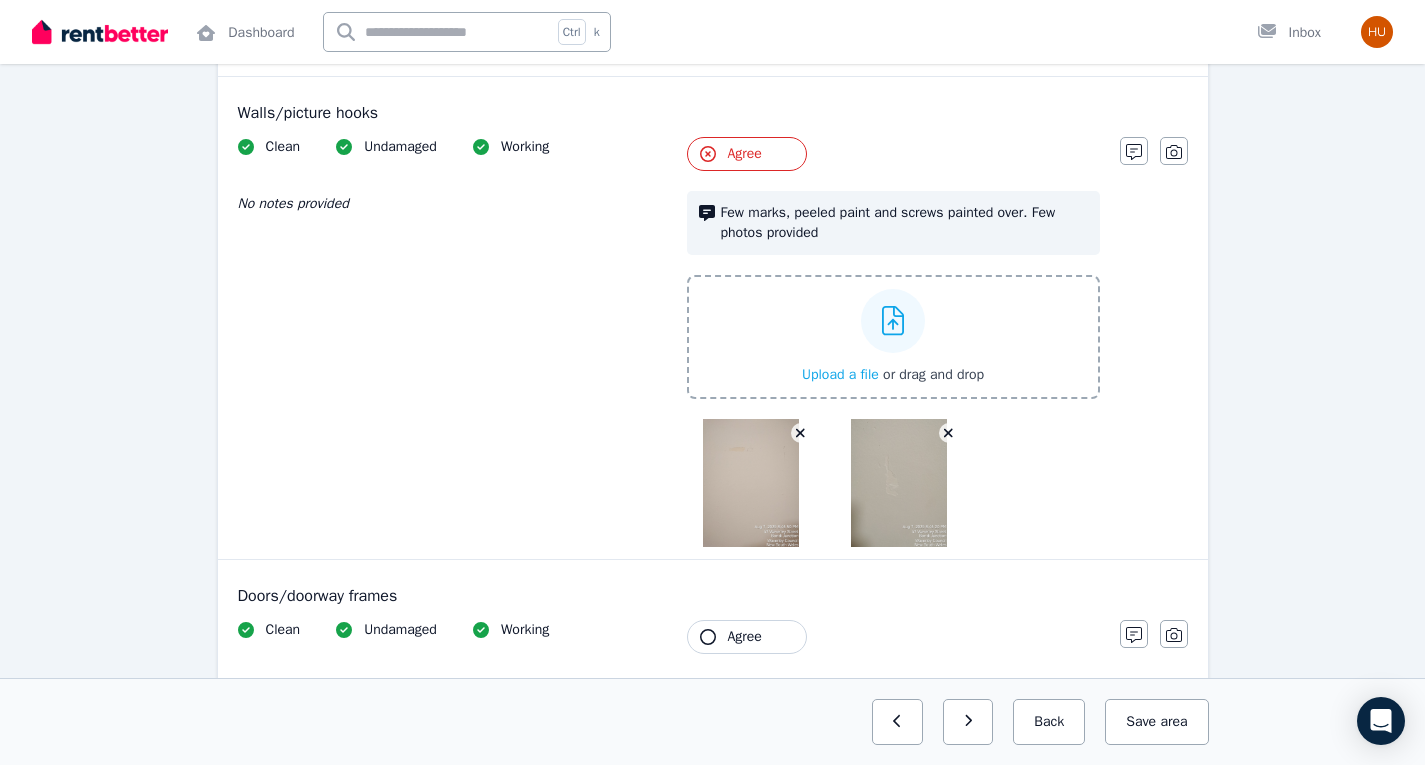 click on "Upload a file" at bounding box center [840, 374] 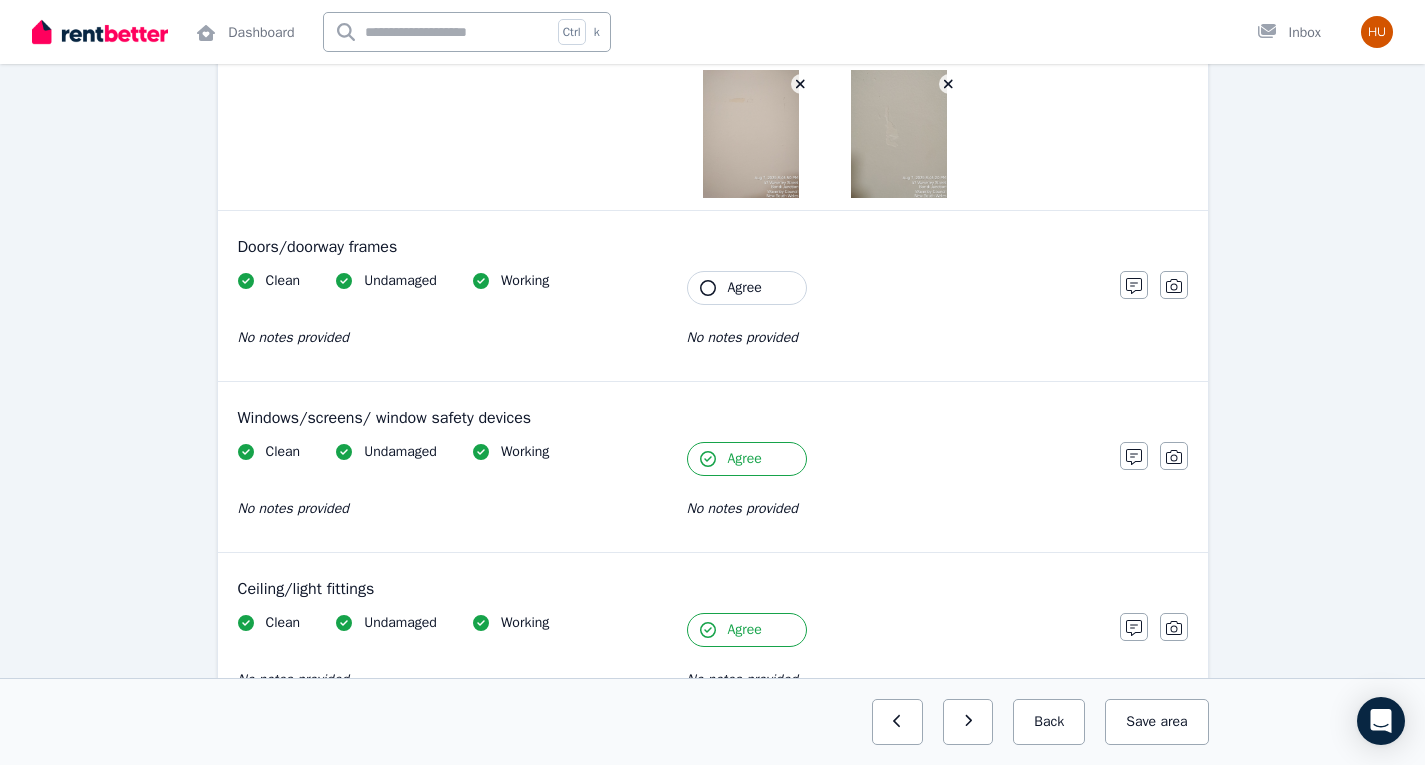 scroll, scrollTop: 642, scrollLeft: 0, axis: vertical 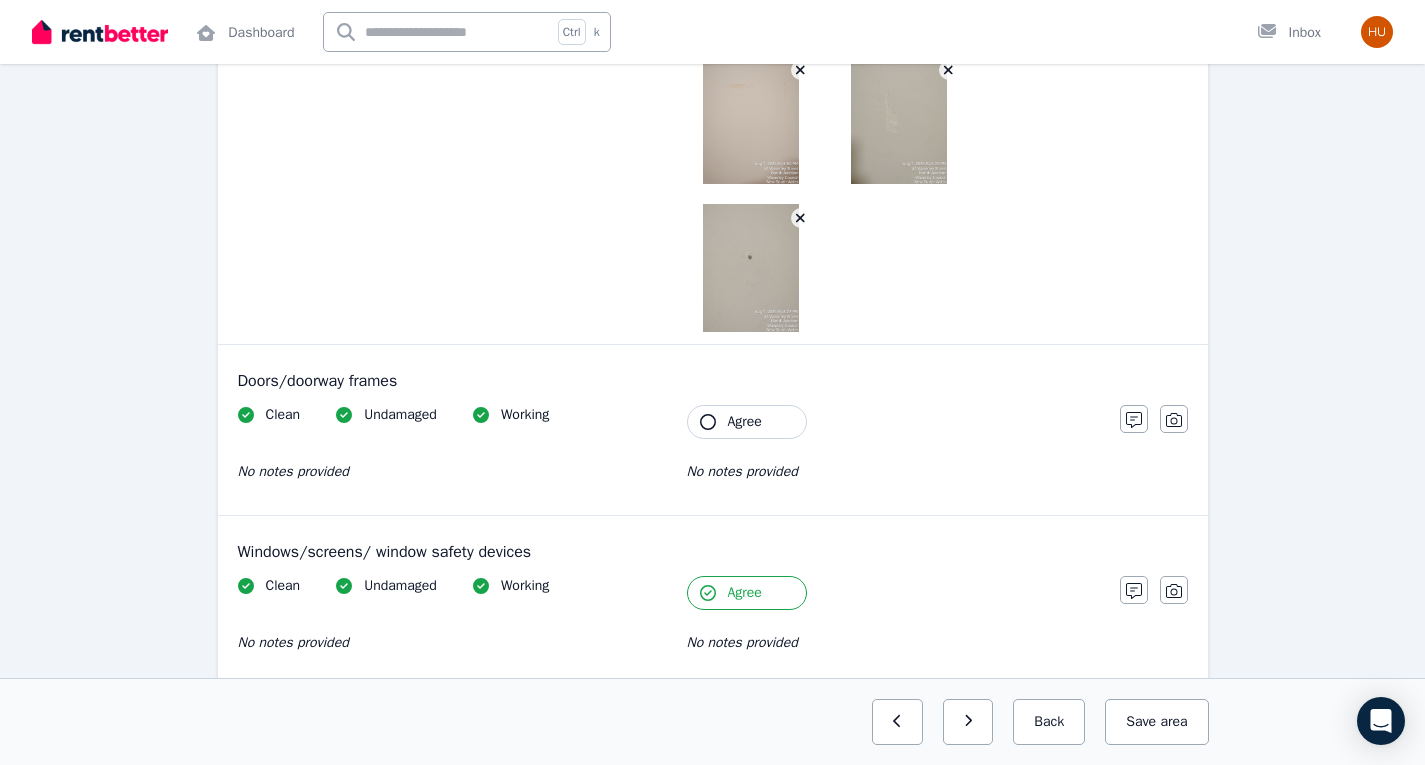 click on "Agree" at bounding box center (745, 422) 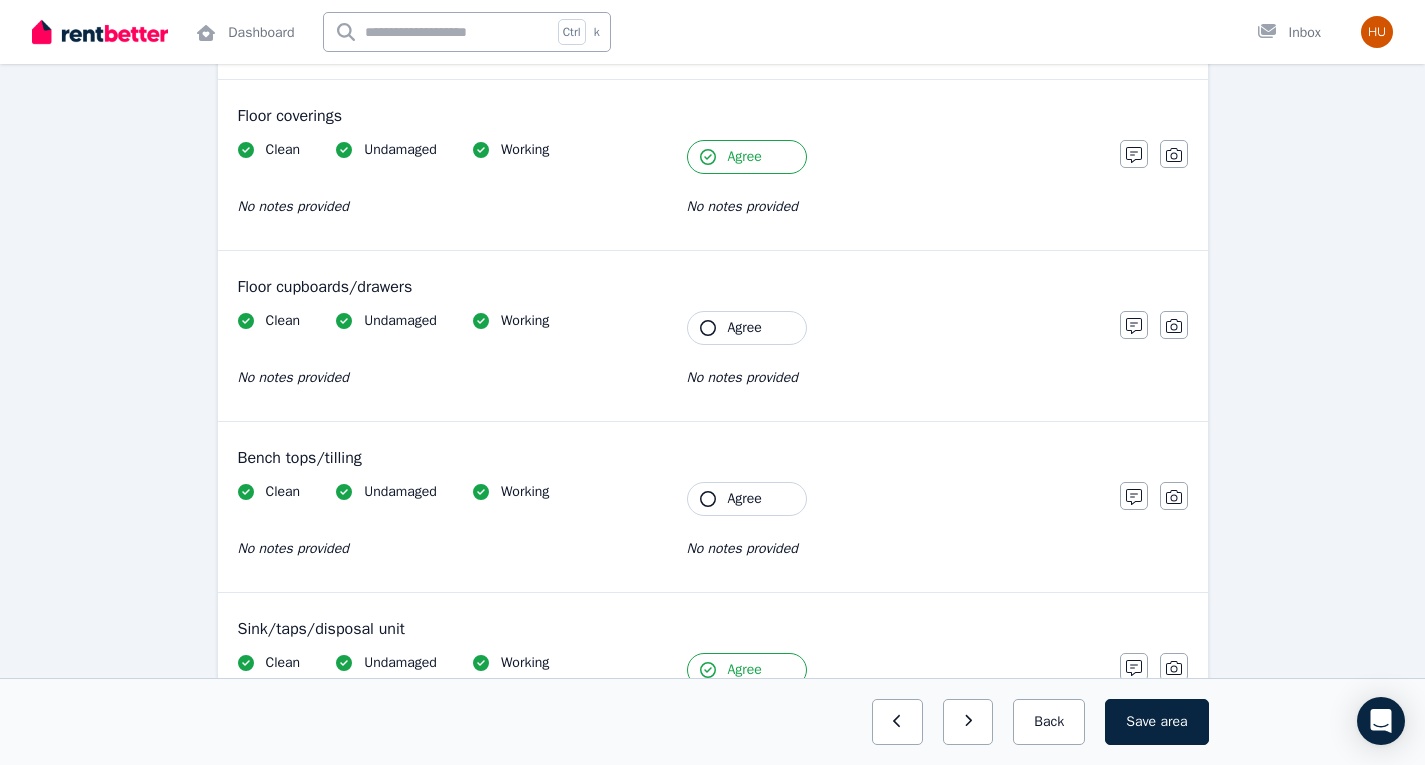 scroll, scrollTop: 1907, scrollLeft: 0, axis: vertical 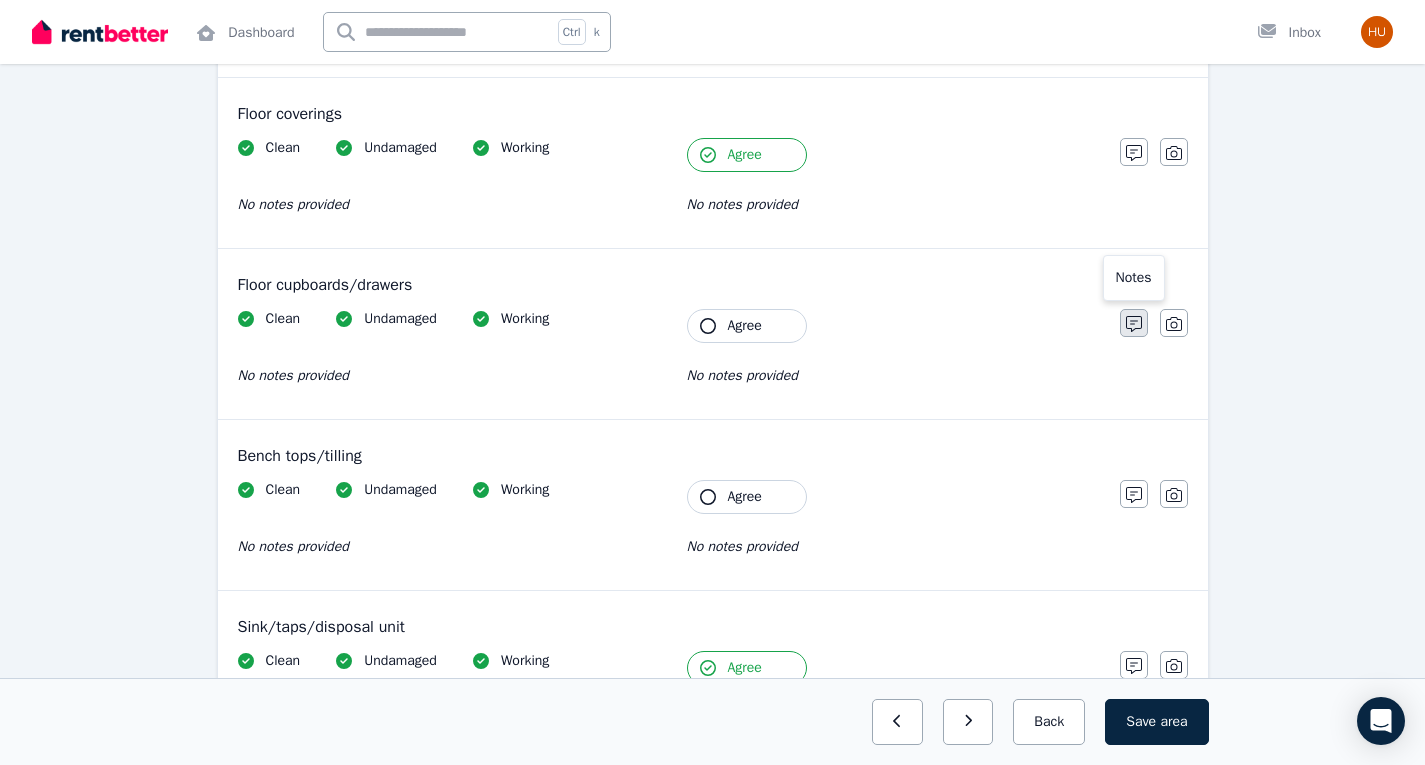 click 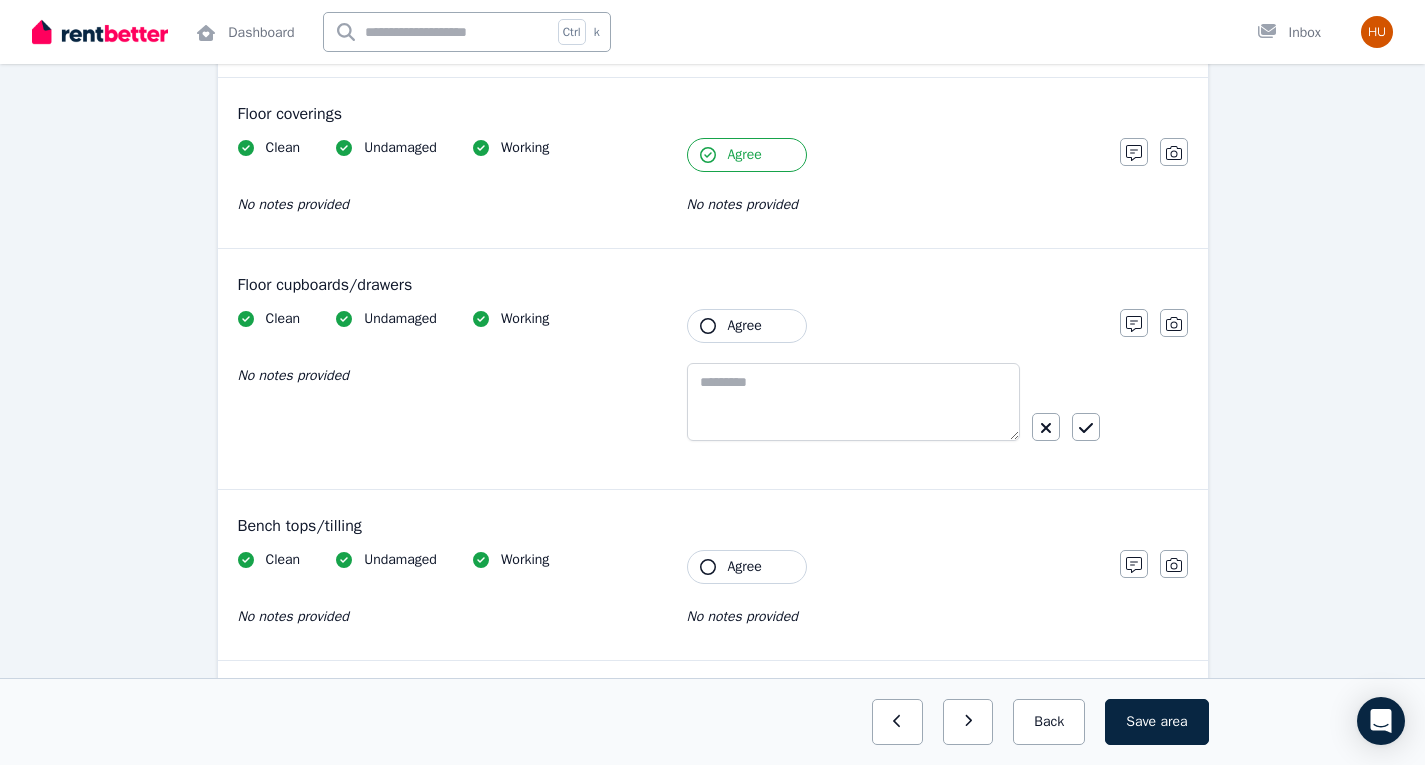 click on "Agree" at bounding box center [745, 326] 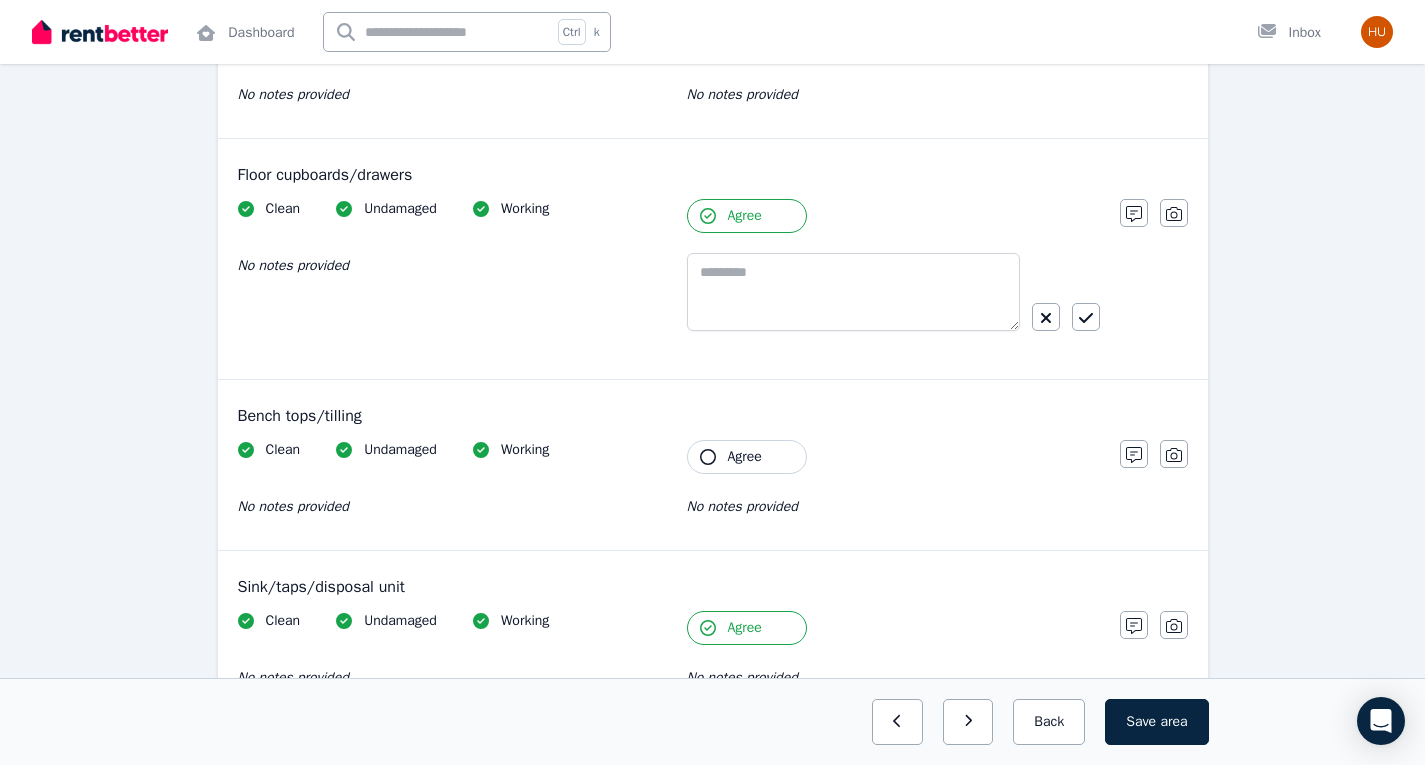 scroll, scrollTop: 2018, scrollLeft: 0, axis: vertical 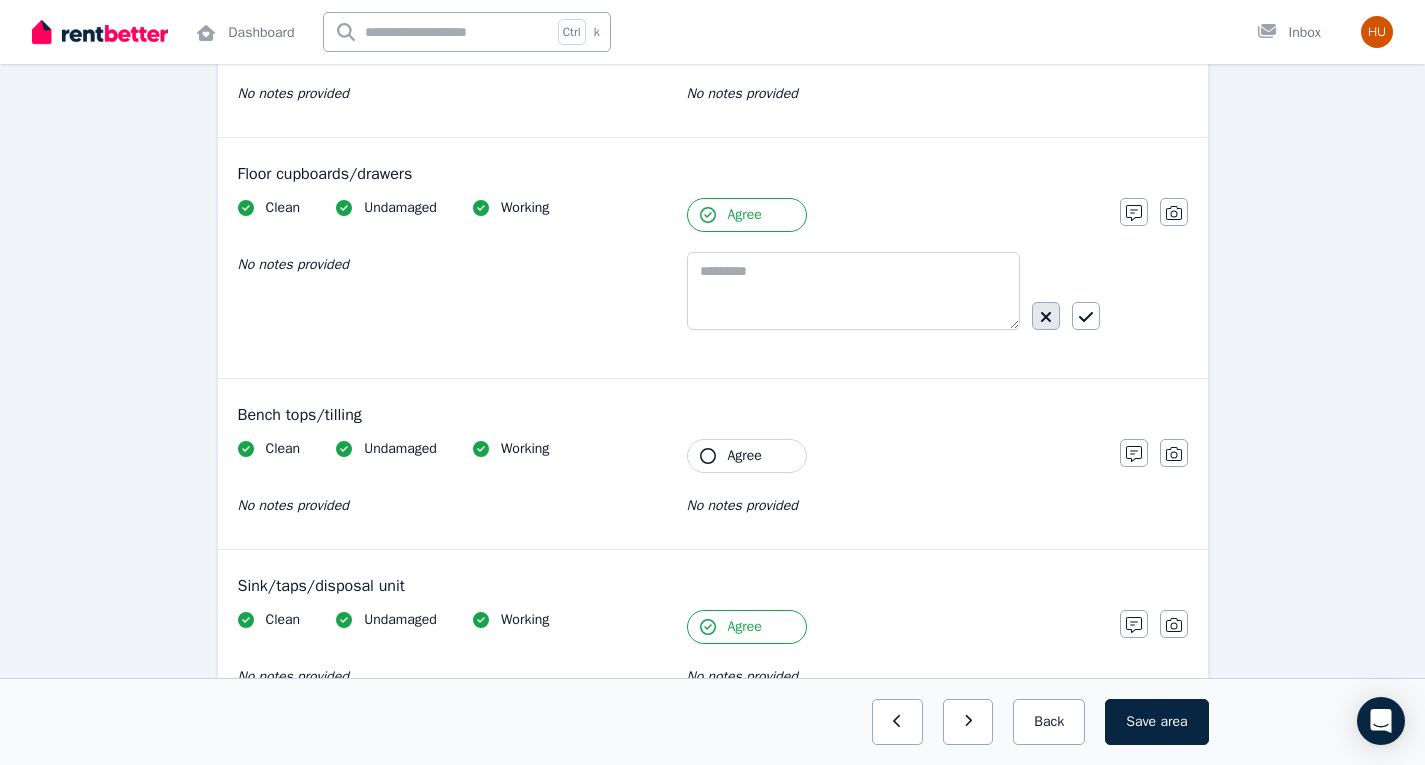 click at bounding box center [1046, 316] 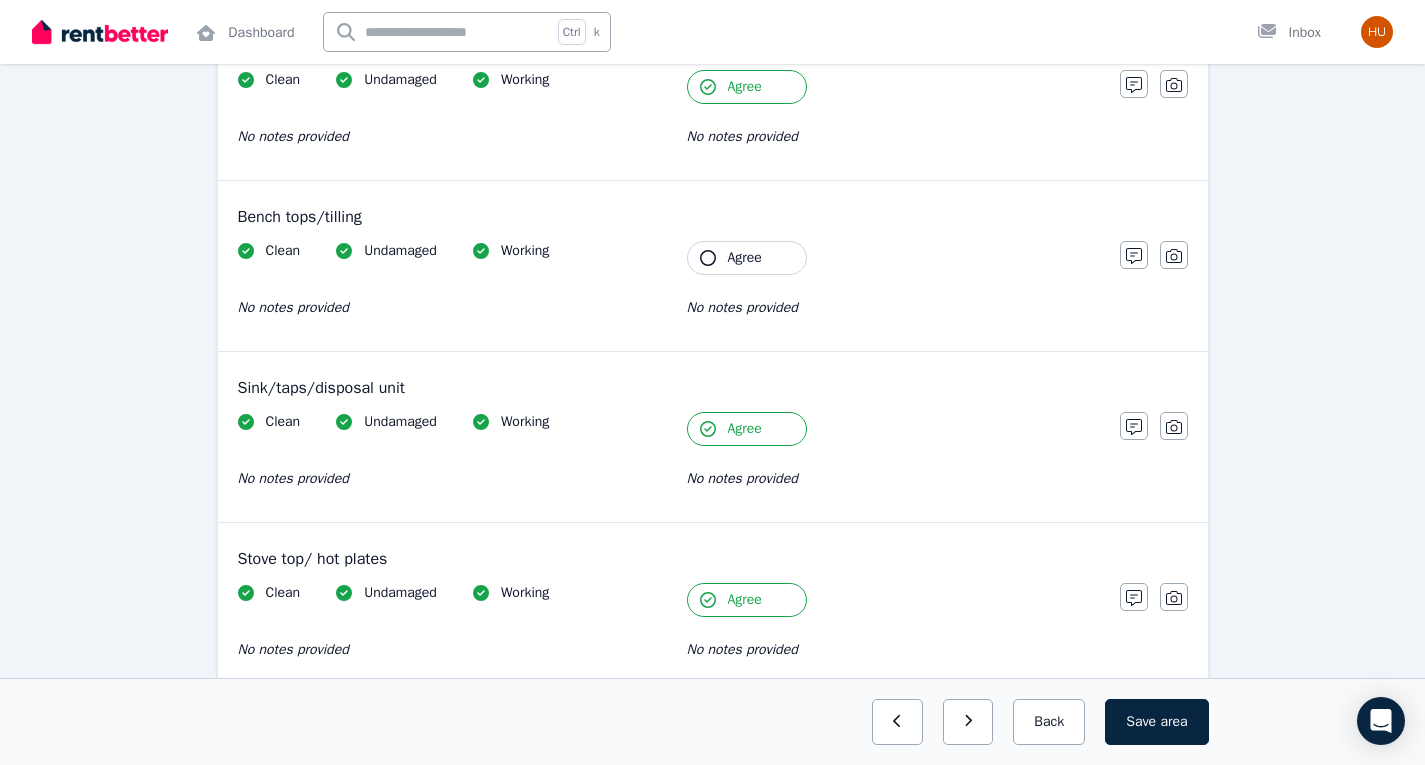 scroll, scrollTop: 2145, scrollLeft: 0, axis: vertical 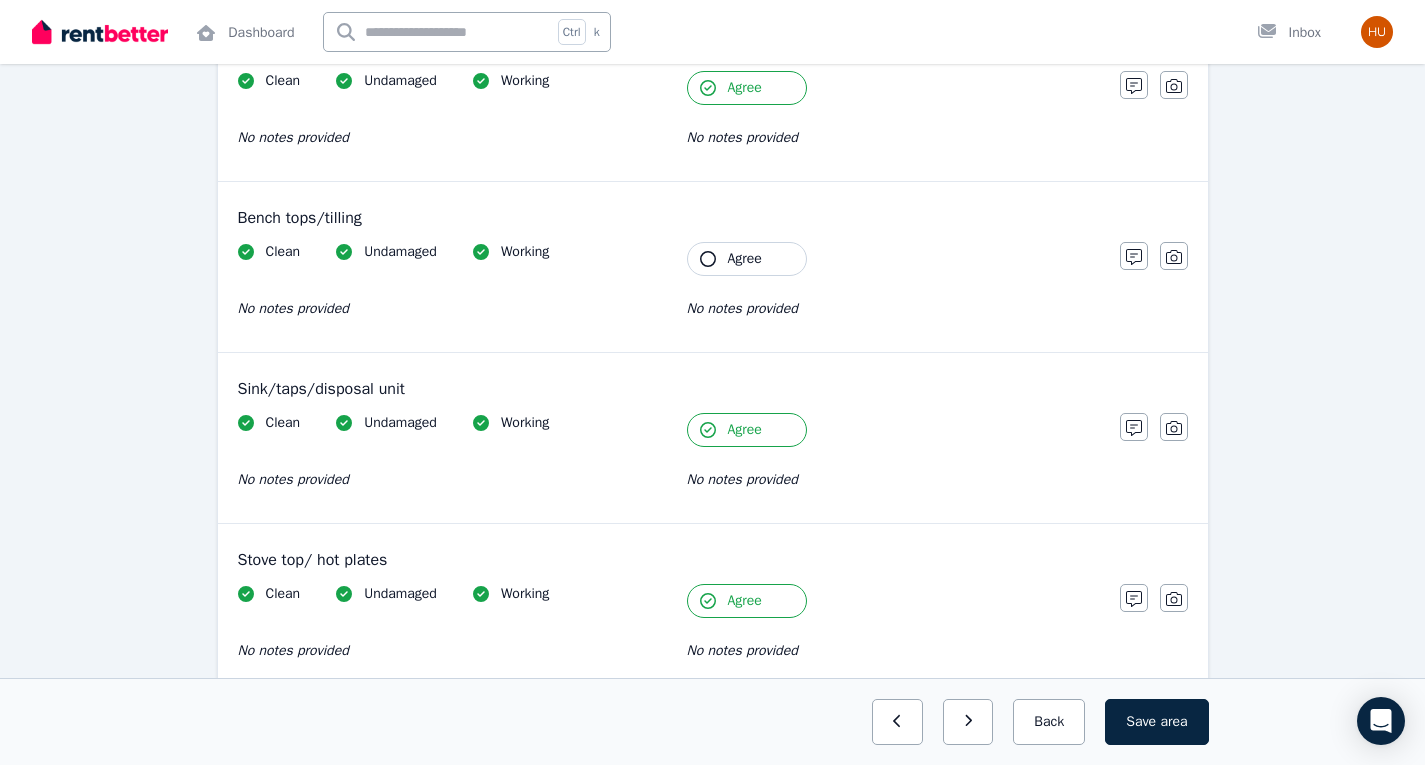 click on "Agree" at bounding box center (745, 259) 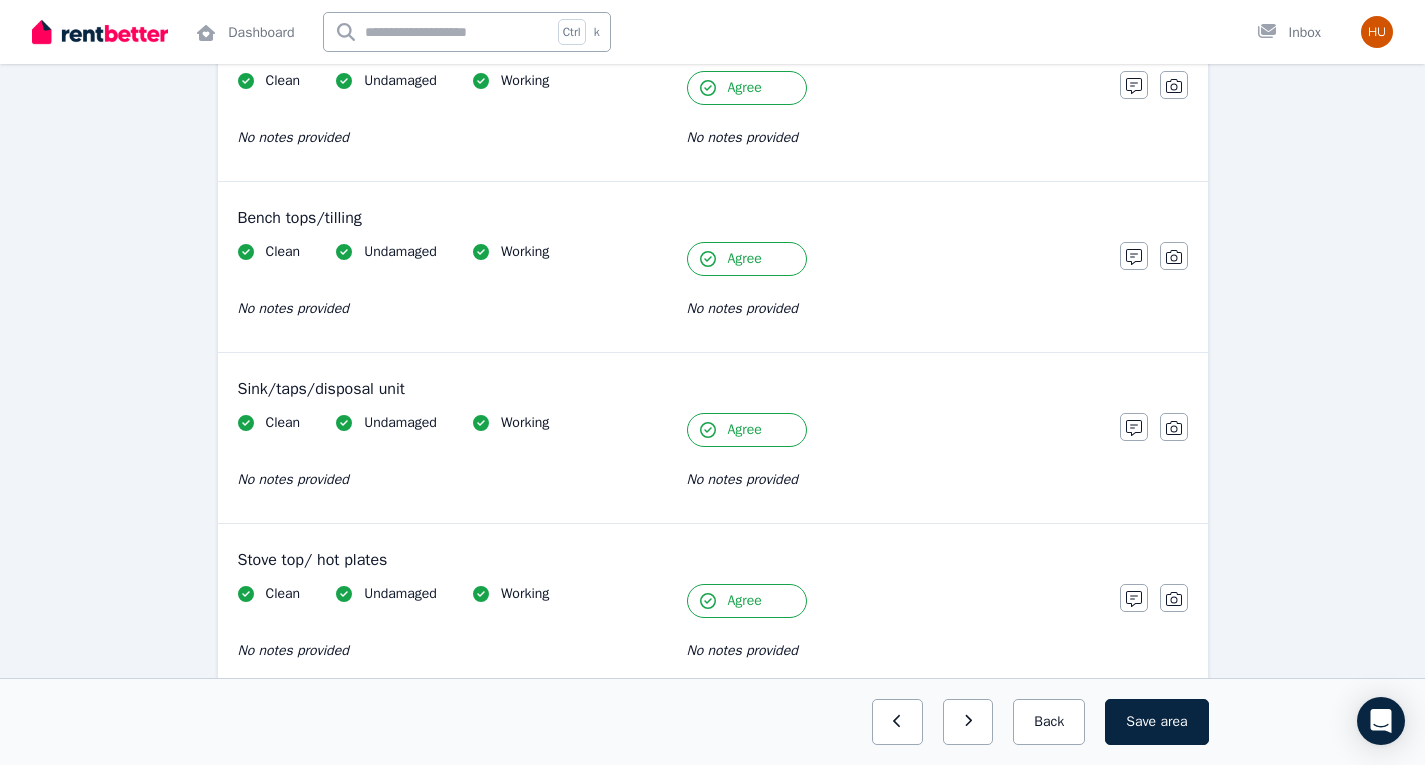 click on "Agree" at bounding box center (745, 259) 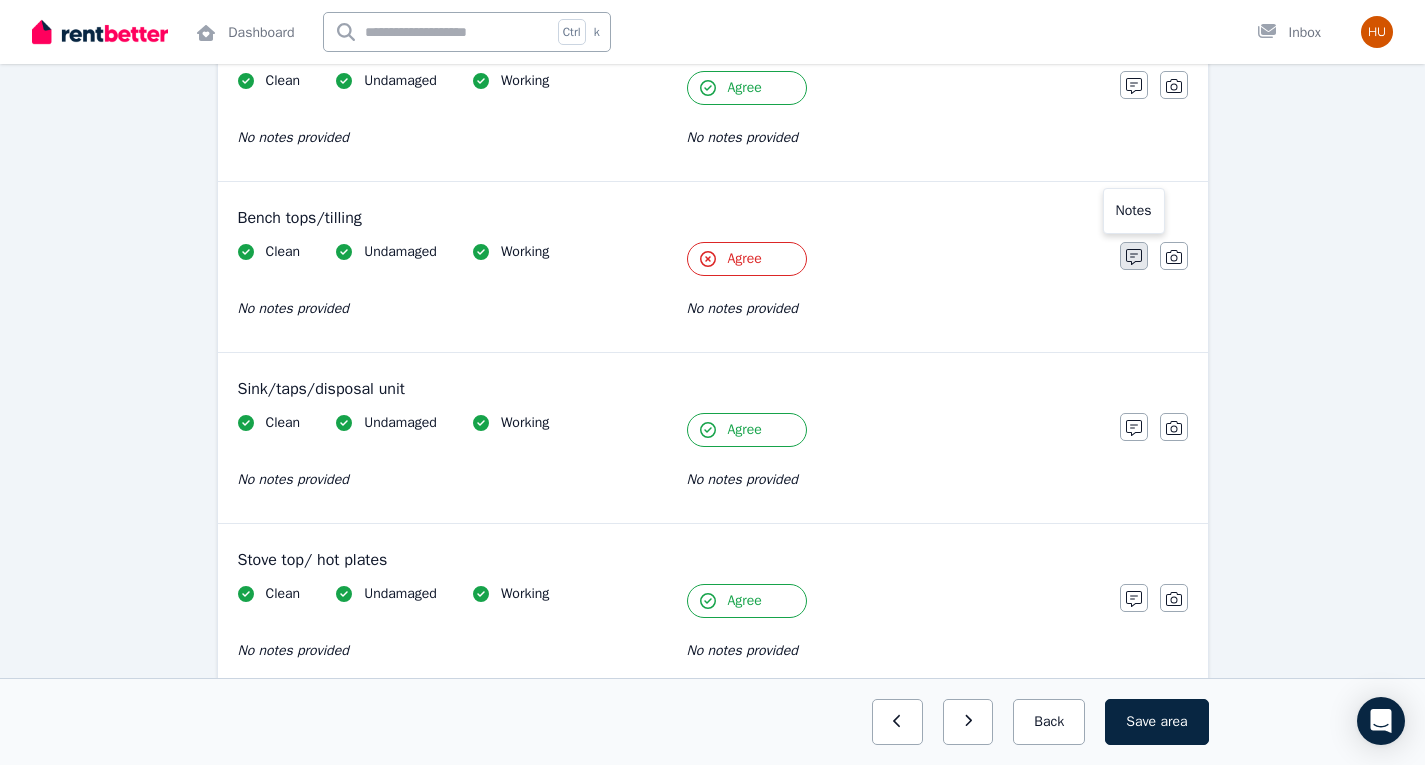 click 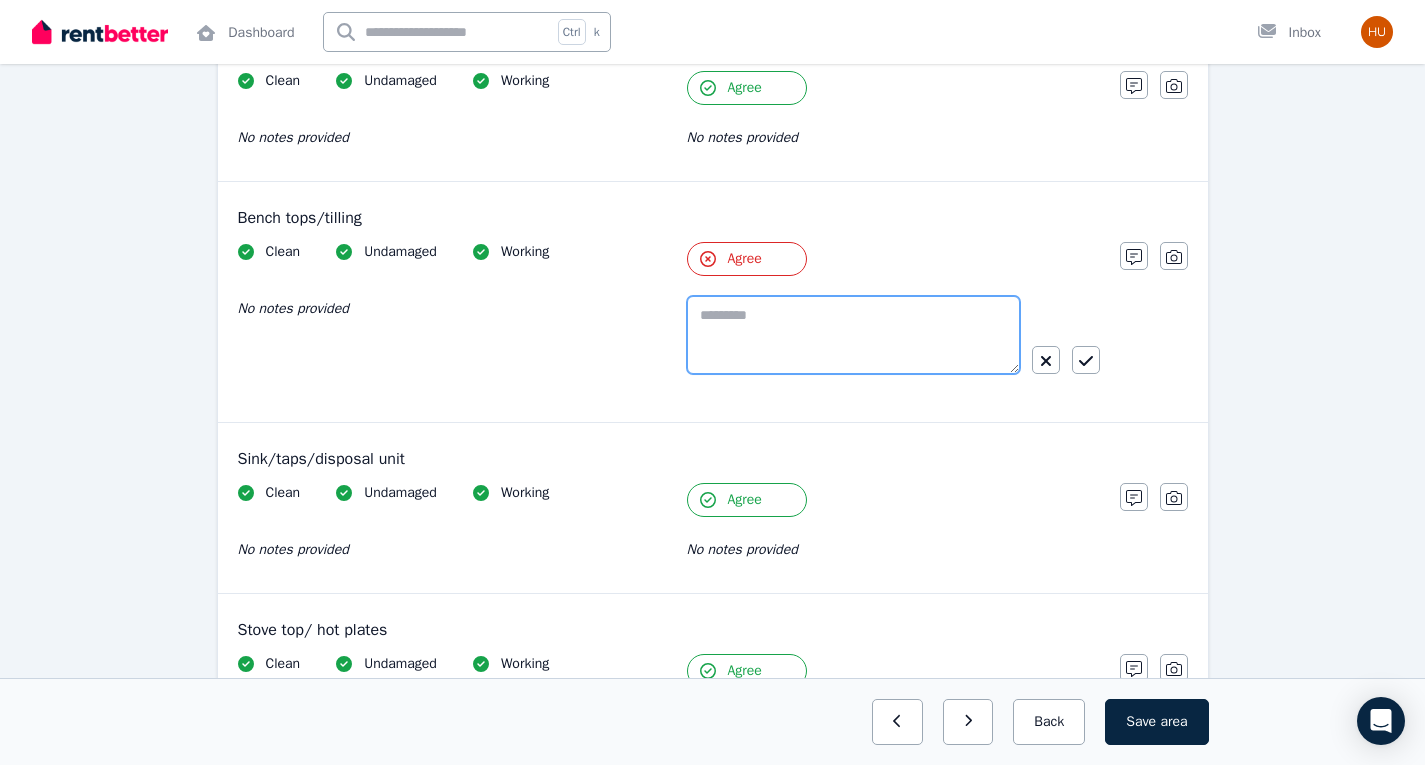 click at bounding box center (853, 335) 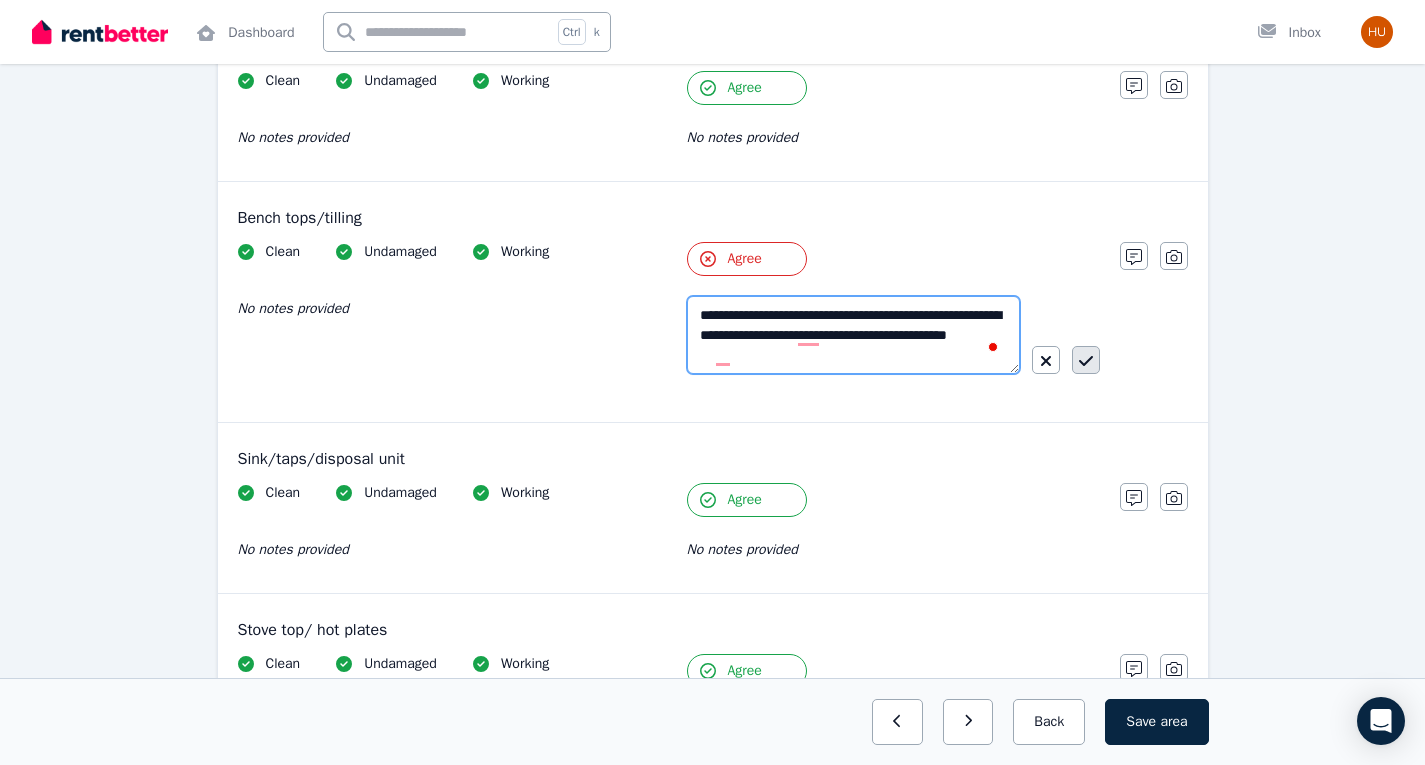 type on "**********" 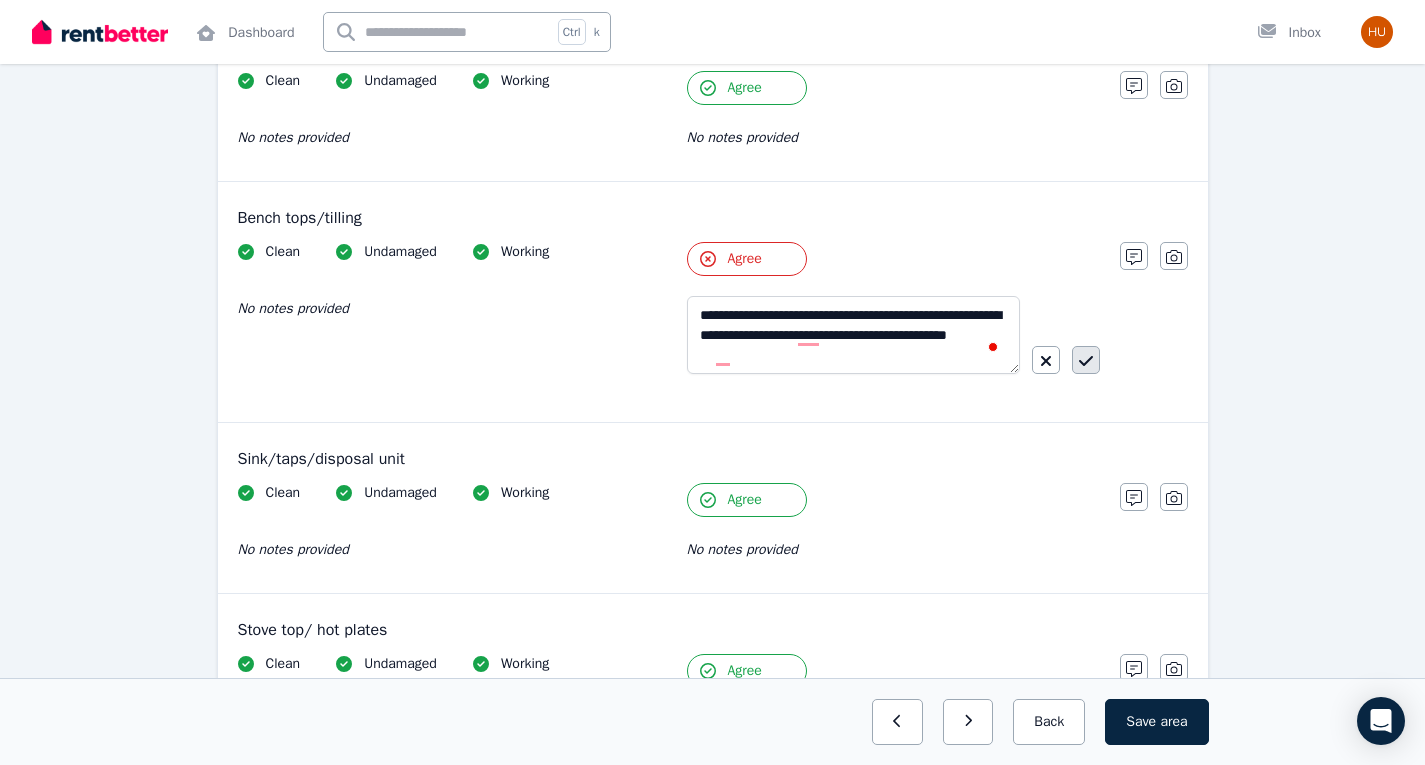 click 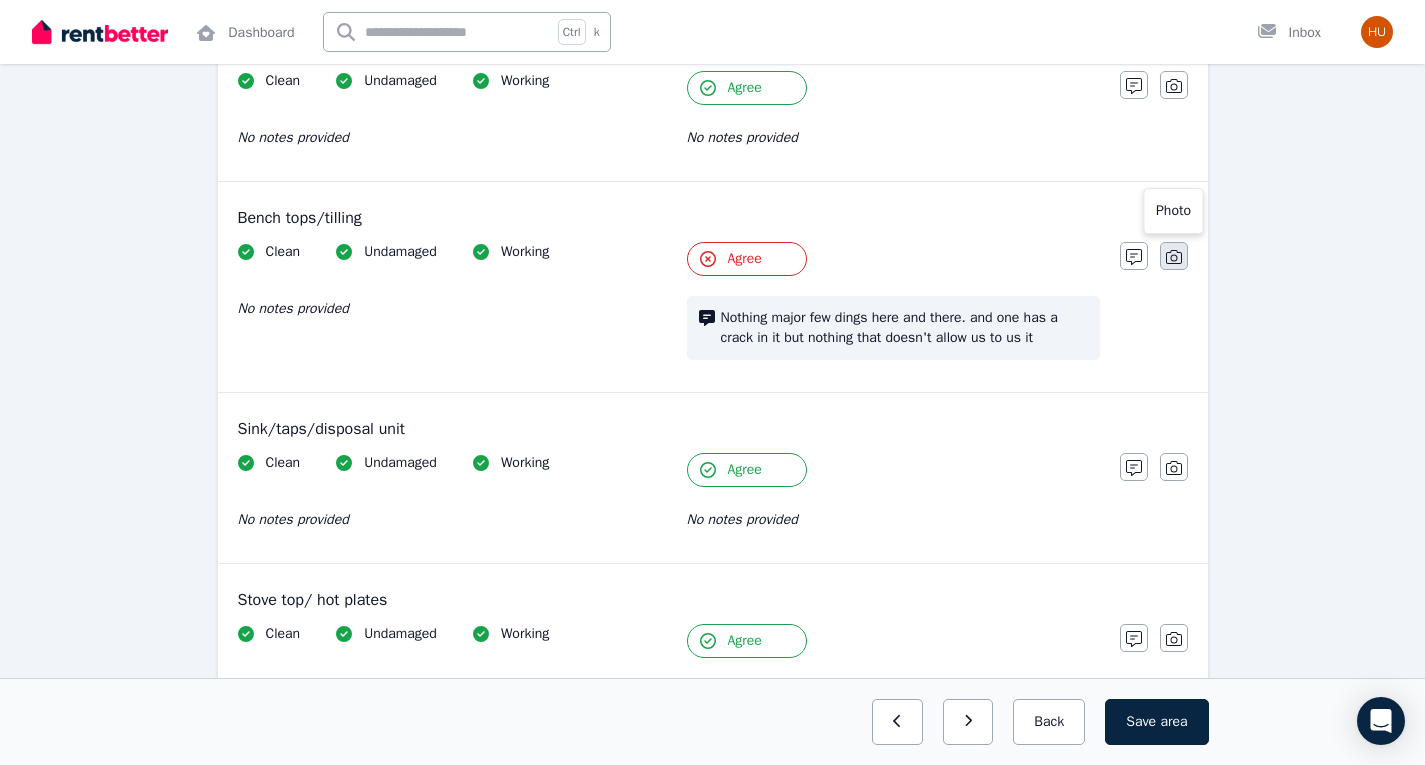 click 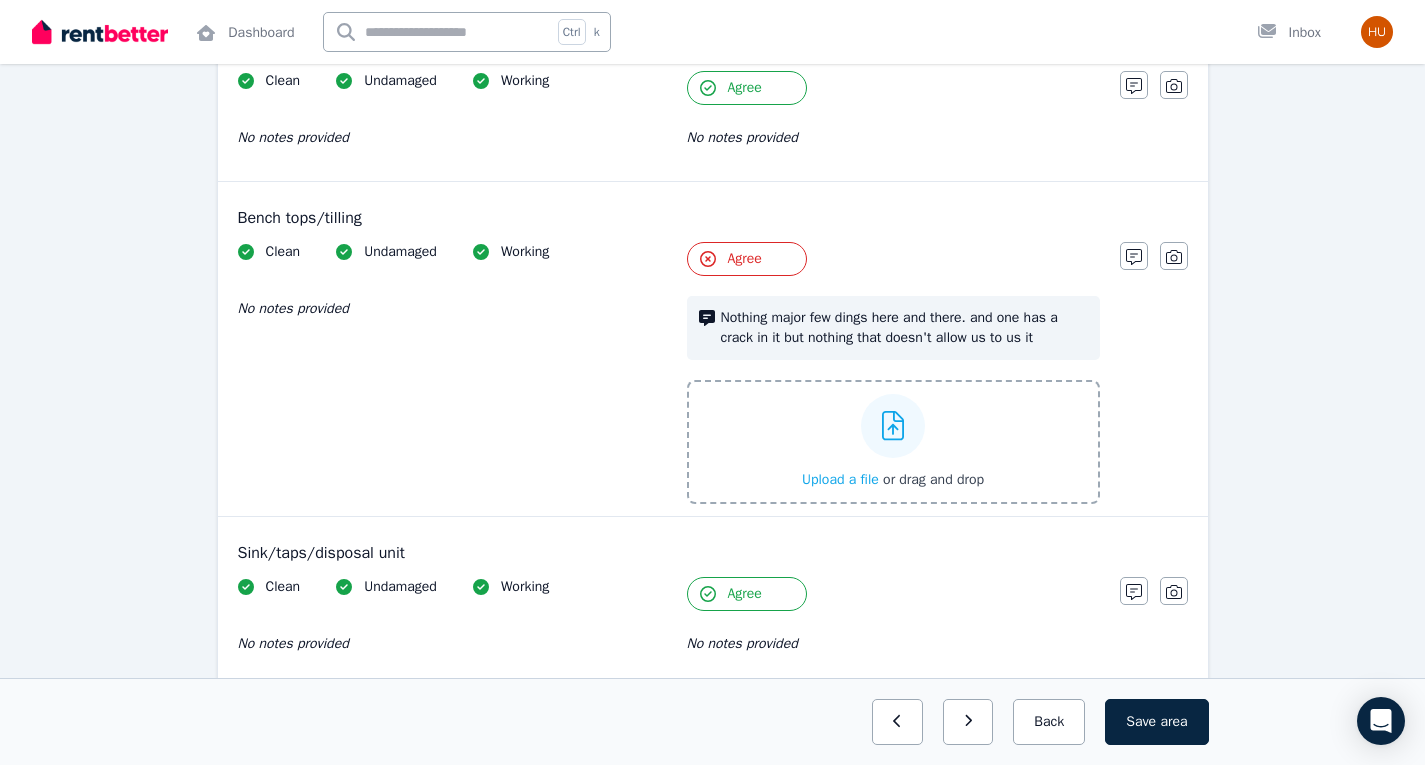 click on "Upload a file" at bounding box center [840, 479] 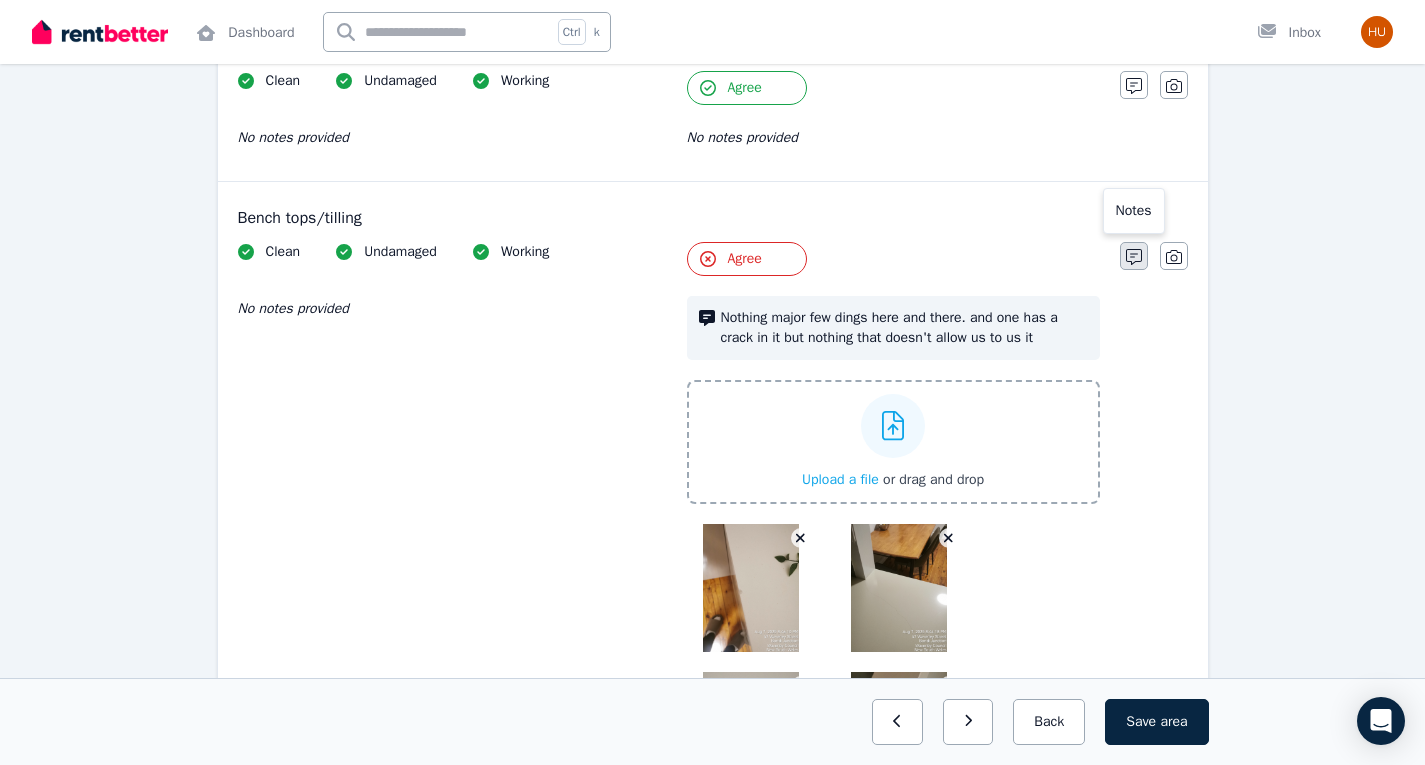 click 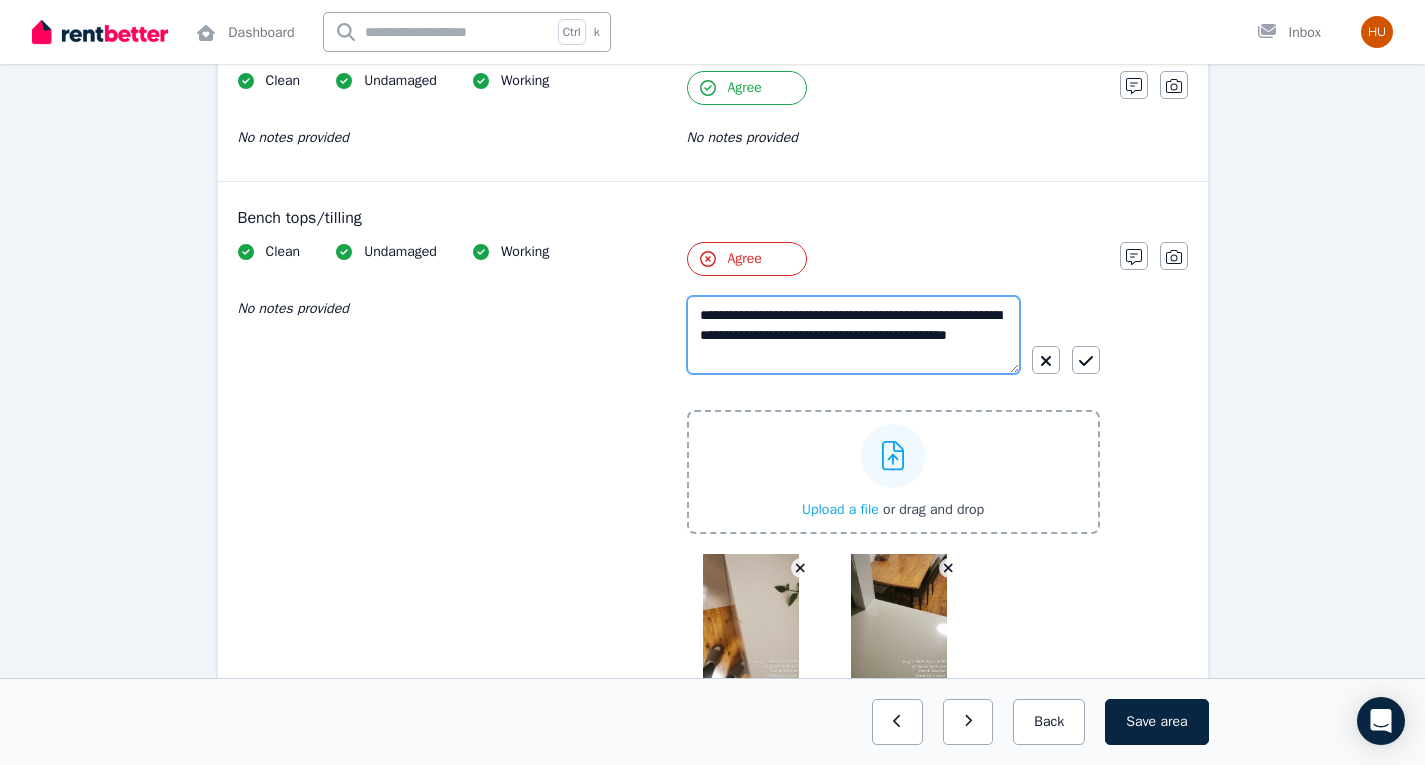 click on "**********" at bounding box center [853, 335] 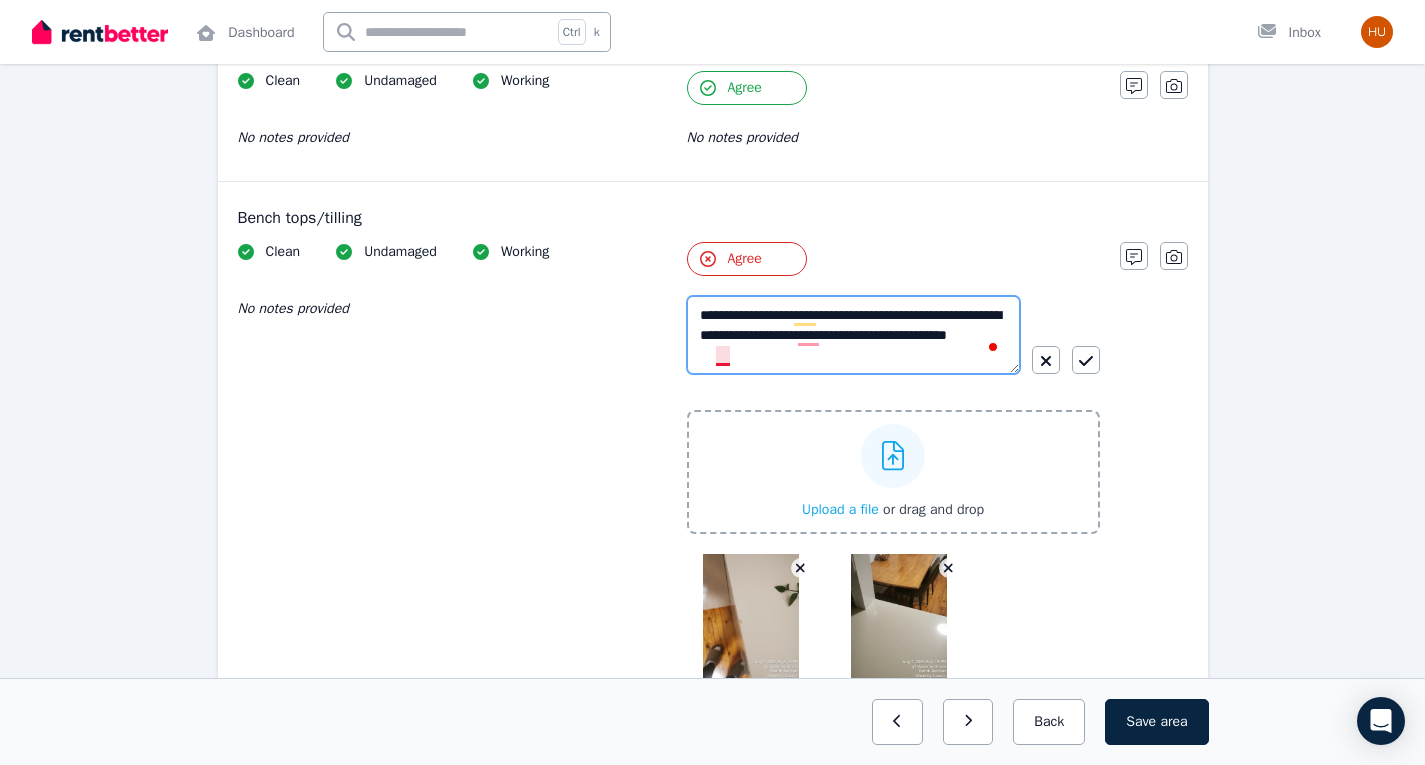 click on "**********" at bounding box center [853, 335] 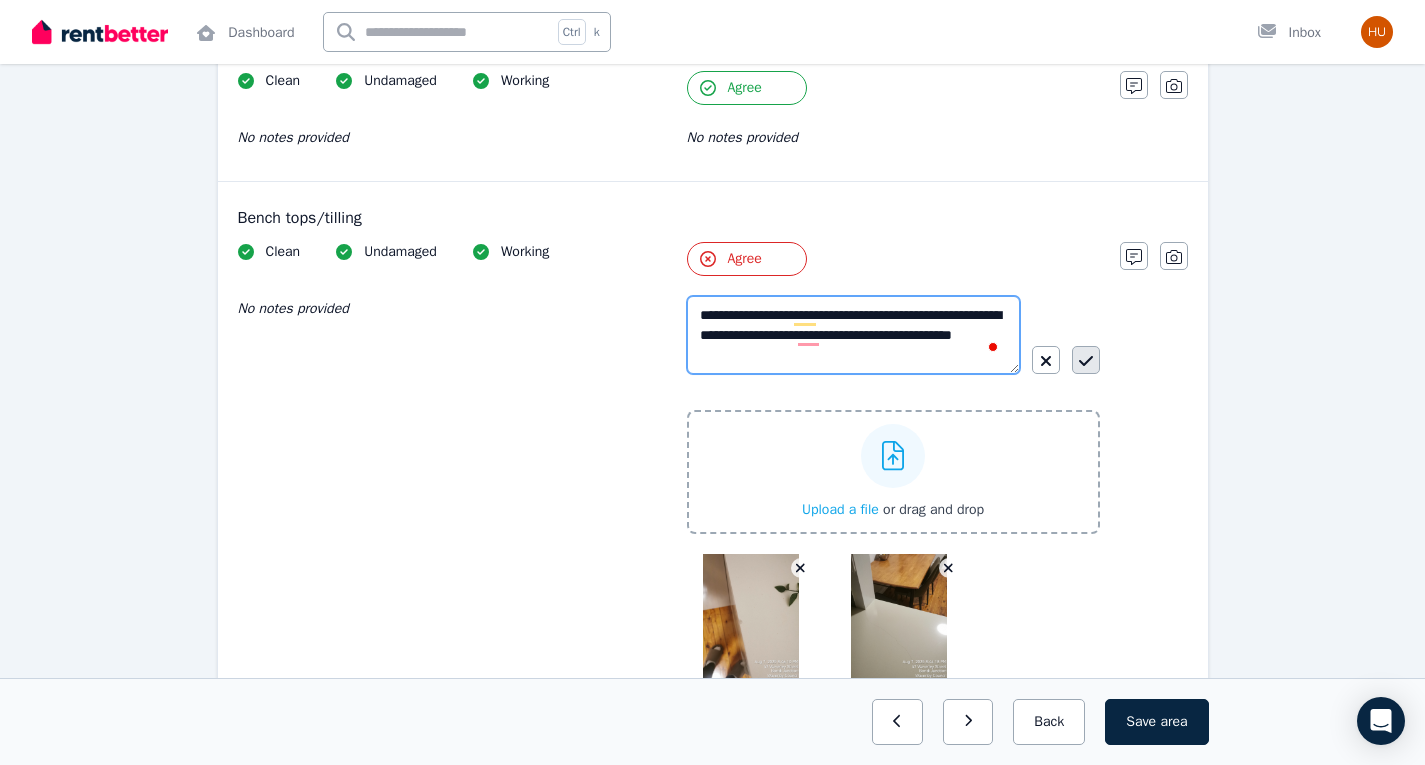 type on "**********" 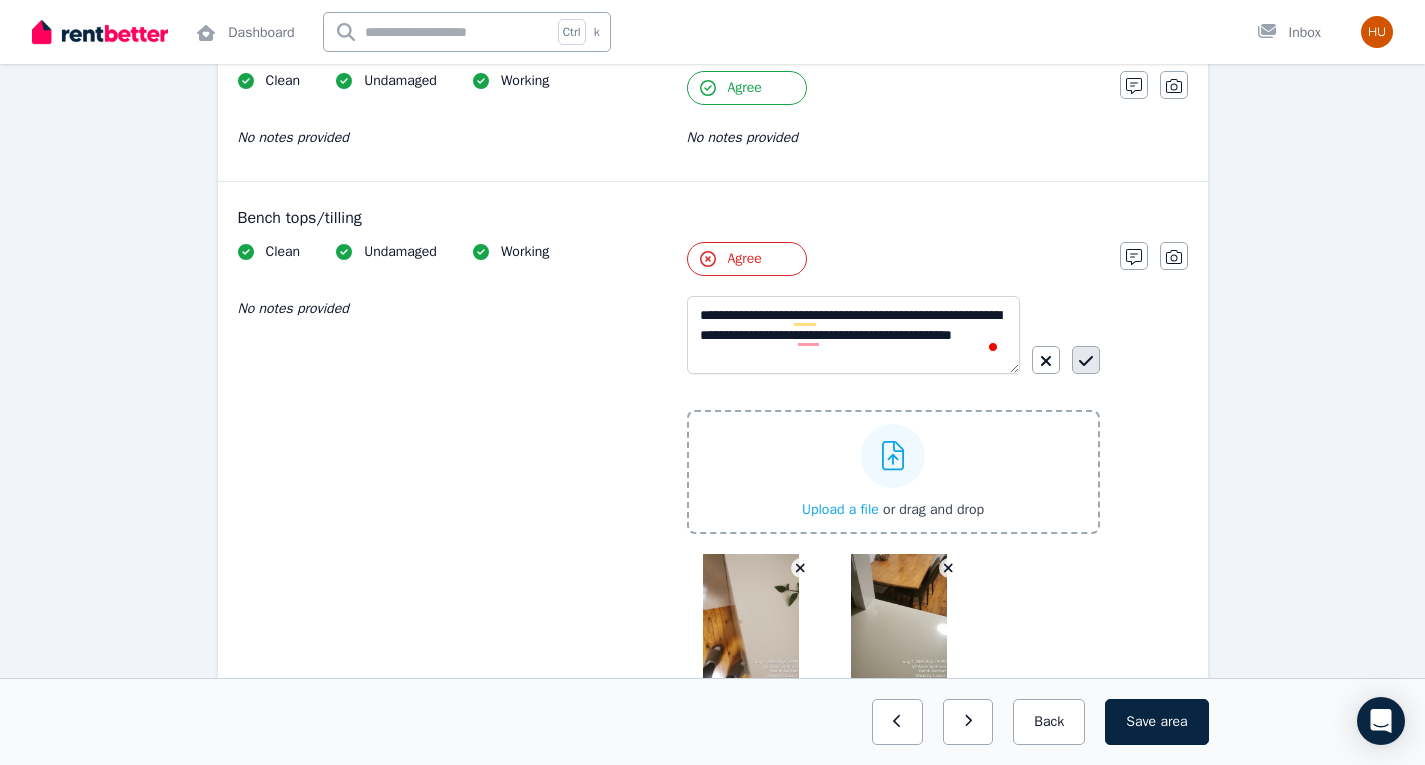click 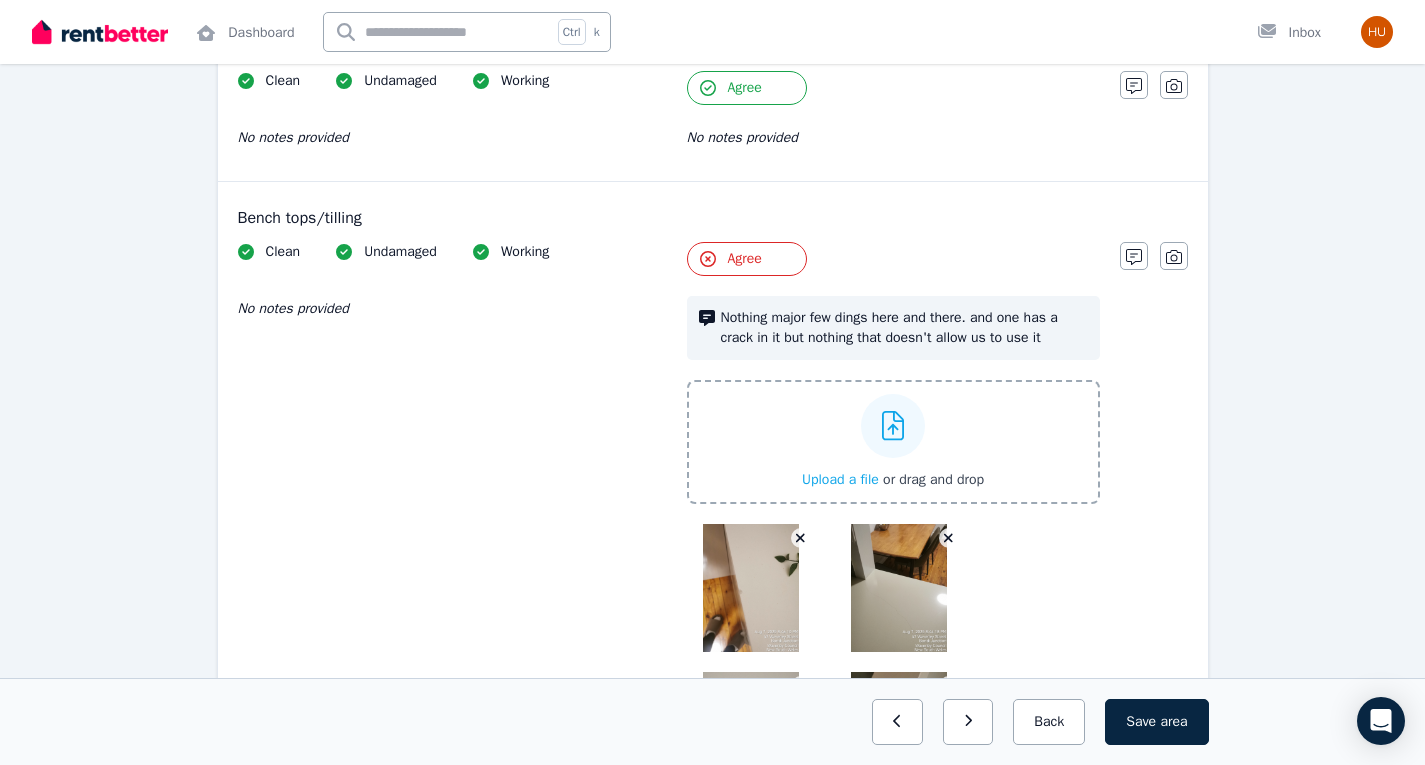 click at bounding box center [751, 588] 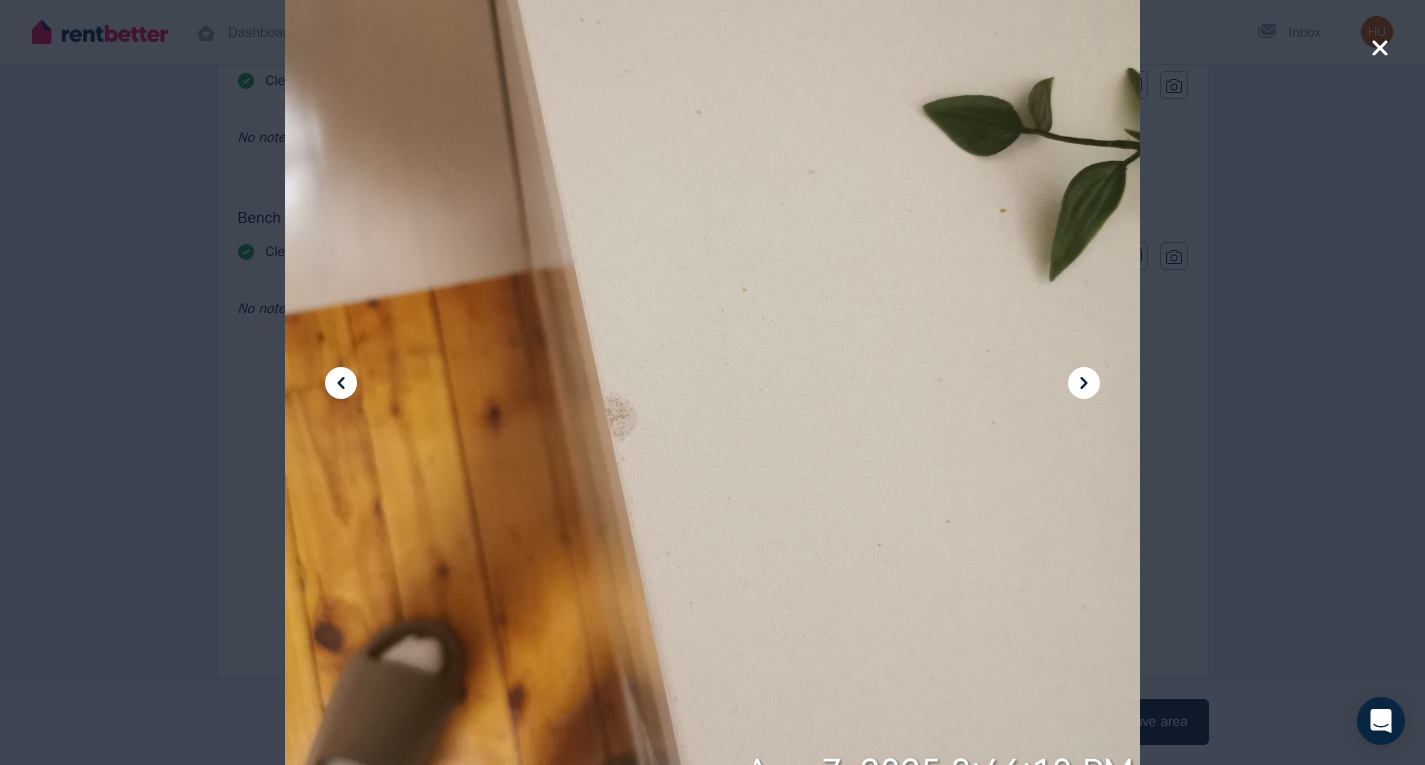 click 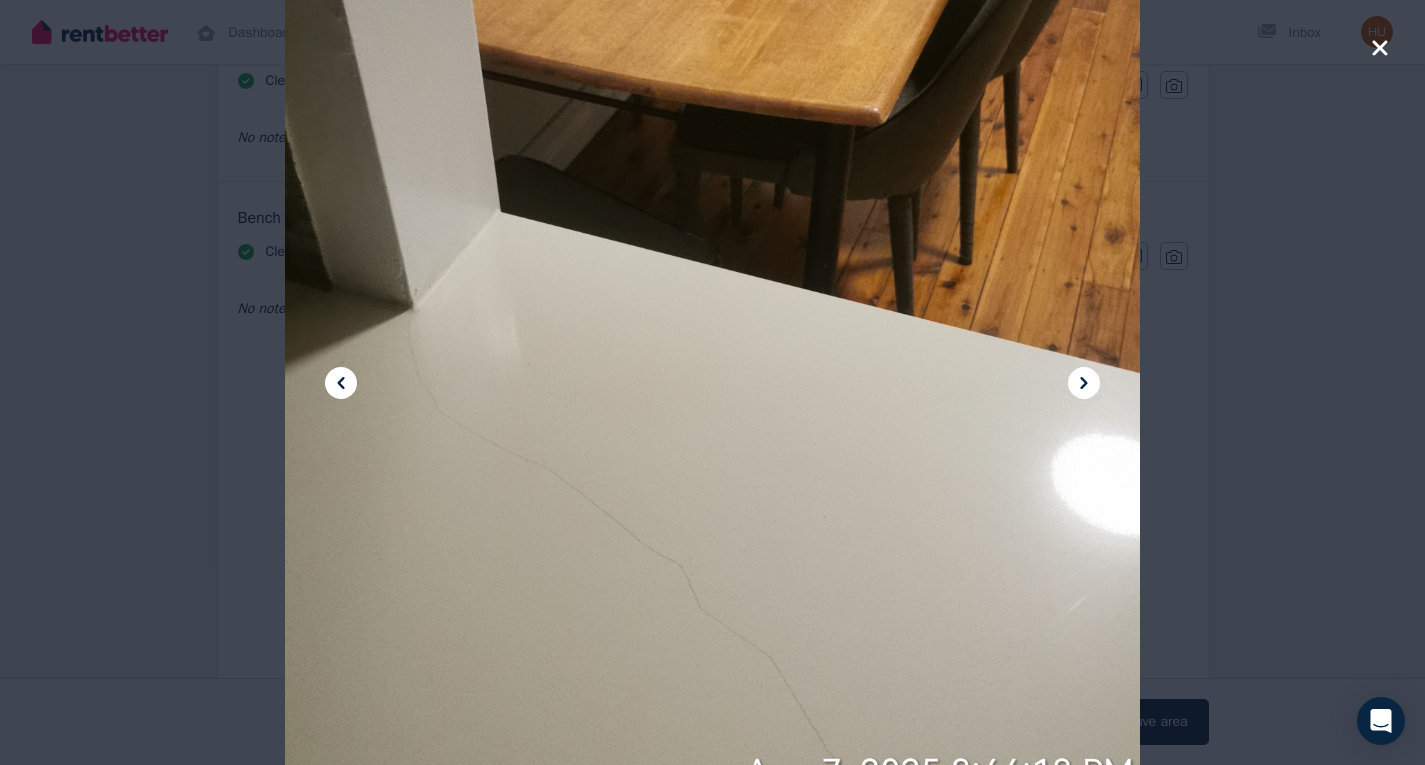 click 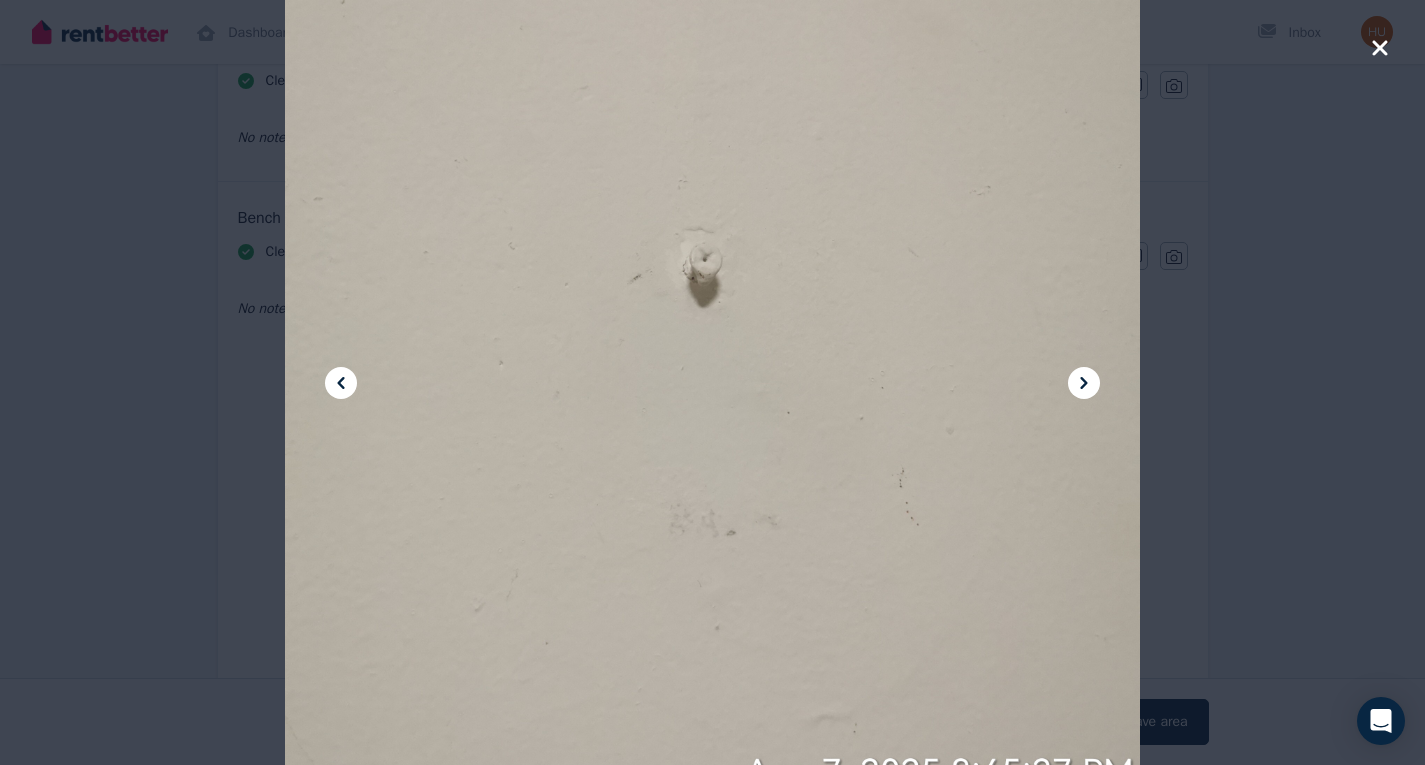 click 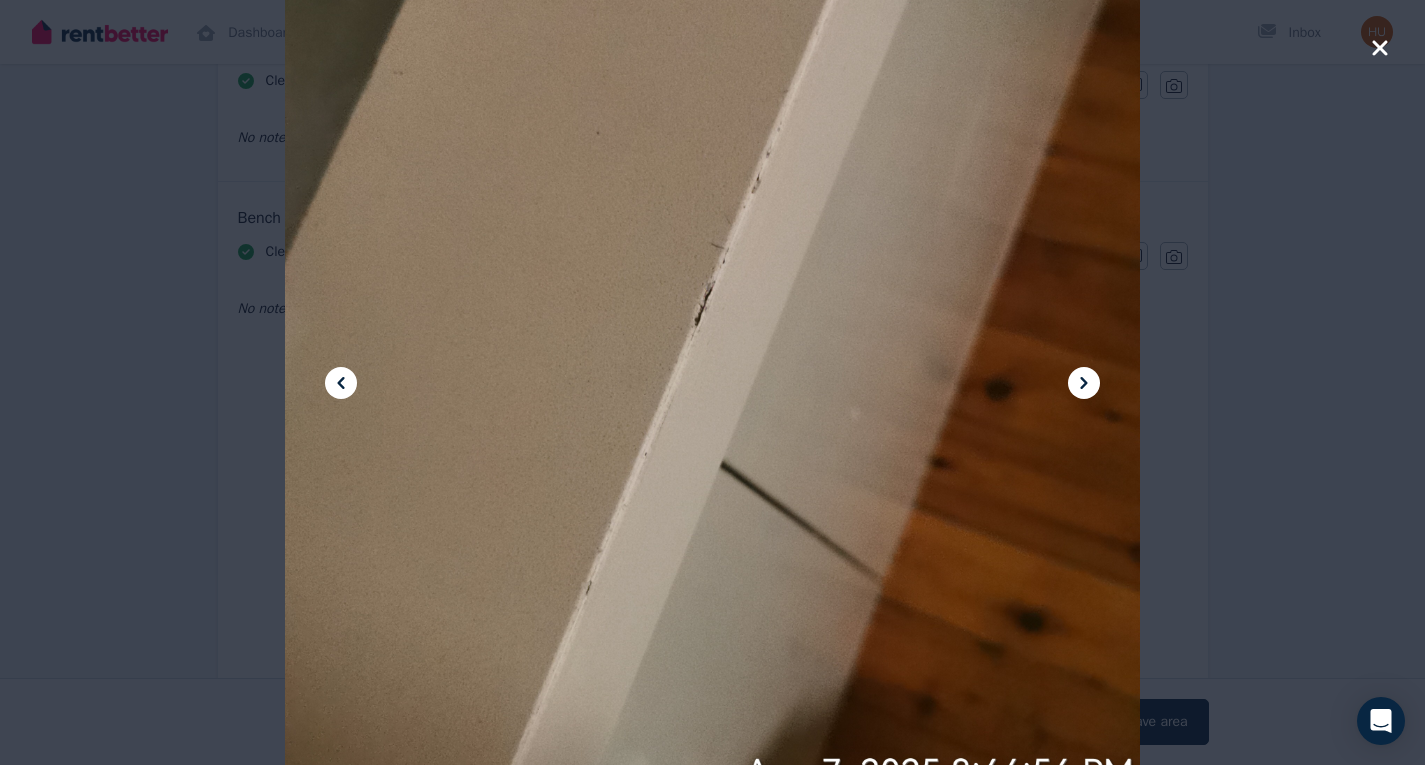 click 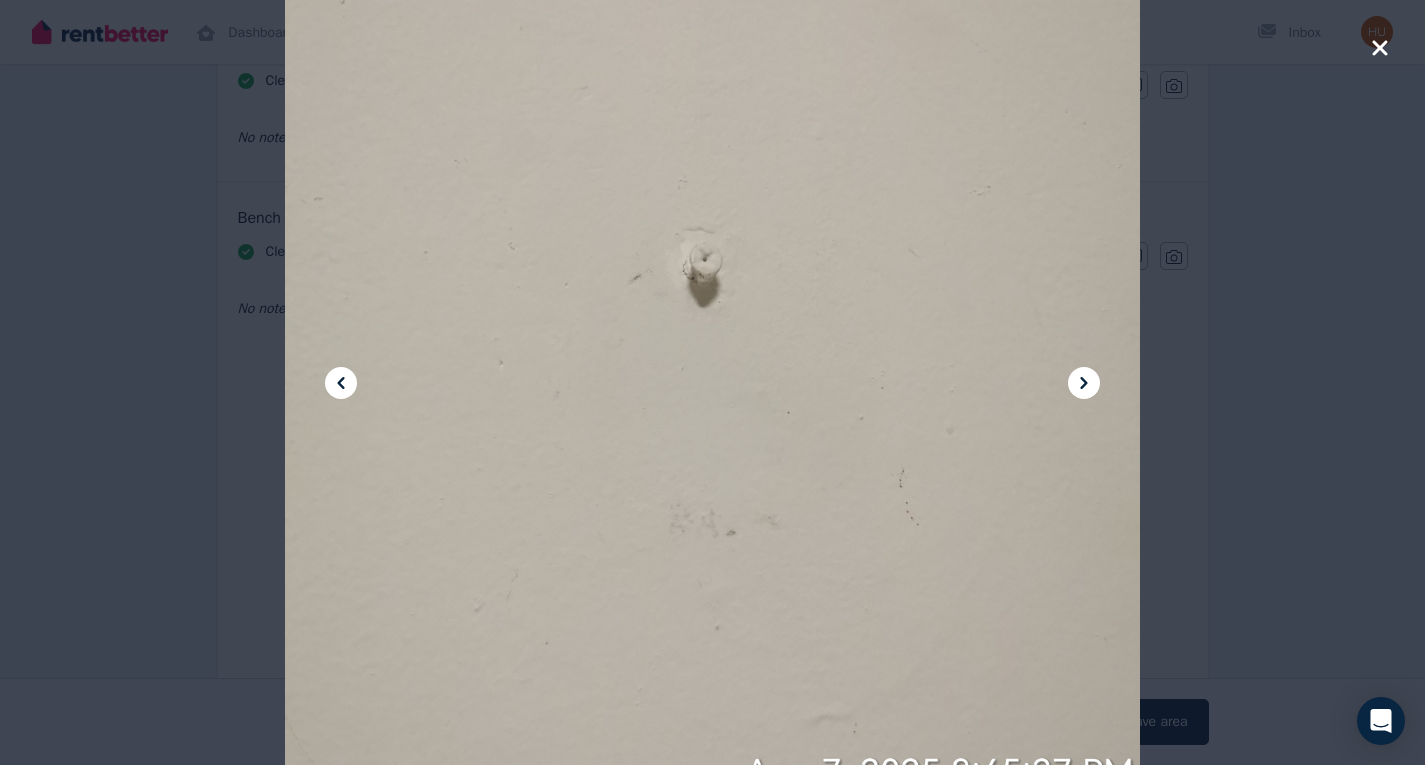 click 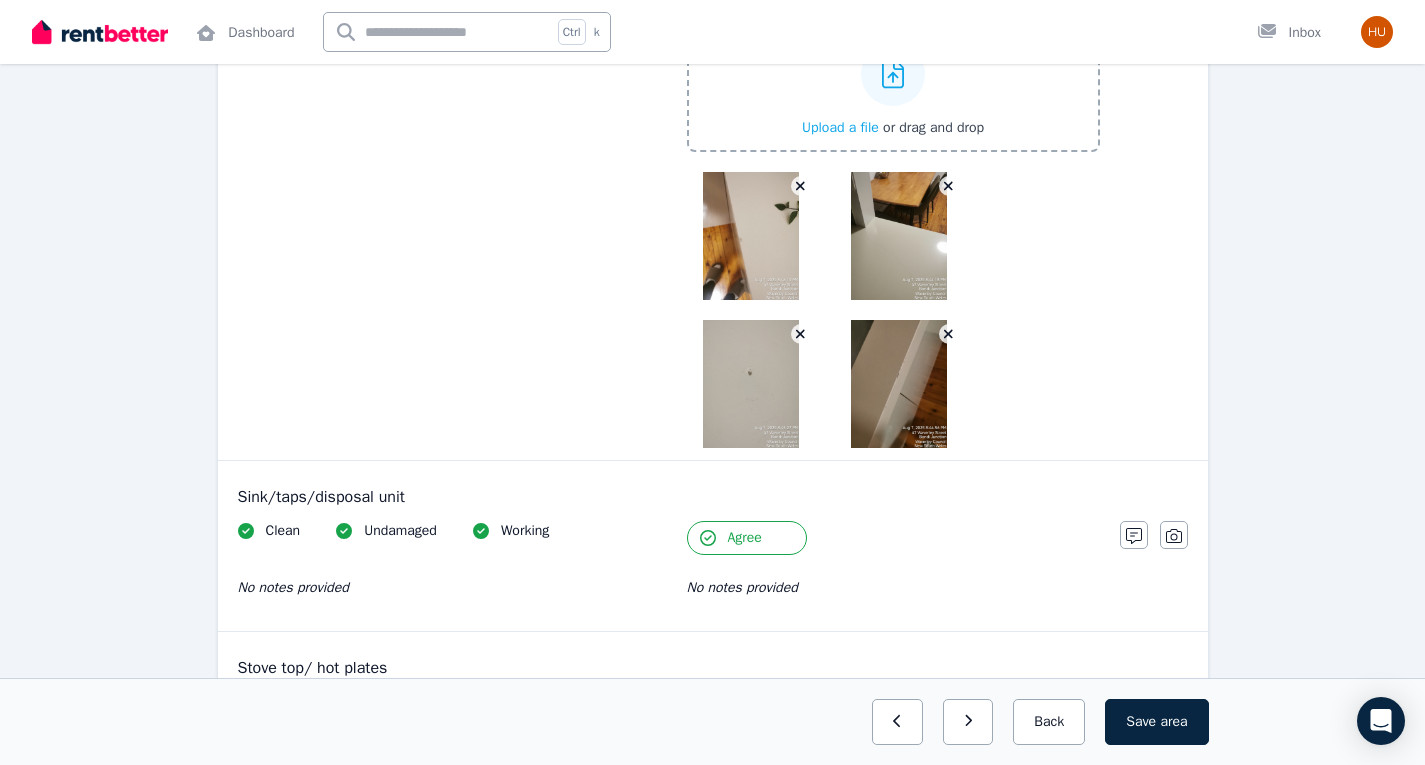 scroll, scrollTop: 2498, scrollLeft: 0, axis: vertical 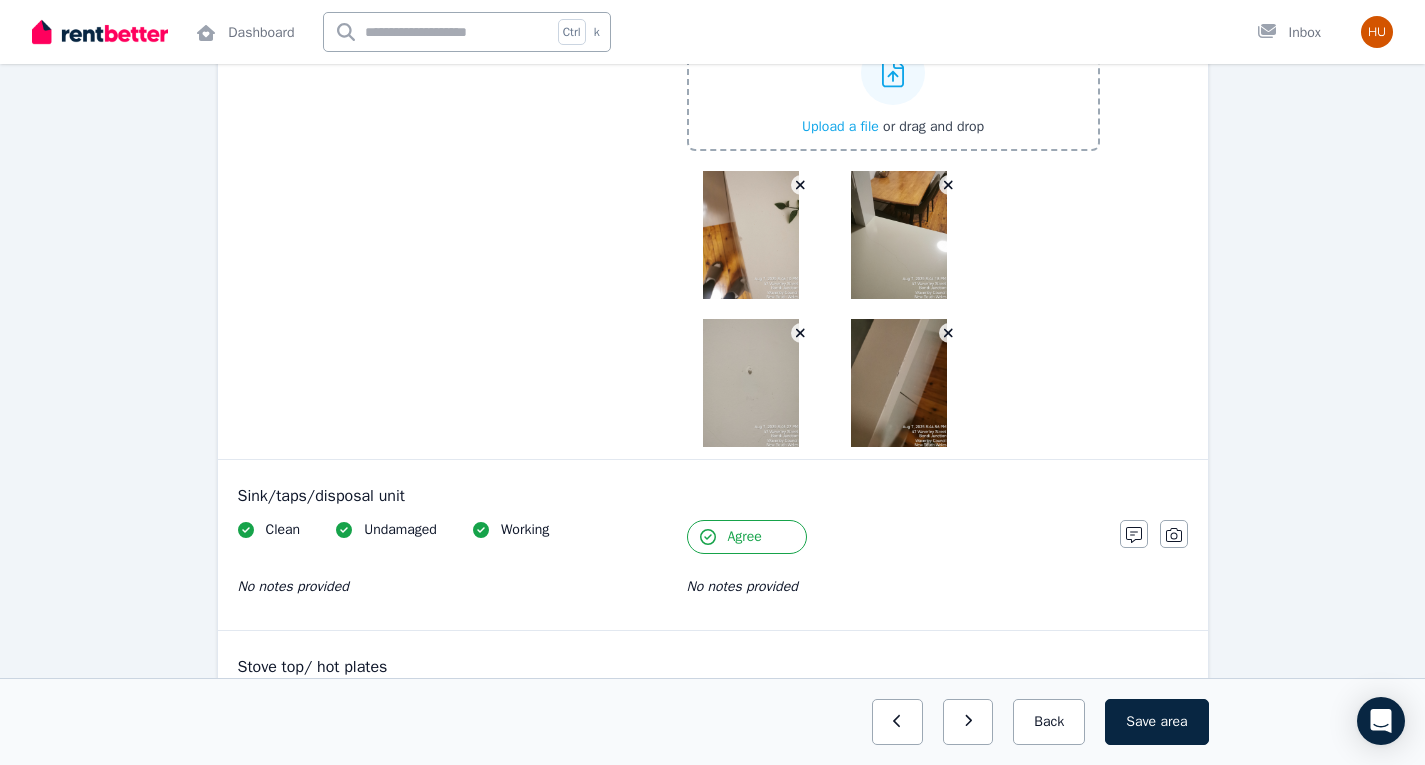 click 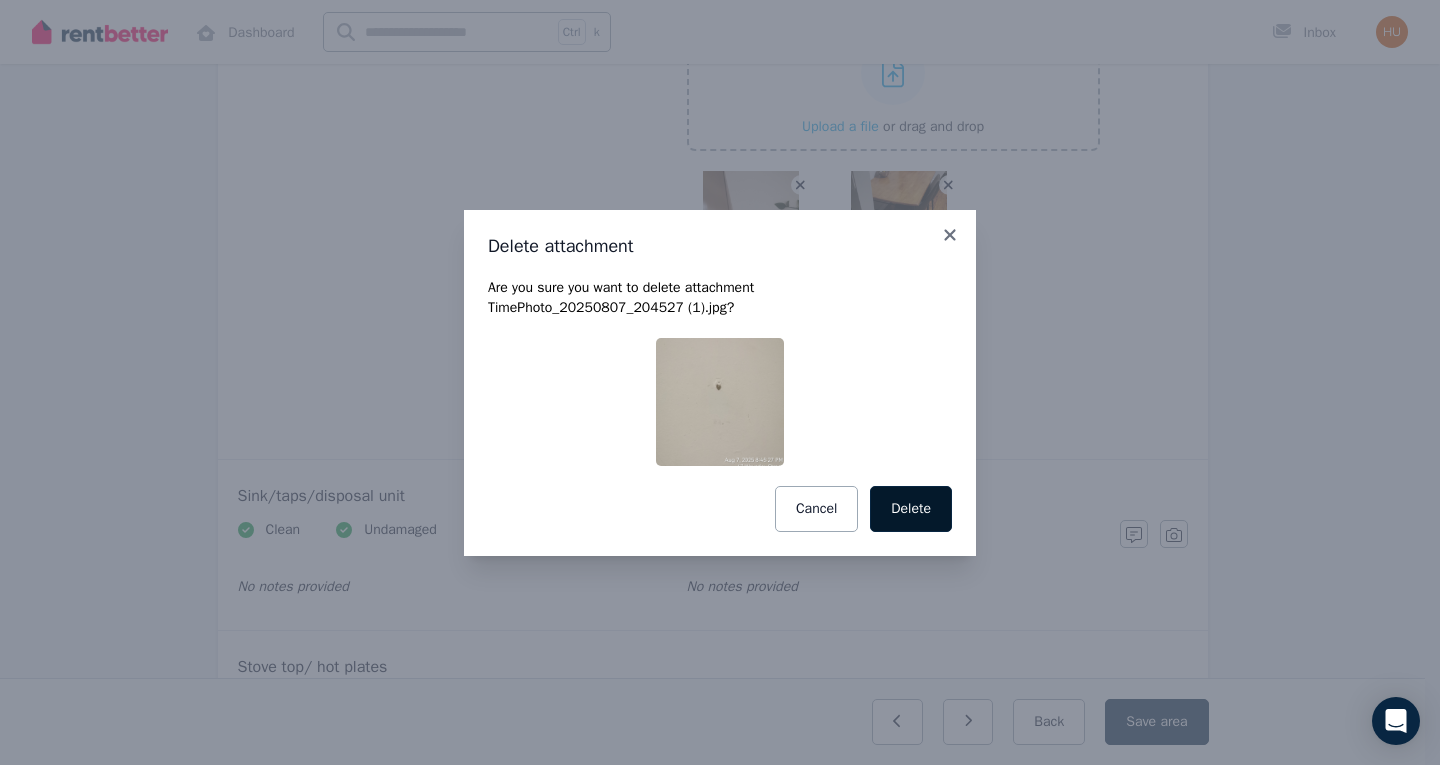 click on "Delete" at bounding box center (911, 509) 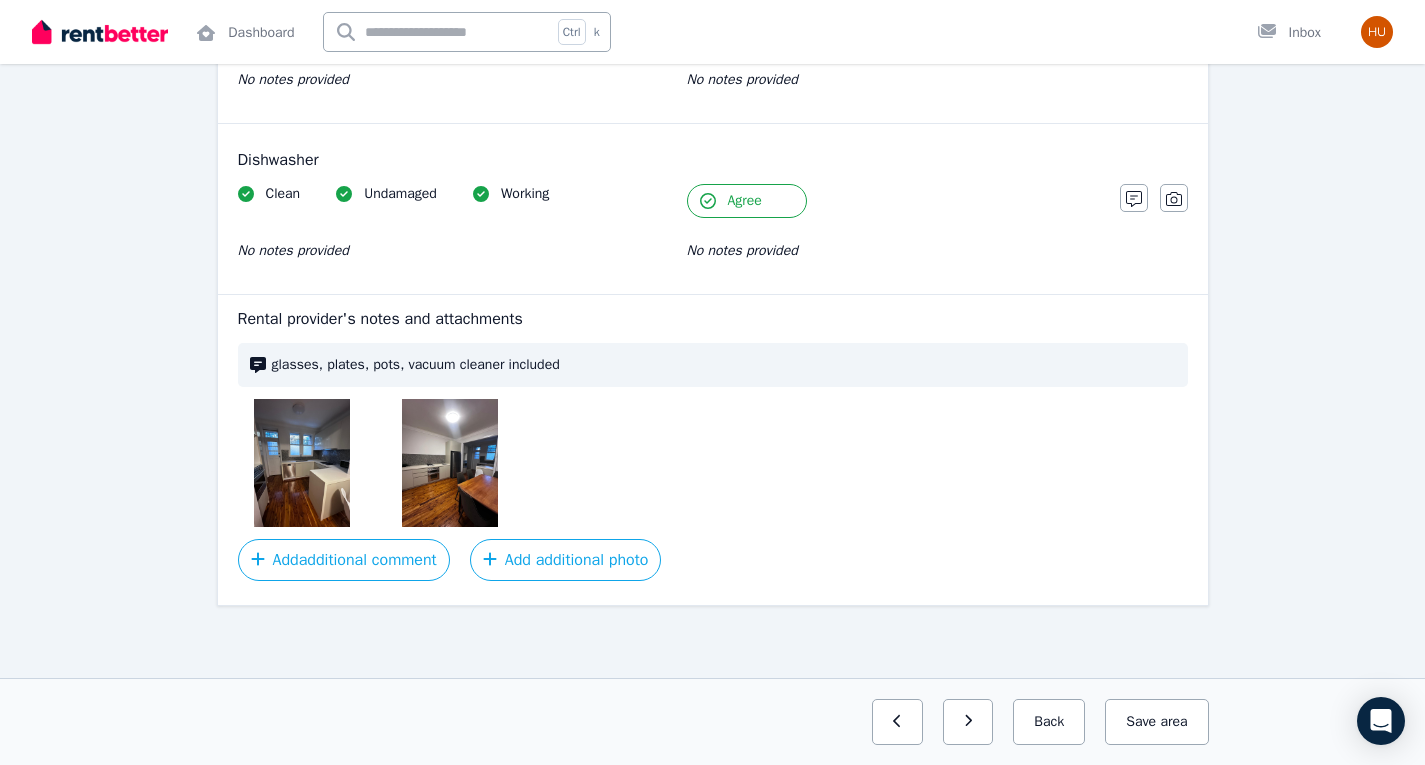 scroll, scrollTop: 3513, scrollLeft: 0, axis: vertical 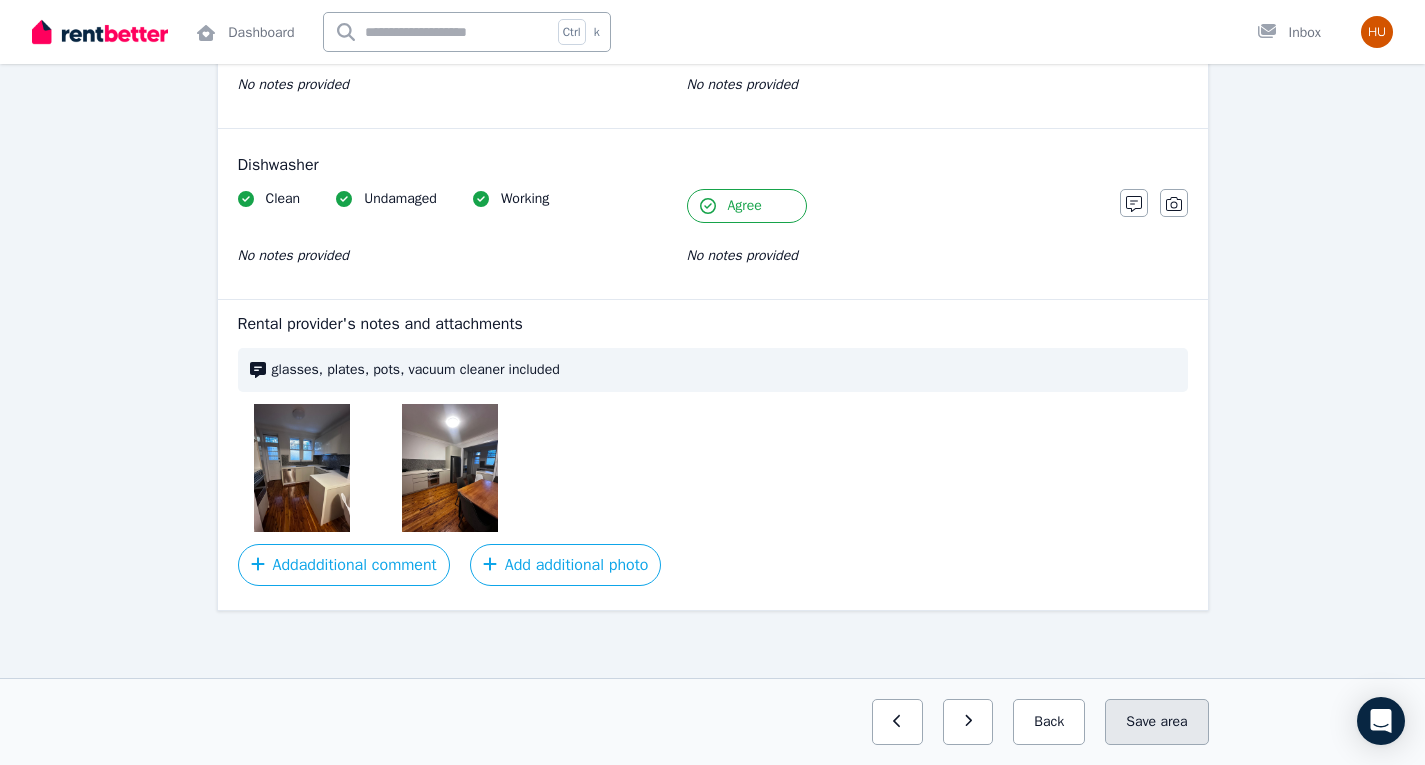 click on "area" at bounding box center (1173, 722) 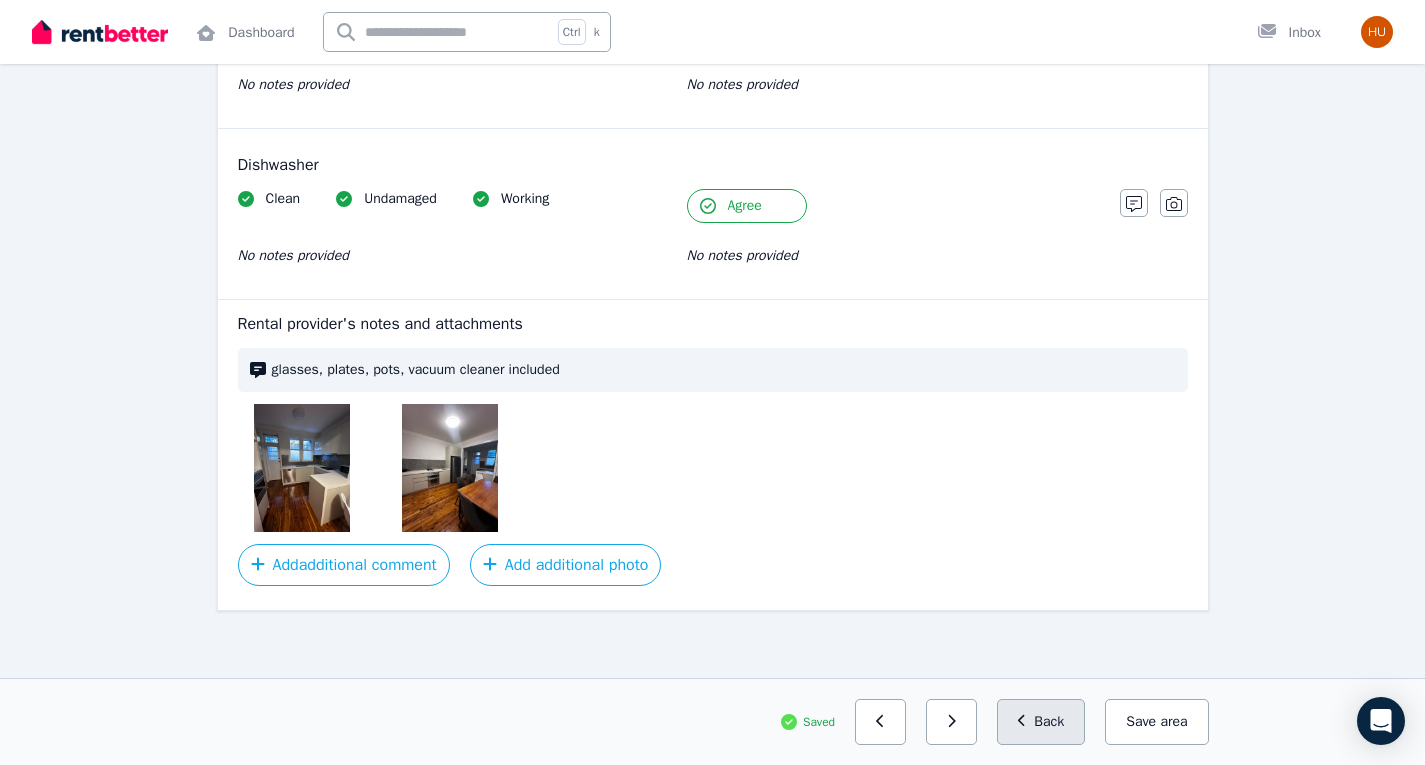 click on "Back" at bounding box center (1041, 722) 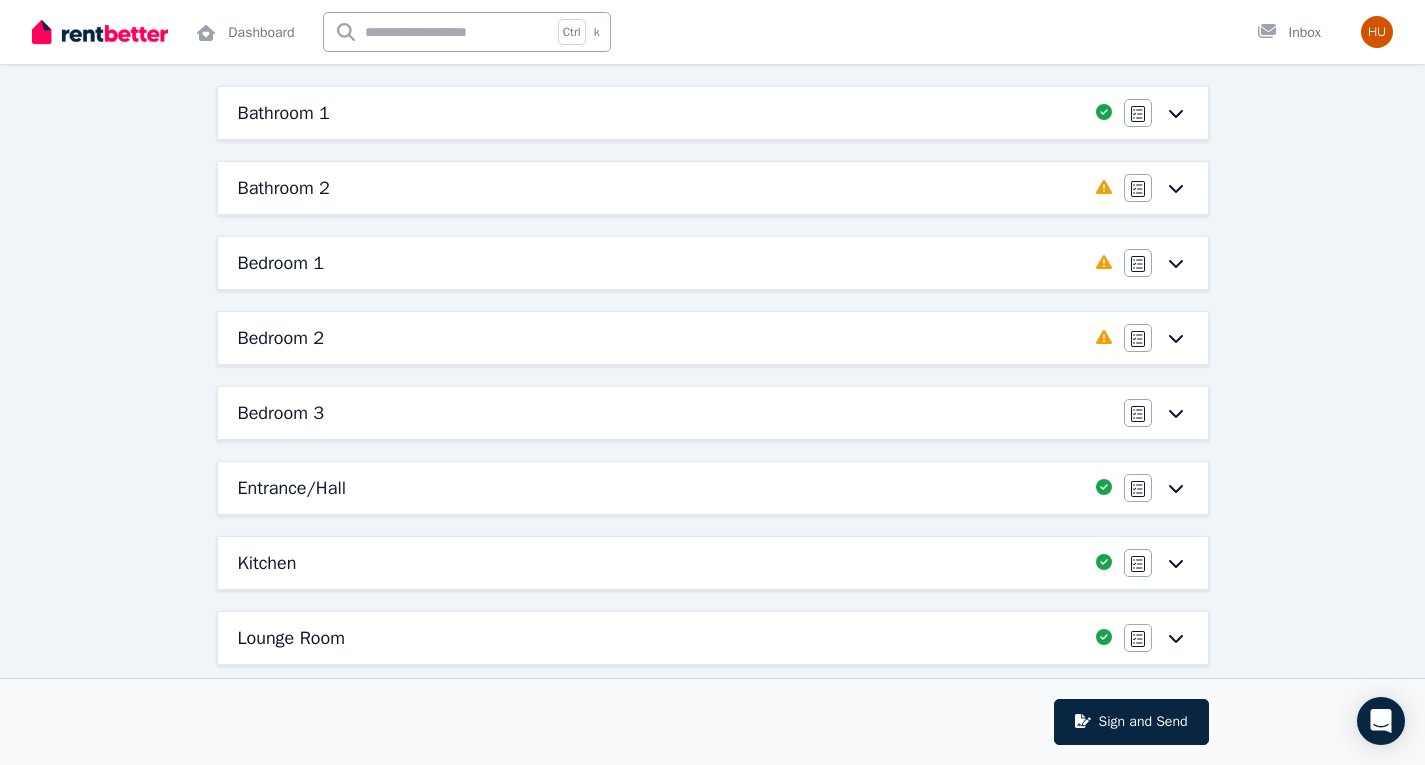 scroll, scrollTop: 163, scrollLeft: 0, axis: vertical 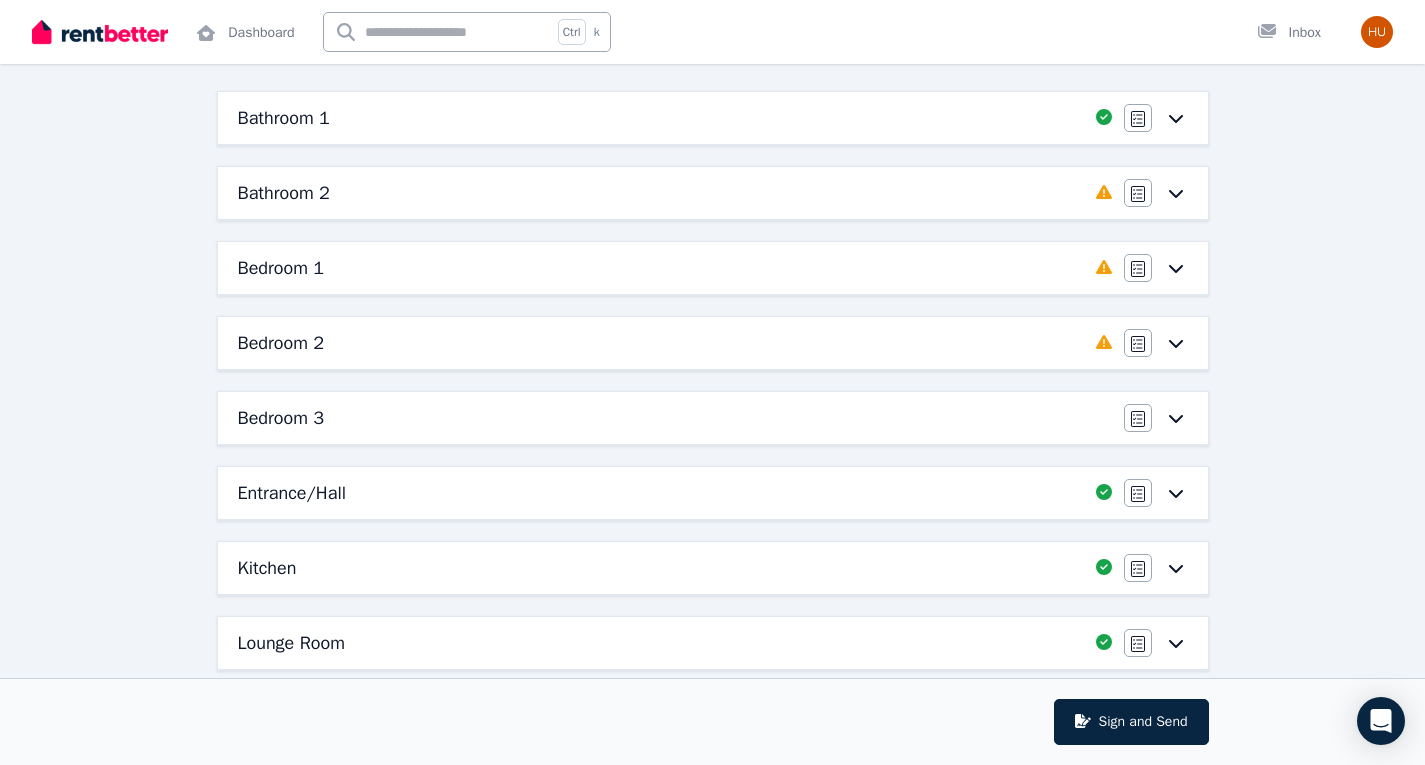 click on "Bathroom 1" at bounding box center (661, 118) 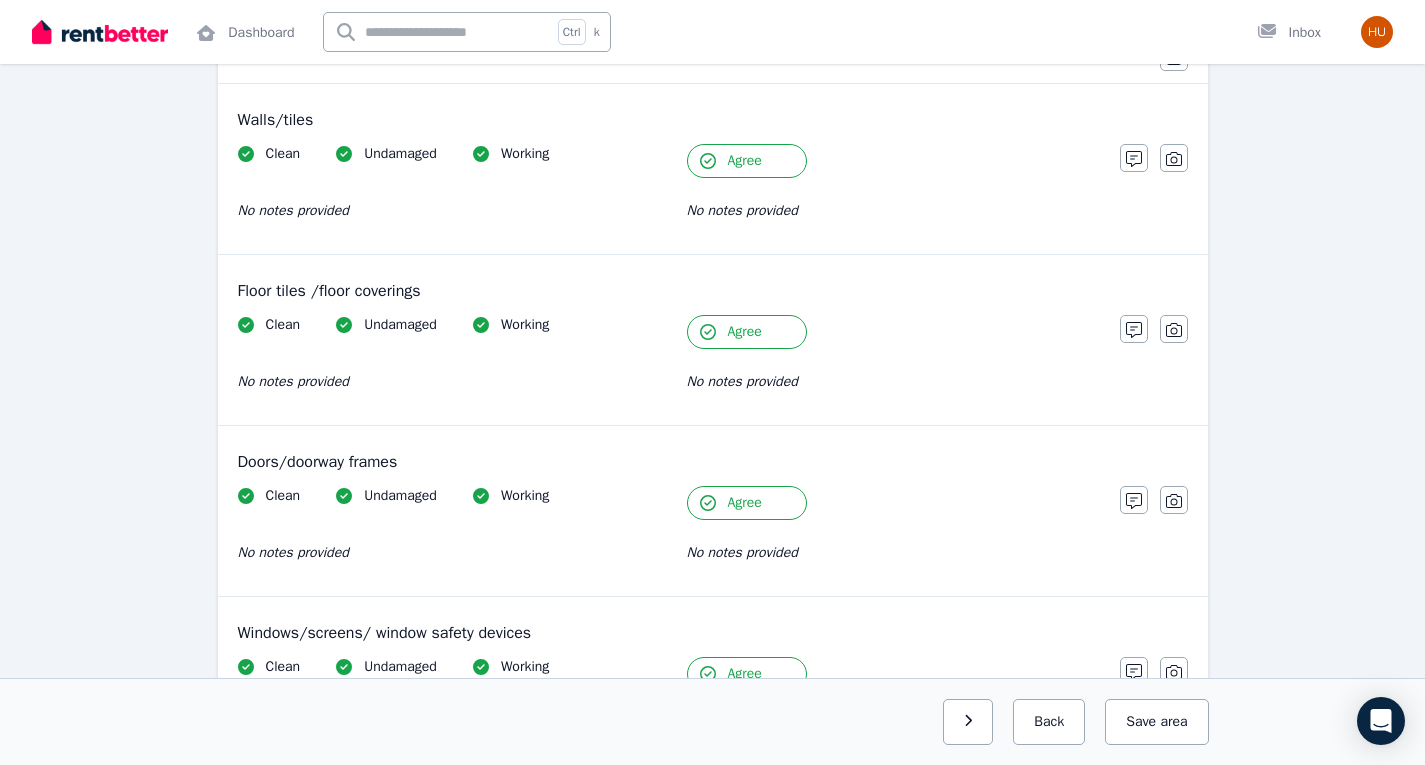 scroll, scrollTop: 0, scrollLeft: 0, axis: both 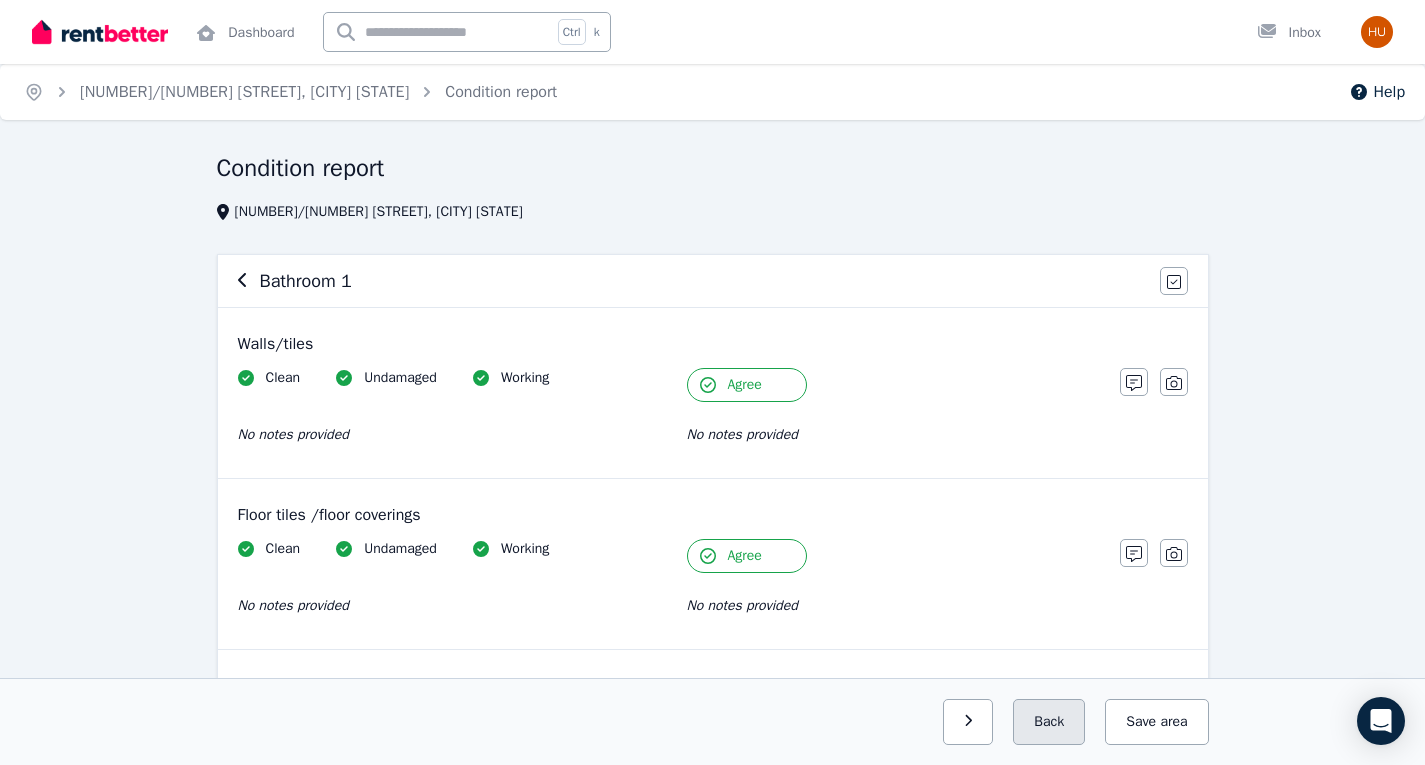 click on "Back" at bounding box center [1049, 722] 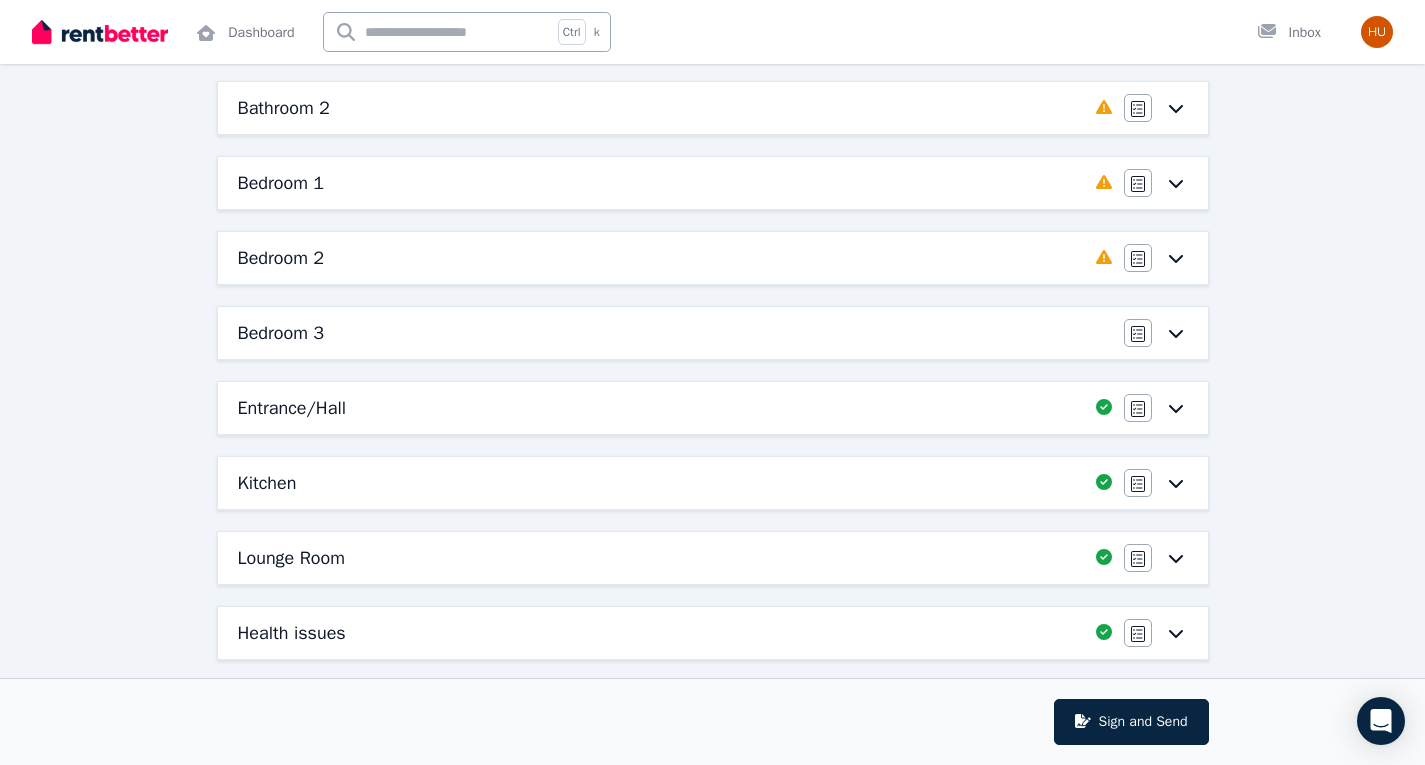 scroll, scrollTop: 249, scrollLeft: 0, axis: vertical 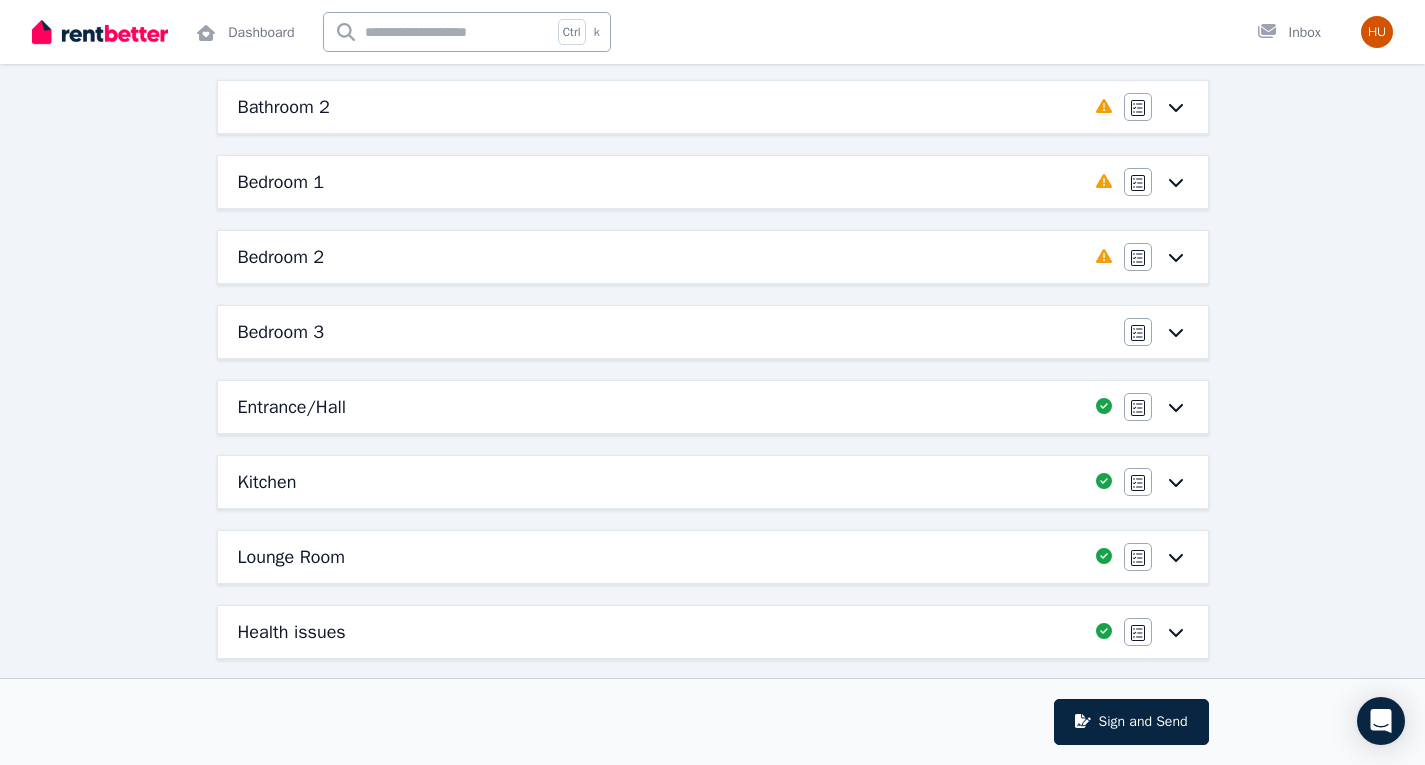 click on "Entrance/Hall" at bounding box center (661, 407) 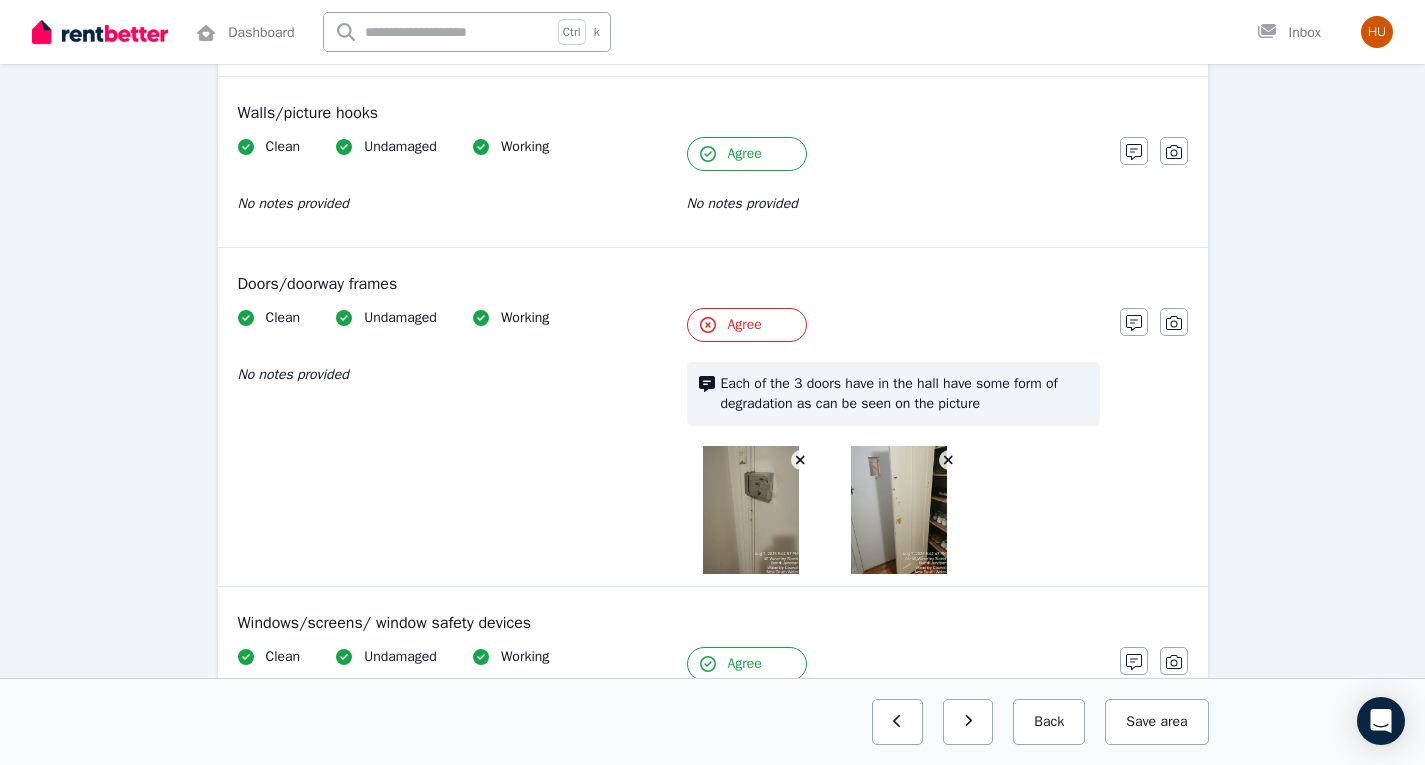 scroll, scrollTop: 0, scrollLeft: 0, axis: both 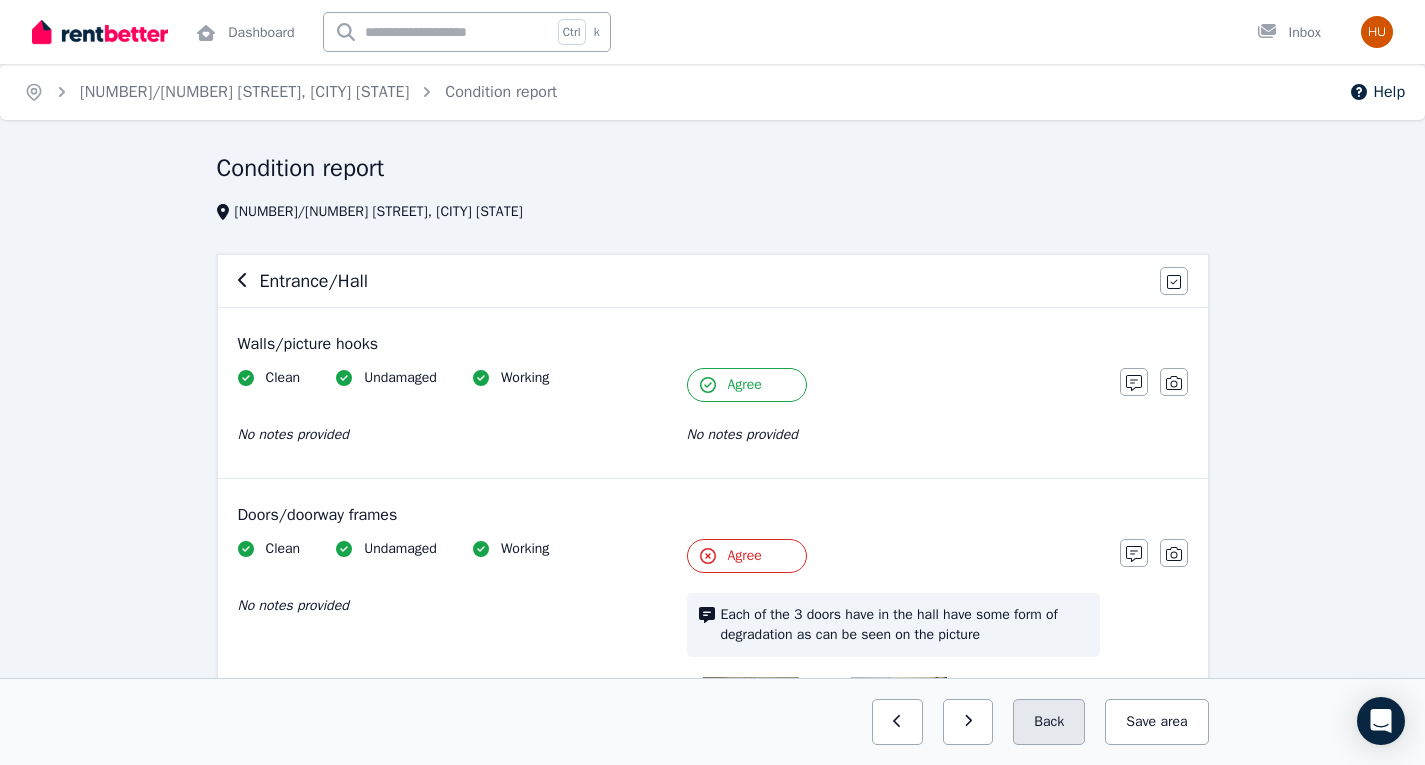 click on "Back" at bounding box center [1049, 722] 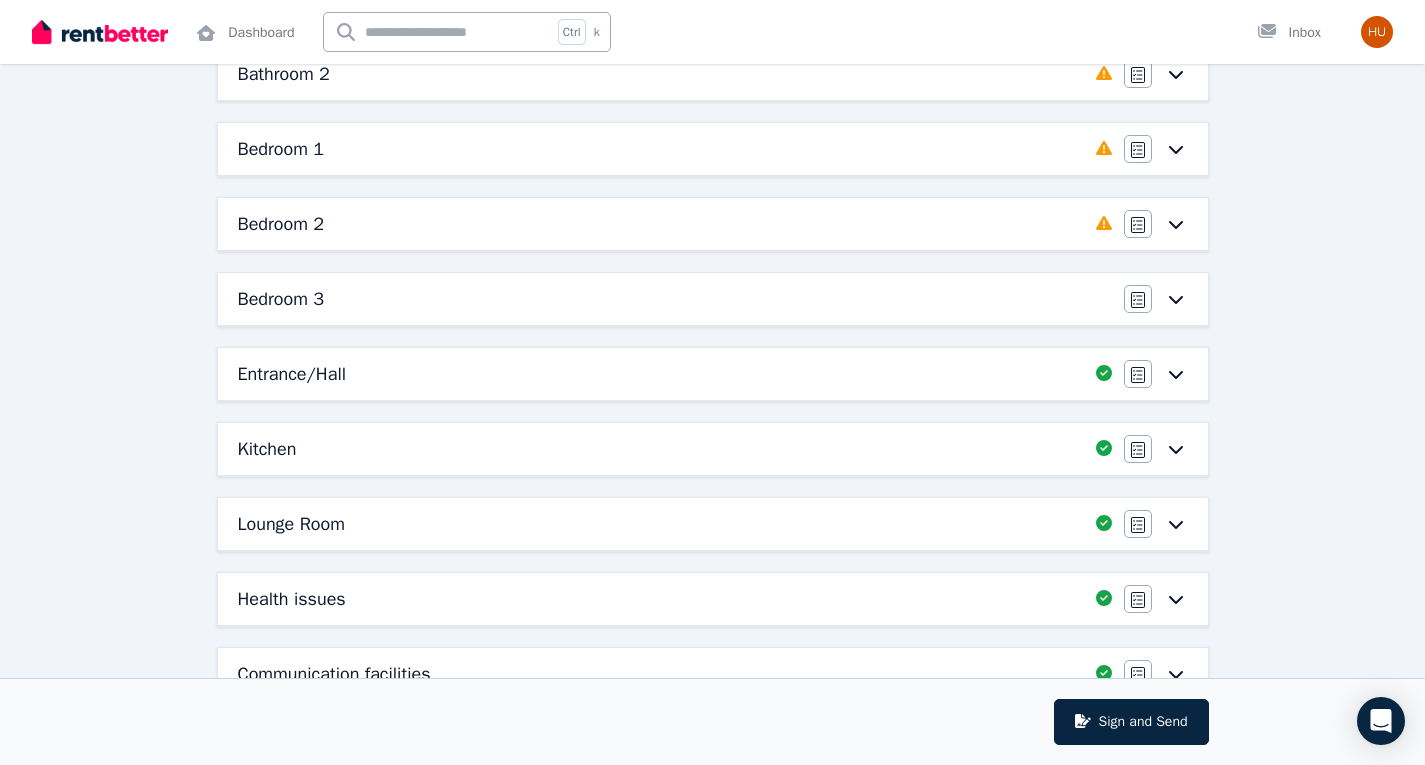 scroll, scrollTop: 293, scrollLeft: 0, axis: vertical 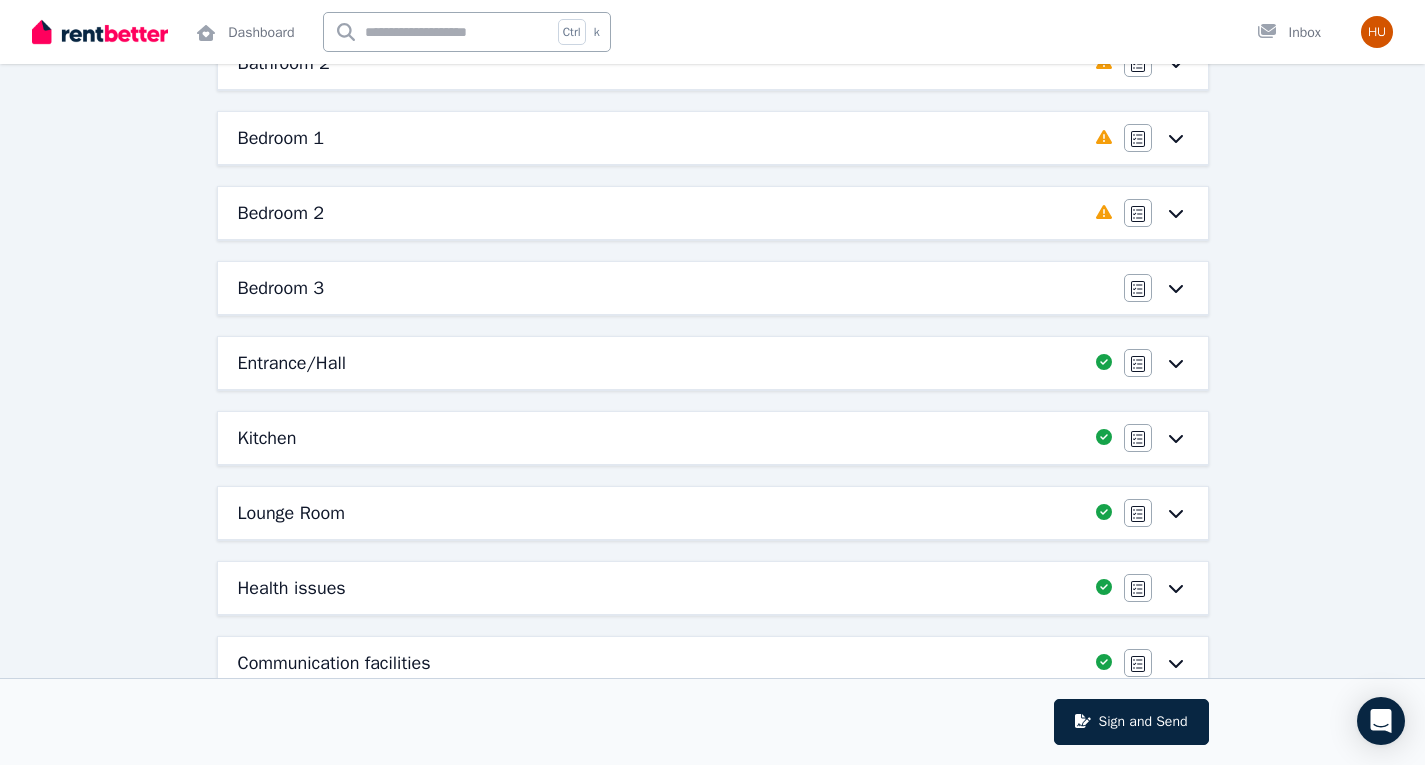 click on "Kitchen" at bounding box center [661, 438] 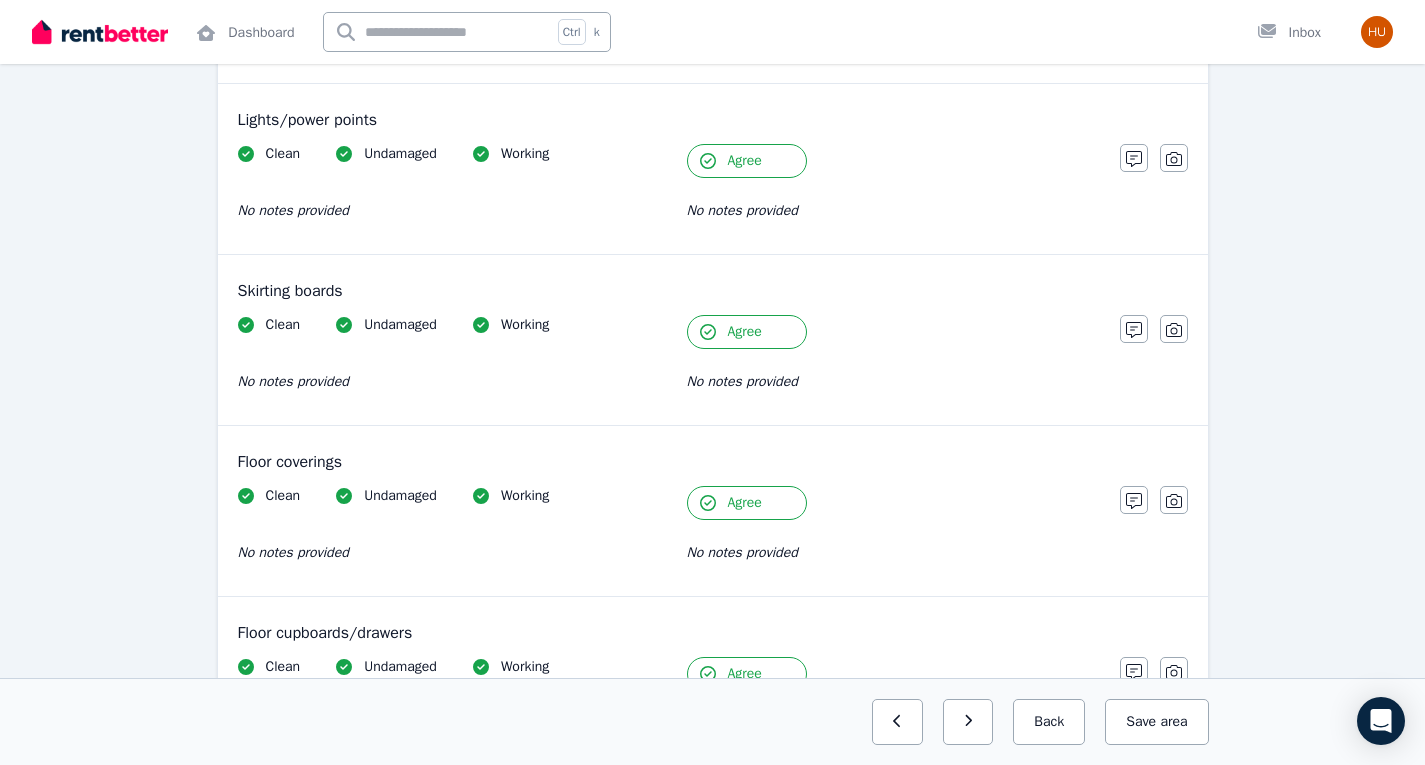 scroll, scrollTop: 1416, scrollLeft: 0, axis: vertical 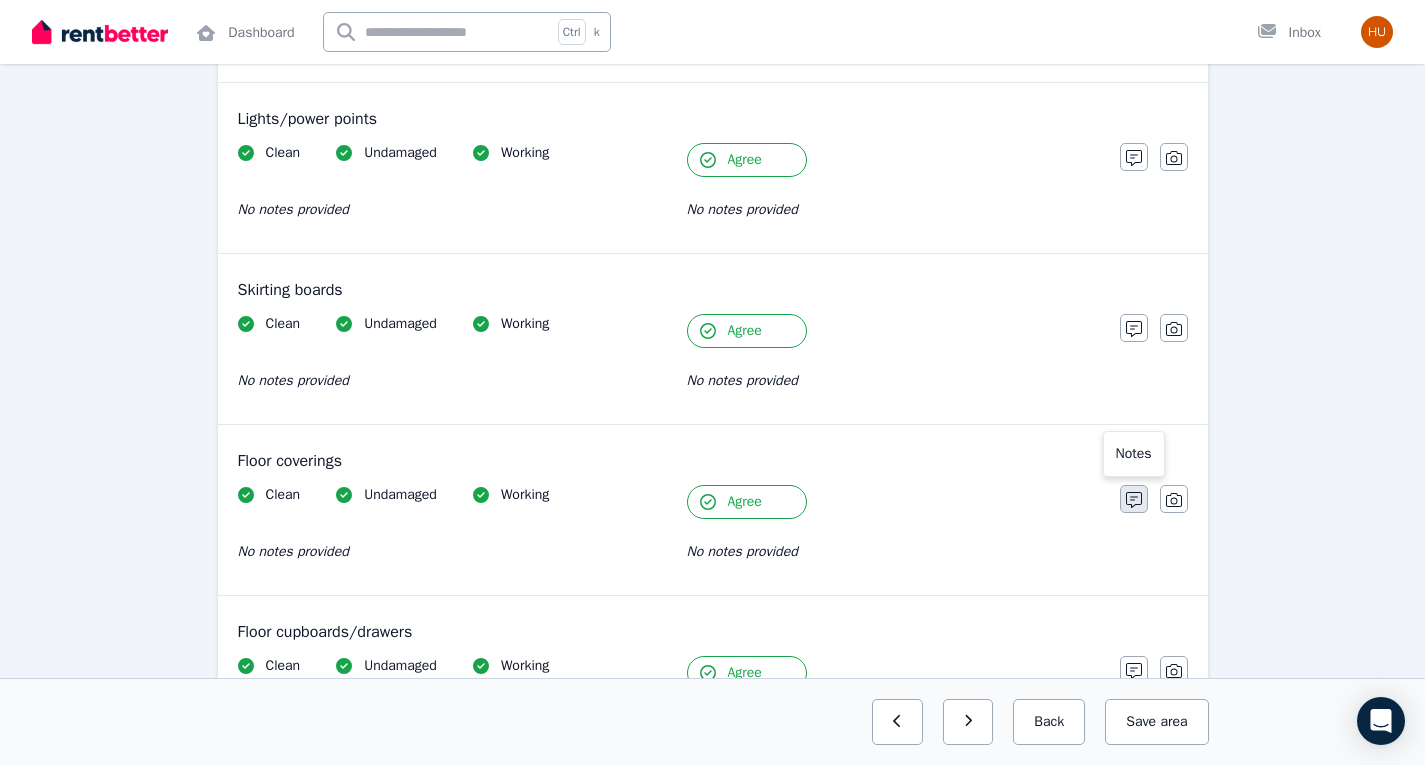 click 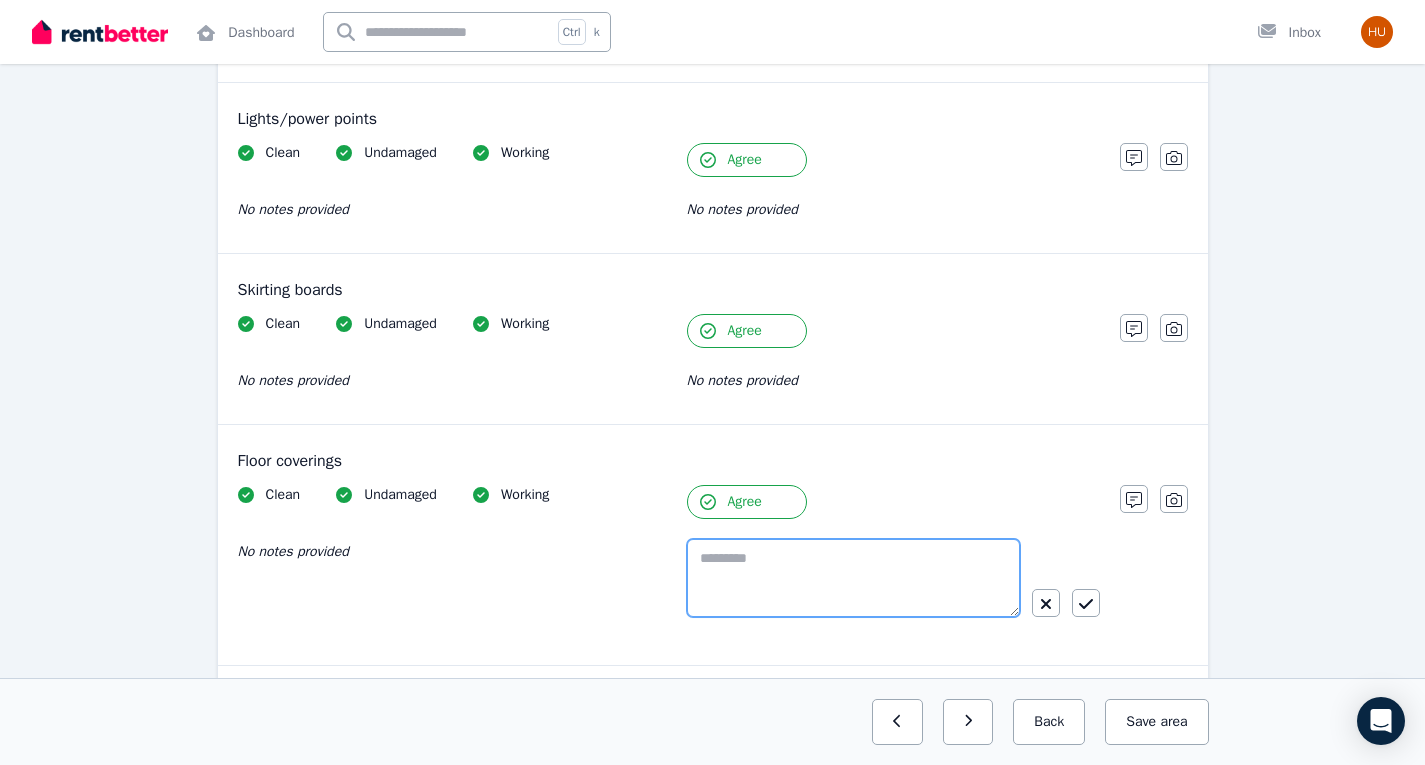 click at bounding box center [853, 578] 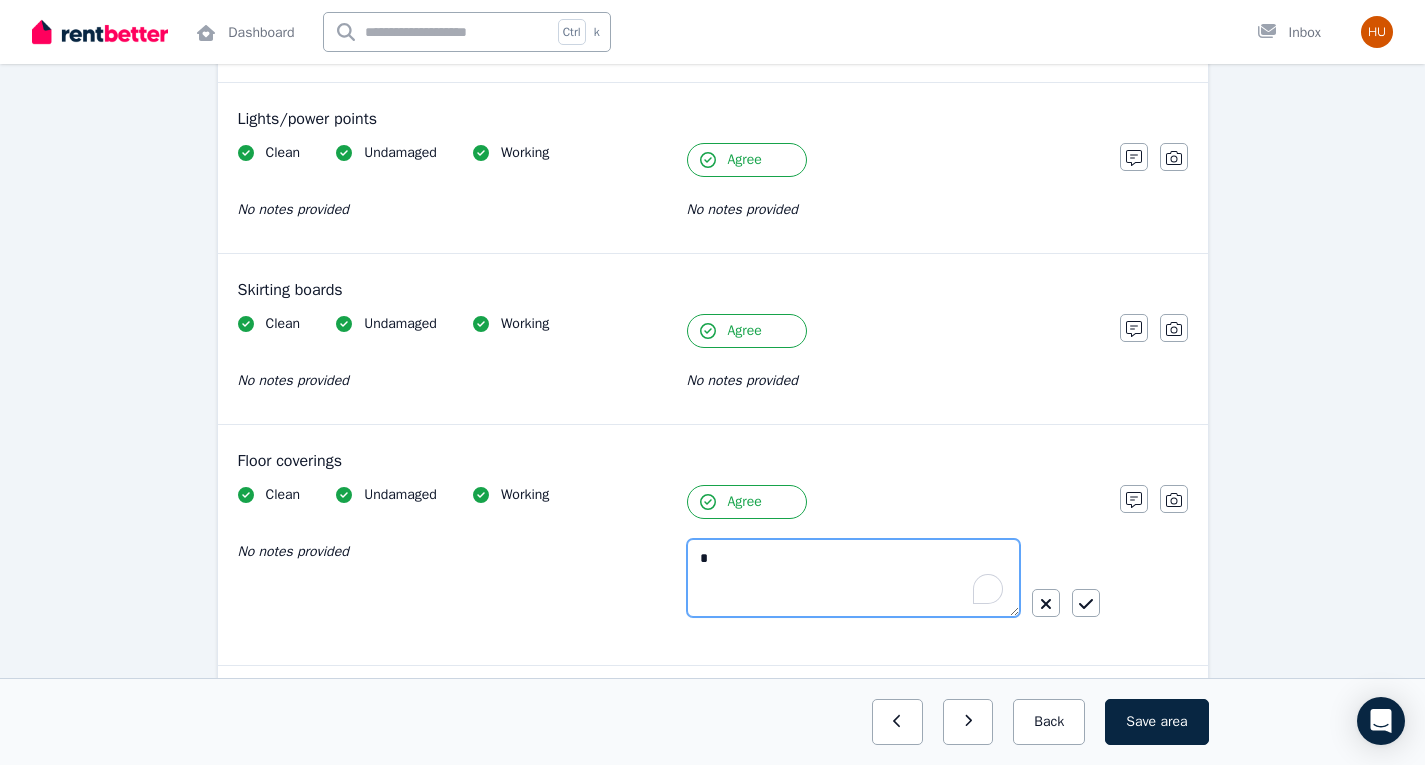 click on "*" at bounding box center (853, 578) 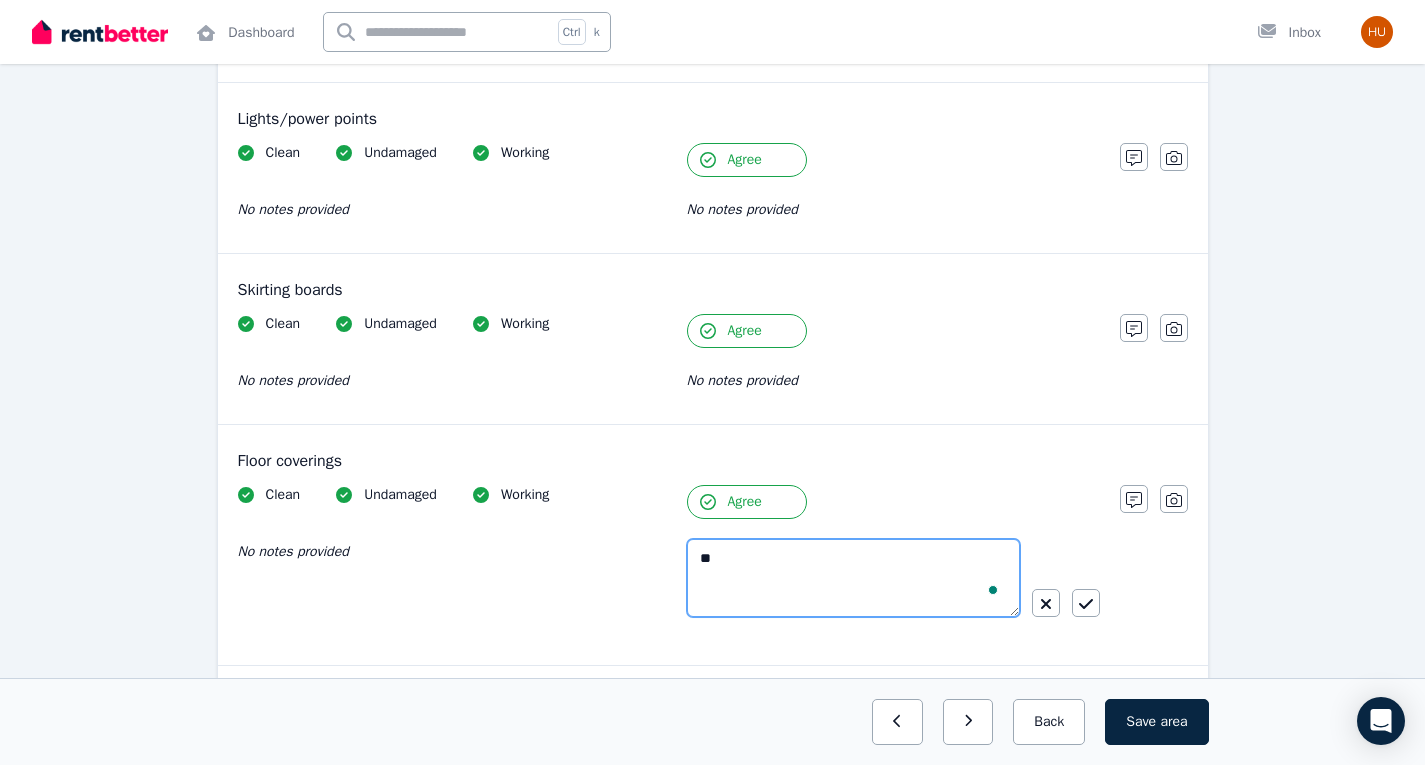 type on "*" 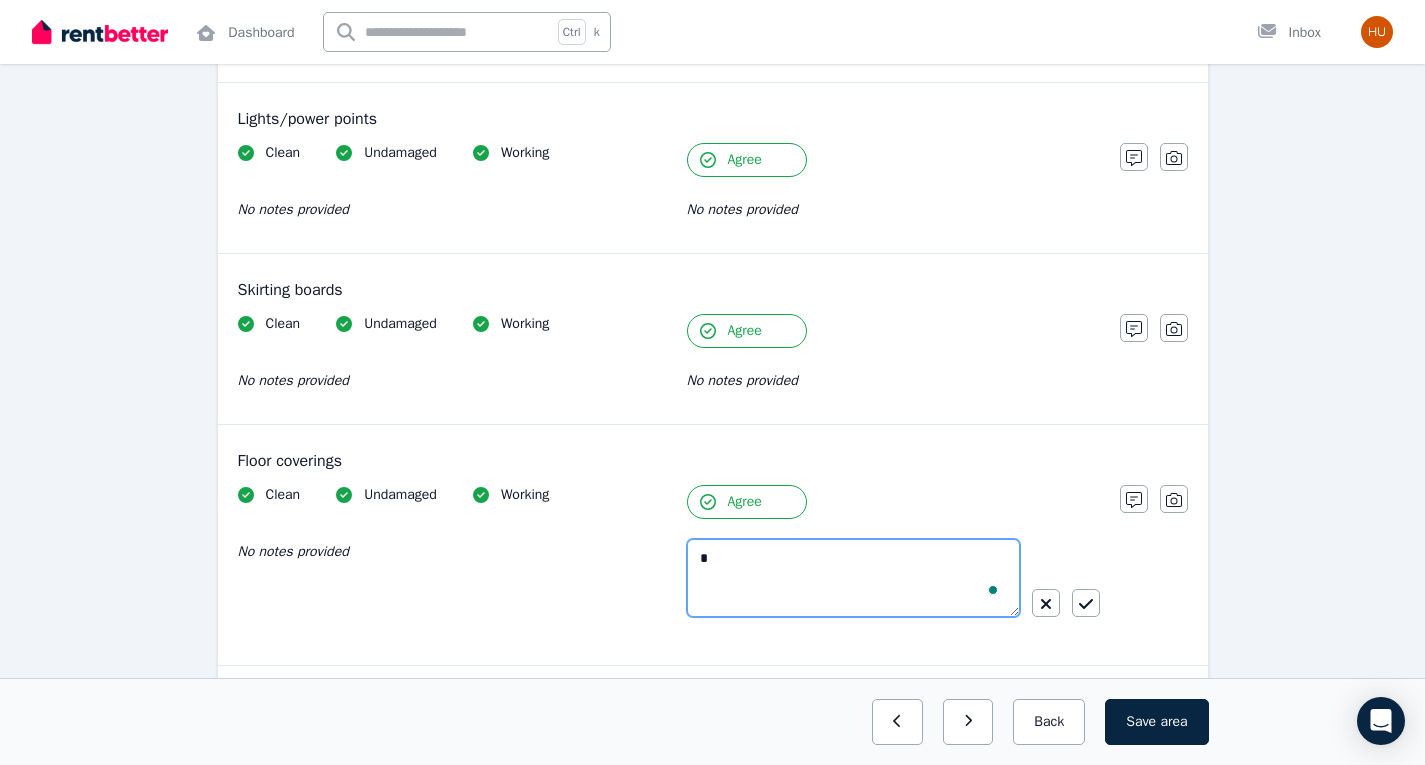 type 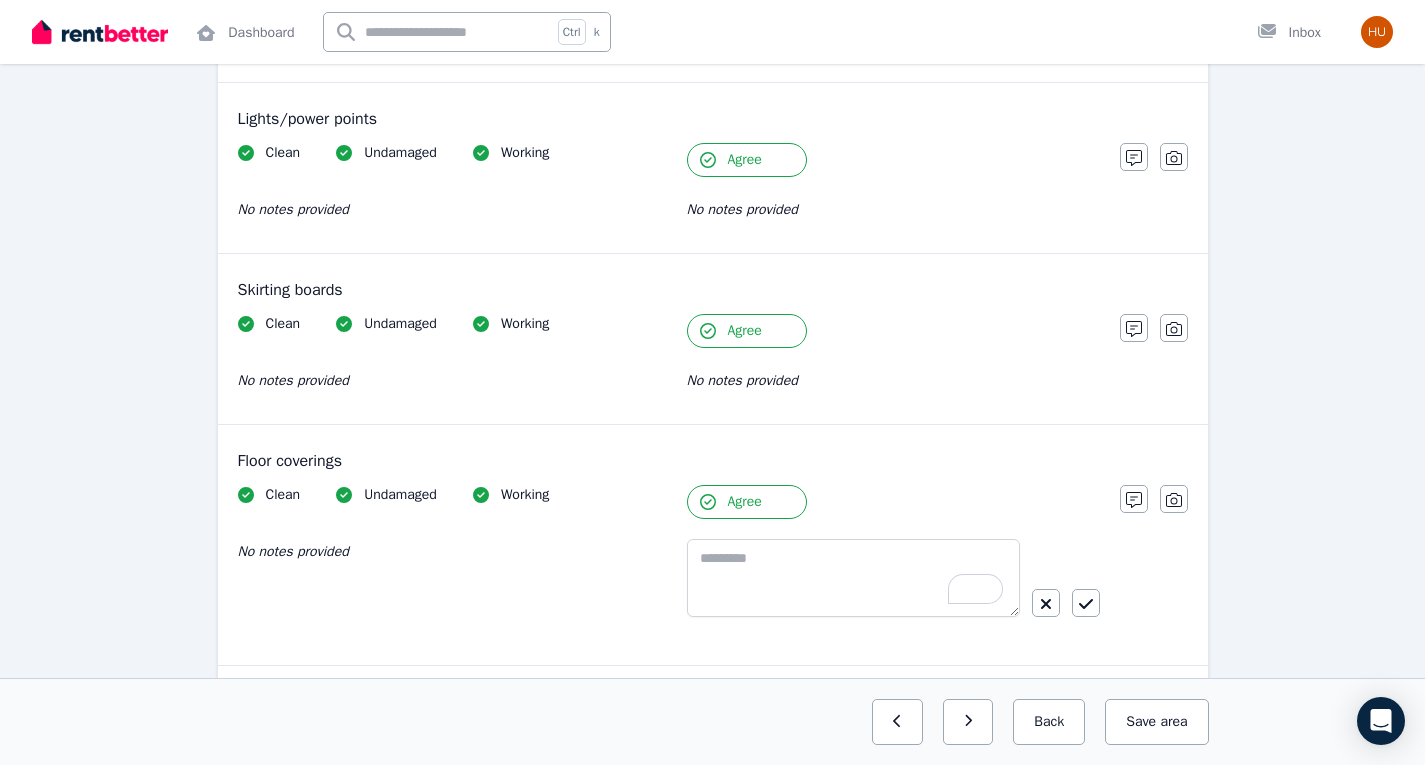 click at bounding box center (893, 586) 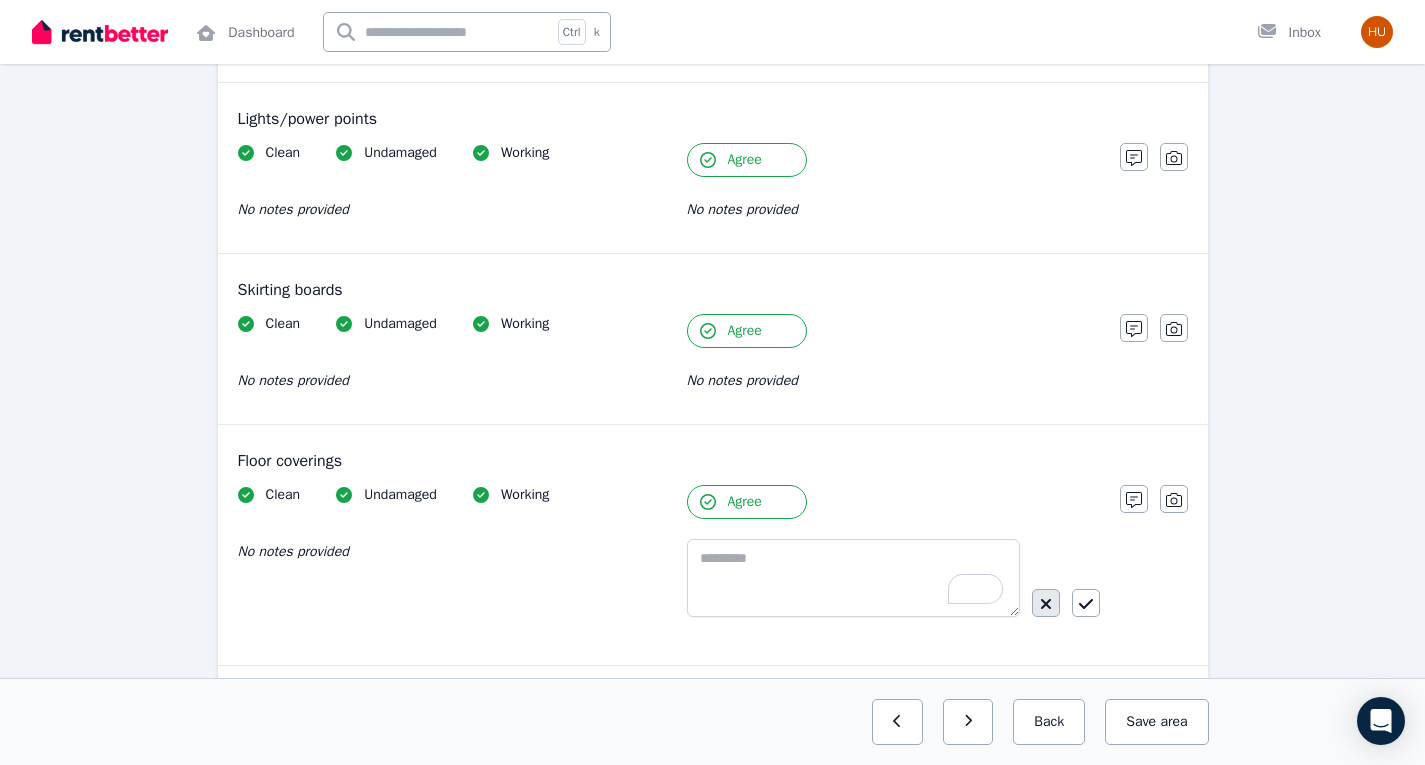 click 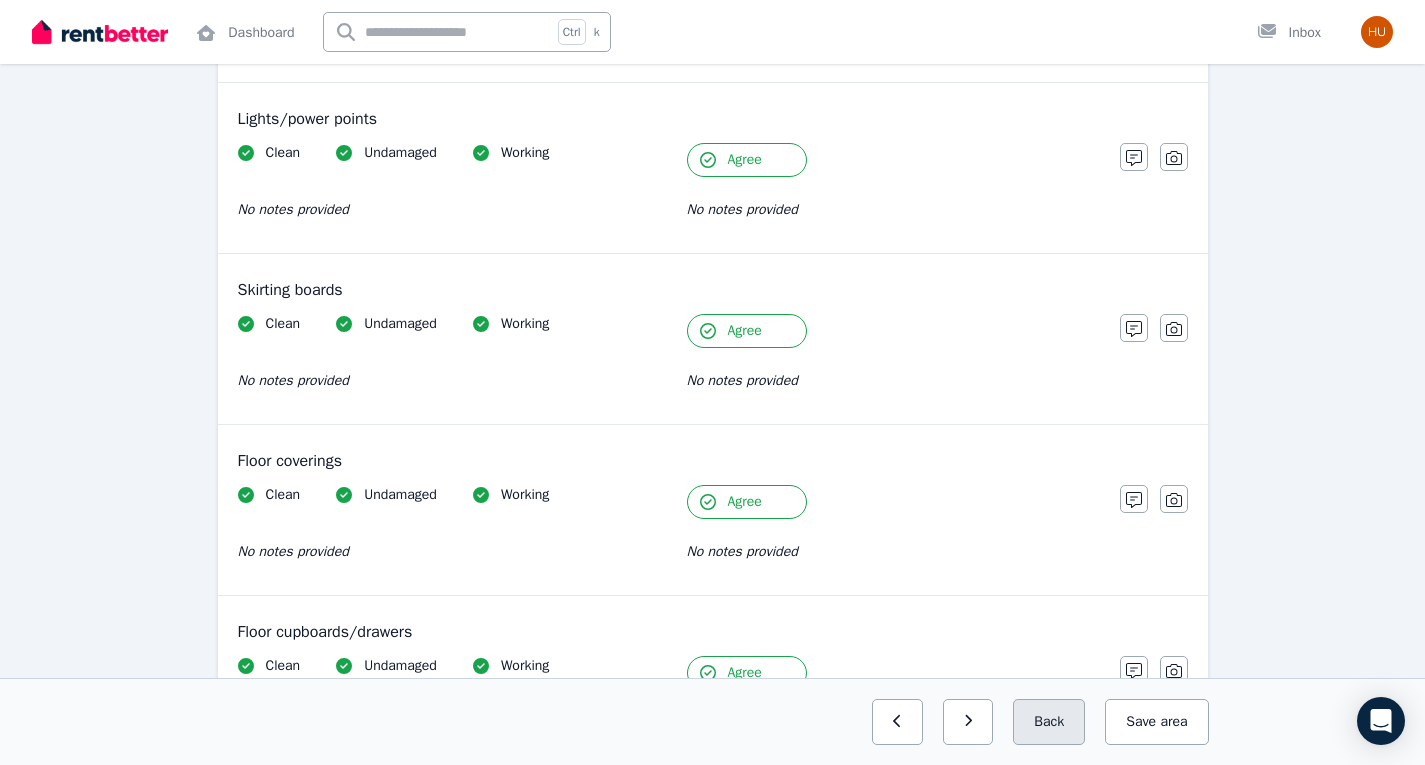 click on "Back" at bounding box center (1049, 722) 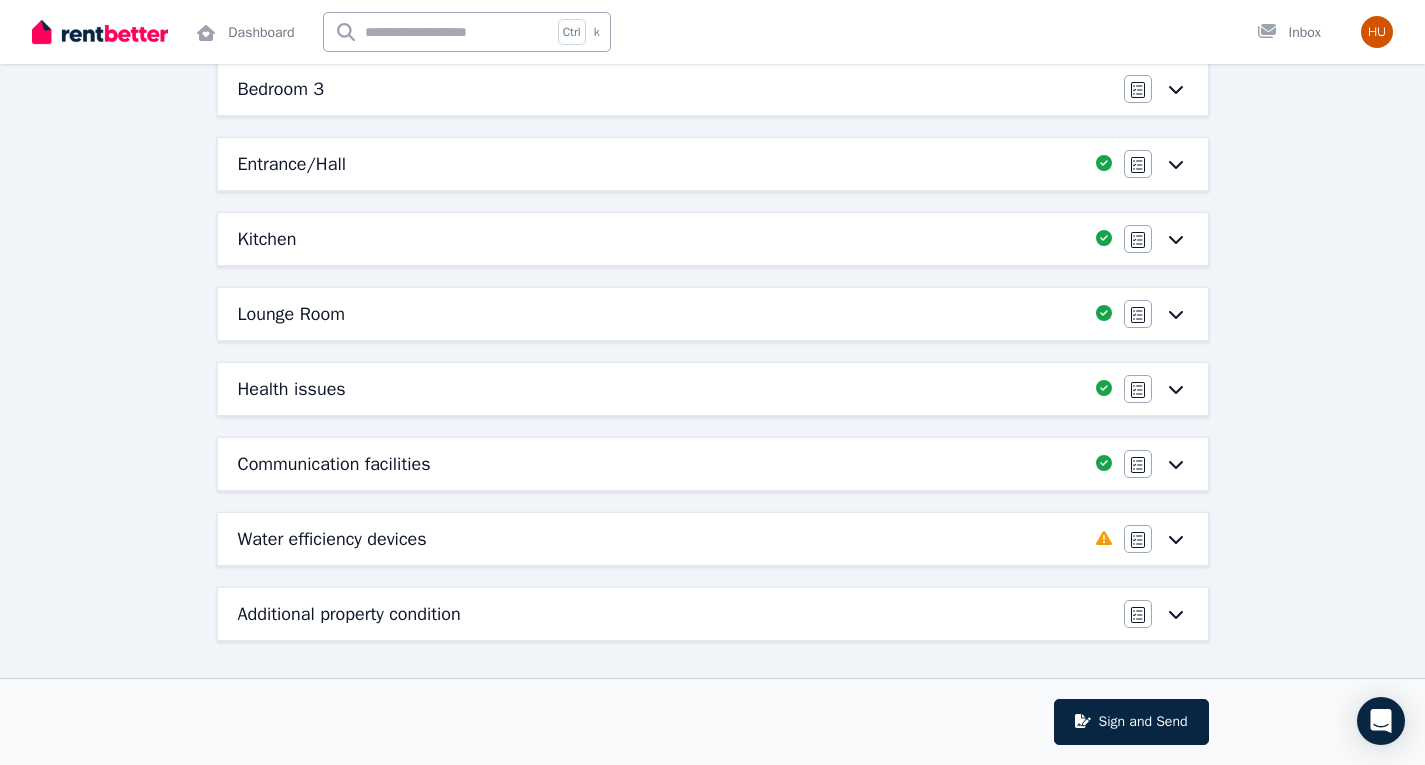 scroll, scrollTop: 492, scrollLeft: 0, axis: vertical 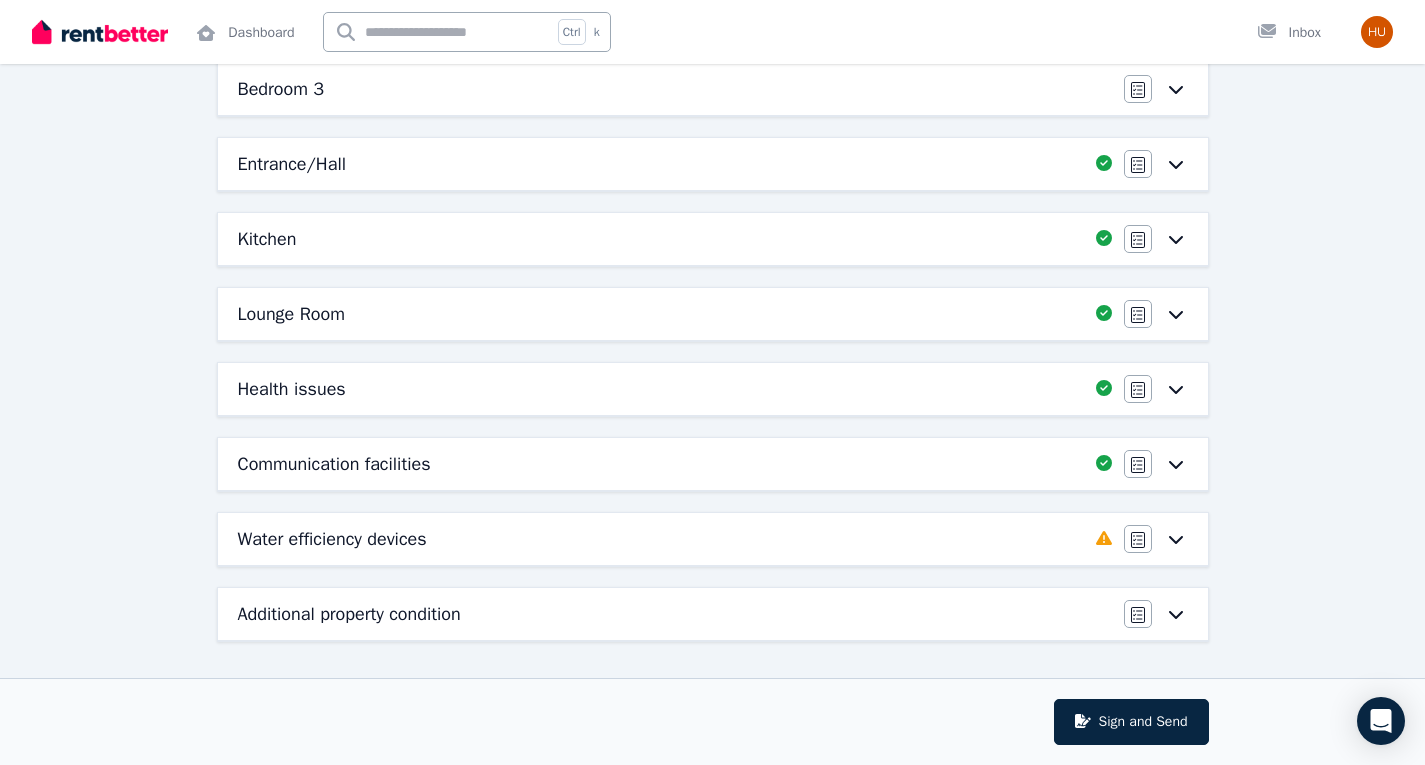click on "Lounge Room" at bounding box center (661, 314) 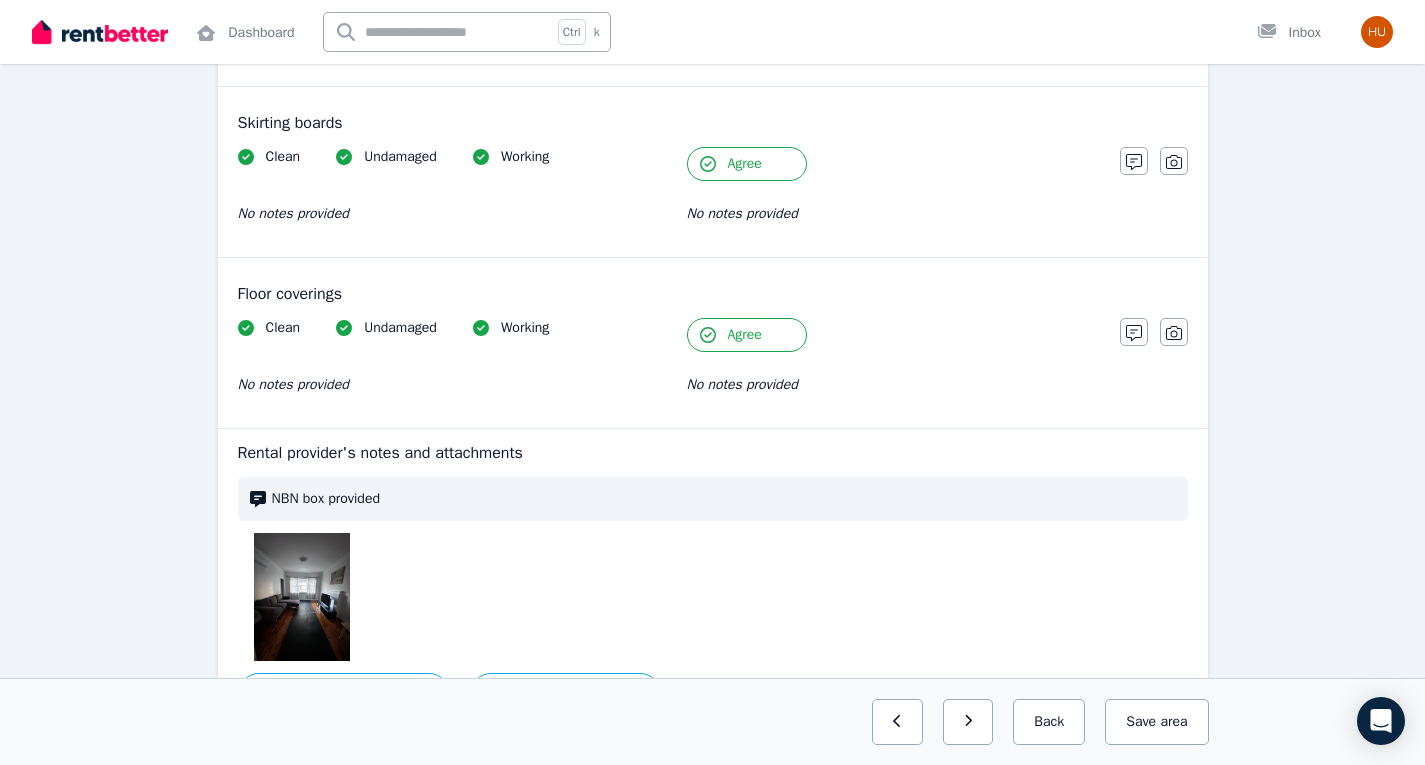 scroll, scrollTop: 1509, scrollLeft: 0, axis: vertical 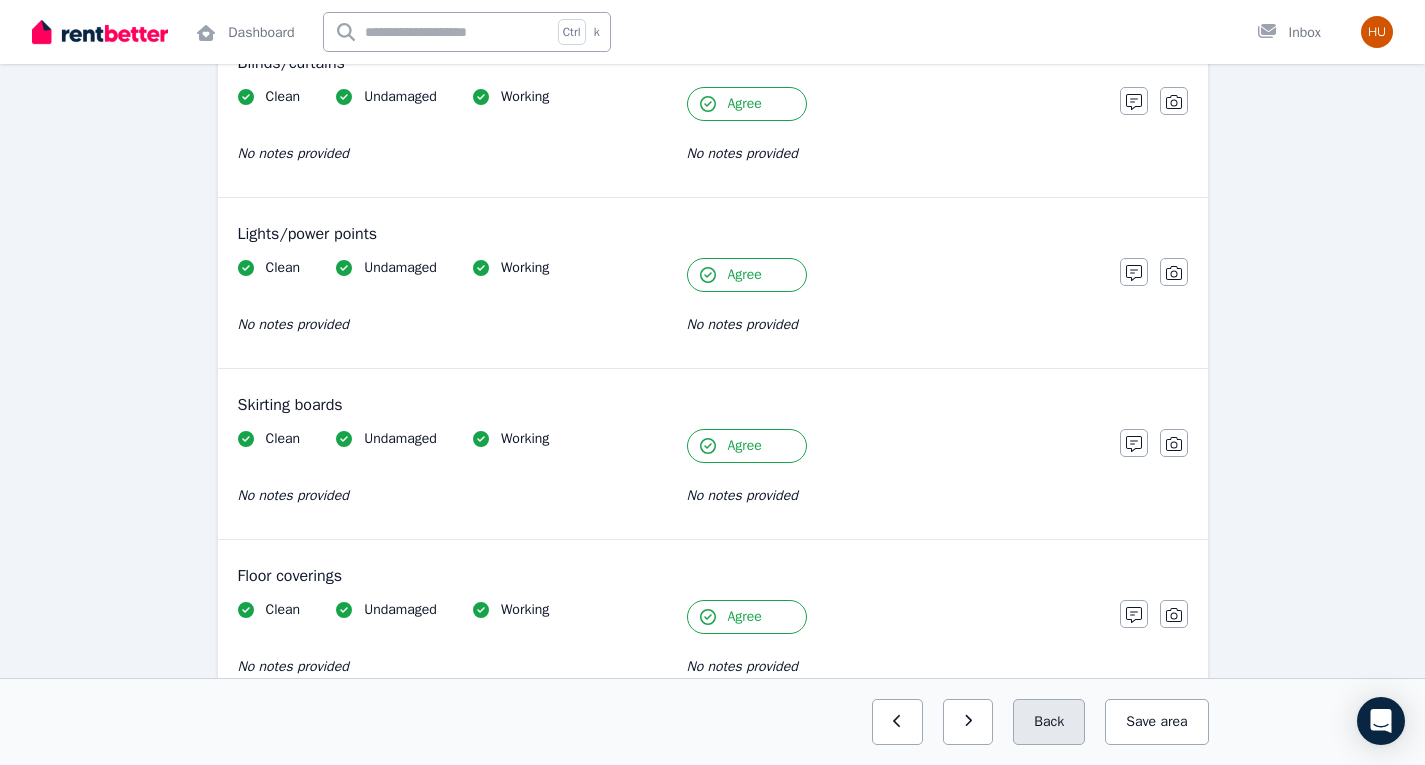click on "Back" at bounding box center [1049, 722] 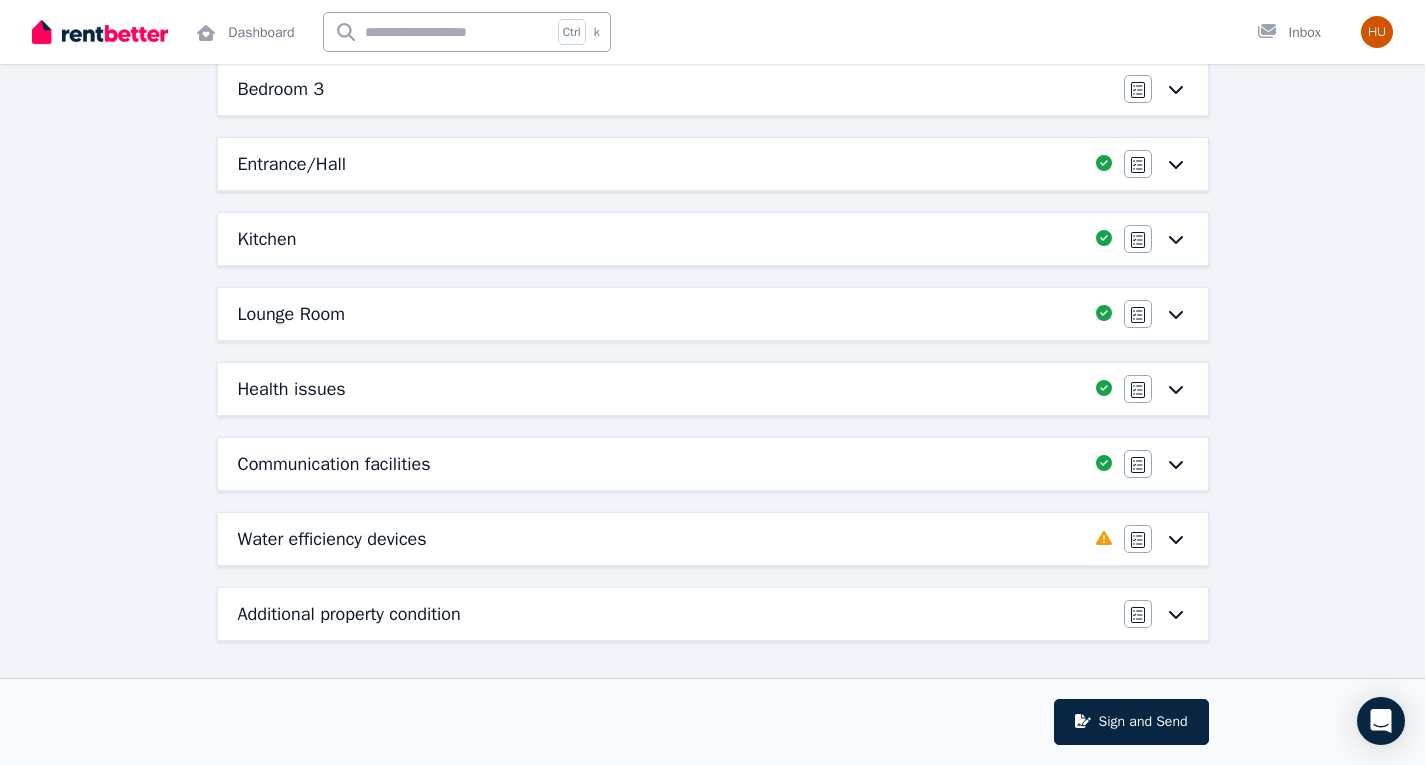 click on "Entrance/Hall" at bounding box center [661, 164] 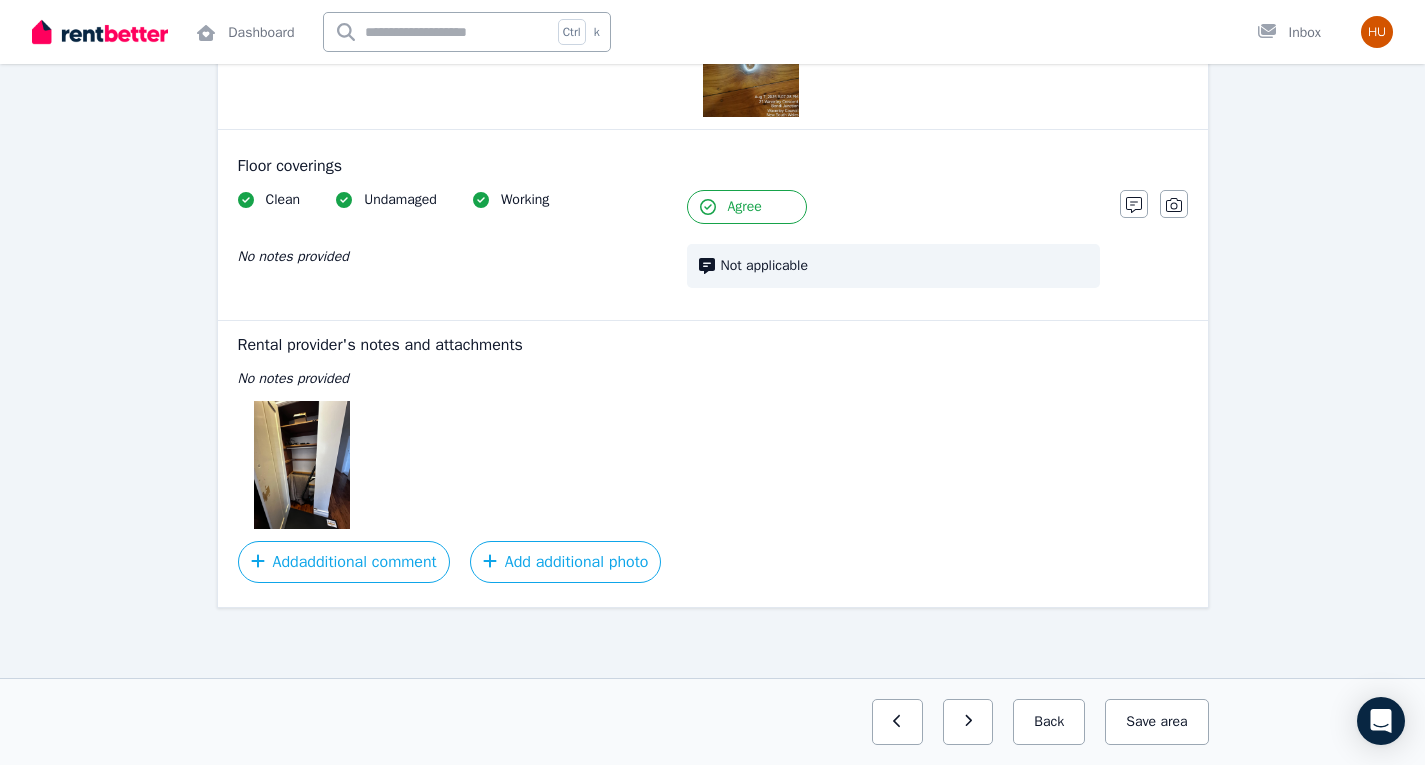 scroll, scrollTop: 1750, scrollLeft: 0, axis: vertical 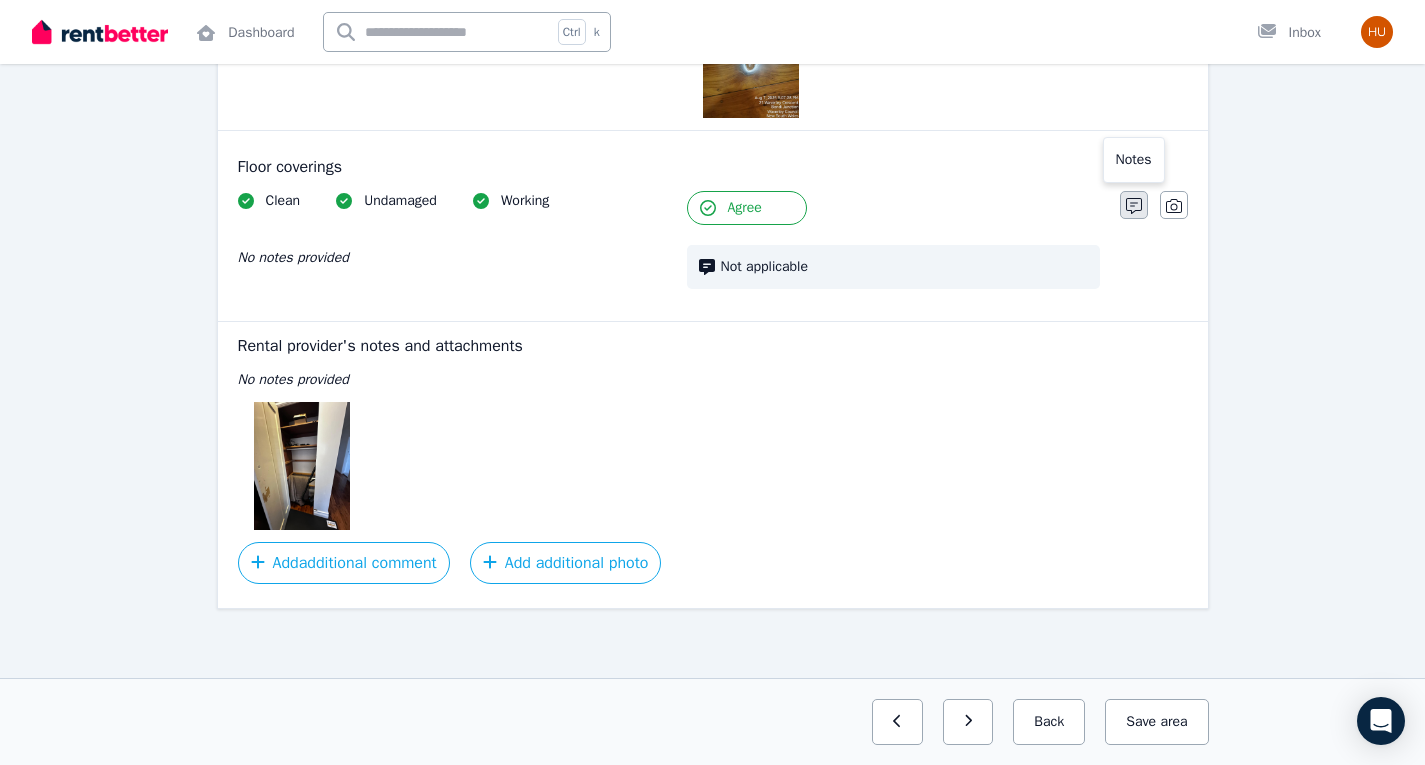 click at bounding box center (1134, 205) 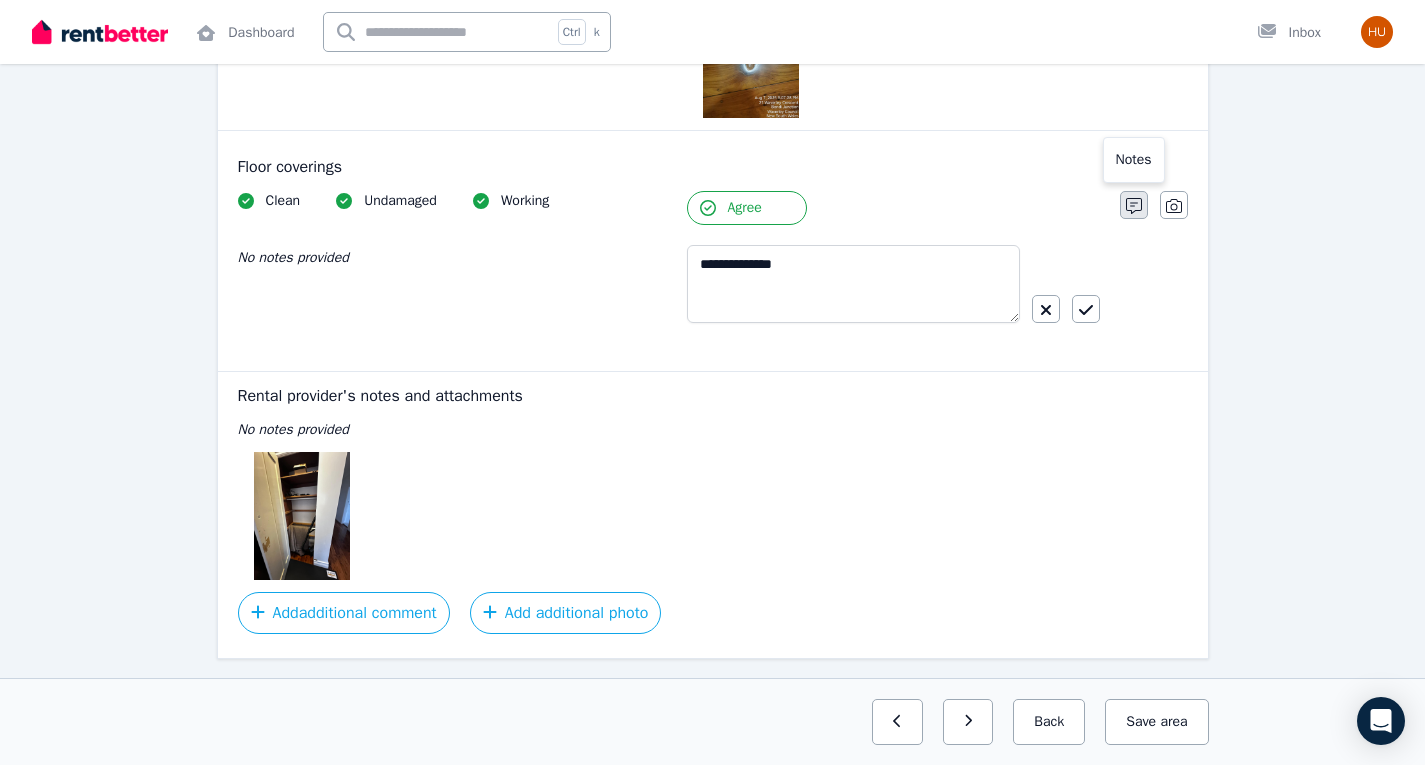 scroll, scrollTop: 1800, scrollLeft: 0, axis: vertical 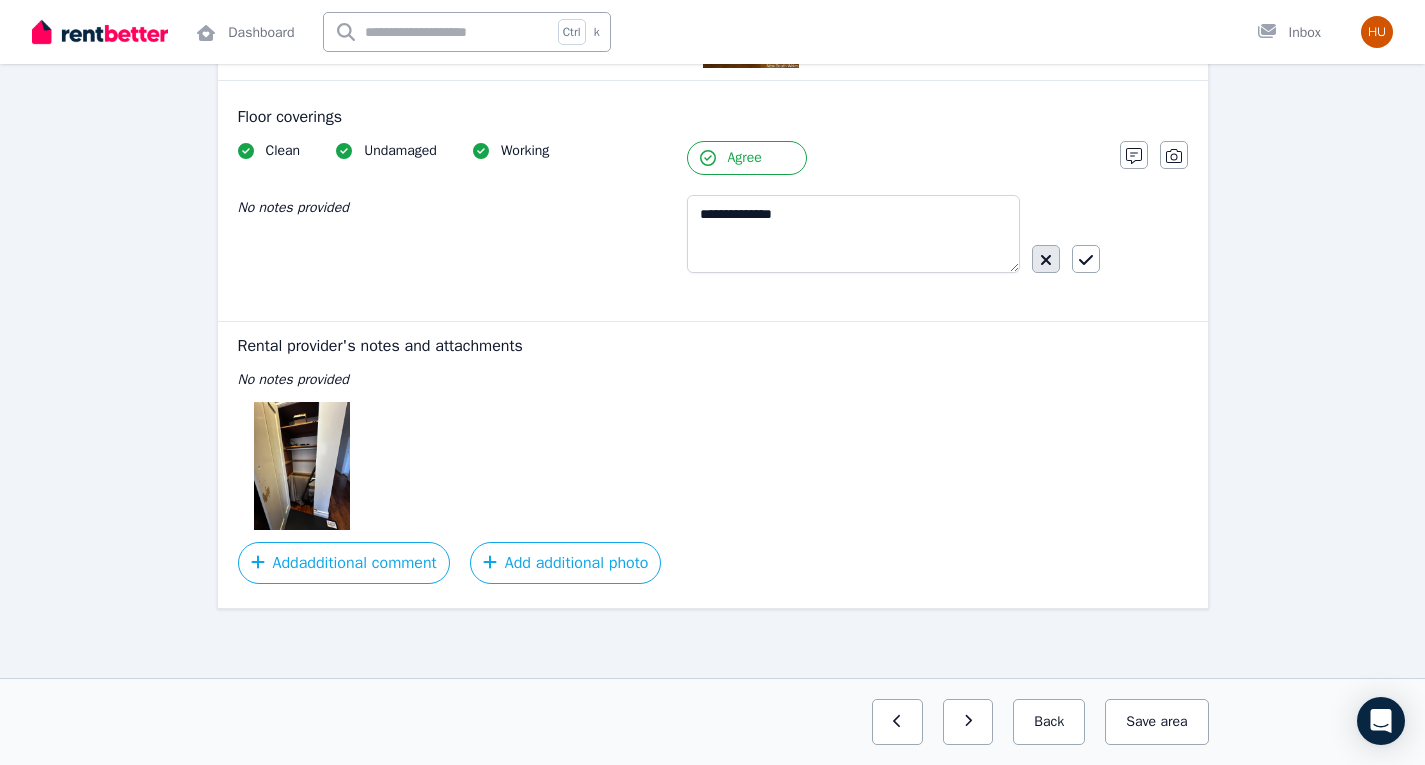 click at bounding box center (1046, 259) 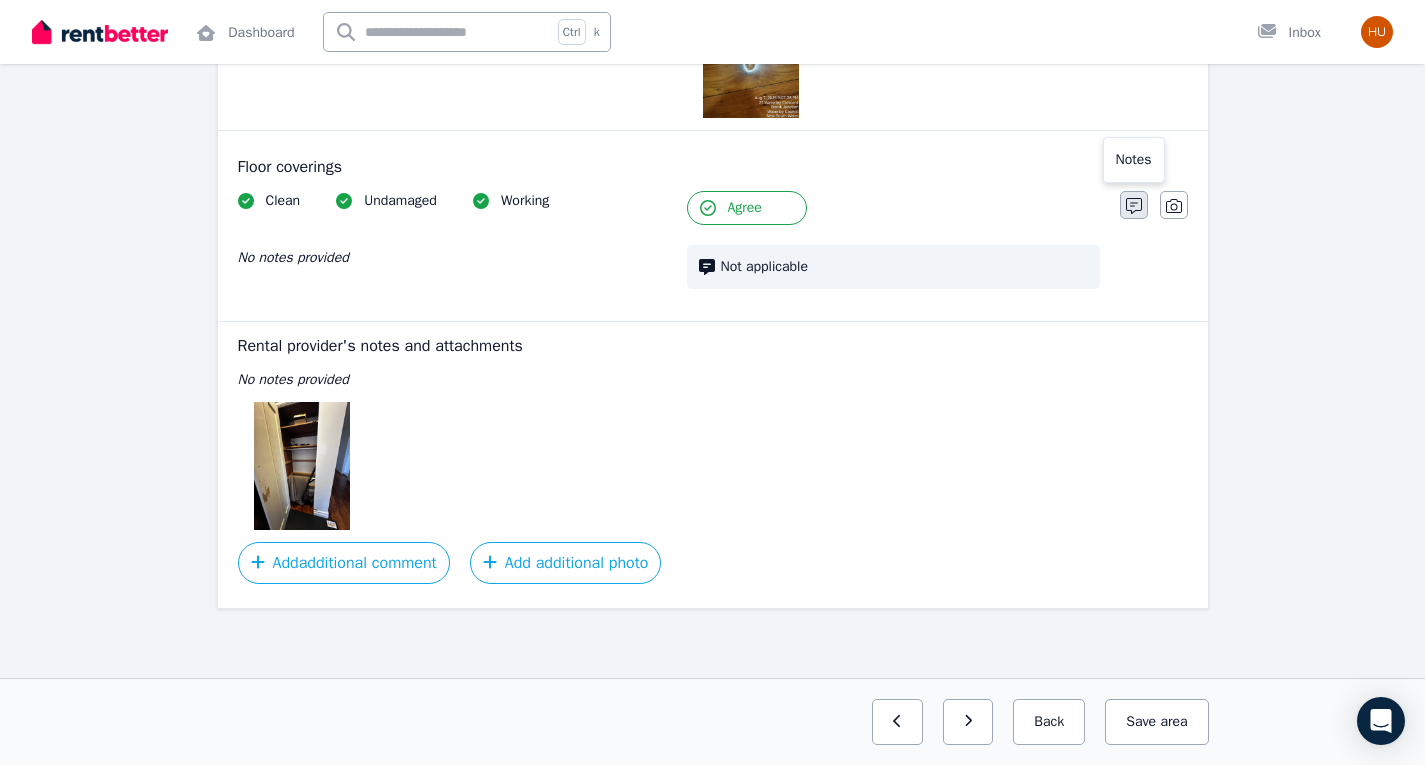 click 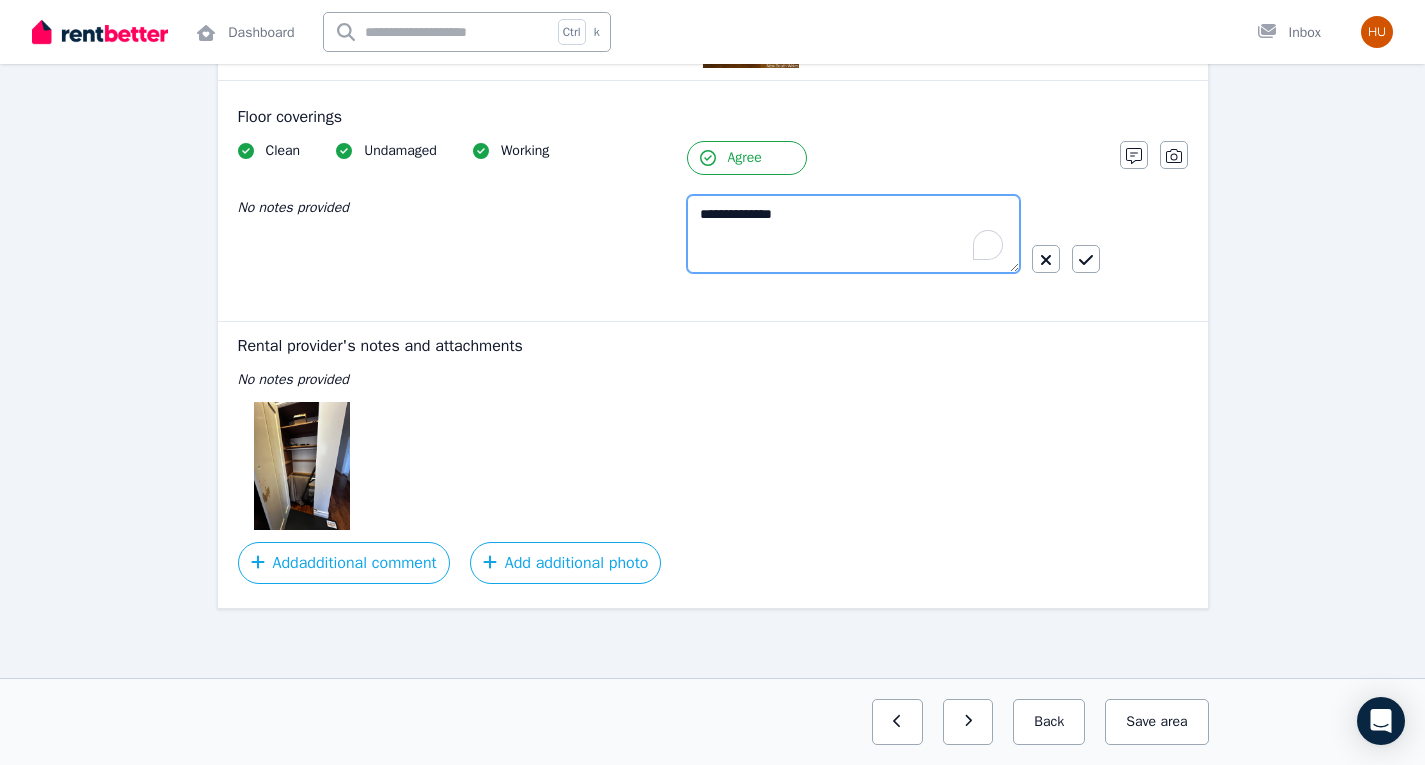 drag, startPoint x: 846, startPoint y: 227, endPoint x: 636, endPoint y: 182, distance: 214.76732 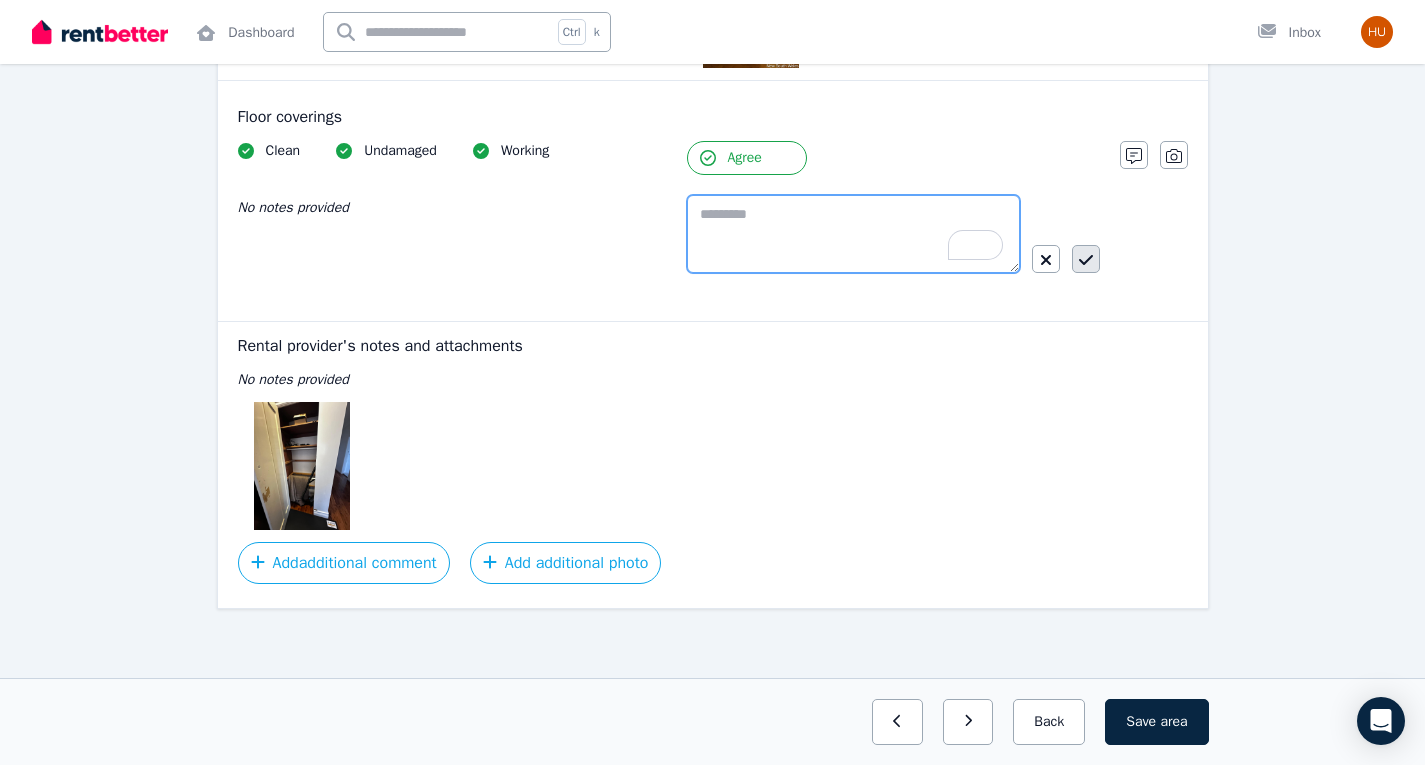 type 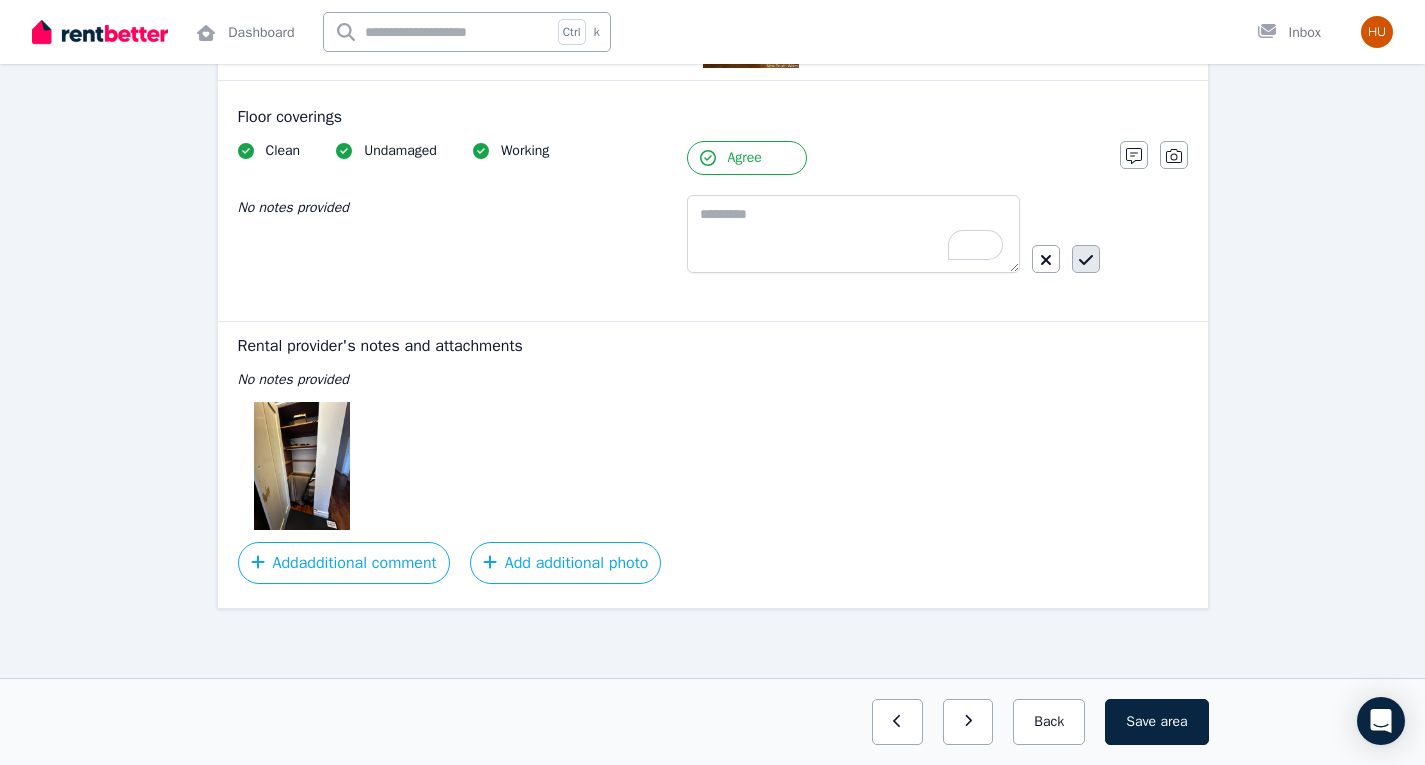 click at bounding box center [1086, 259] 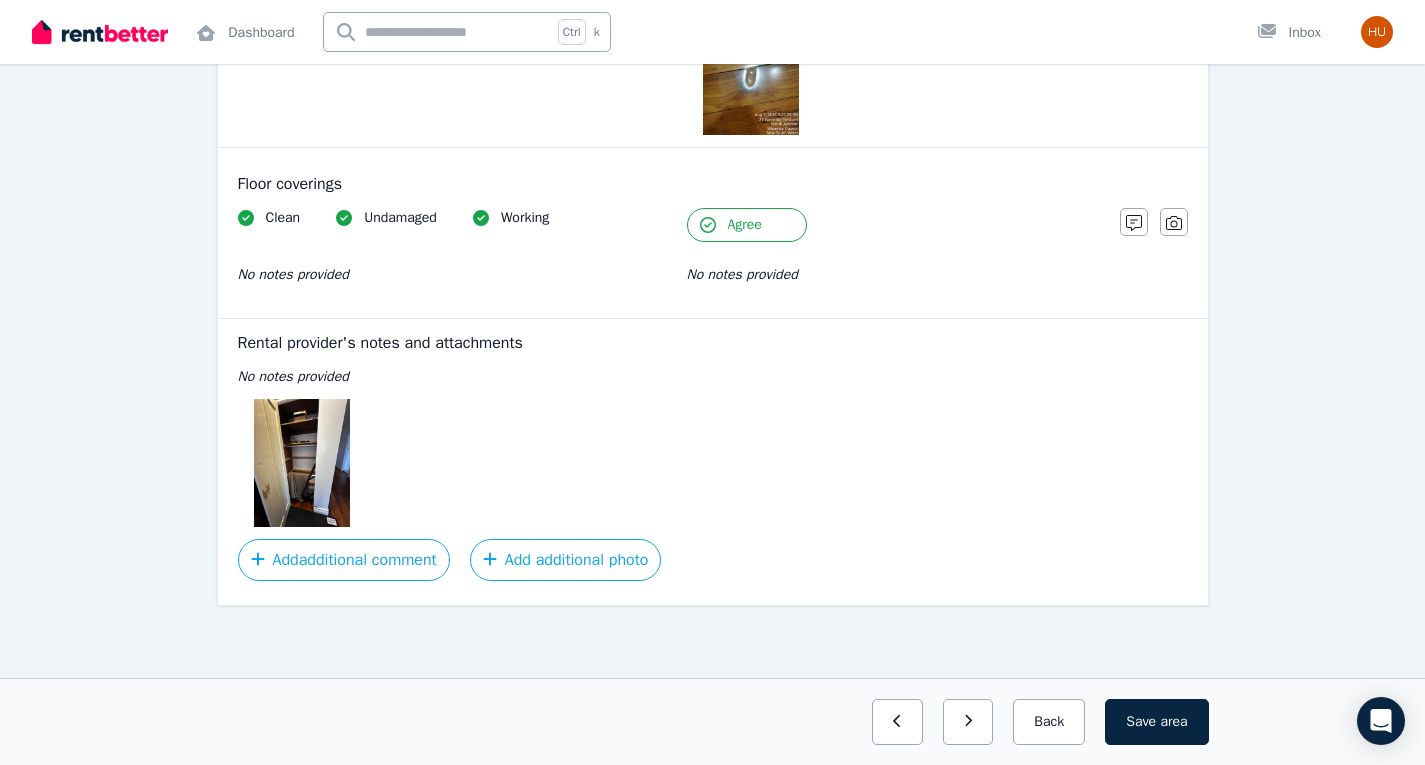 scroll, scrollTop: 1730, scrollLeft: 0, axis: vertical 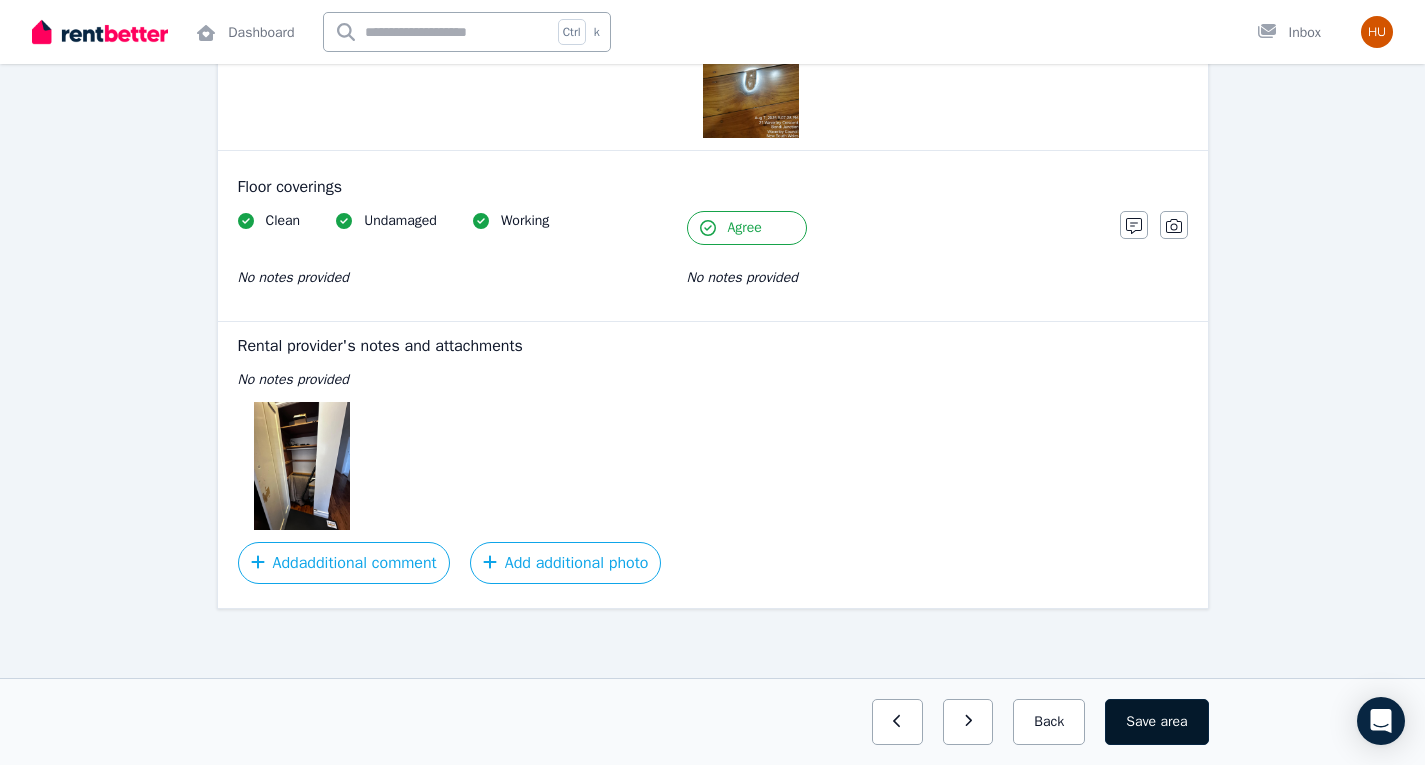 click on "Save   area" at bounding box center [1156, 722] 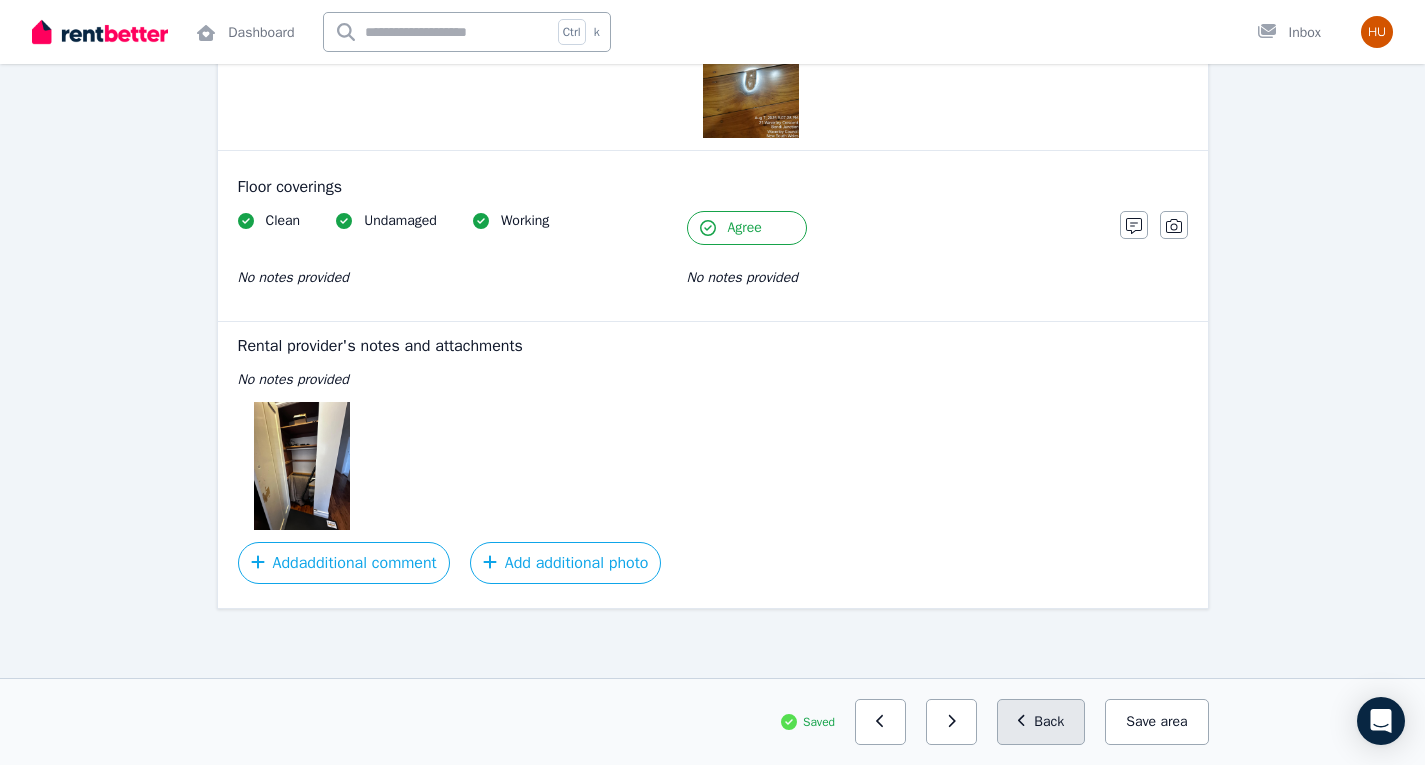 click on "Back" at bounding box center [1041, 722] 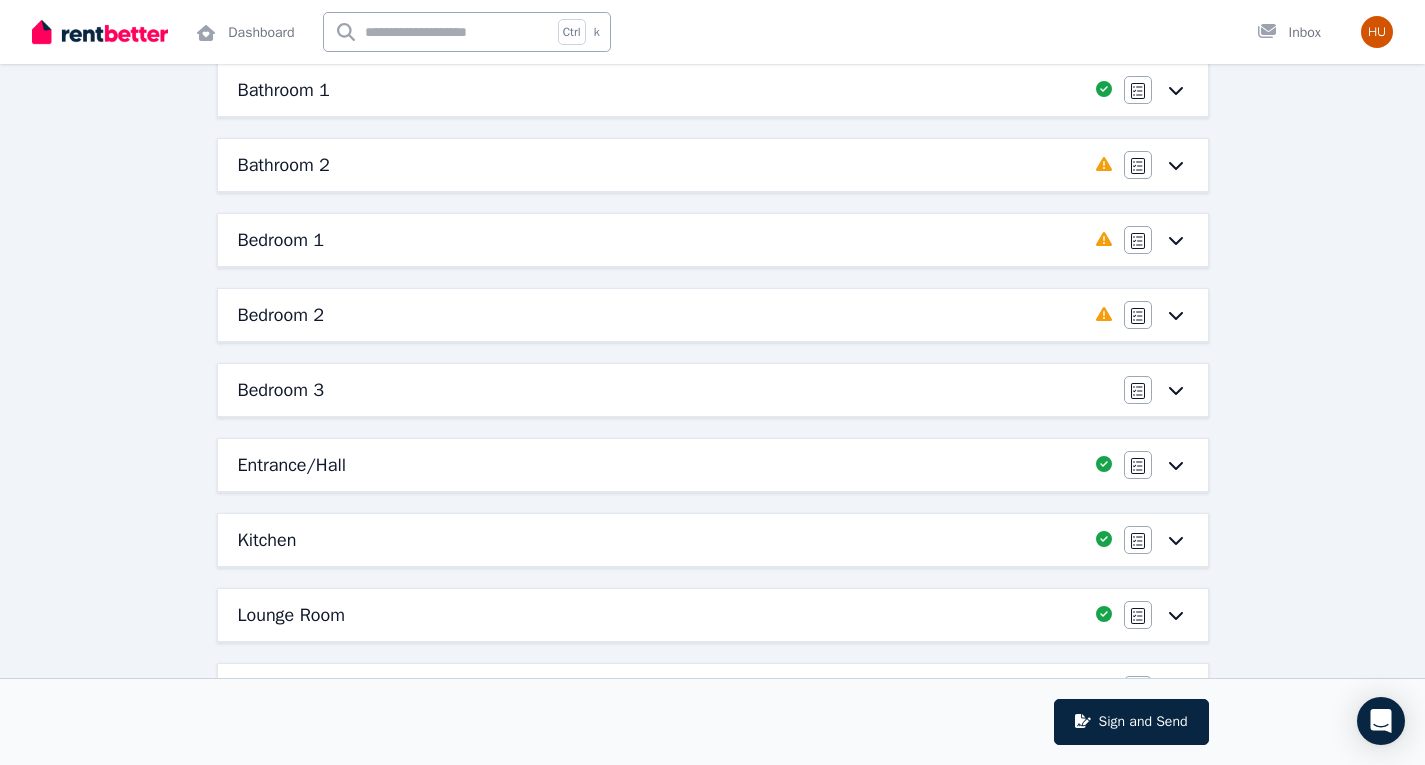 scroll, scrollTop: 192, scrollLeft: 0, axis: vertical 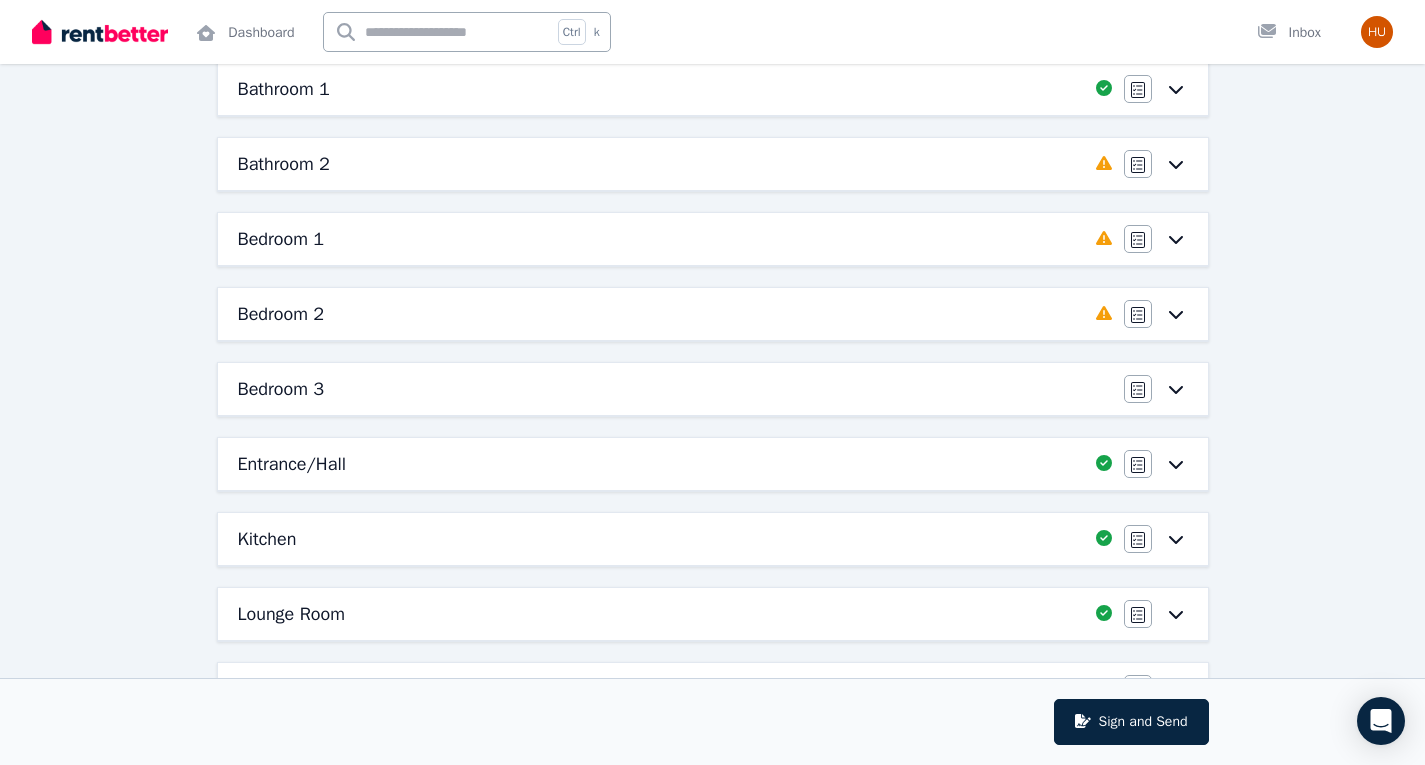 click 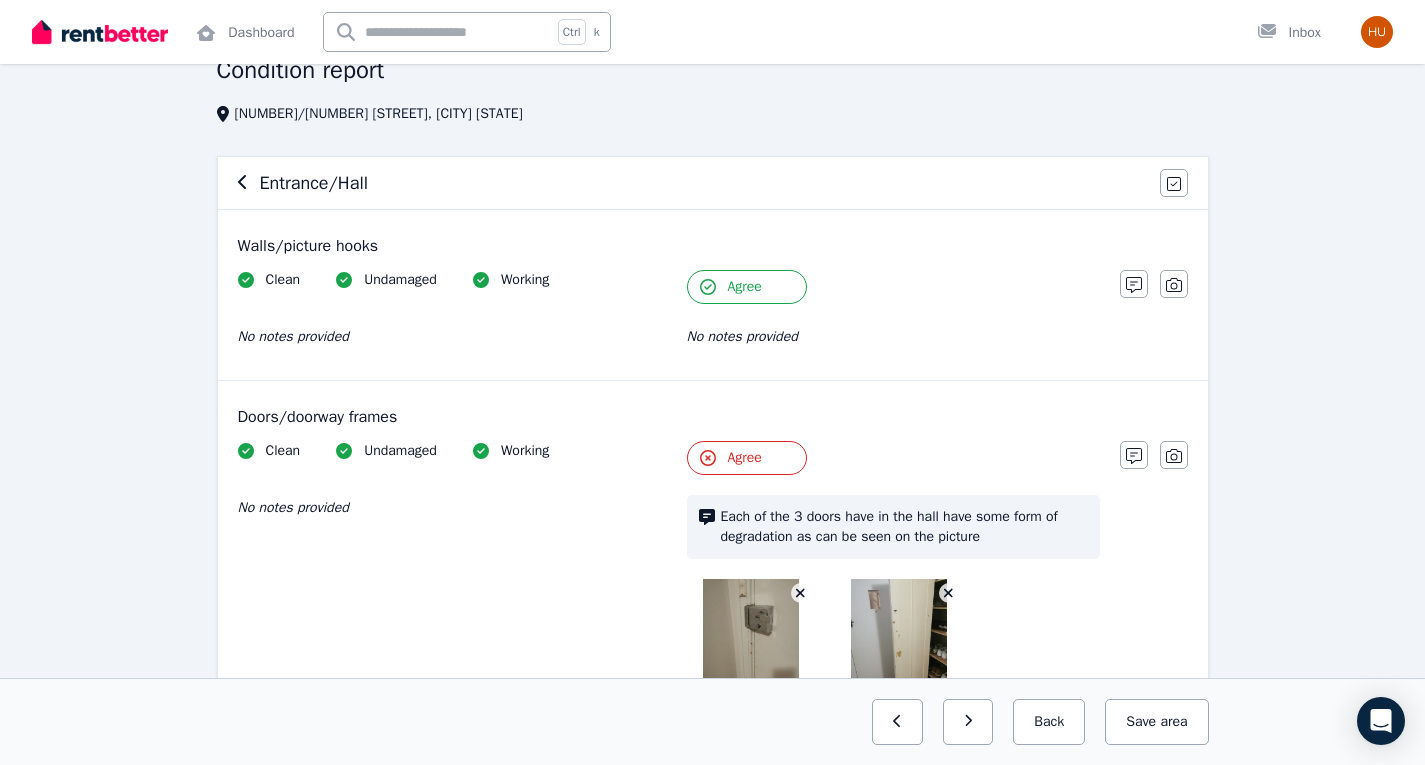 scroll, scrollTop: 99, scrollLeft: 0, axis: vertical 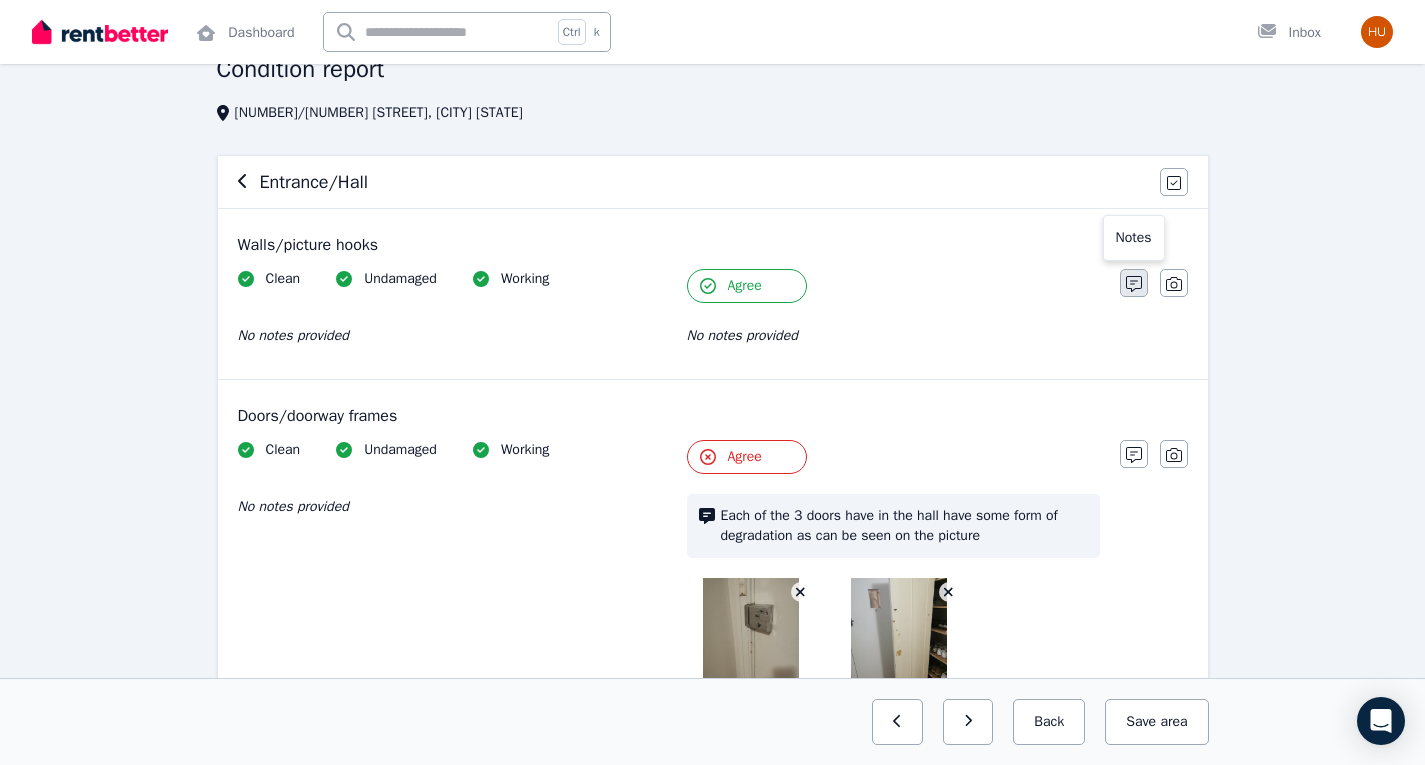 click 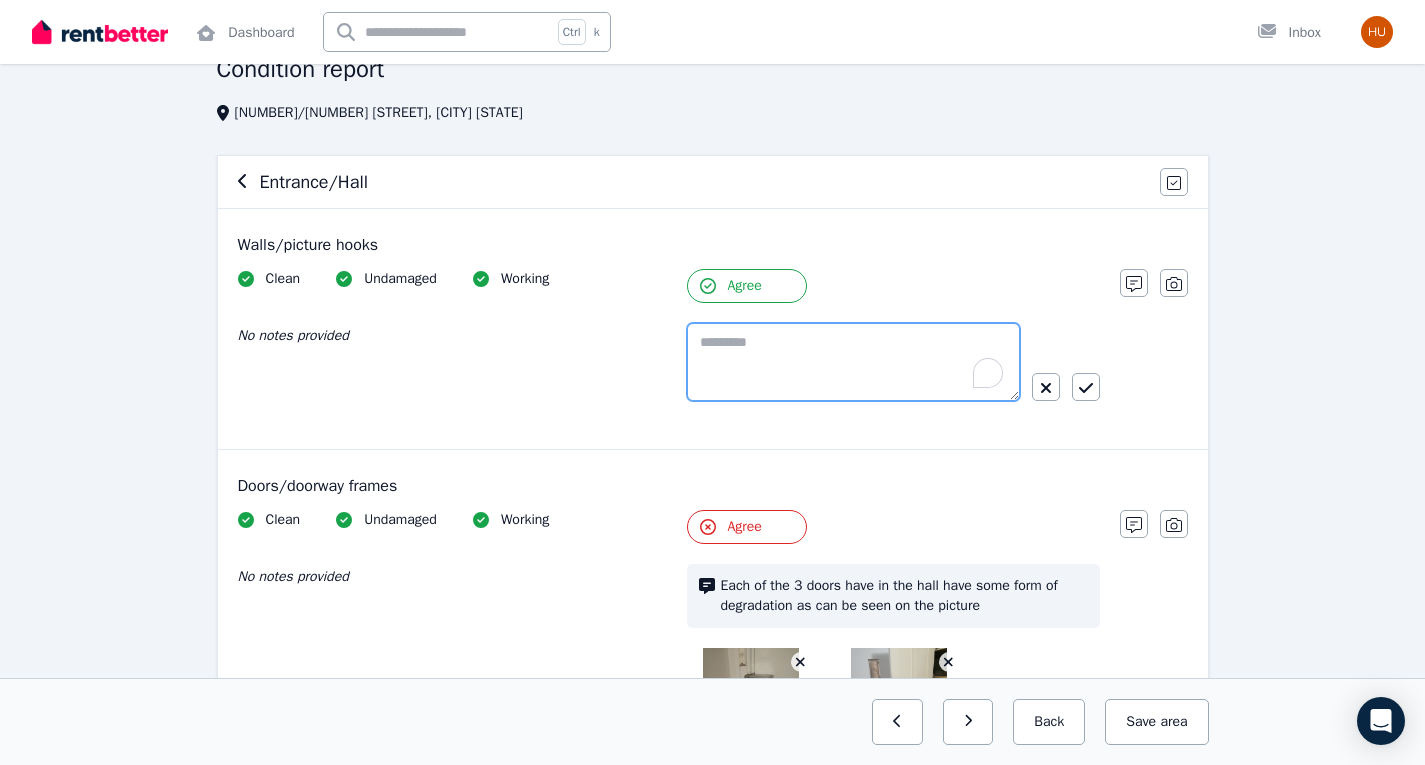 click at bounding box center [853, 362] 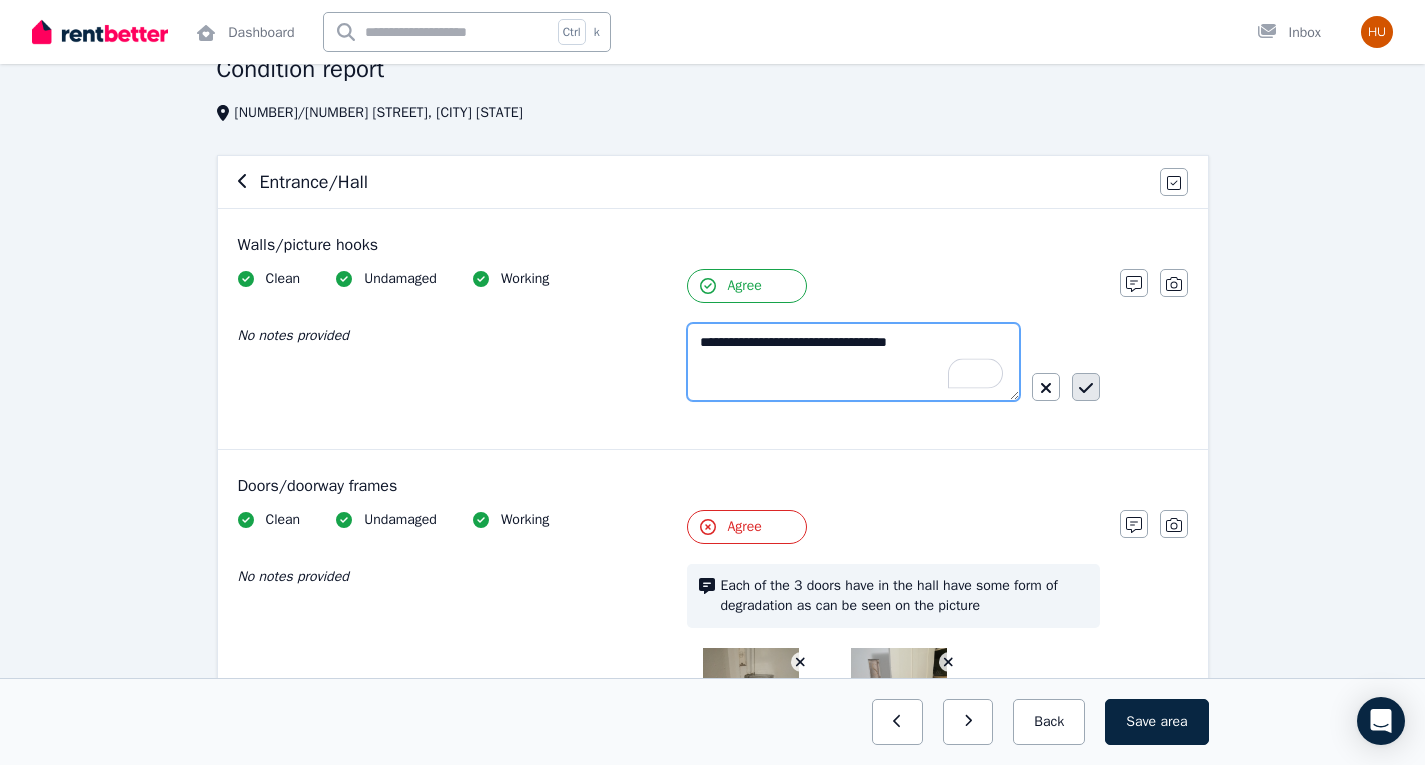 type on "**********" 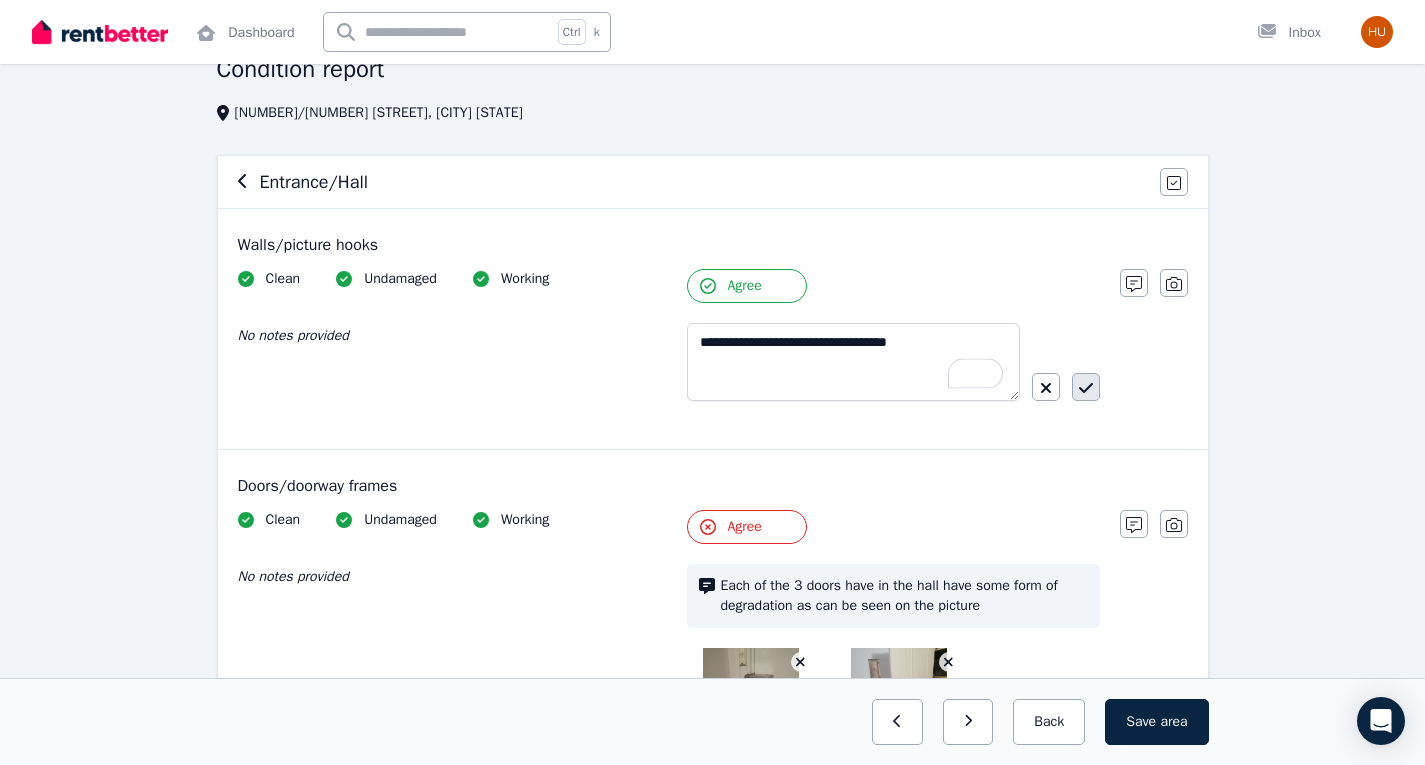 click at bounding box center [1086, 387] 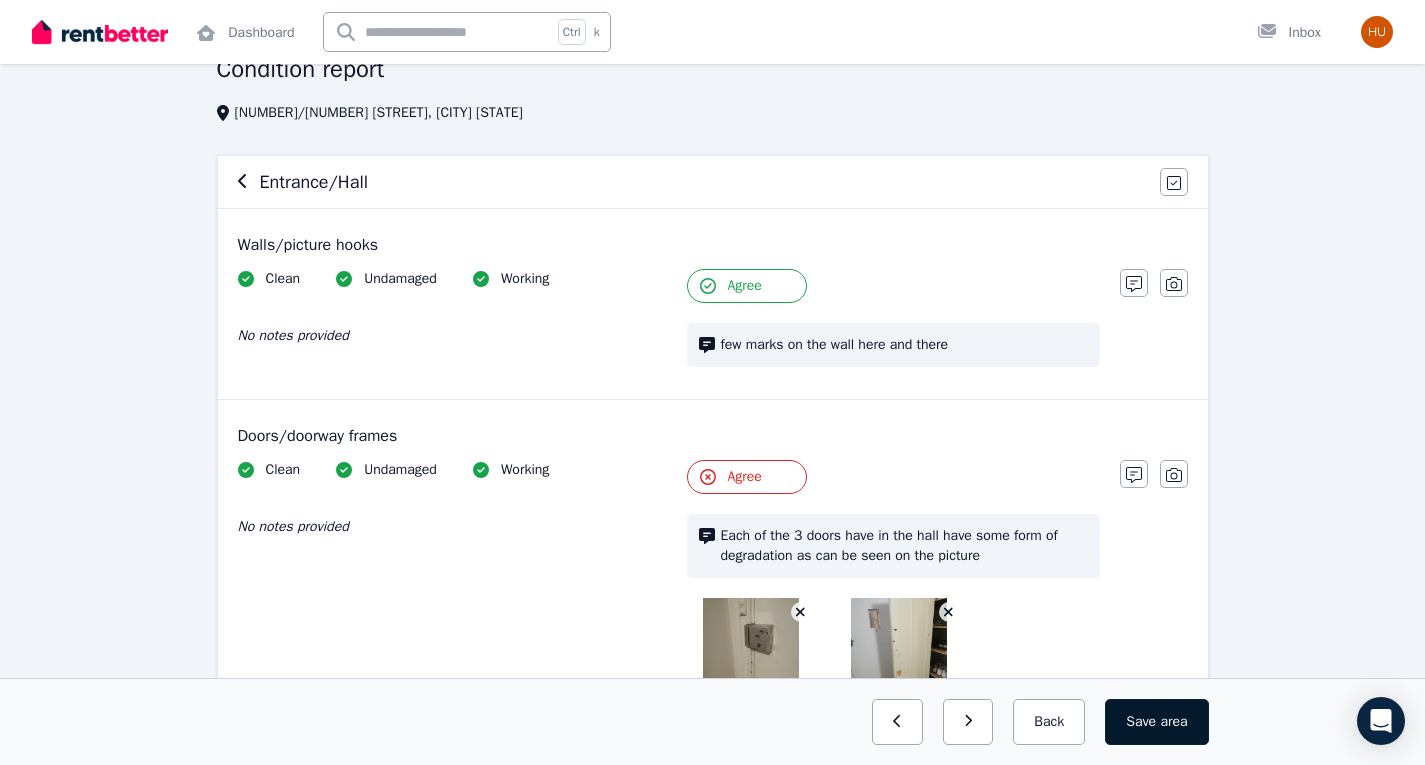 click on "Save   area" at bounding box center [1156, 722] 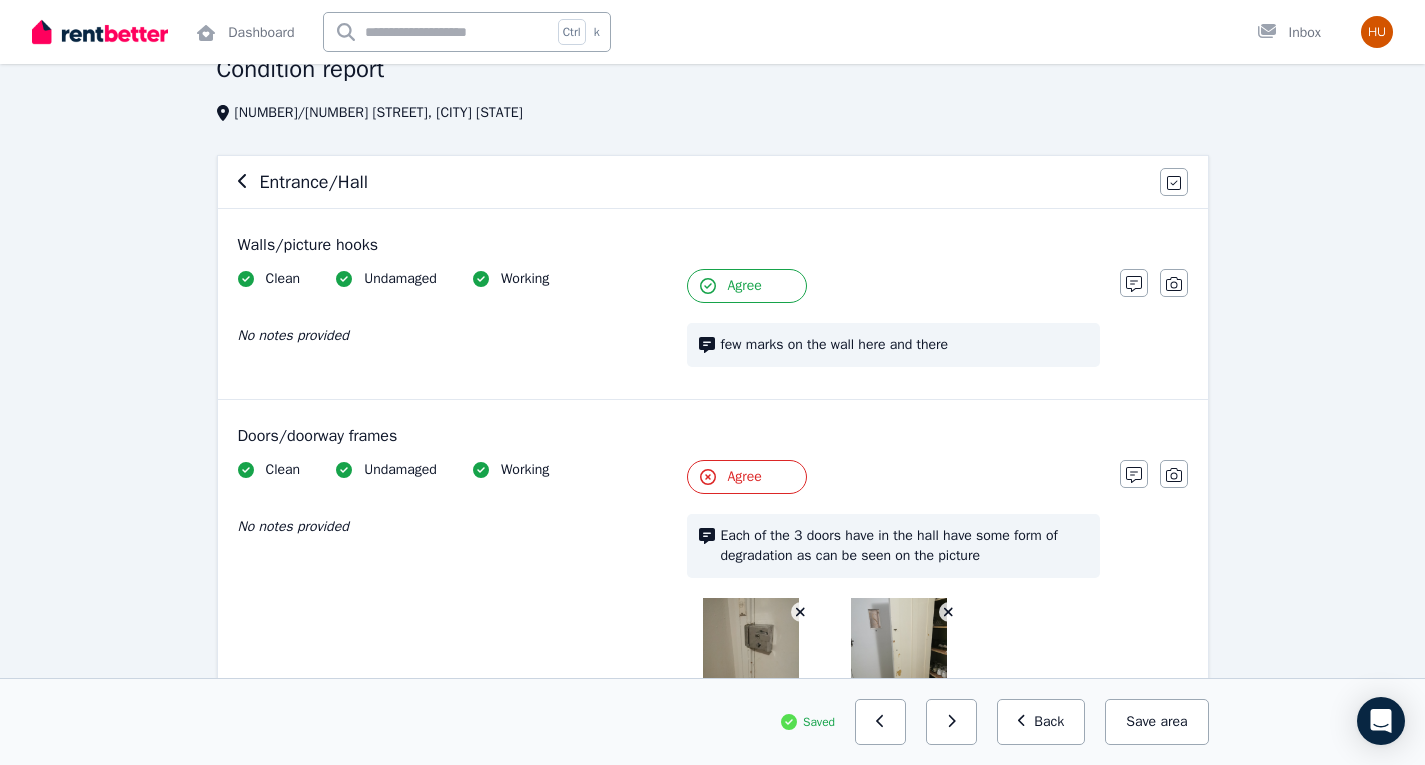 click on "Back" at bounding box center (1041, 722) 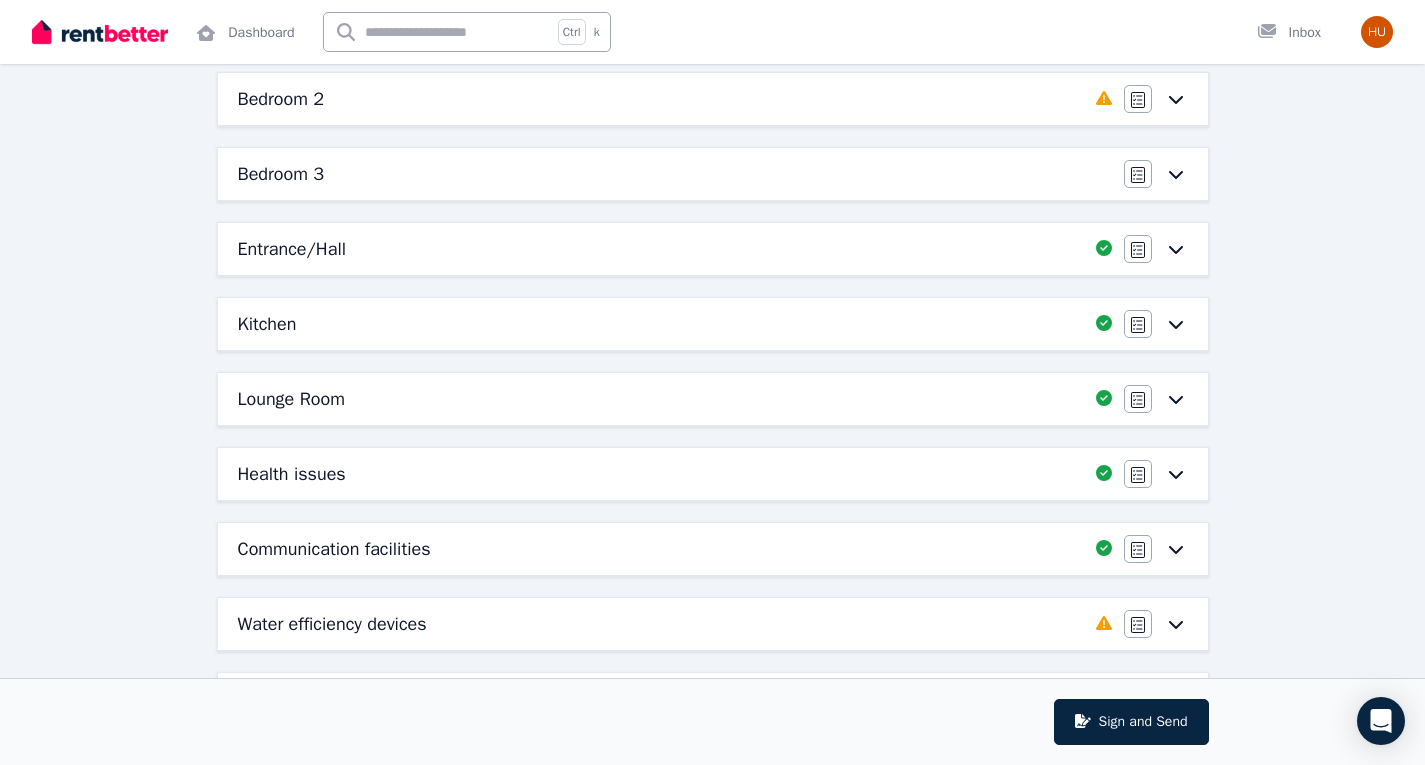 scroll, scrollTop: 409, scrollLeft: 0, axis: vertical 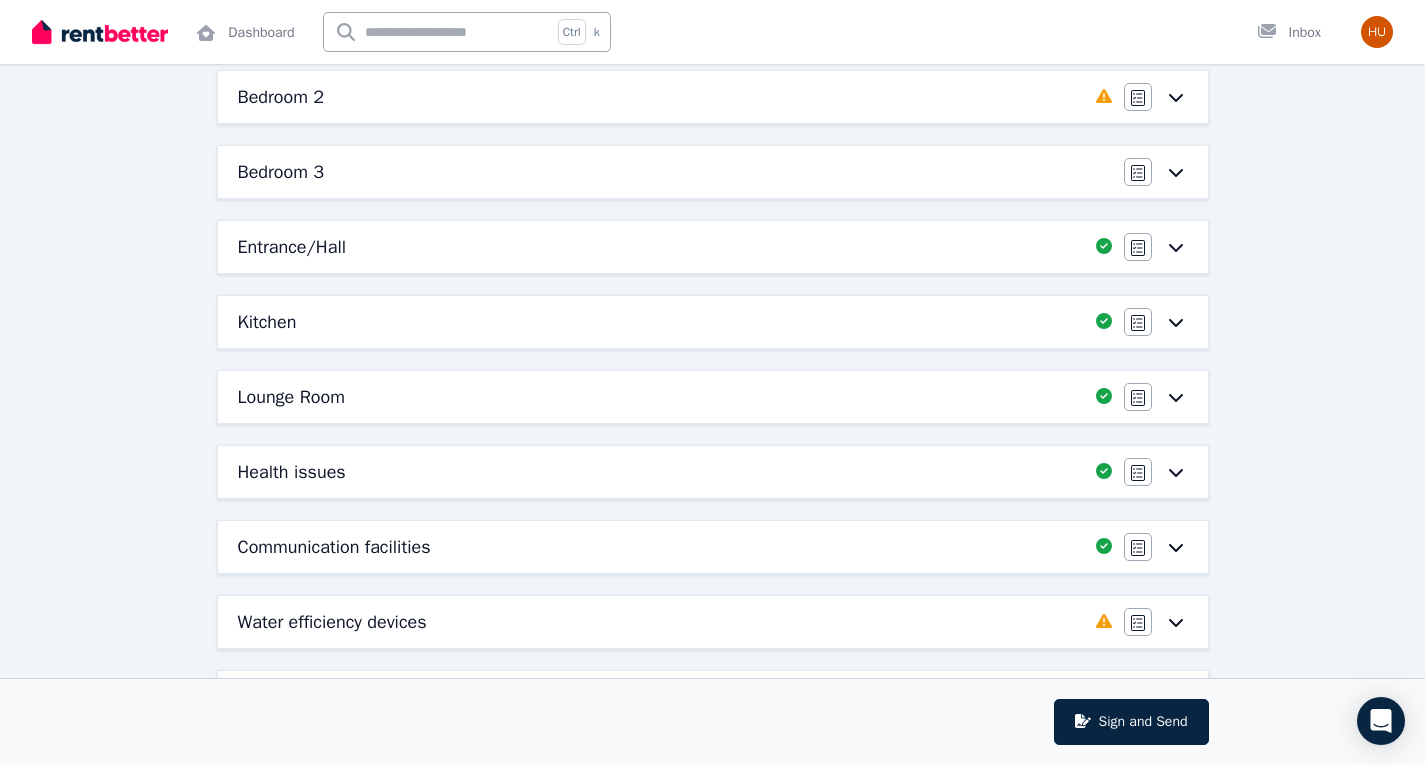 click on "Kitchen" at bounding box center (661, 322) 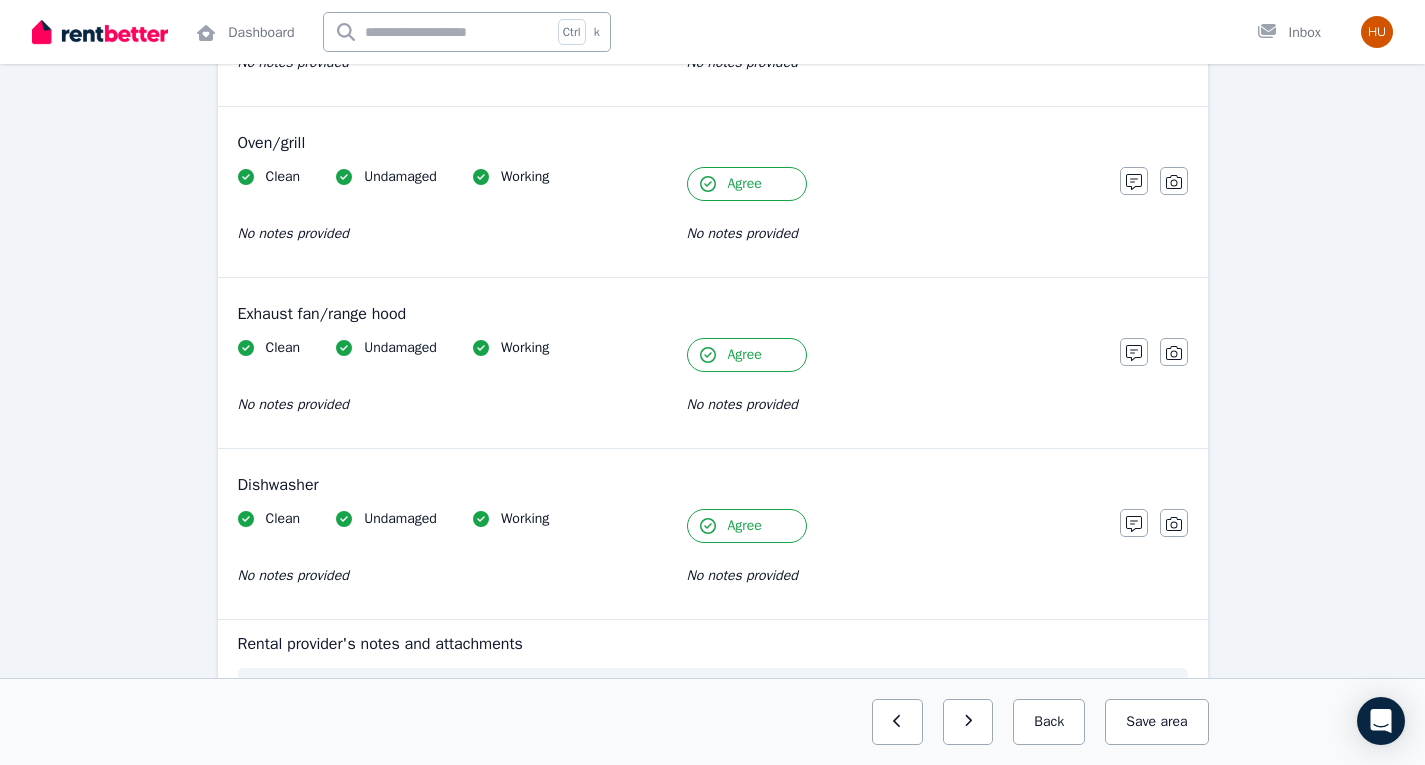 scroll, scrollTop: 3230, scrollLeft: 0, axis: vertical 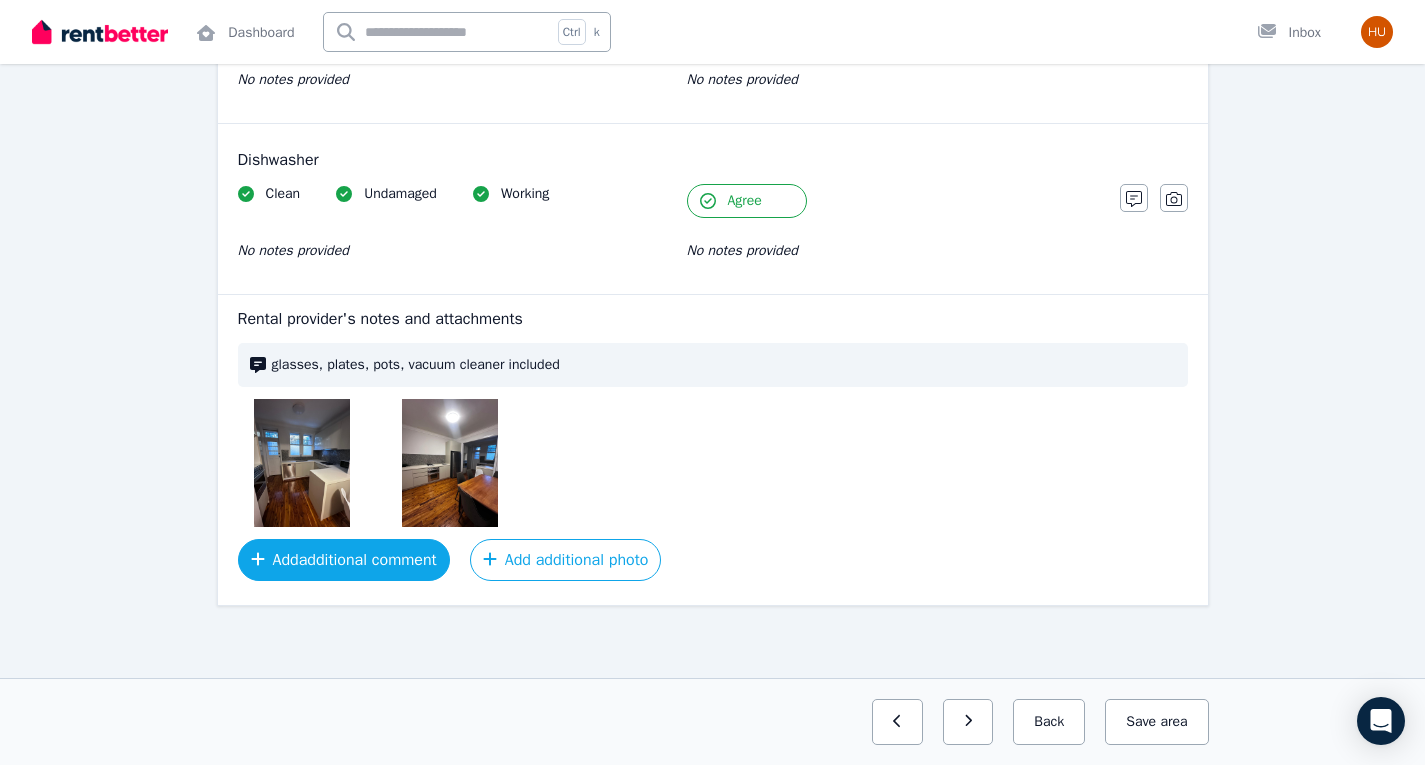 click on "Add  additional comment" at bounding box center (344, 560) 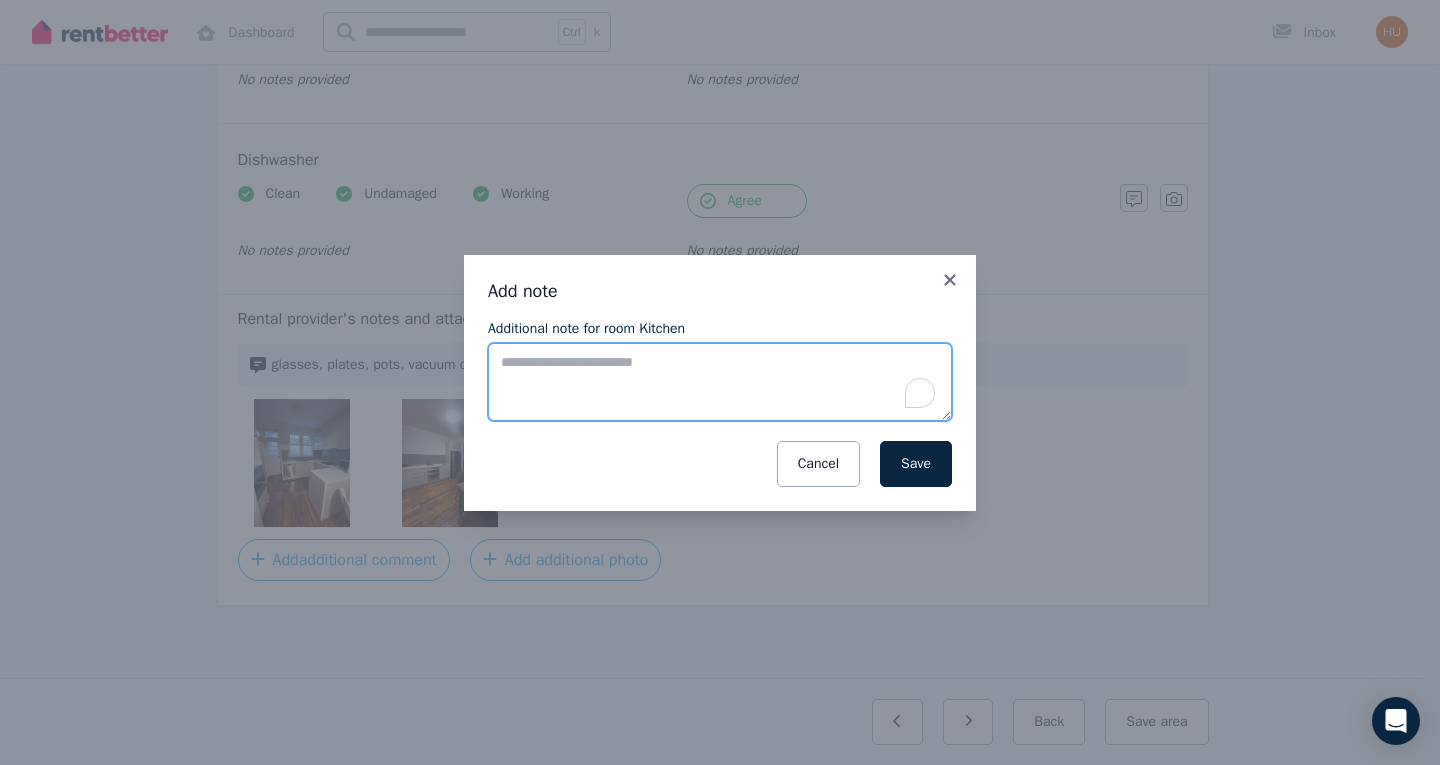 click on "Additional note for room Kitchen" at bounding box center [720, 382] 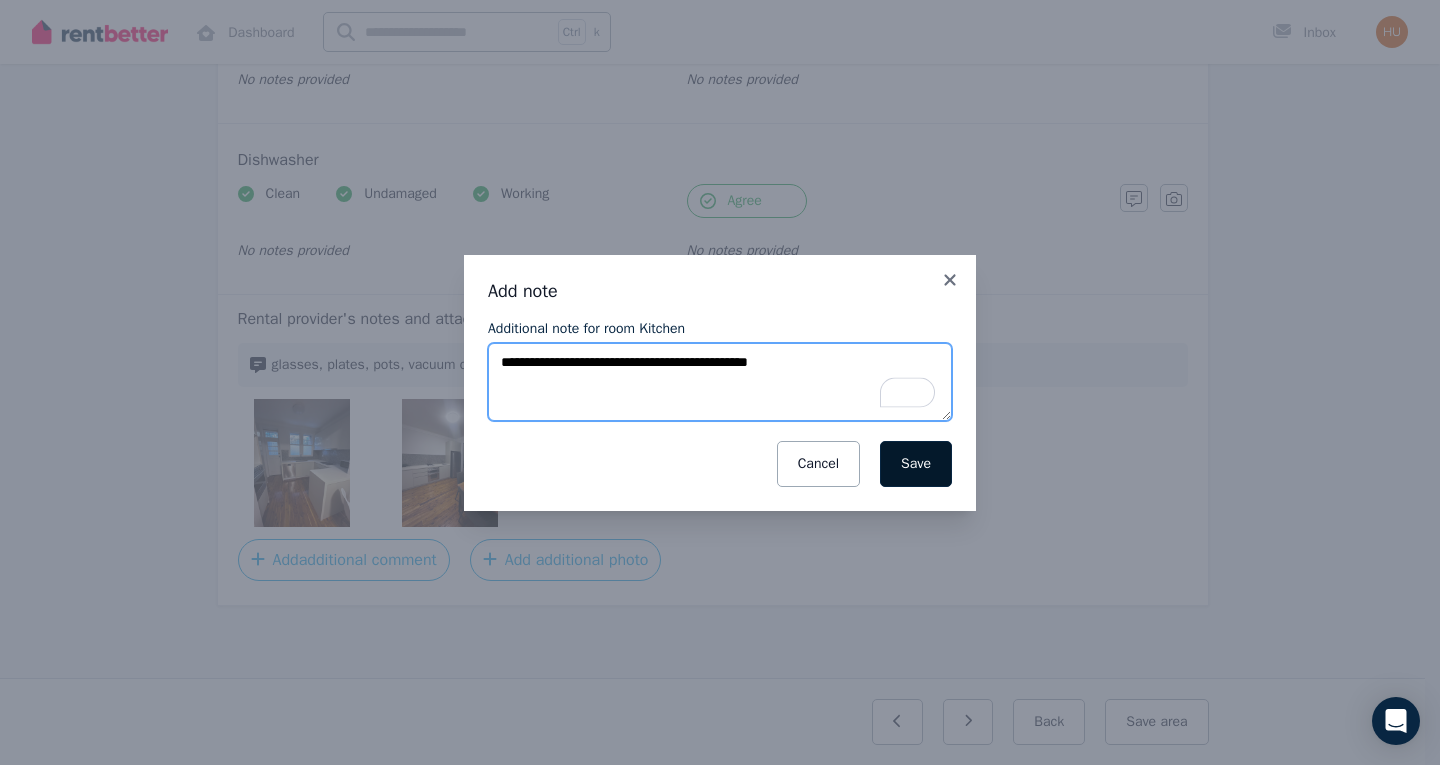 type on "**********" 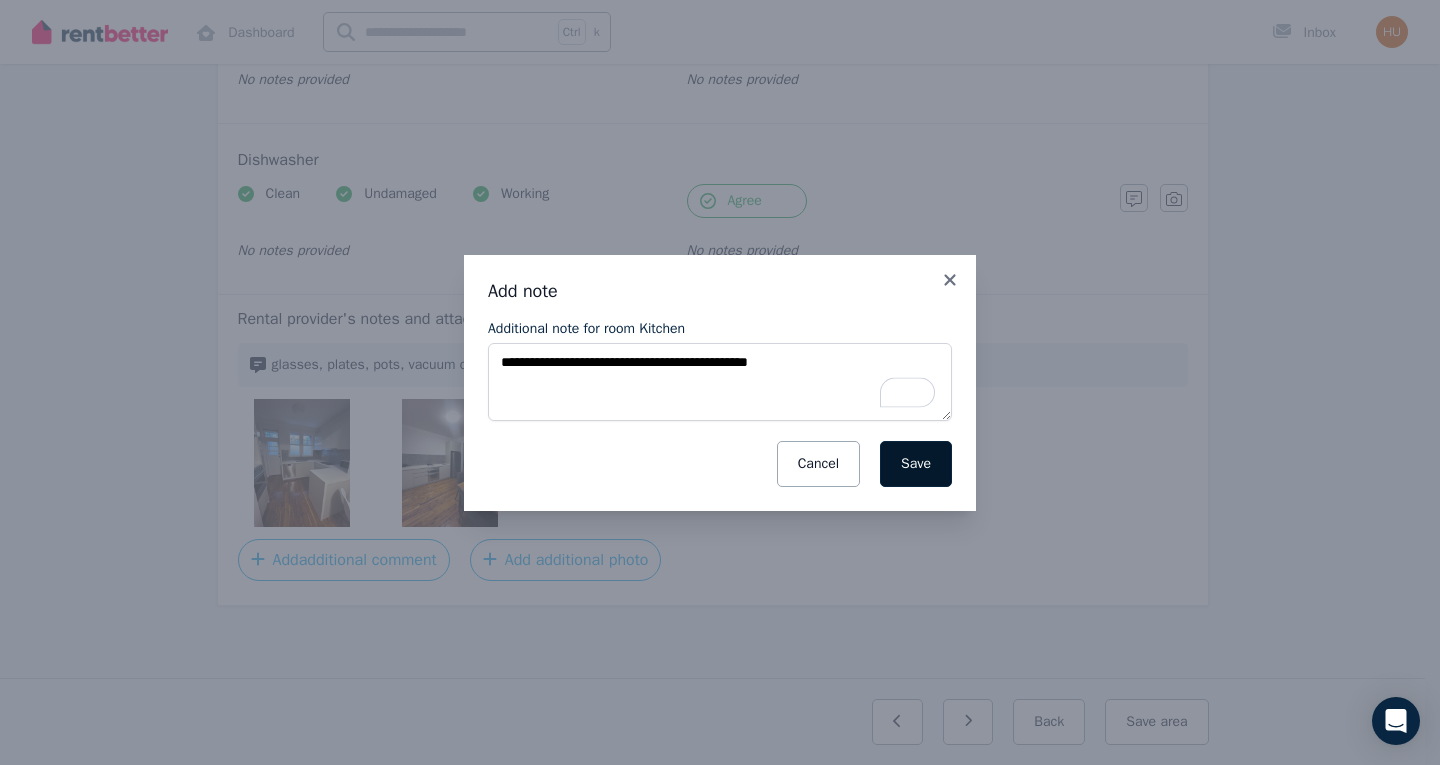 click on "Save" at bounding box center [916, 464] 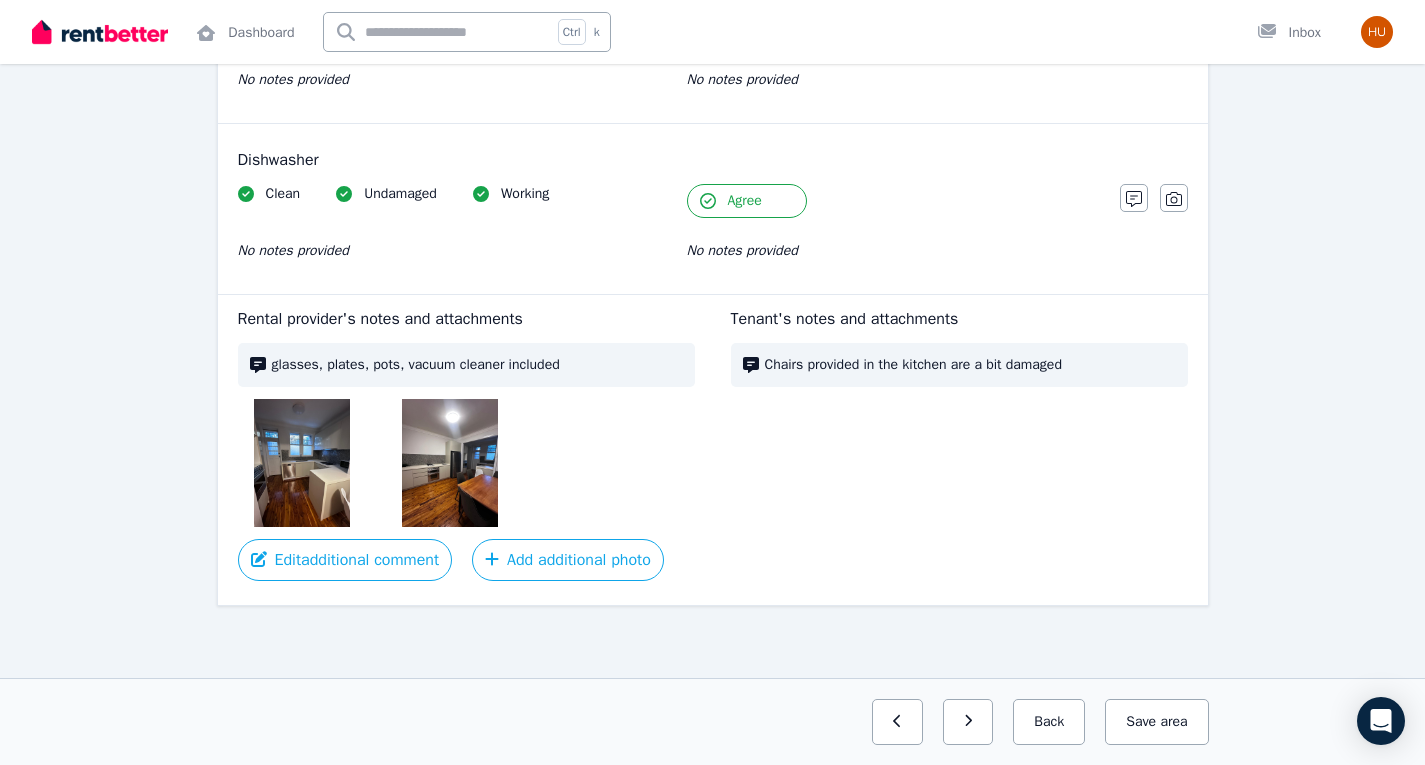 click on "Add additional photo" at bounding box center [568, 560] 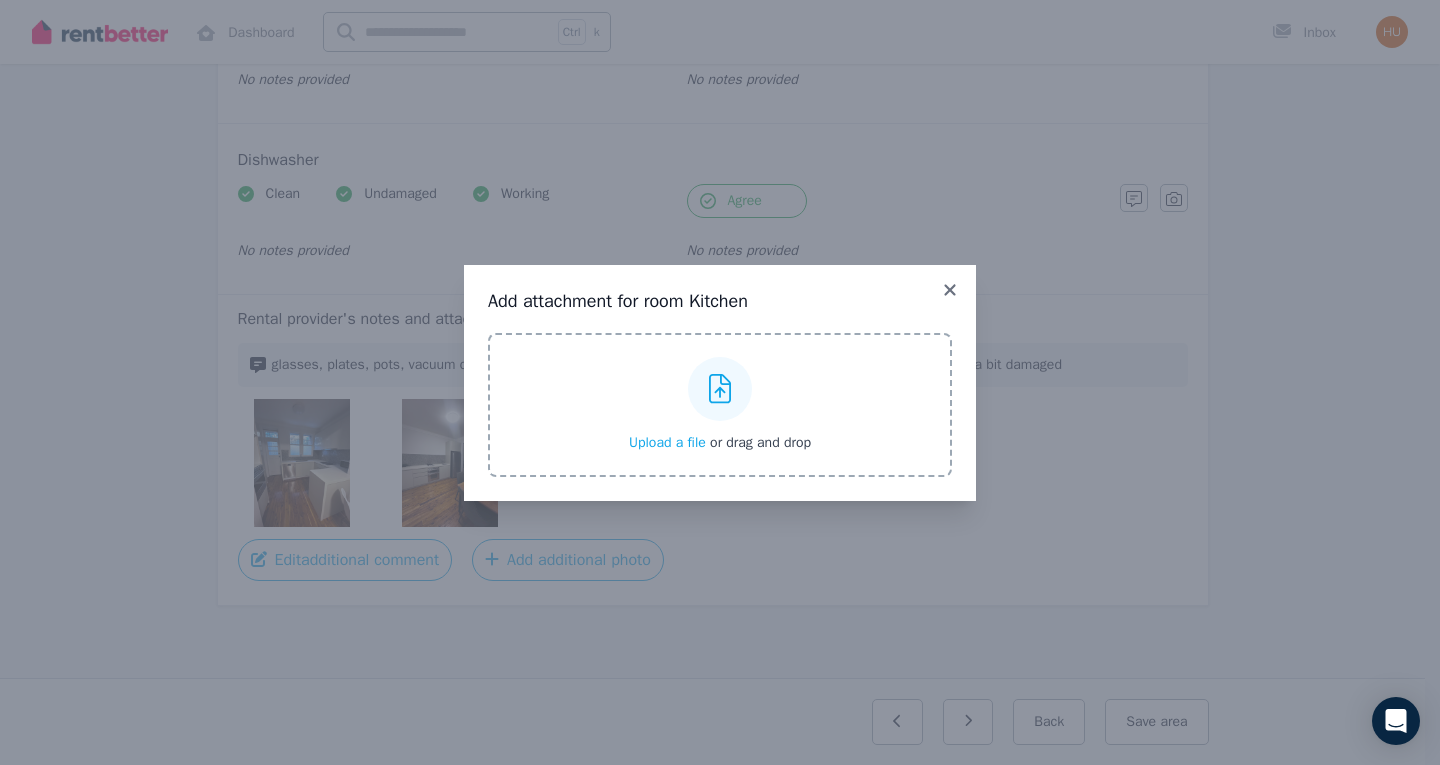 click on "Upload a file" at bounding box center [667, 442] 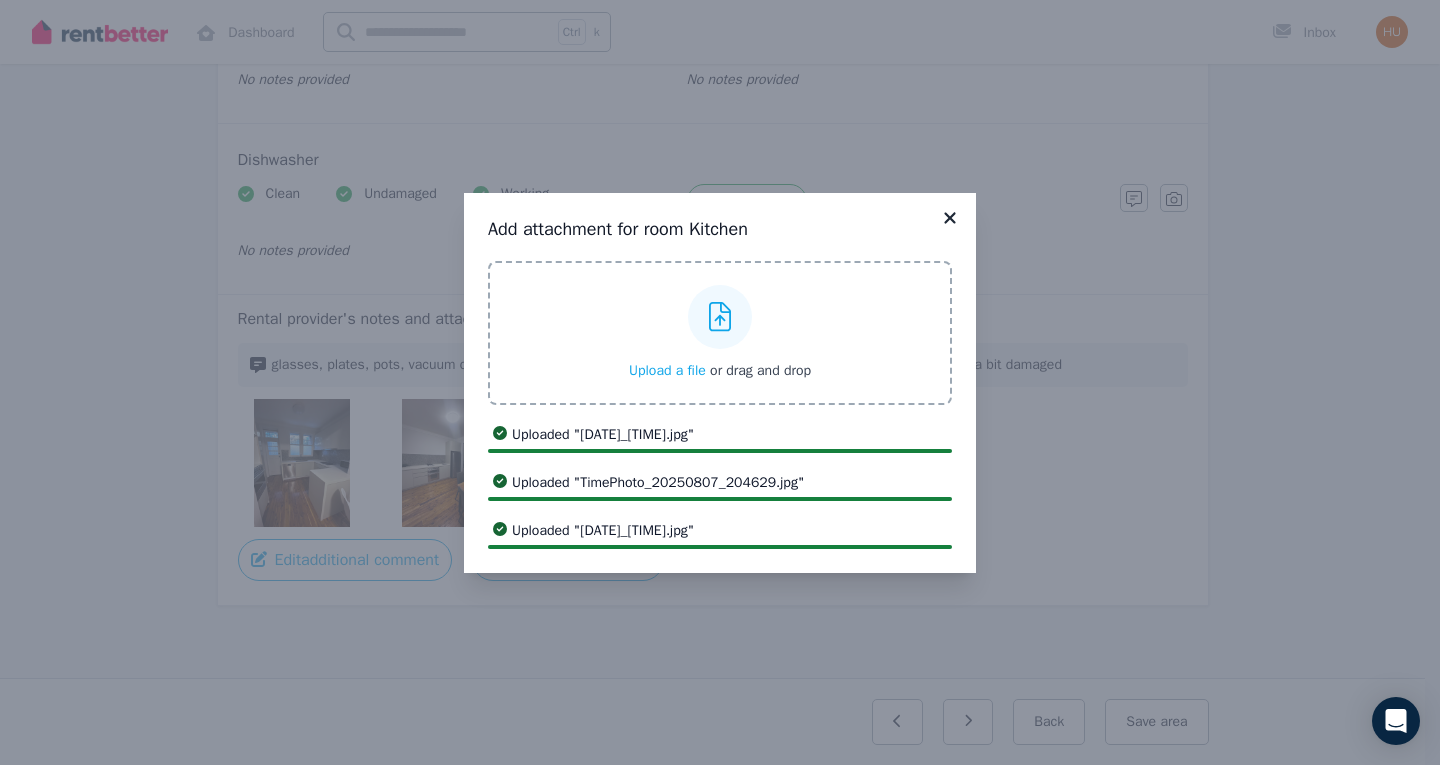 click 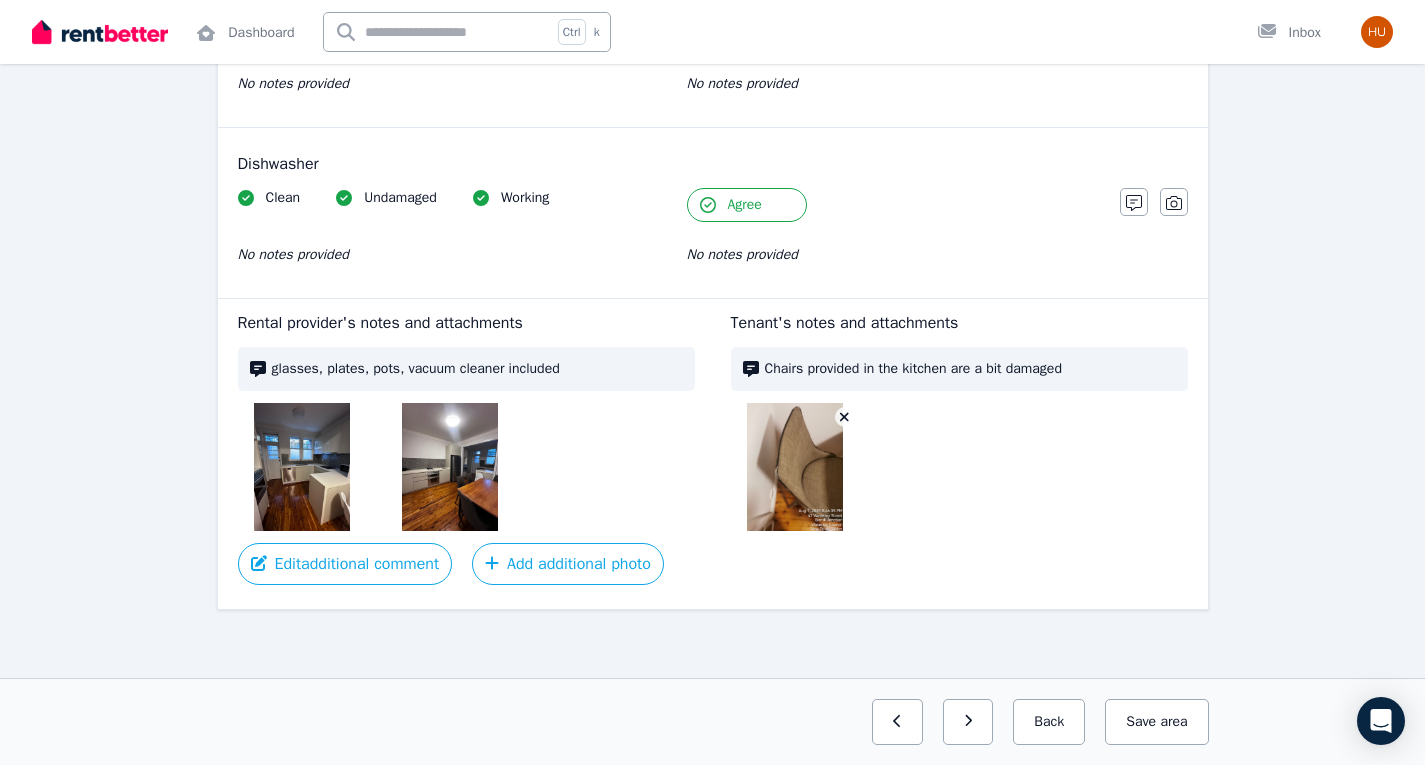 scroll, scrollTop: 3225, scrollLeft: 0, axis: vertical 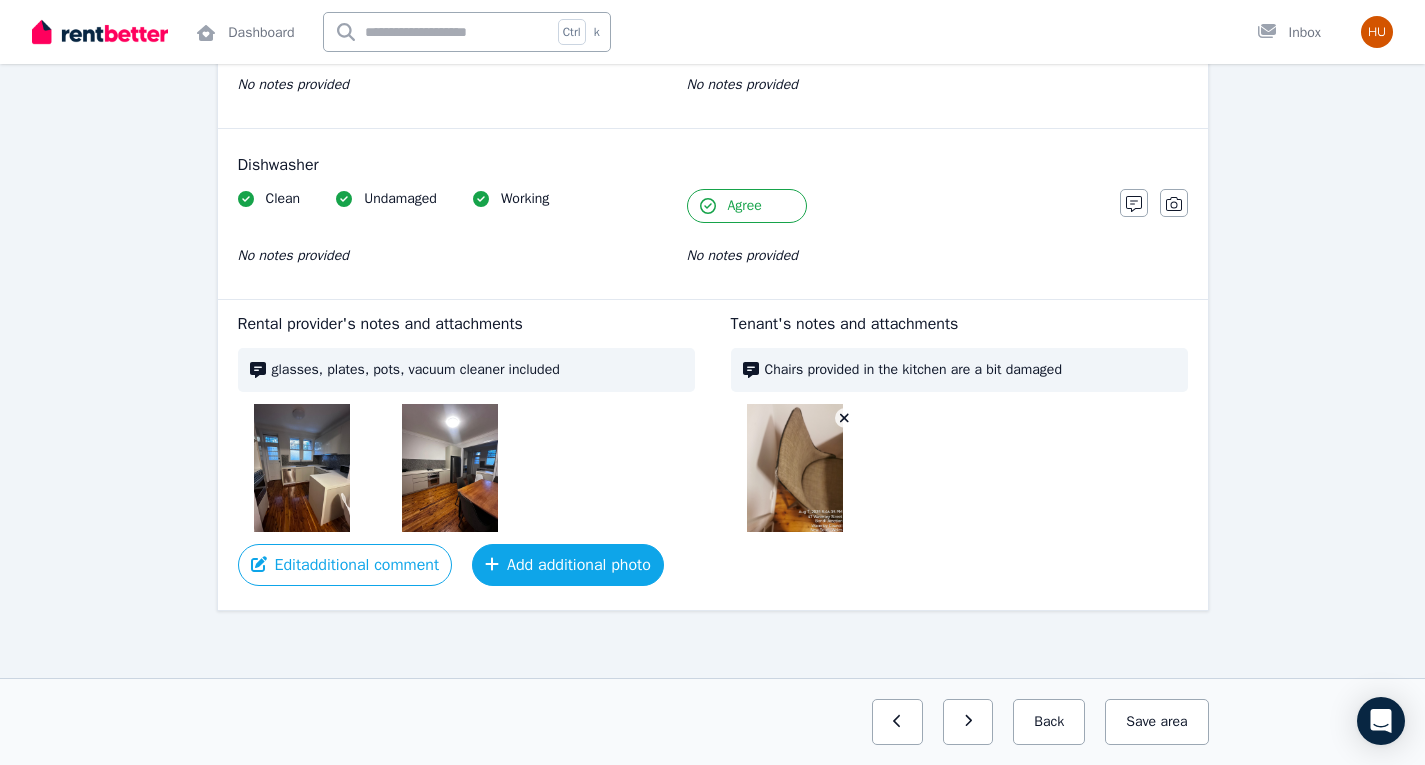 click on "Add additional photo" at bounding box center [568, 565] 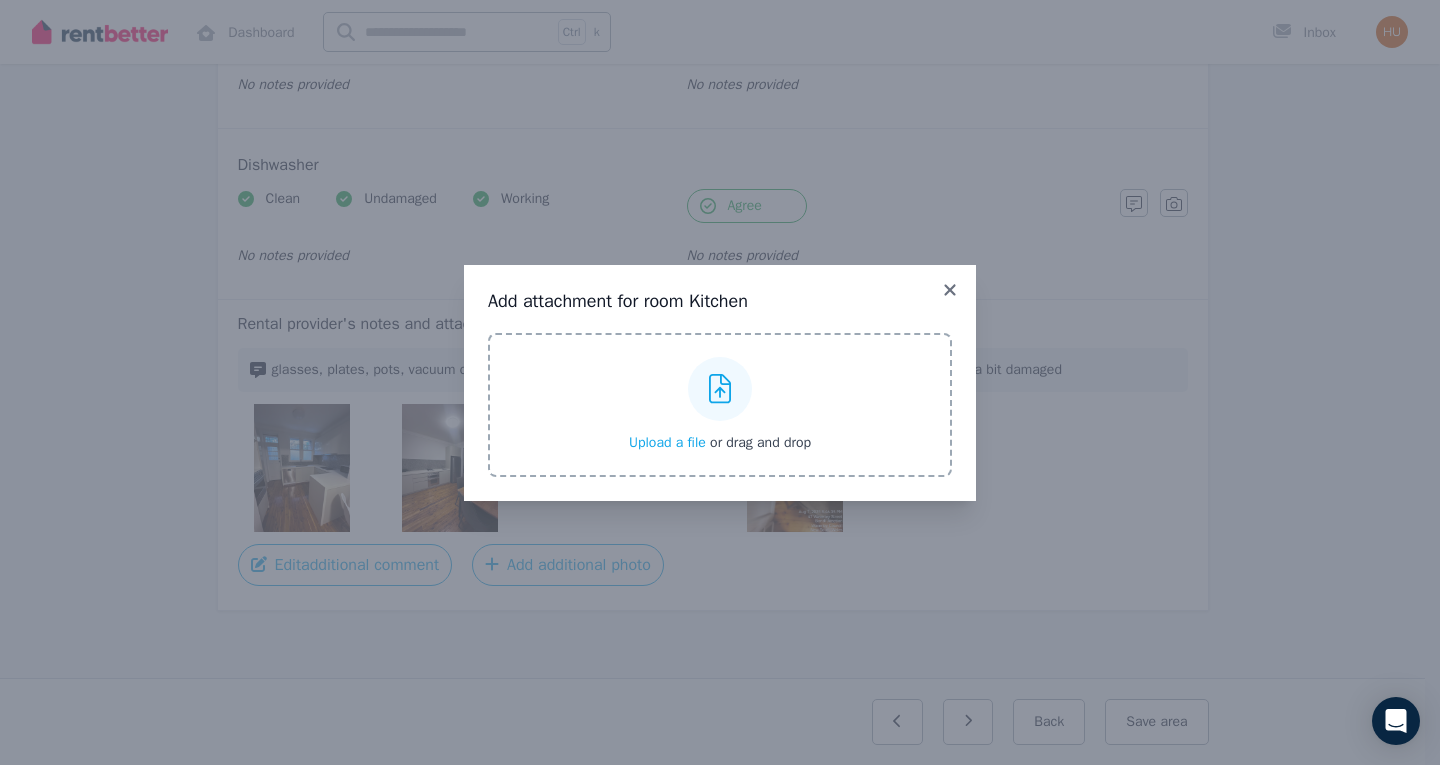 click on "Upload a file" at bounding box center (667, 442) 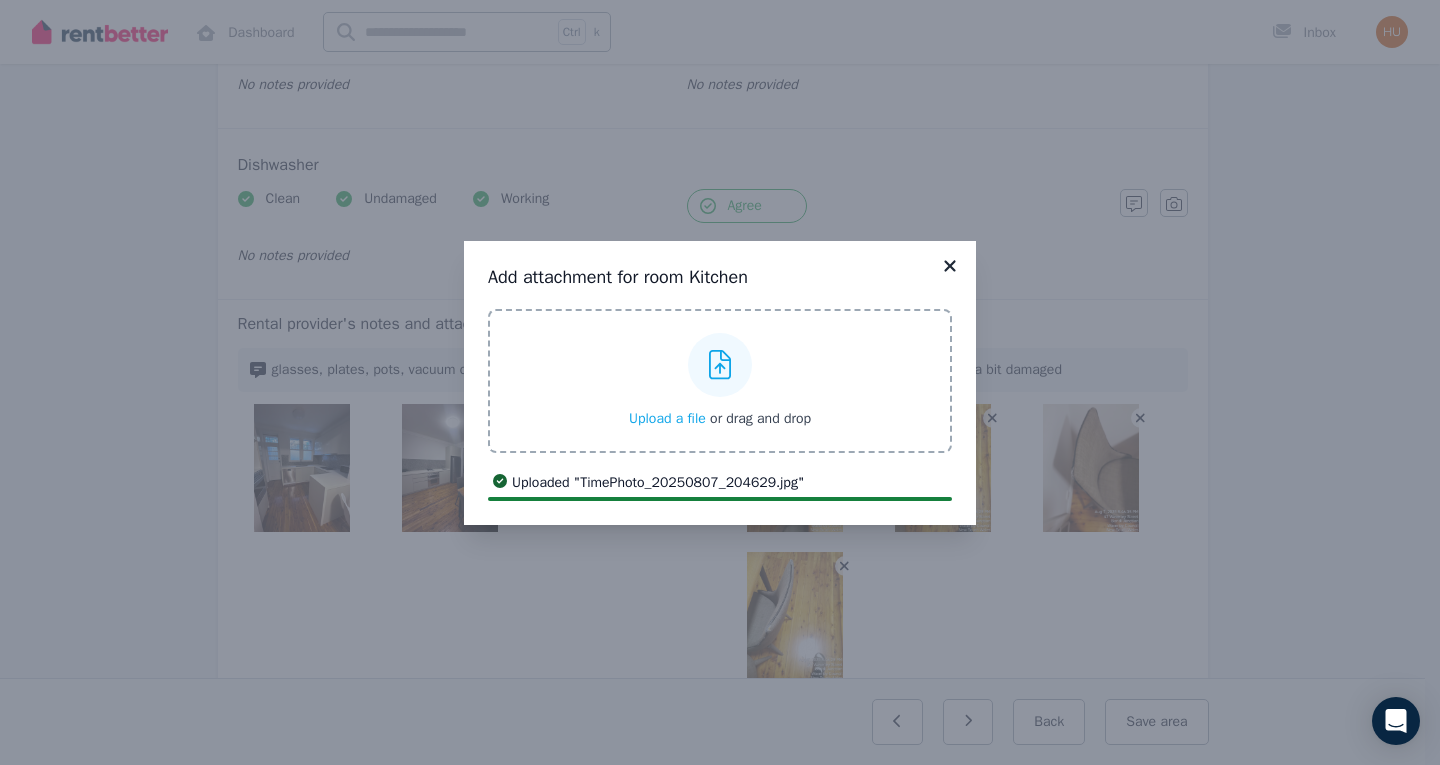 click 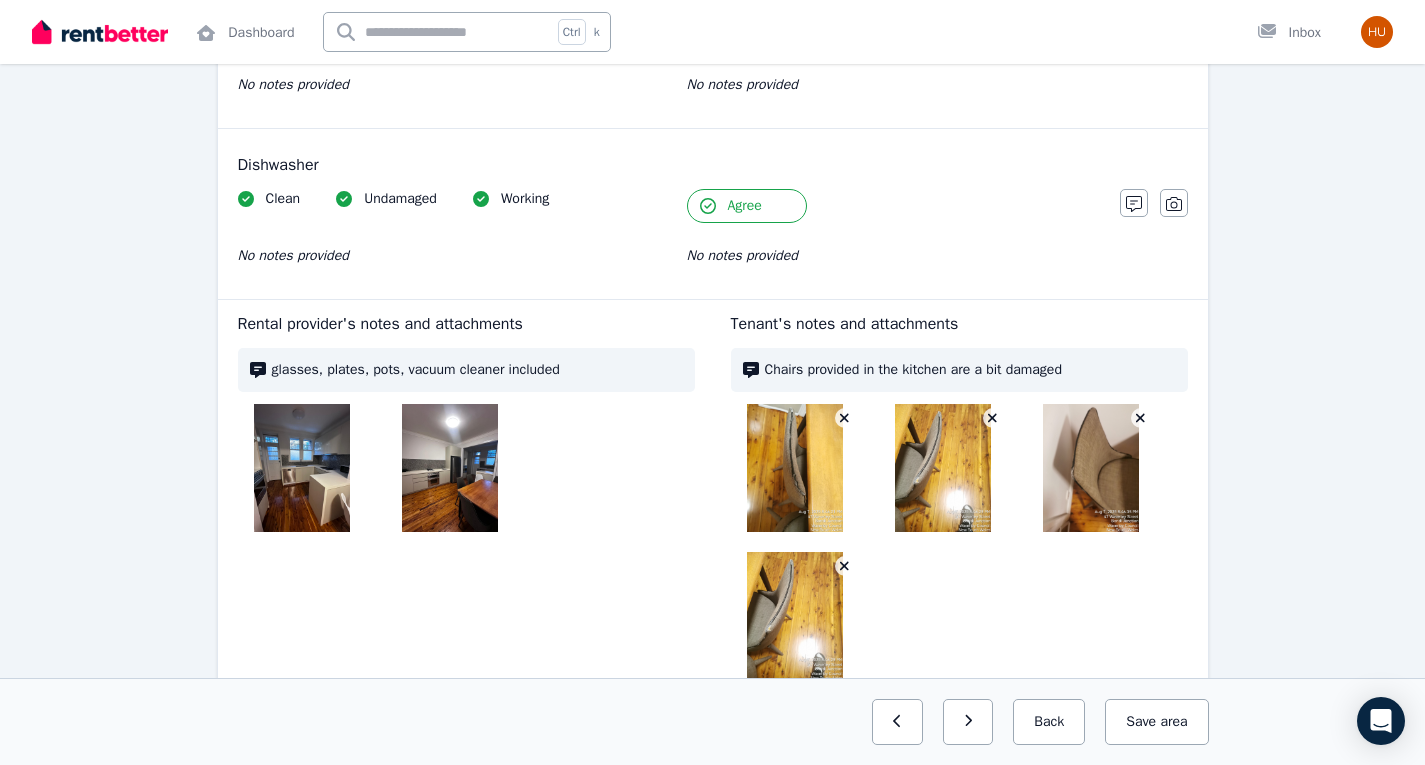 click at bounding box center [845, 566] 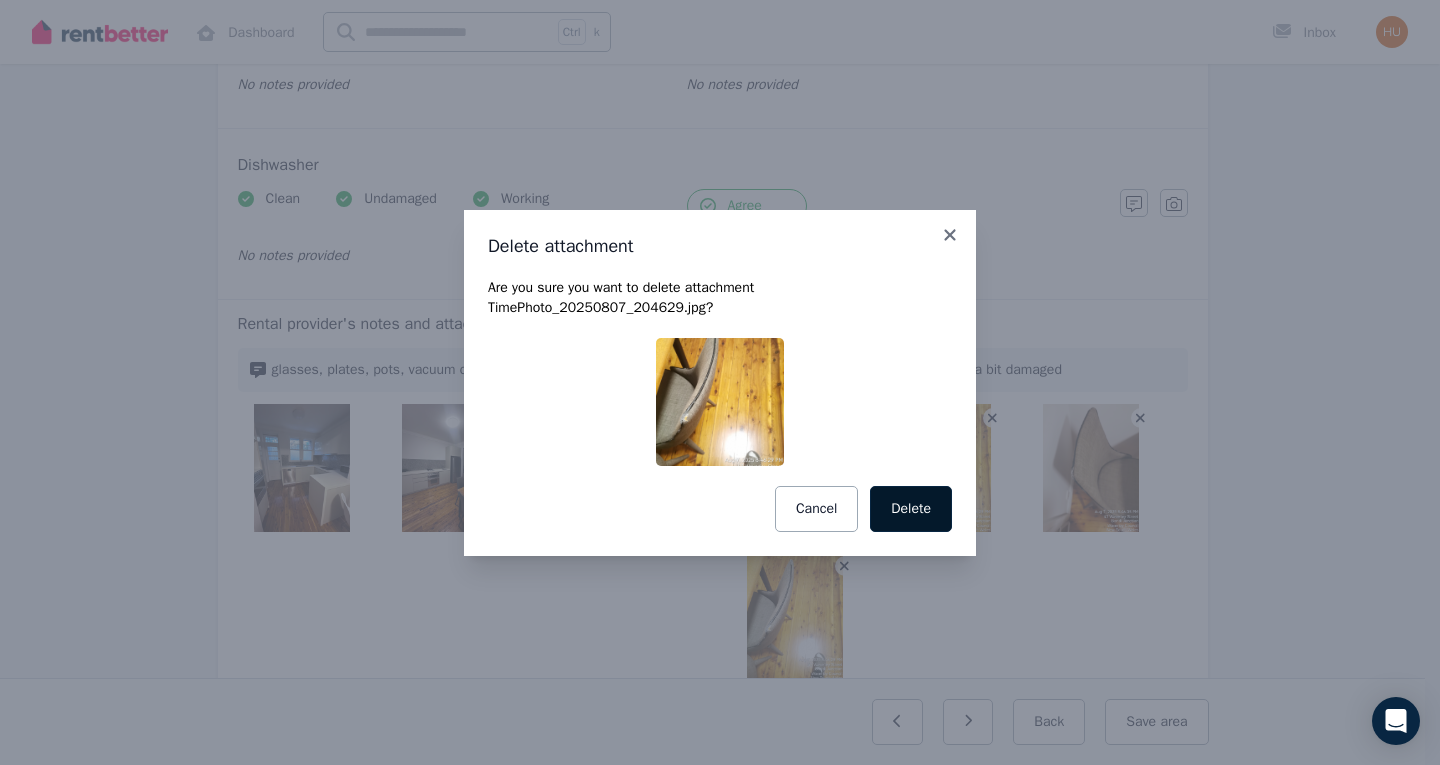 click on "Delete" at bounding box center (911, 509) 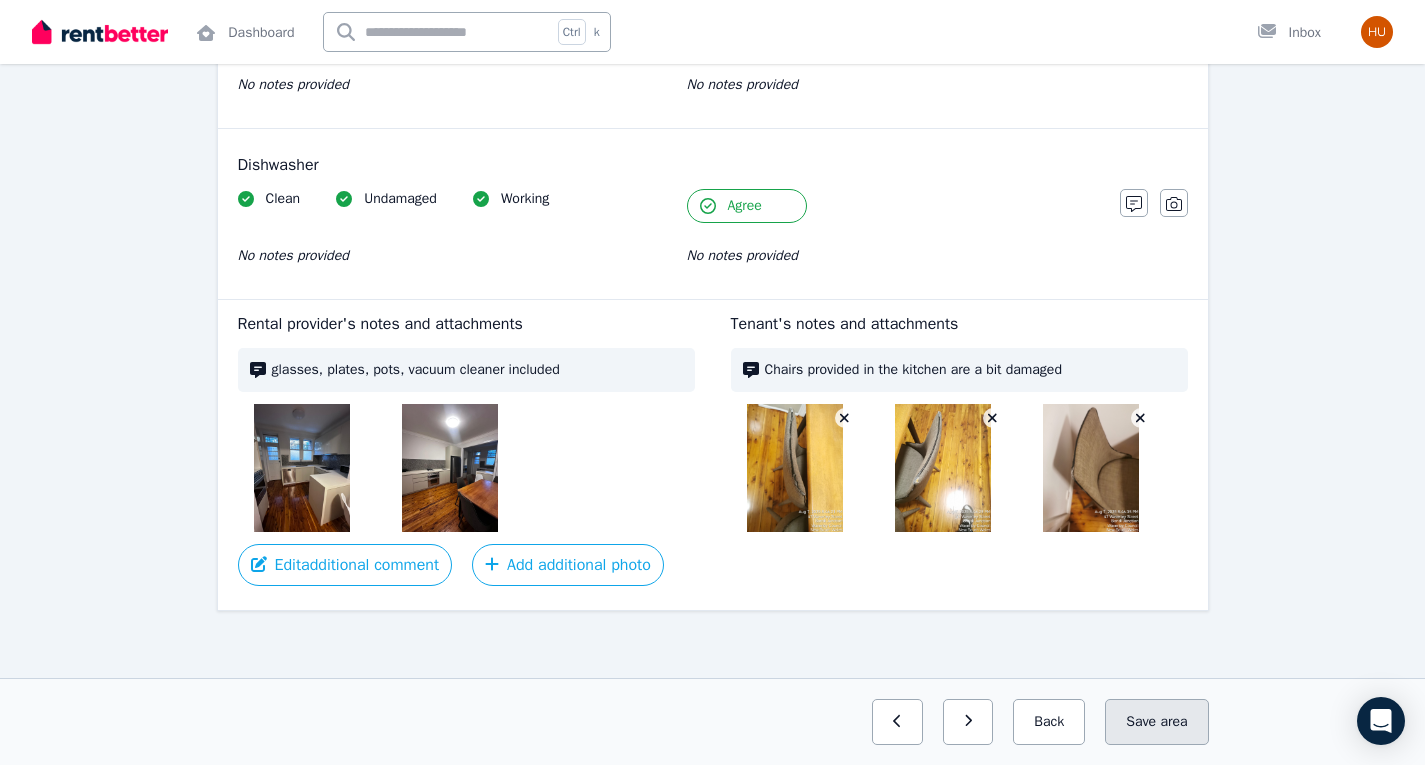 click on "area" at bounding box center [1173, 722] 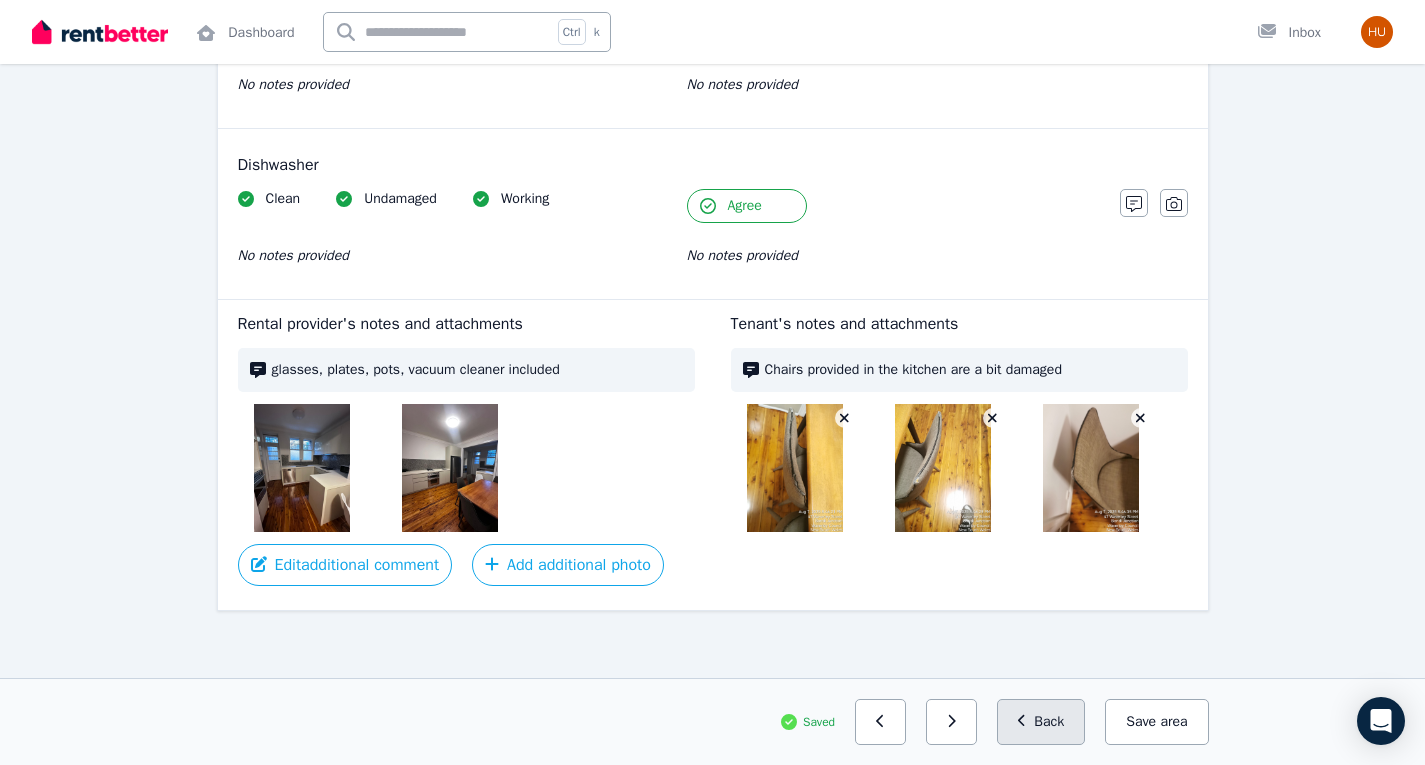 click on "Back" at bounding box center (1041, 722) 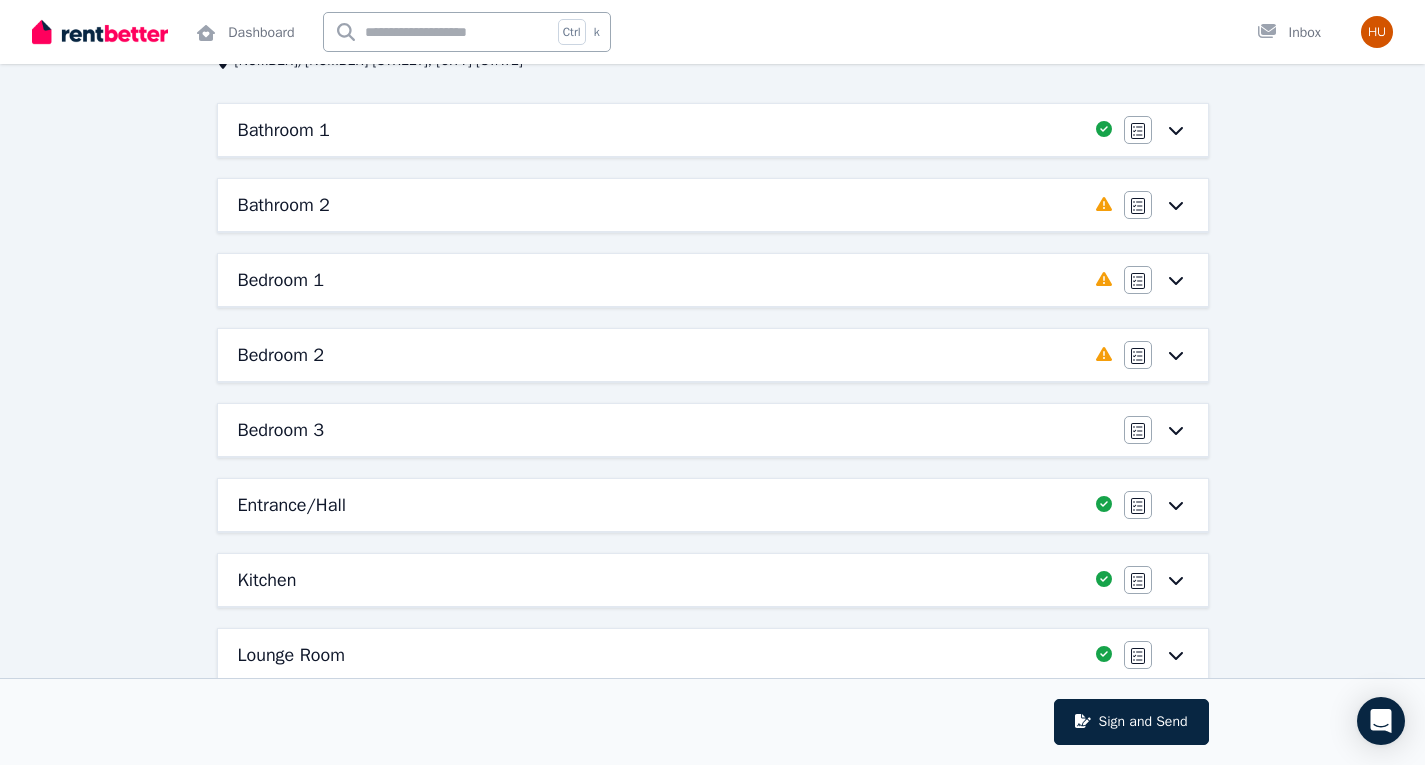 scroll, scrollTop: 243, scrollLeft: 0, axis: vertical 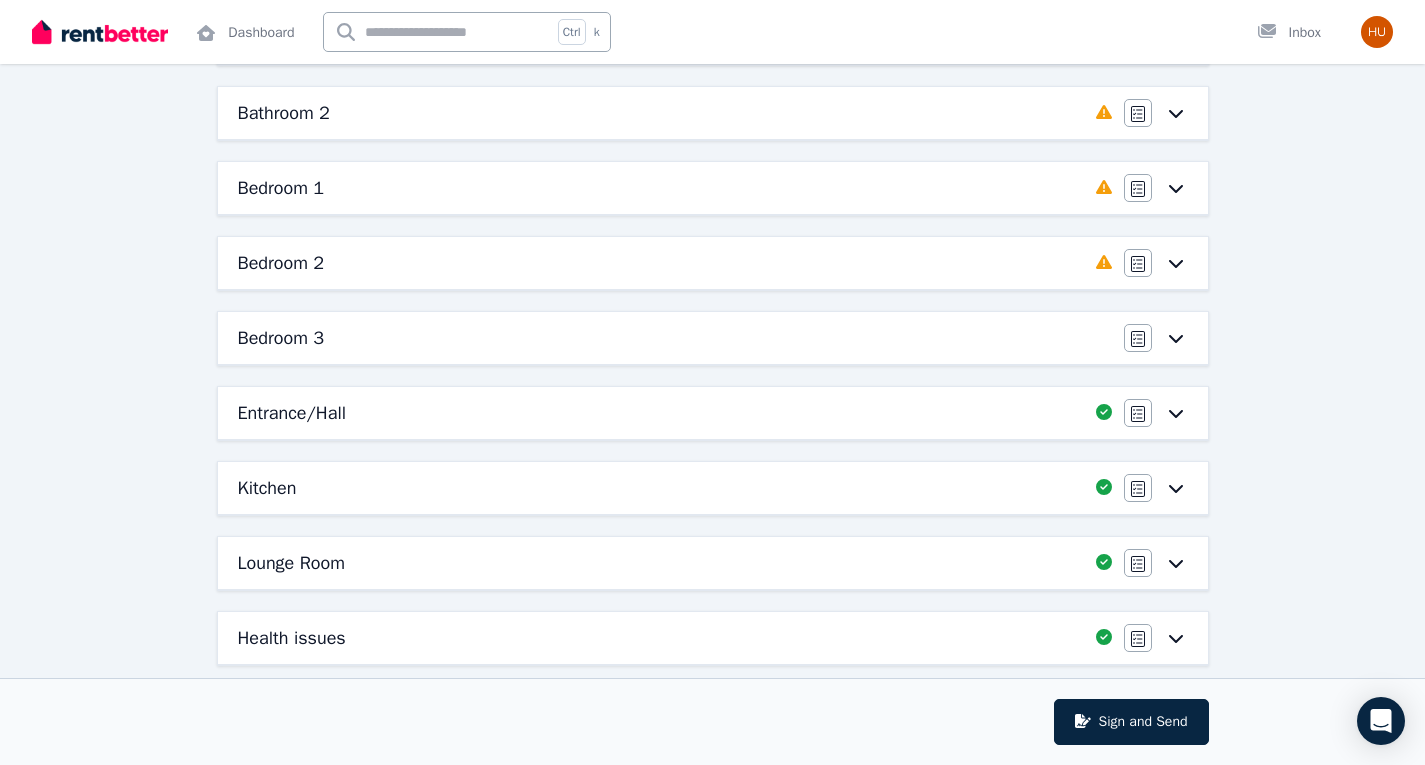 click on "Bathroom 2   Completed 0%, 15 left Agree/Disagree" at bounding box center (713, 113) 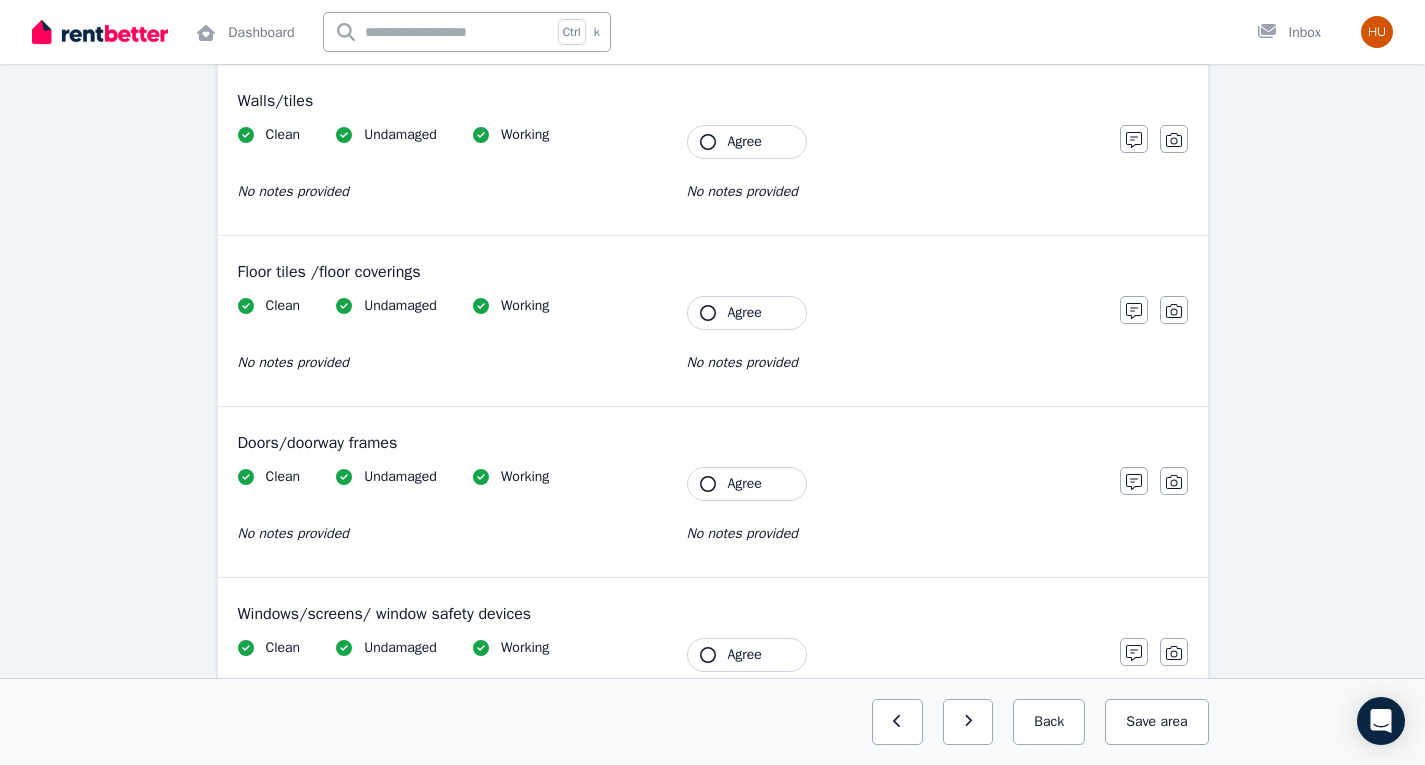 scroll, scrollTop: 0, scrollLeft: 0, axis: both 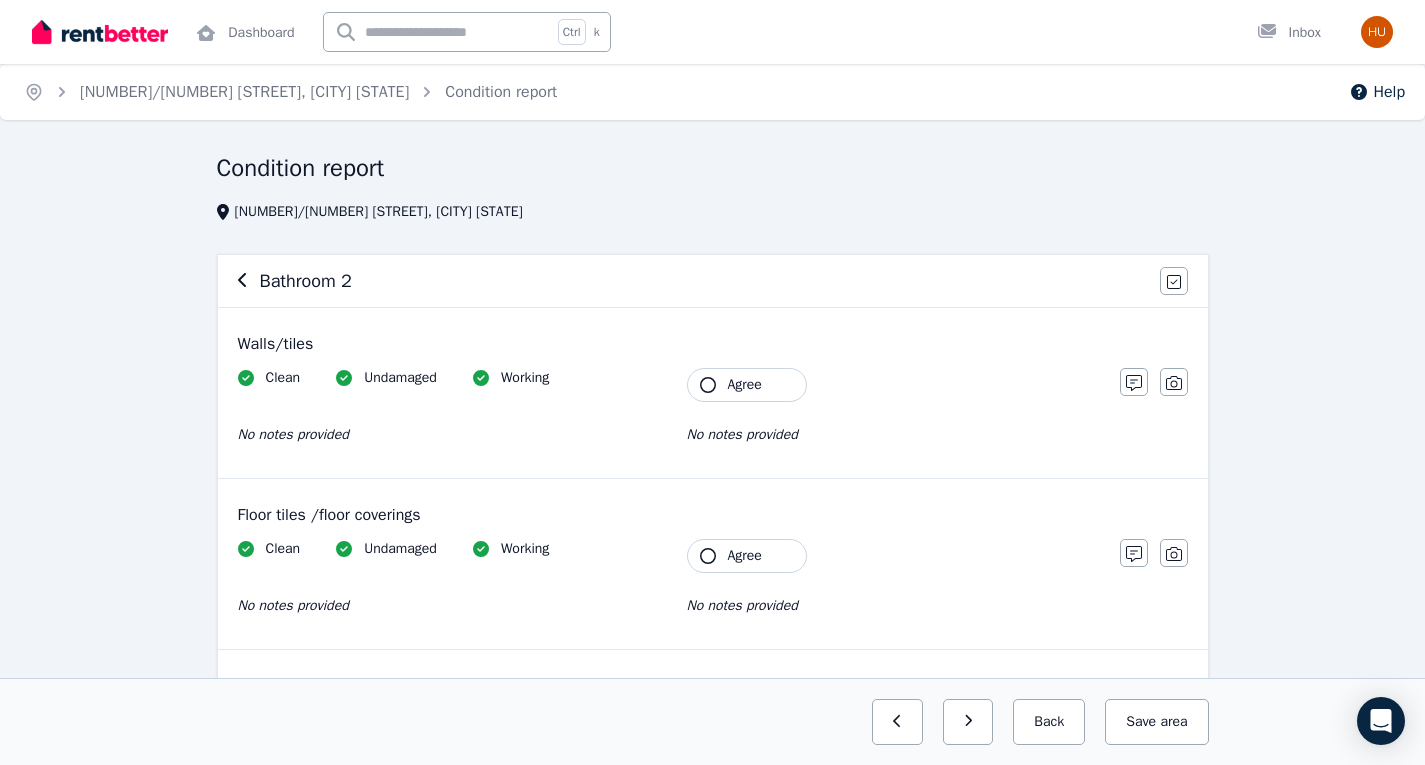 click on "Agree" at bounding box center (747, 385) 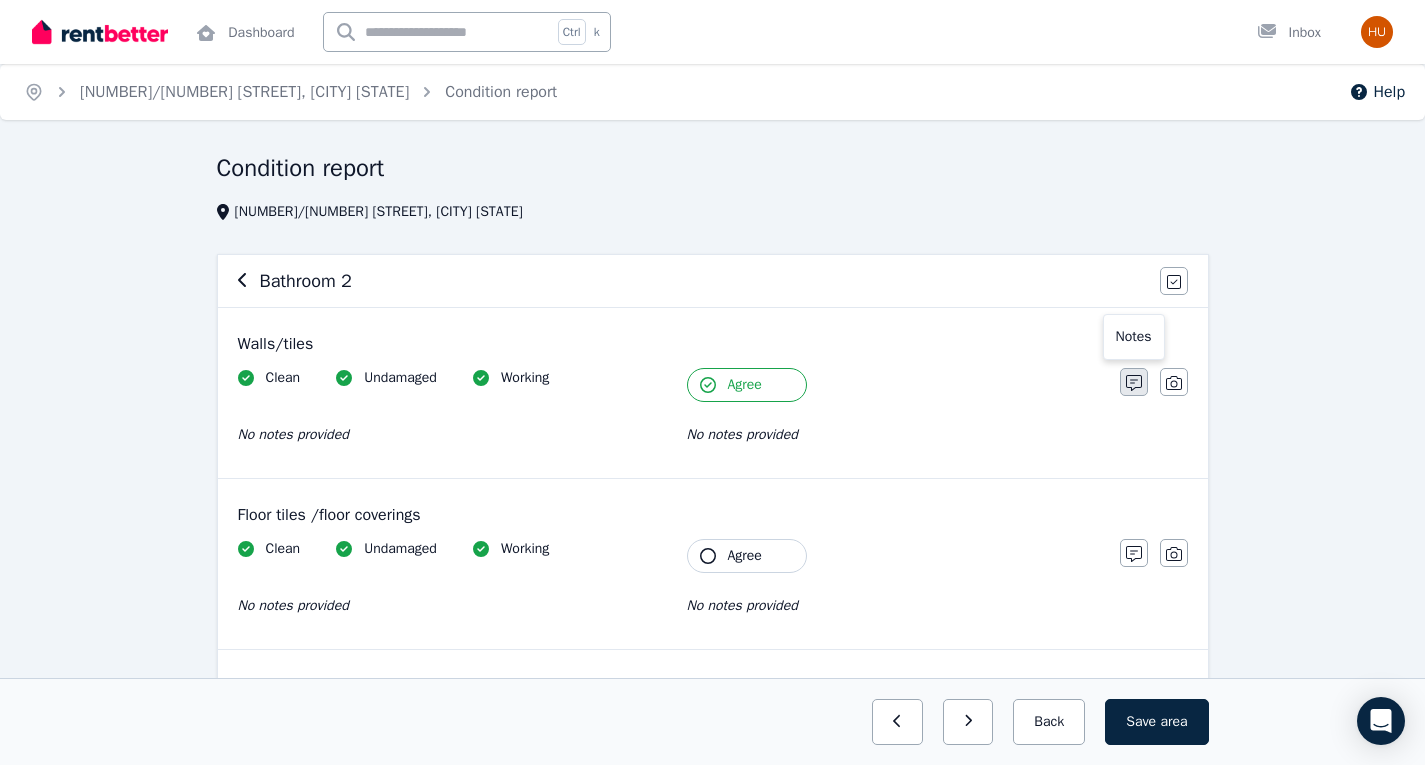 click 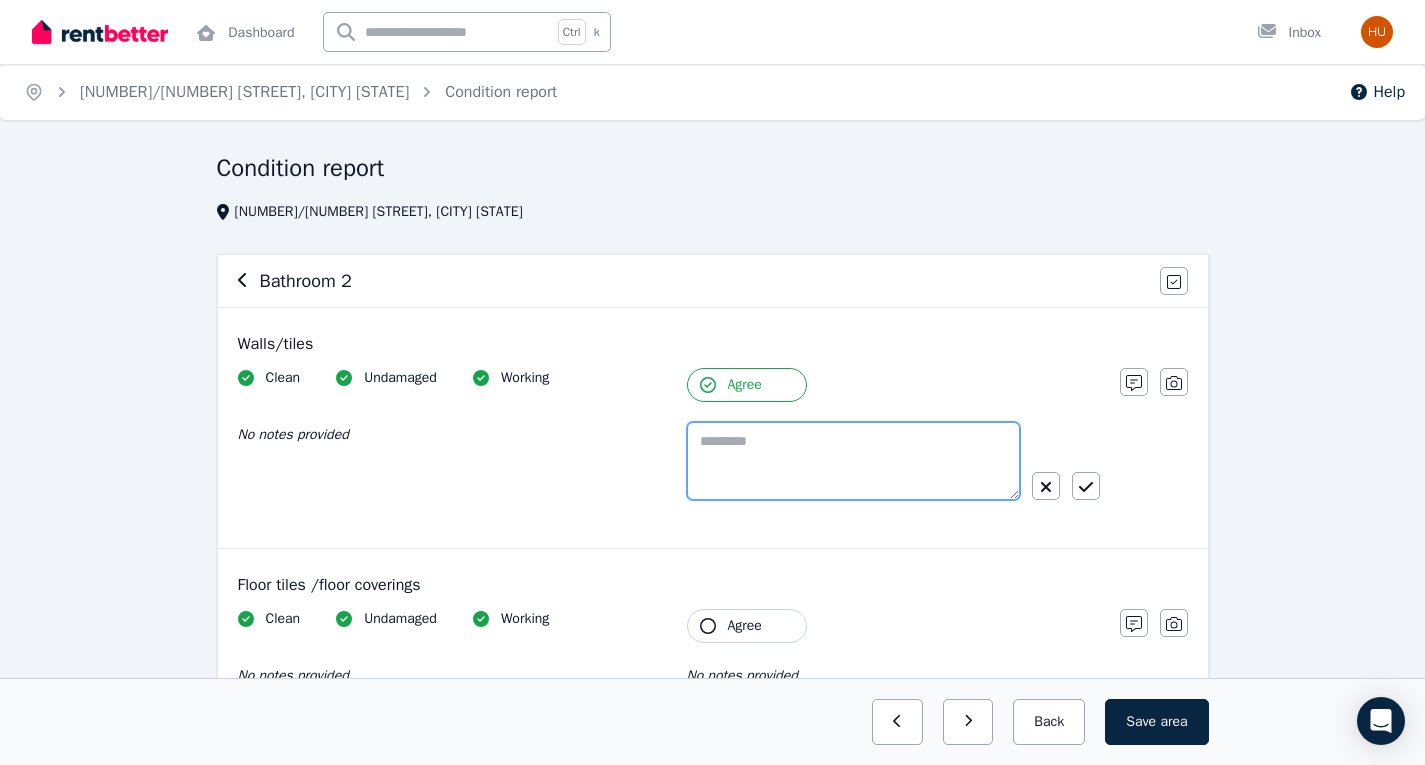 click at bounding box center [853, 461] 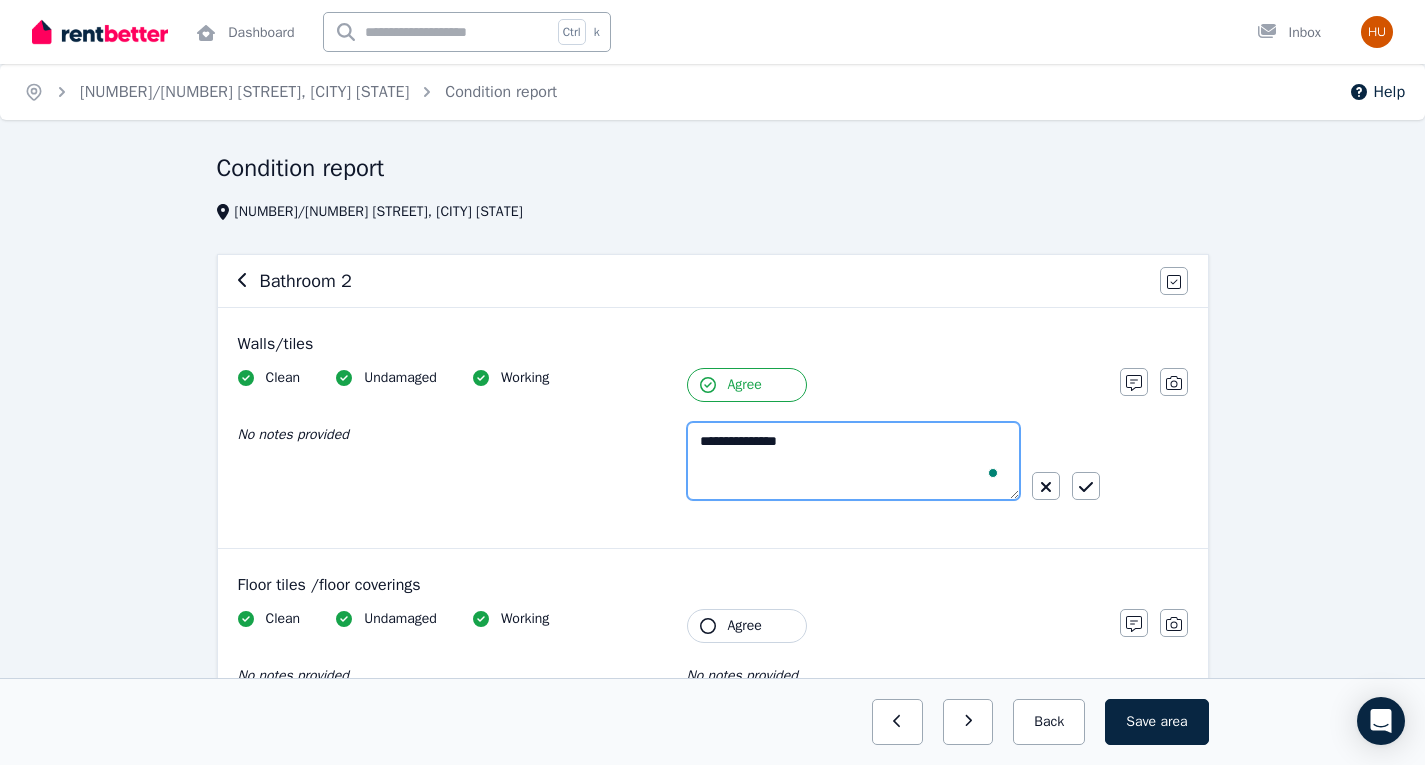 type on "**********" 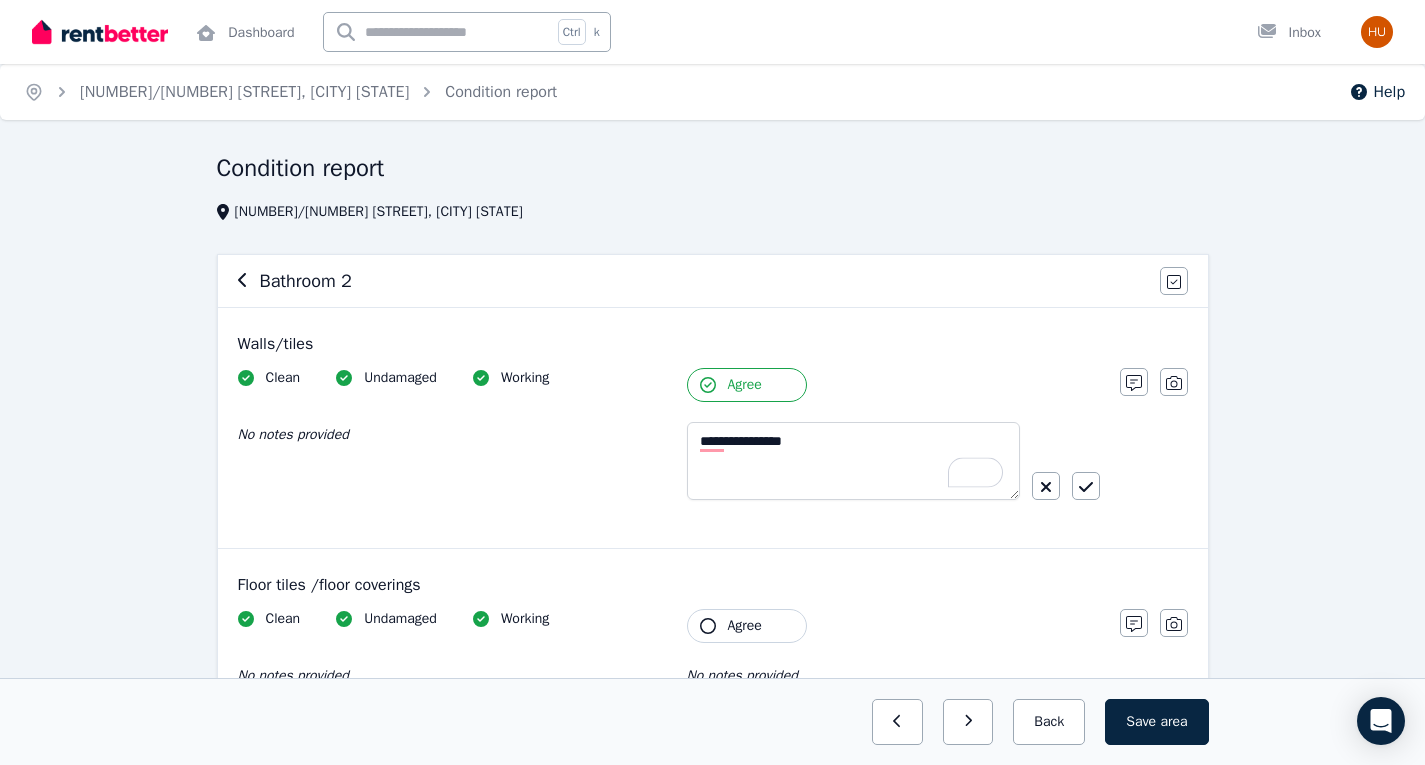 scroll, scrollTop: 0, scrollLeft: 0, axis: both 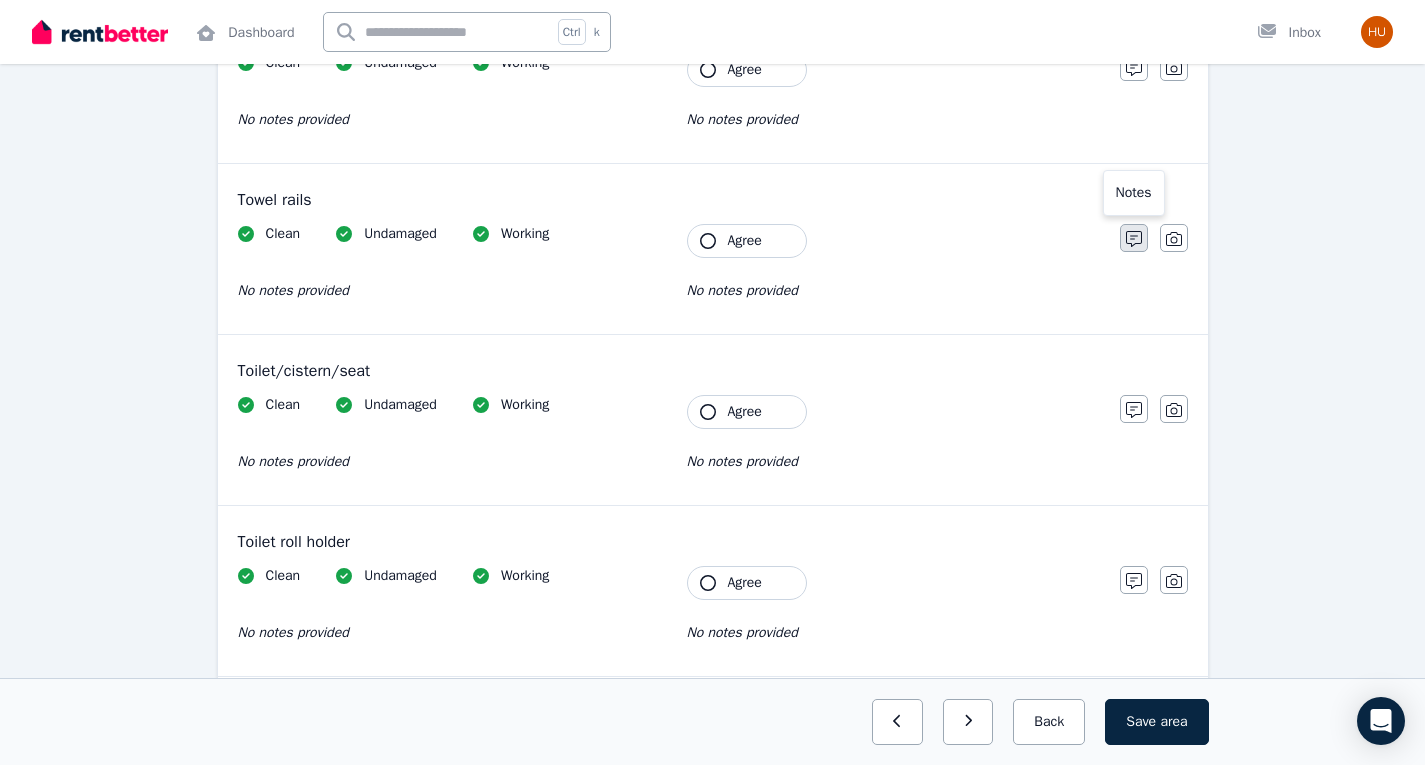 type on "**********" 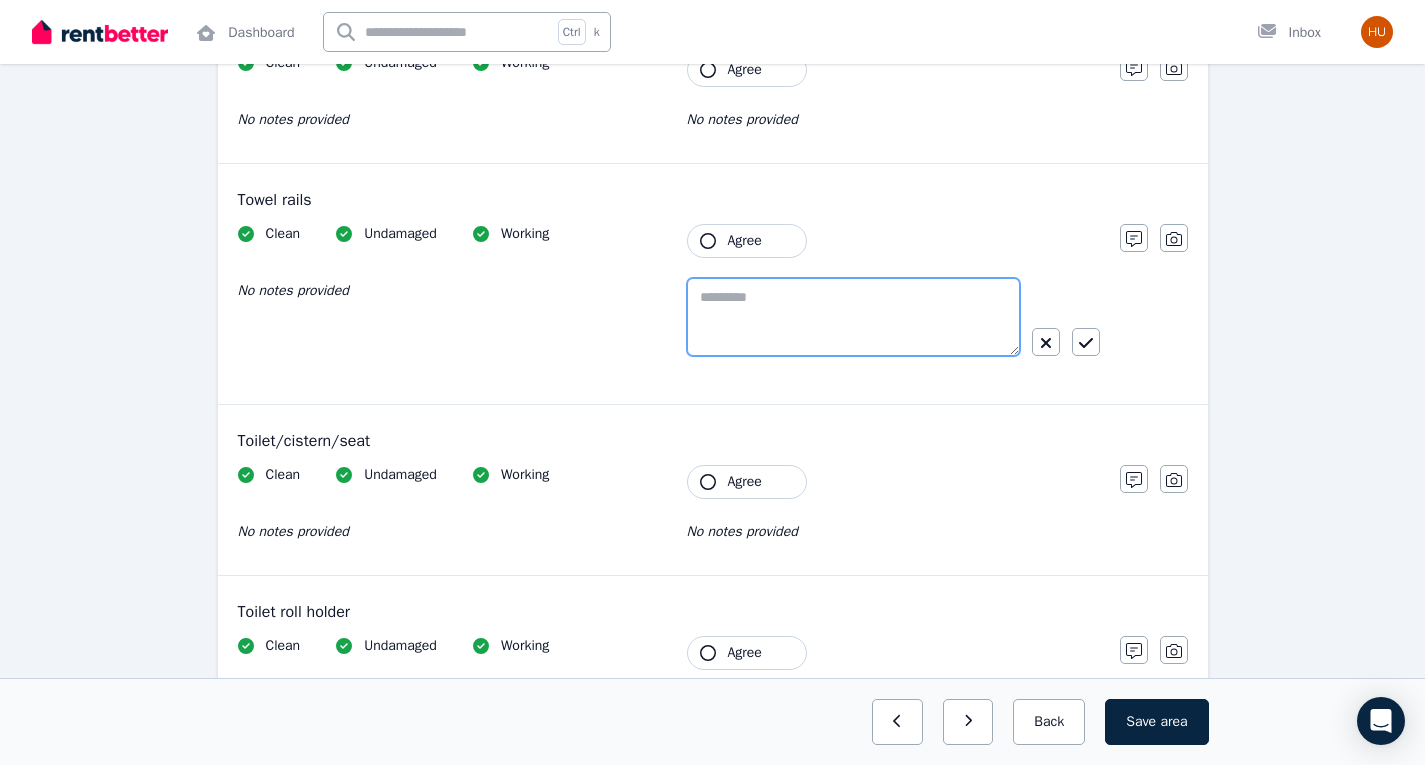 click at bounding box center [853, 317] 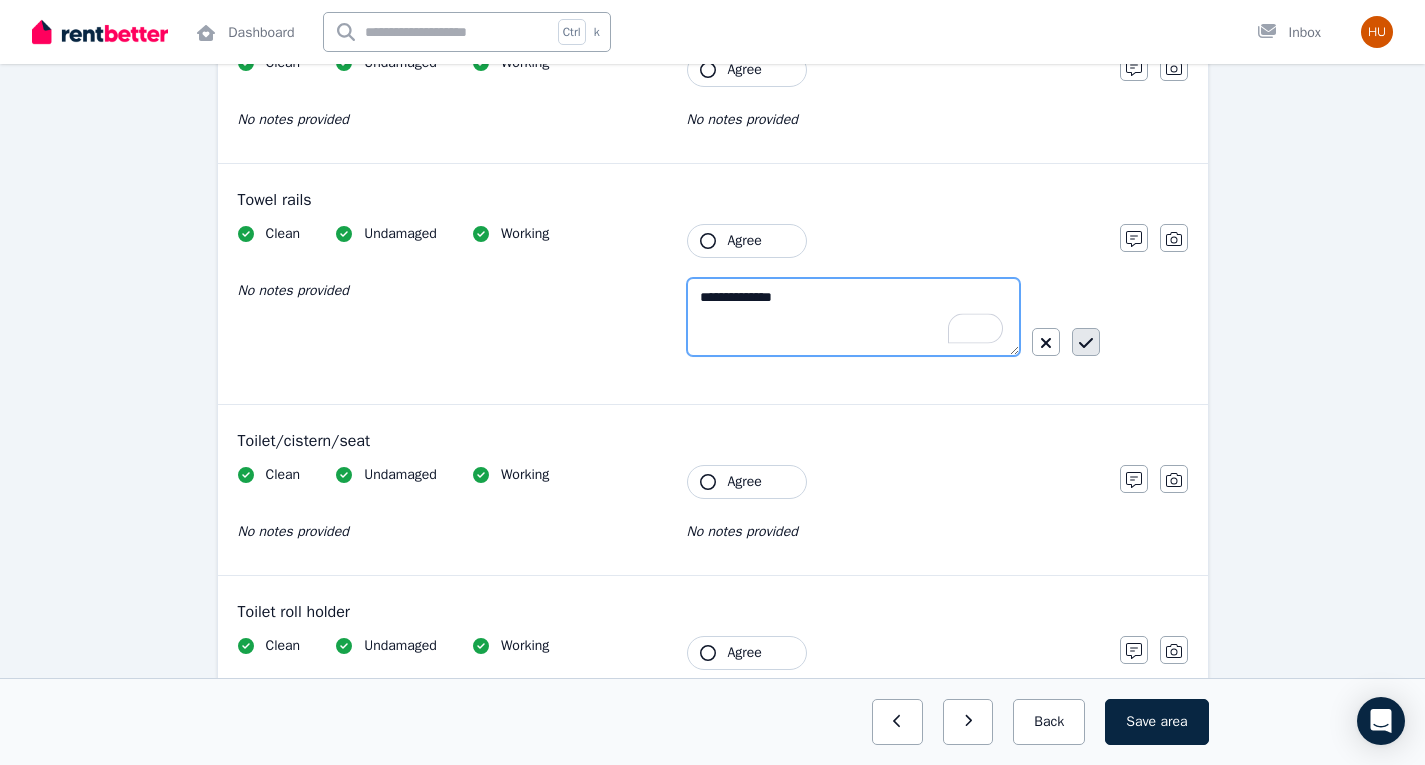 type on "**********" 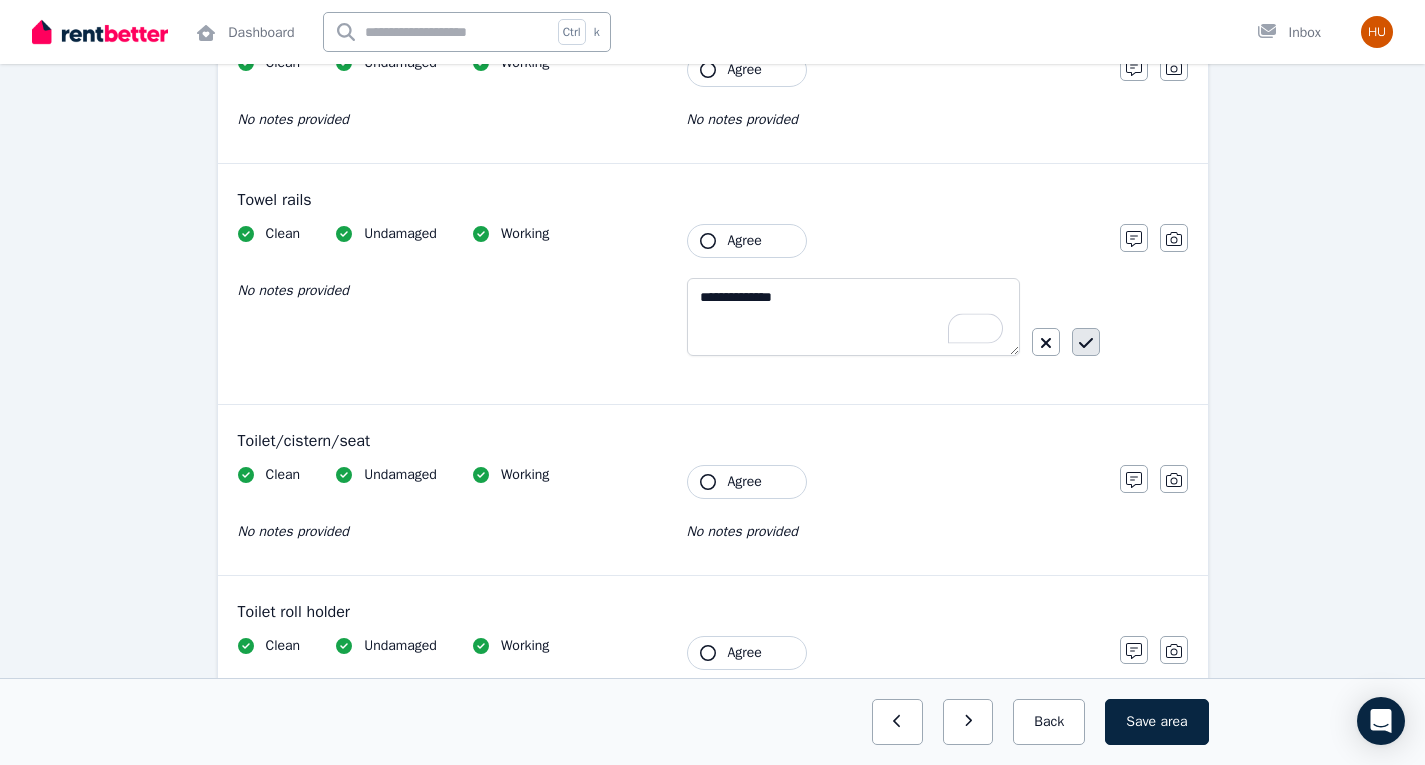 click at bounding box center [1086, 342] 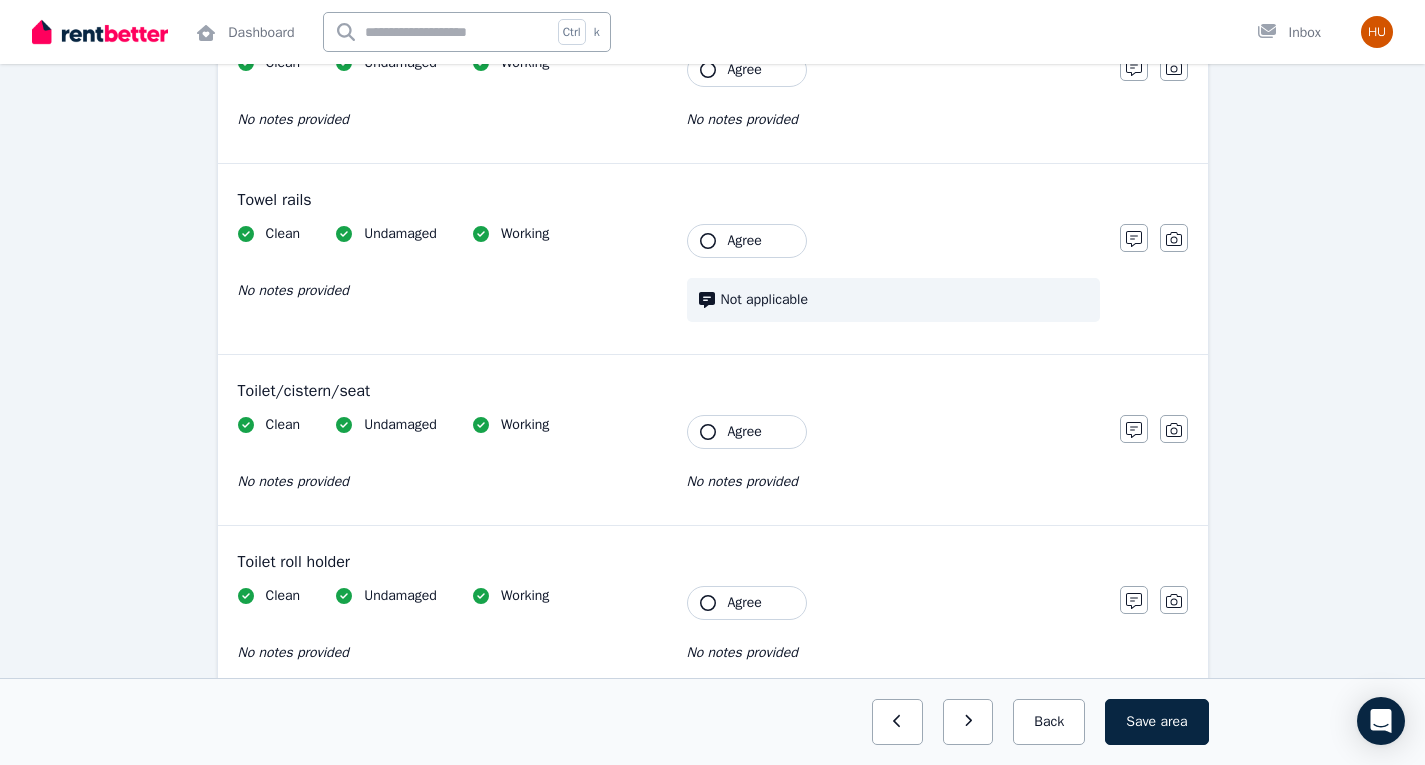 click on "Agree" at bounding box center [747, 241] 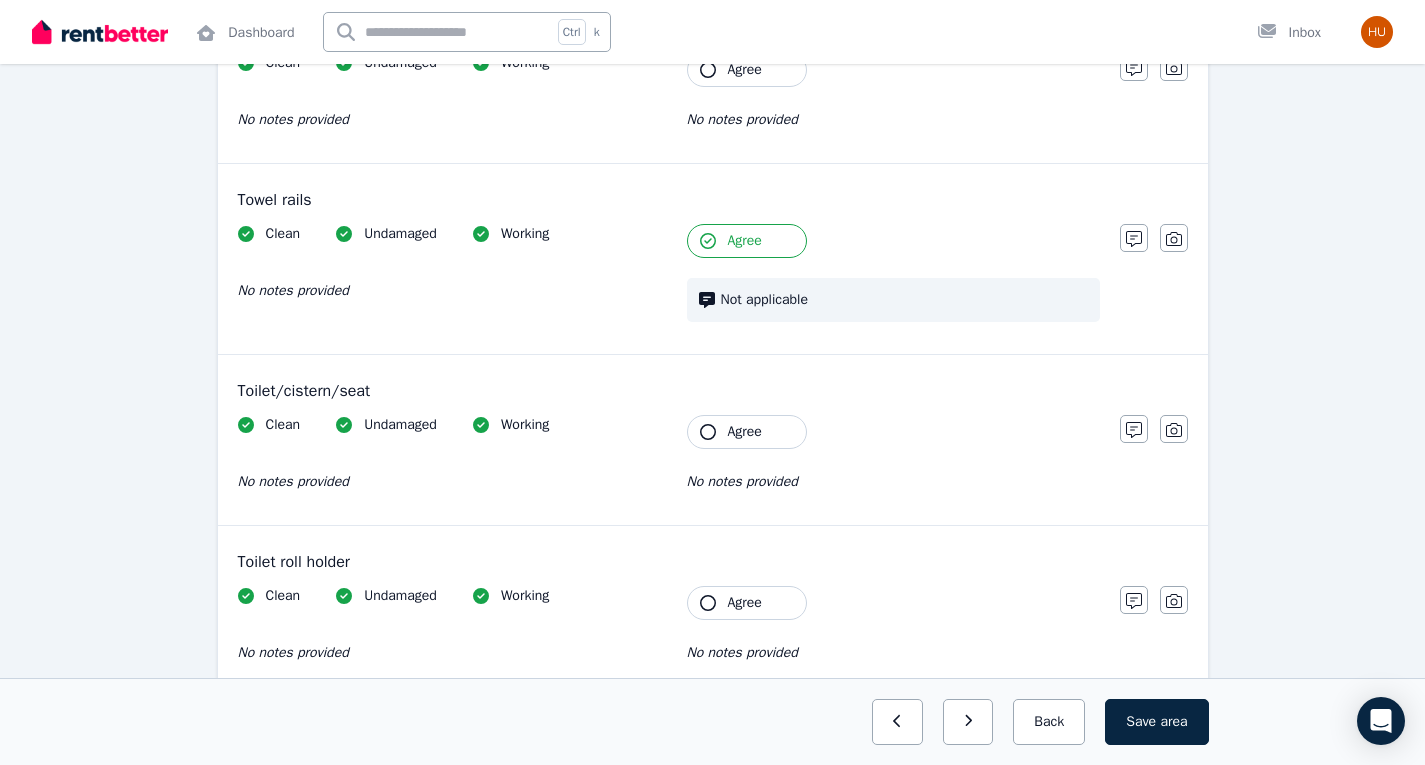 click on "Agree" at bounding box center [745, 432] 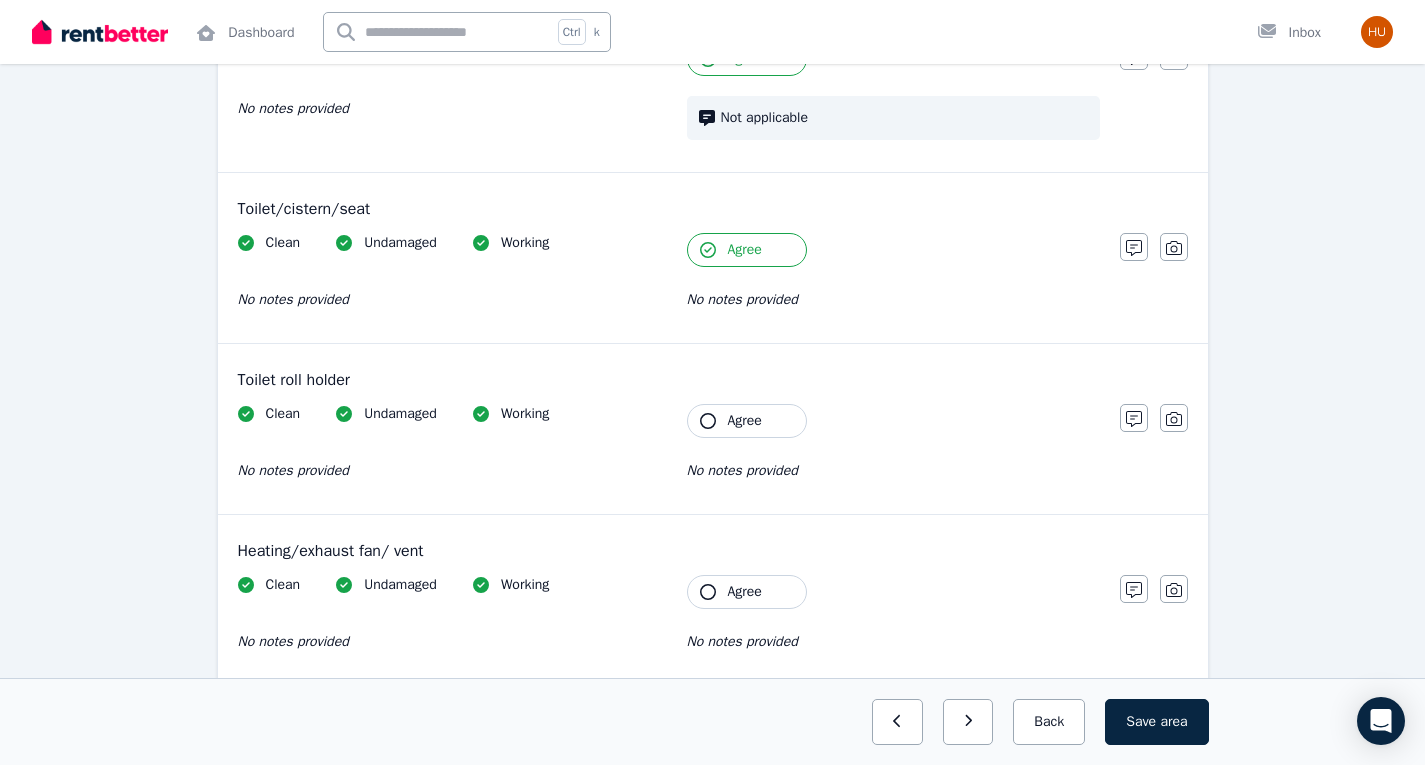 scroll, scrollTop: 2300, scrollLeft: 0, axis: vertical 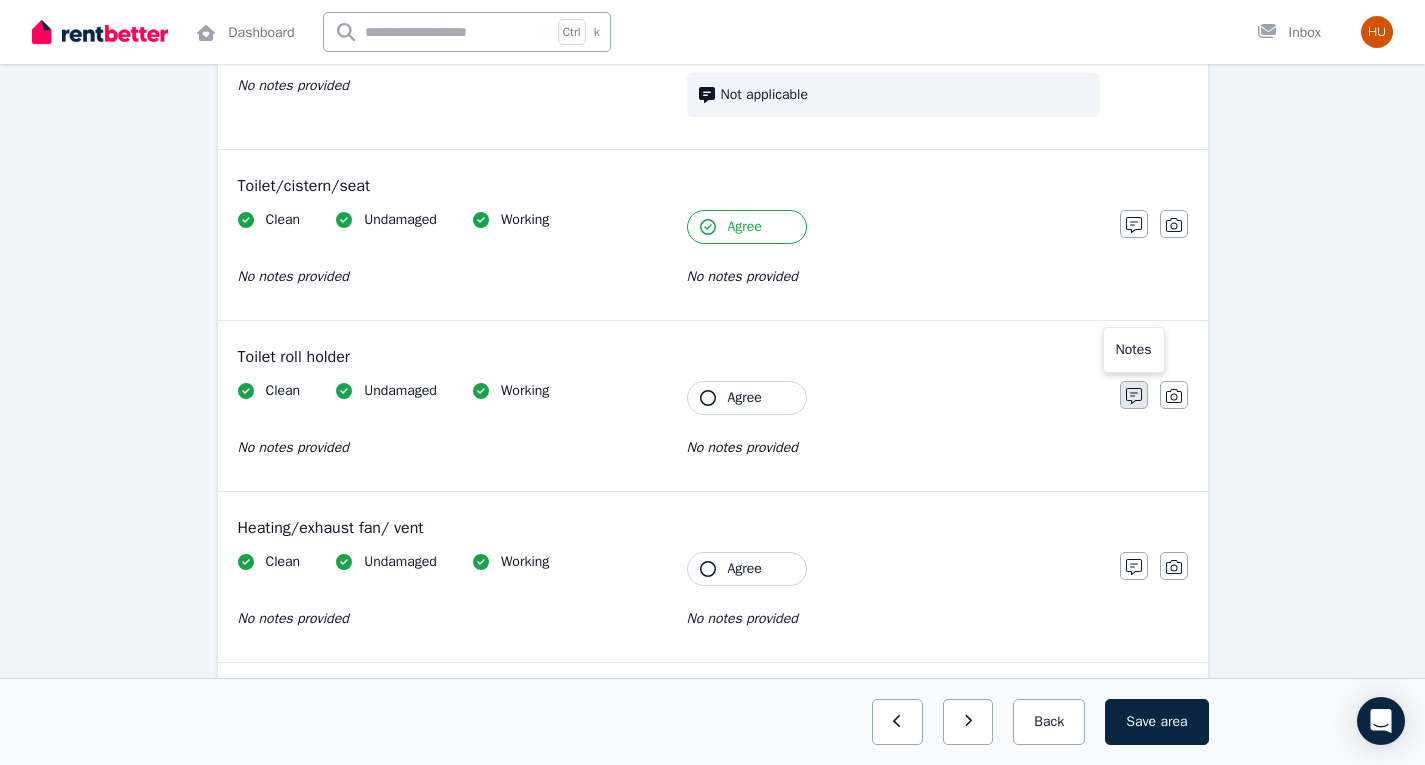click 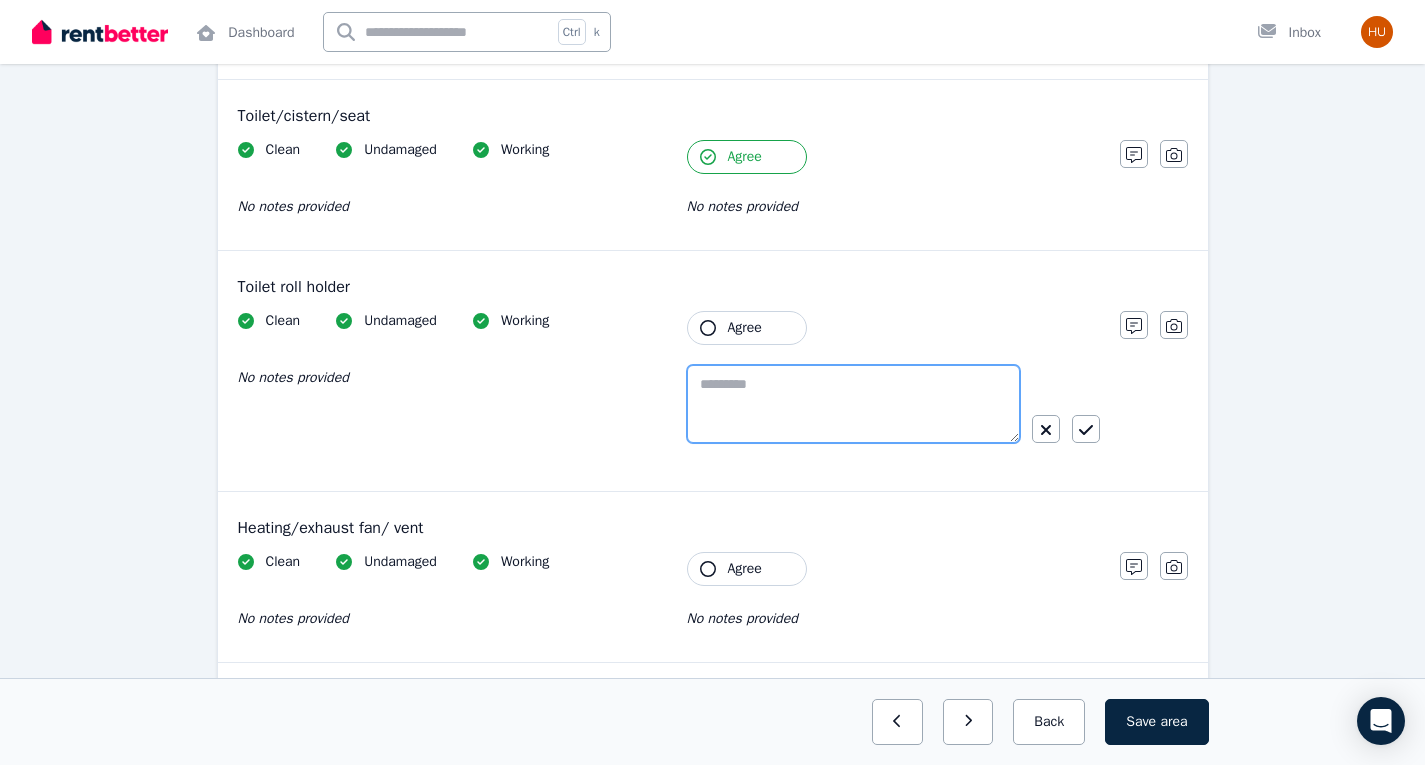 click at bounding box center (853, 404) 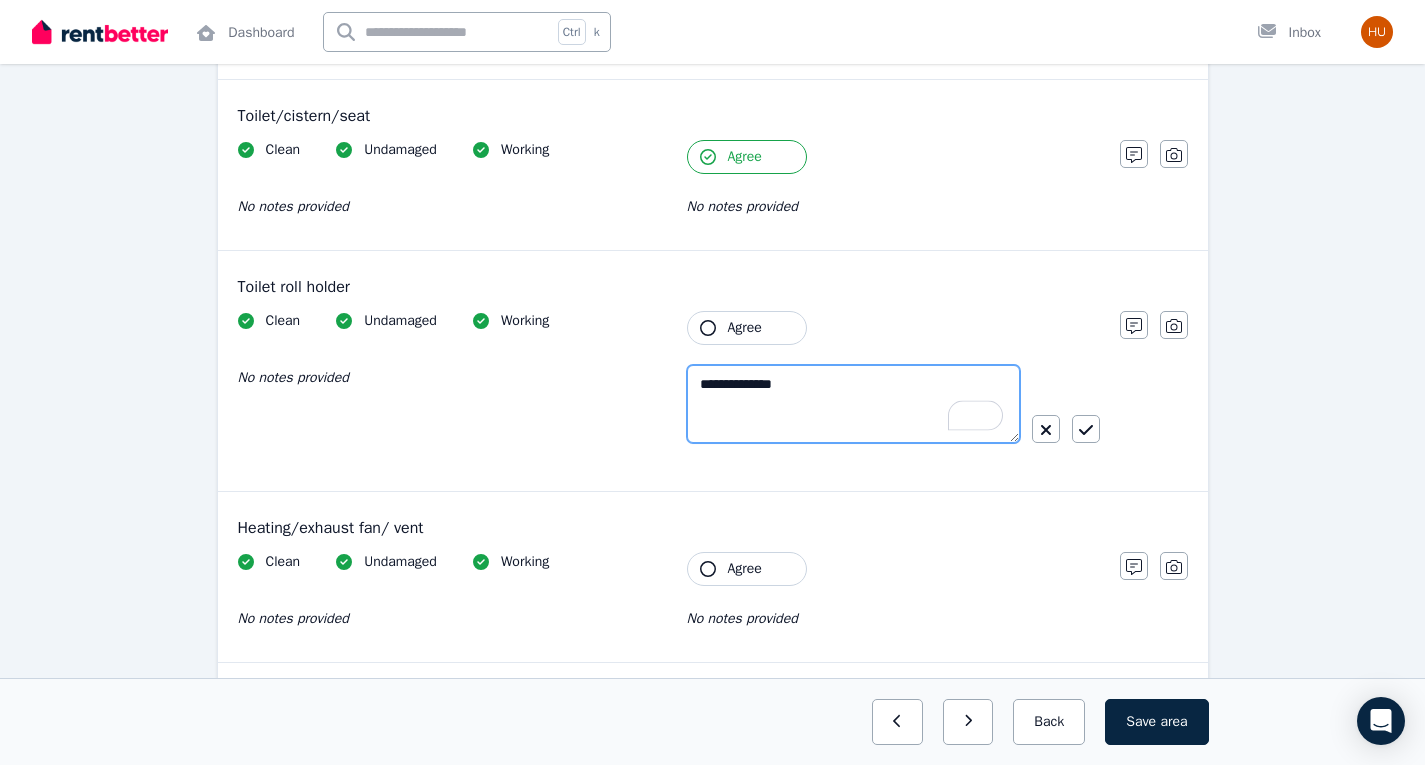 type on "**********" 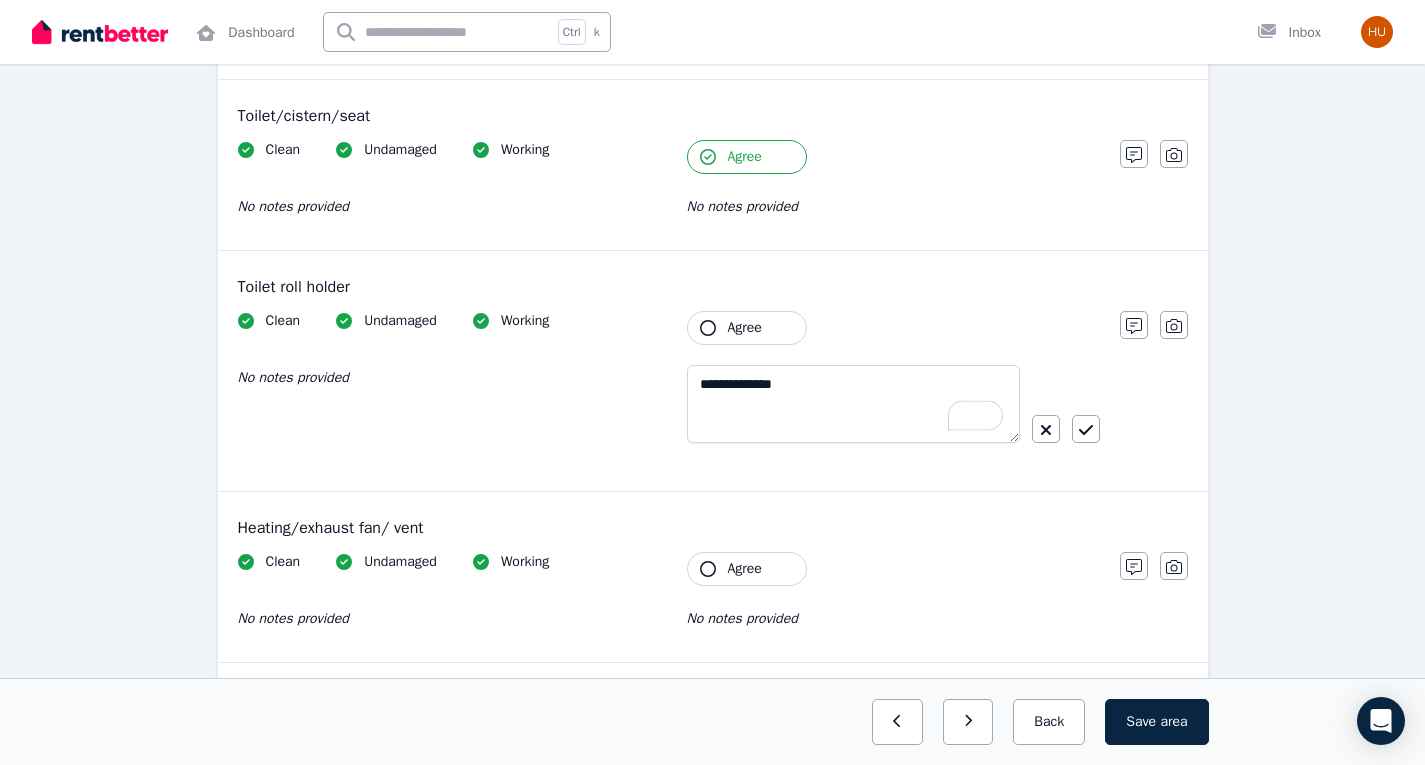 click on "Agree" at bounding box center (745, 328) 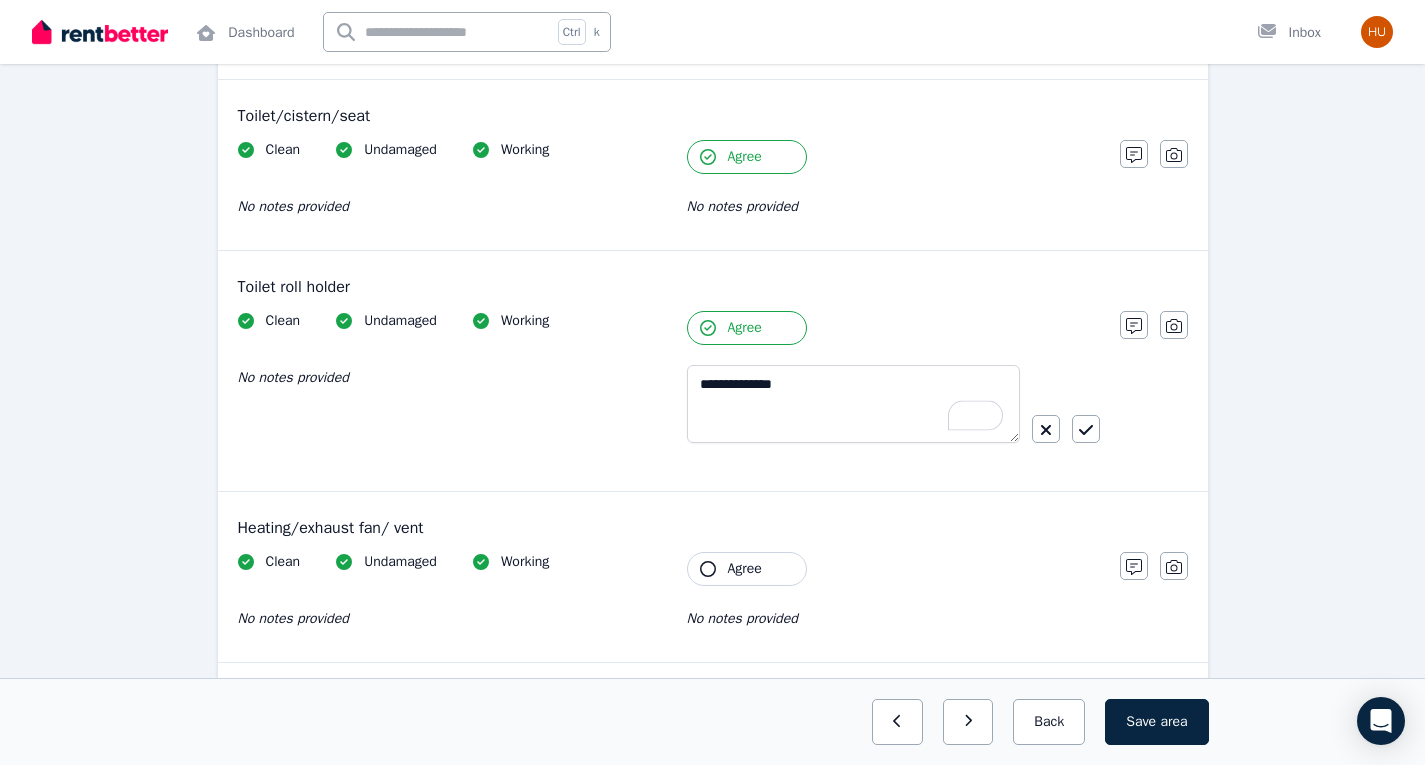 click on "Agree" at bounding box center [745, 569] 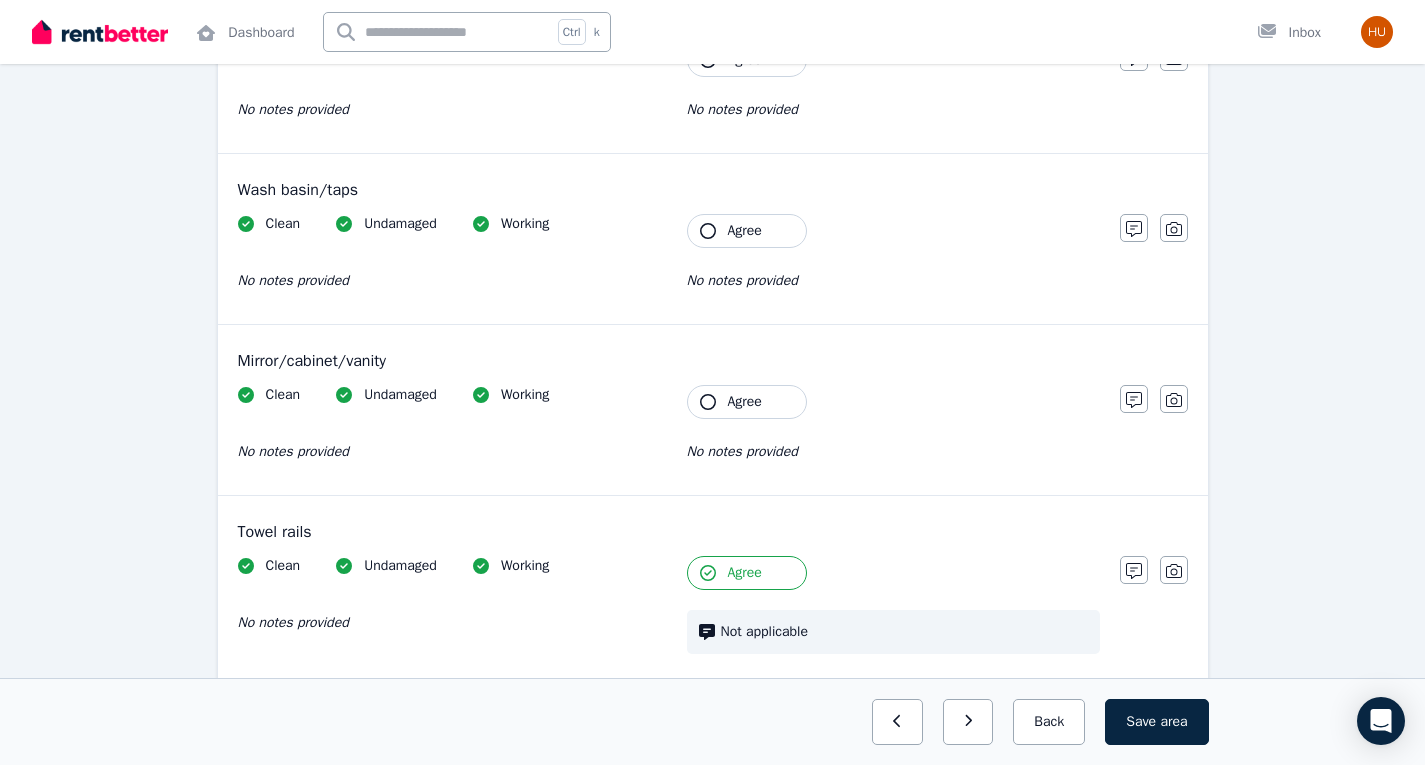 scroll, scrollTop: 1762, scrollLeft: 0, axis: vertical 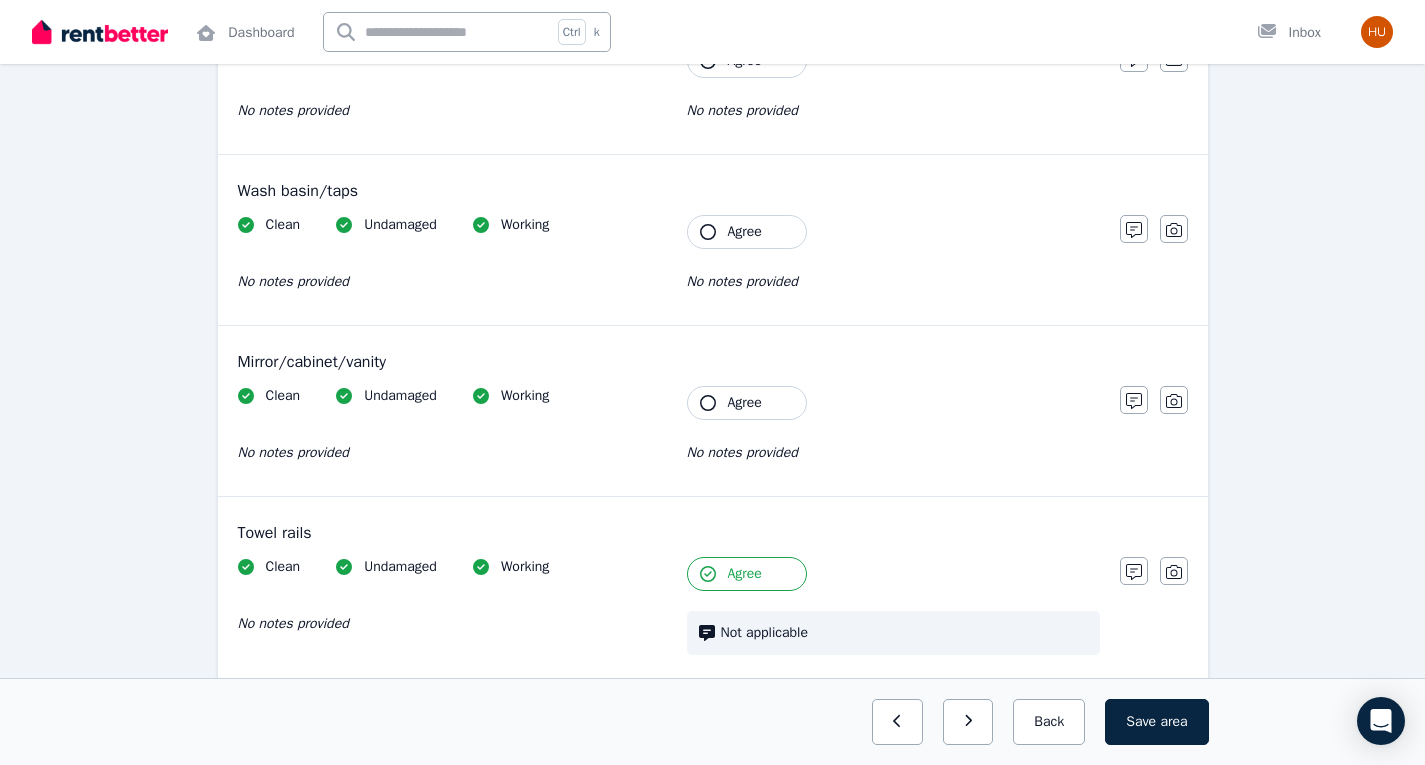 click on "Agree" at bounding box center (747, 403) 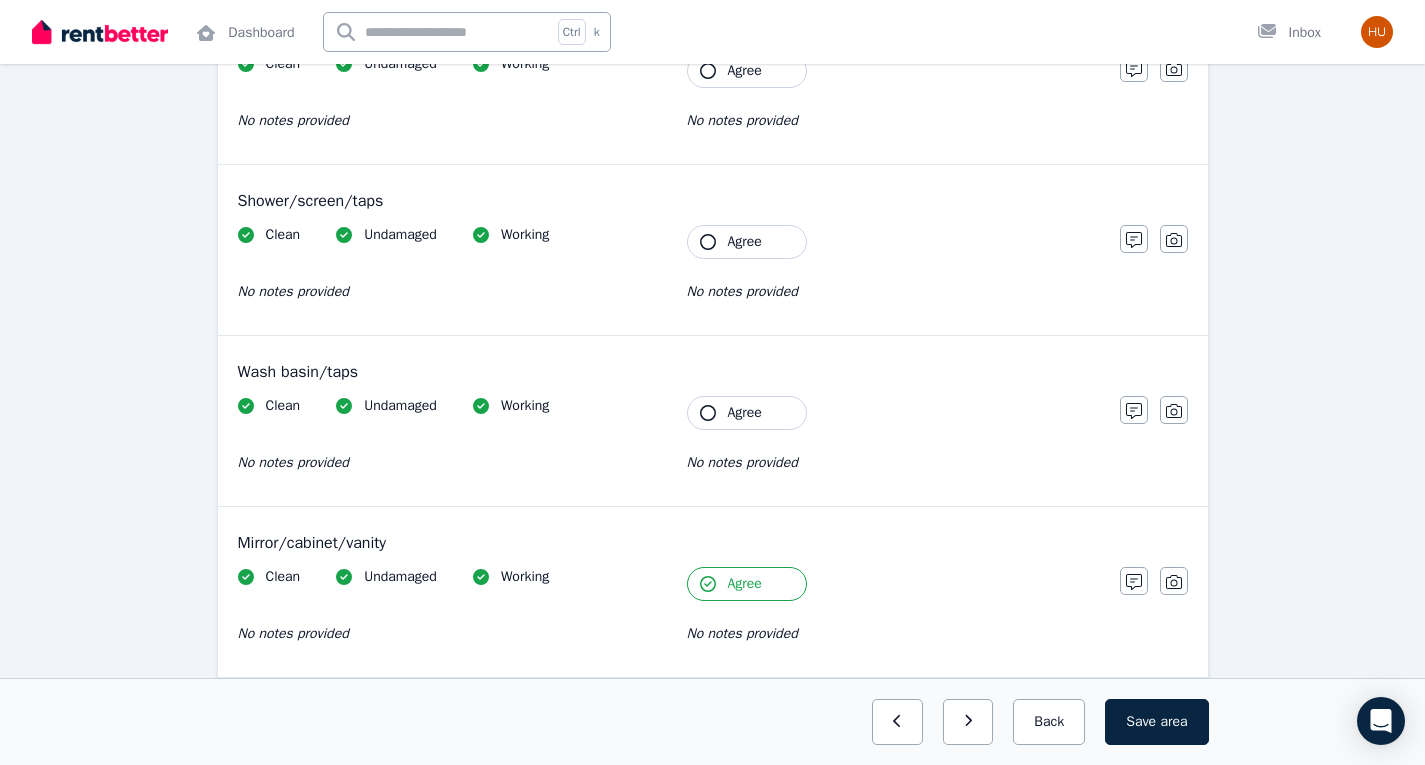 scroll, scrollTop: 1582, scrollLeft: 0, axis: vertical 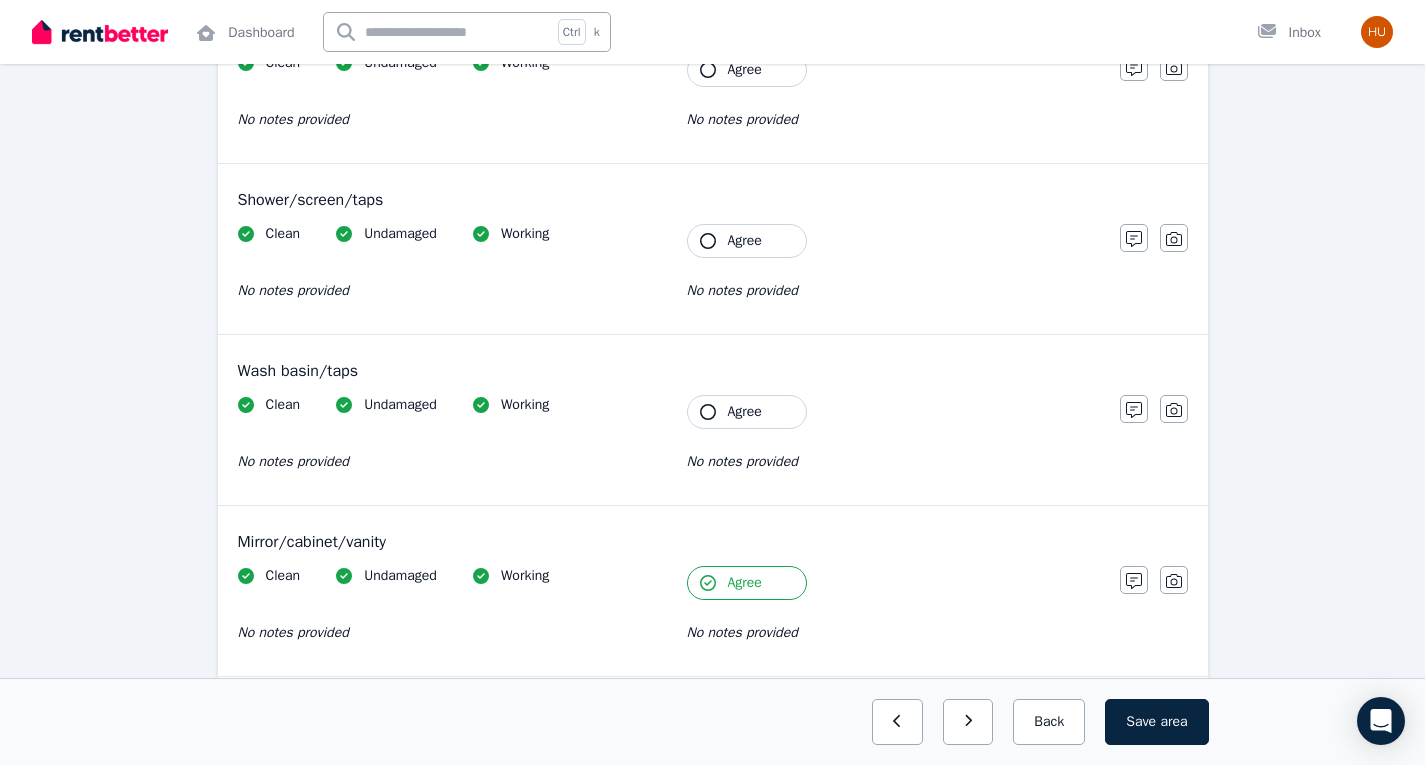 click on "Agree" at bounding box center (747, 412) 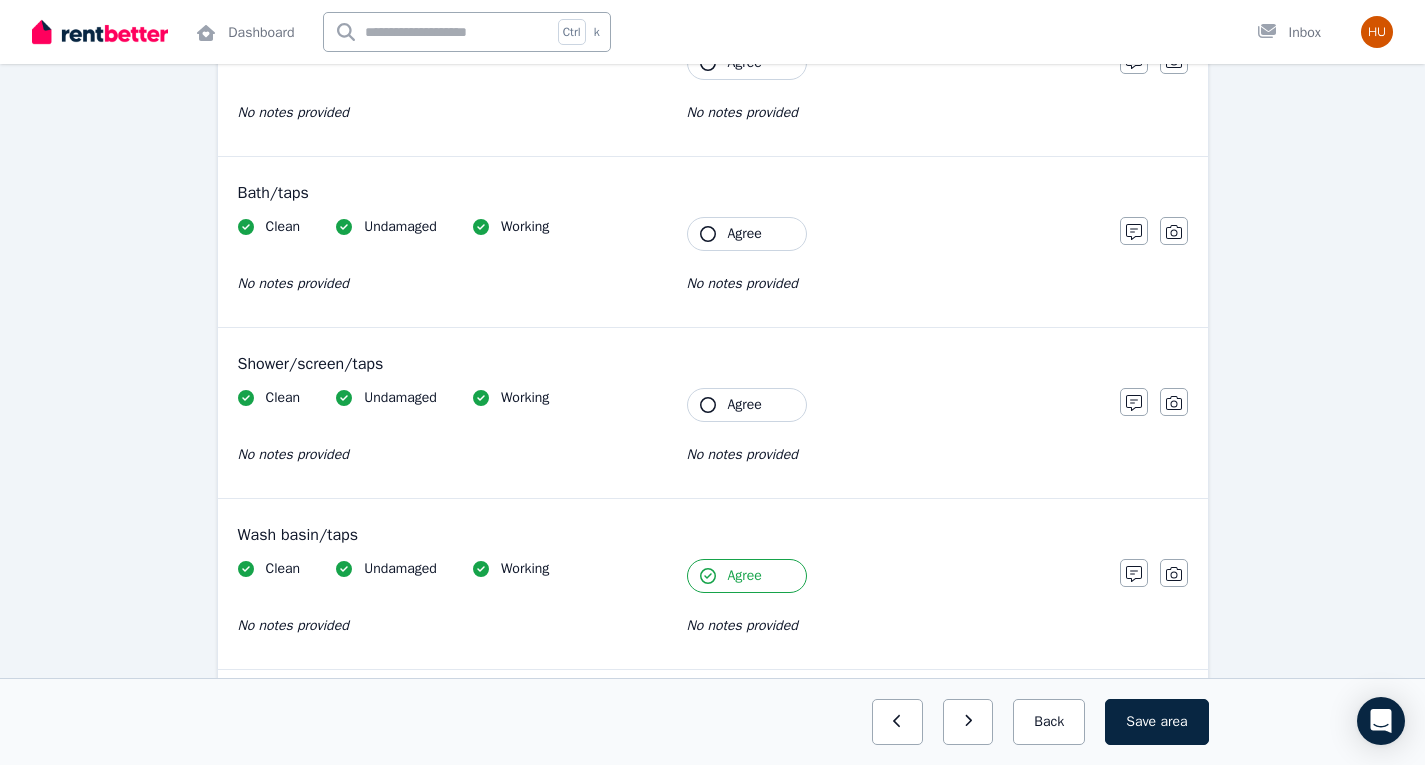 scroll, scrollTop: 1417, scrollLeft: 0, axis: vertical 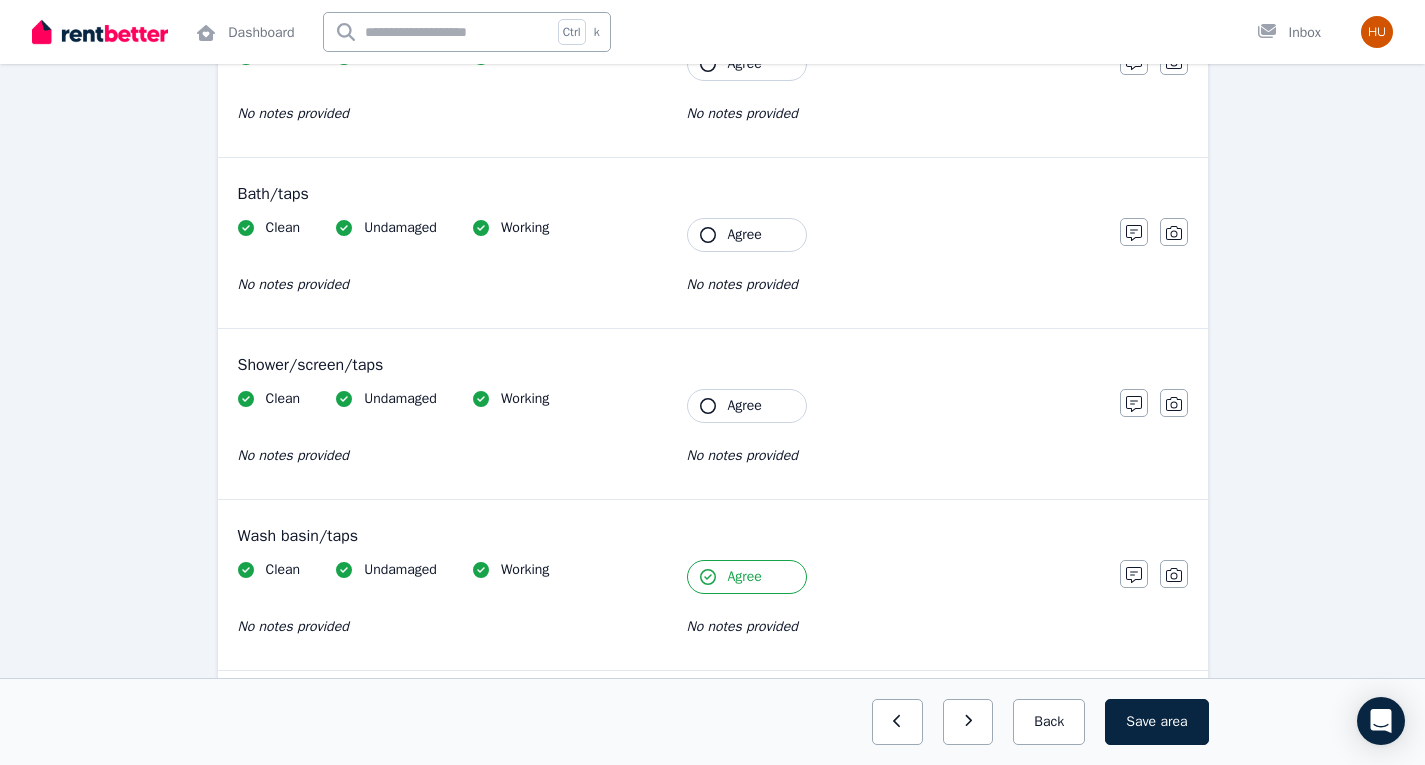 click on "Agree" at bounding box center (747, 406) 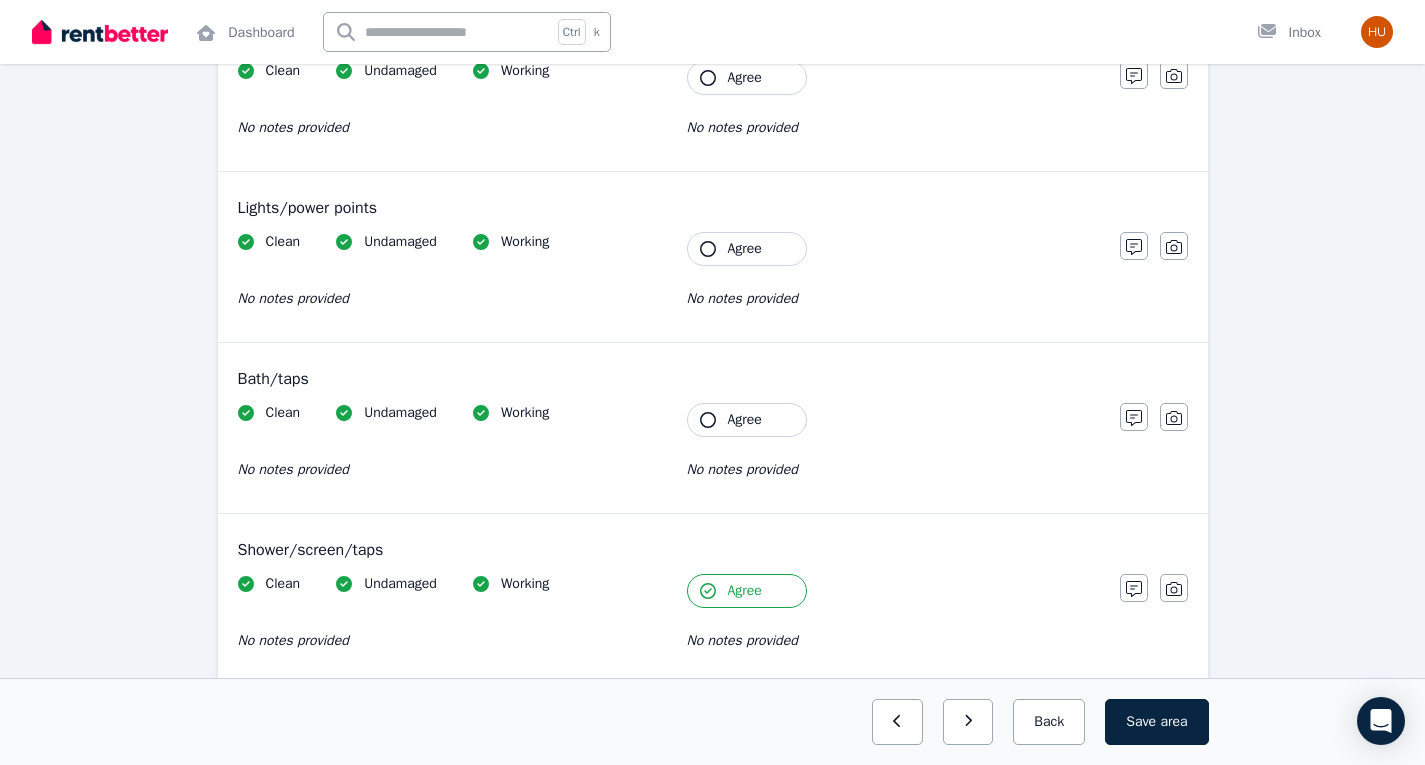 scroll, scrollTop: 1233, scrollLeft: 0, axis: vertical 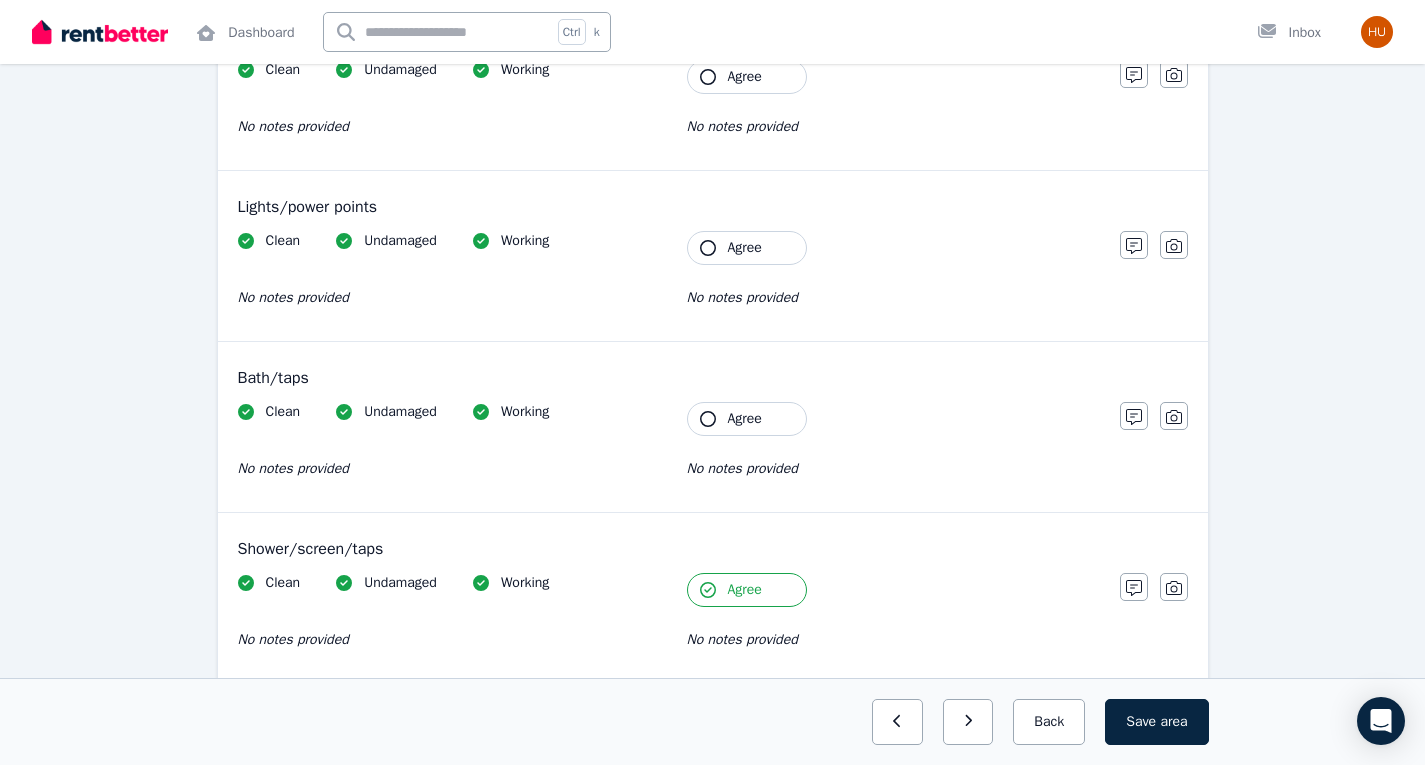 click on "Agree" at bounding box center [747, 419] 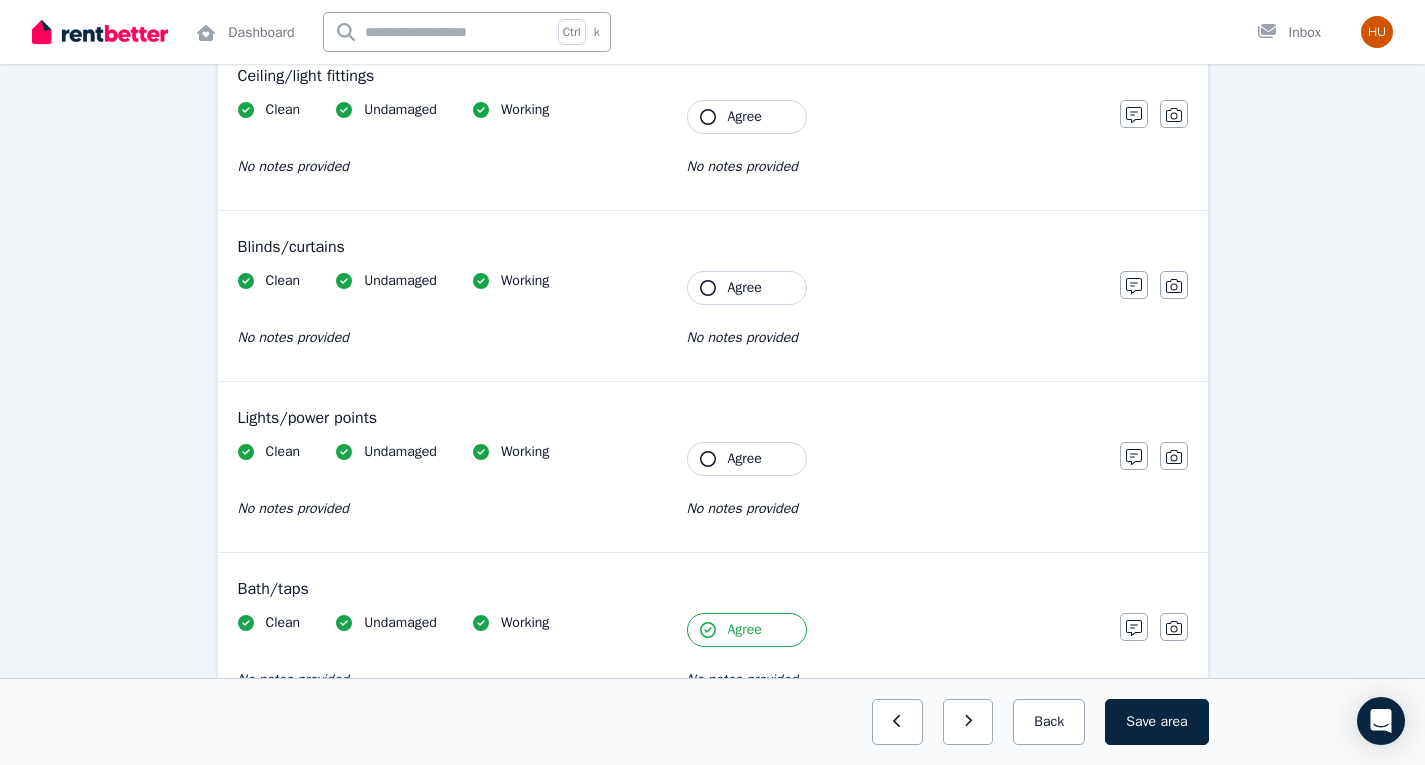 scroll, scrollTop: 1023, scrollLeft: 0, axis: vertical 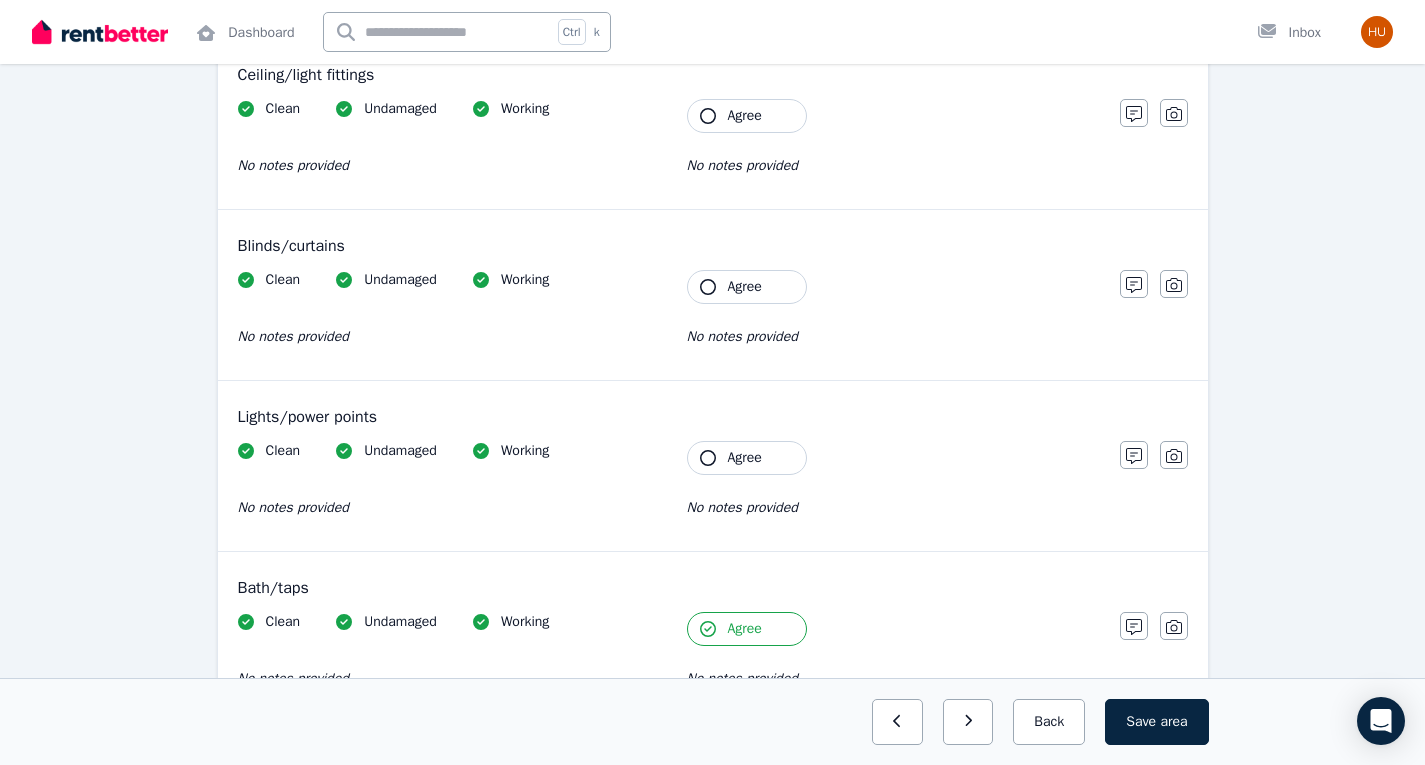 click on "Agree" at bounding box center [745, 458] 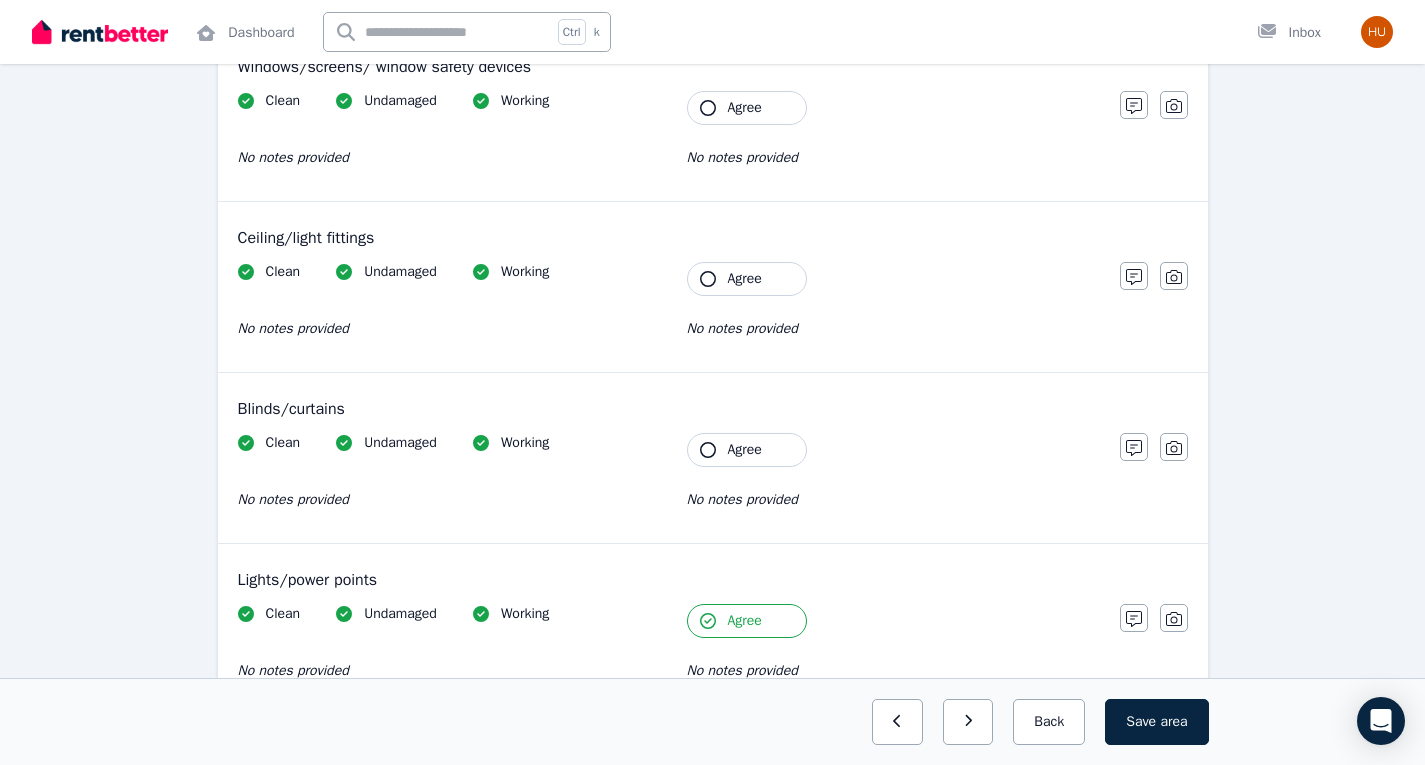 scroll, scrollTop: 861, scrollLeft: 0, axis: vertical 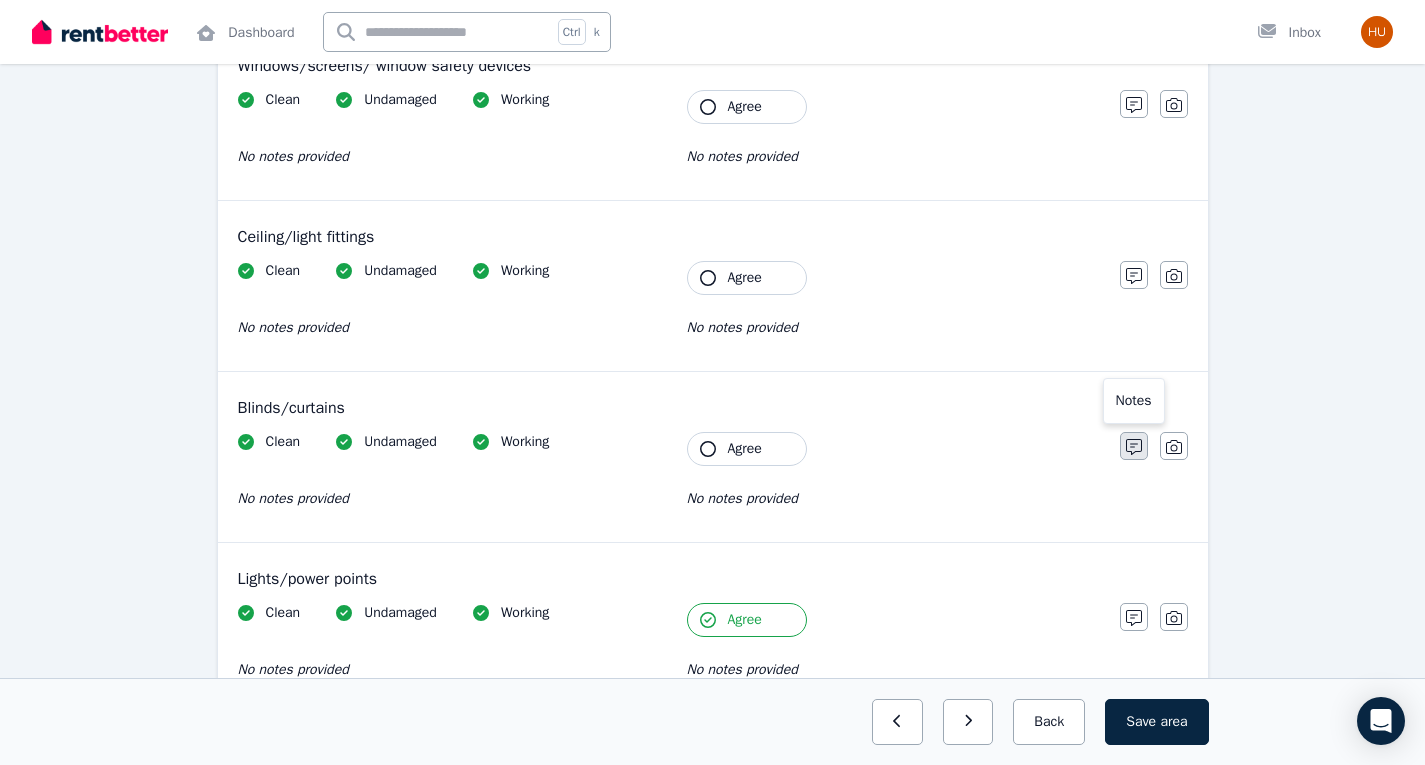 click 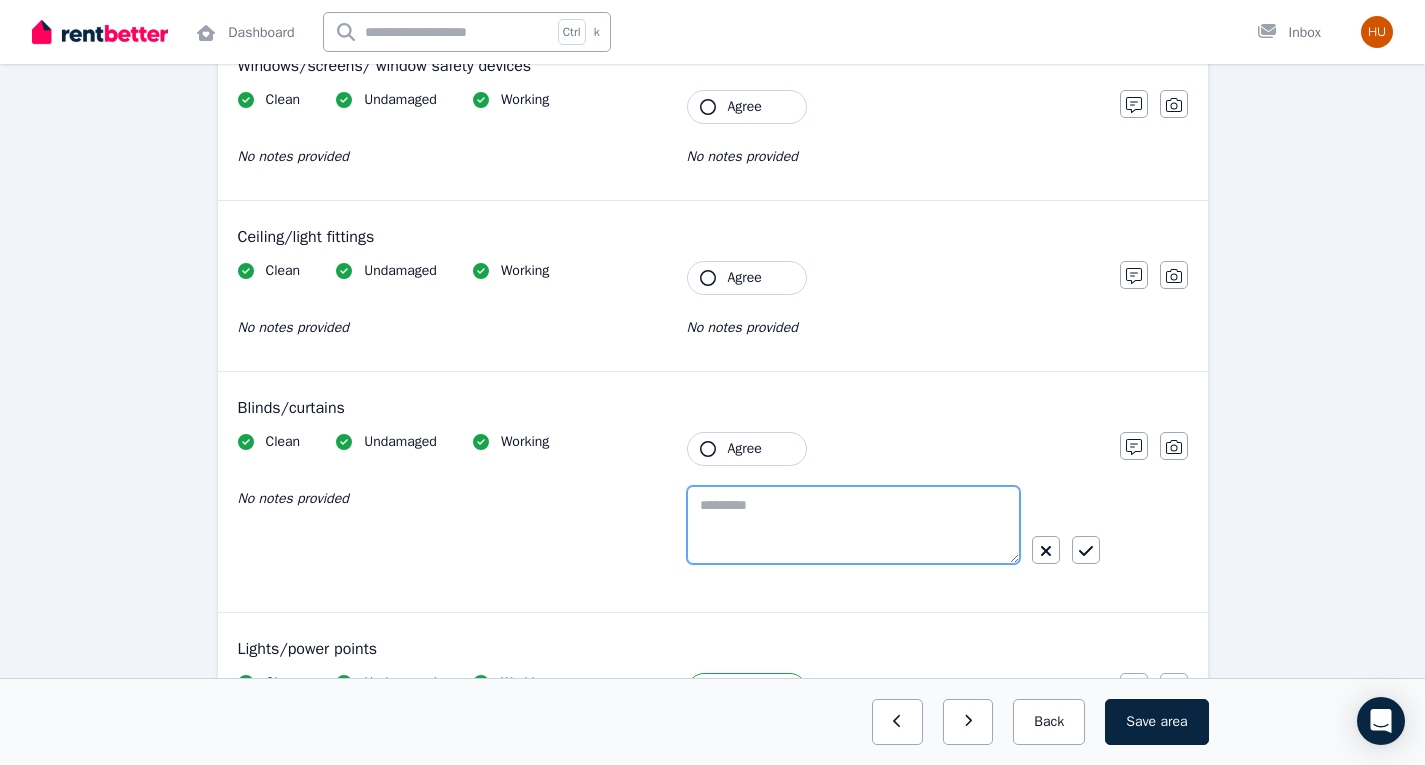 click at bounding box center (853, 525) 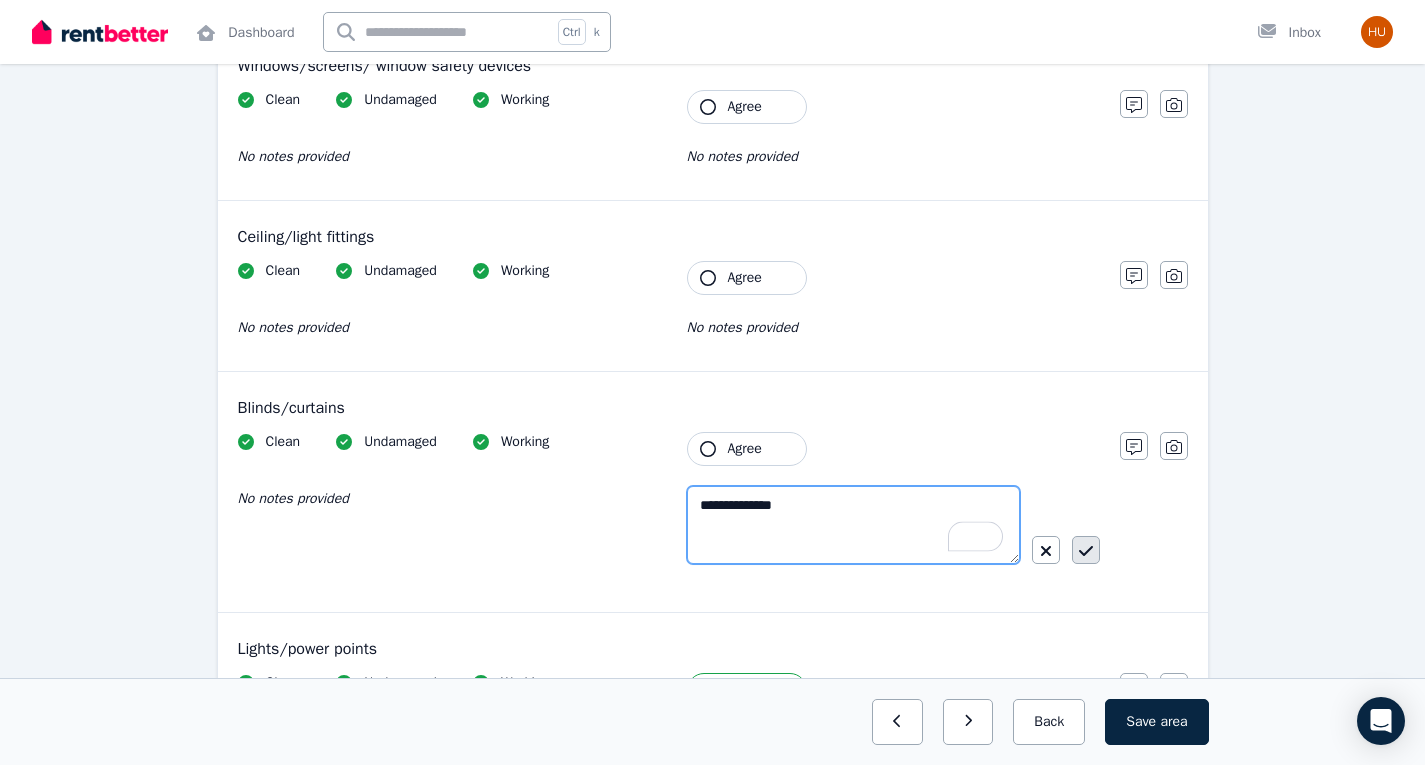 type on "**********" 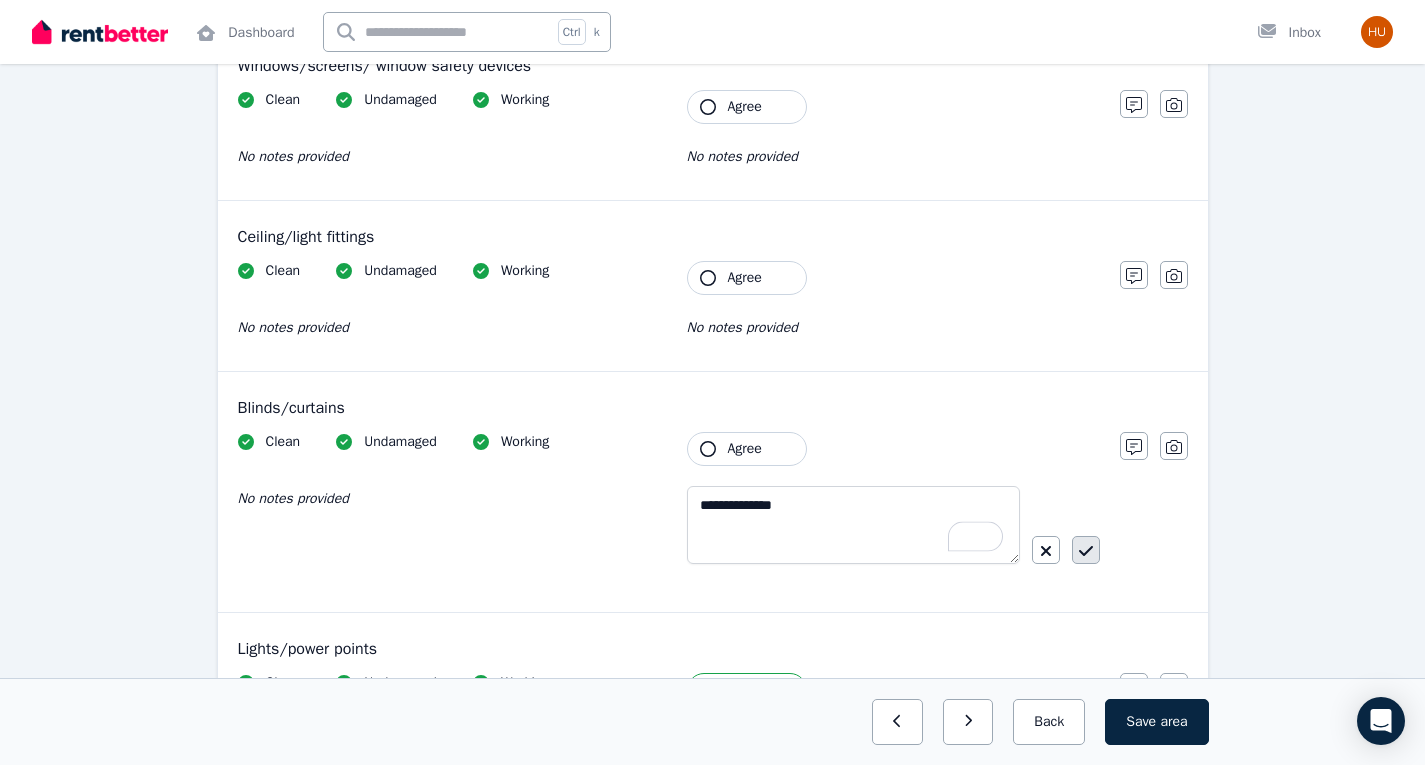 click at bounding box center (1086, 550) 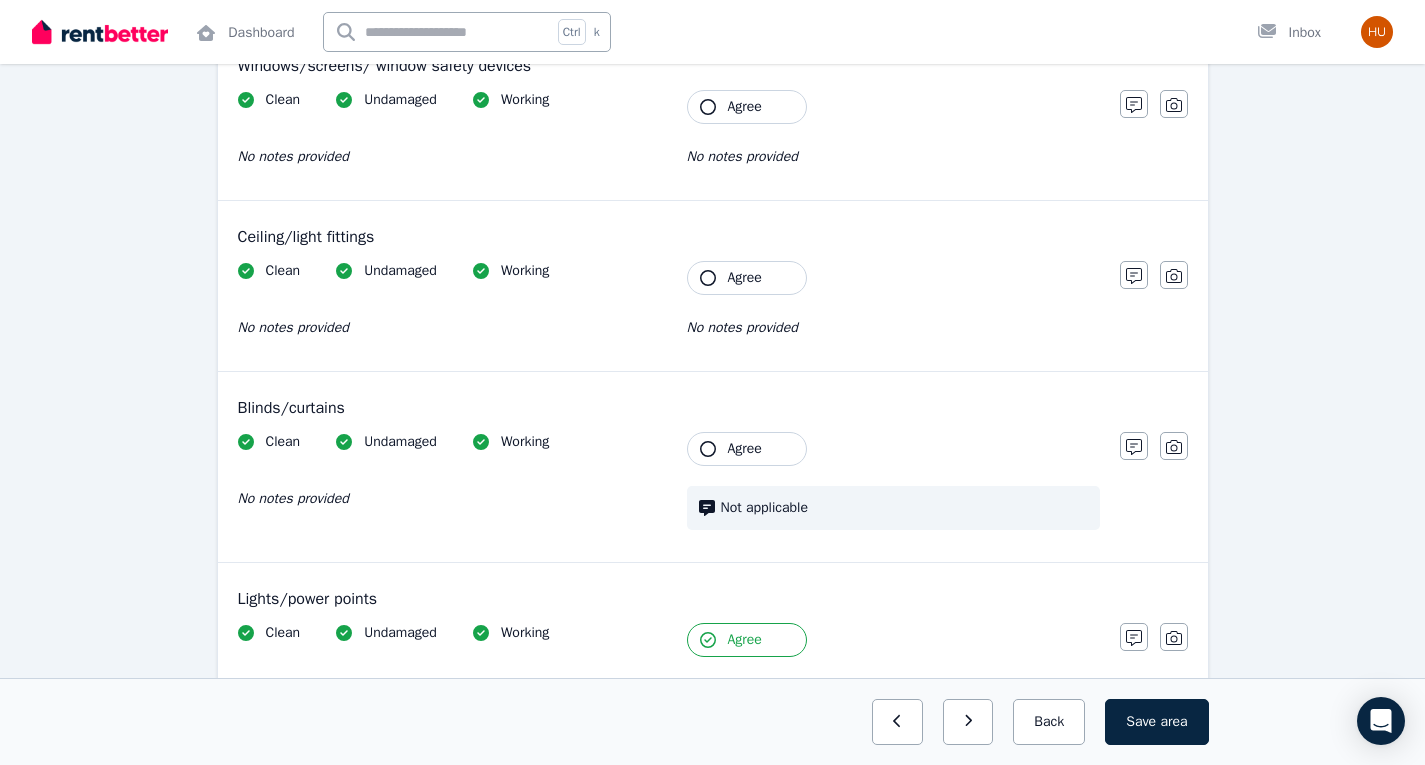 click on "Agree" at bounding box center [747, 449] 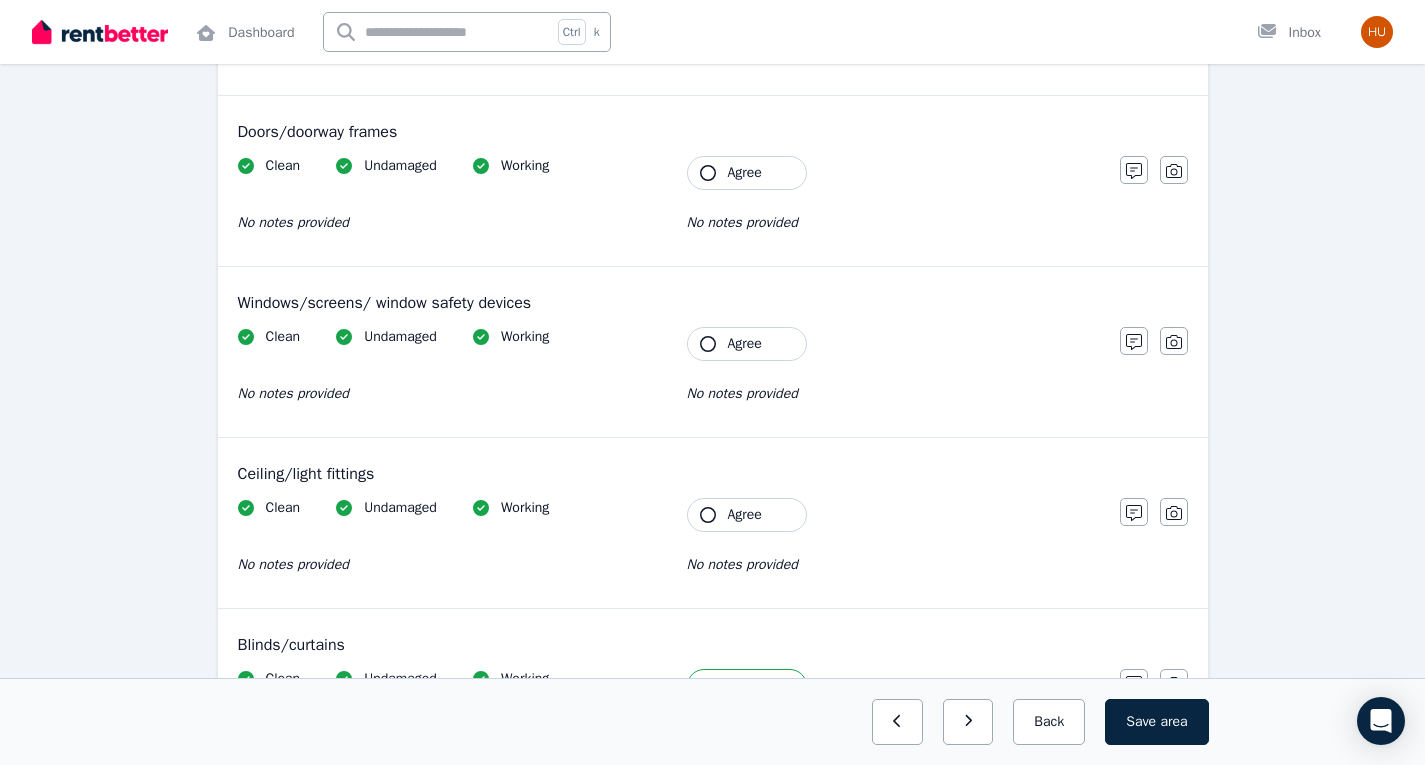 scroll, scrollTop: 623, scrollLeft: 0, axis: vertical 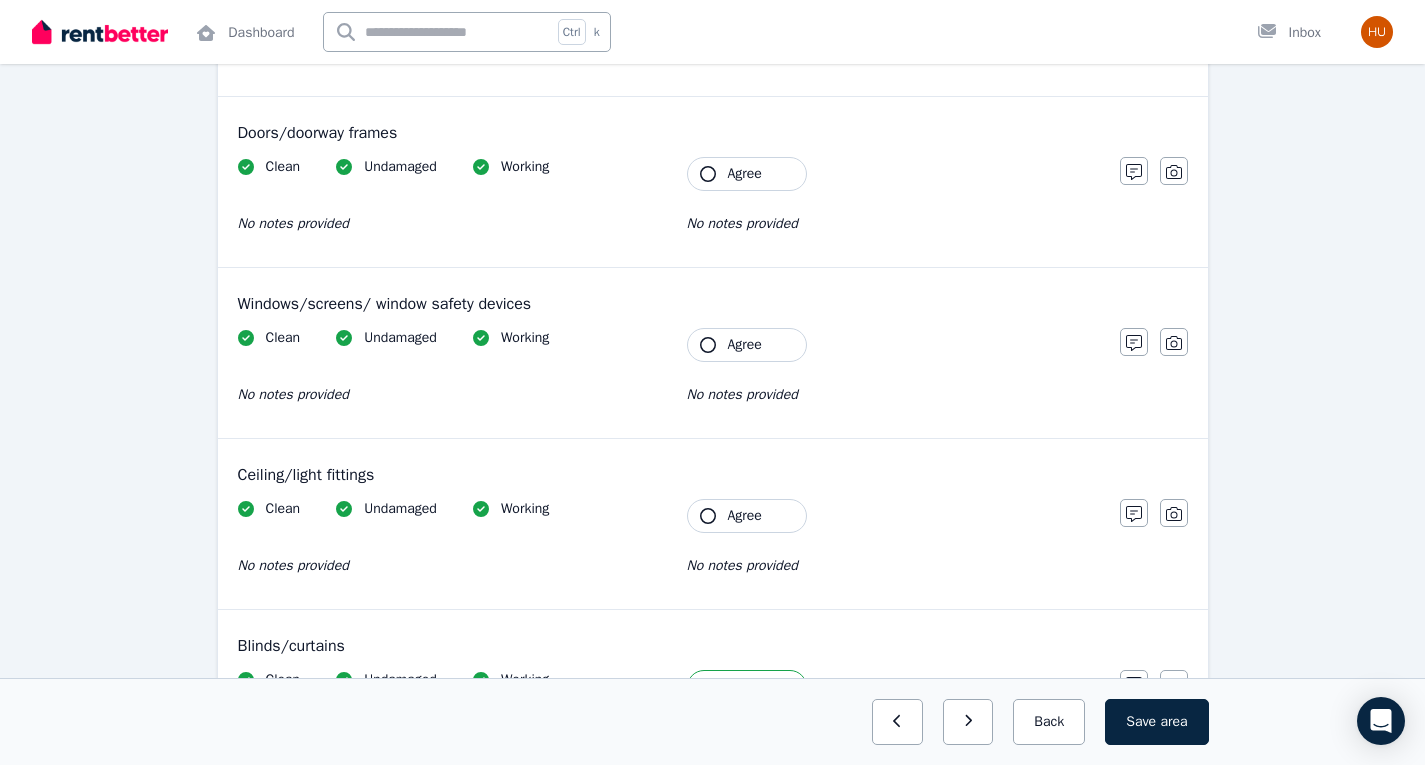 click 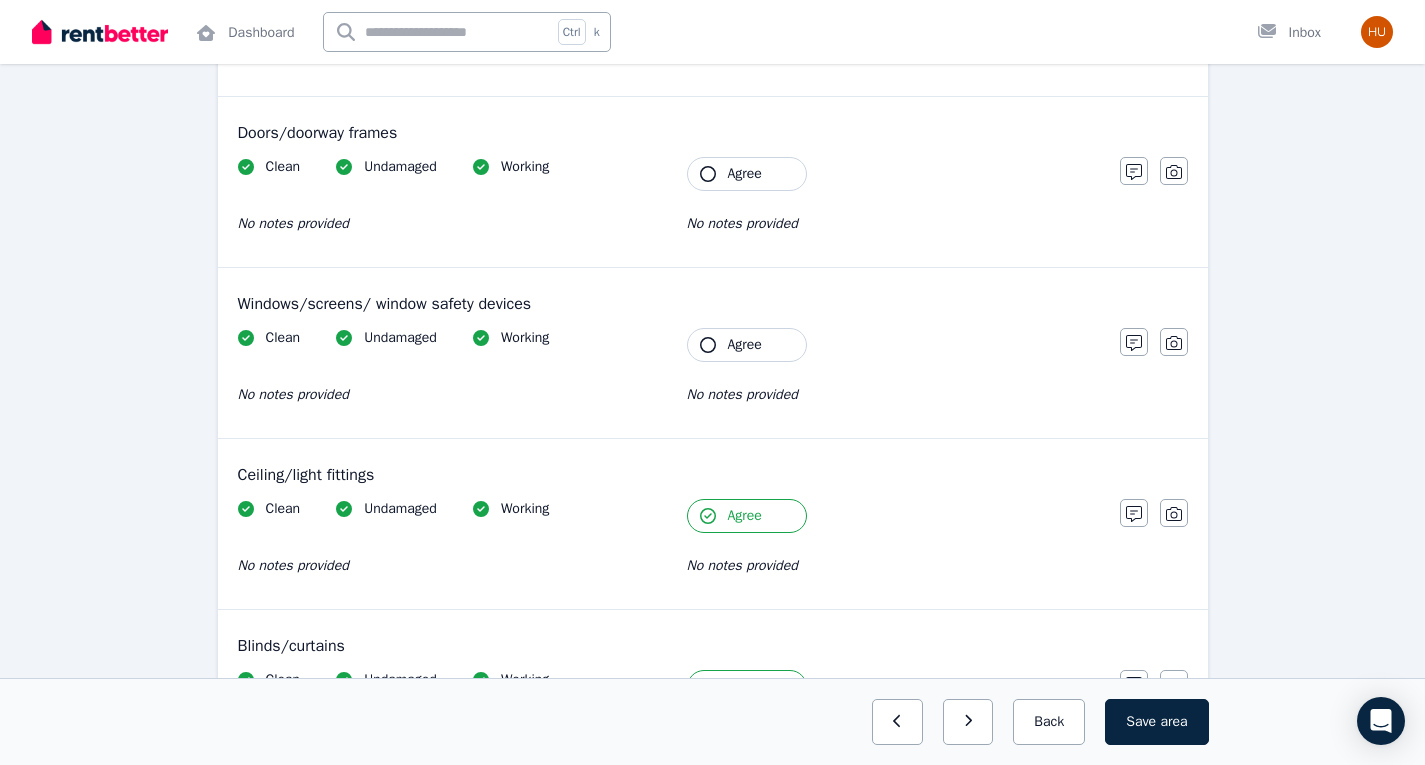 click on "Agree" at bounding box center (747, 345) 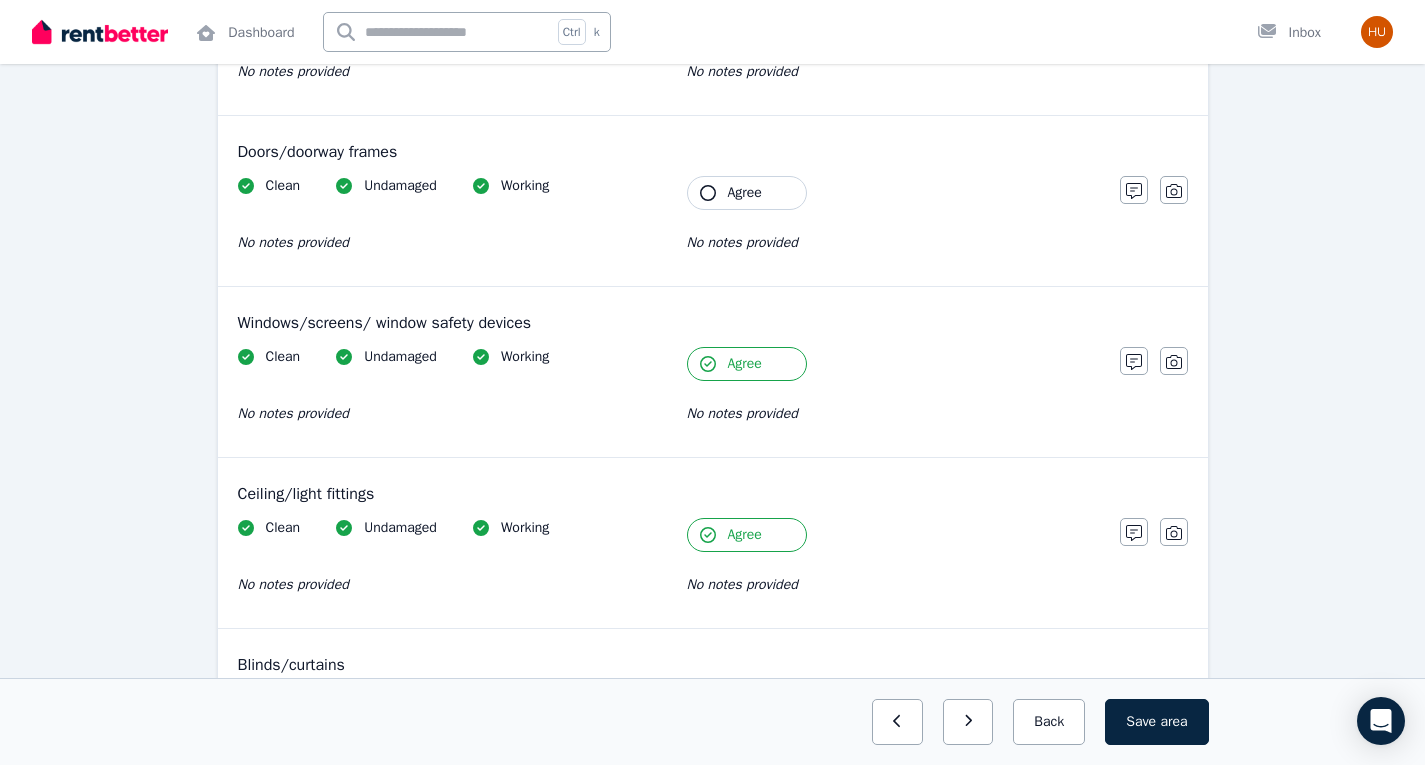 scroll, scrollTop: 616, scrollLeft: 0, axis: vertical 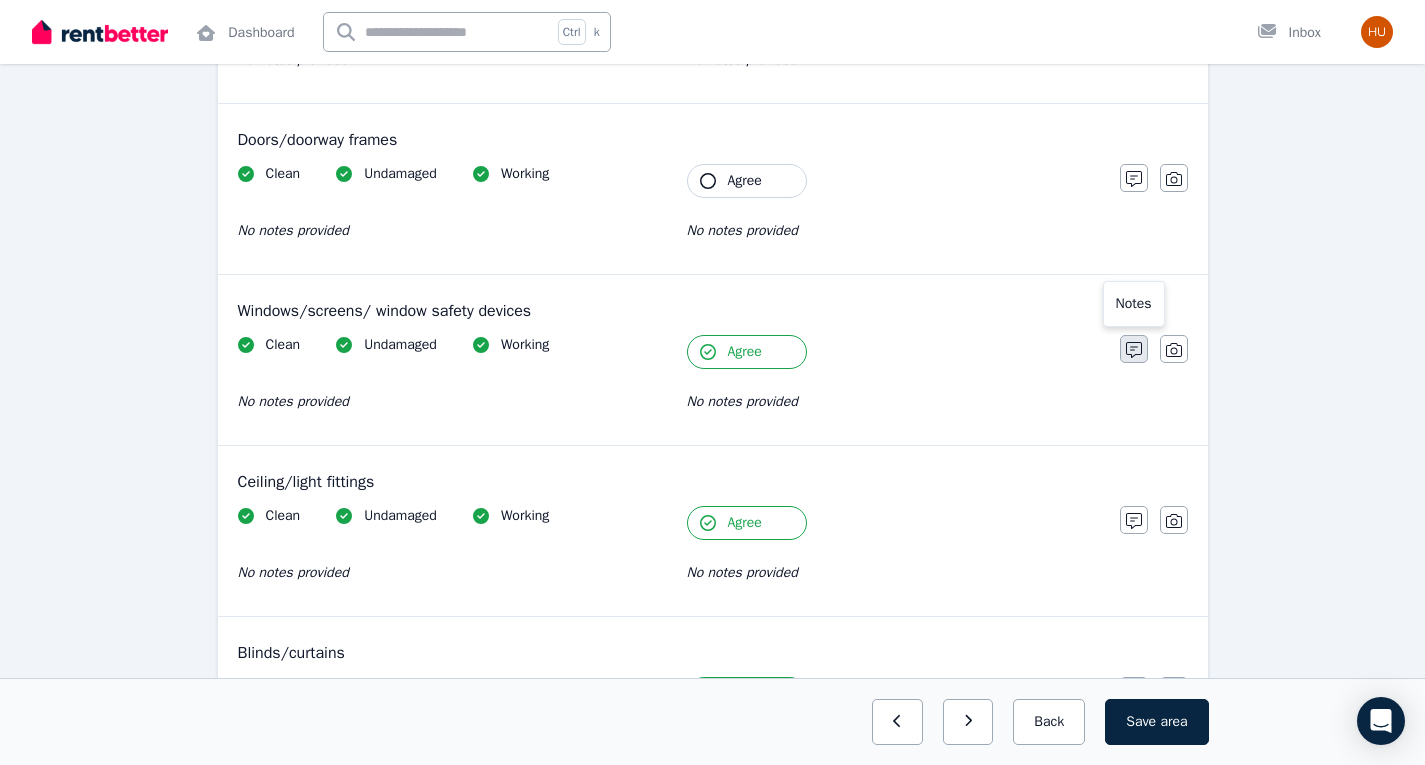 click 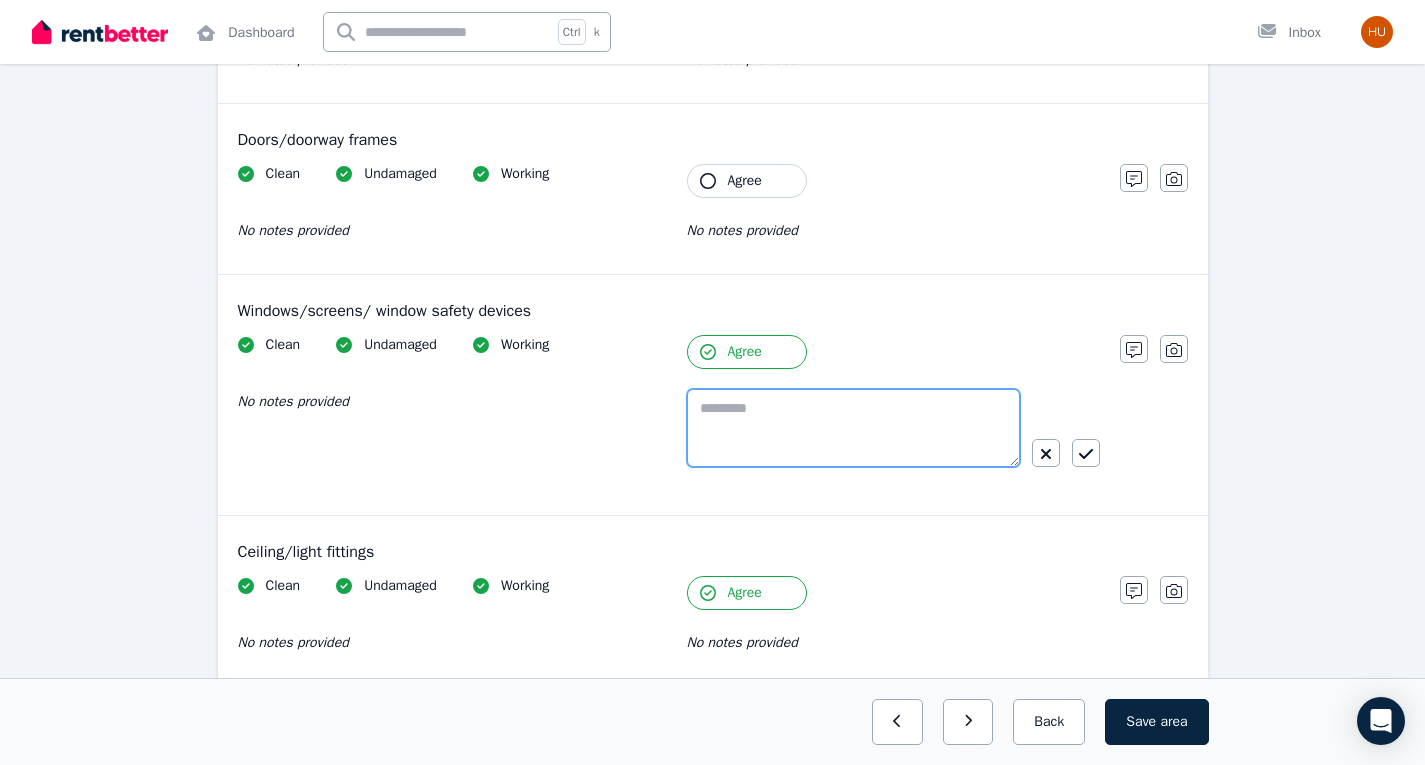 click at bounding box center [853, 428] 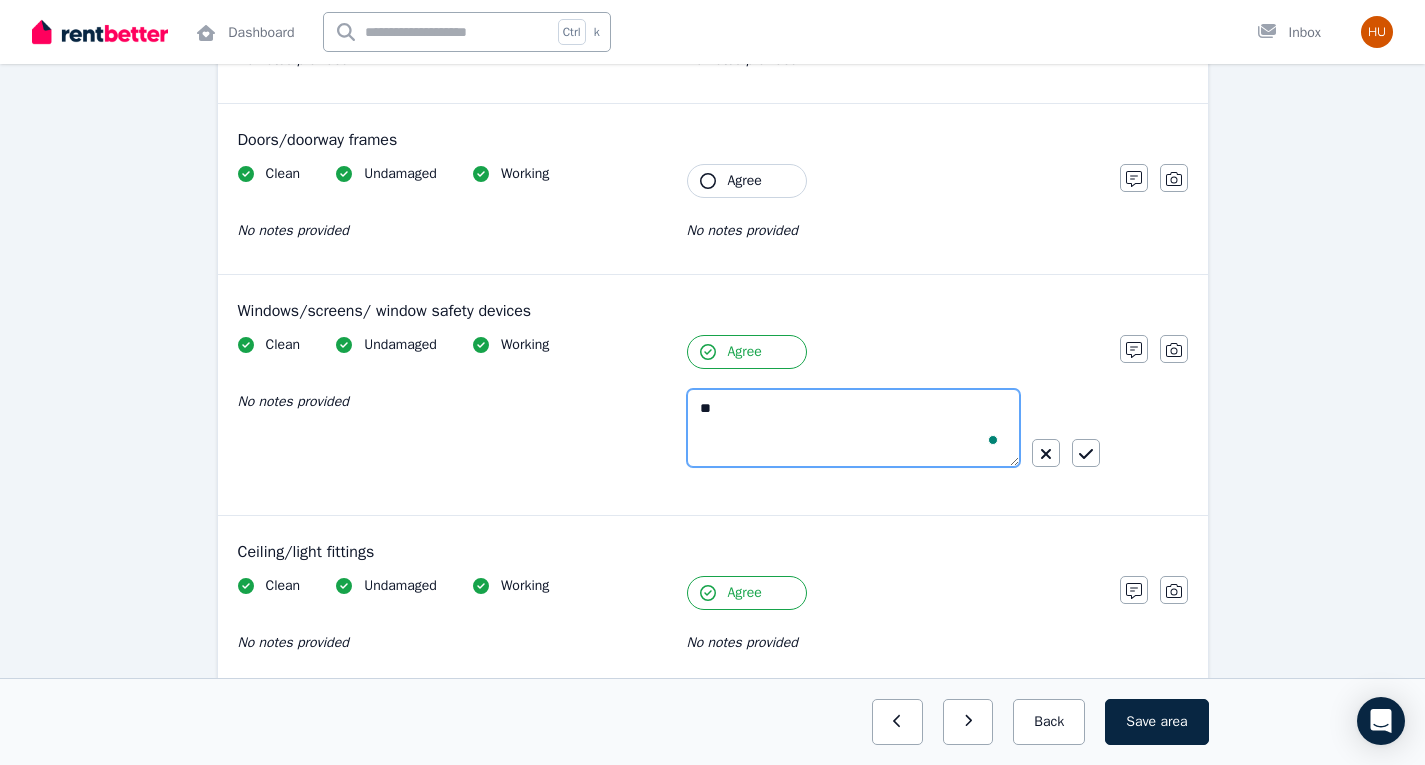 type on "*" 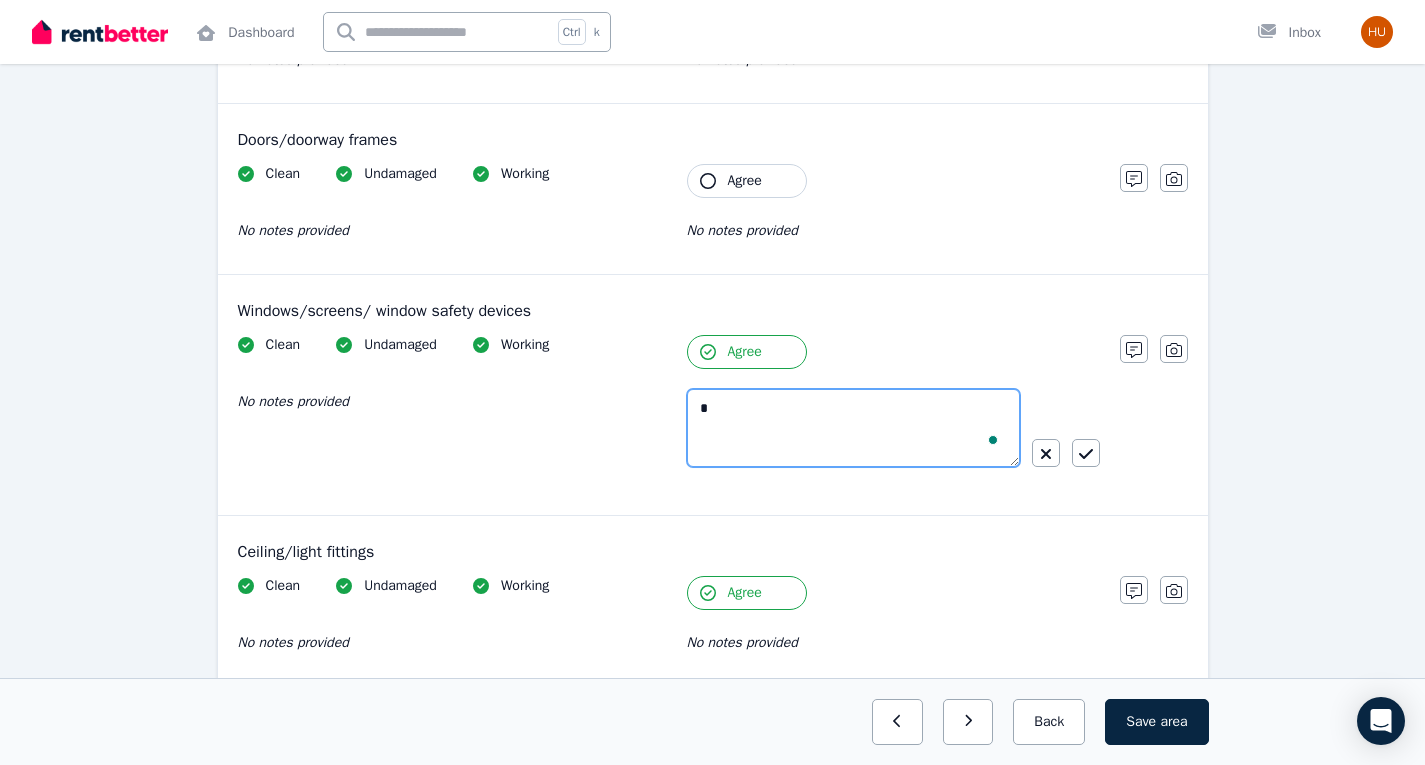 type 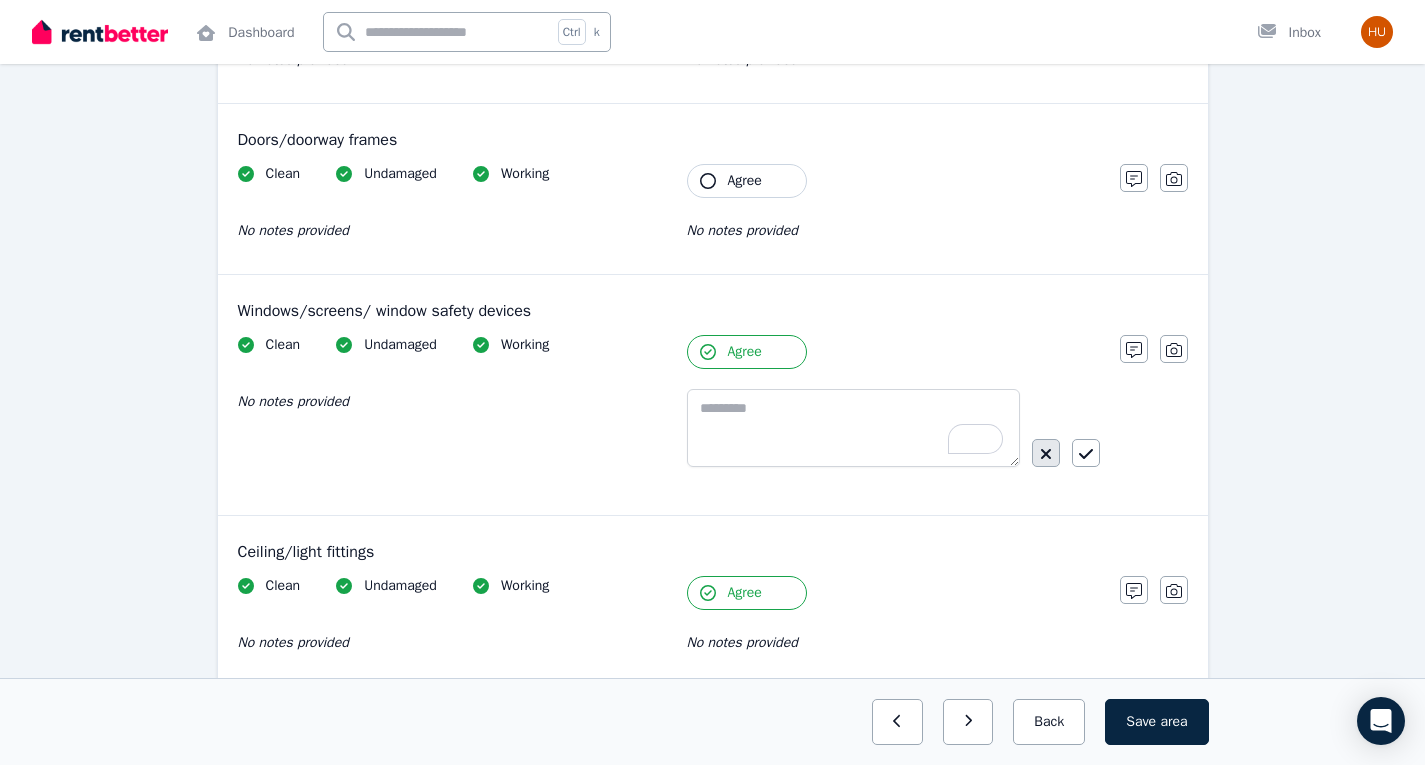 click at bounding box center (1046, 453) 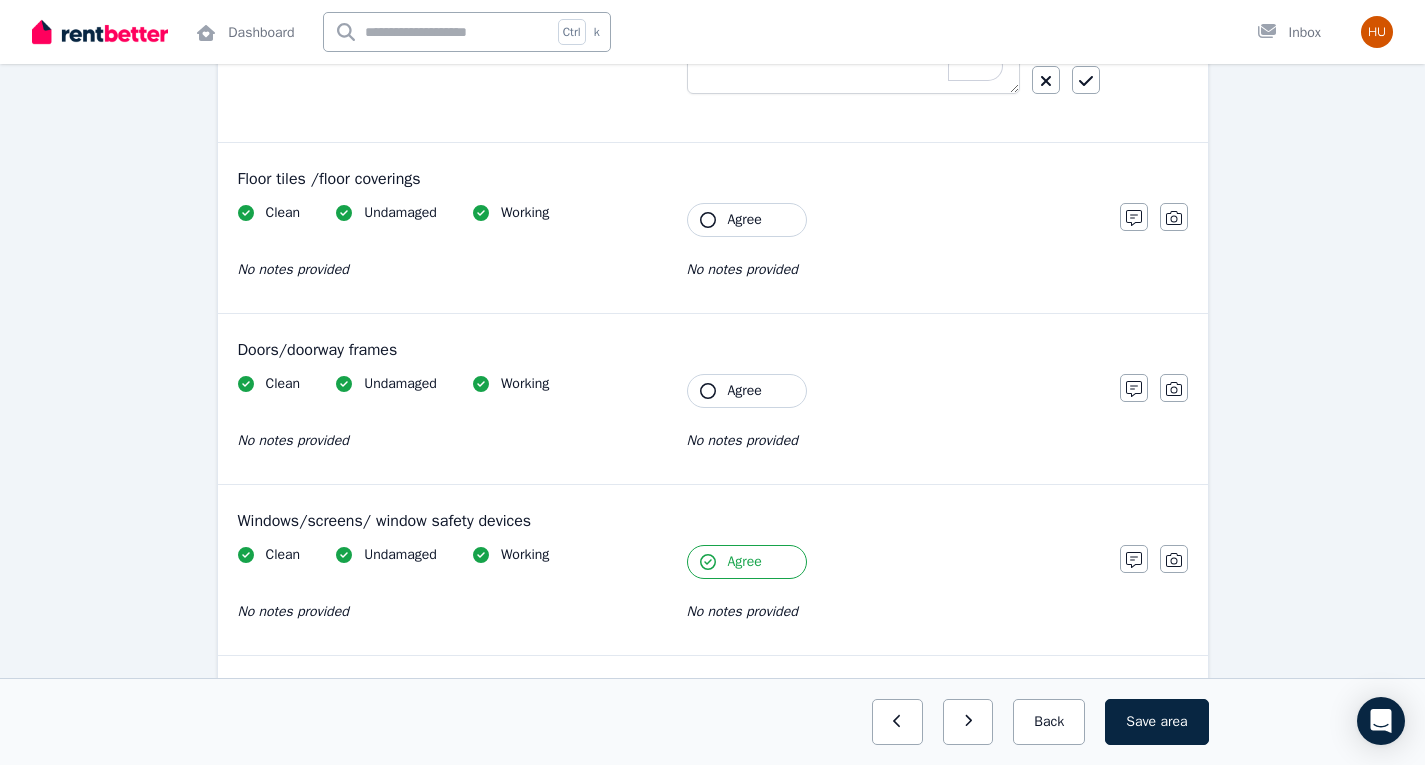 scroll, scrollTop: 405, scrollLeft: 0, axis: vertical 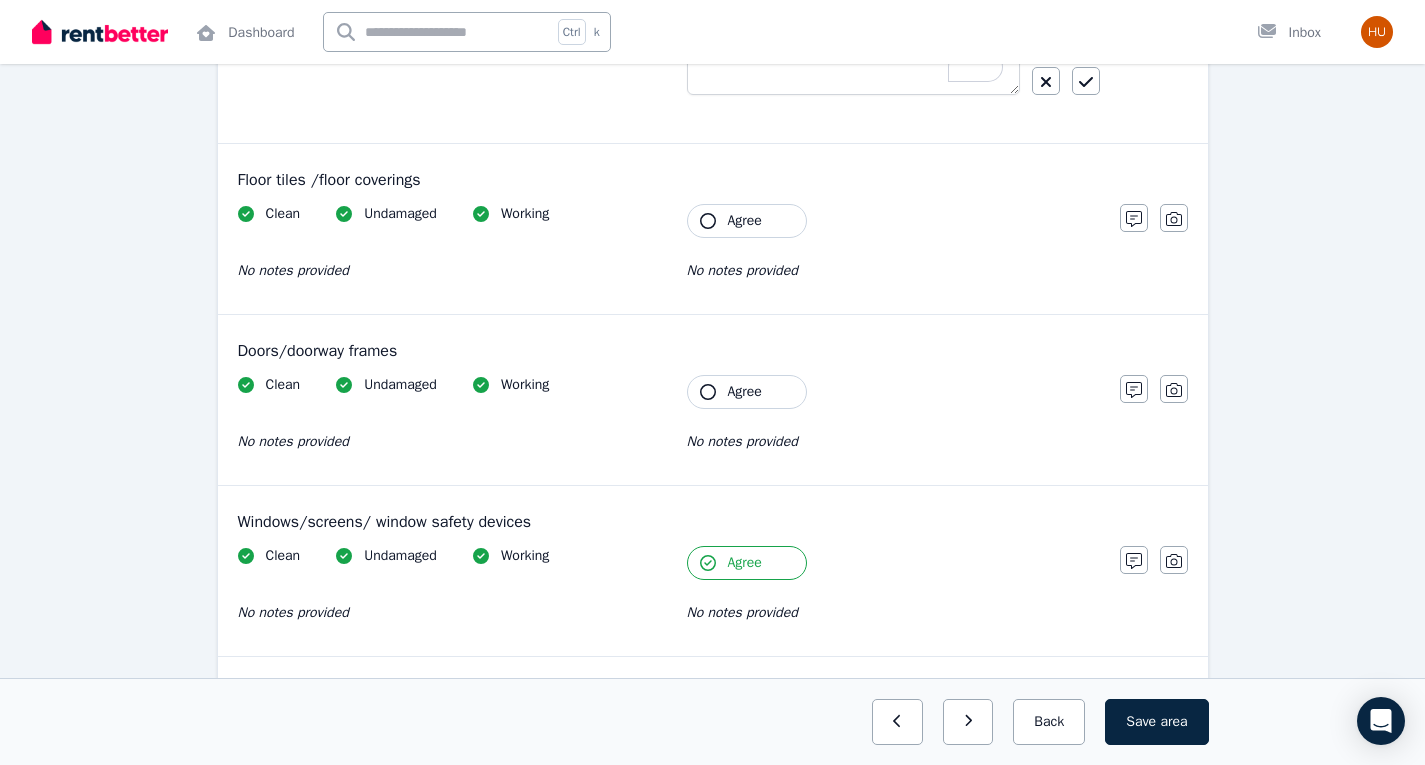 click on "Agree" at bounding box center (747, 392) 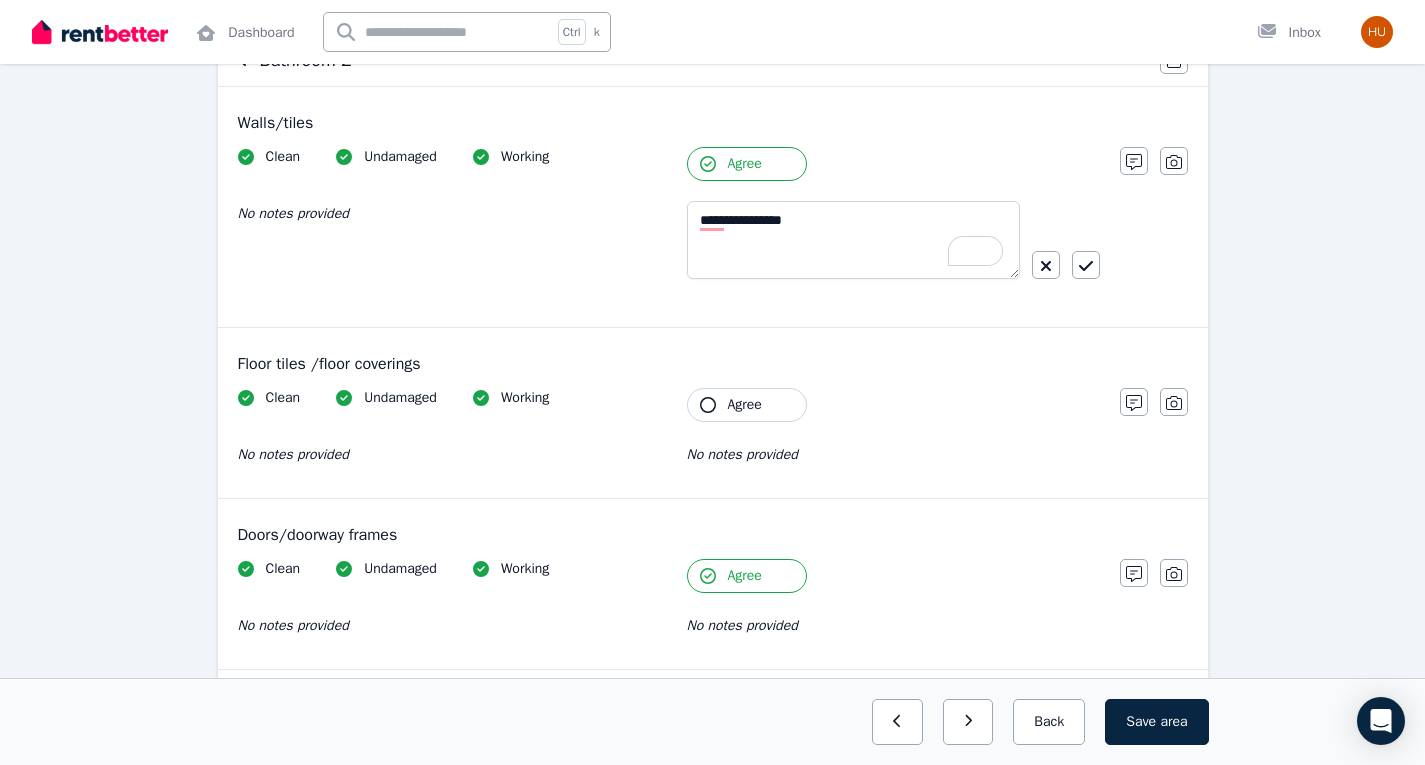 scroll, scrollTop: 190, scrollLeft: 0, axis: vertical 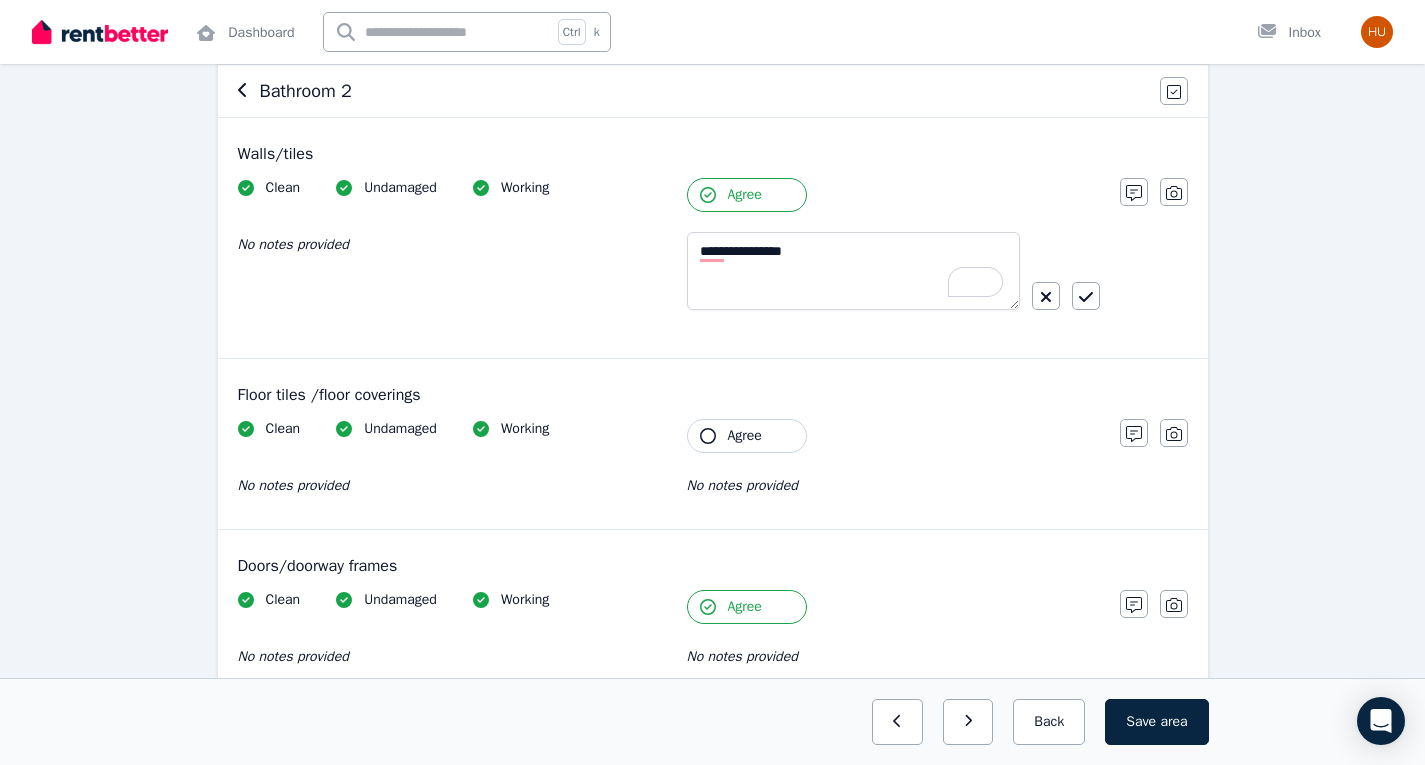 click on "Agree" at bounding box center [745, 436] 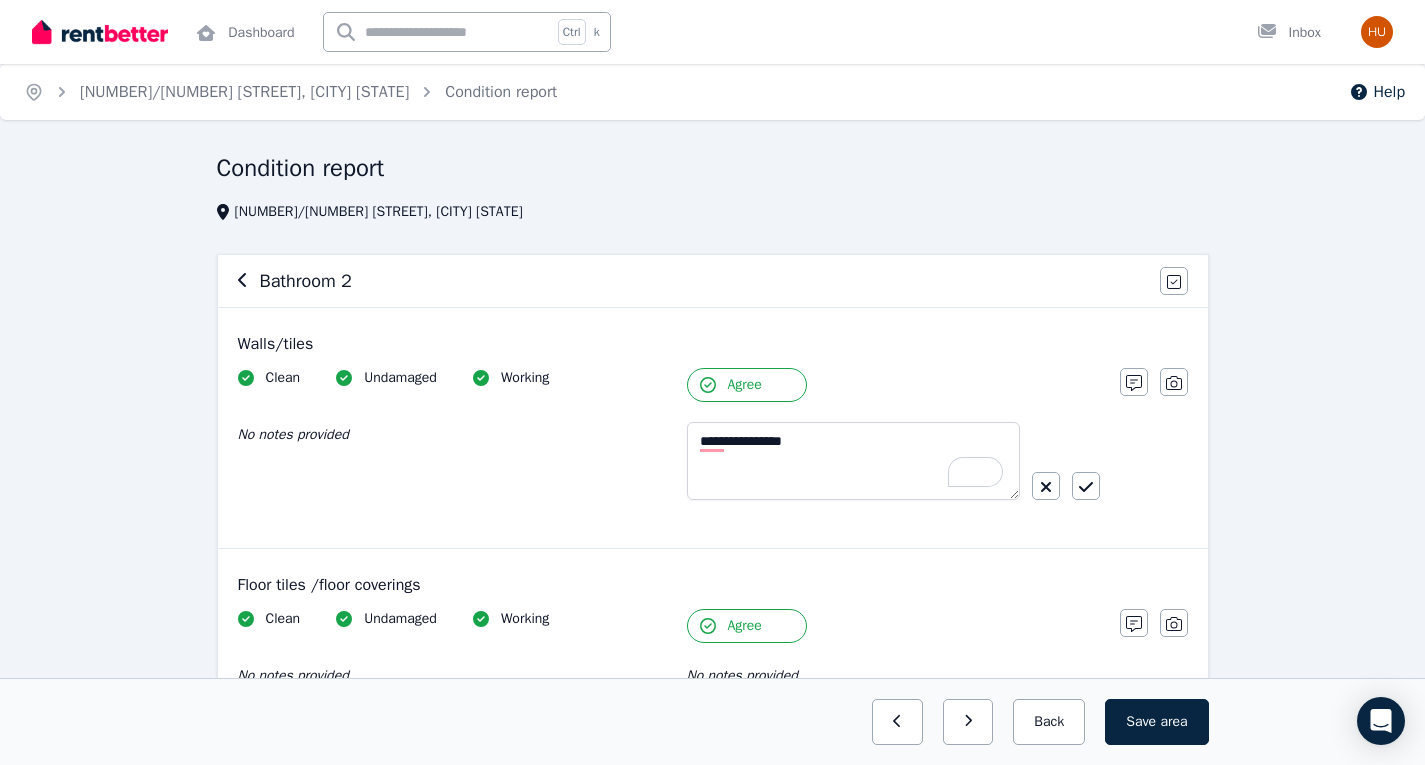 scroll, scrollTop: 2, scrollLeft: 0, axis: vertical 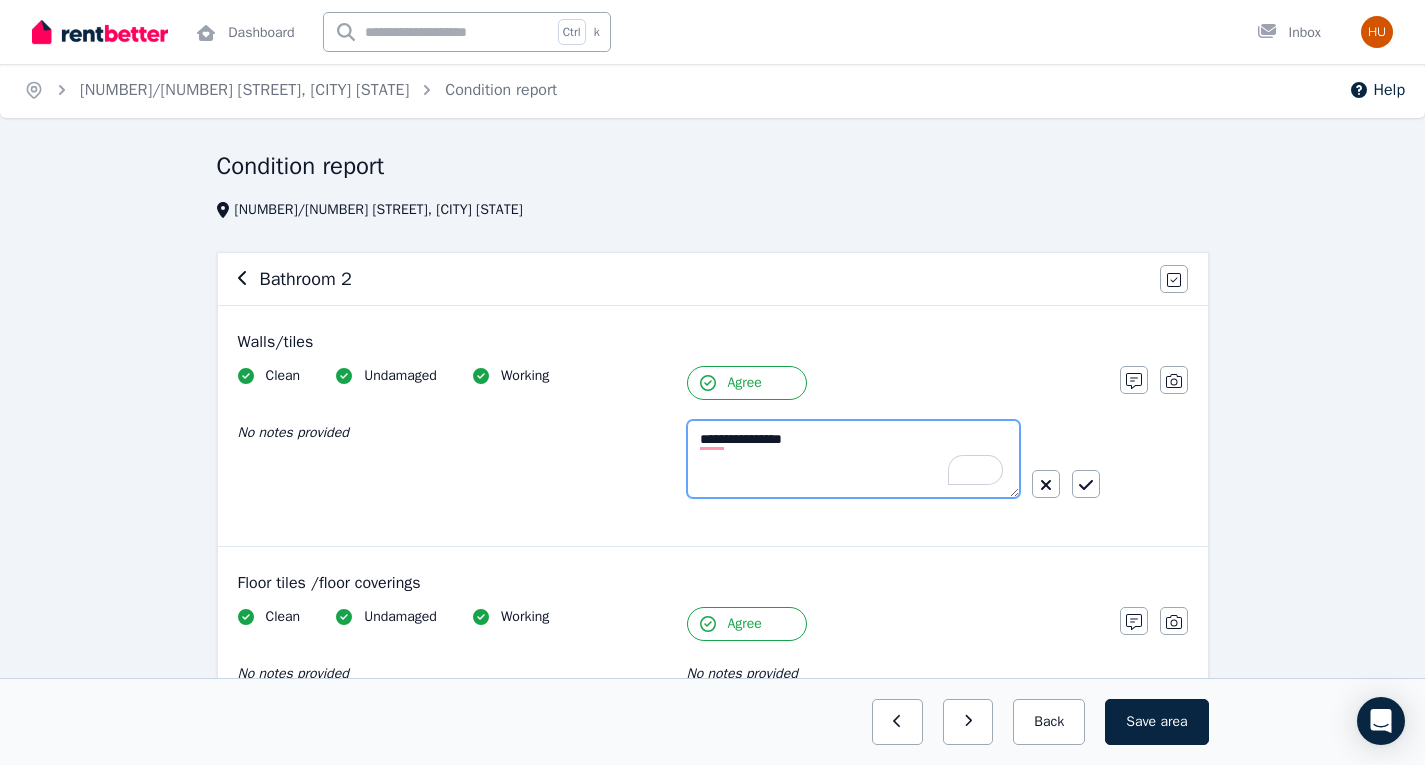 click on "**********" at bounding box center (853, 459) 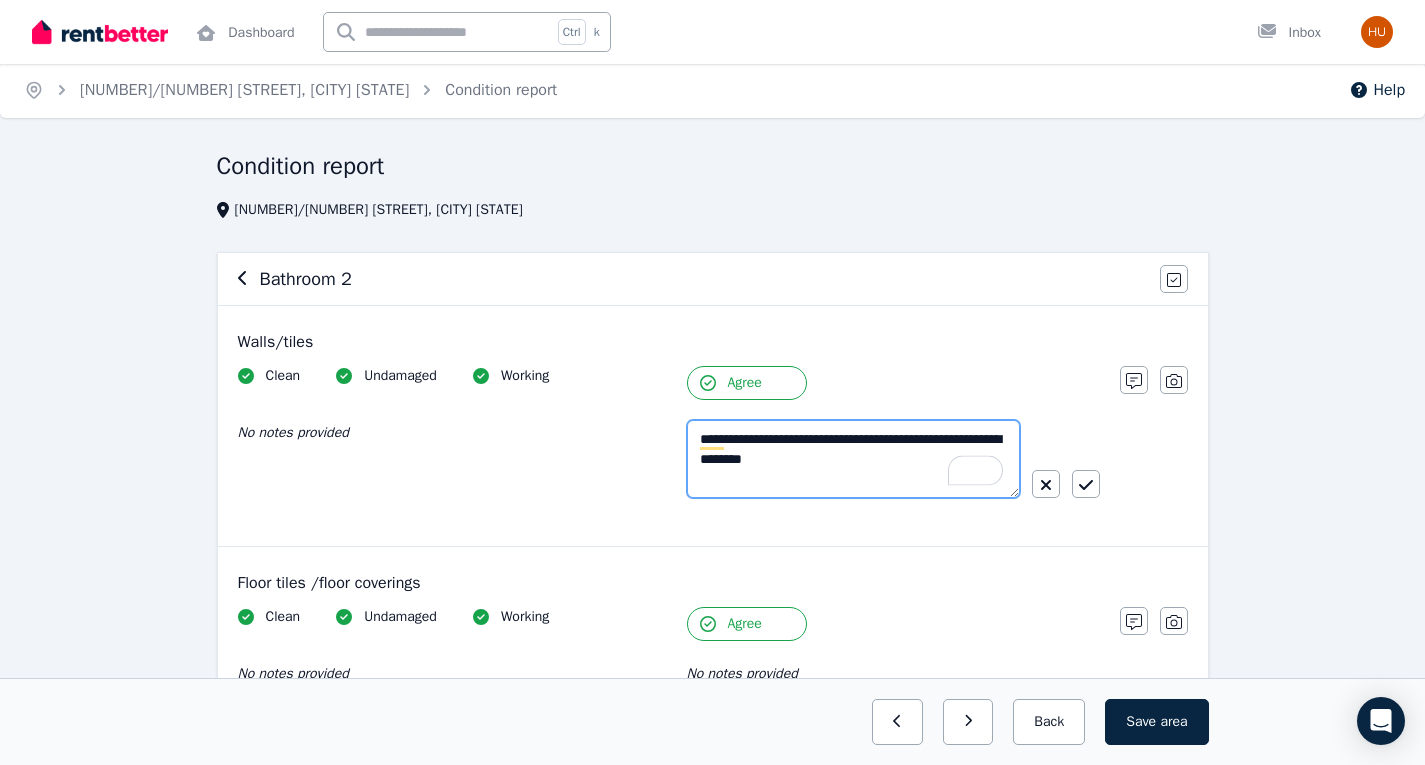 type on "**********" 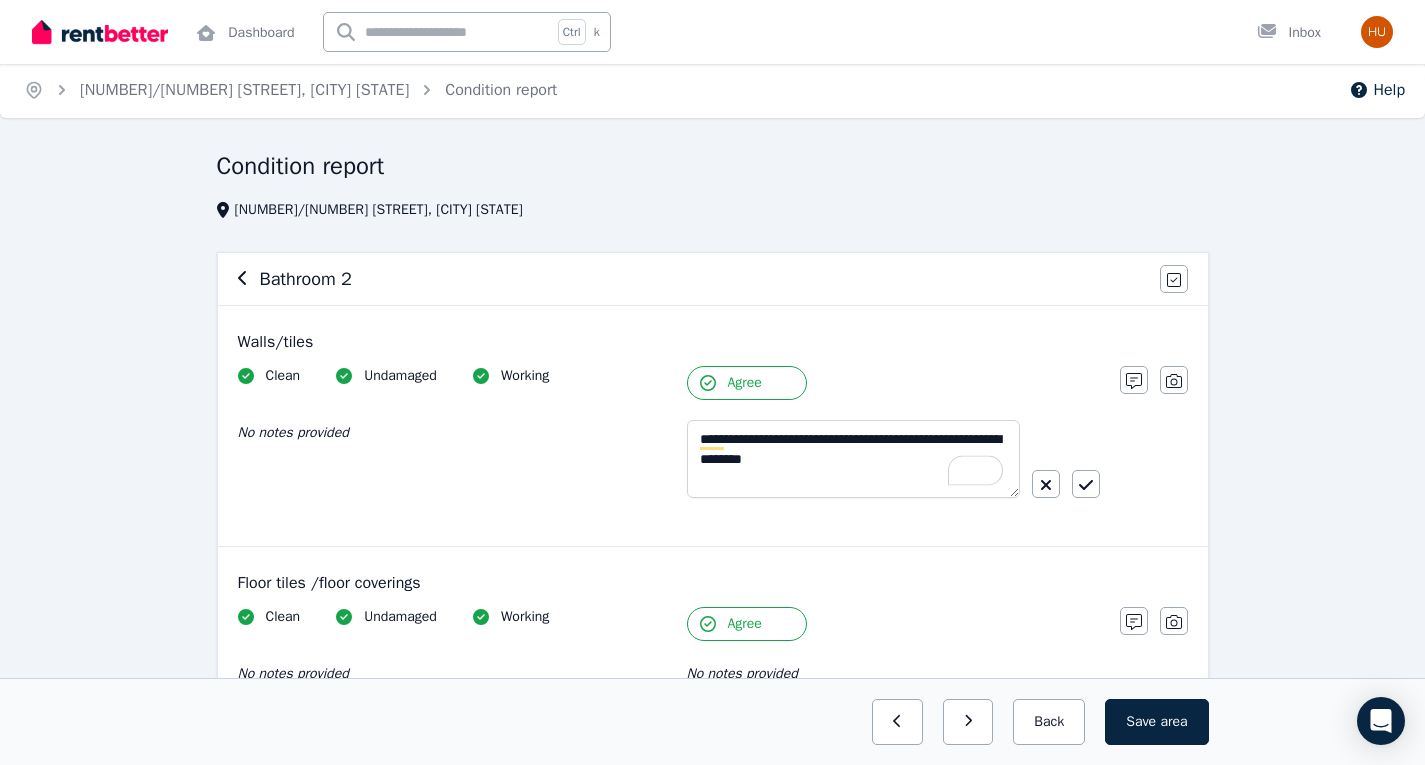 click at bounding box center [1066, 484] 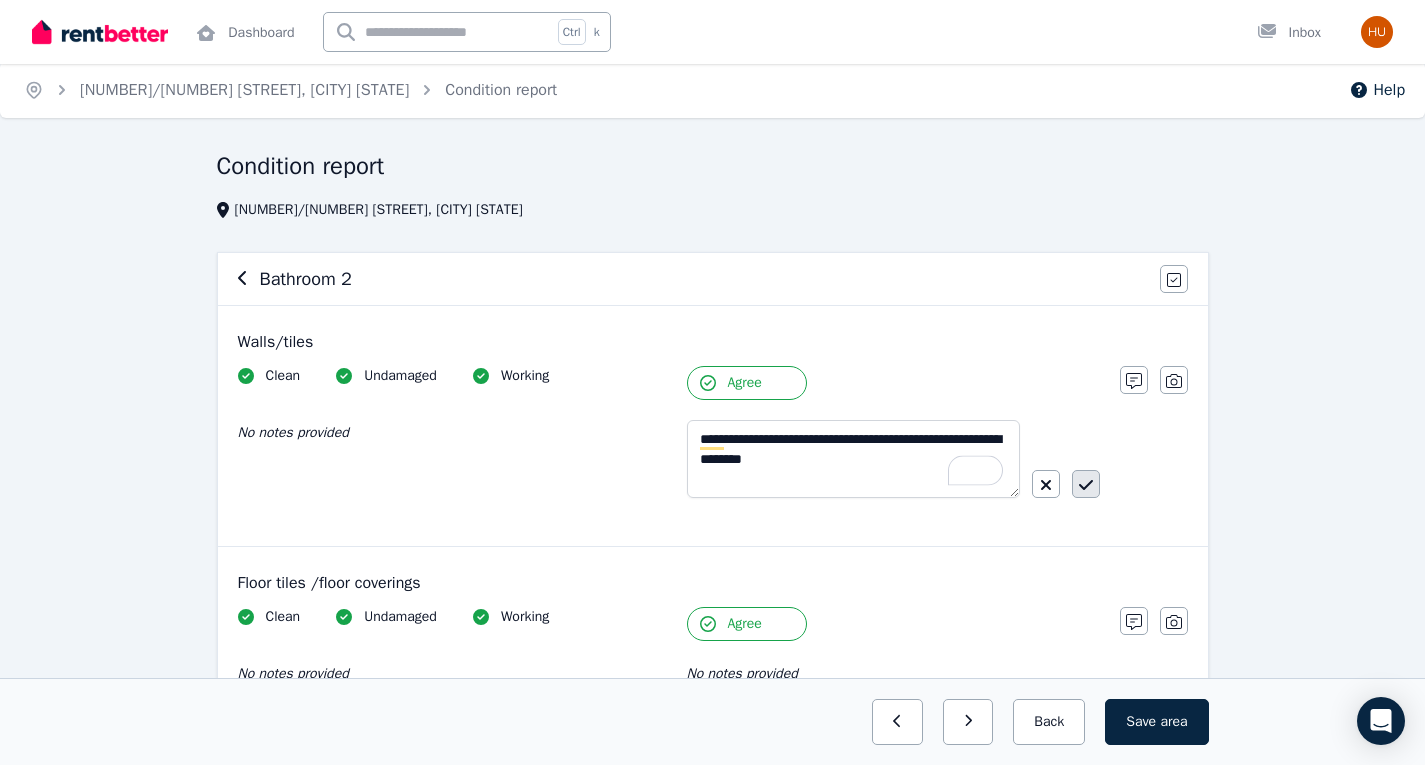 click at bounding box center (1086, 484) 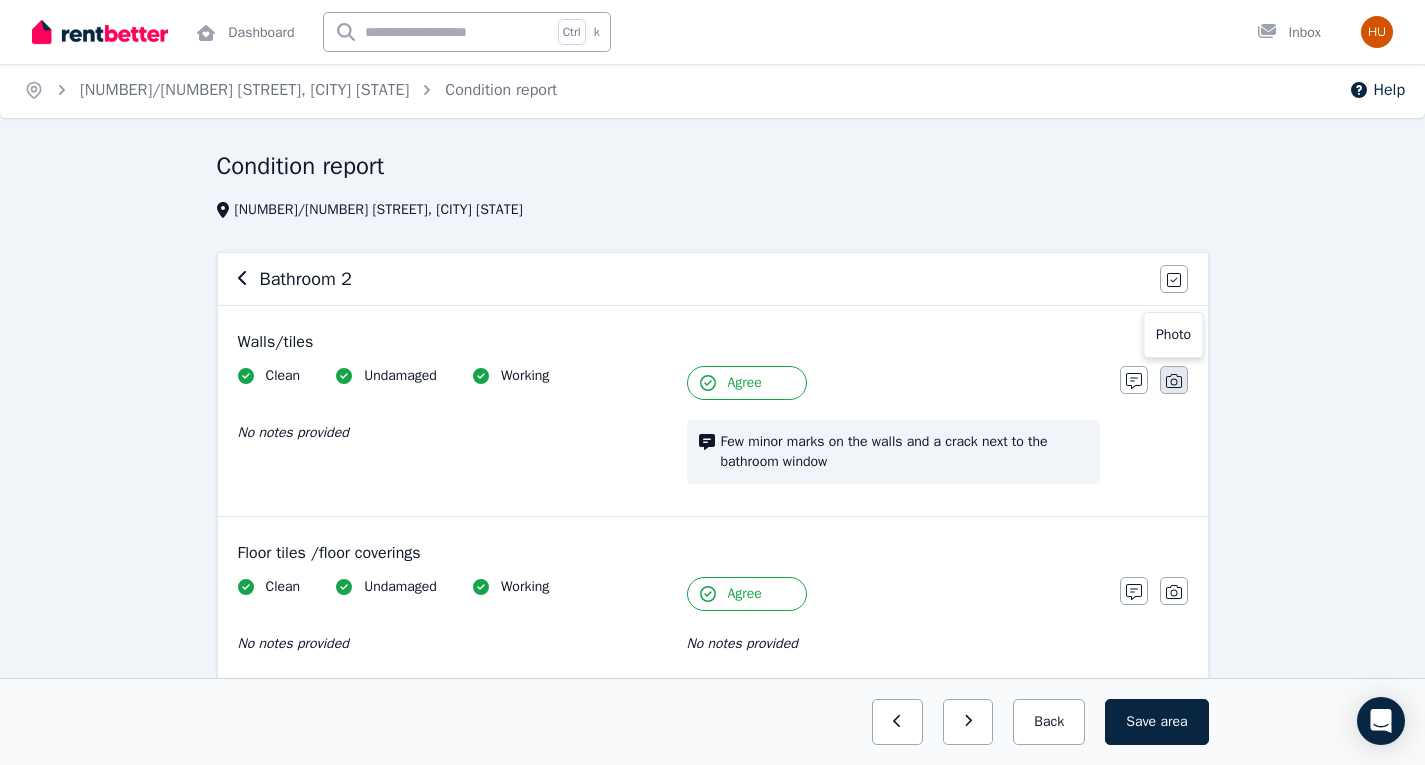 click 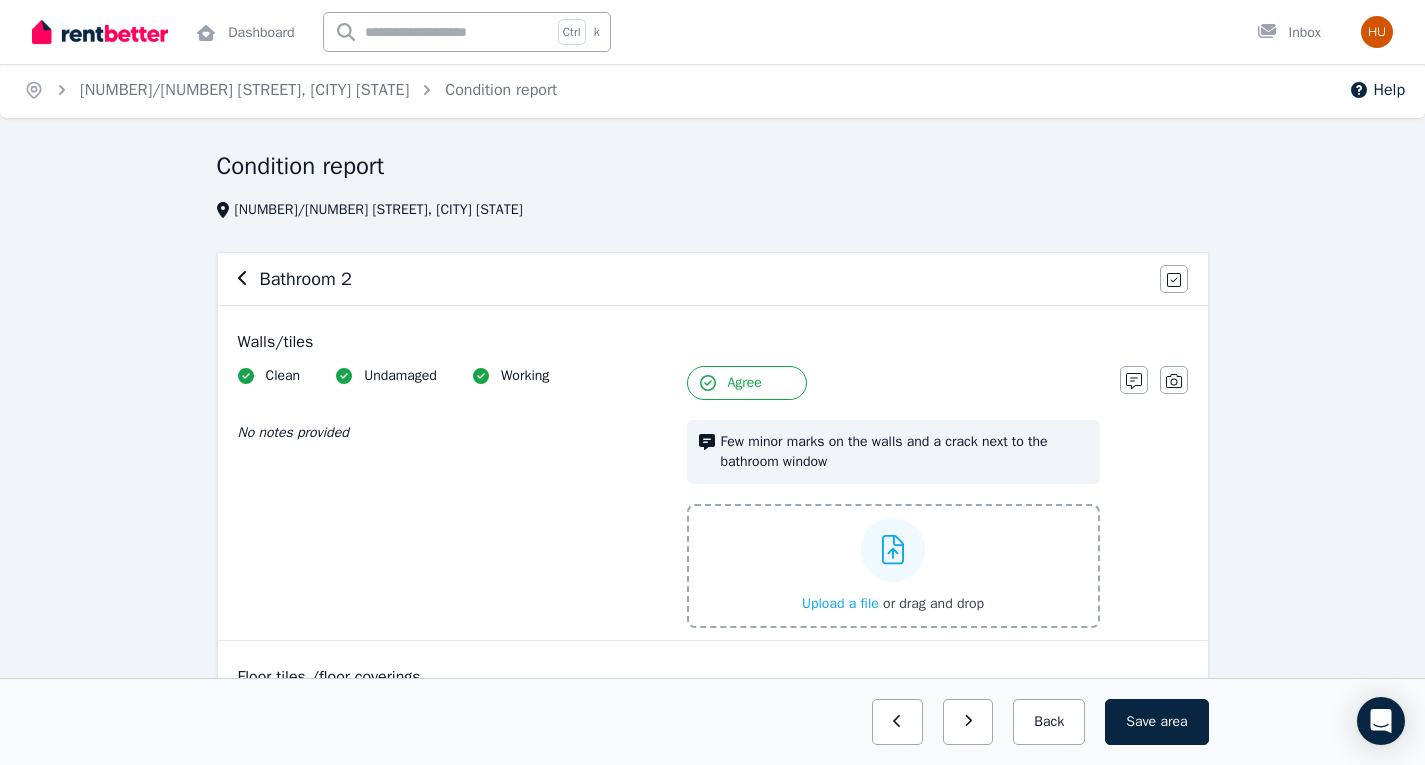 click on "Upload a file" at bounding box center [840, 603] 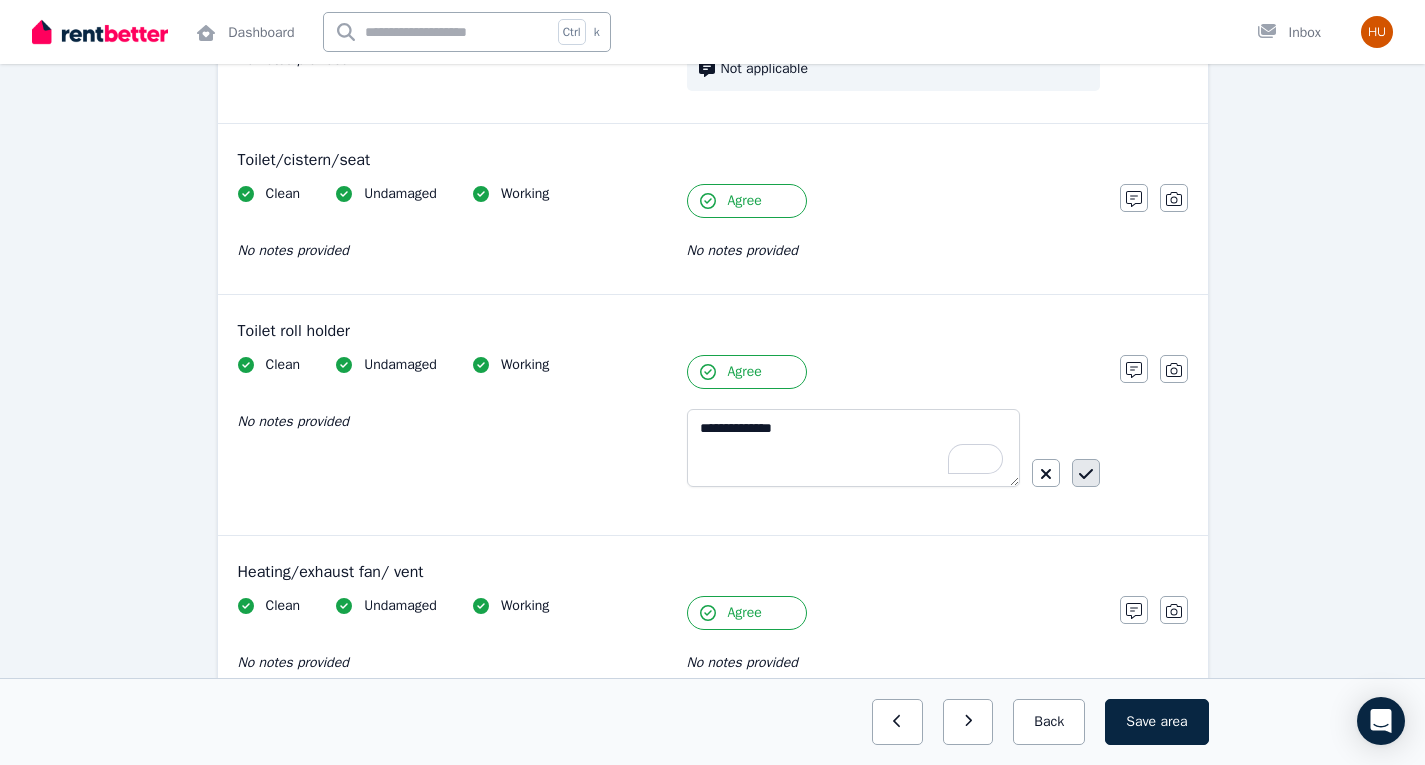 click 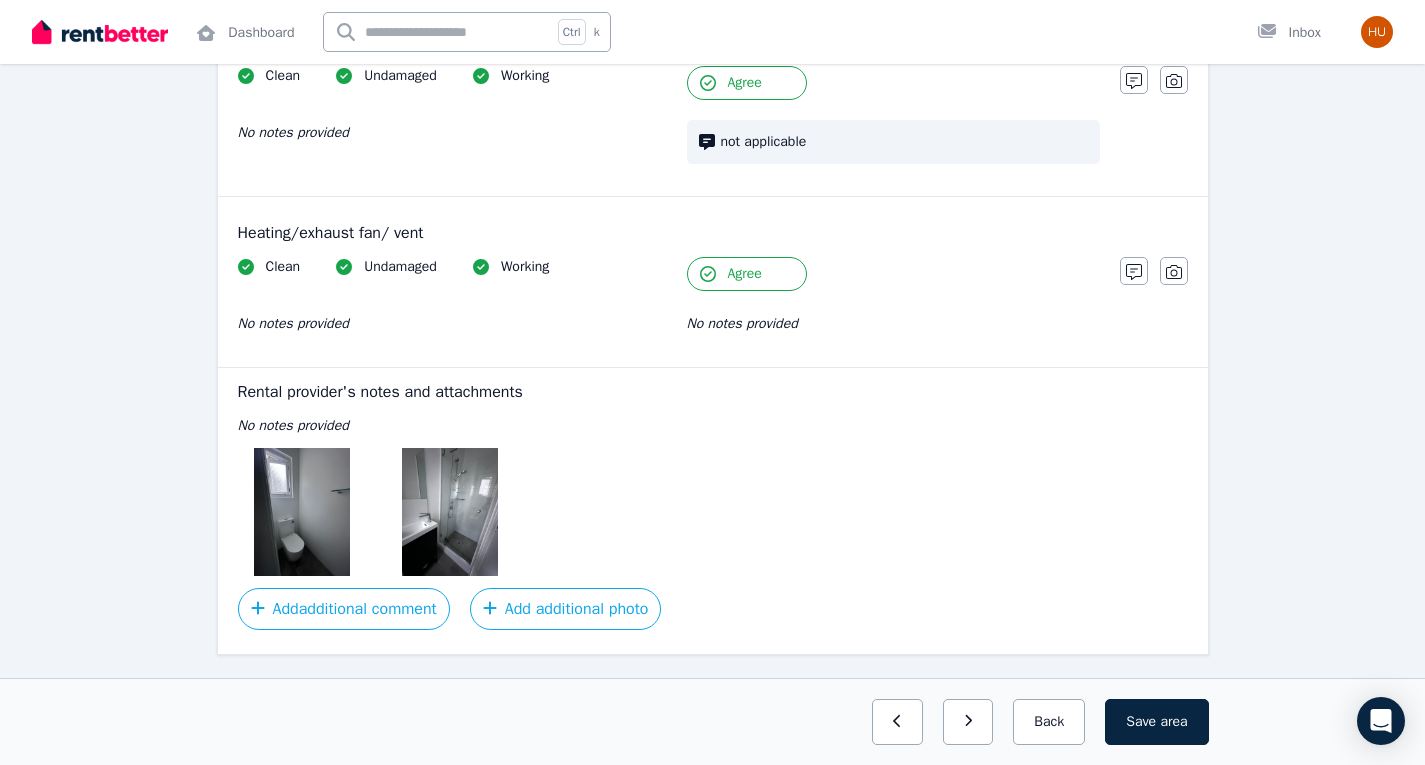 scroll, scrollTop: 3074, scrollLeft: 0, axis: vertical 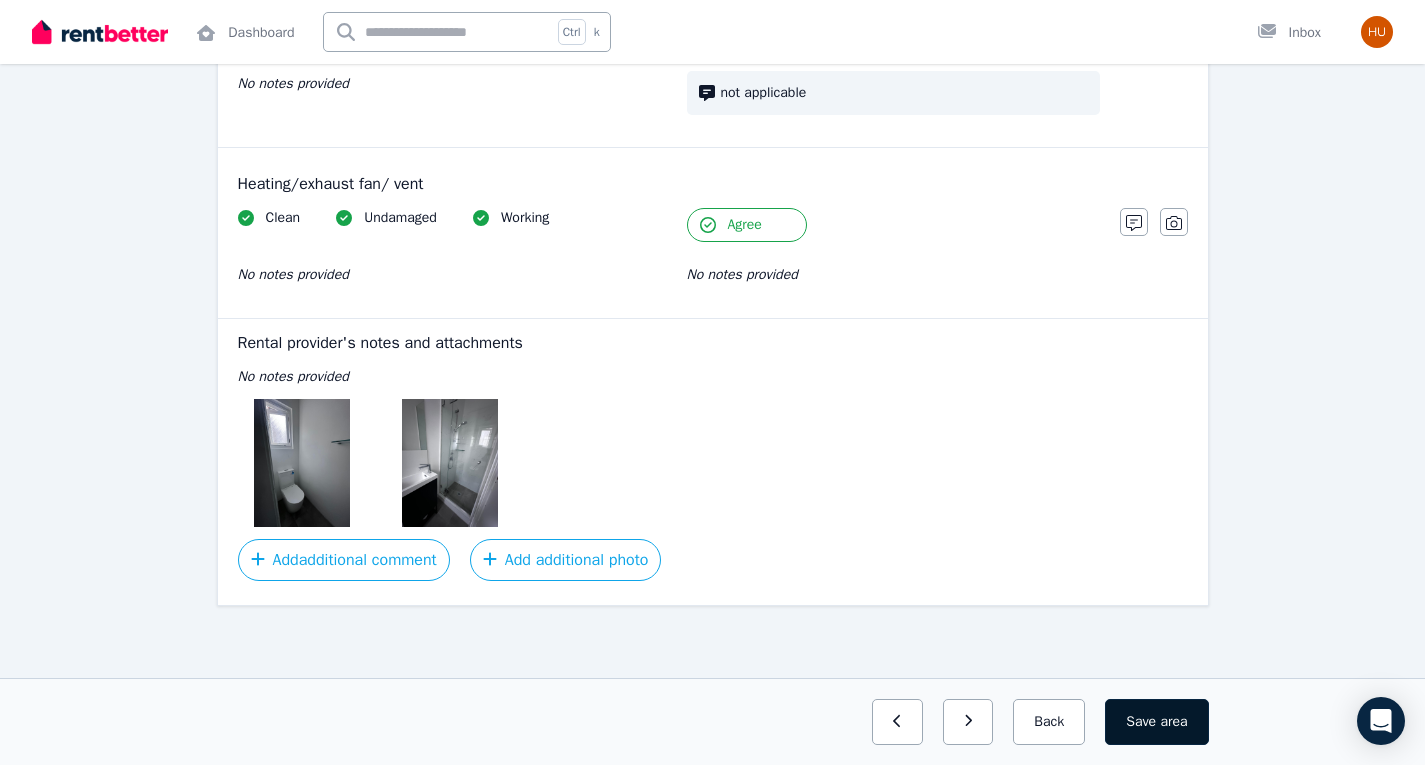 click on "Save   area" at bounding box center [1156, 722] 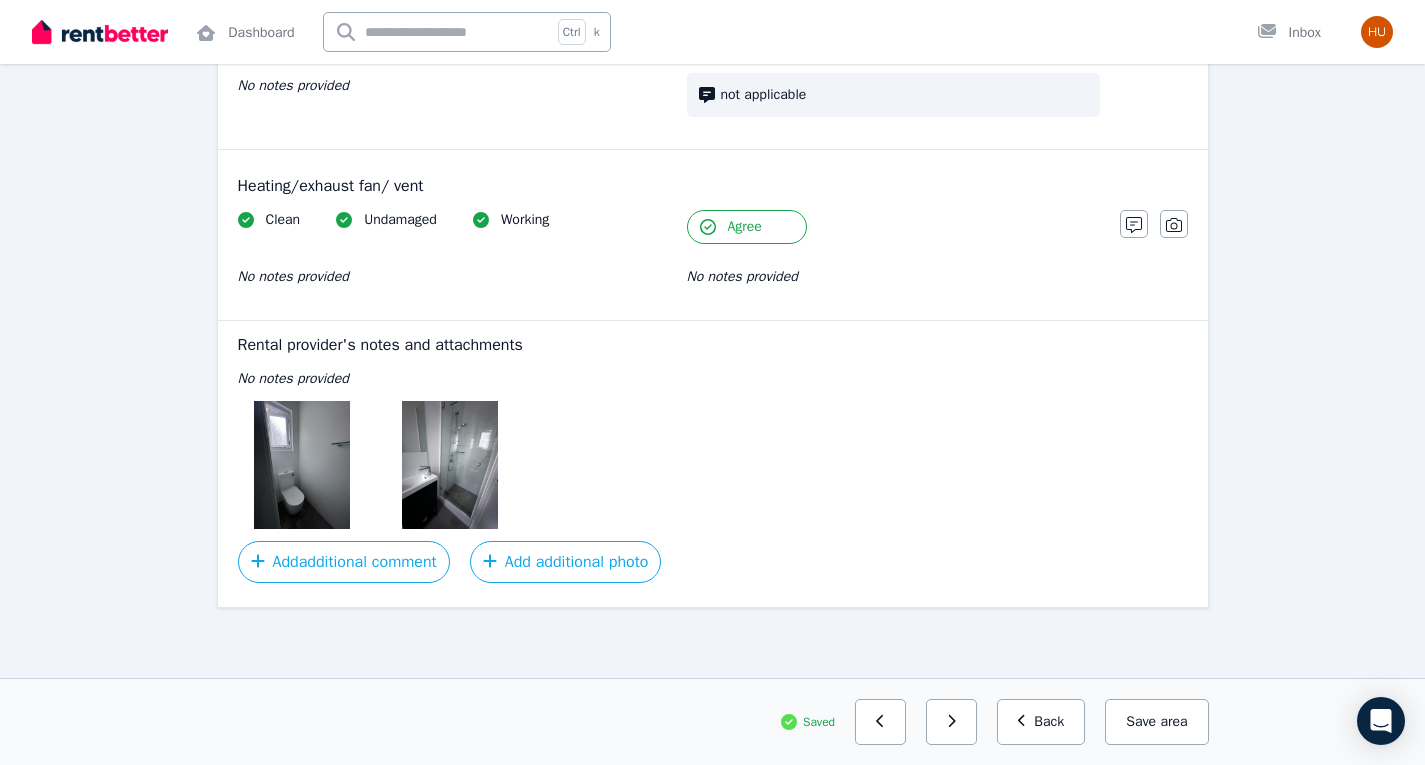 scroll, scrollTop: 3074, scrollLeft: 0, axis: vertical 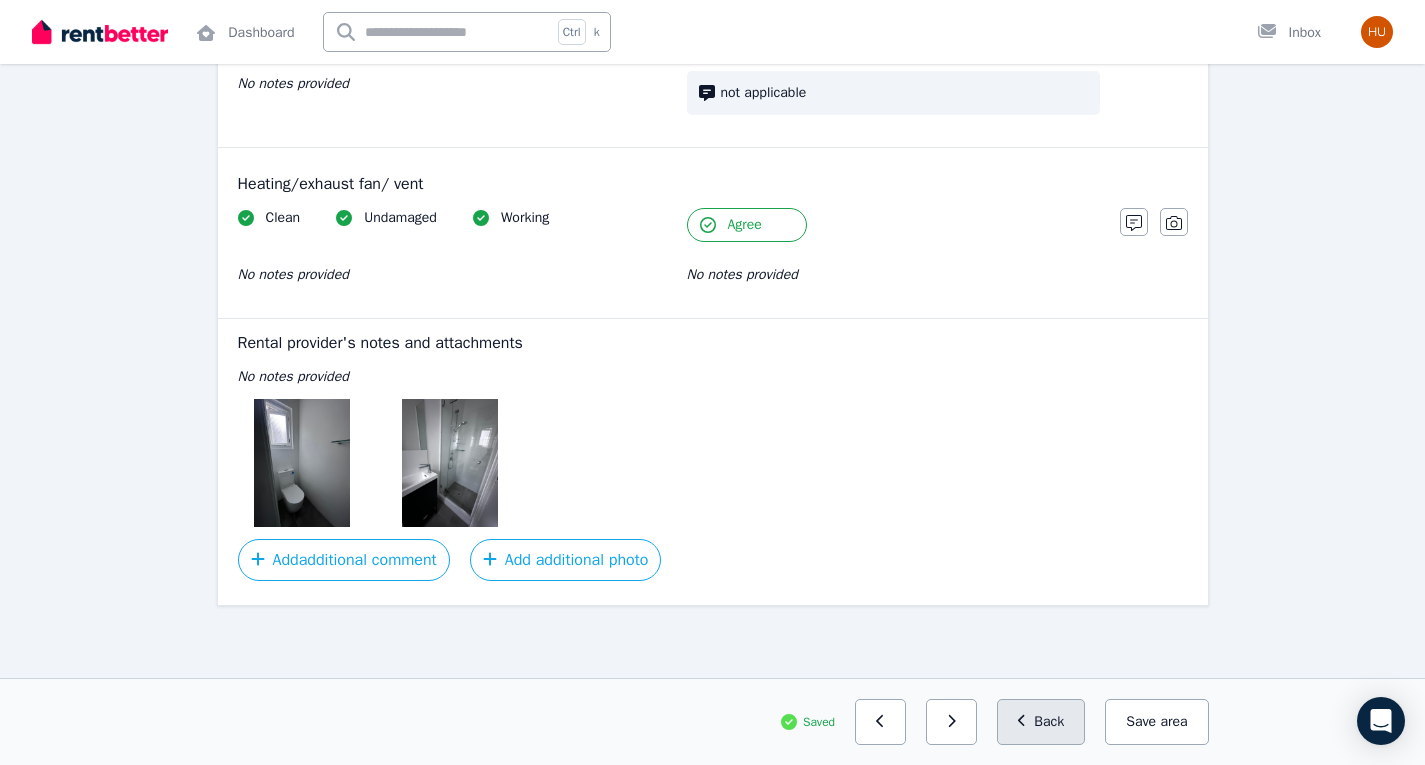 click on "Back" at bounding box center [1041, 722] 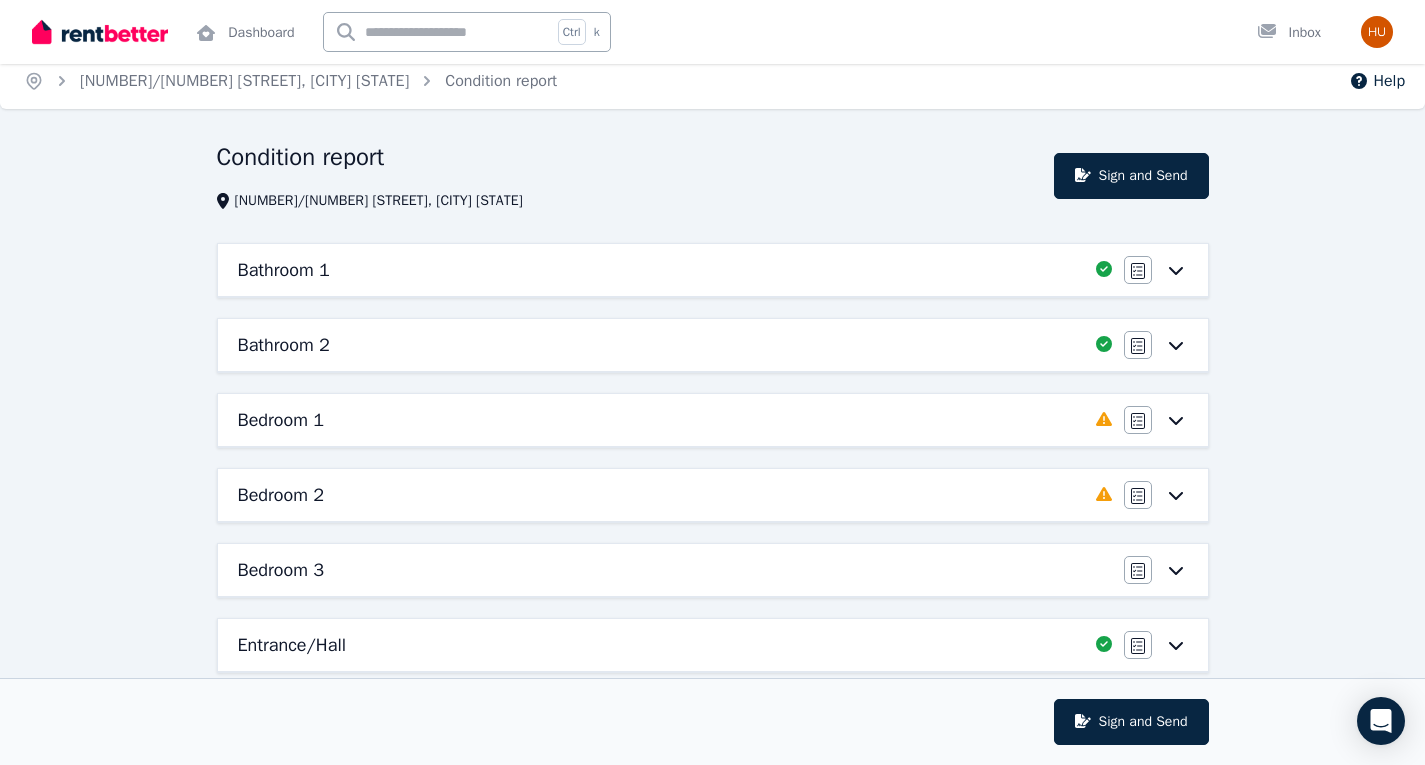 scroll, scrollTop: 12, scrollLeft: 0, axis: vertical 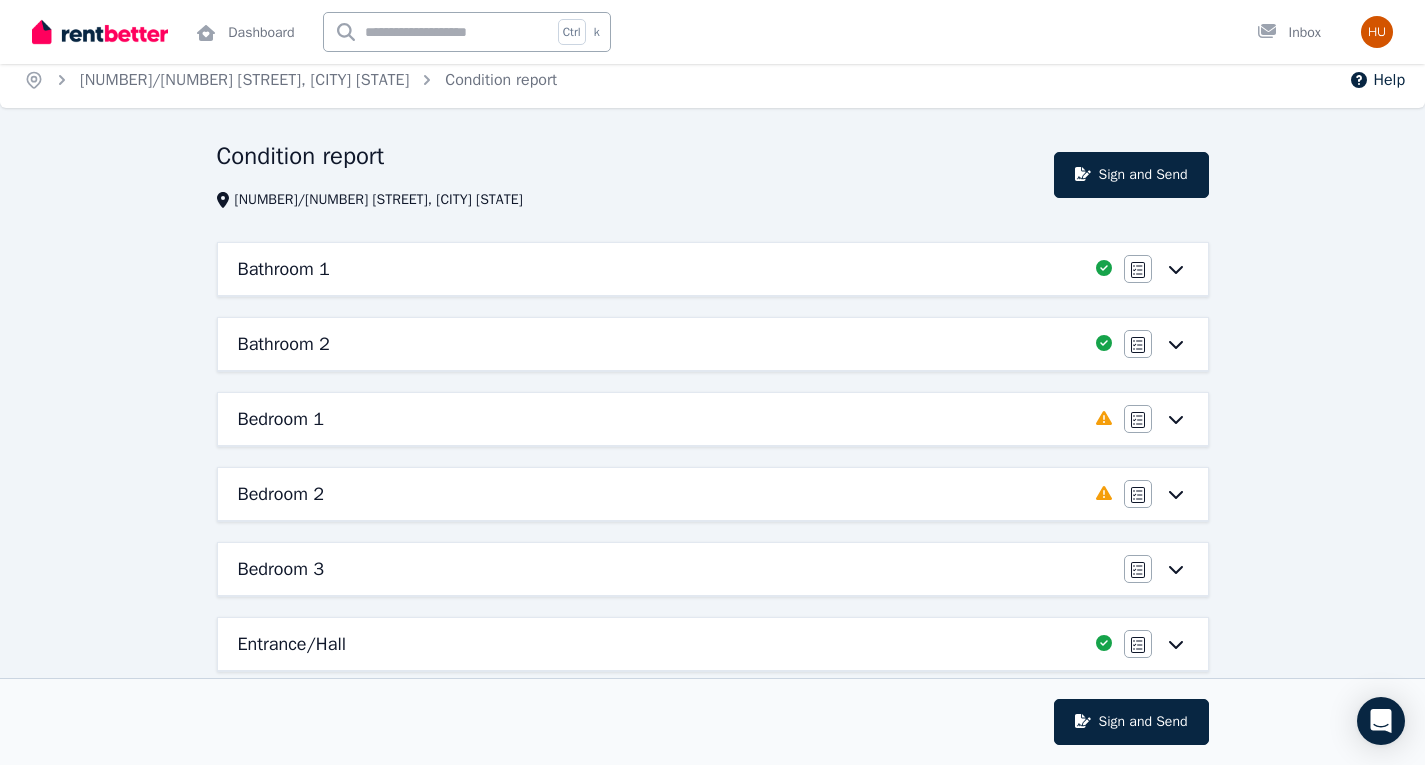 click on "Bedroom 1" at bounding box center (661, 419) 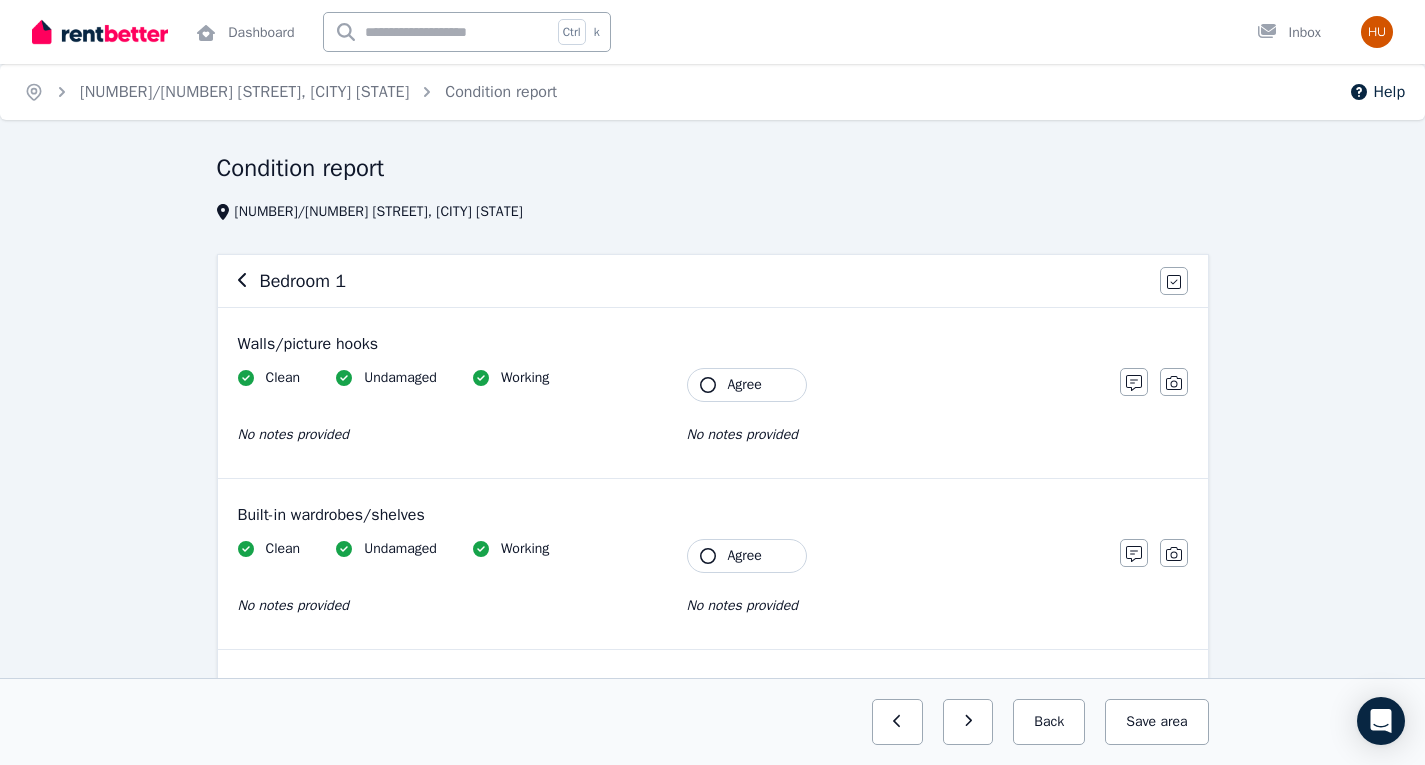 click on "Agree" at bounding box center (745, 385) 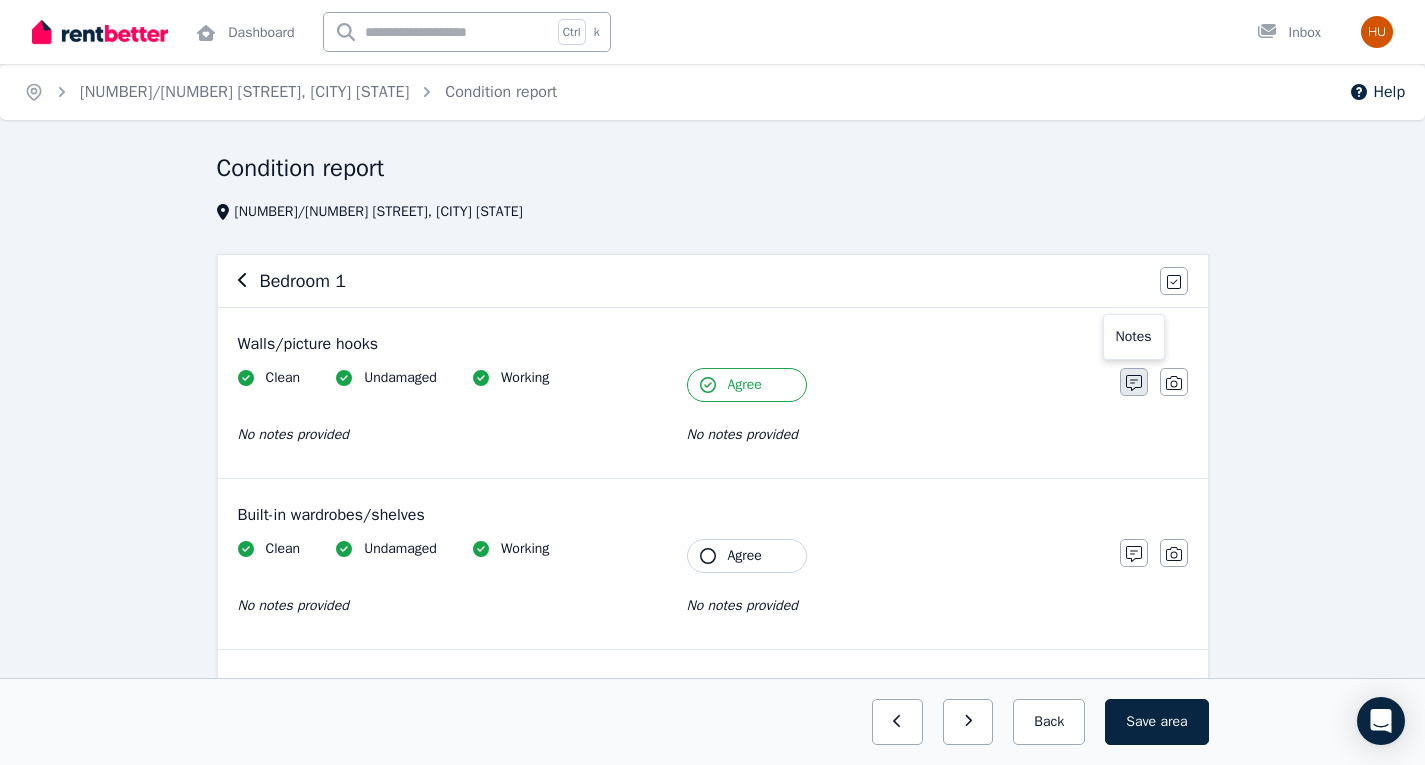 click 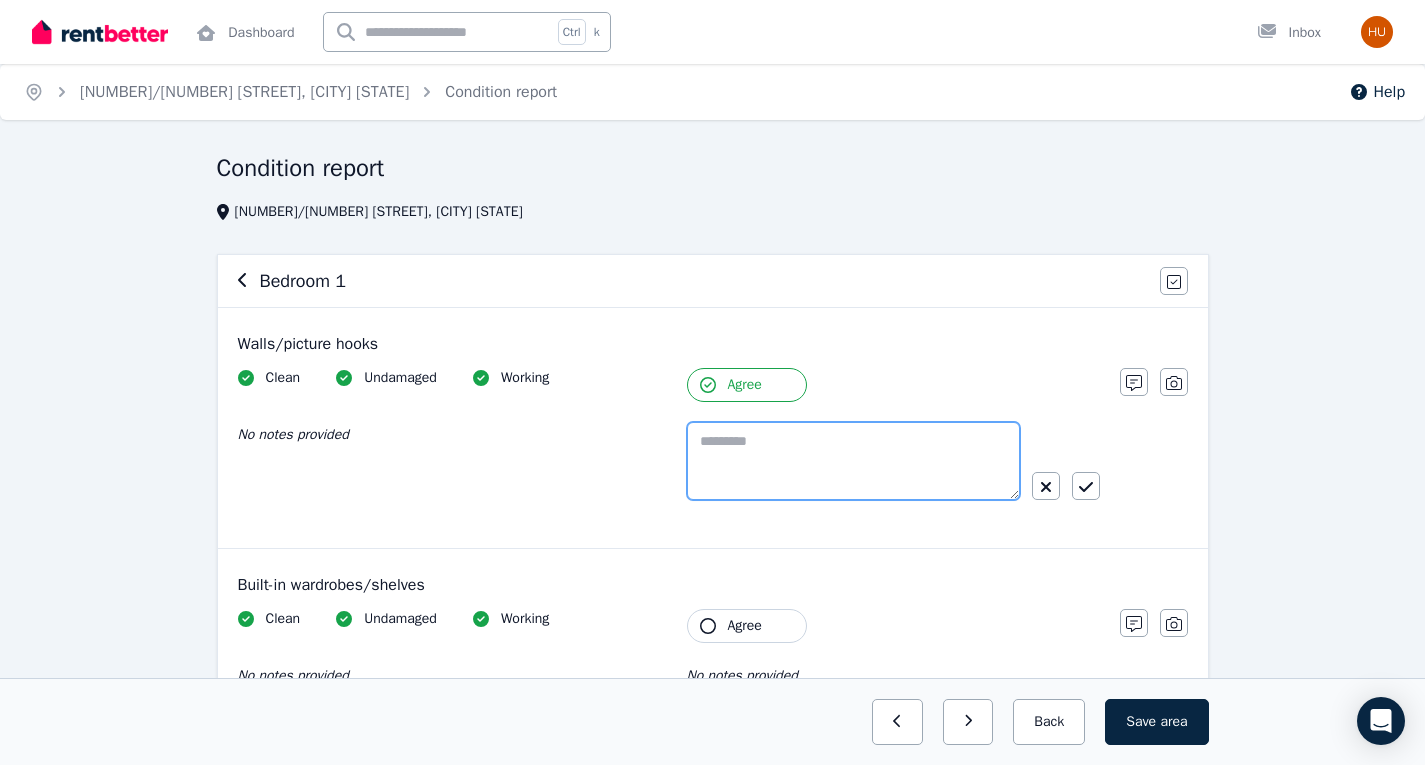 click at bounding box center (853, 461) 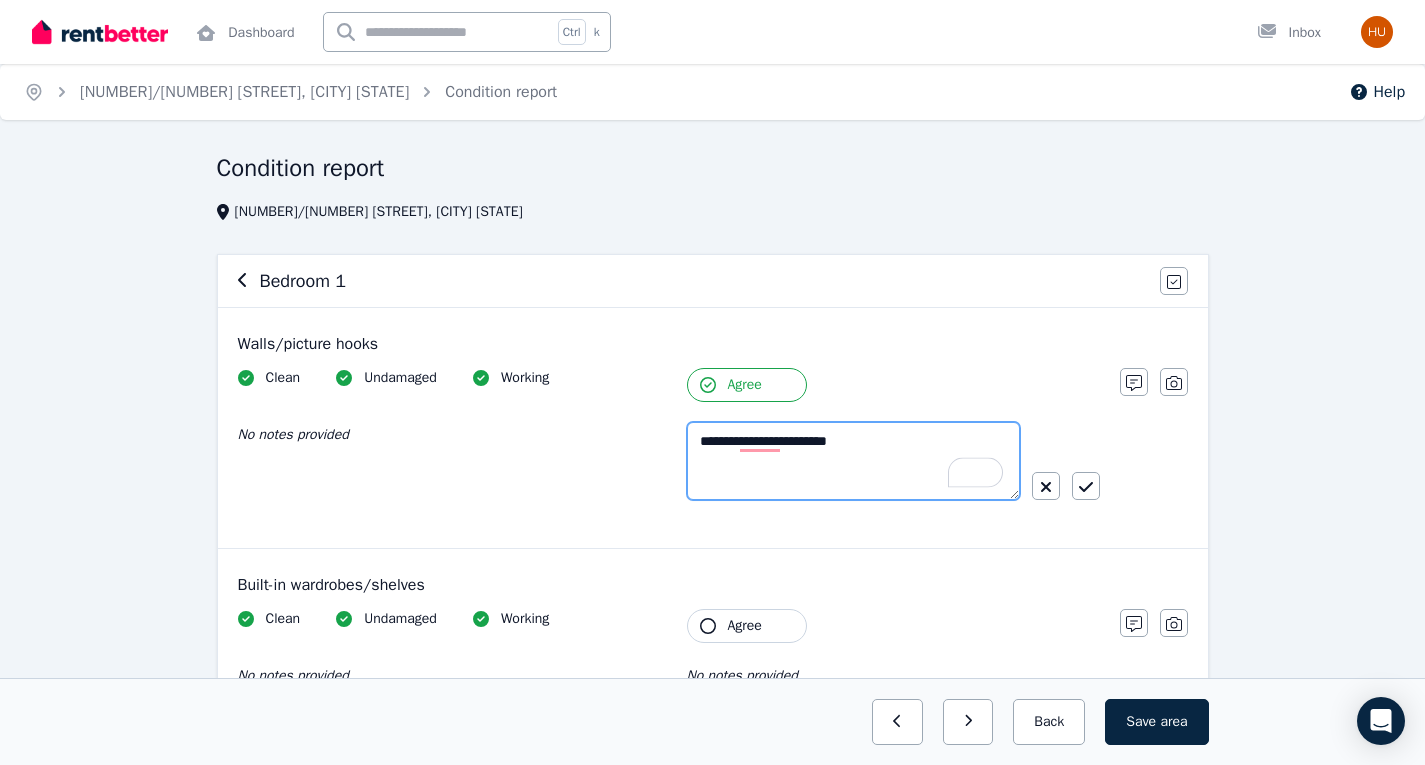 click on "**********" at bounding box center (853, 461) 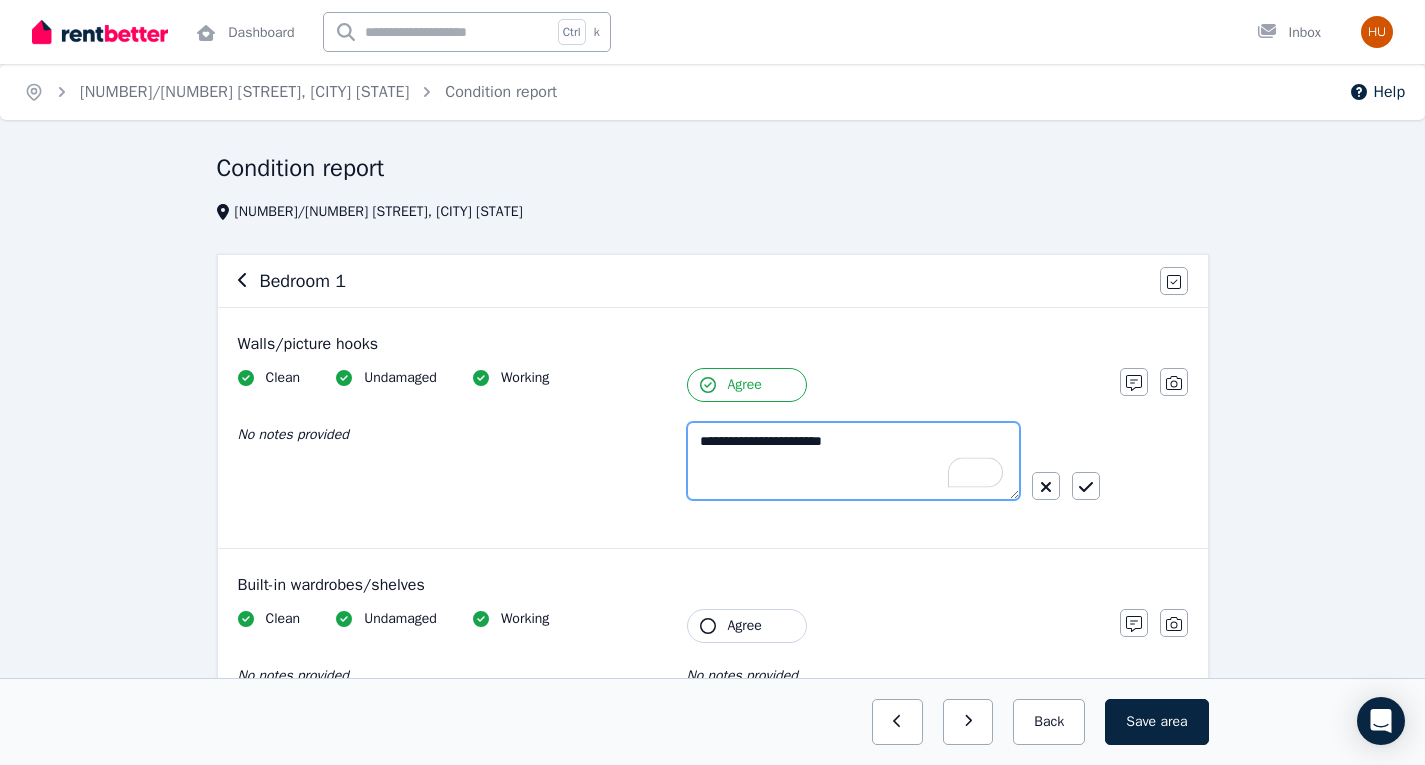 click on "**********" at bounding box center (853, 461) 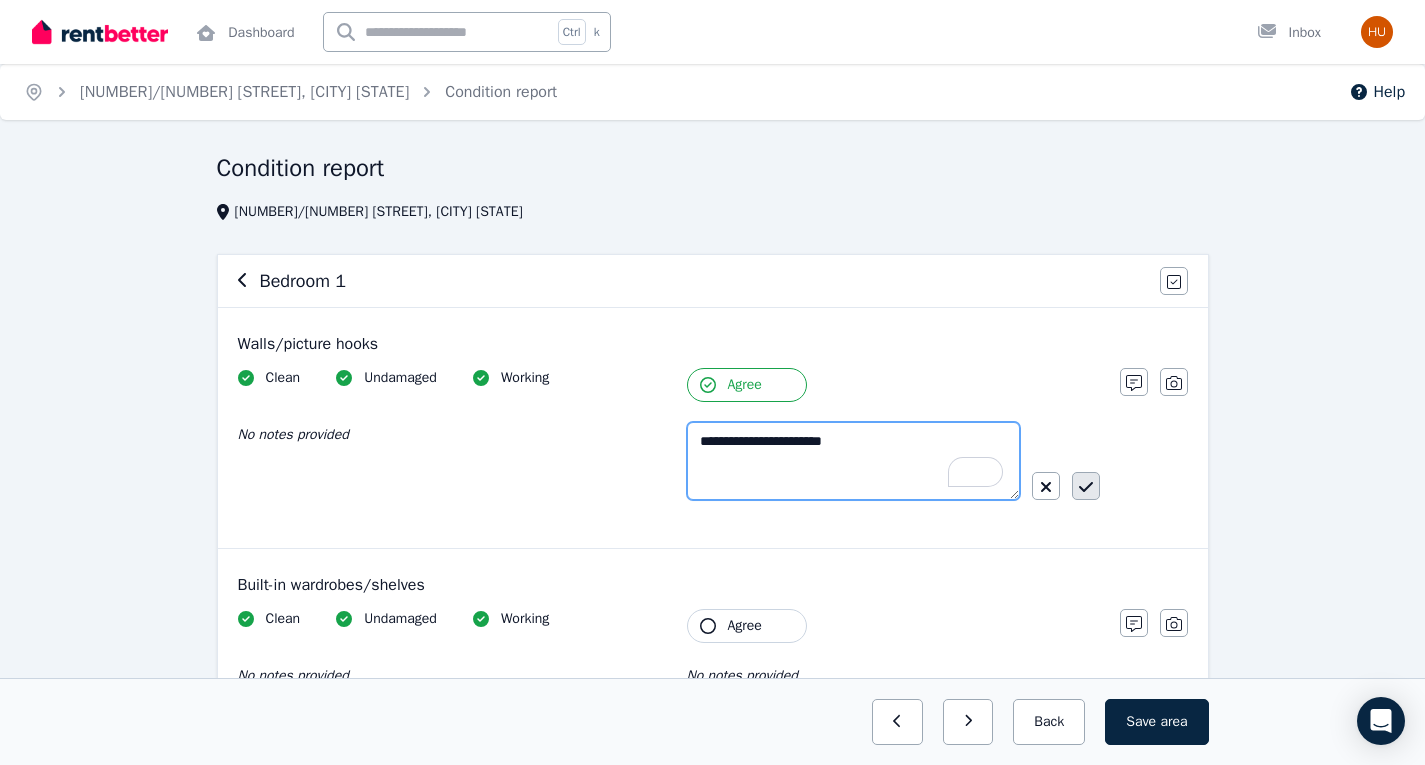 type on "**********" 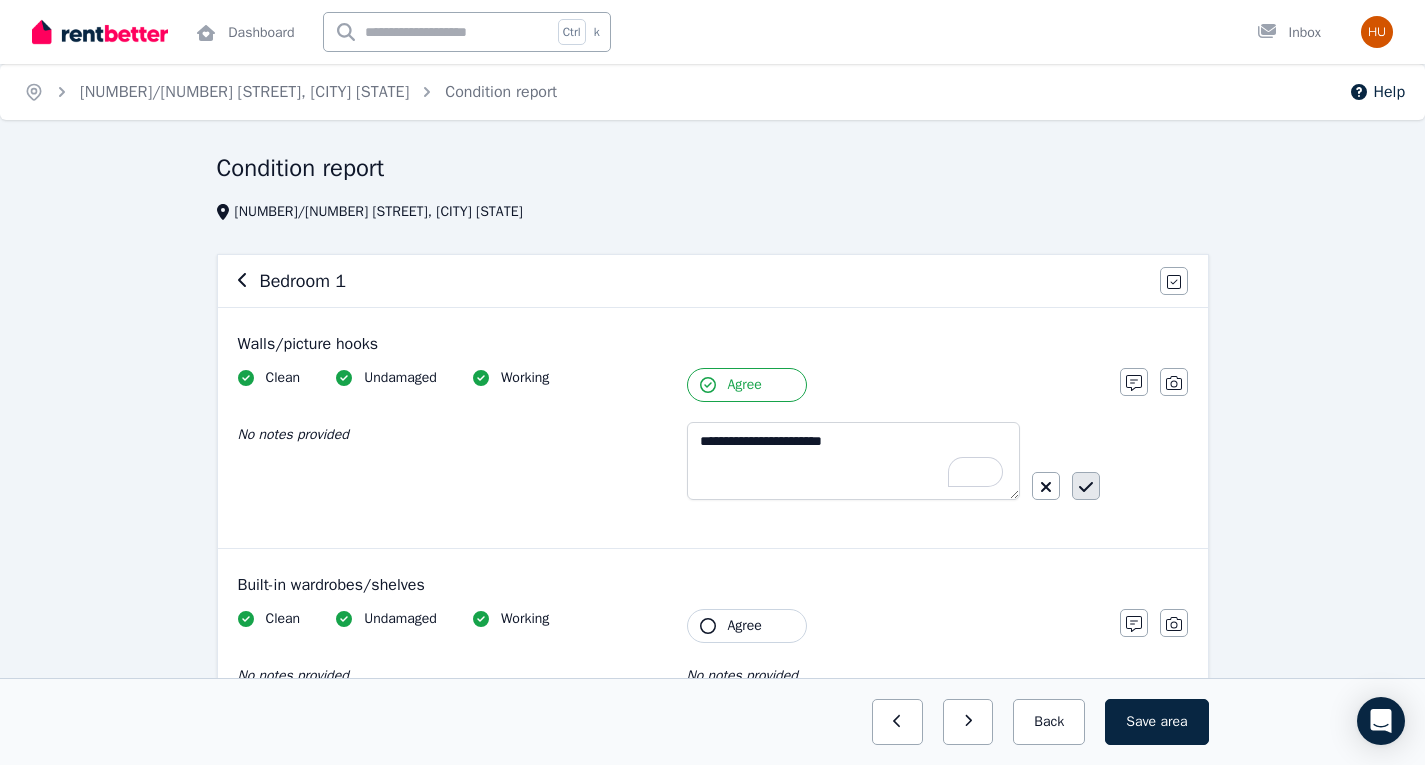click 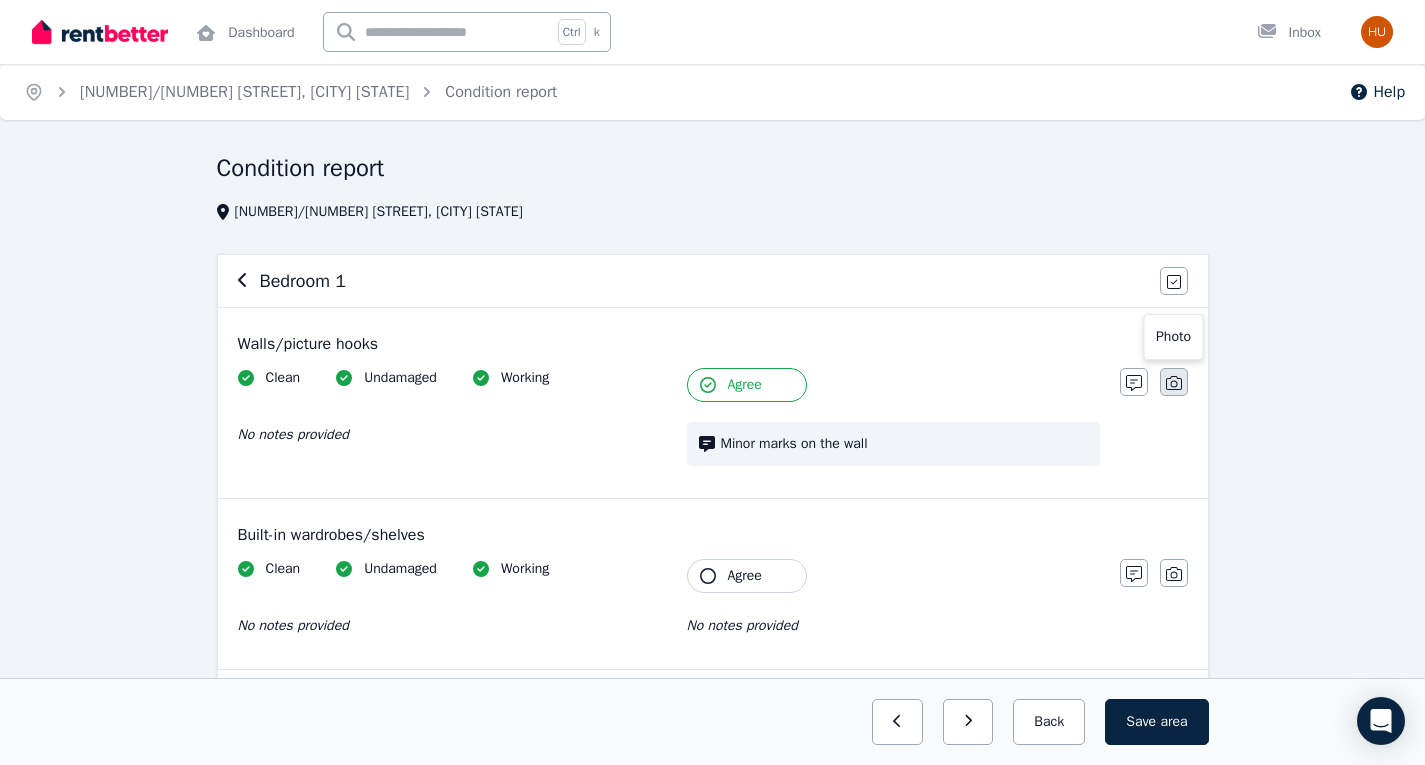 click 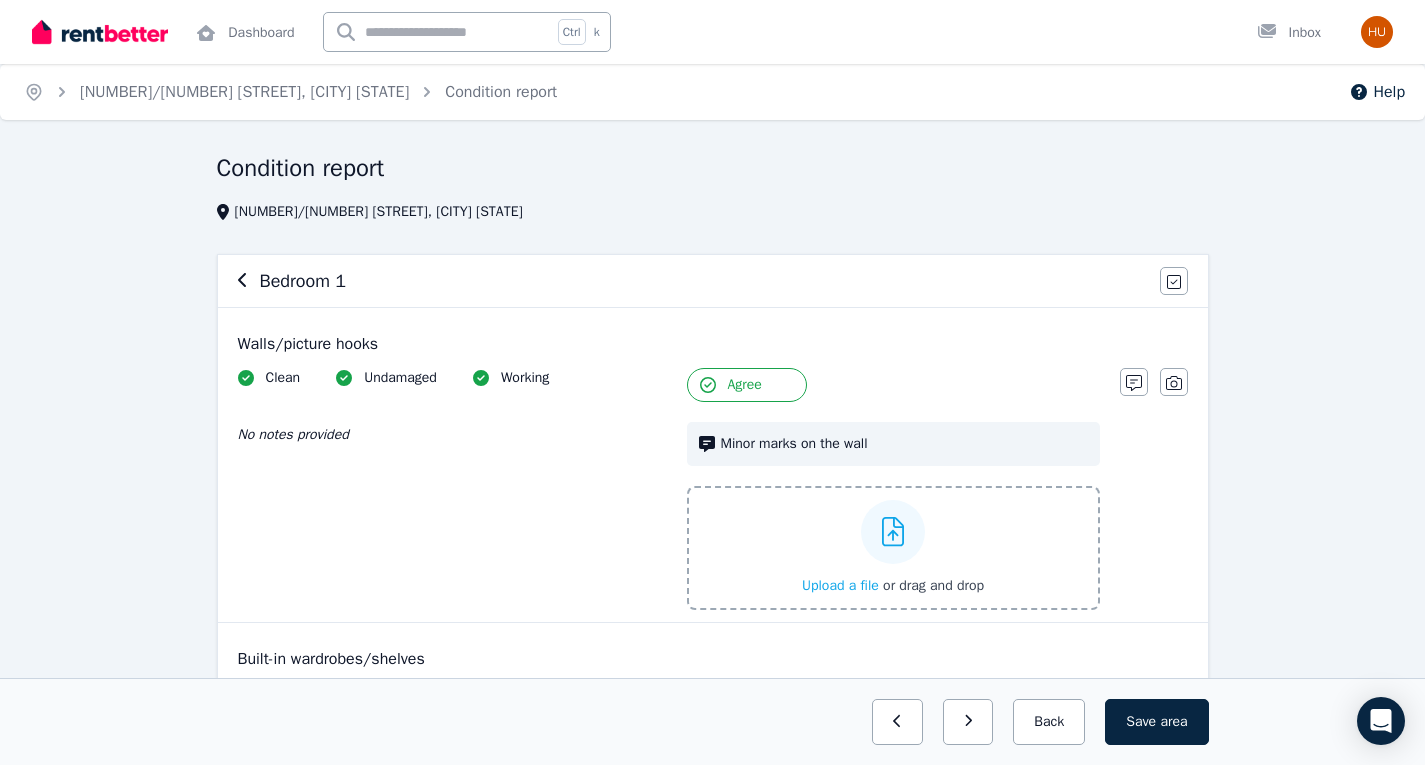 click on "Upload a file" at bounding box center (840, 585) 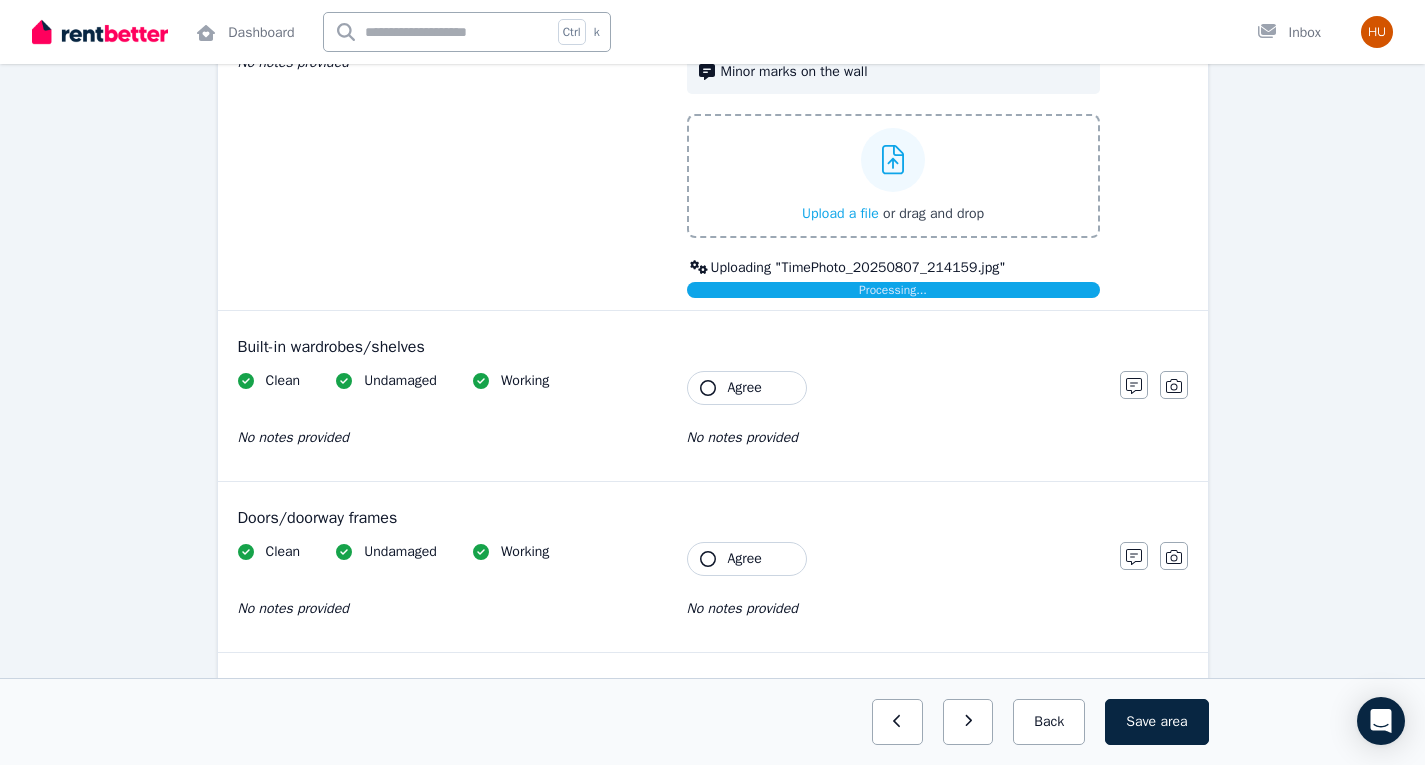 scroll, scrollTop: 374, scrollLeft: 0, axis: vertical 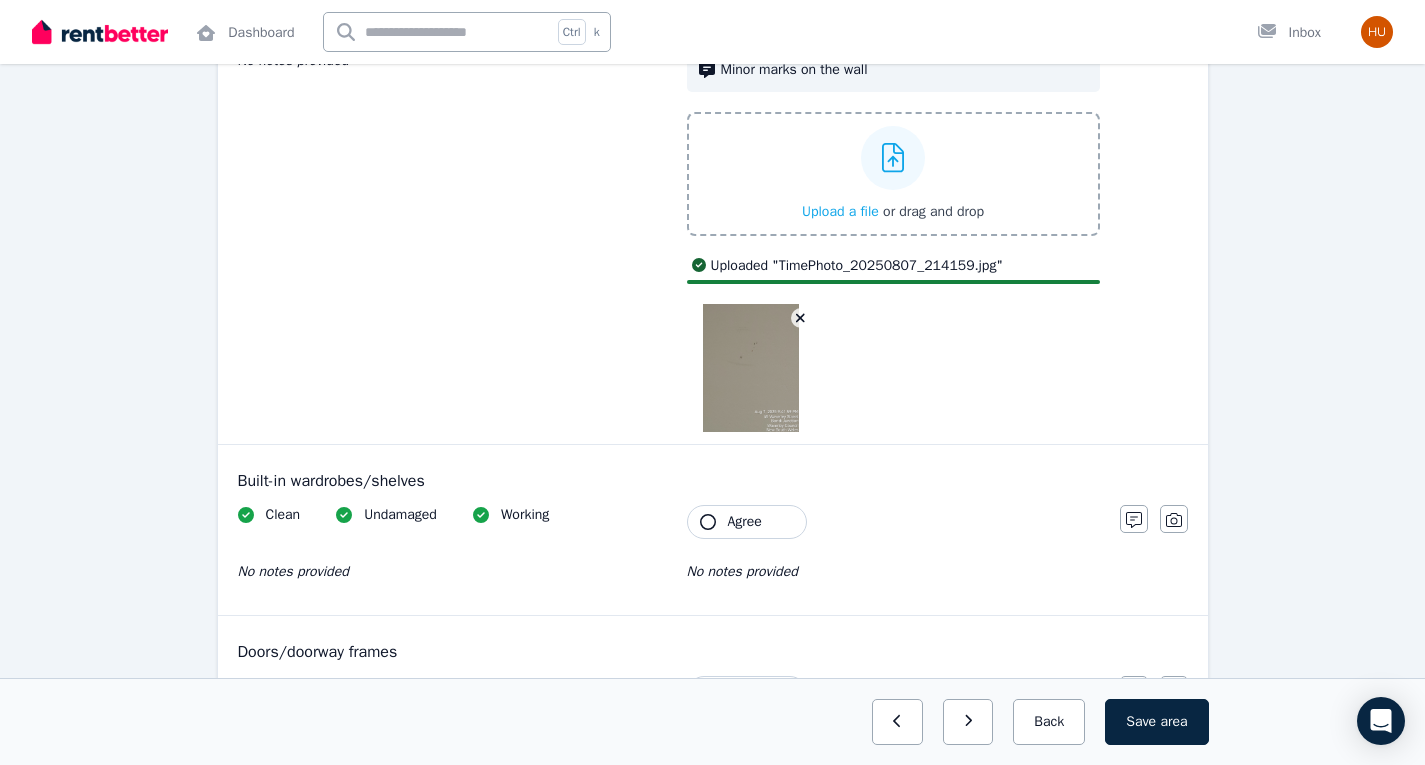click on "Agree" at bounding box center (745, 522) 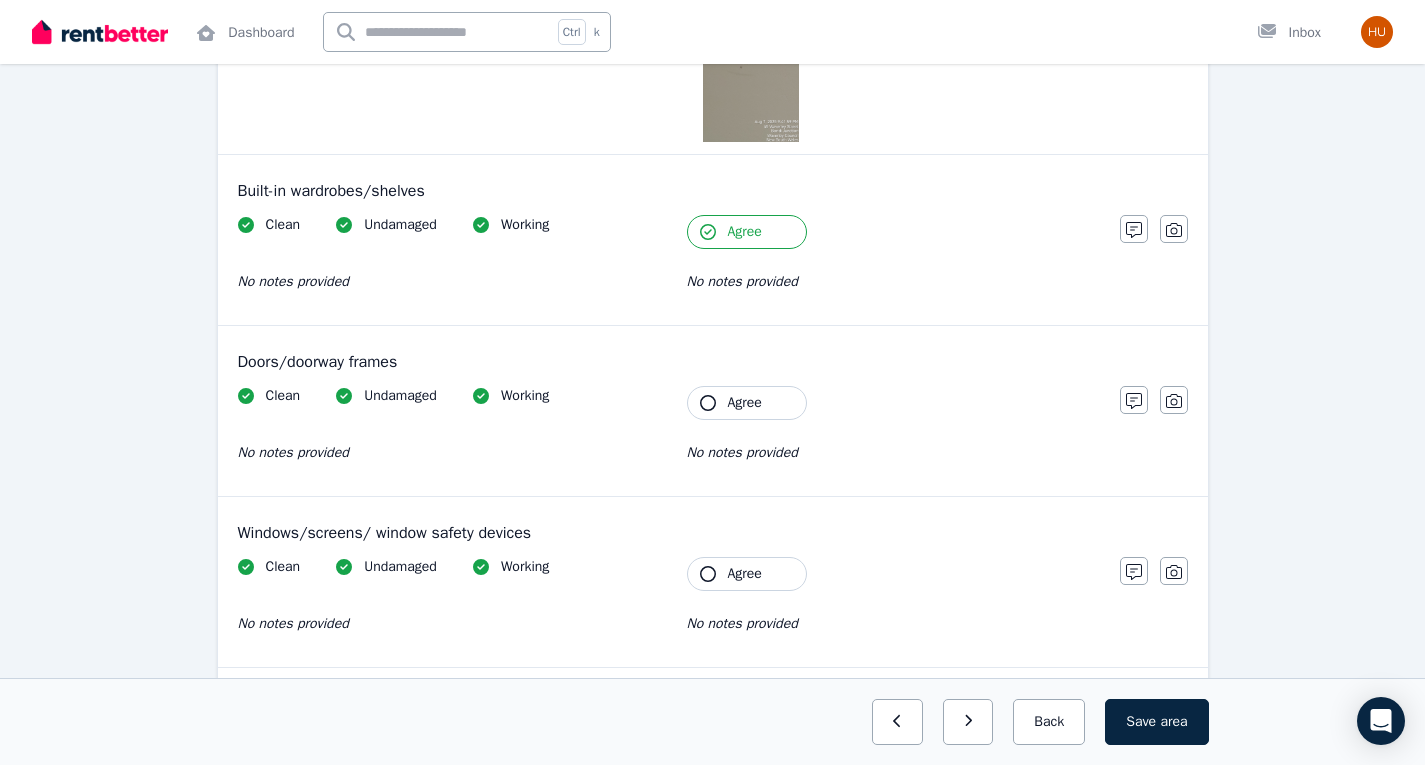 scroll, scrollTop: 670, scrollLeft: 0, axis: vertical 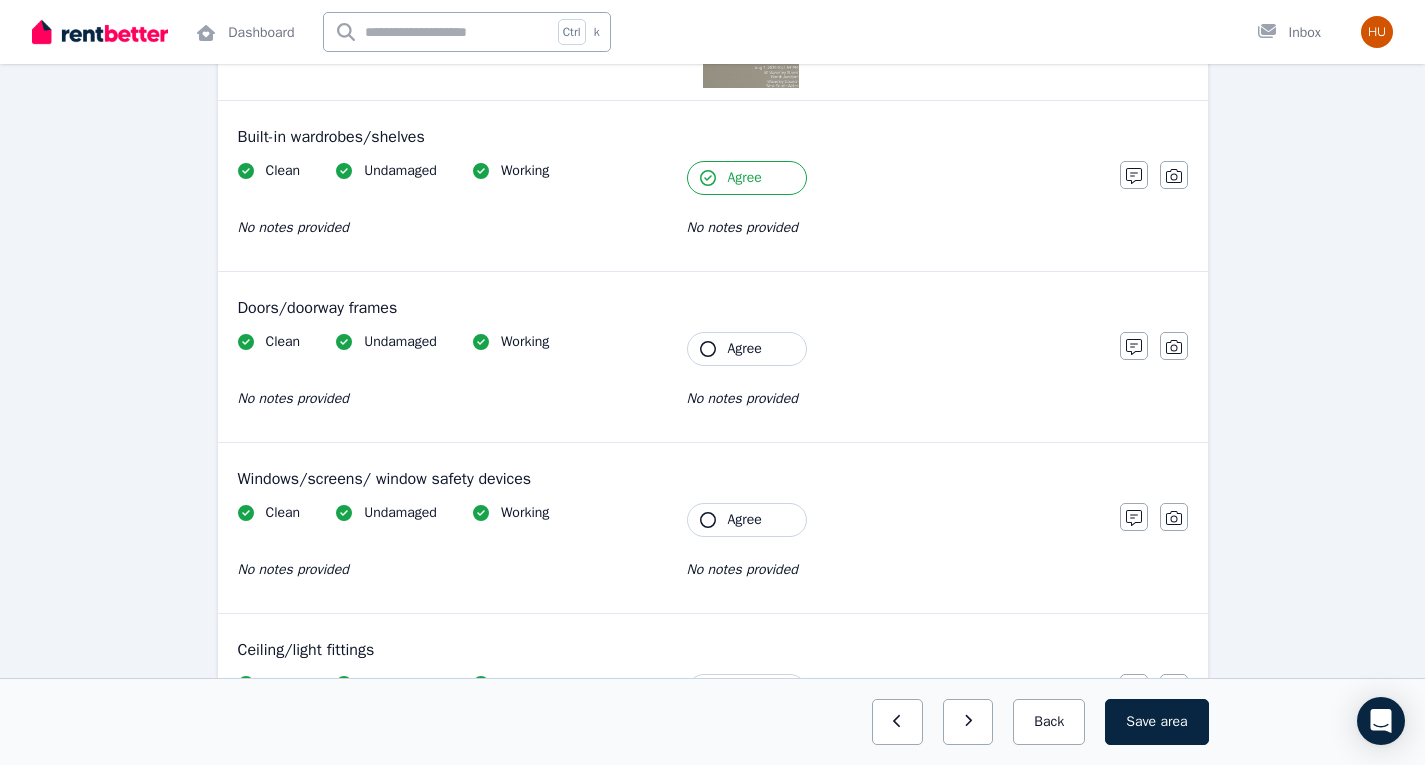 click on "Agree" at bounding box center [747, 349] 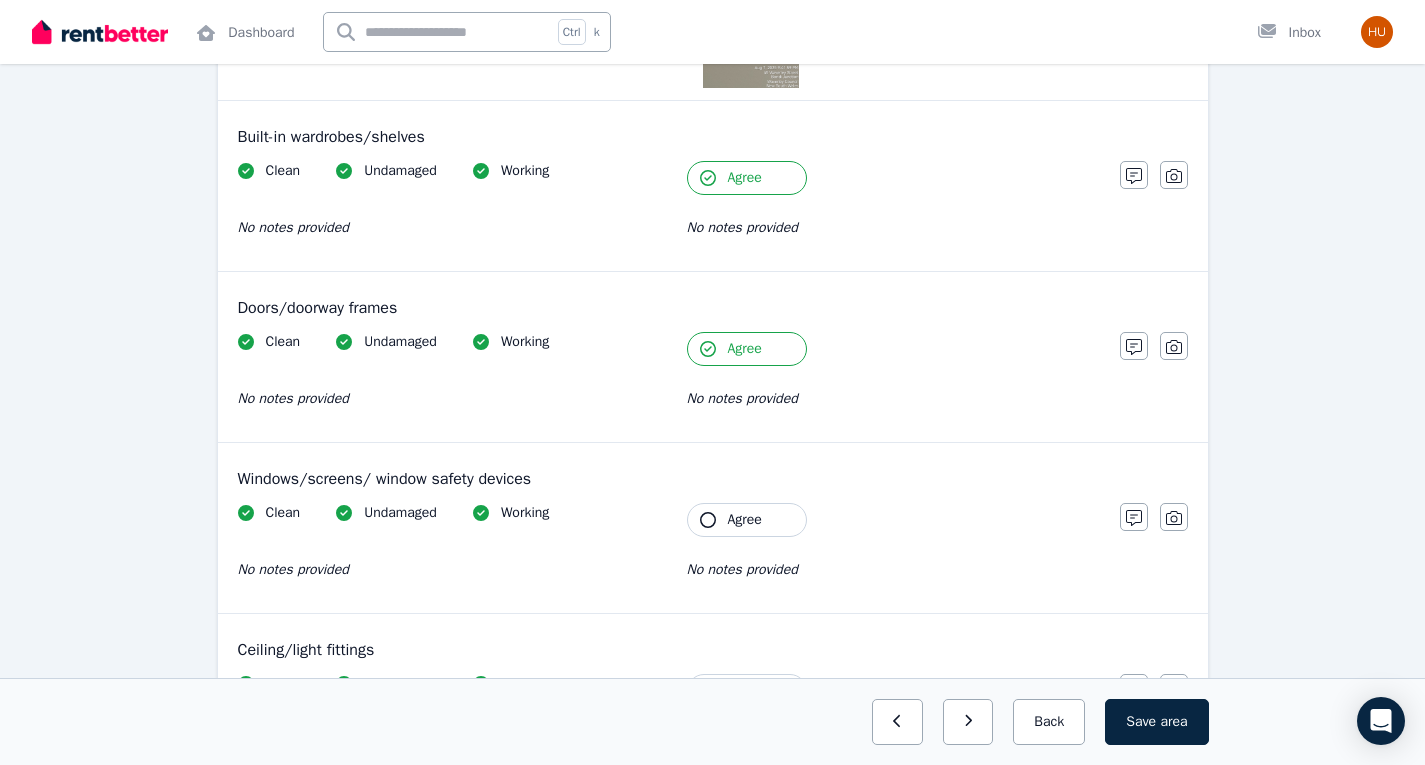 click on "Agree" at bounding box center (747, 520) 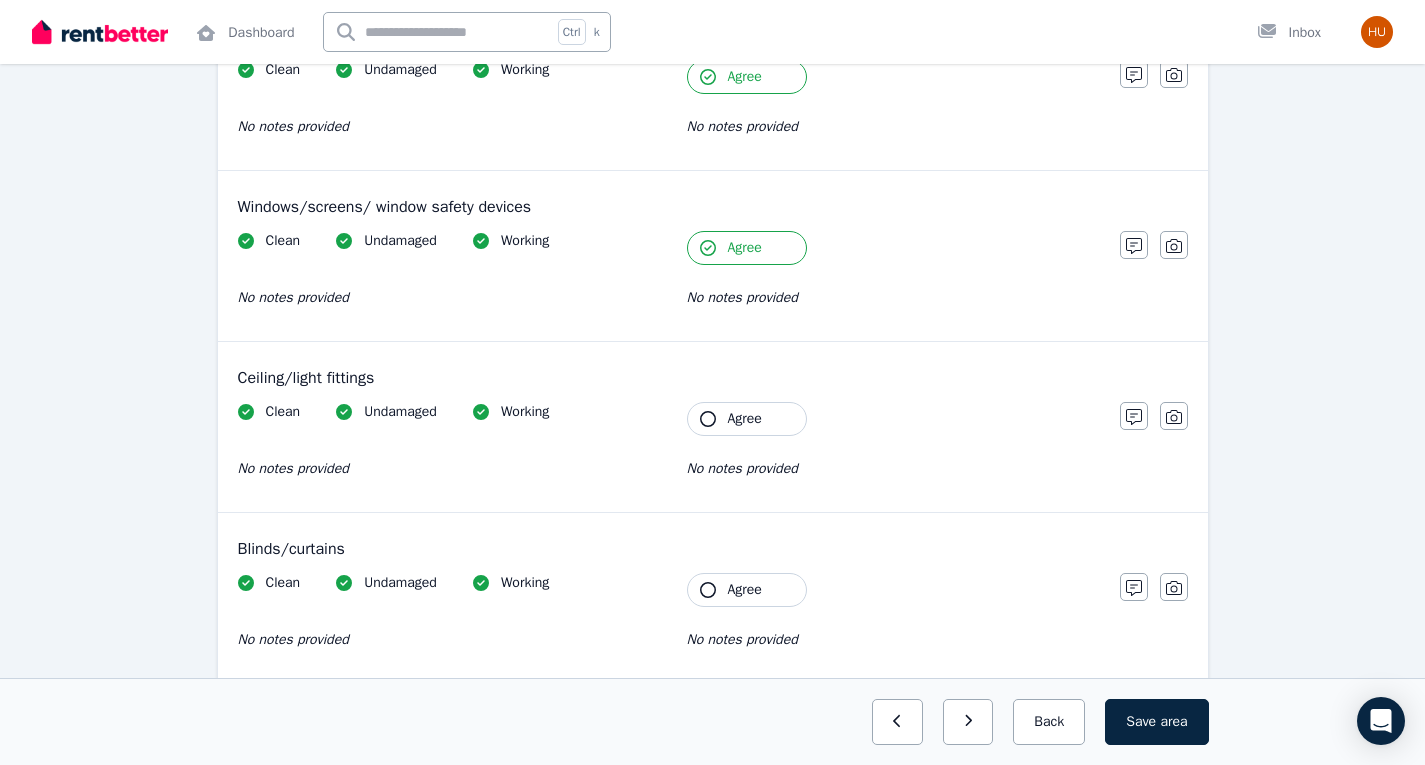 scroll, scrollTop: 945, scrollLeft: 0, axis: vertical 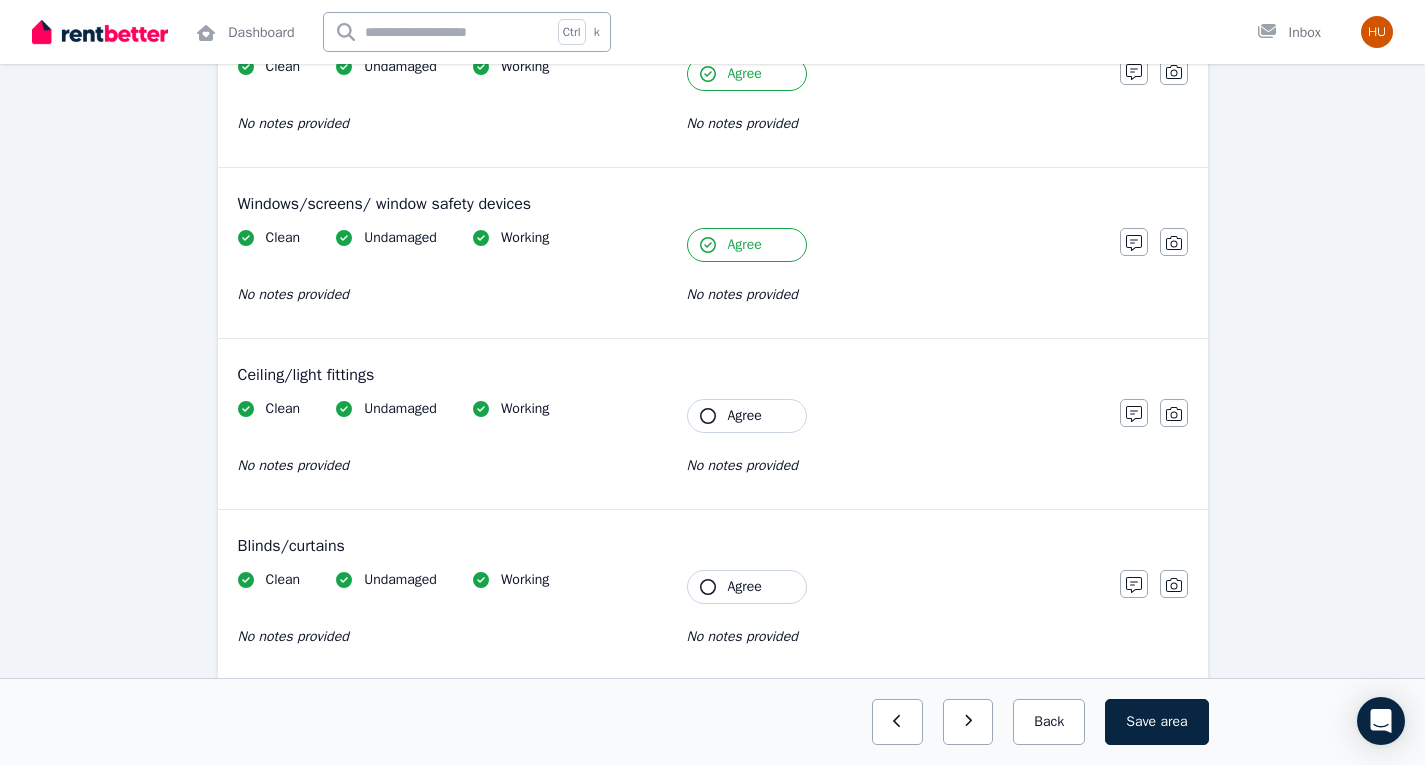 click on "Agree" at bounding box center [745, 416] 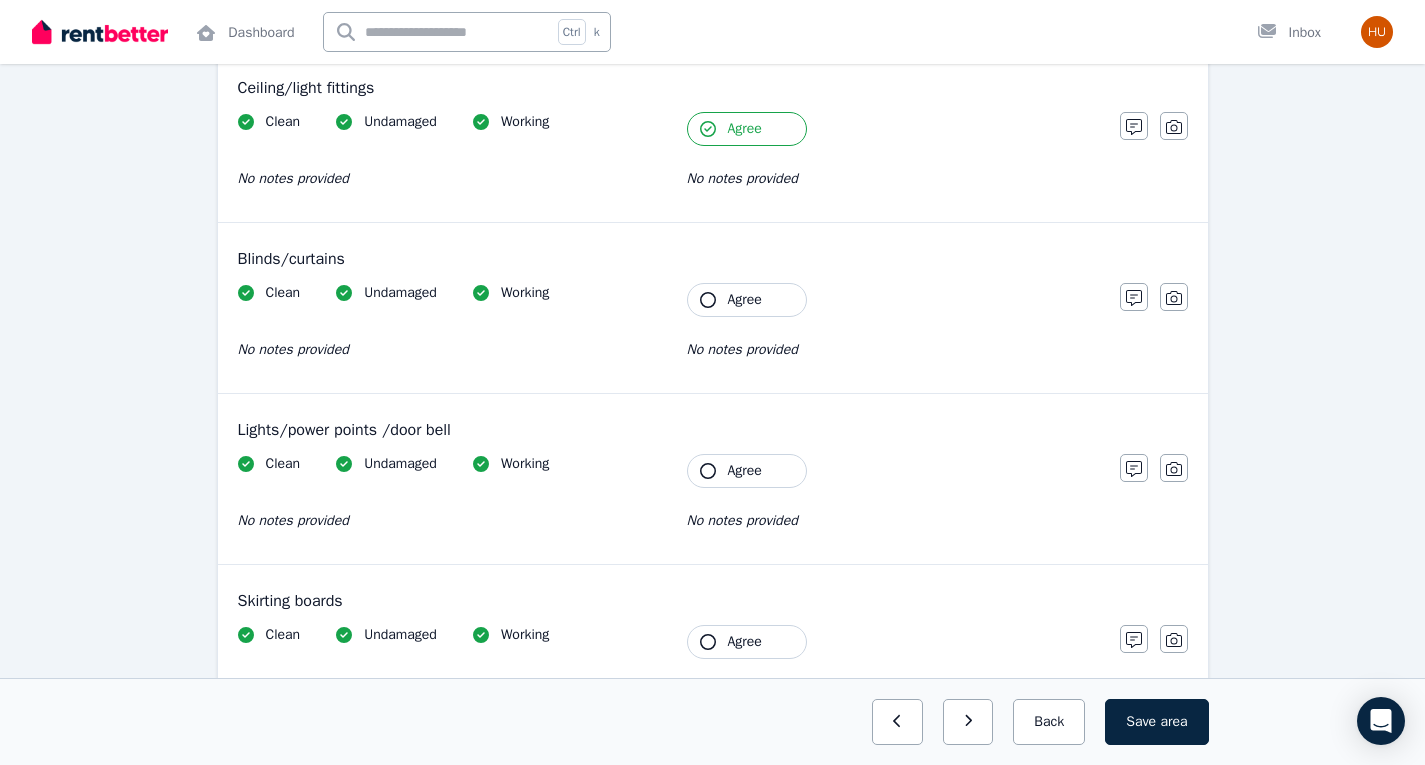 scroll, scrollTop: 1235, scrollLeft: 0, axis: vertical 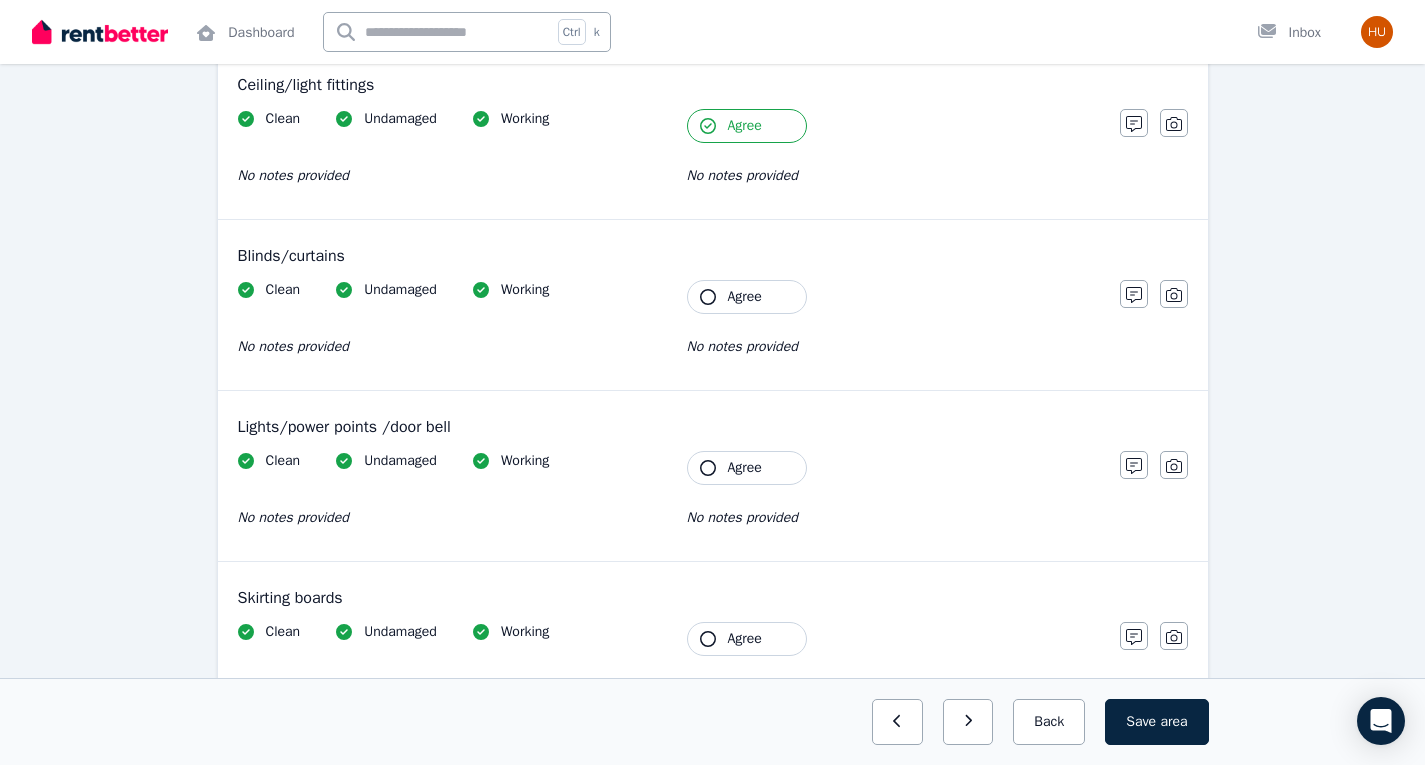 click on "Agree" at bounding box center [747, 297] 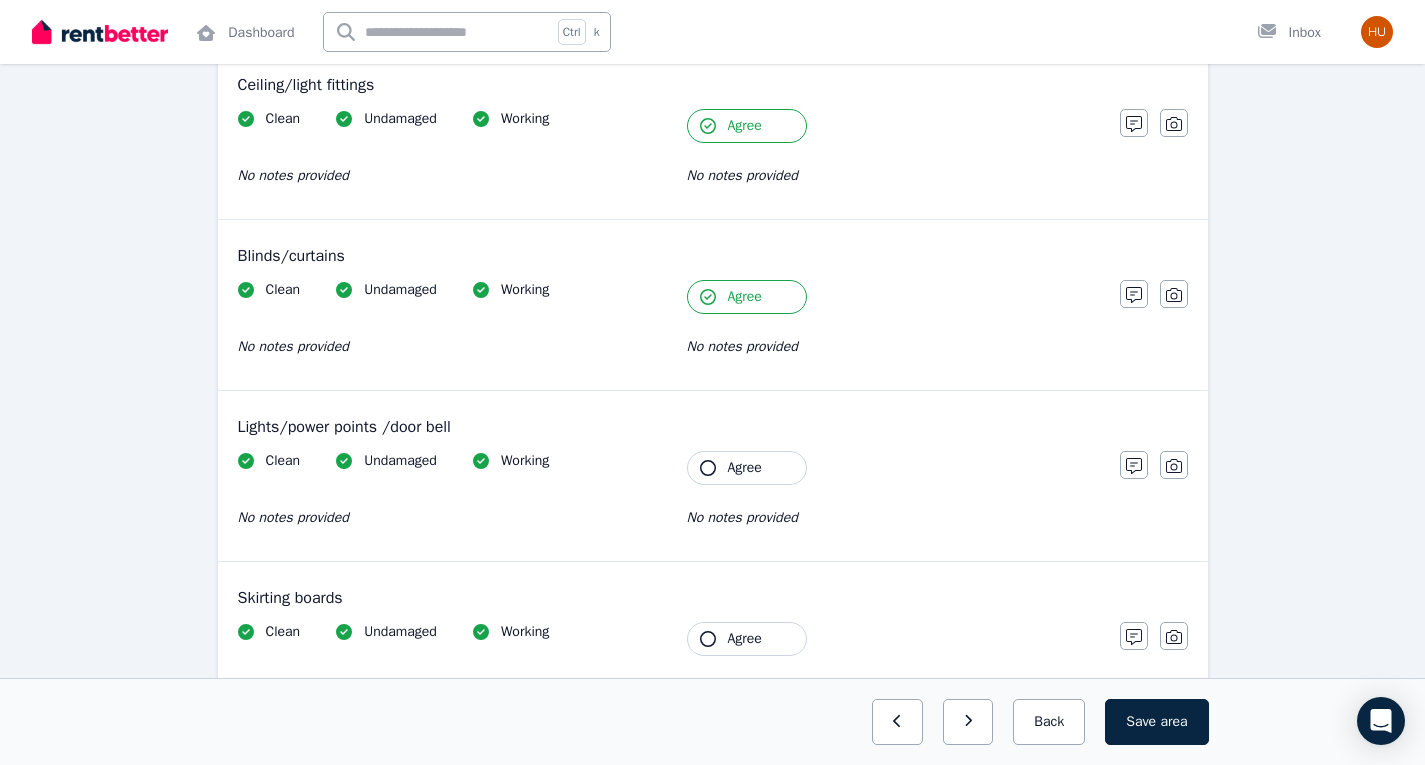 click on "Agree" at bounding box center [745, 468] 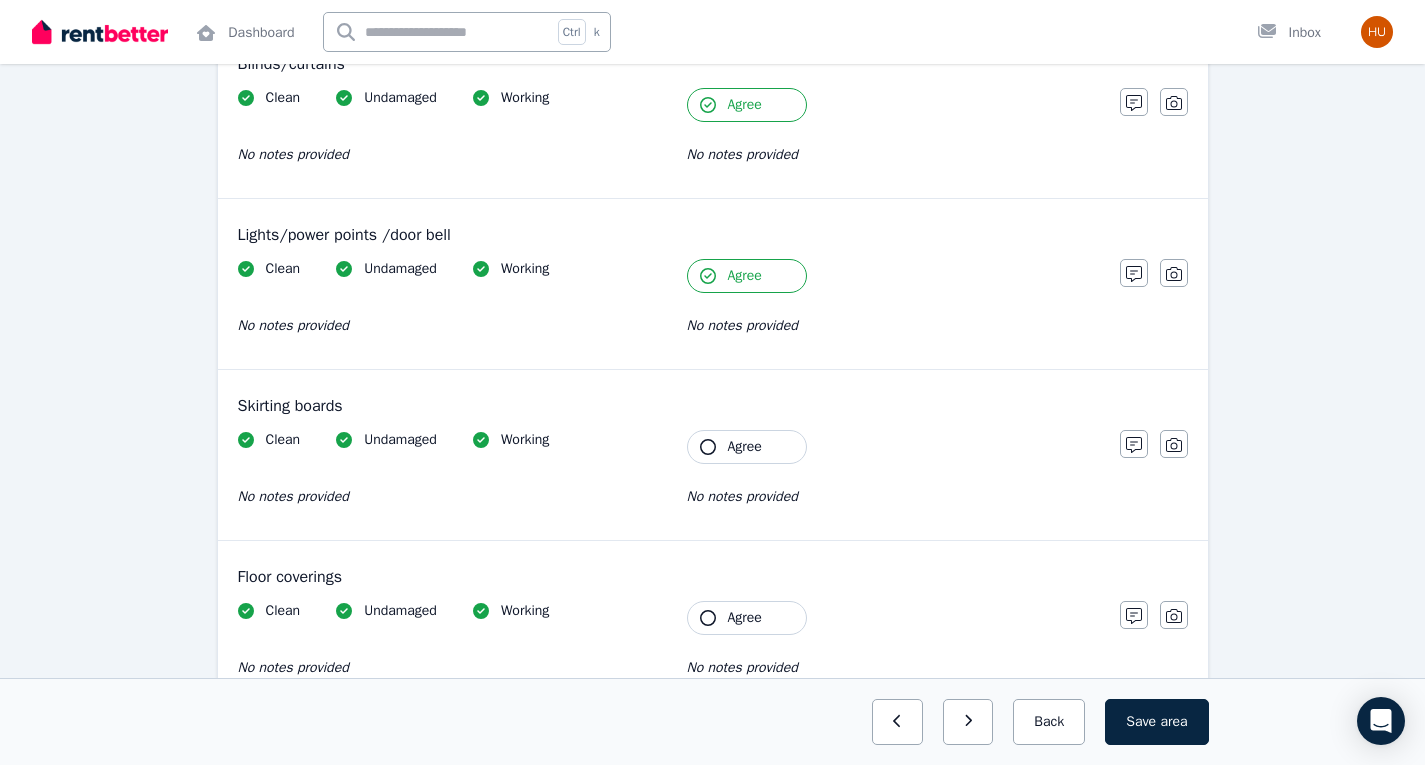 click on "Agree" at bounding box center [745, 447] 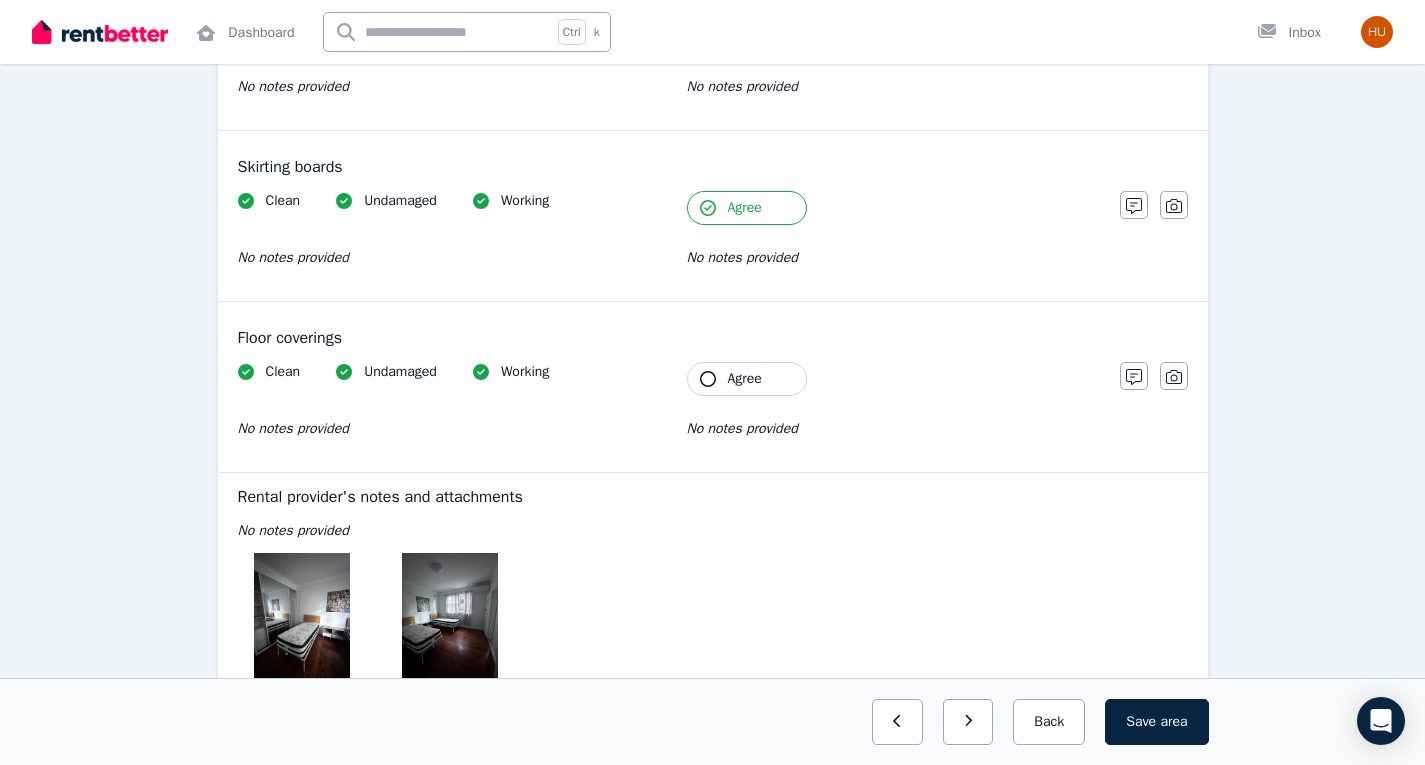 scroll, scrollTop: 1667, scrollLeft: 0, axis: vertical 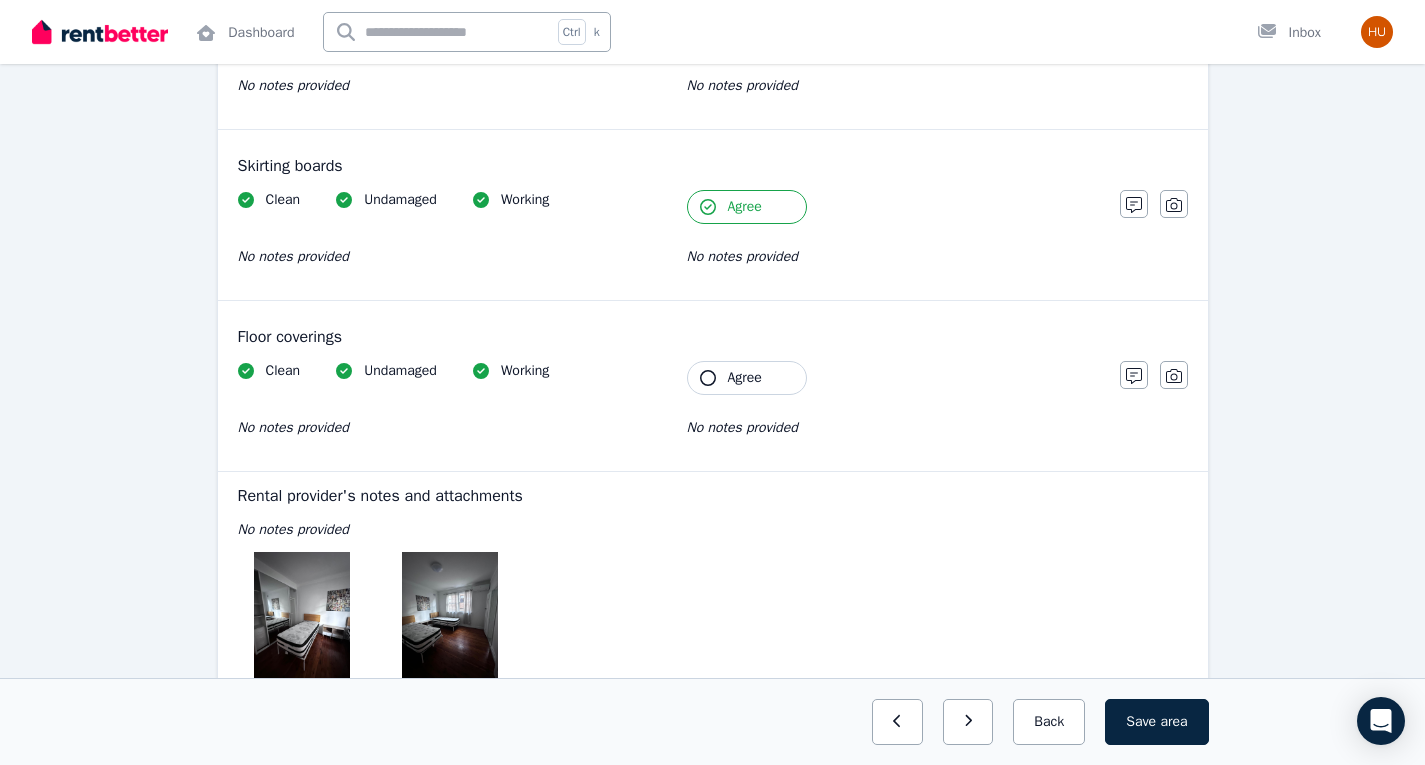 click on "Agree" at bounding box center [745, 378] 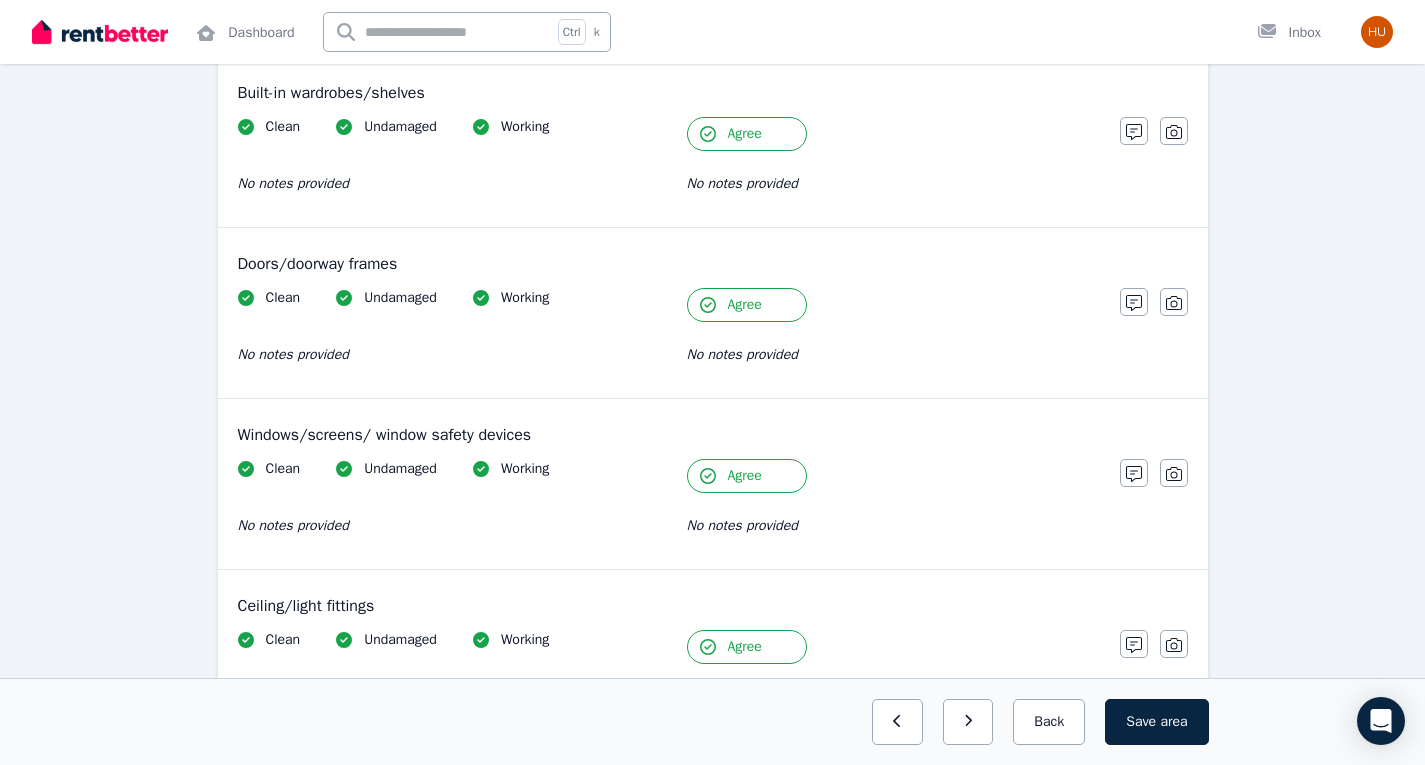 scroll, scrollTop: 708, scrollLeft: 0, axis: vertical 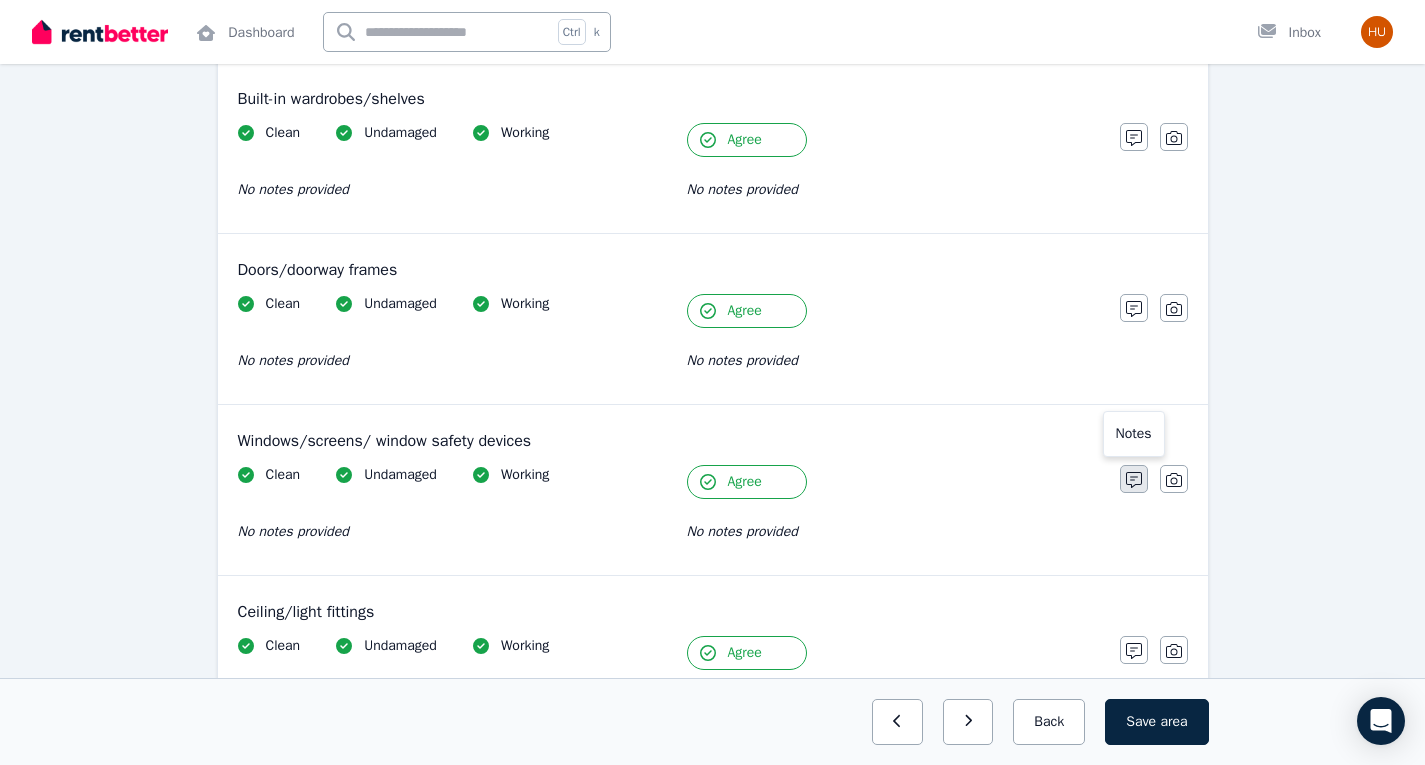 click 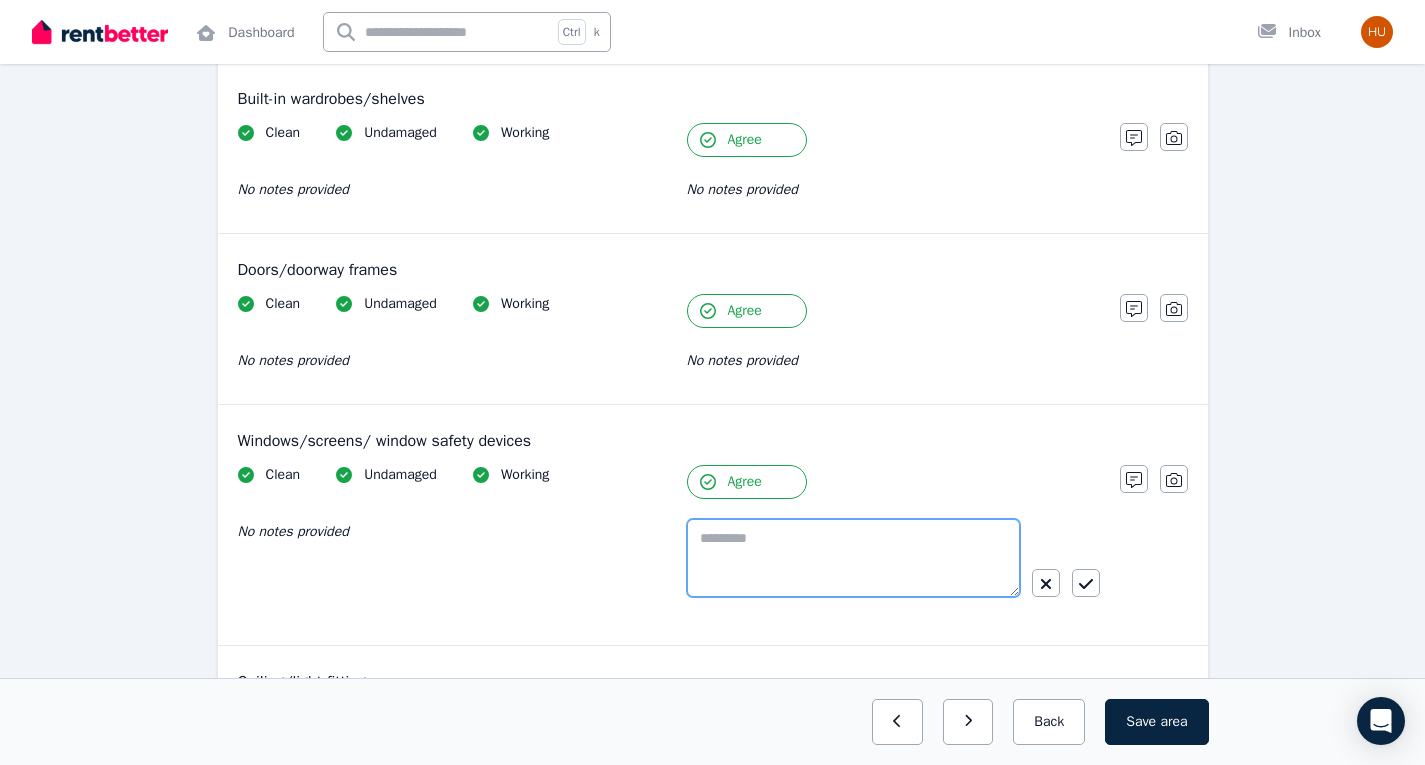 click at bounding box center (853, 558) 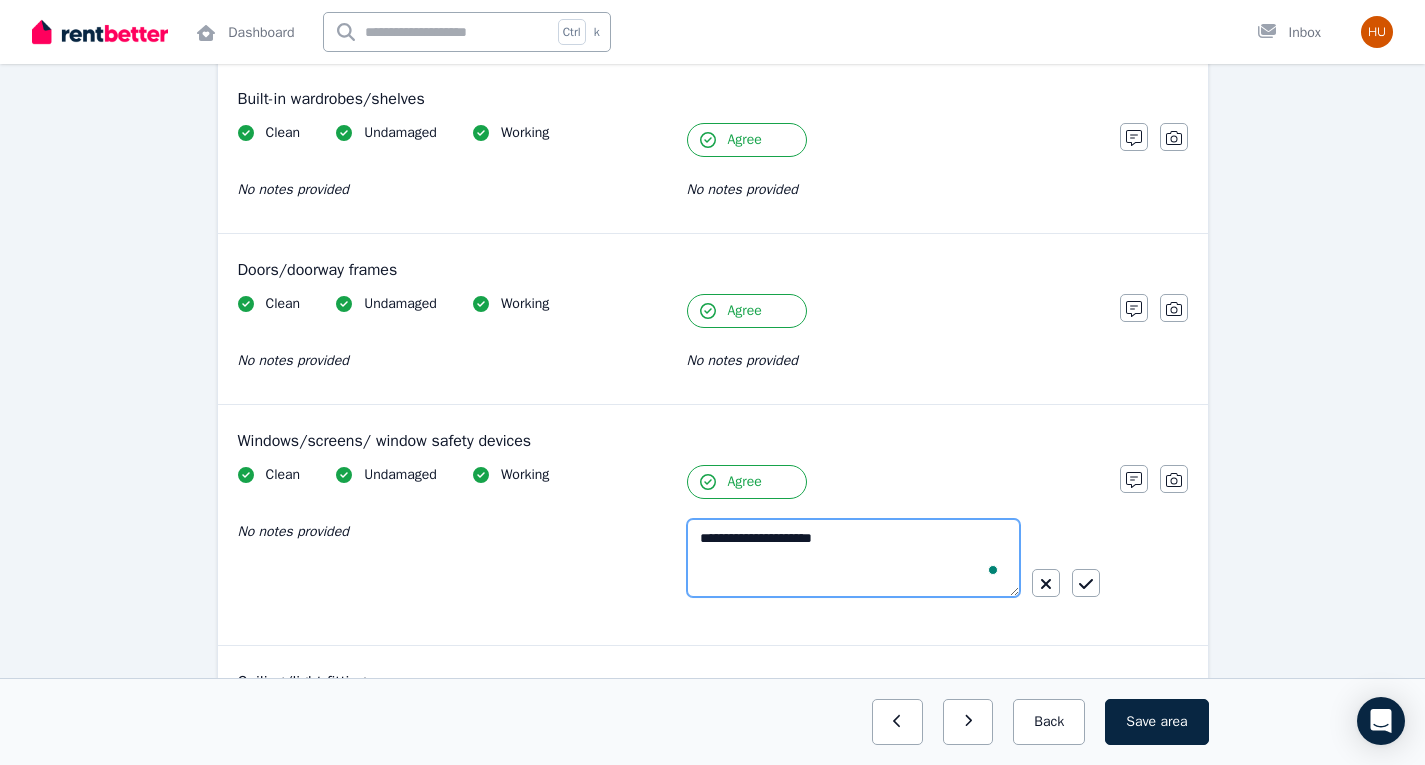 type on "**********" 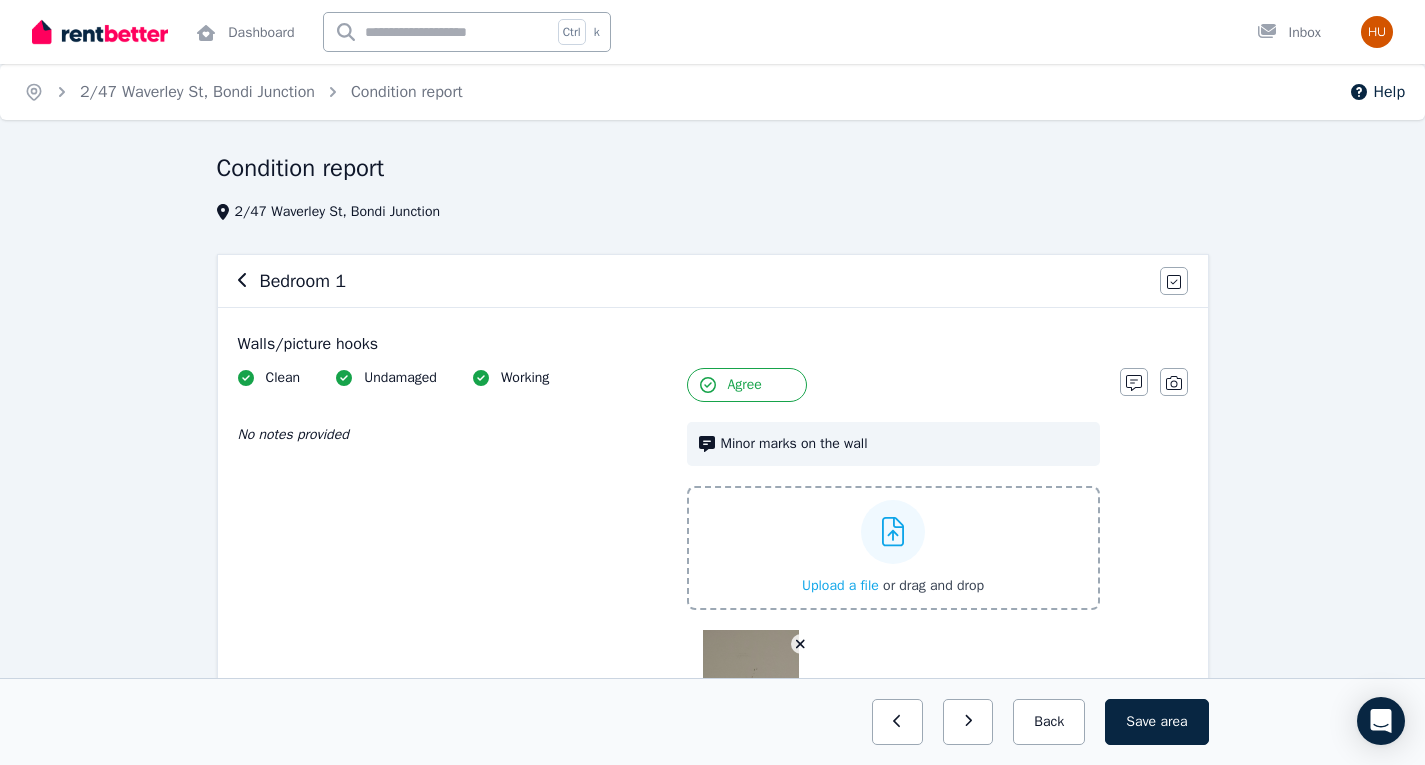 scroll, scrollTop: 708, scrollLeft: 0, axis: vertical 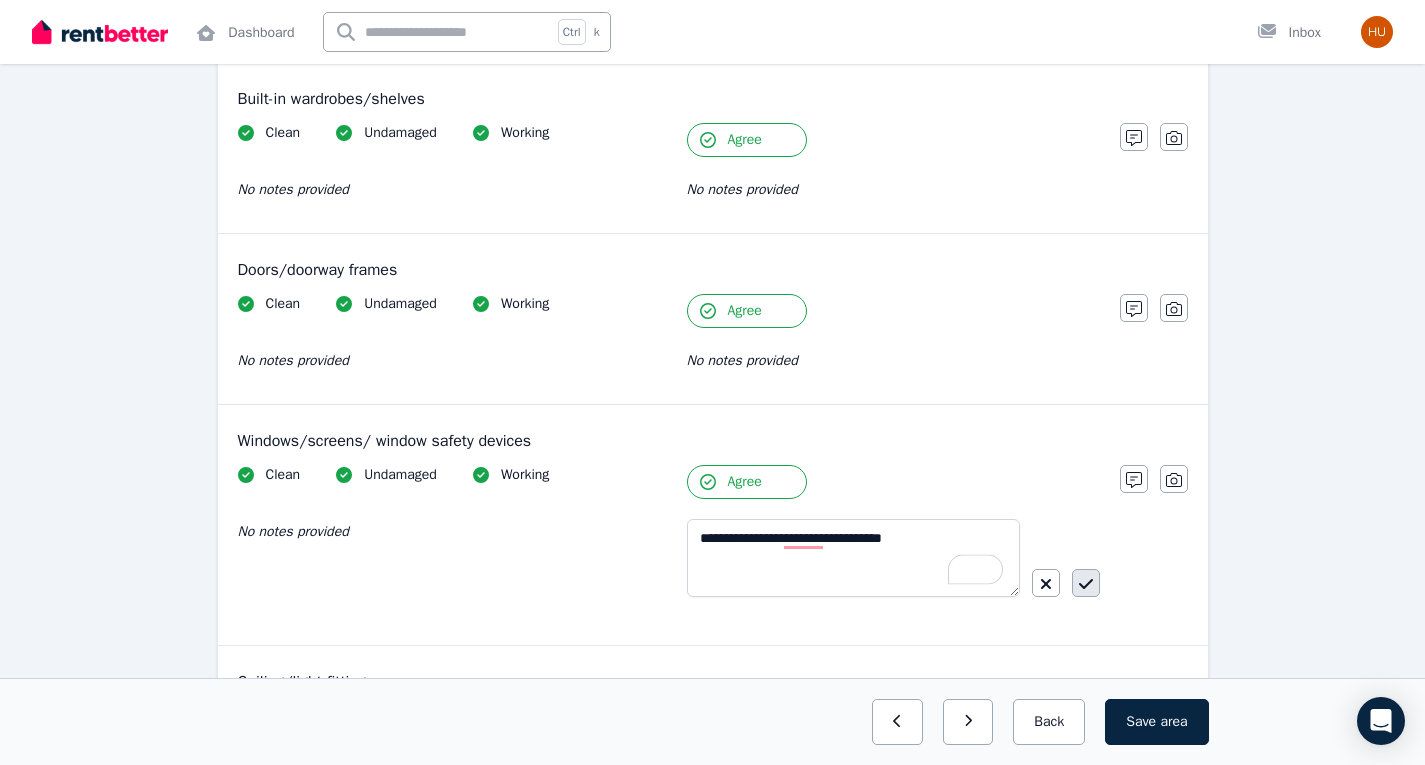 type on "**********" 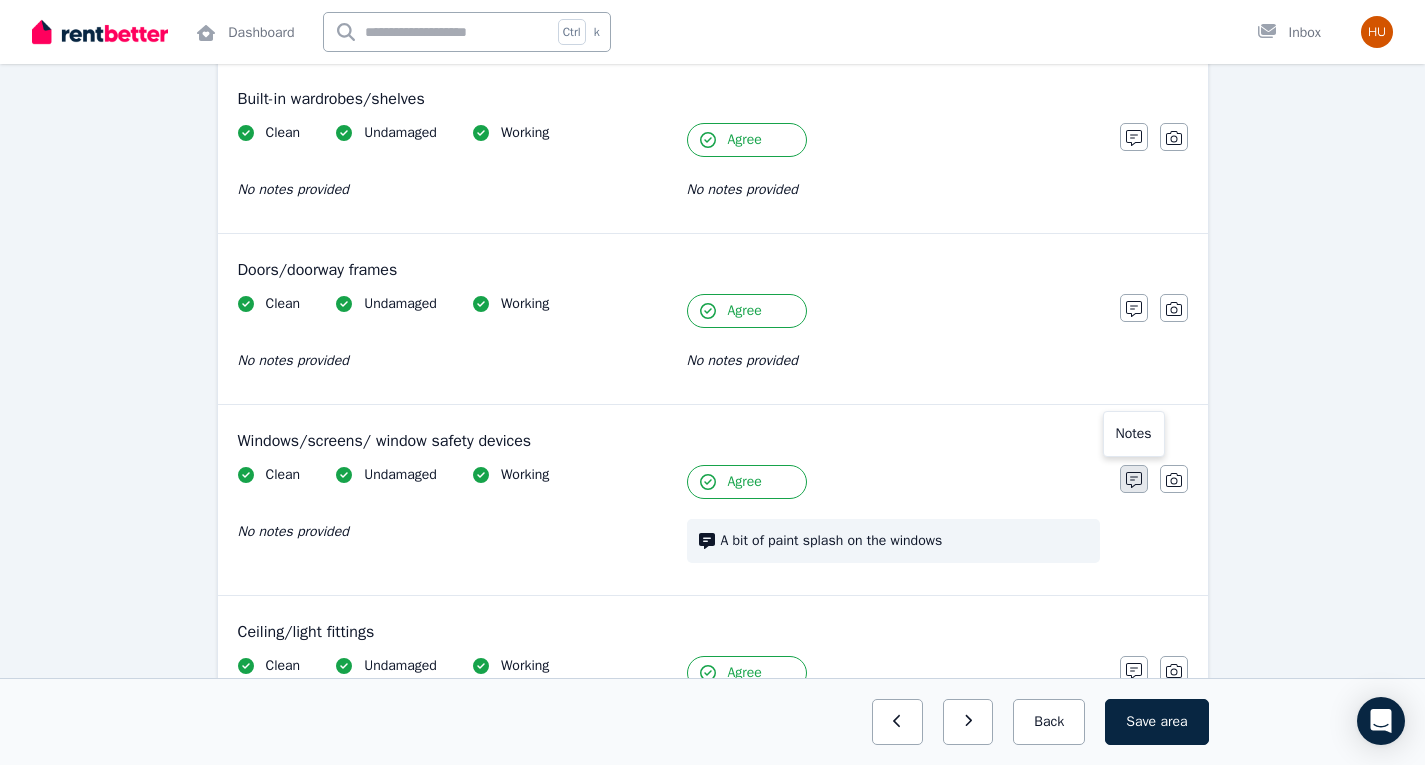click 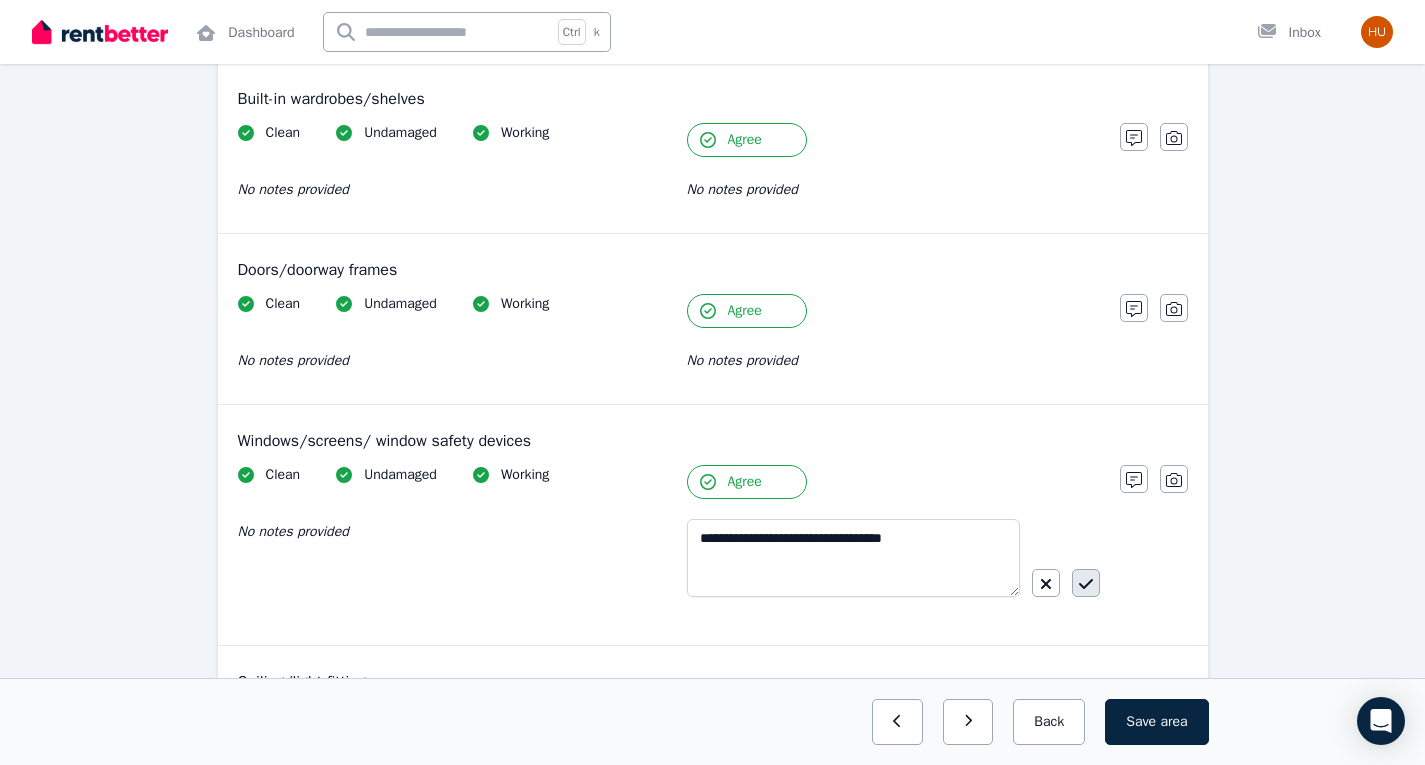 click 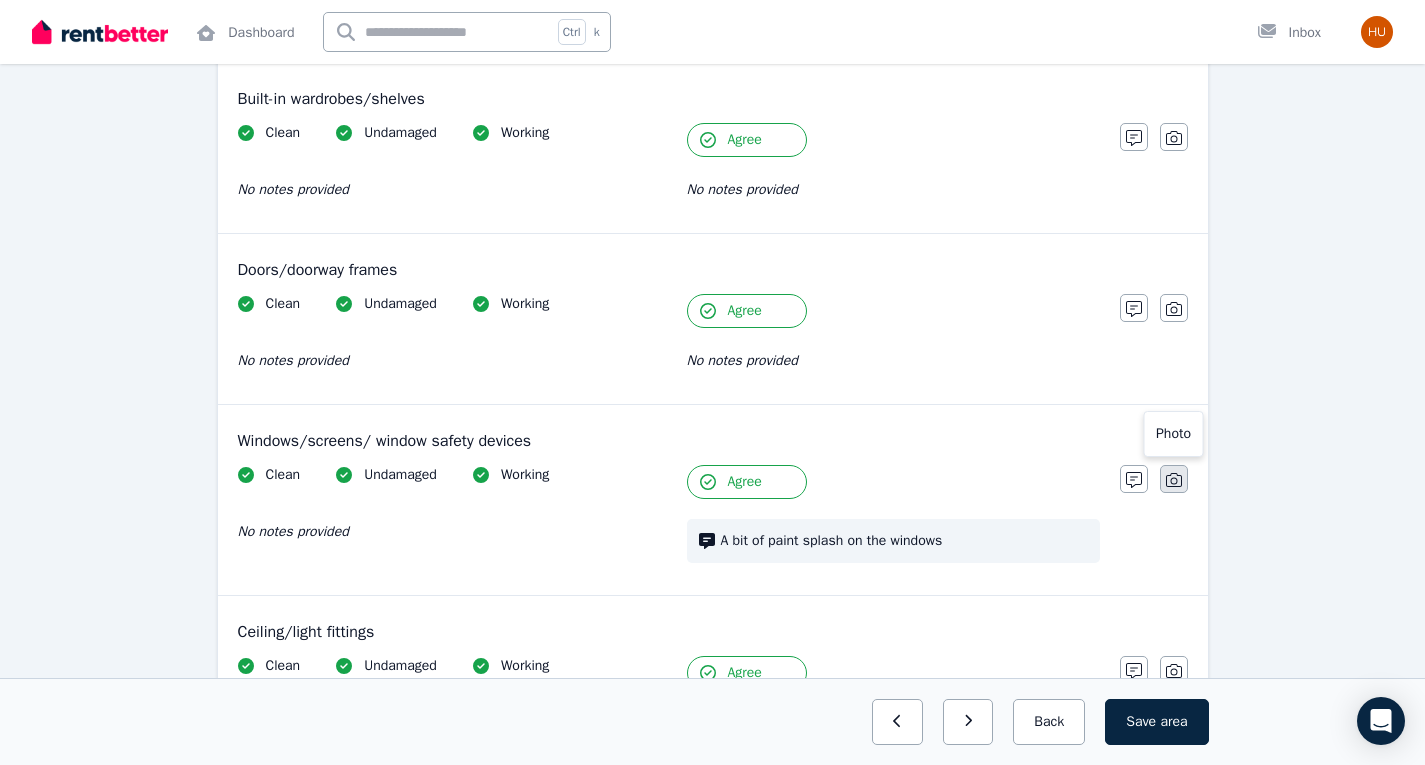 click 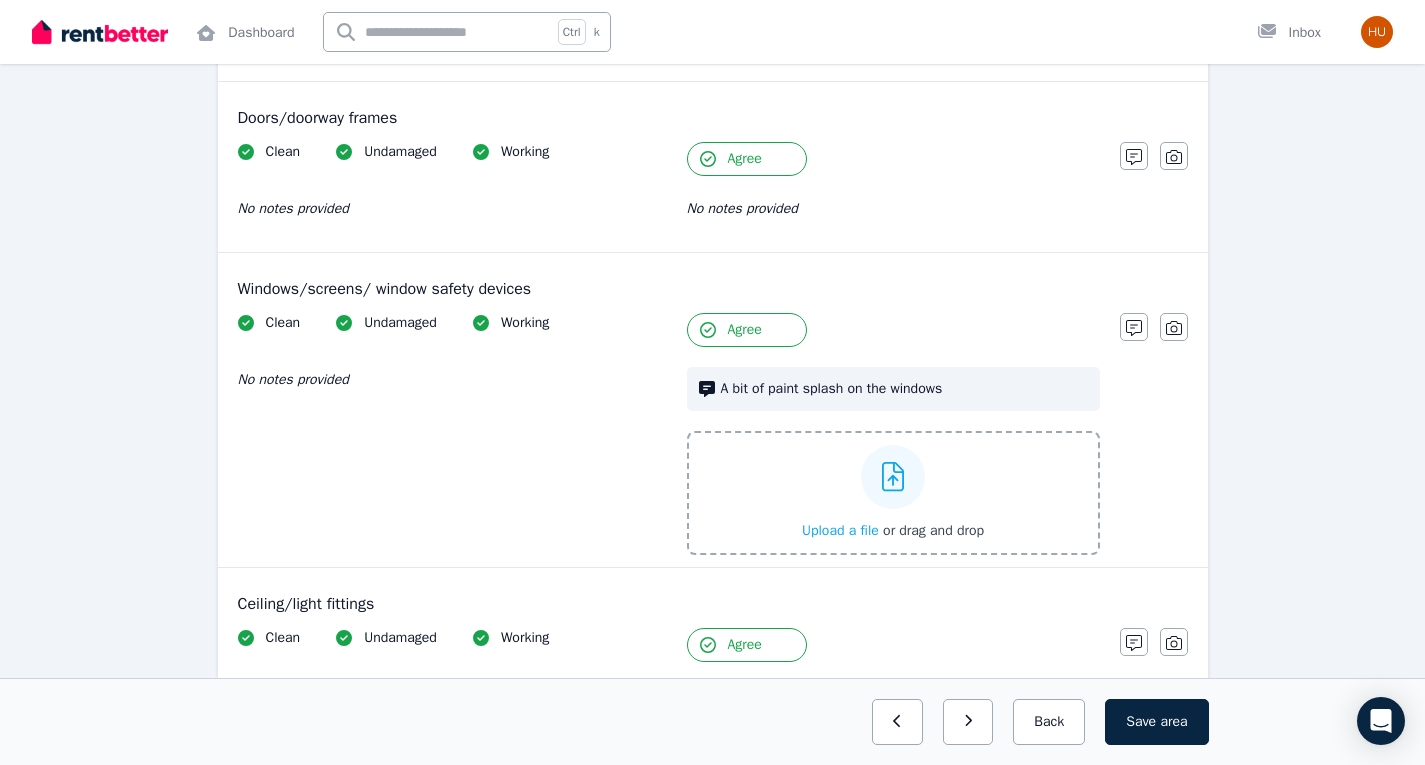 scroll, scrollTop: 962, scrollLeft: 0, axis: vertical 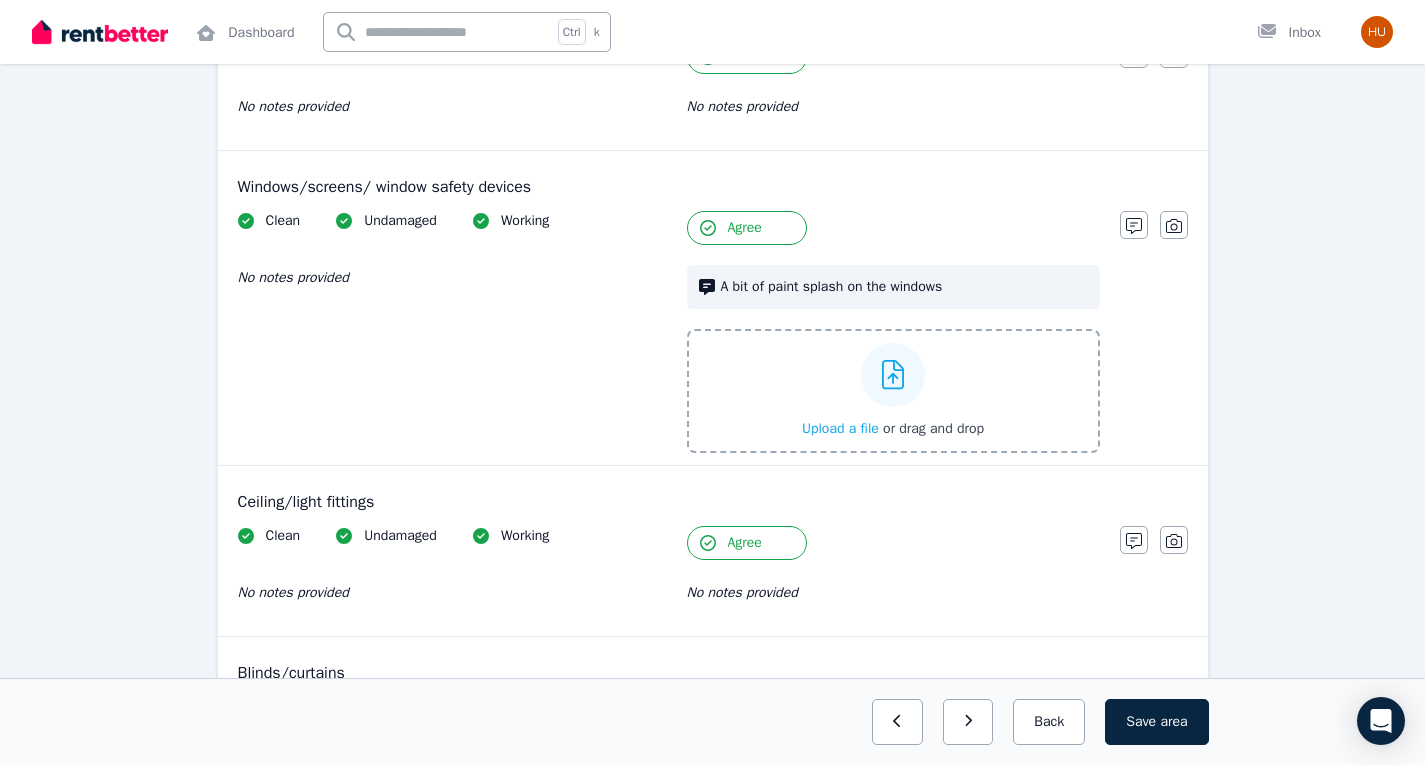 click on "Upload a file" at bounding box center [840, 428] 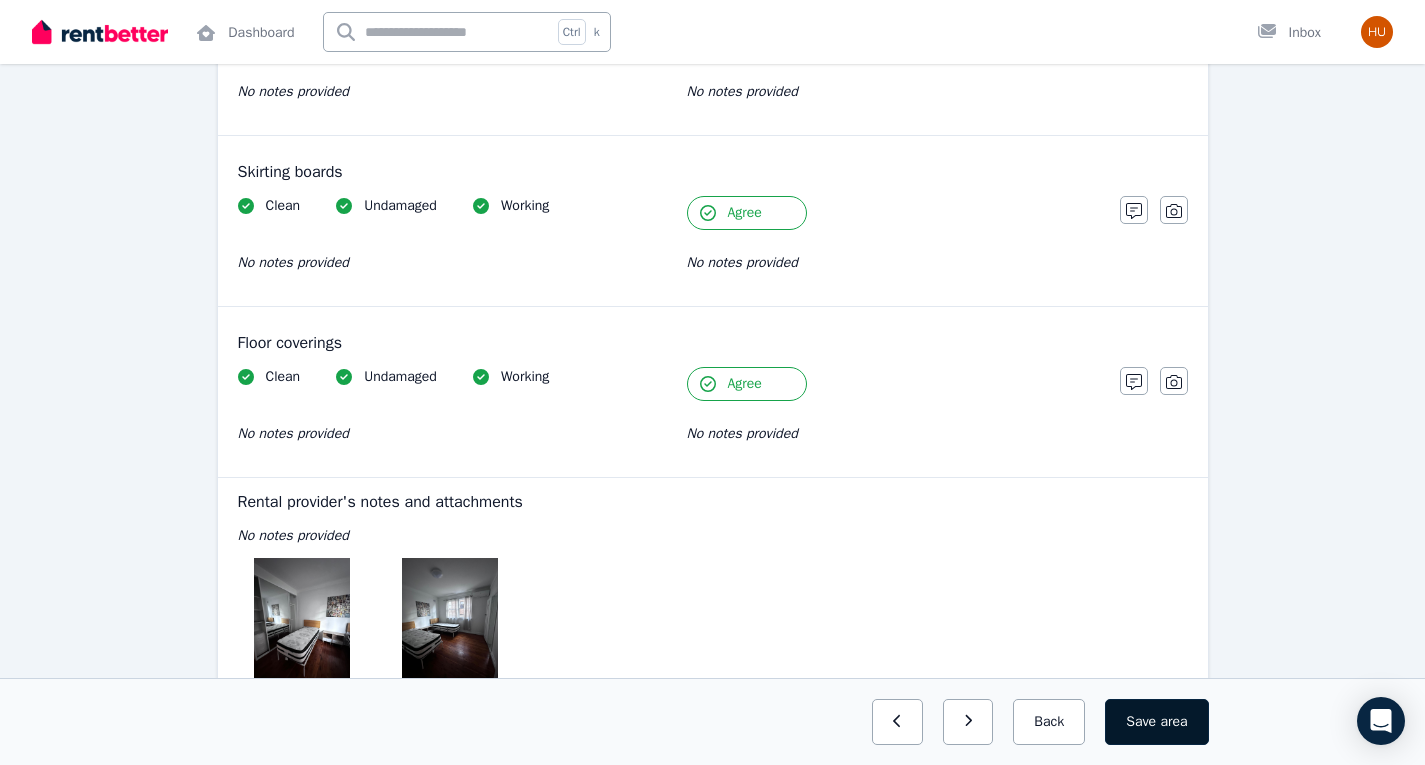 scroll, scrollTop: 1905, scrollLeft: 0, axis: vertical 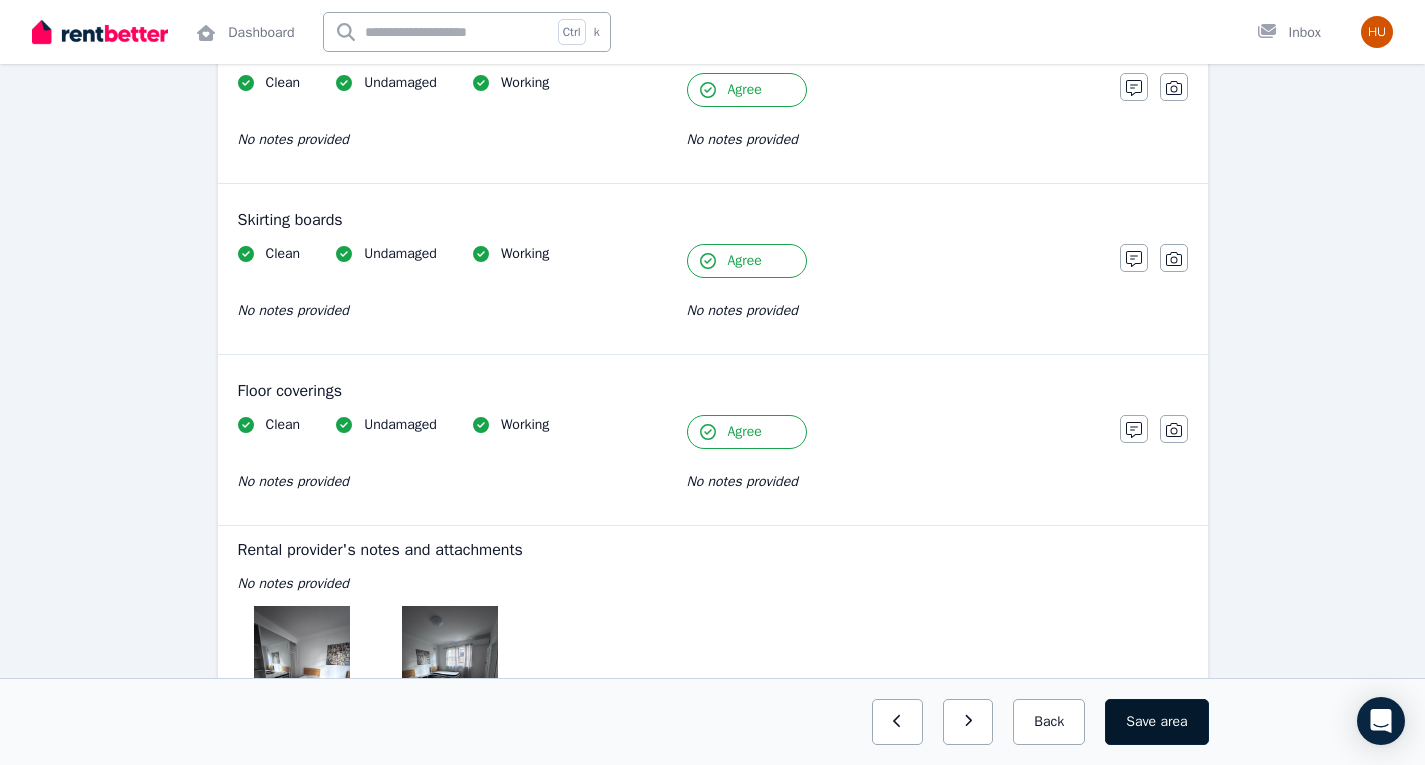 click on "area" at bounding box center (1173, 722) 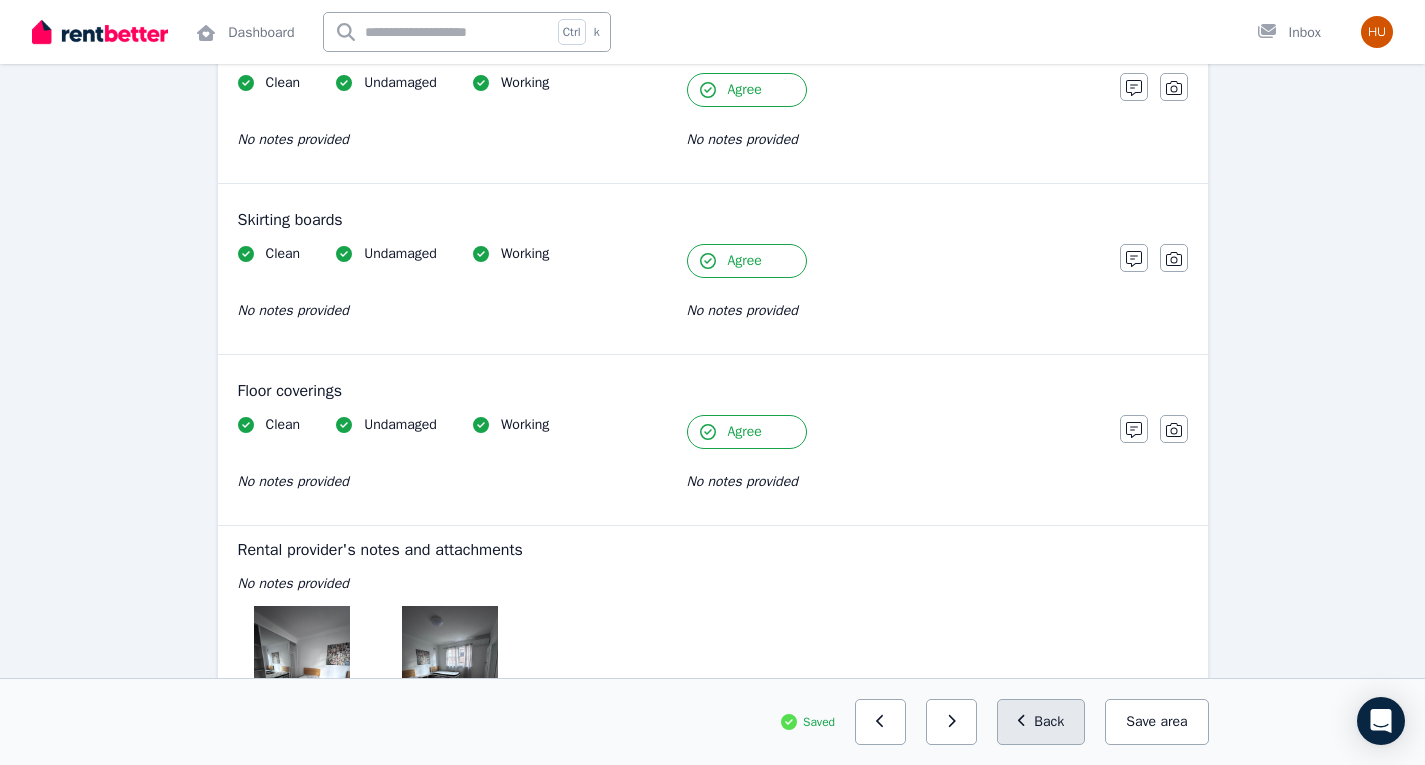 click on "Back" at bounding box center (1041, 722) 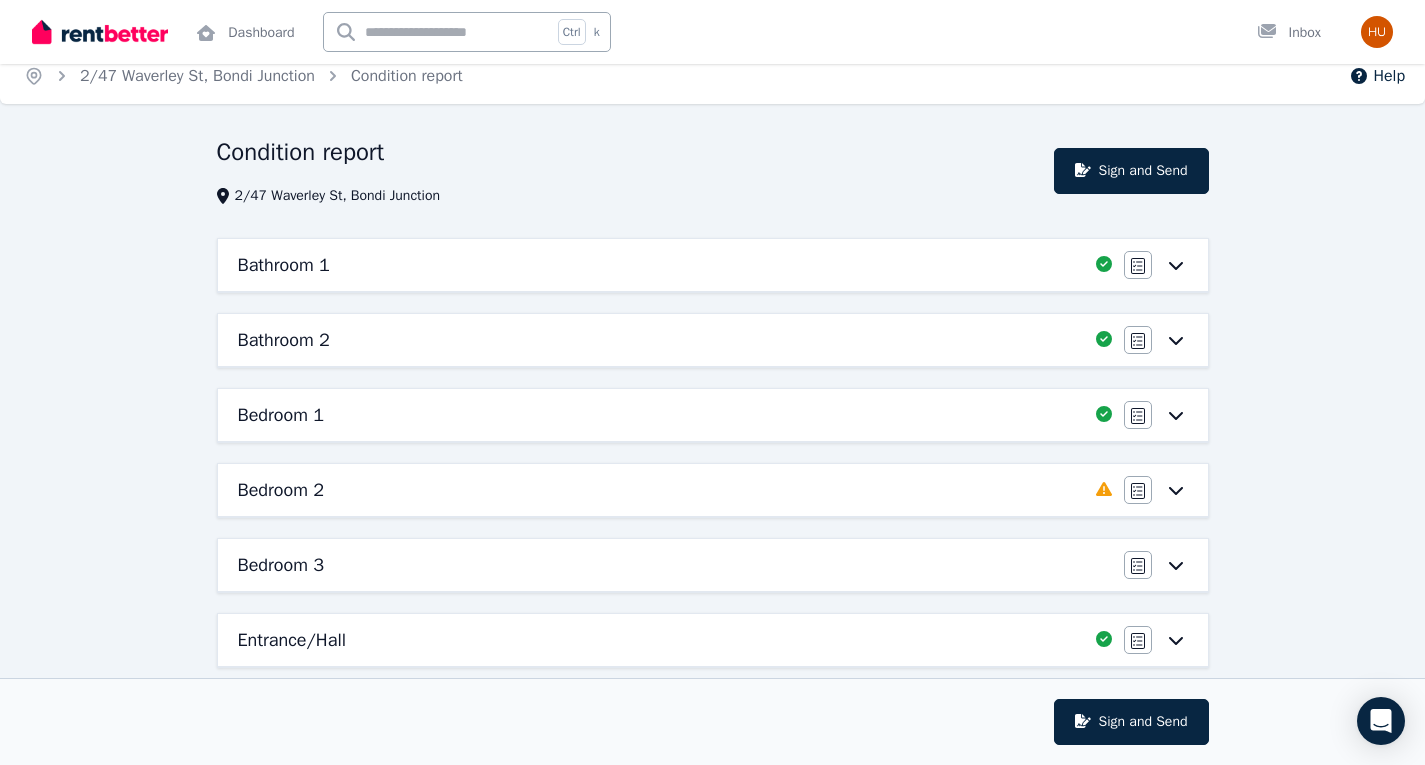 scroll, scrollTop: 0, scrollLeft: 0, axis: both 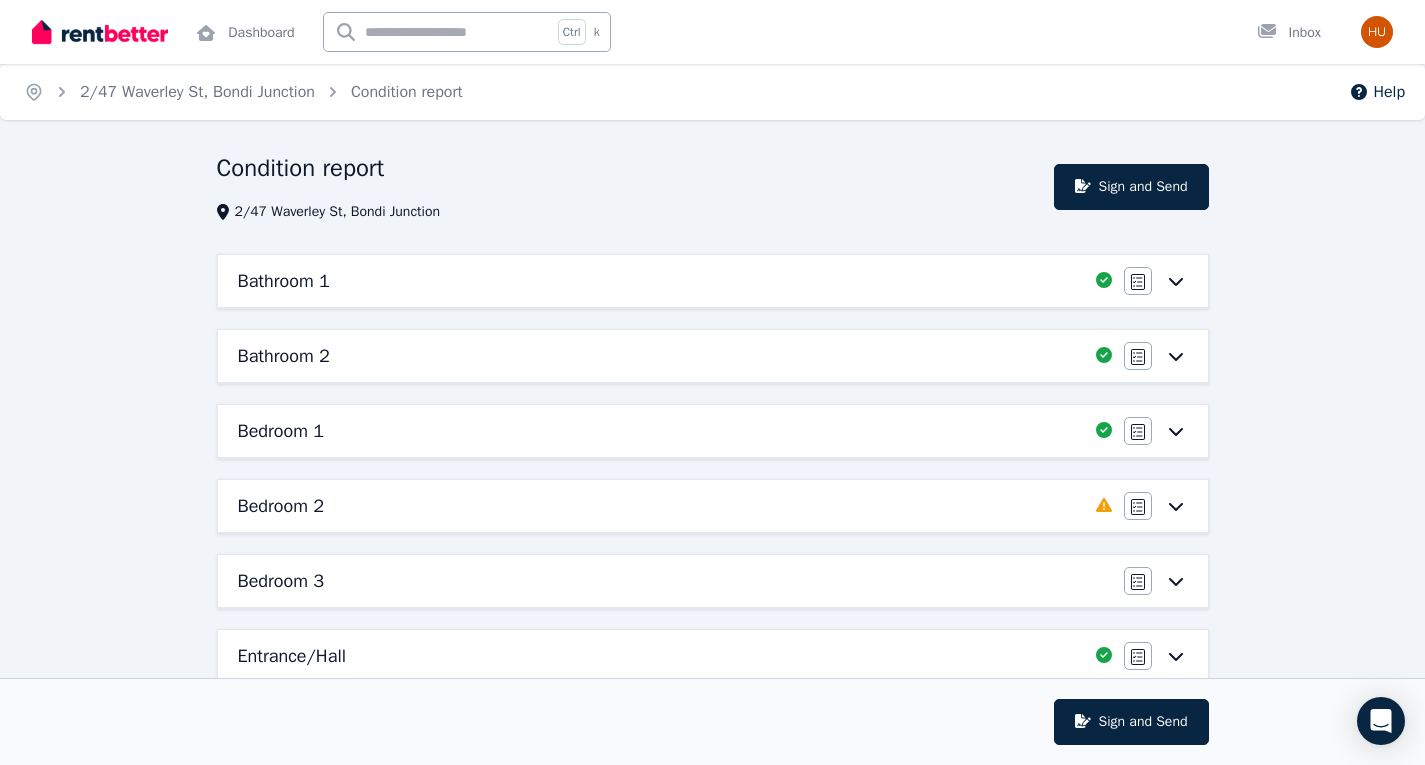 click on "Condition report 2/[NUMBER] [STREET], [CITY] Sign and Send Bathroom 1   Completed 100%, 0 left Agree/Disagree Bathroom 2   Completed 100%, 0 left Agree/Disagree Bedroom 1   Completed 100%, 0 left Agree/Disagree Bedroom 2   Completed 0%, 9 left Agree/Disagree Bedroom 3 Agree/Disagree Entrance/Hall   Completed 100%, 0 left Agree/Disagree Kitchen   Completed 100%, 0 left Agree/Disagree Lounge Room   Completed 100%, 0 left Agree/Disagree Health issues   Completed 100%, 0 left Agree/Disagree Communication facilities   Completed 100%, 0 left Agree/Disagree Water efficiency devices   Completed 0%, 3 left Agree/Disagree Additional property condition Agree/Disagree" at bounding box center [713, 661] 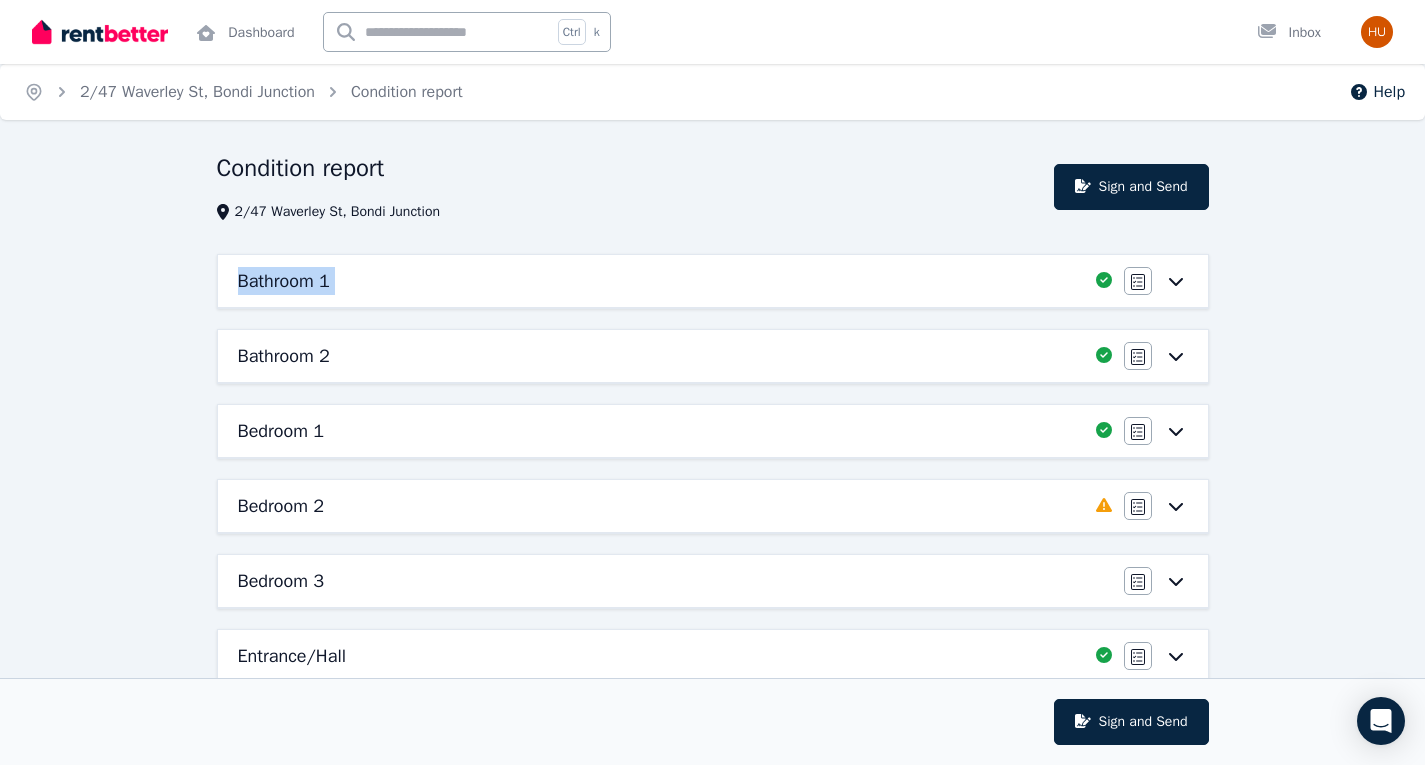 click on "Condition report 2/[NUMBER] [STREET], [CITY] Sign and Send Bathroom 1   Completed 100%, 0 left Agree/Disagree Bathroom 2   Completed 100%, 0 left Agree/Disagree Bedroom 1   Completed 100%, 0 left Agree/Disagree Bedroom 2   Completed 0%, 9 left Agree/Disagree Bedroom 3 Agree/Disagree Entrance/Hall   Completed 100%, 0 left Agree/Disagree Kitchen   Completed 100%, 0 left Agree/Disagree Lounge Room   Completed 100%, 0 left Agree/Disagree Health issues   Completed 100%, 0 left Agree/Disagree Communication facilities   Completed 100%, 0 left Agree/Disagree Water efficiency devices   Completed 0%, 3 left Agree/Disagree Additional property condition Agree/Disagree" at bounding box center (713, 661) 